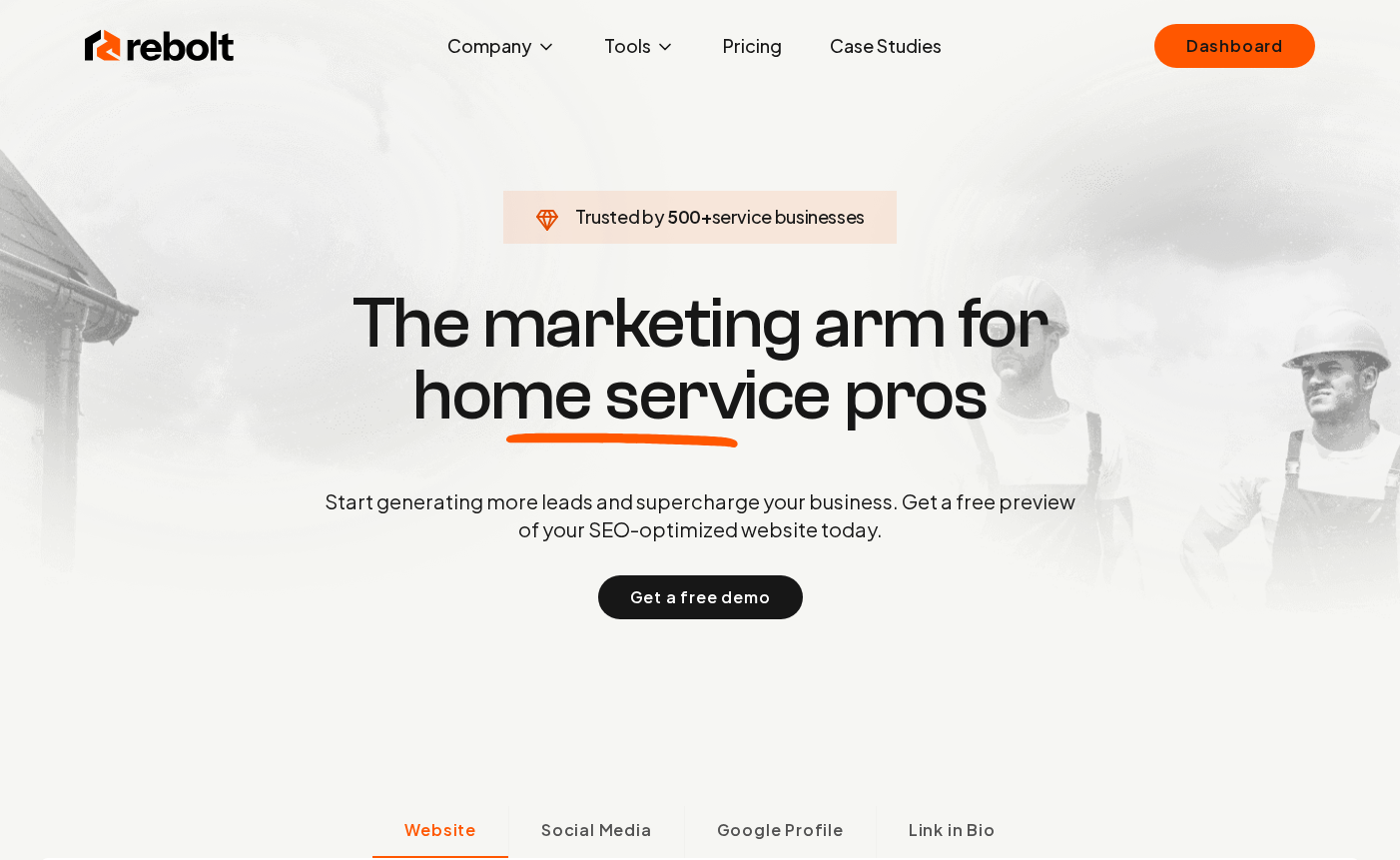 scroll, scrollTop: 0, scrollLeft: 0, axis: both 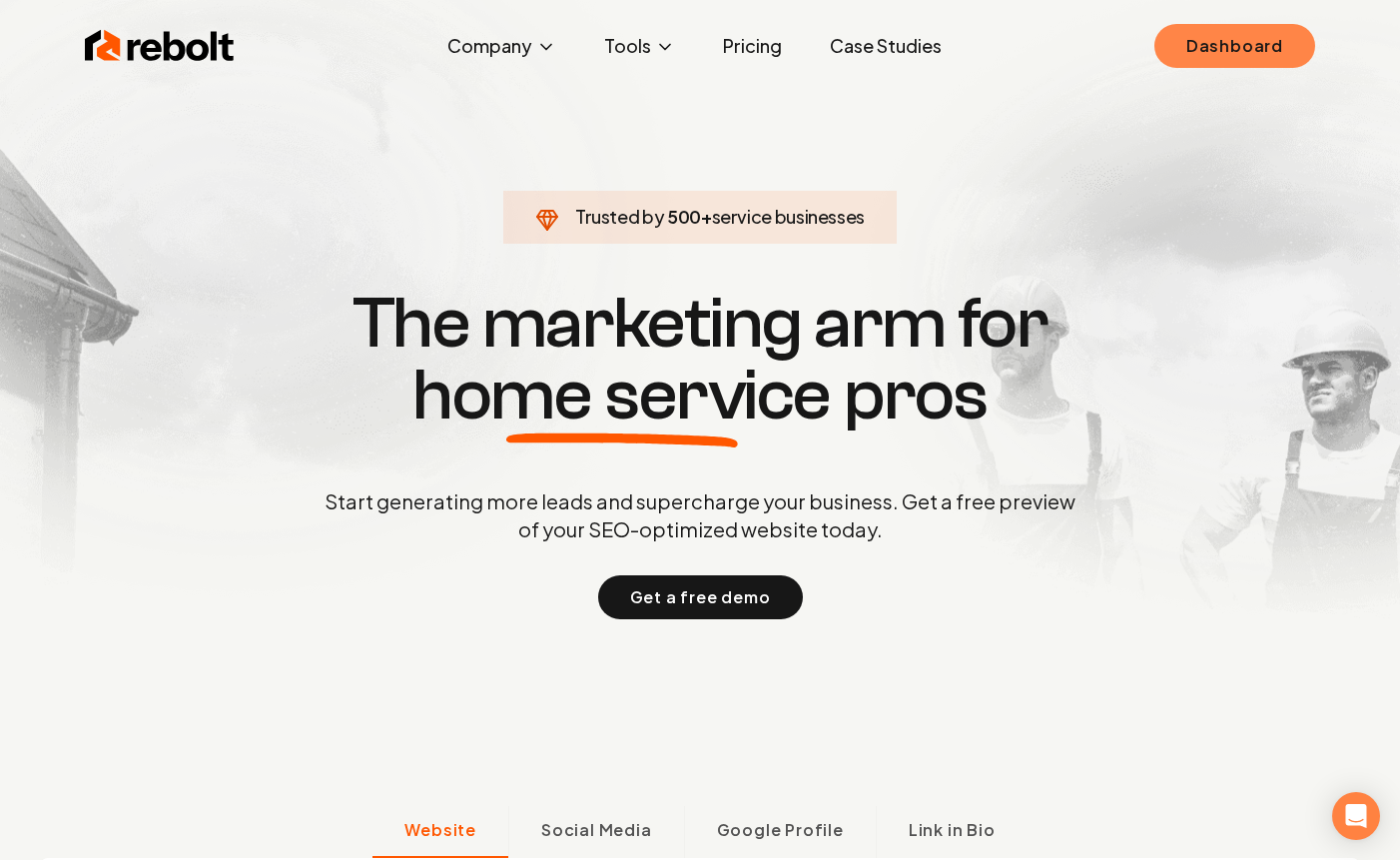 click on "Dashboard" at bounding box center [1234, 46] 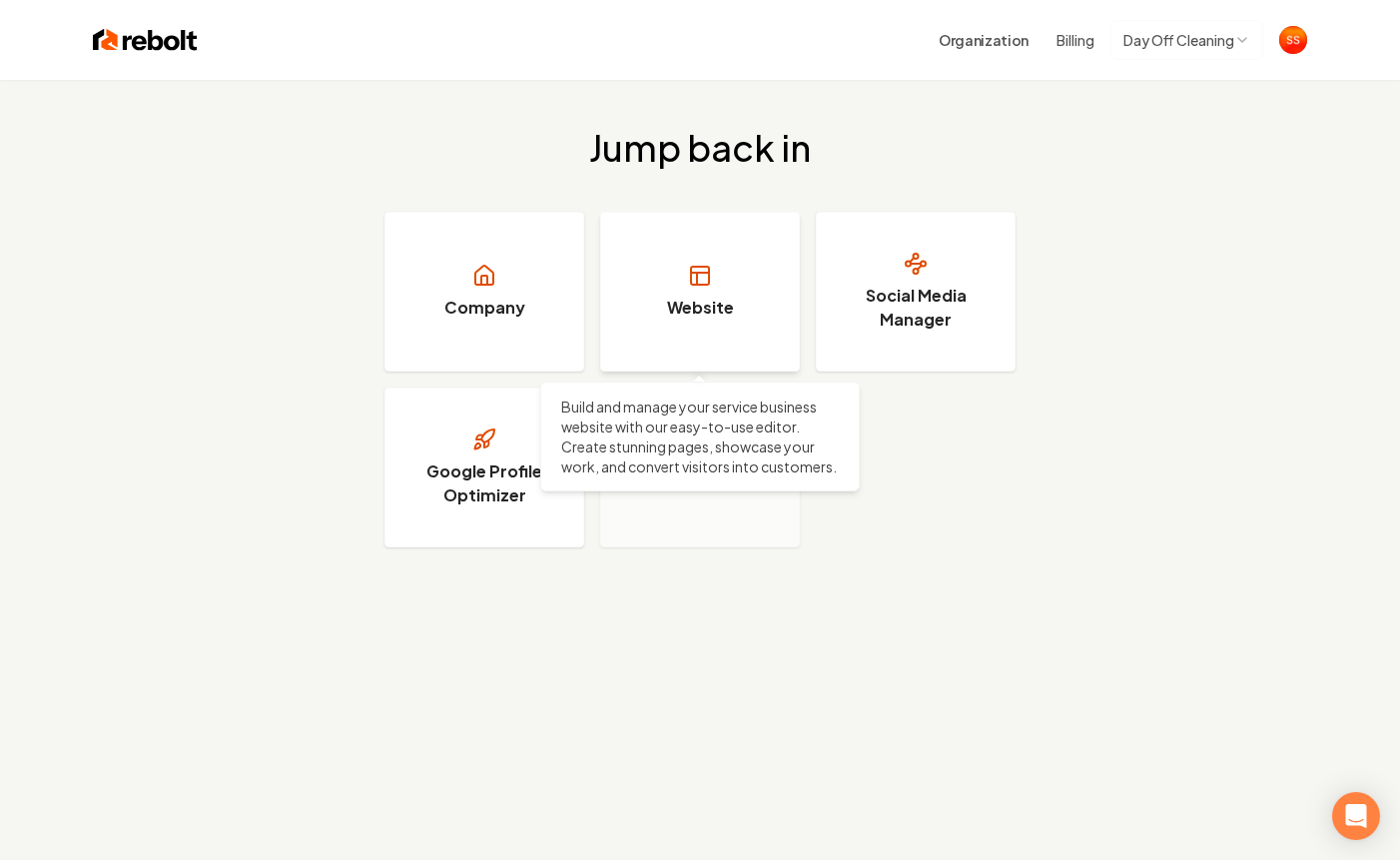 click on "Website" at bounding box center (700, 292) 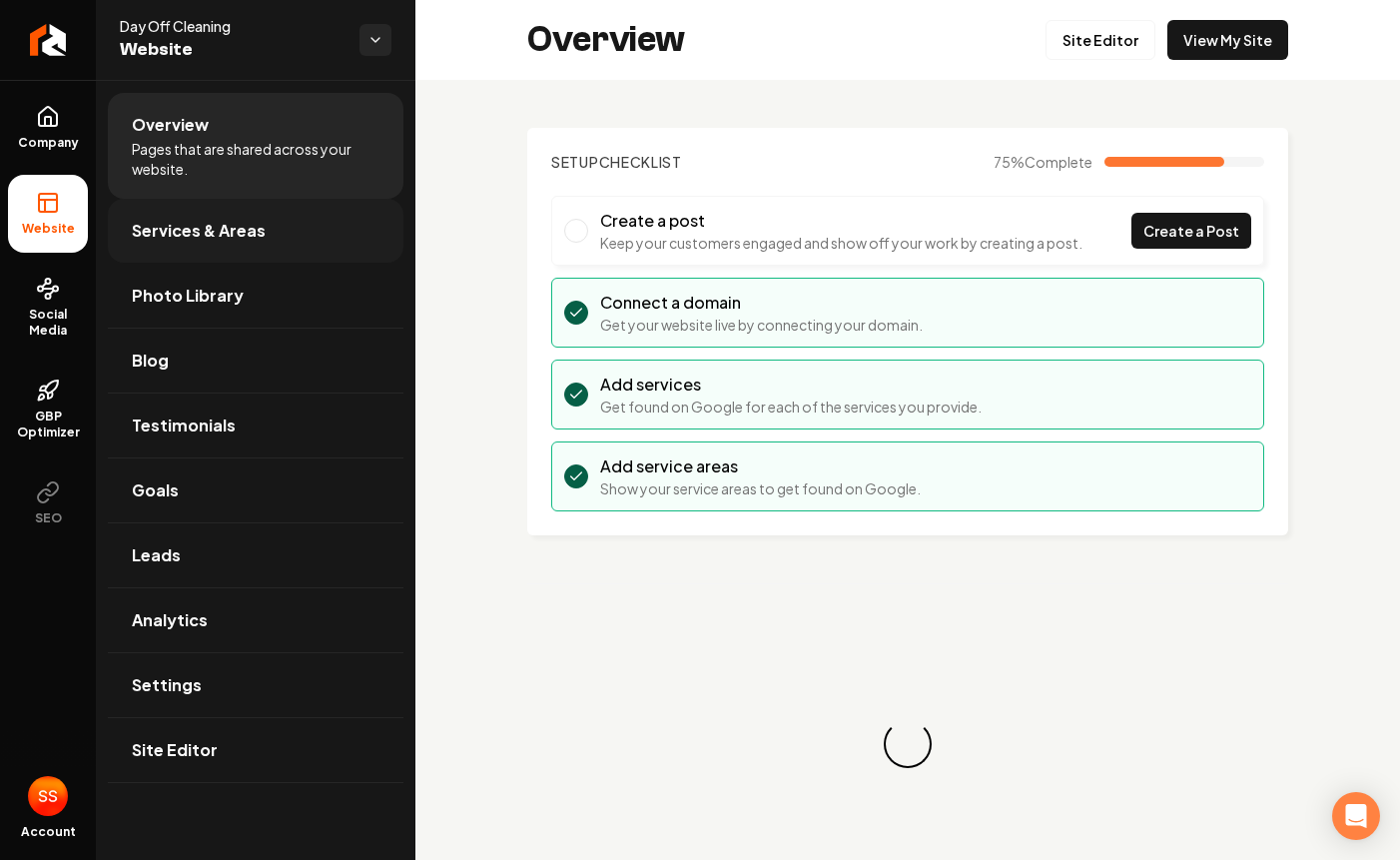 click on "Services & Areas" at bounding box center [199, 231] 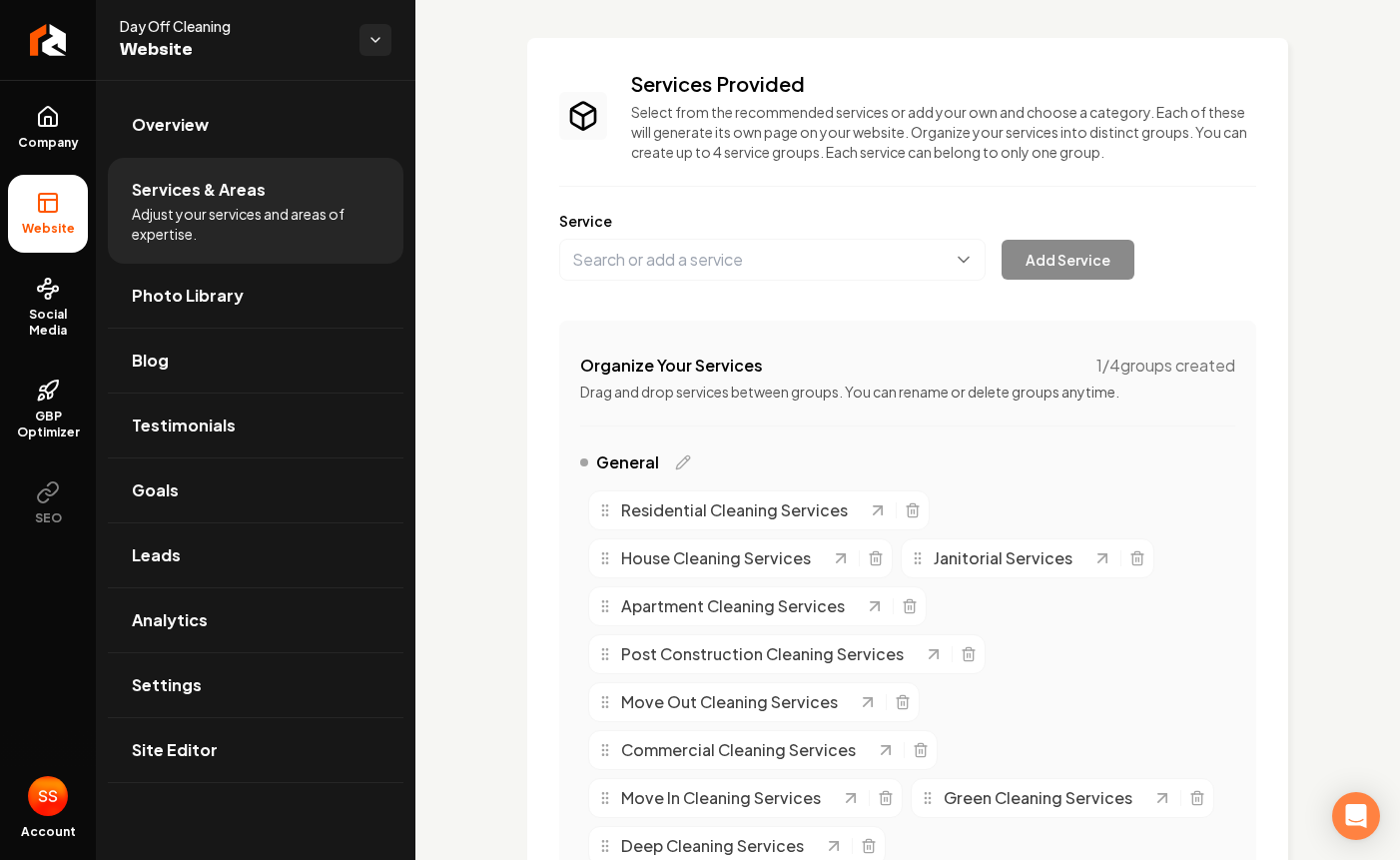 scroll, scrollTop: 45, scrollLeft: 0, axis: vertical 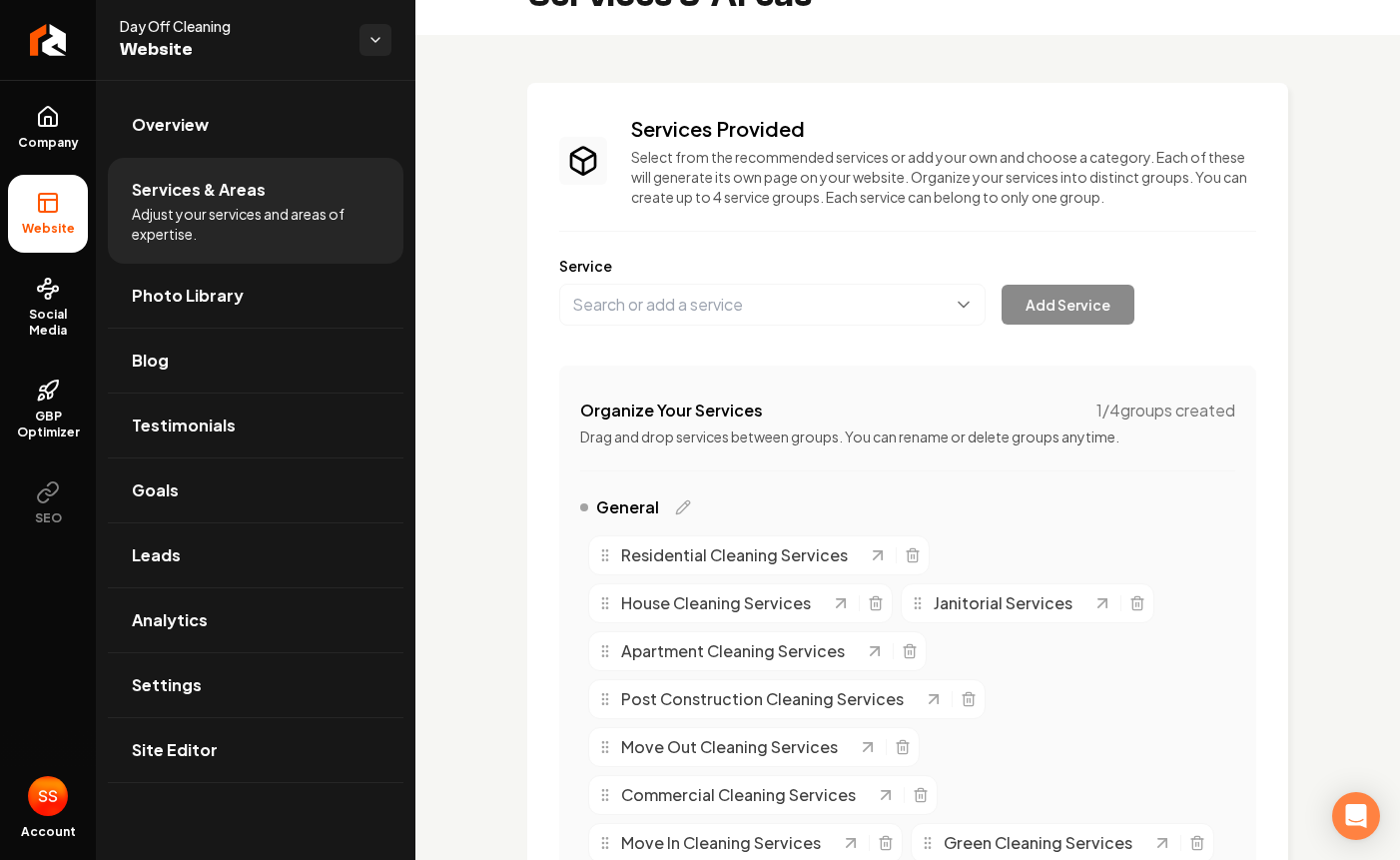 click on "Organize Your Services 1 / 4  groups created" at bounding box center [908, 411] 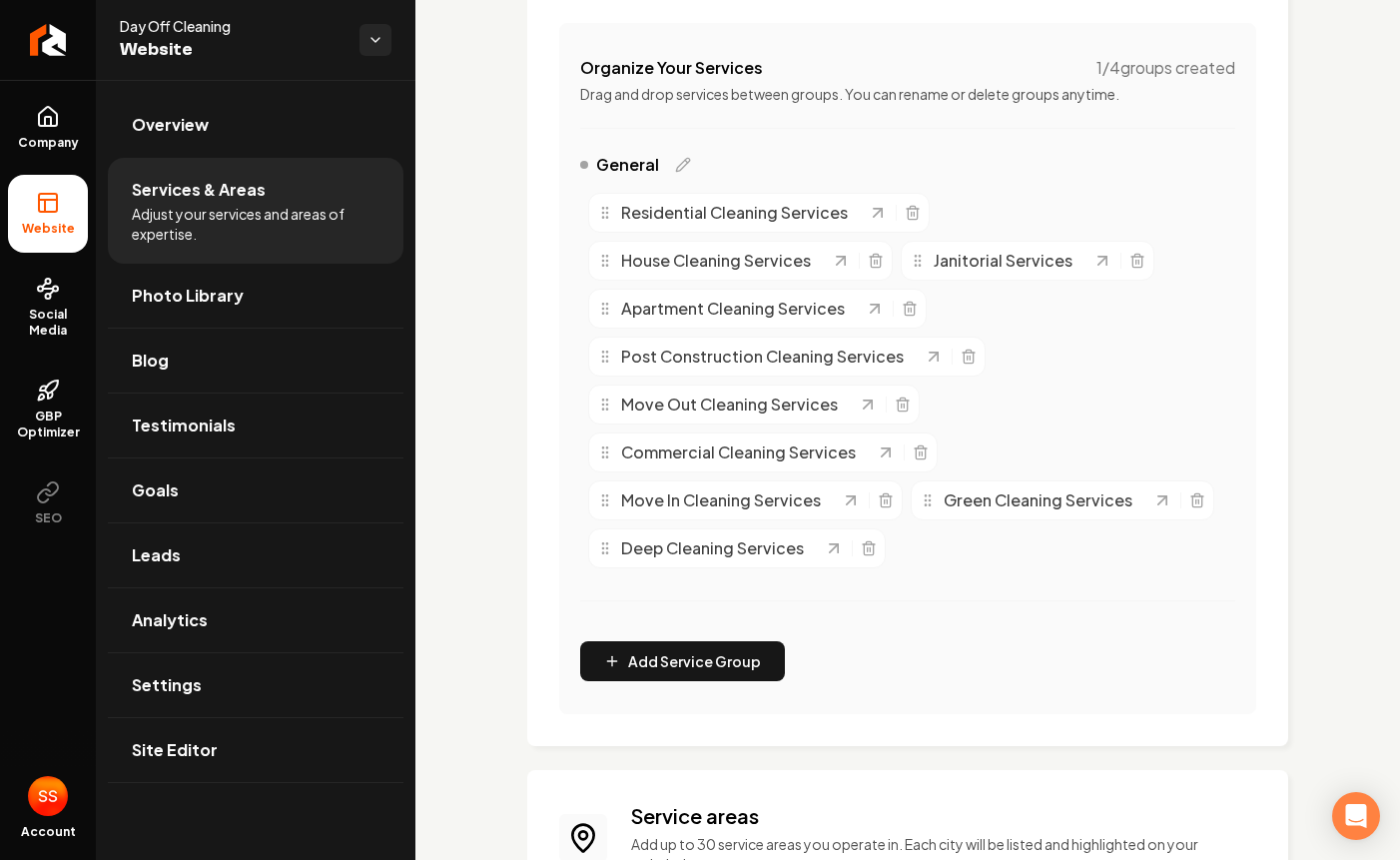 scroll, scrollTop: 391, scrollLeft: 0, axis: vertical 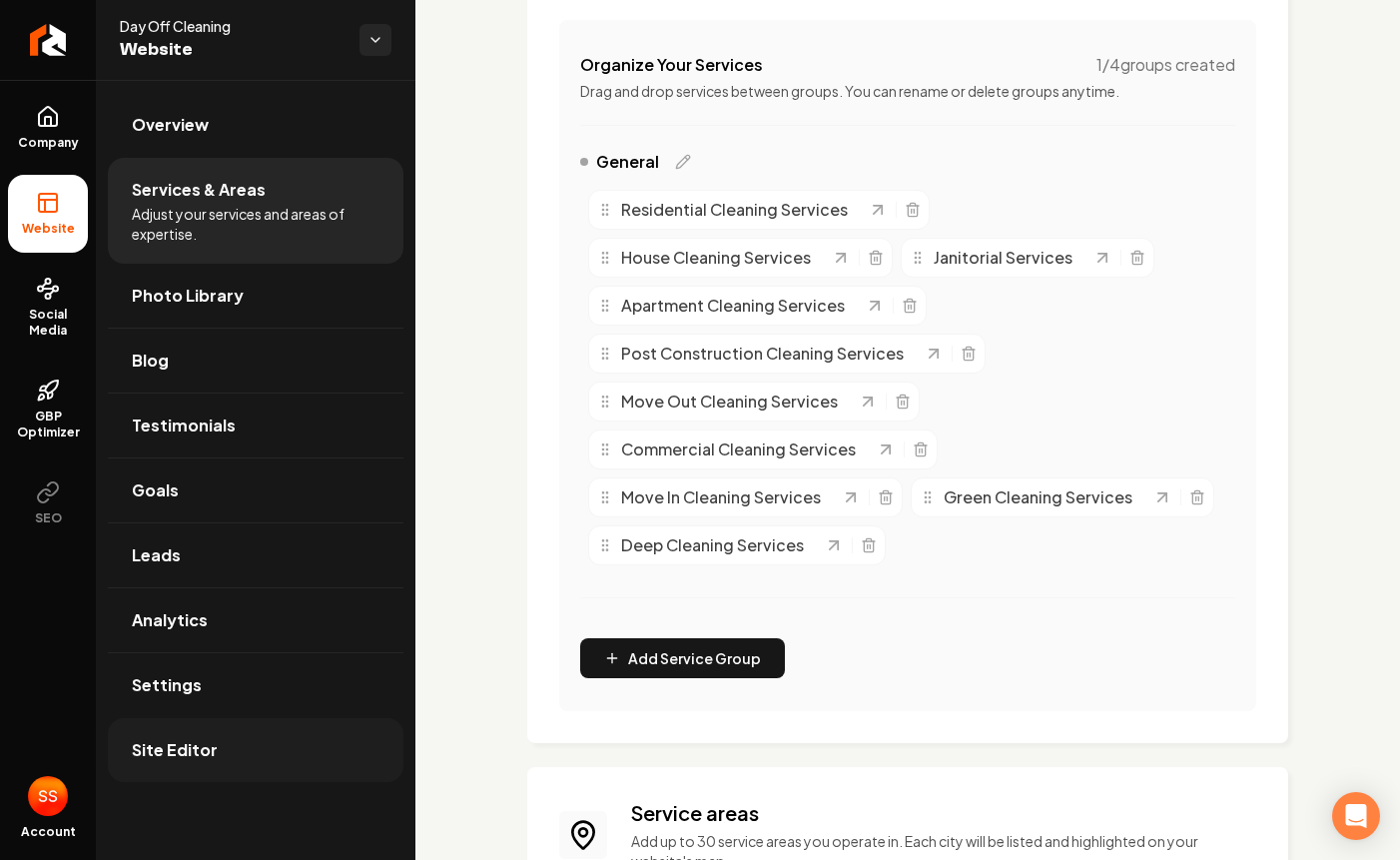 click on "Site Editor" at bounding box center [175, 750] 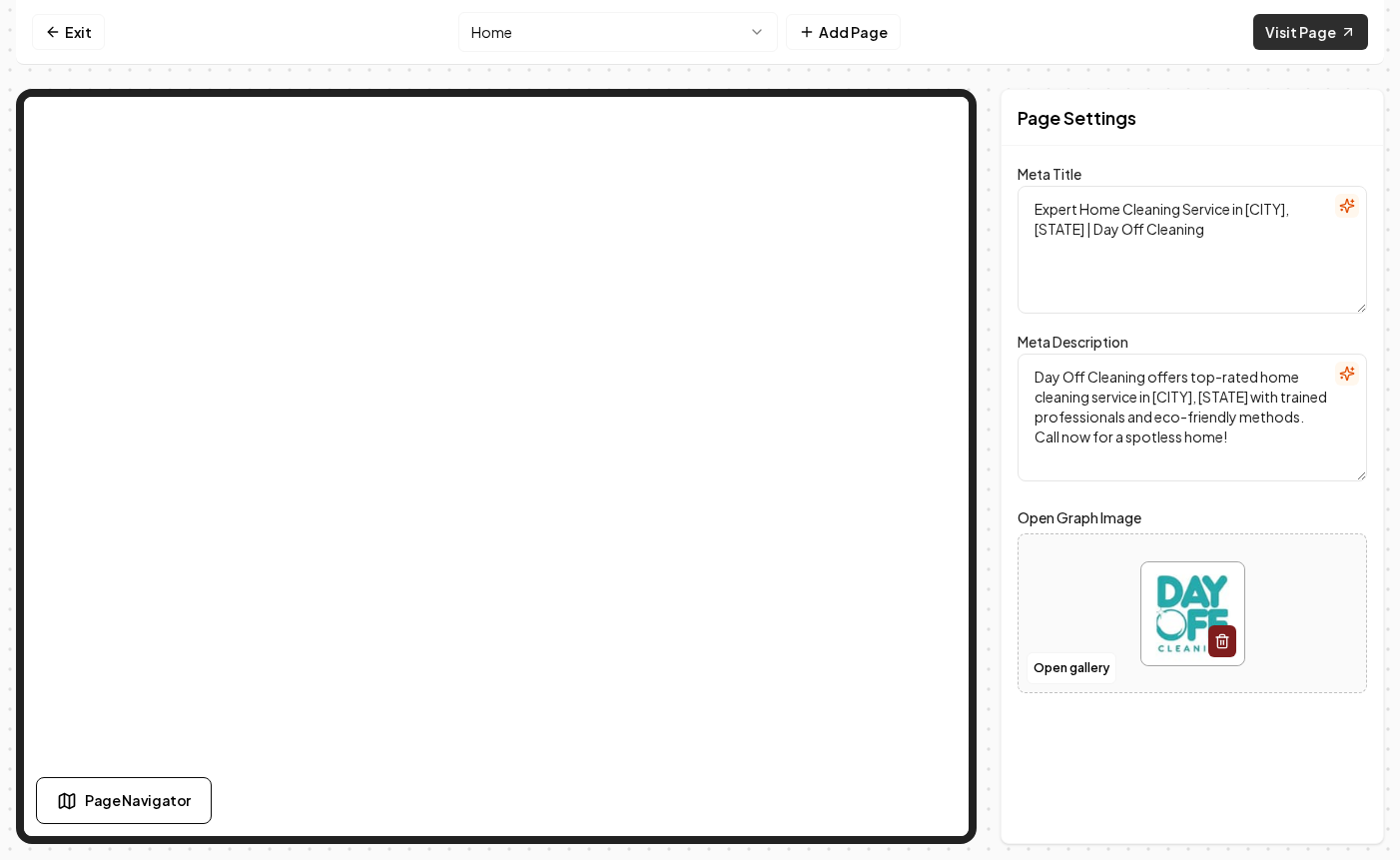 click on "Visit Page" at bounding box center [1310, 32] 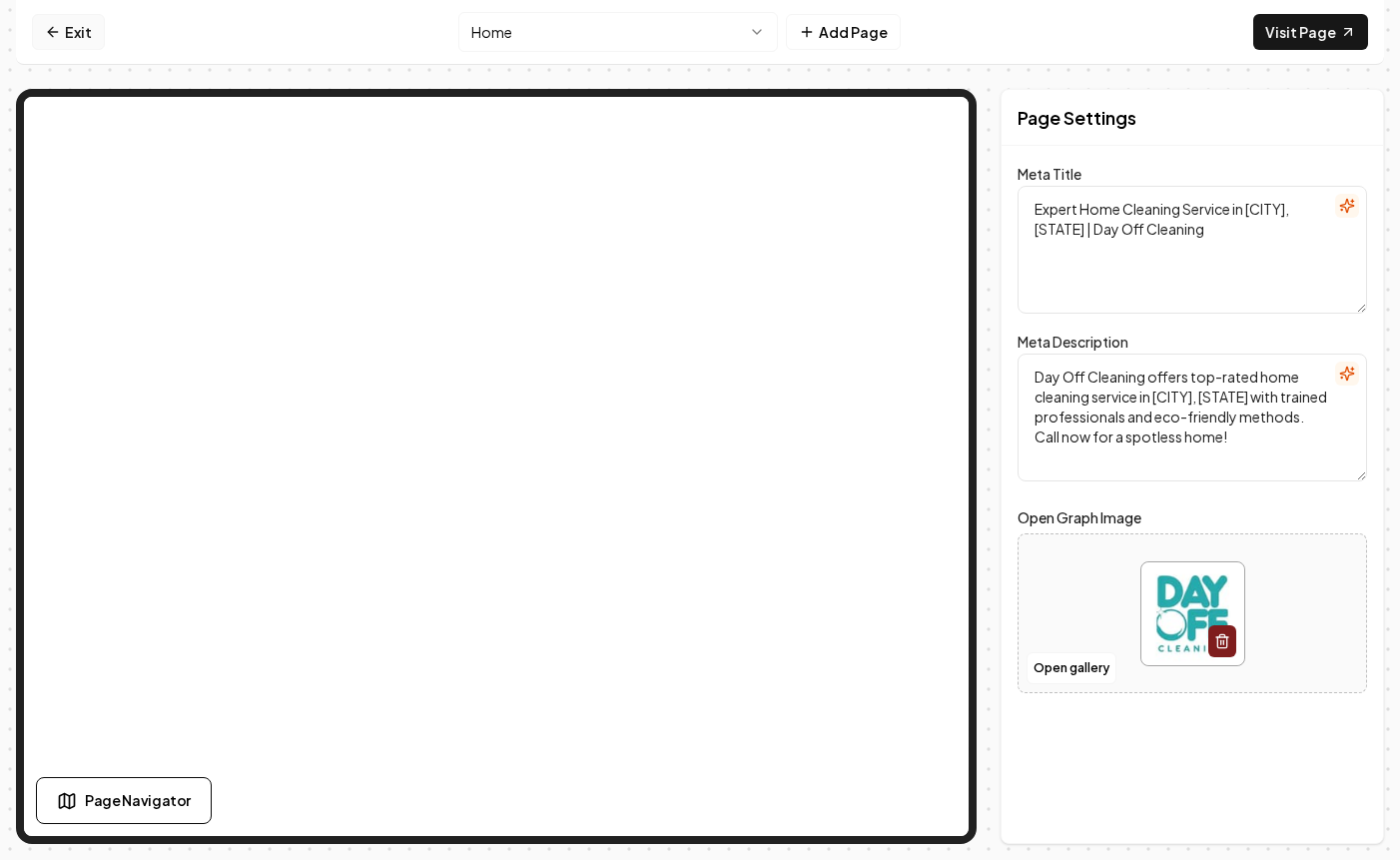 click 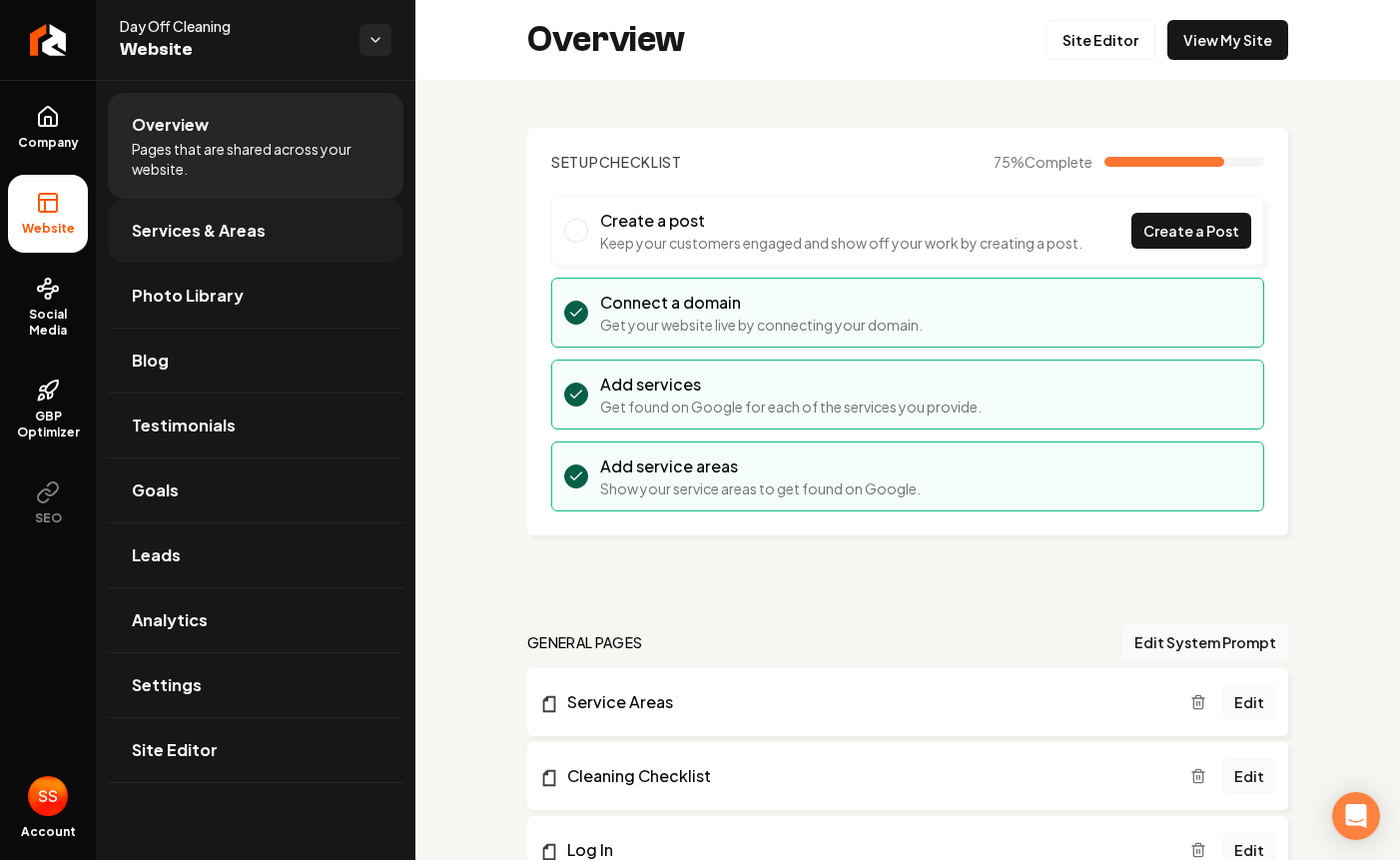 click on "Services & Areas" at bounding box center (199, 231) 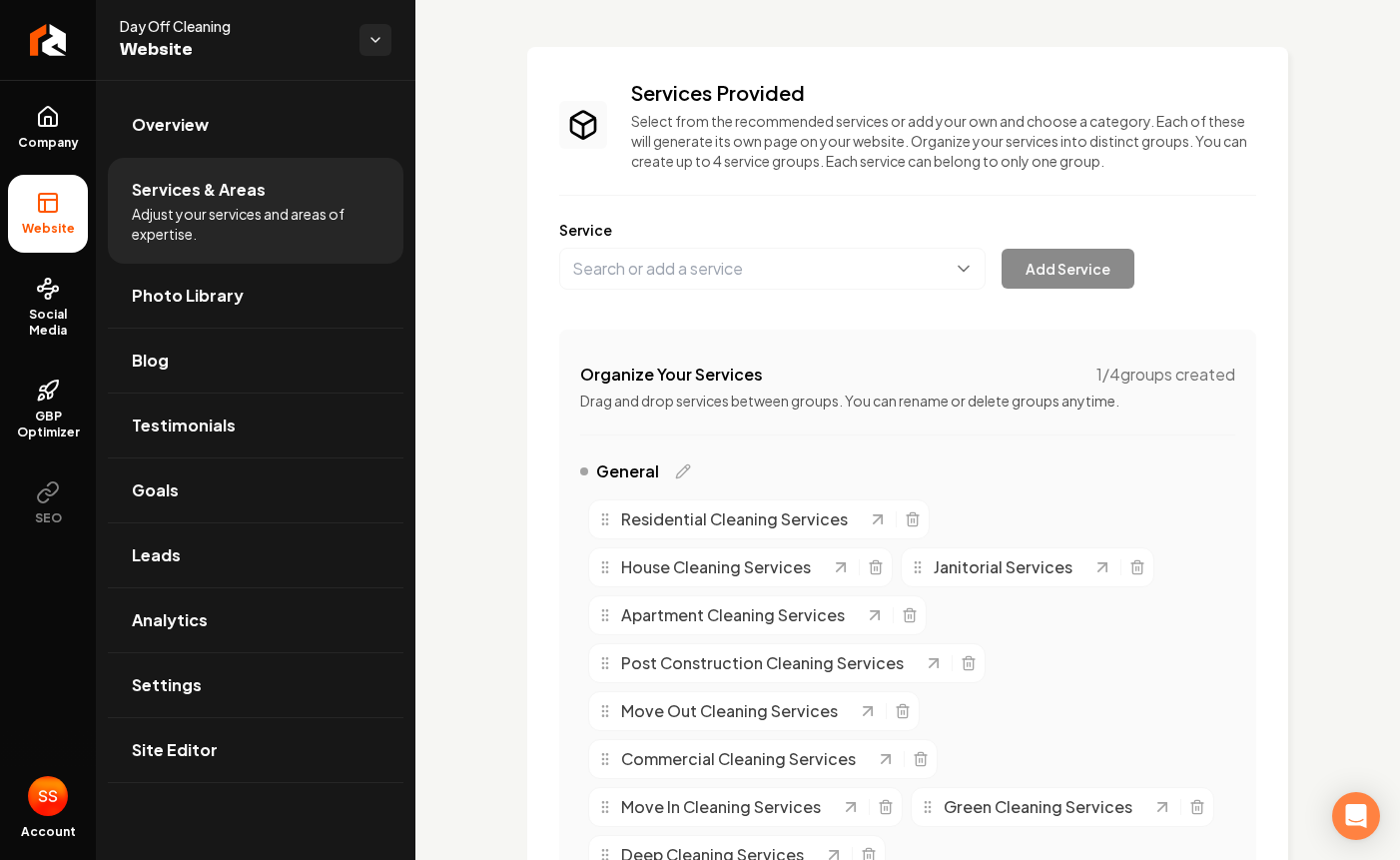 scroll, scrollTop: 78, scrollLeft: 0, axis: vertical 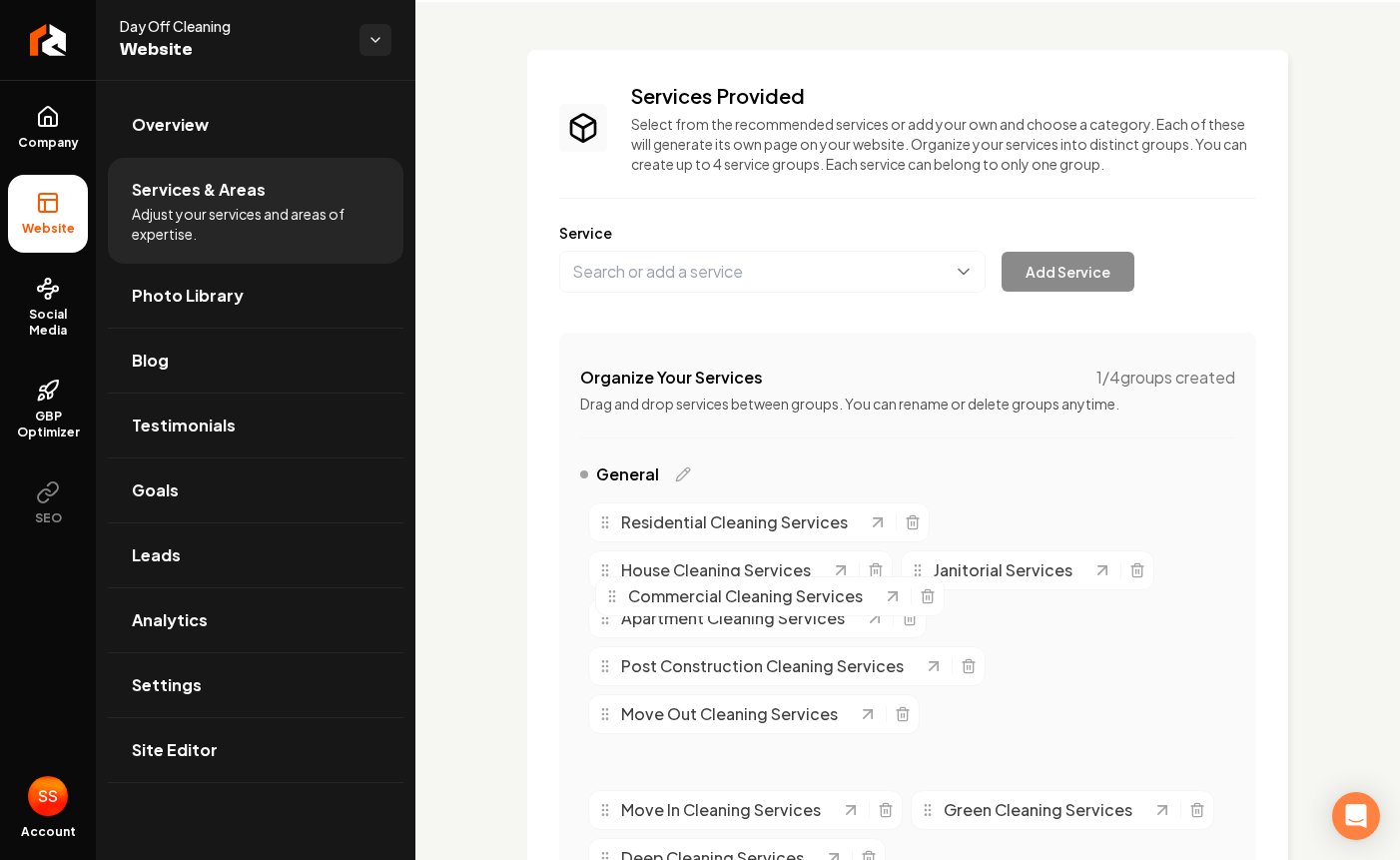 drag, startPoint x: 604, startPoint y: 757, endPoint x: 611, endPoint y: 590, distance: 167.14664 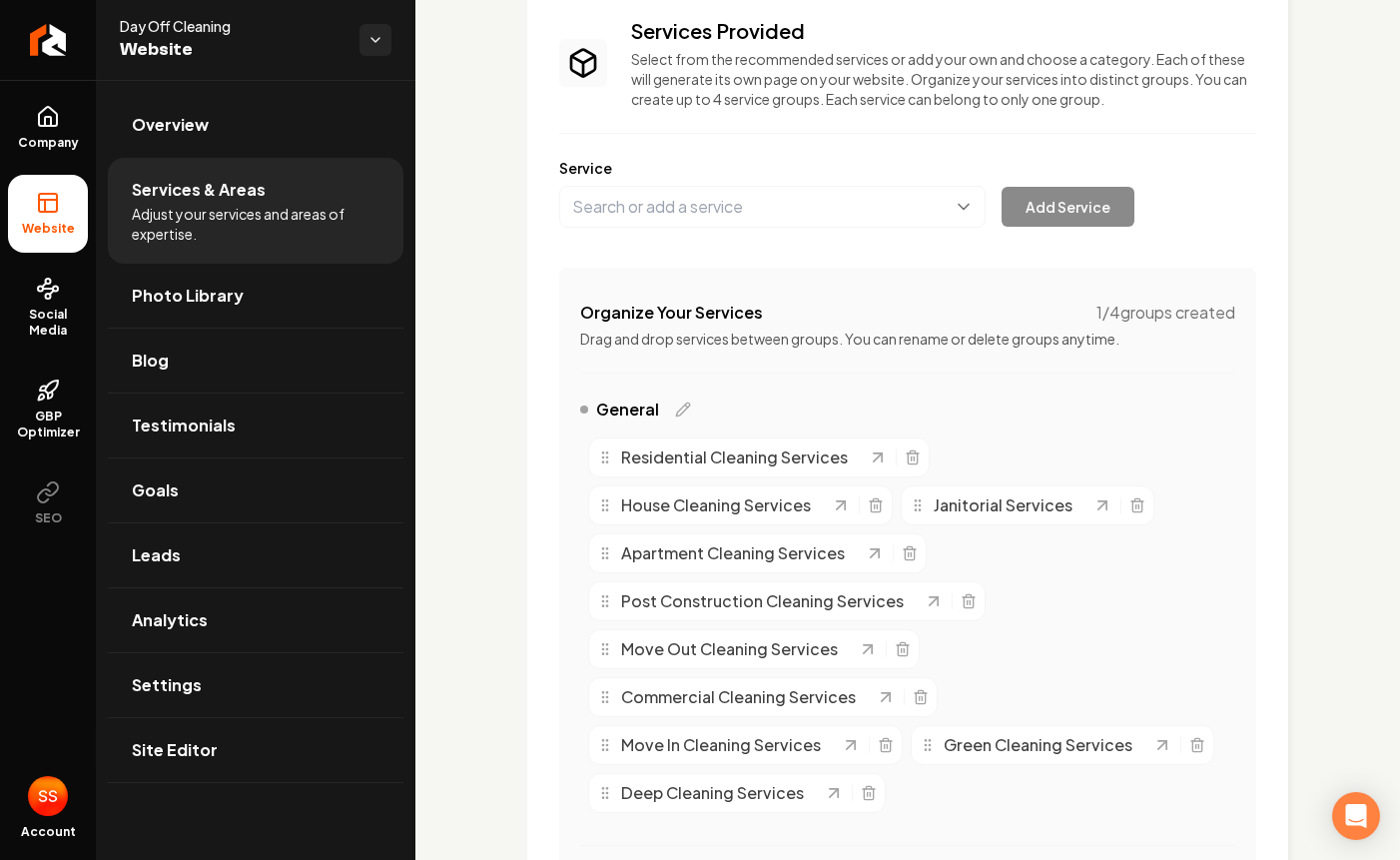 scroll, scrollTop: 163, scrollLeft: 0, axis: vertical 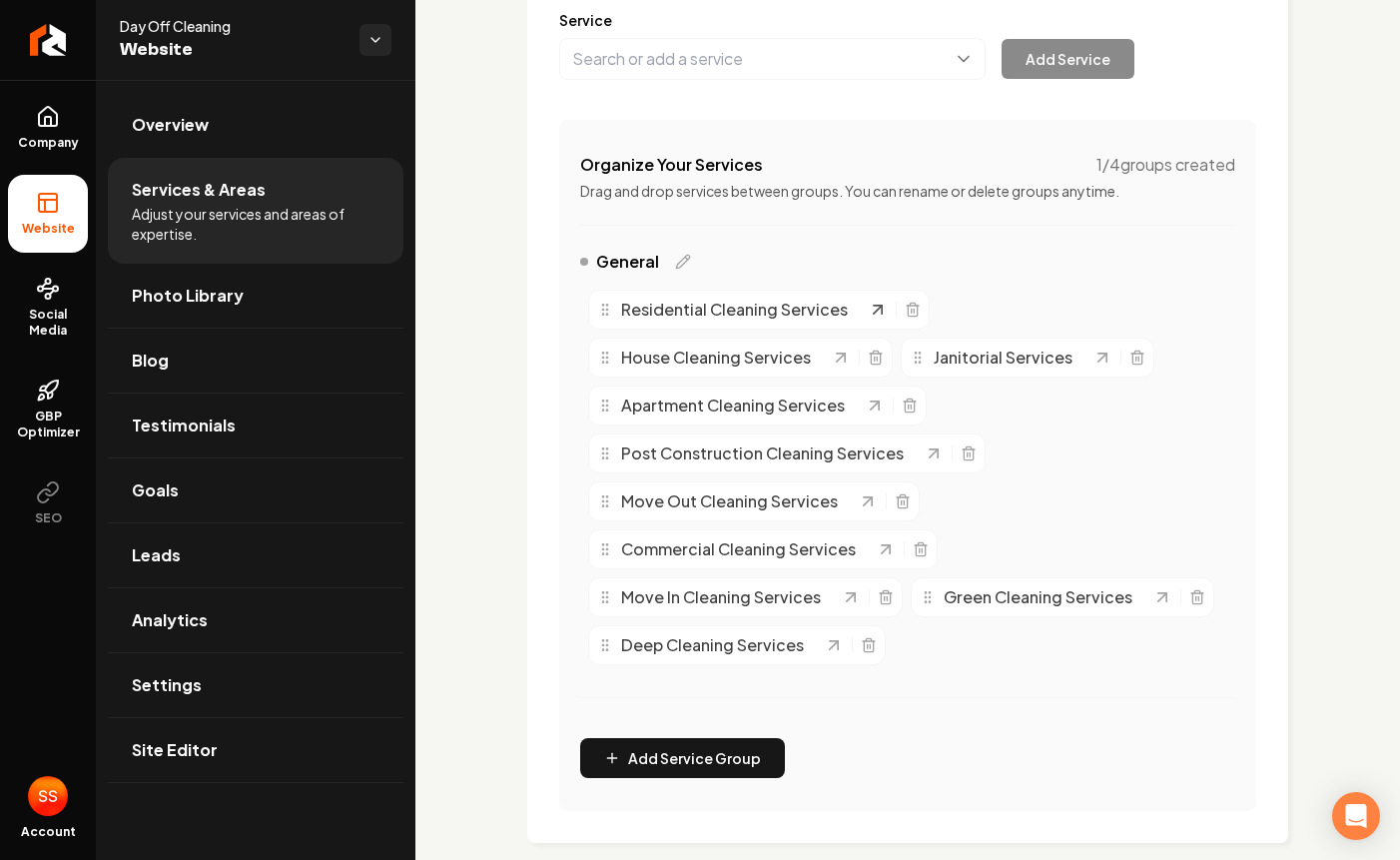 click 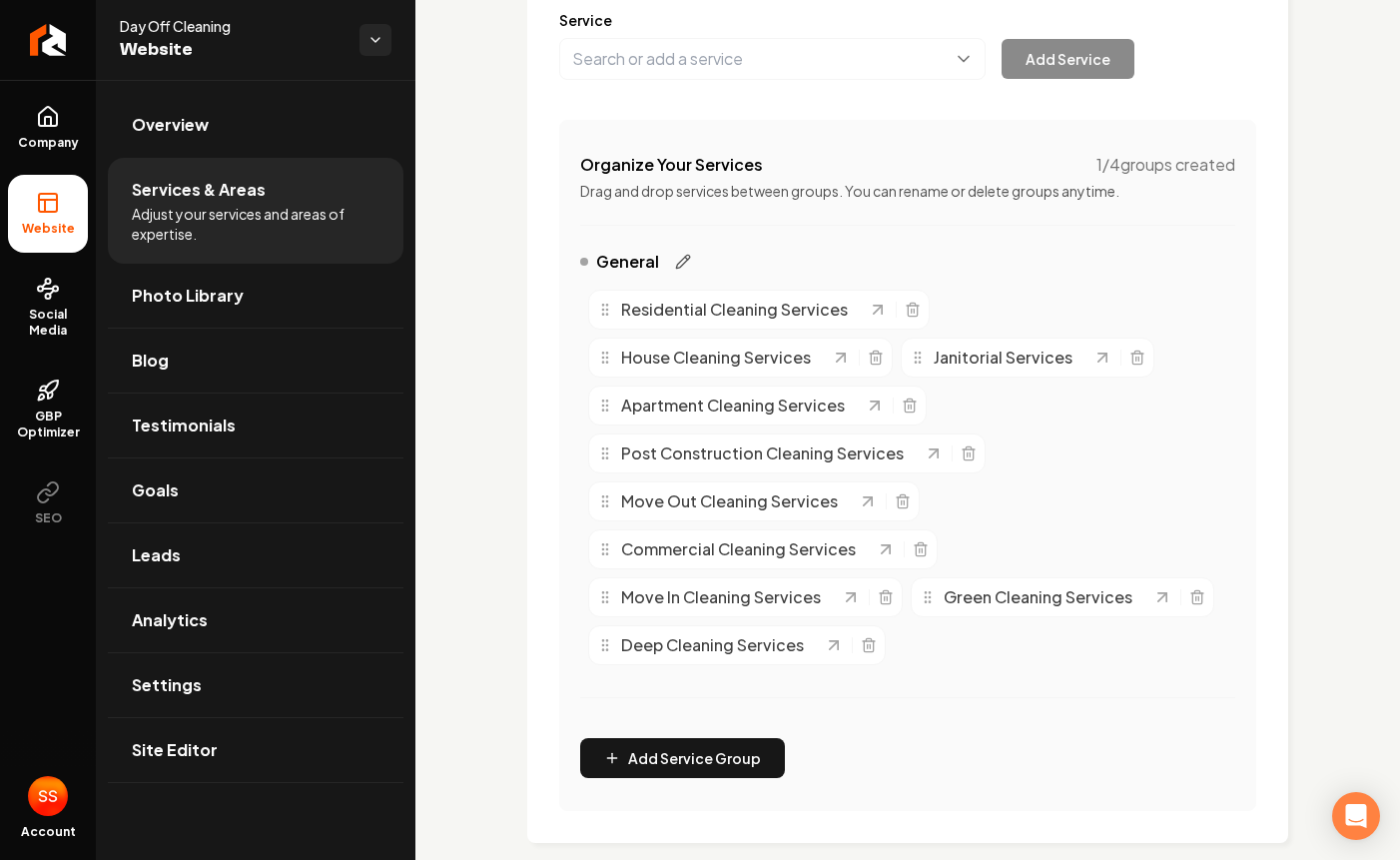 click 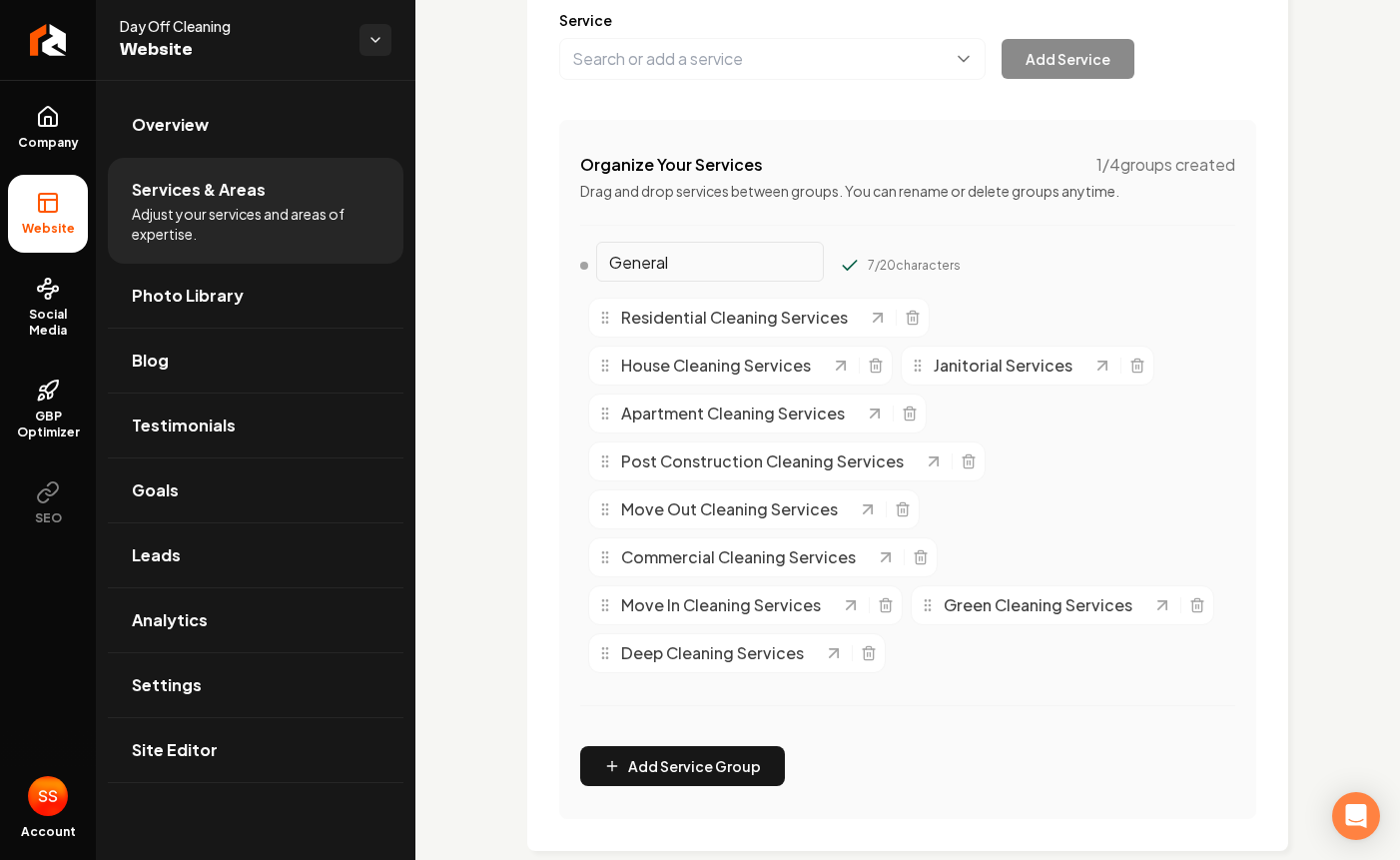 click on "Organize Your Services 1 / 4  groups created Drag and drop services between groups. You can rename or delete groups anytime. General 7 / 20  characters Residential Cleaning Services House Cleaning Services Janitorial Services Apartment Cleaning Services Post Construction Cleaning Services Move Out Cleaning Services Commercial Cleaning Services Move In Cleaning Services Green Cleaning Services Deep Cleaning Services
To pick up a draggable item, press the space bar.
While dragging, use the arrow keys to move the item.
Press space again to drop the item in its new position, or press escape to cancel.
Draggable item a8c1a2cc-6d47-45c2-bba5-7324ddb838d7 was dropped over droppable area general Add Service Group" at bounding box center (908, 469) 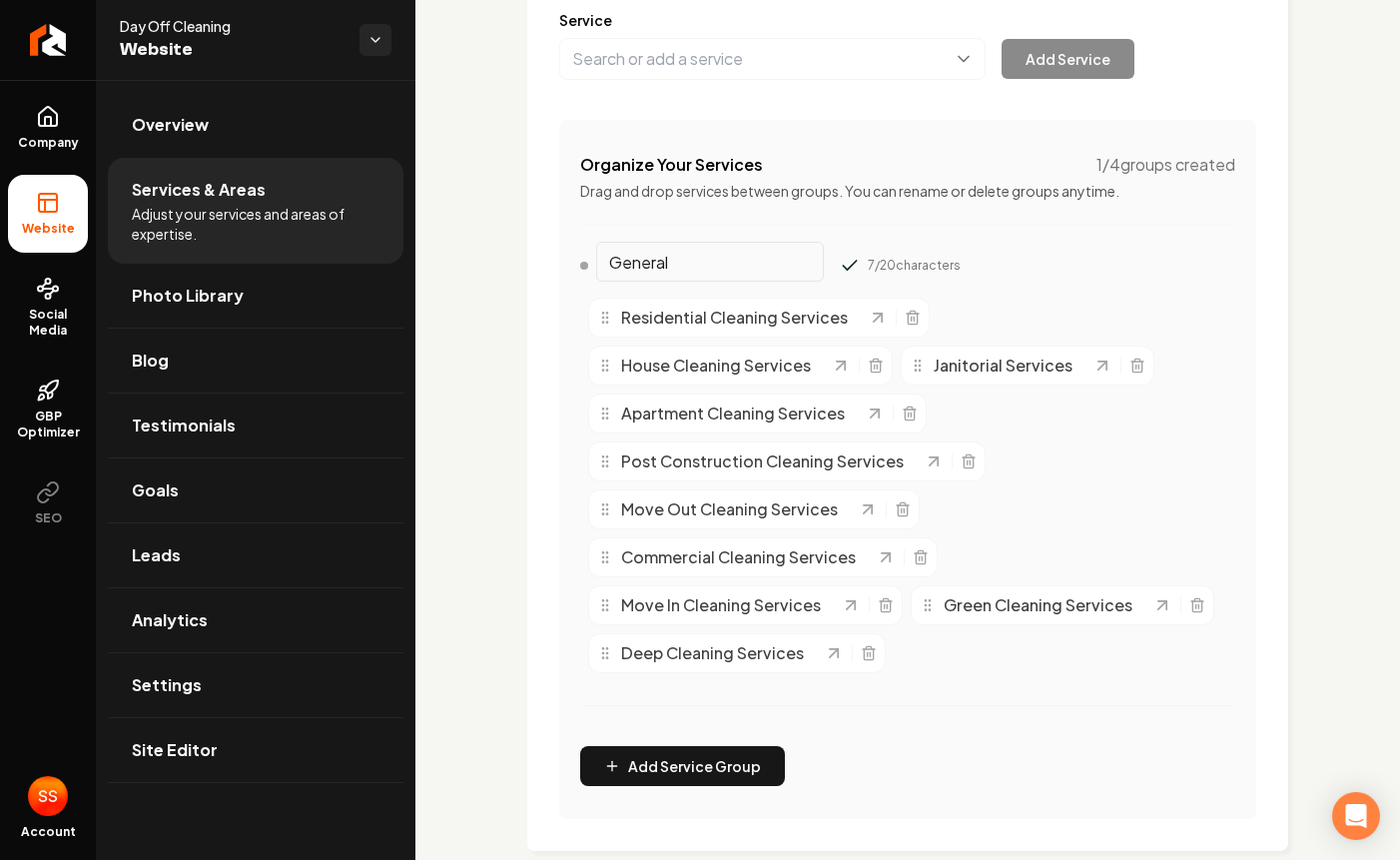 click 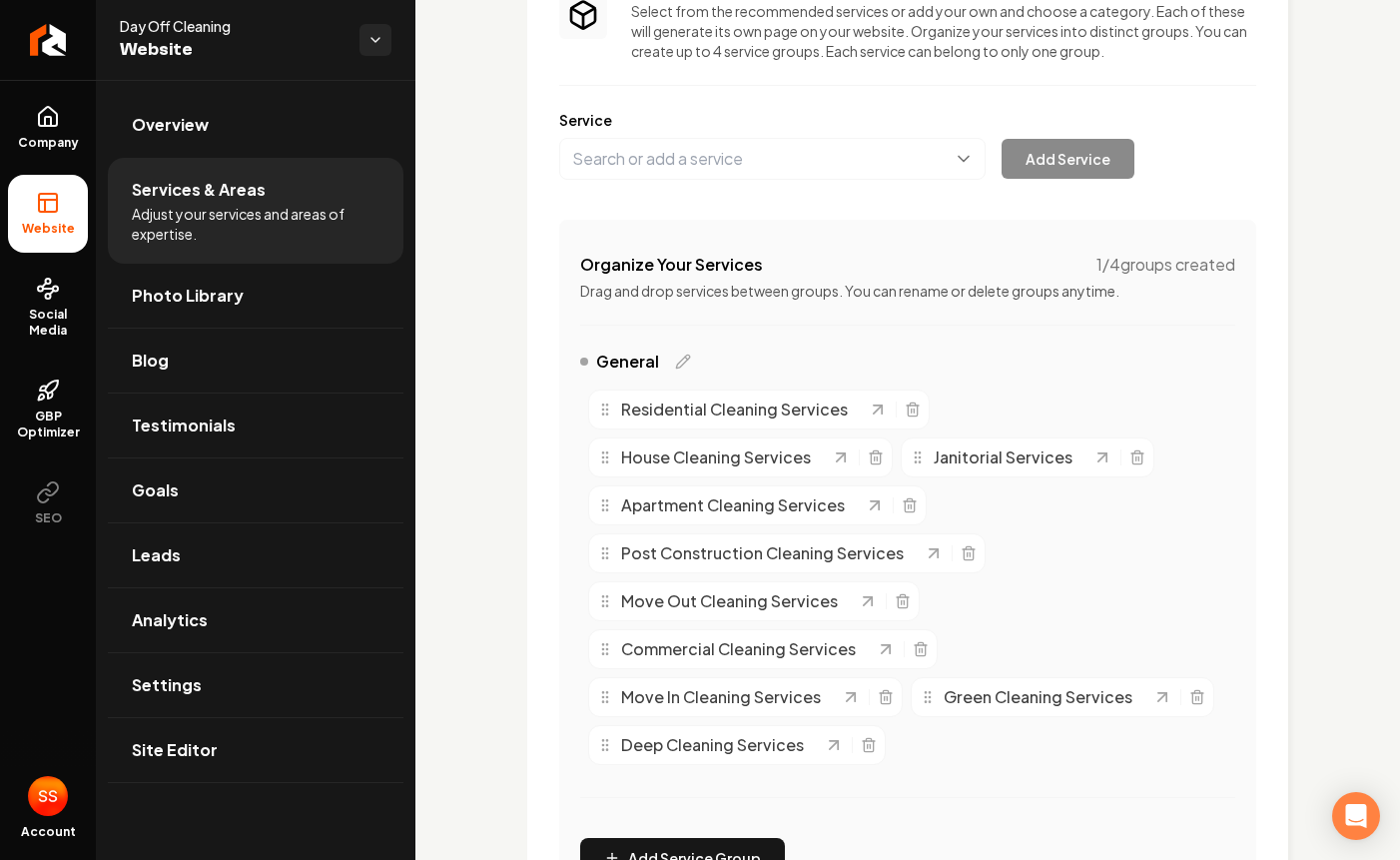 scroll, scrollTop: 201, scrollLeft: 0, axis: vertical 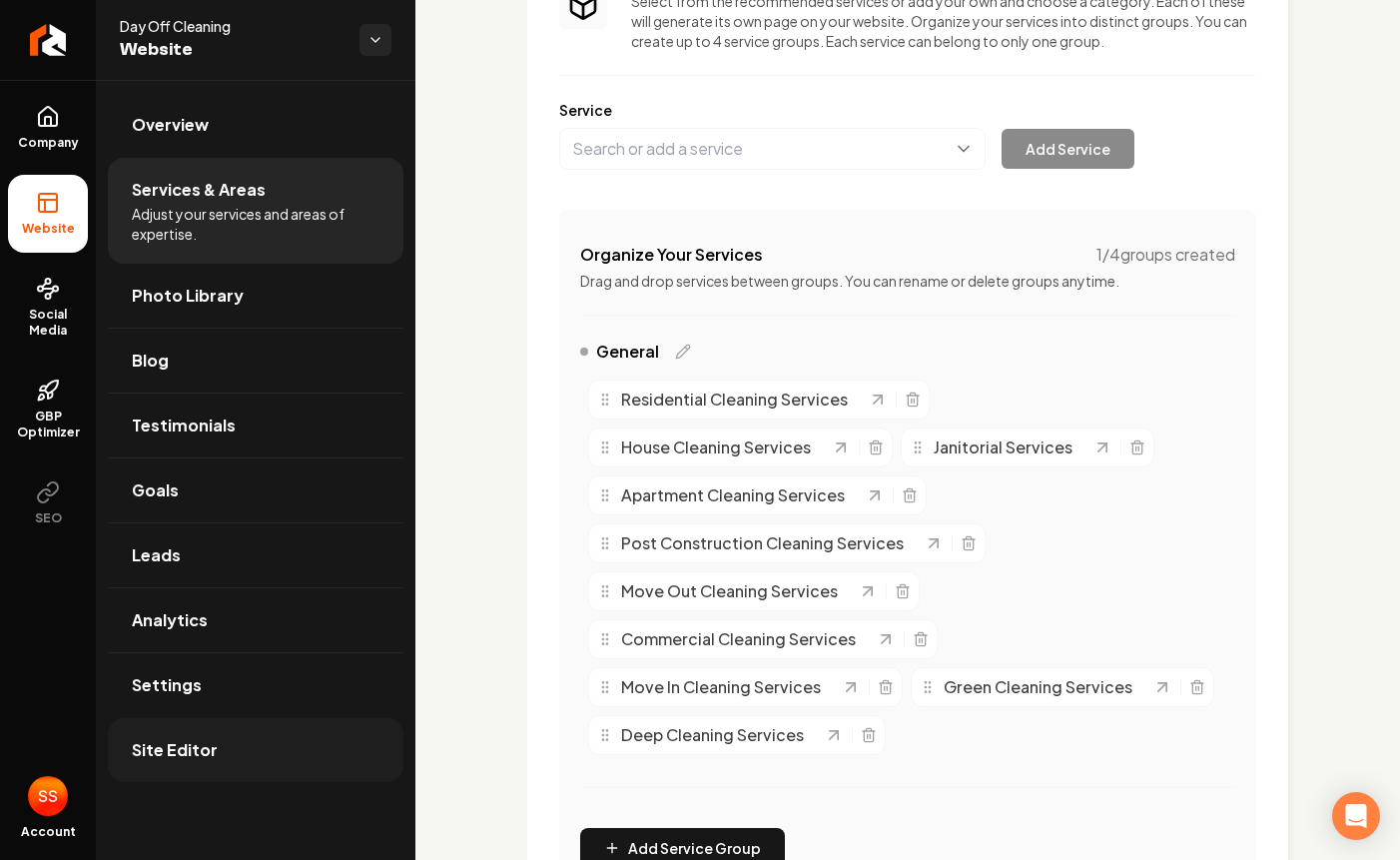 click on "Site Editor" at bounding box center [175, 750] 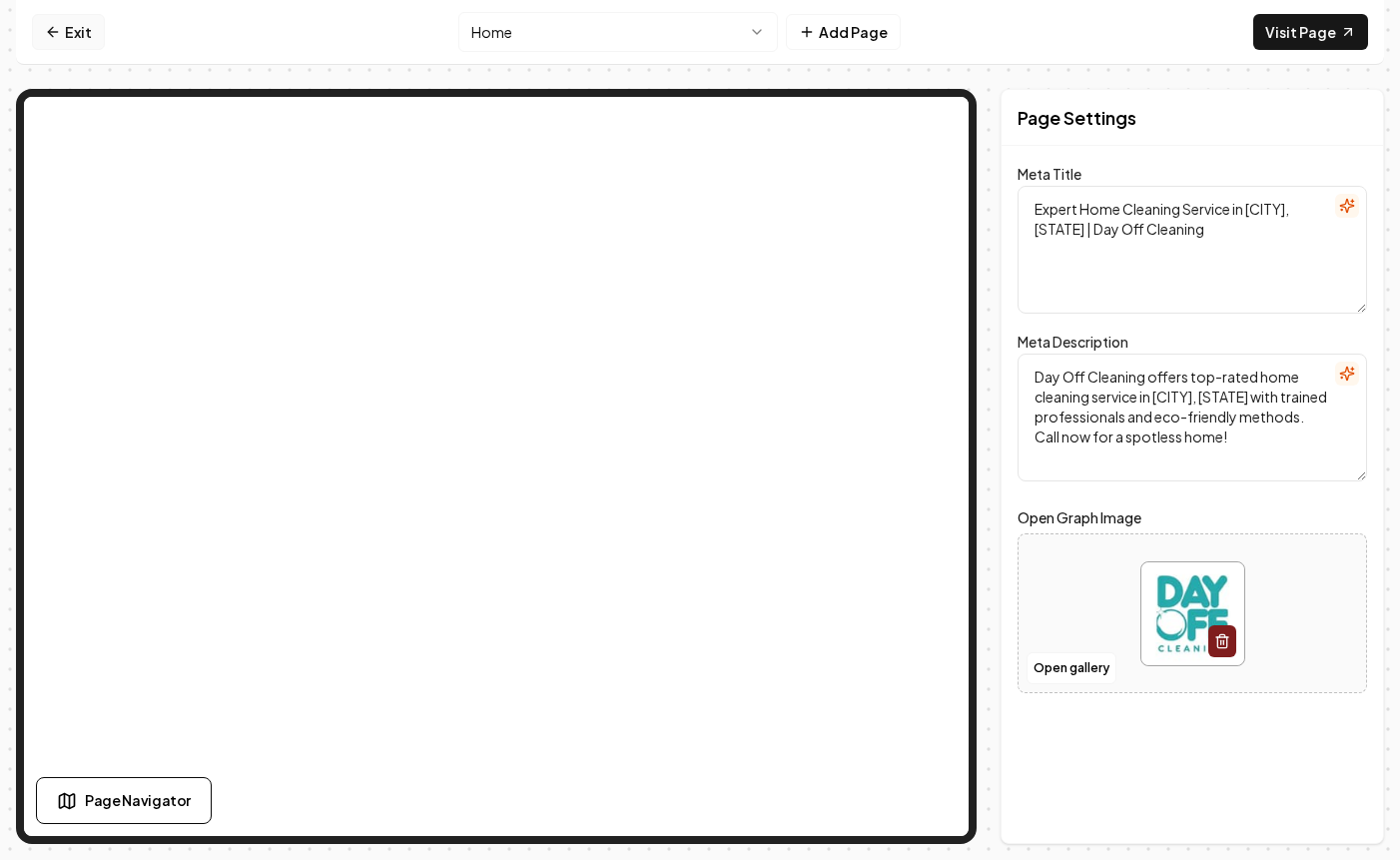 click 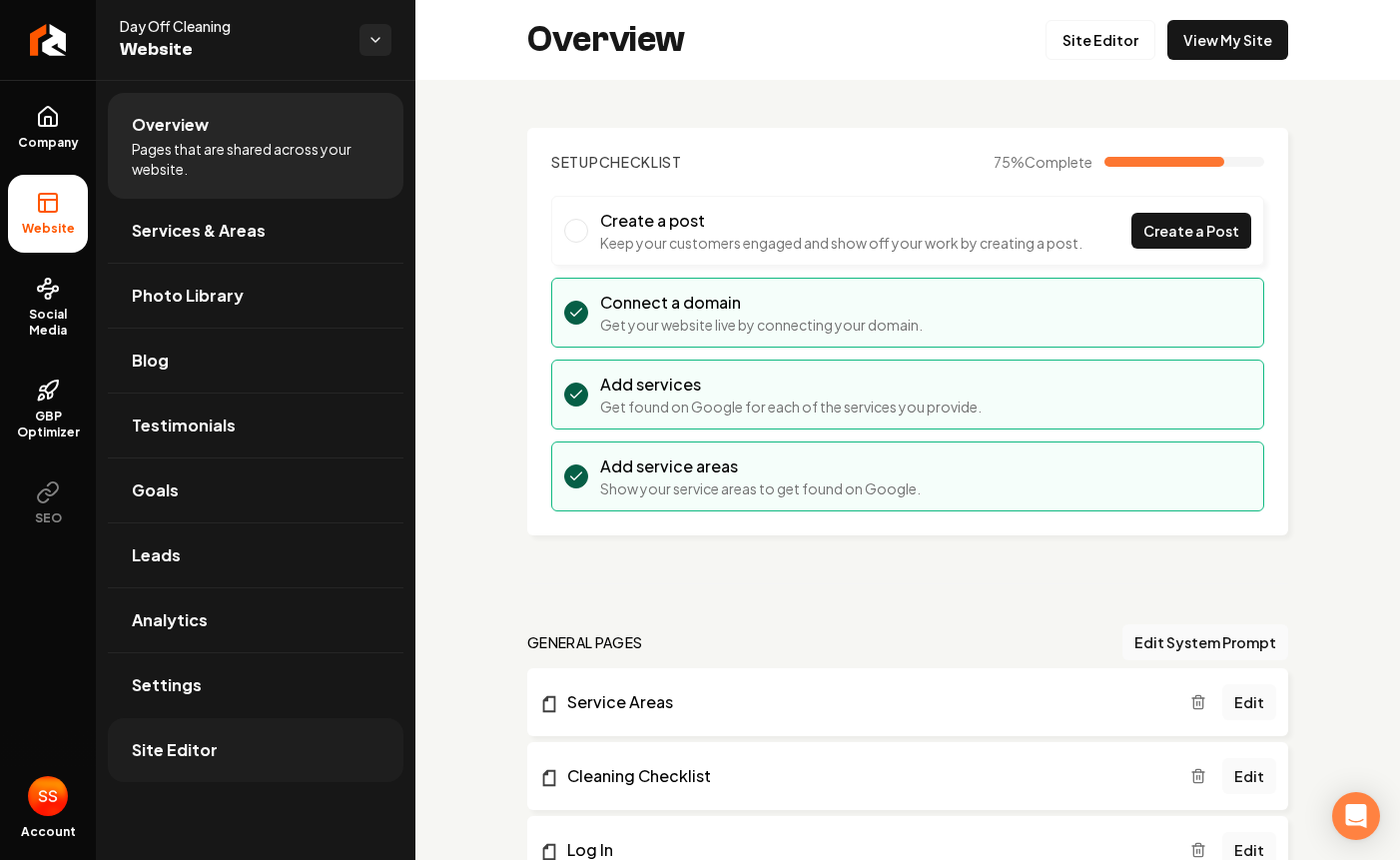click on "Site Editor" at bounding box center [256, 750] 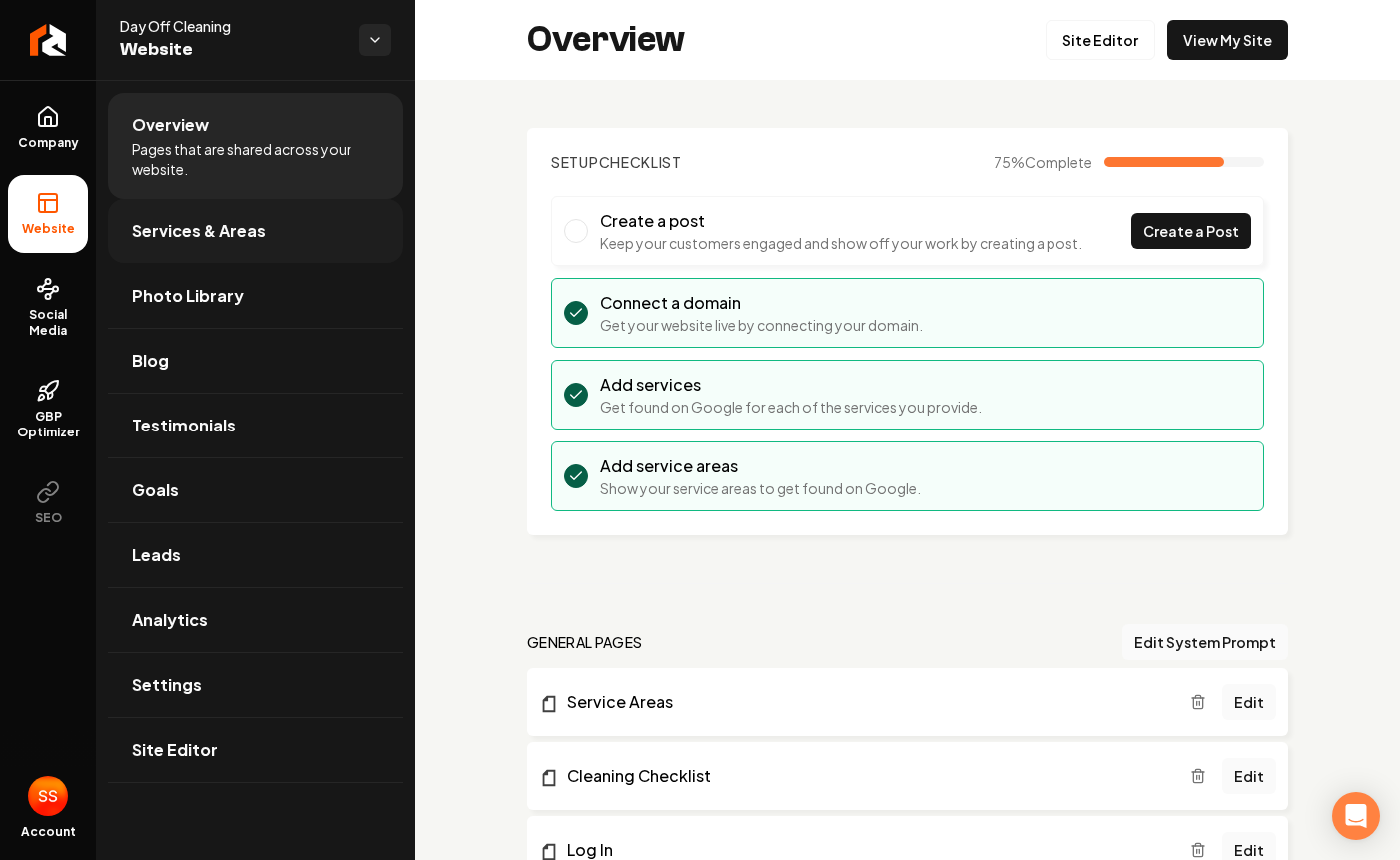 click on "Services & Areas" at bounding box center (199, 231) 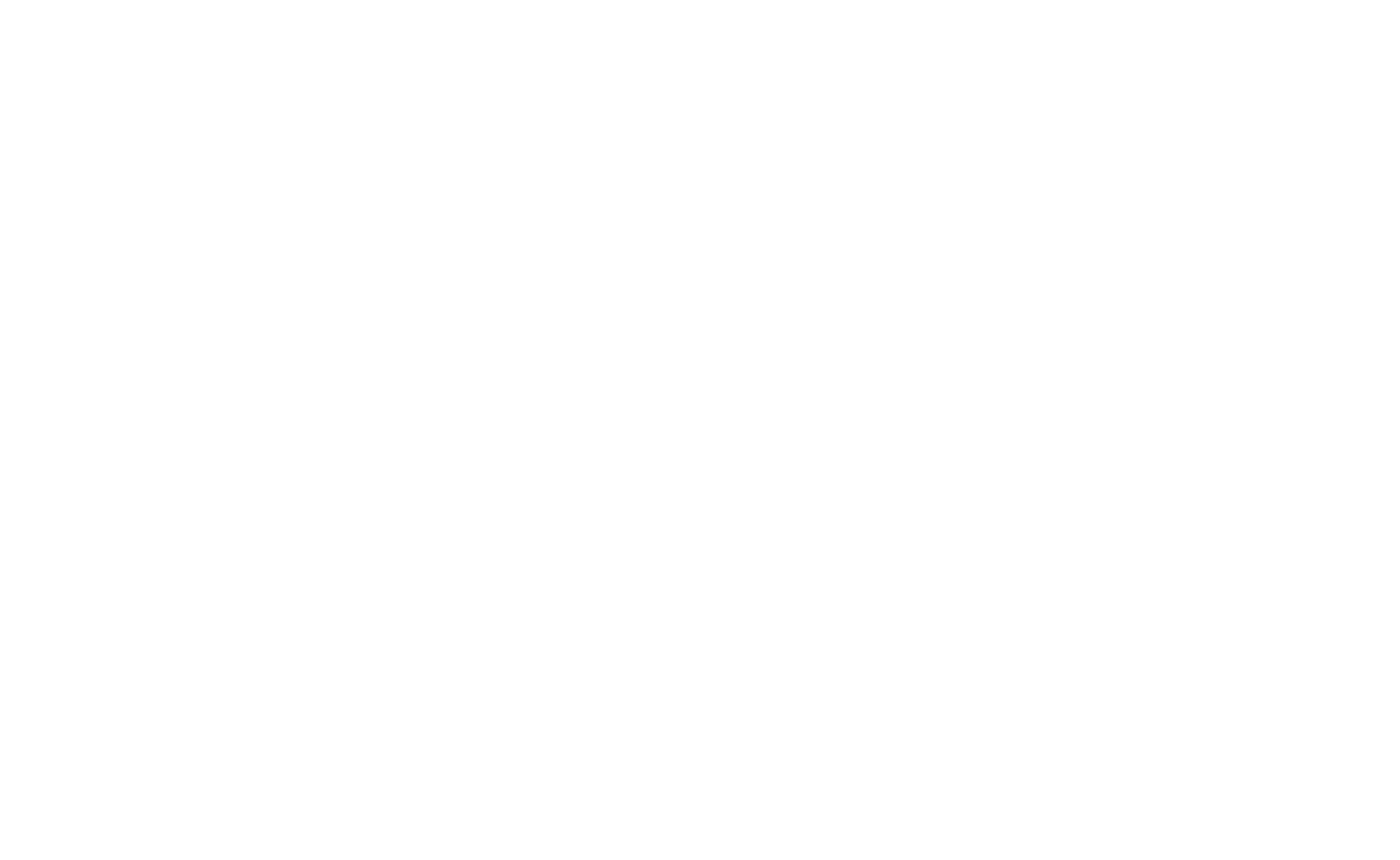 scroll, scrollTop: 0, scrollLeft: 0, axis: both 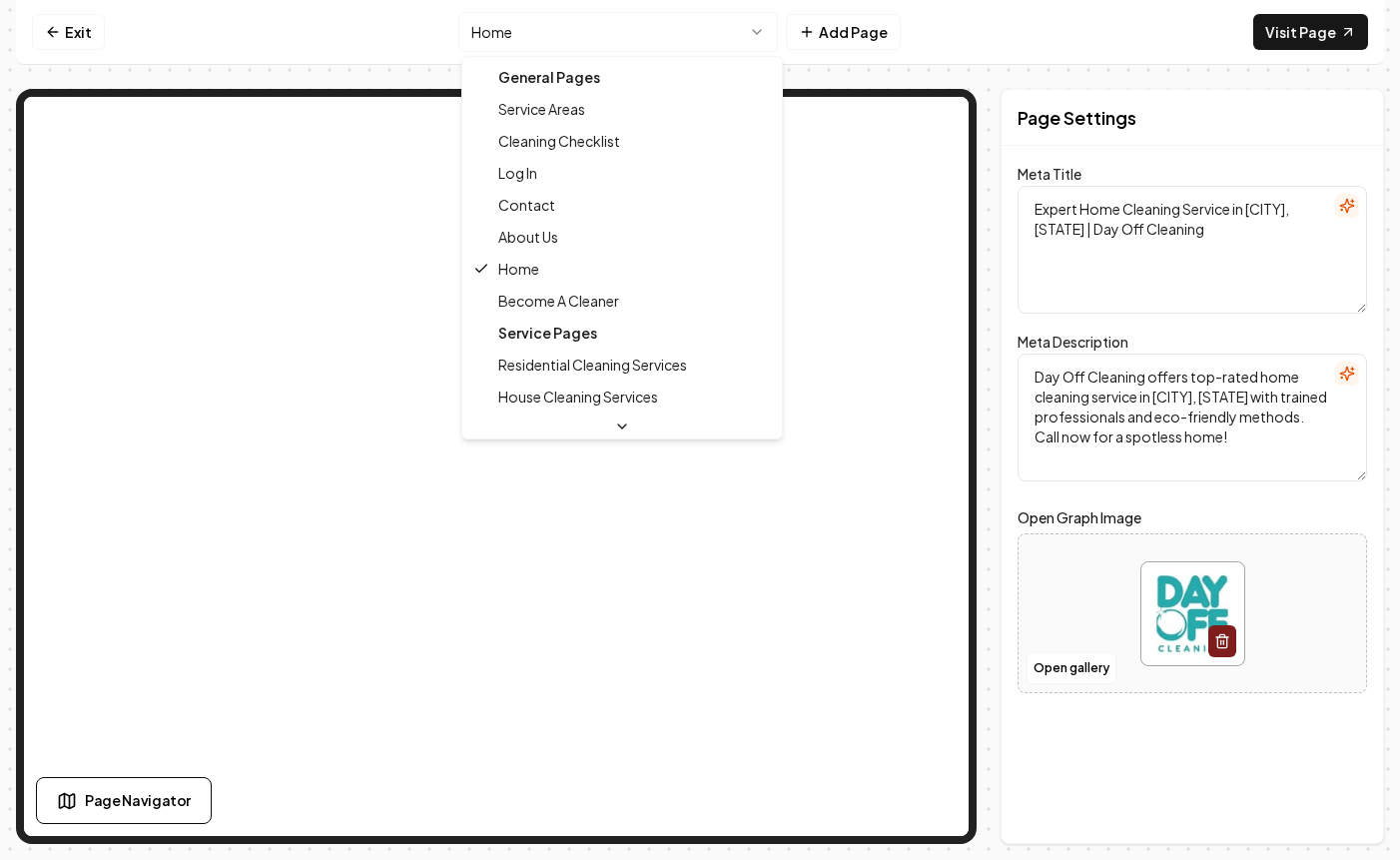 click on "Computer Required This feature is only available on a computer. Please switch to a computer to edit your site. Go back  Exit Home Add Page Visit Page  Page Navigator Page Settings Meta Title Expert Home Cleaning Service in [CITY], [STATE] | Day Off Cleaning Meta Description Day Off Cleaning offers top-rated home cleaning service in [CITY], [STATE] with trained professionals and eco-friendly methods. Call now for a spotless home! Open Graph Image Open gallery Discard Changes Save Section Editor Unsupported section type /dashboard/sites/2ecf4a88-131e-4381-9766-e80657705428/pages/825b1a65-105d-4971-8b73-47ccfaf19d08 General Pages Service Areas Cleaning Checklist Log In Contact About Us Home Become A Cleaner Service Pages Residential Cleaning Services House Cleaning Services Commercial Cleaning Services Apartment Cleaning Services Janitorial Services Move In Cleaning Services Green Cleaning Services Deep Cleaning Services Move Out Cleaning Services Post Construction Cleaning Services Service Area Pages [COUNTY], [STATE]" at bounding box center (700, 430) 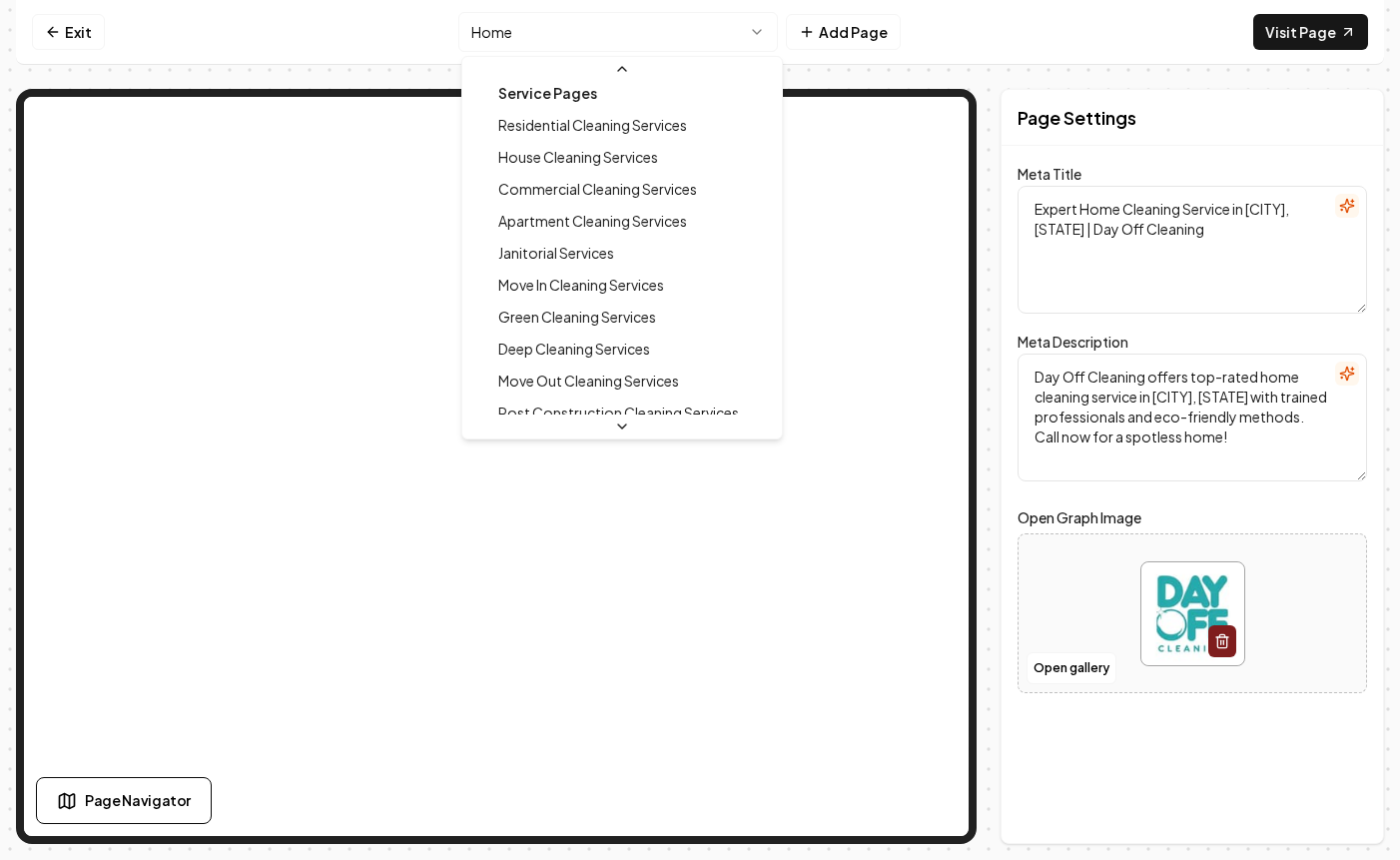 scroll, scrollTop: 219, scrollLeft: 0, axis: vertical 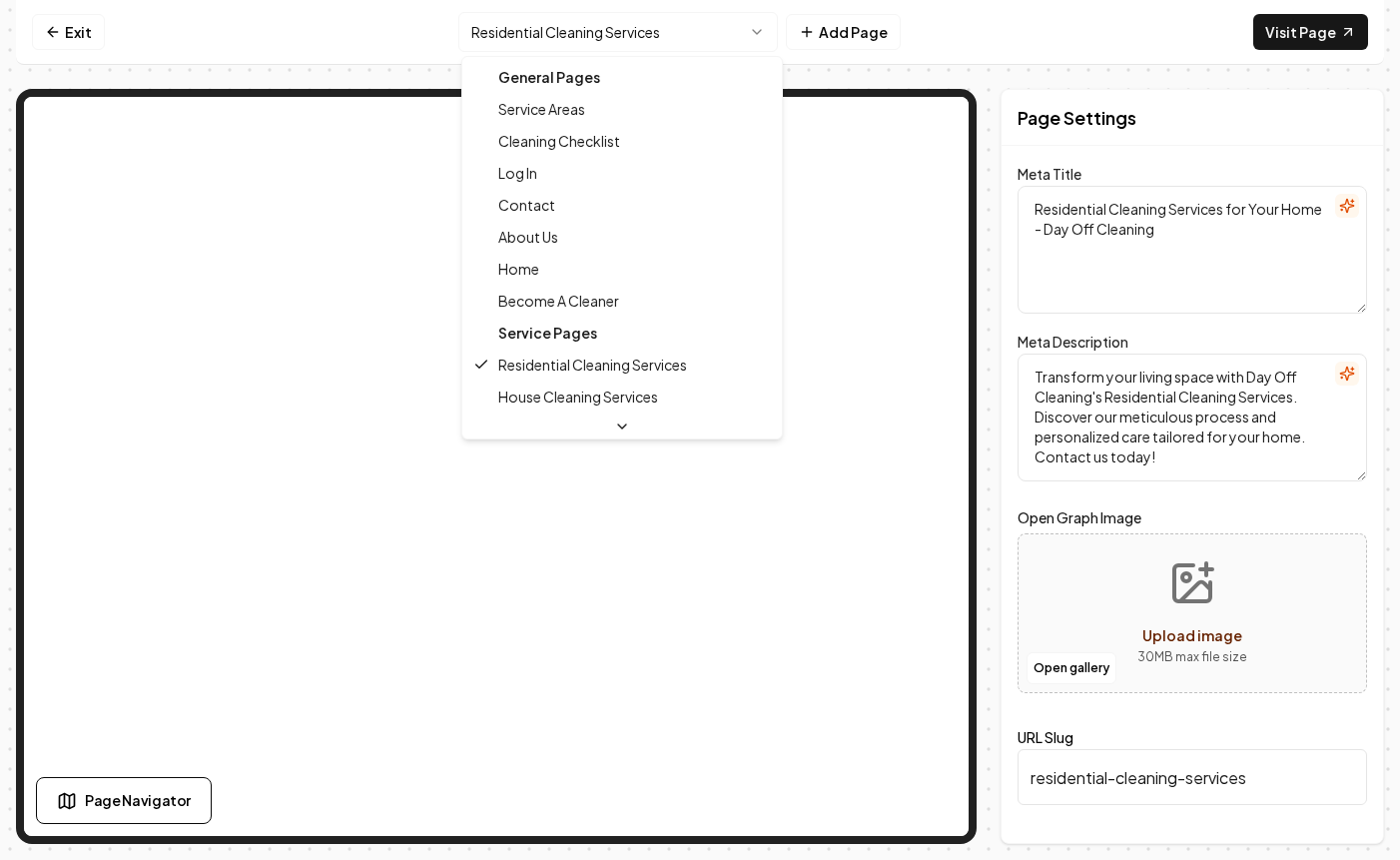 click on "Computer Required This feature is only available on a computer. Please switch to a computer to edit your site. Go back Exit Residential Cleaning Services Add Page Visit Page Page Navigator Page Settings Meta Title Residential Cleaning Services for Your Home - Day Off Cleaning Meta Description Transform your living space with Day Off Cleaning's Residential Cleaning Services. Discover our meticulous process and personalized care tailored for your home. Contact us today! Open Graph Image Open gallery Upload image 30 MB max file size URL Slug residential-cleaning-services Discard Changes Save Section Editor Unsupported section type /dashboard/sites/[UUID]/pages/[UUID] General Pages Service Areas Cleaning Checklist Log In Contact About Us Home Become A Cleaner Service Pages Residential Cleaning Services House Cleaning Services Commercial Cleaning Services Apartment Cleaning Services Janitorial Services Move In Cleaning Services Green Cleaning Services" at bounding box center (700, 430) 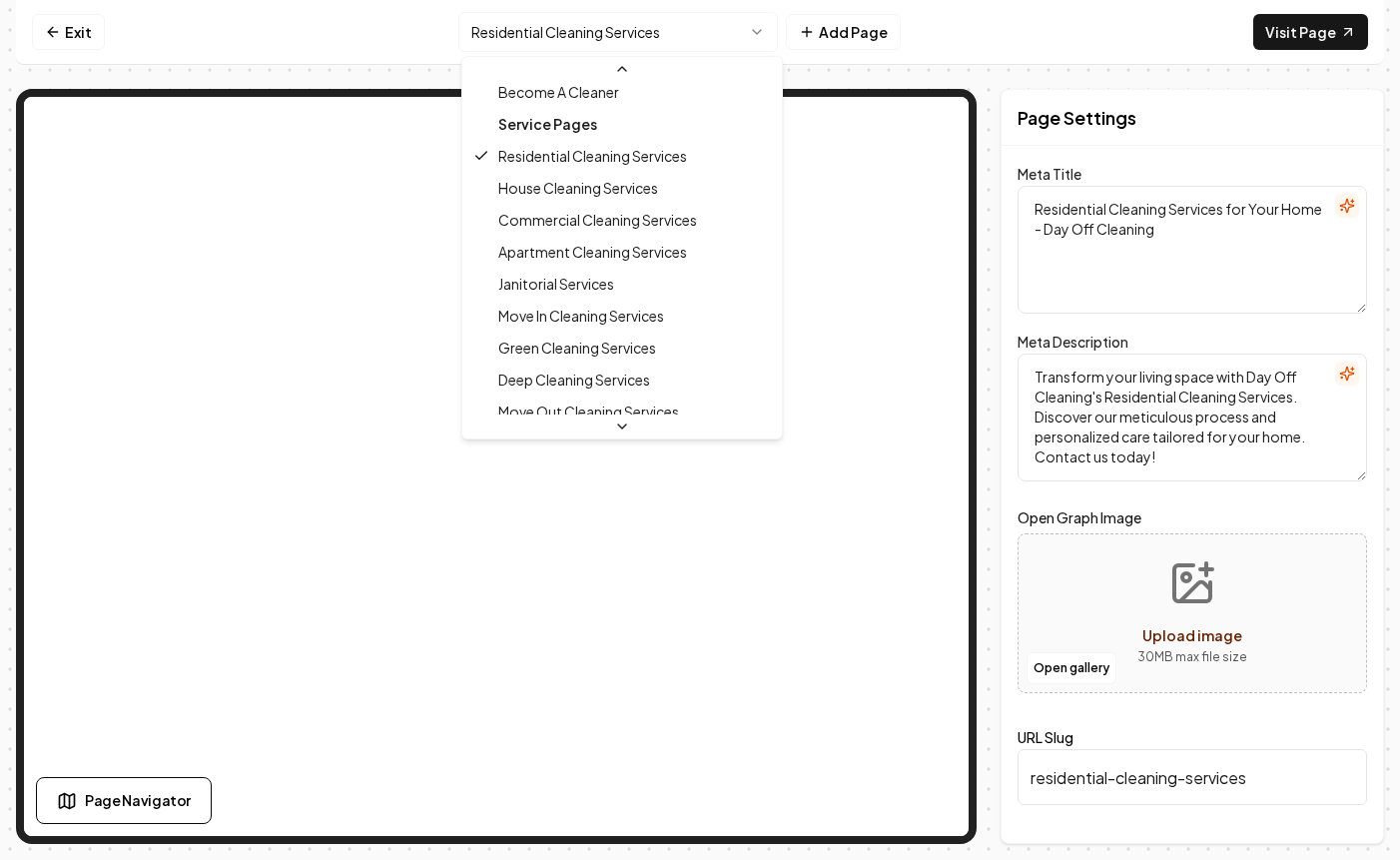 scroll, scrollTop: 231, scrollLeft: 0, axis: vertical 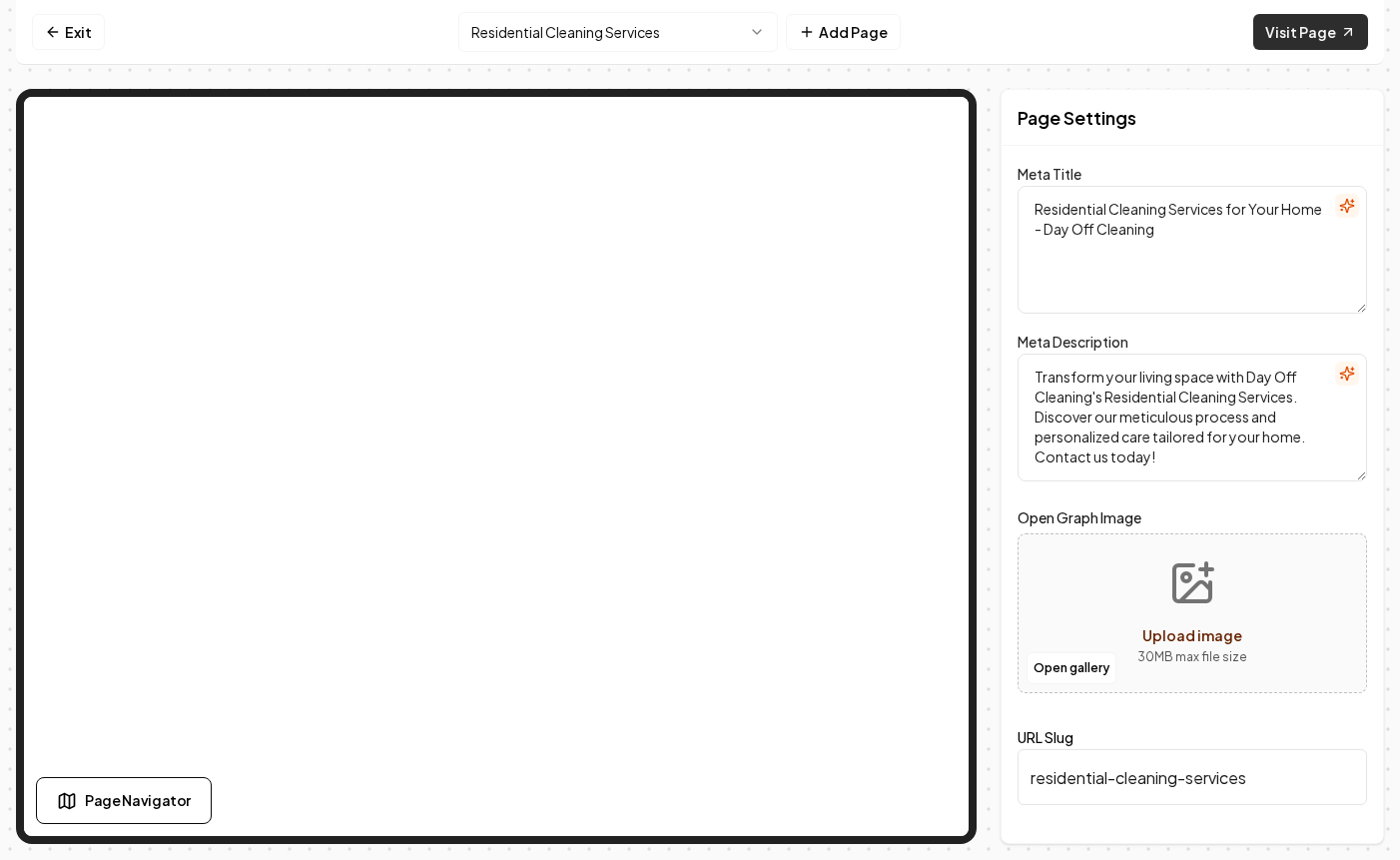 click on "Visit Page" at bounding box center (1310, 32) 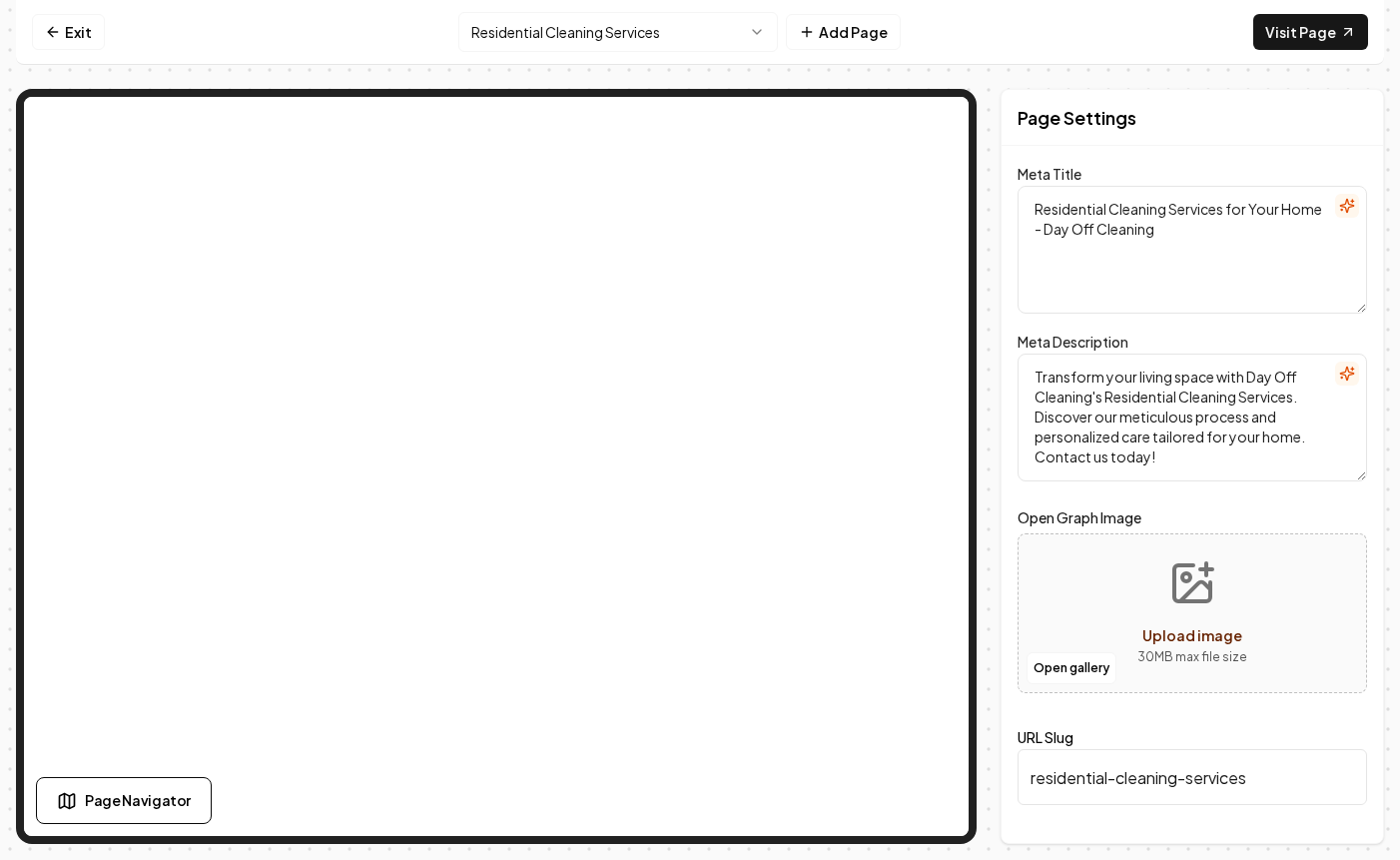 click on "Residential Cleaning Services for Your Home - Day Off Cleaning" at bounding box center (1192, 250) 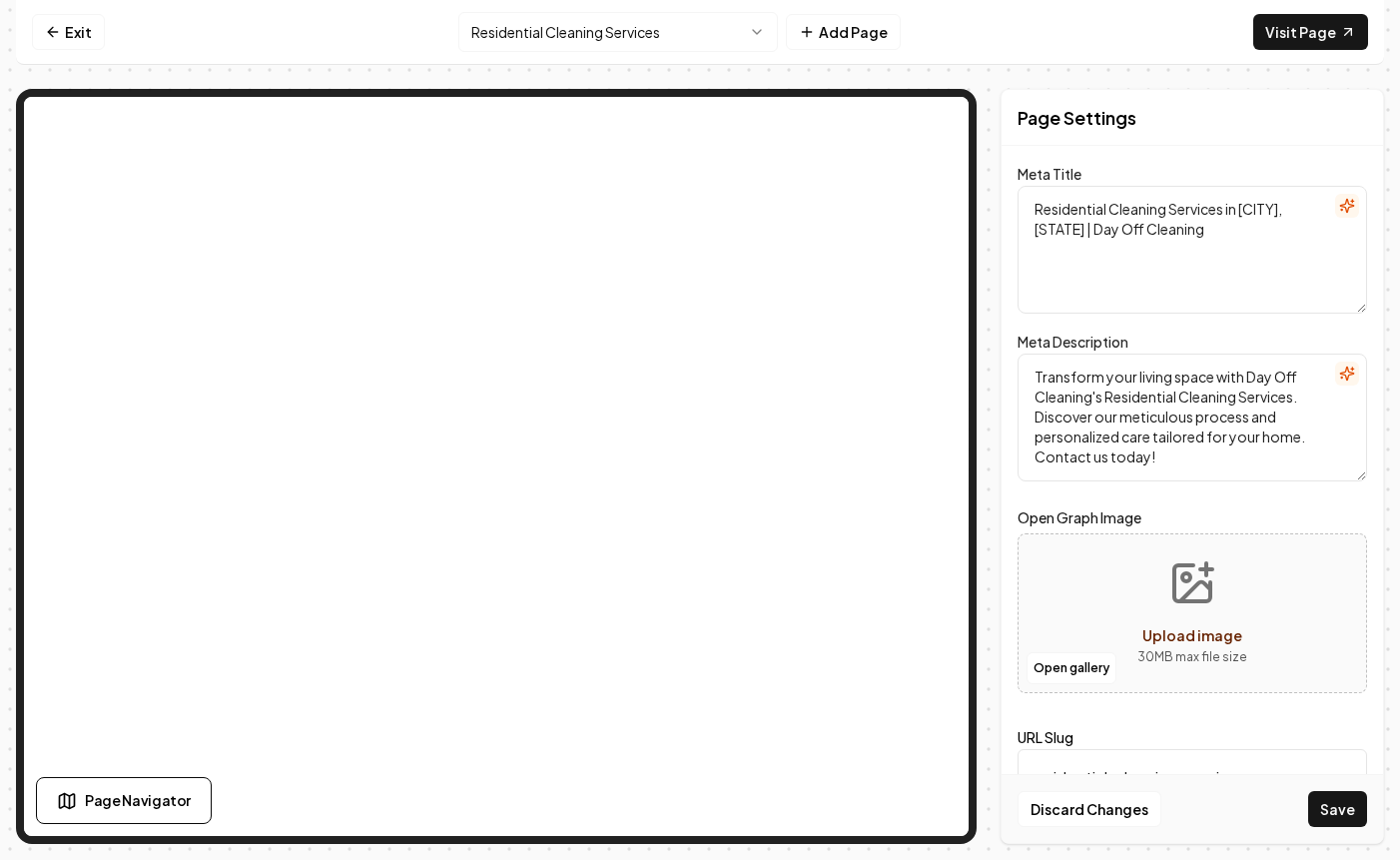 type on "Residential Cleaning Services in [CITY], [STATE] | Day Off Cleaning" 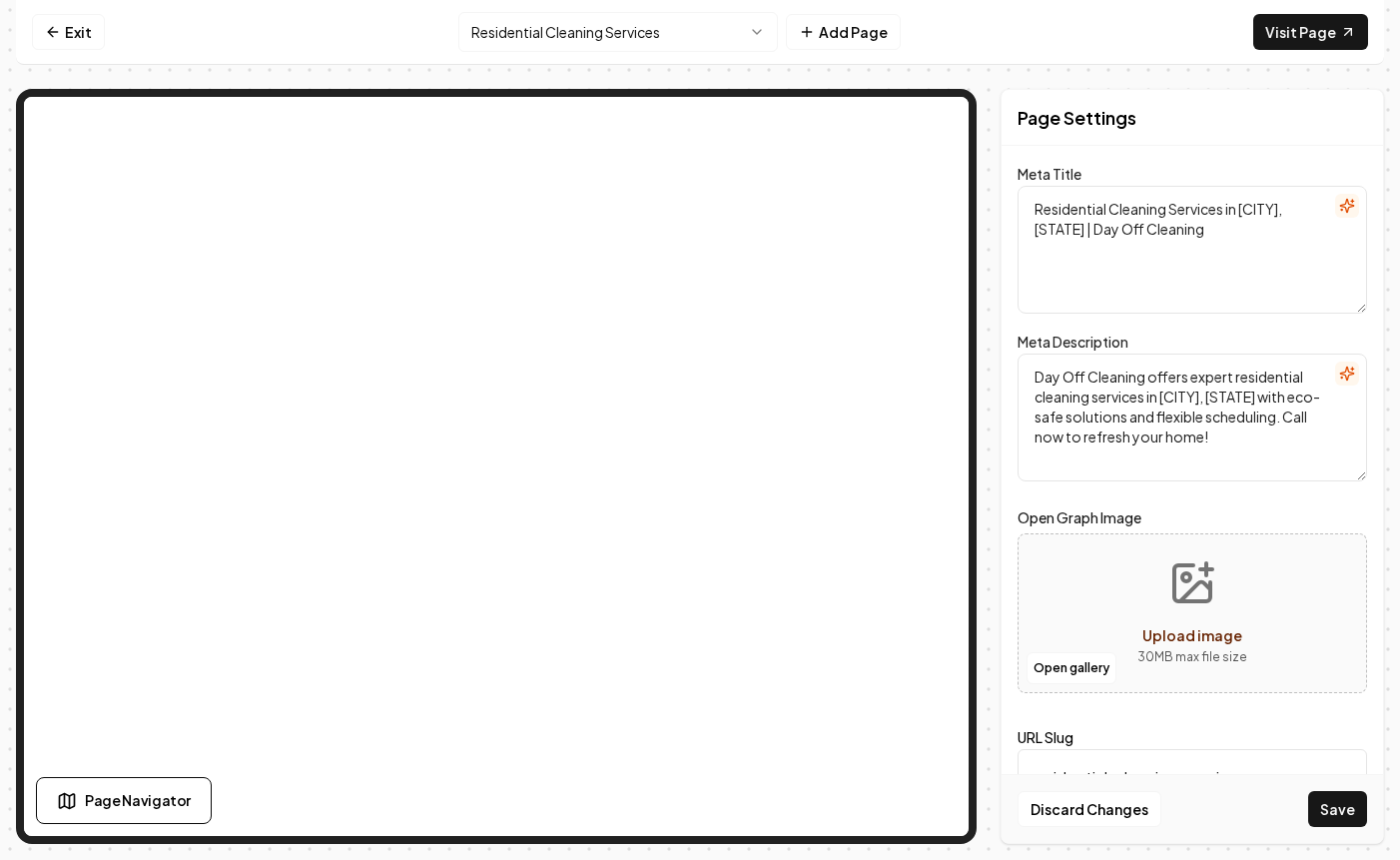 type on "Day Off Cleaning offers expert residential cleaning services in [CITY], [STATE] with eco-safe solutions and flexible scheduling. Call now to refresh your home!" 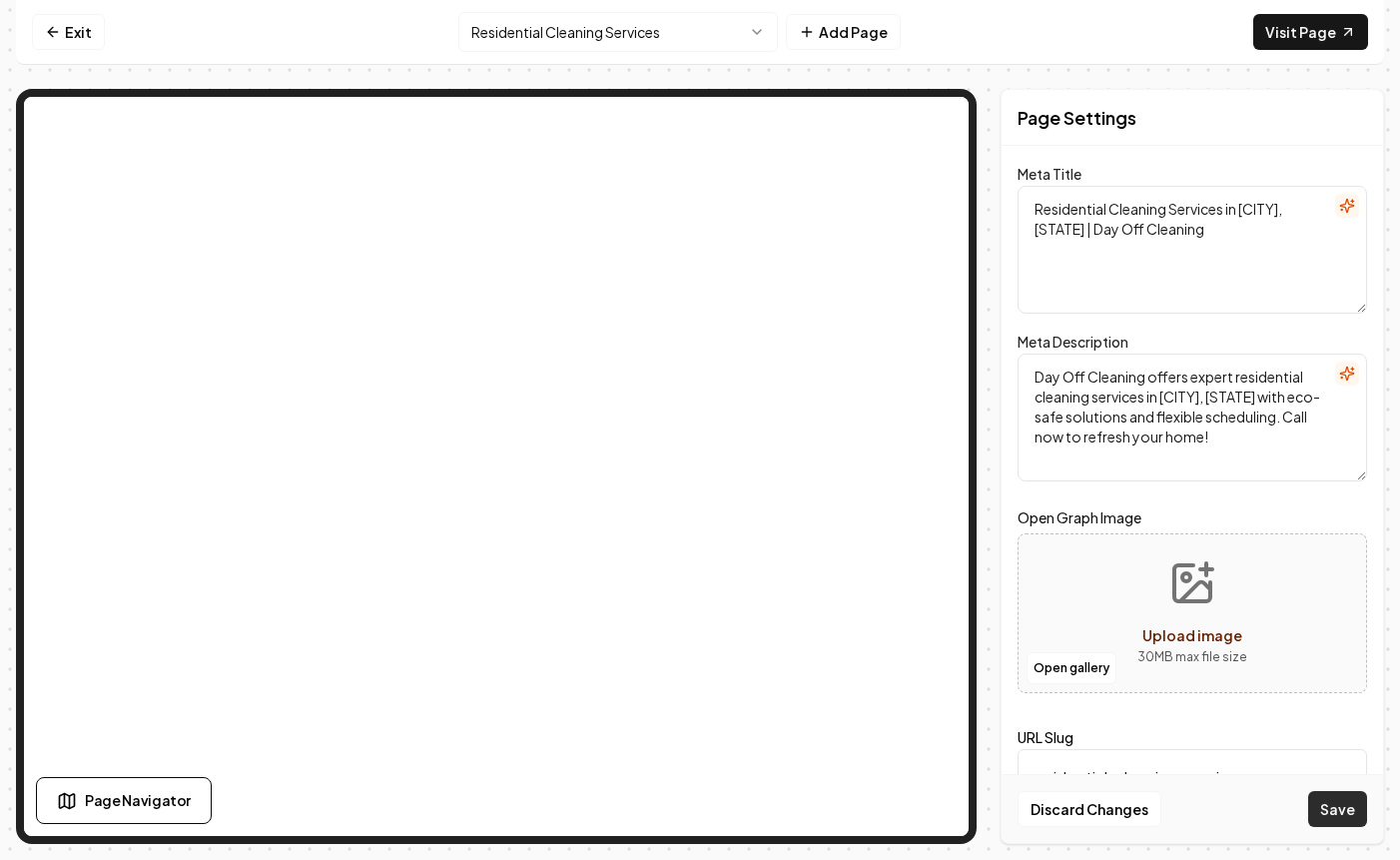 click on "Save" at bounding box center [1337, 809] 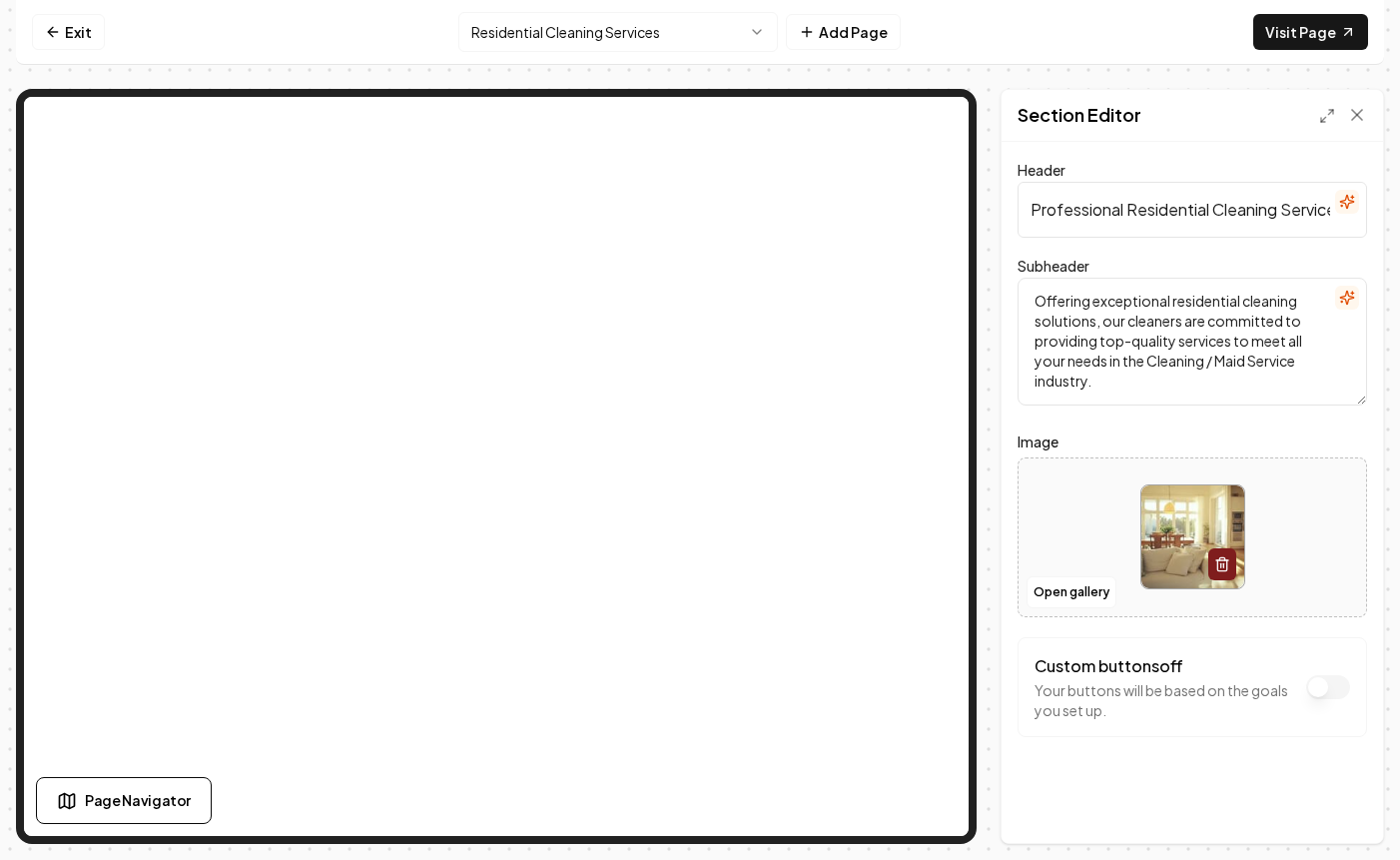 click on "Professional Residential Cleaning Services" at bounding box center (1192, 210) 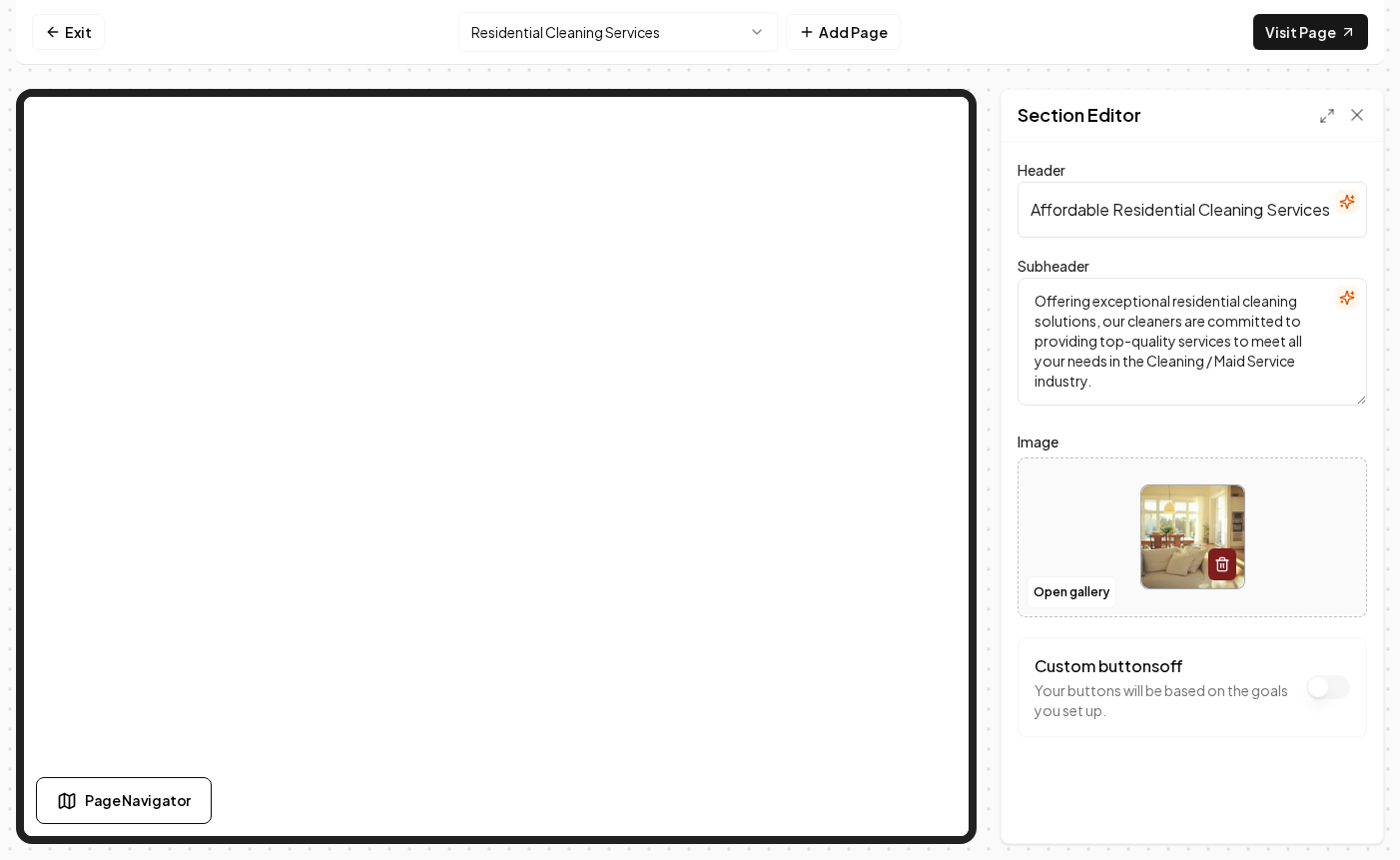 scroll, scrollTop: 0, scrollLeft: 112, axis: horizontal 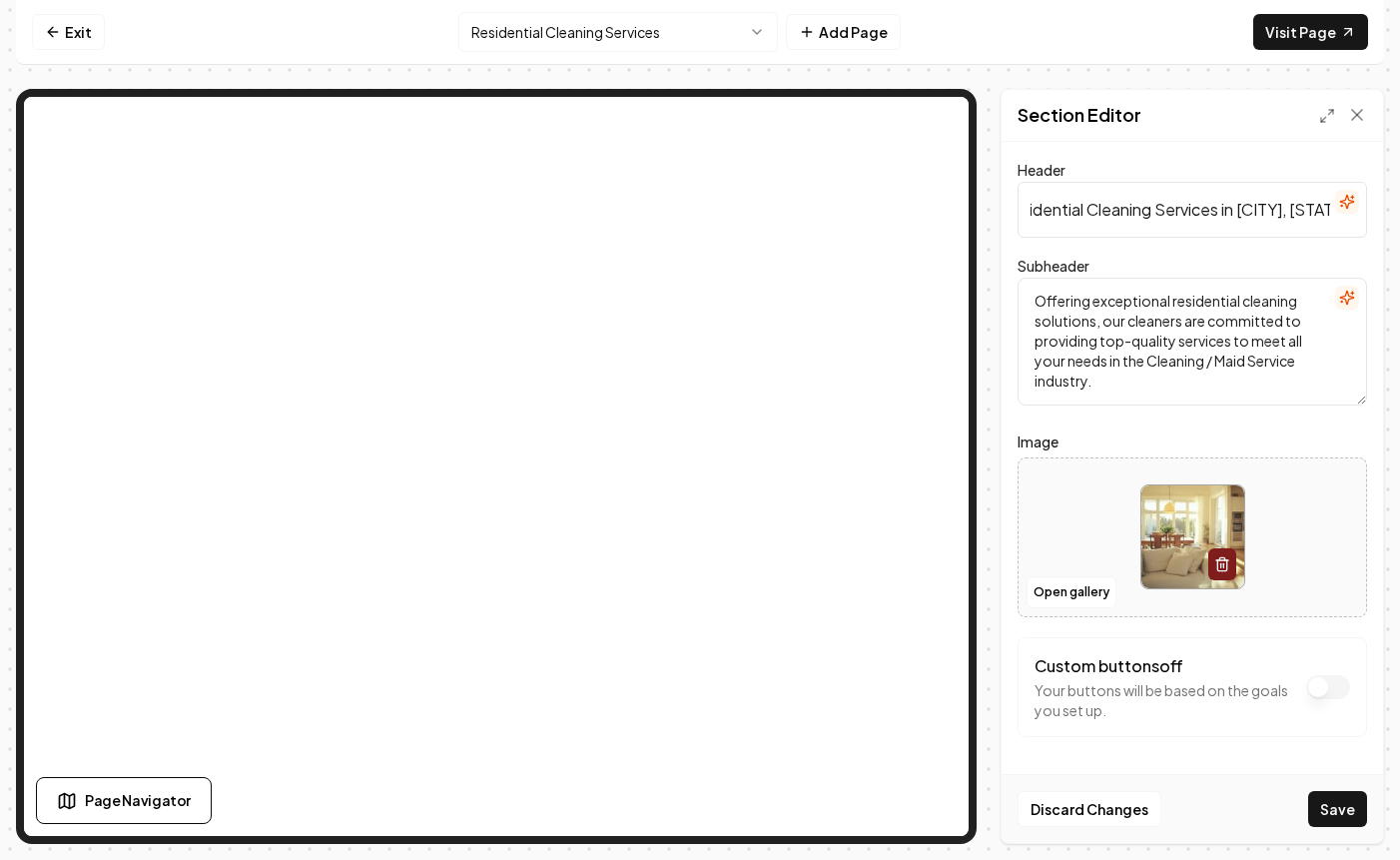 type on "Affordable Residential Cleaning Services in [CITY], [STATE]" 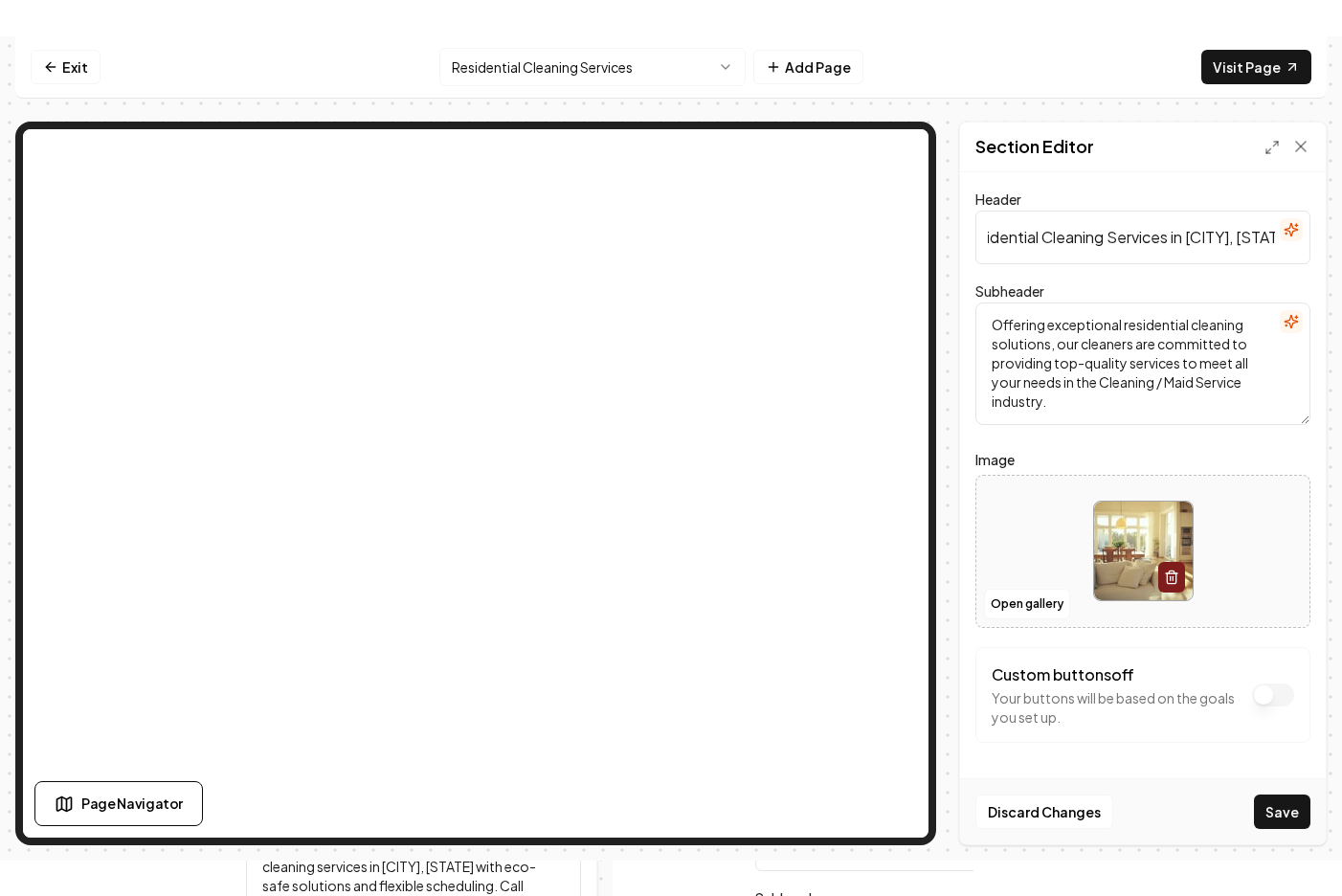 scroll, scrollTop: 0, scrollLeft: 0, axis: both 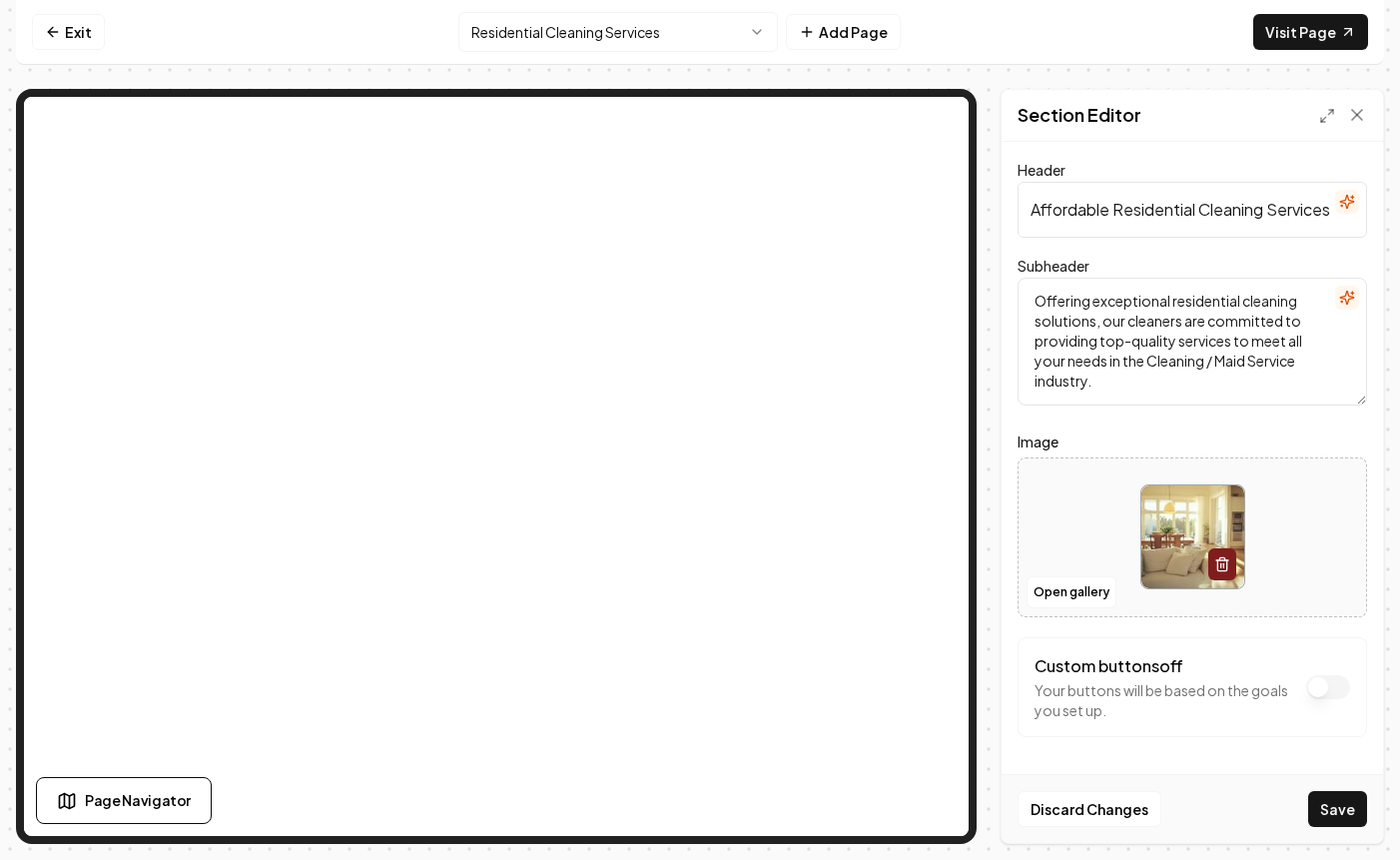 click on "Offering exceptional residential cleaning solutions, our cleaners are committed to providing top-quality services to meet all your needs in the Cleaning / Maid Service industry." at bounding box center [1192, 342] 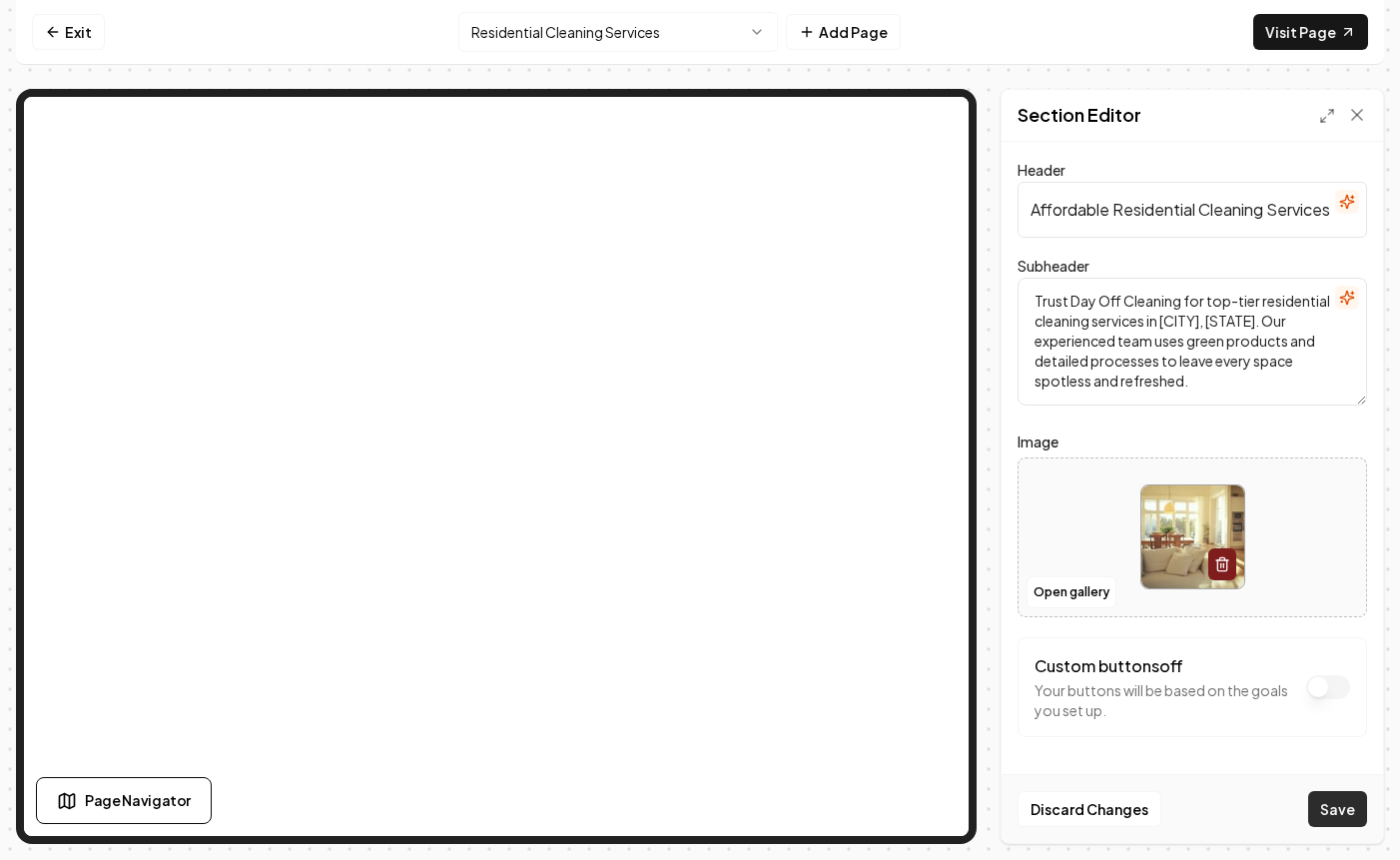 type on "Trust Day Off Cleaning for top-tier residential cleaning services in [CITY], [STATE]. Our experienced team uses green products and detailed processes to leave every space spotless and refreshed." 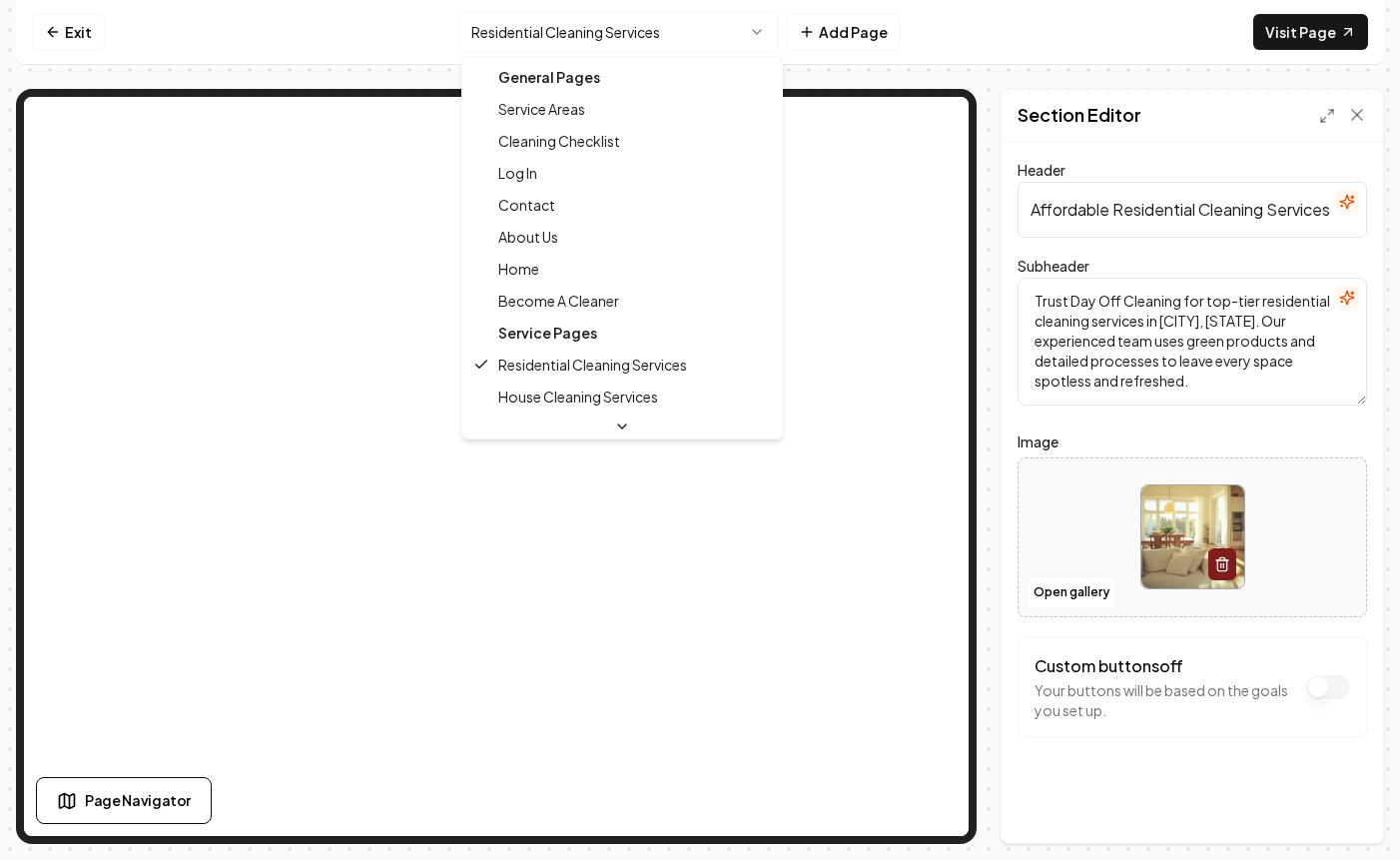 click on "Computer Required This feature is only available on a computer. Please switch to a computer to edit your site. Go back Exit Residential Cleaning Services Add Page Visit Page Page Navigator Page Settings Section Editor Header Affordable Residential Cleaning Services in [CITY], [STATE] Subheader Trust Day Off Cleaning for top-tier residential cleaning services in [CITY], [STATE]. Our experienced team uses green products and detailed processes to leave every space spotless and refreshed. Image Open gallery Custom buttons off Your buttons will be based on the goals you set up. Discard Changes Save /dashboard/sites/[UUID]/pages/[UUID] General Pages Service Areas Cleaning Checklist Log In Contact About Us Home Become A Cleaner Service Pages Residential Cleaning Services House Cleaning Services Commercial Cleaning Services Apartment Cleaning Services Janitorial Services Move In Cleaning Services Green Cleaning Services Deep Cleaning Services Service Area Pages" at bounding box center [700, 430] 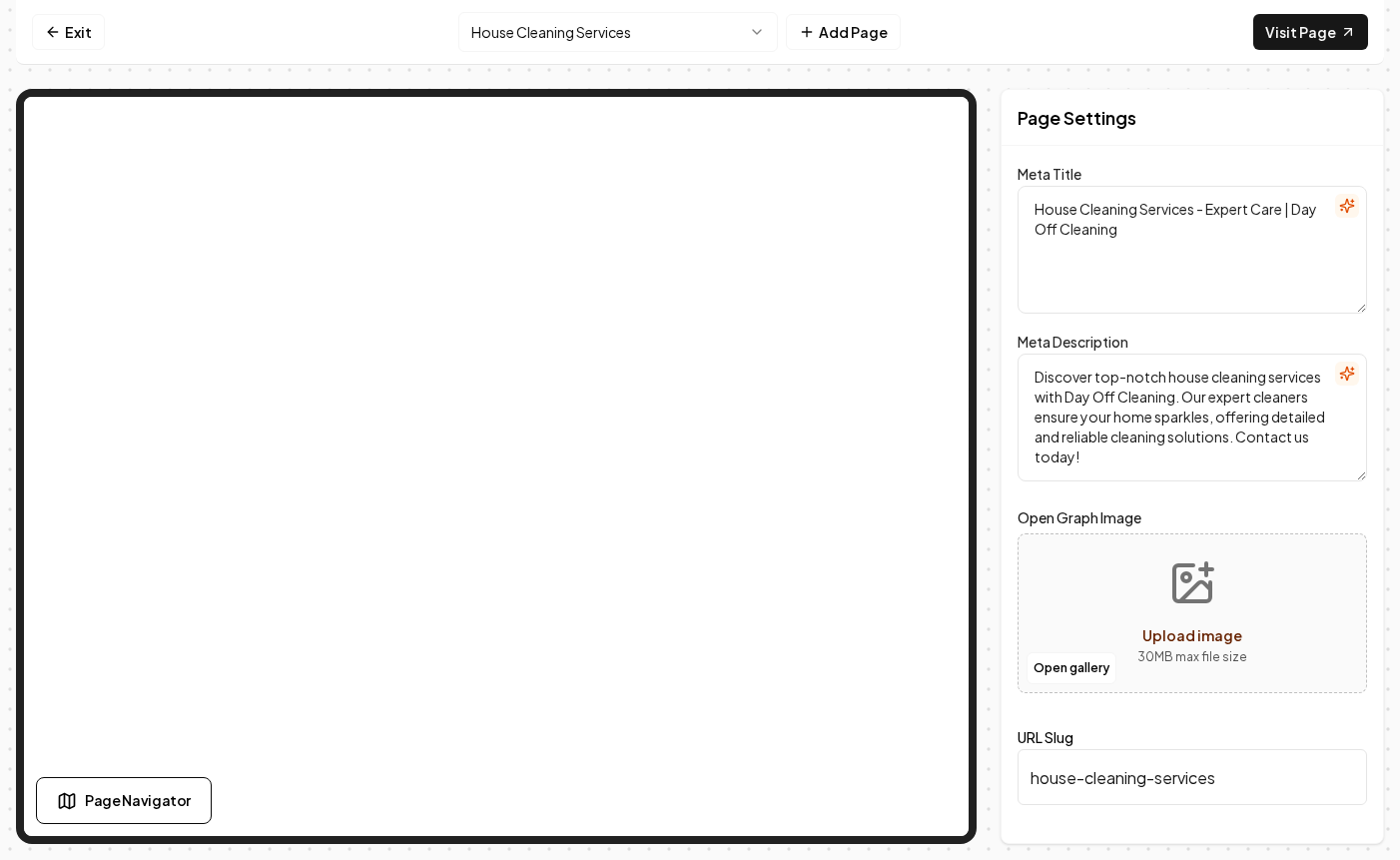 click on "House Cleaning Services - Expert Care | Day Off Cleaning" at bounding box center [1192, 250] 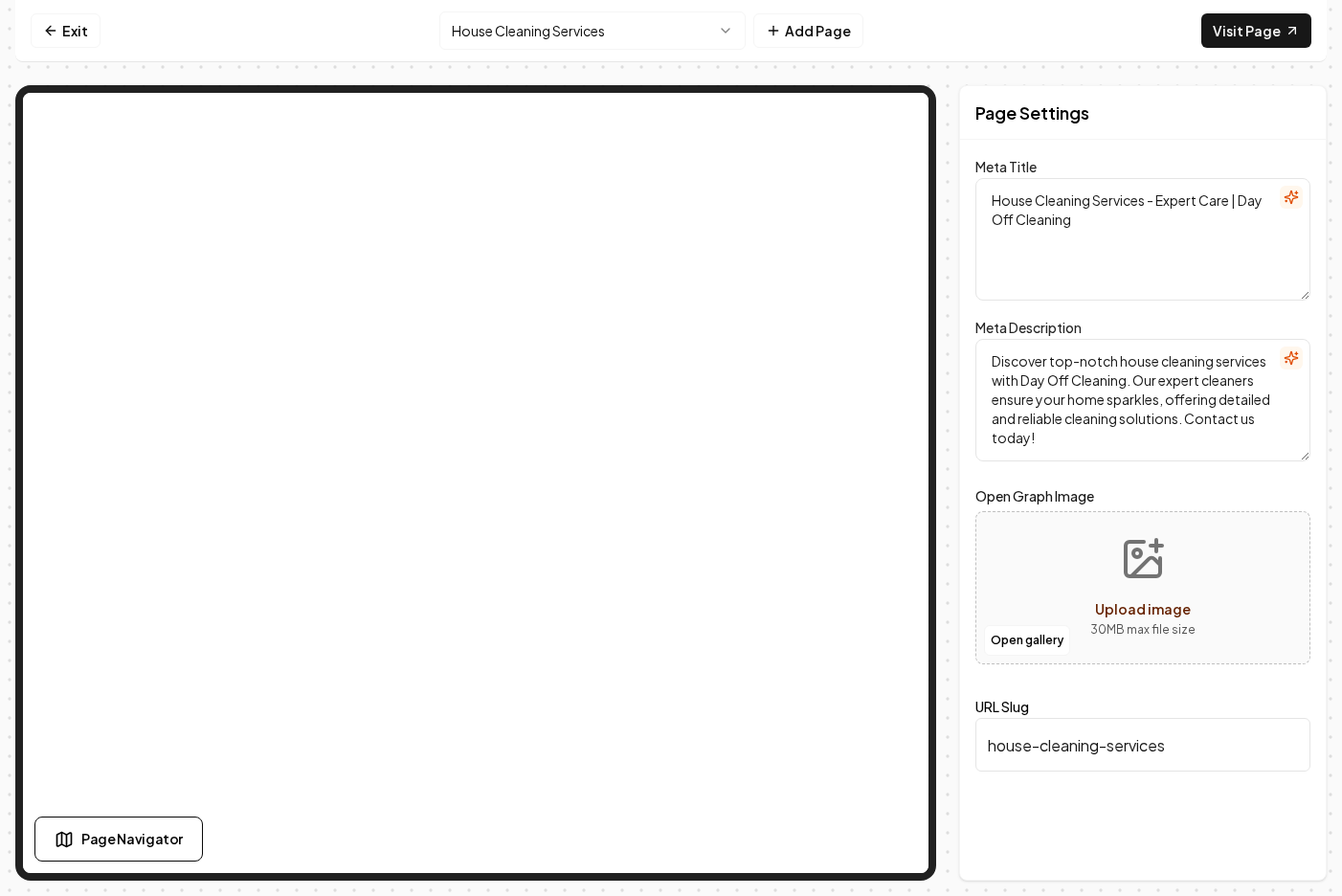 drag, startPoint x: 1150, startPoint y: 202, endPoint x: 932, endPoint y: 203, distance: 218.0023 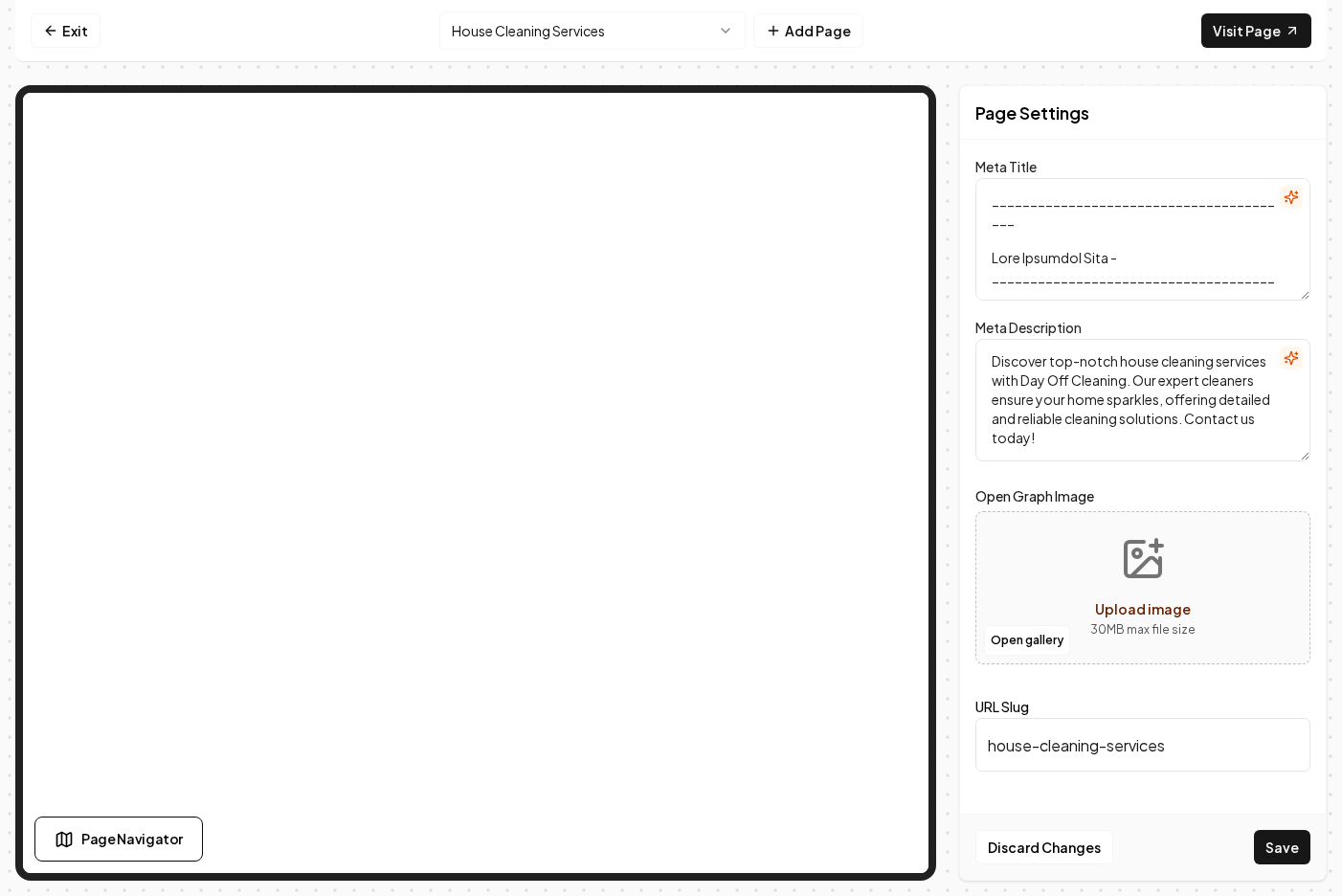 scroll, scrollTop: 5289, scrollLeft: 0, axis: vertical 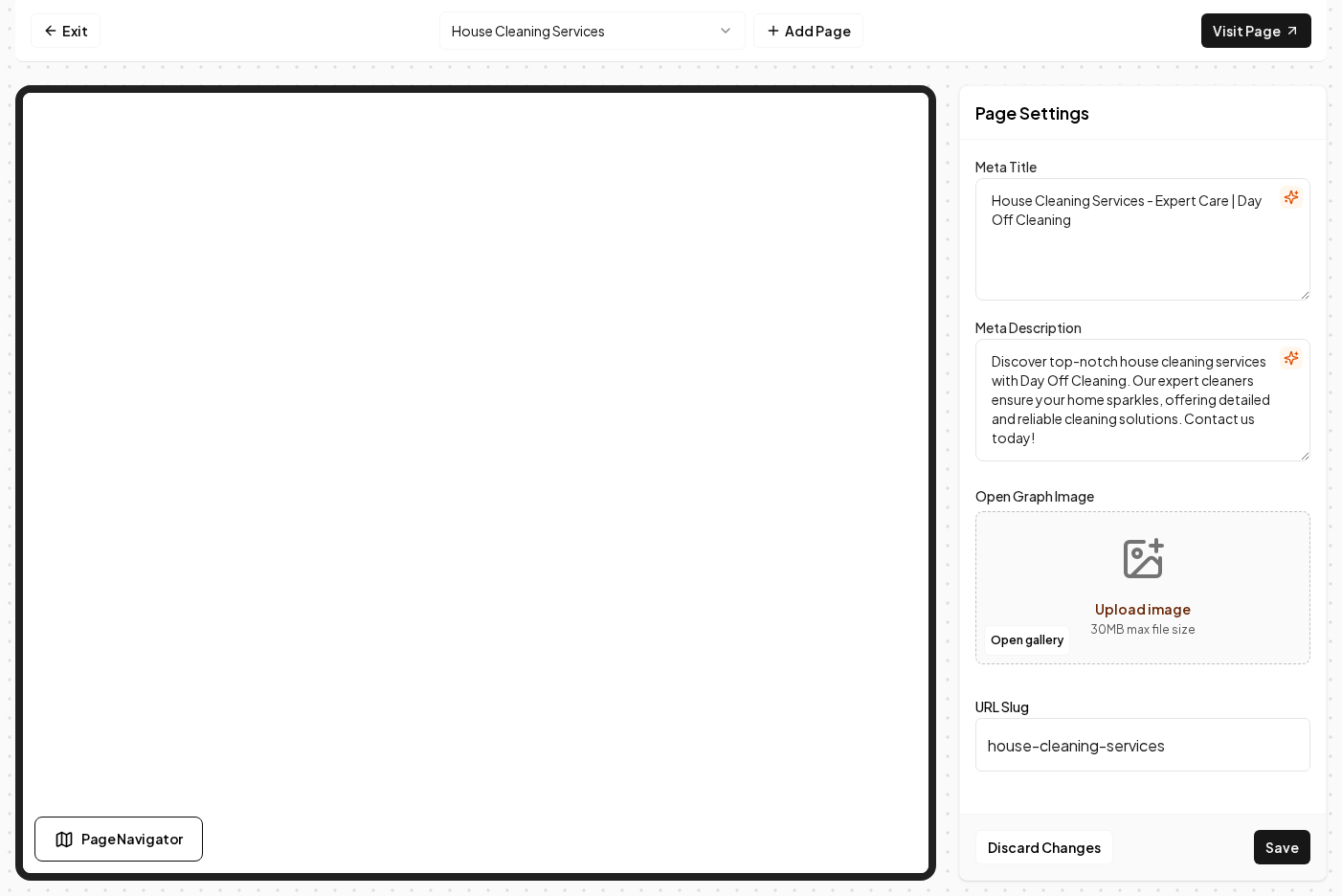 click on "House Cleaning Services - Expert Care | Day Off Cleaning" at bounding box center (1143, 239) 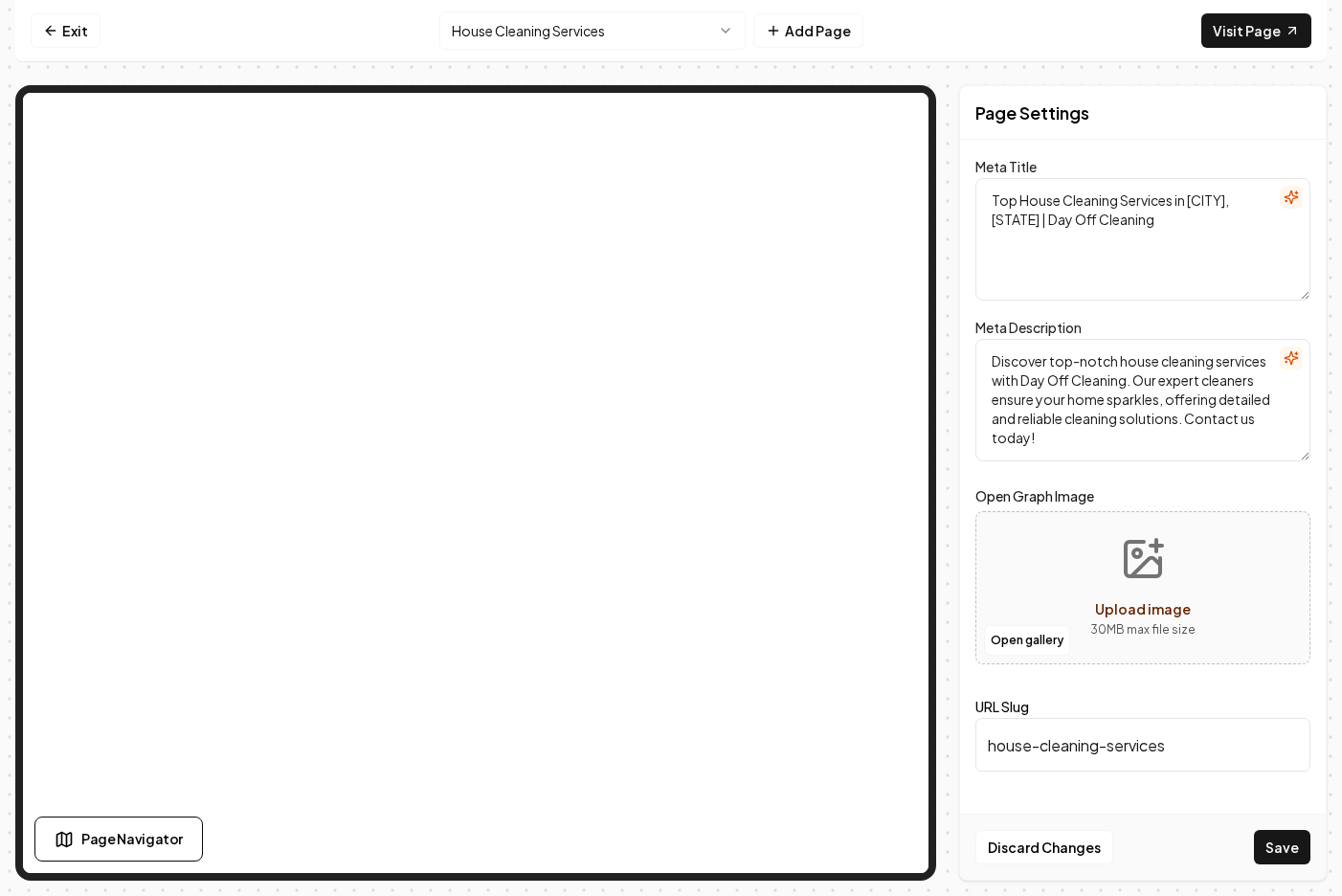 type on "Top House Cleaning Services in [CITY], [STATE] | Day Off Cleaning" 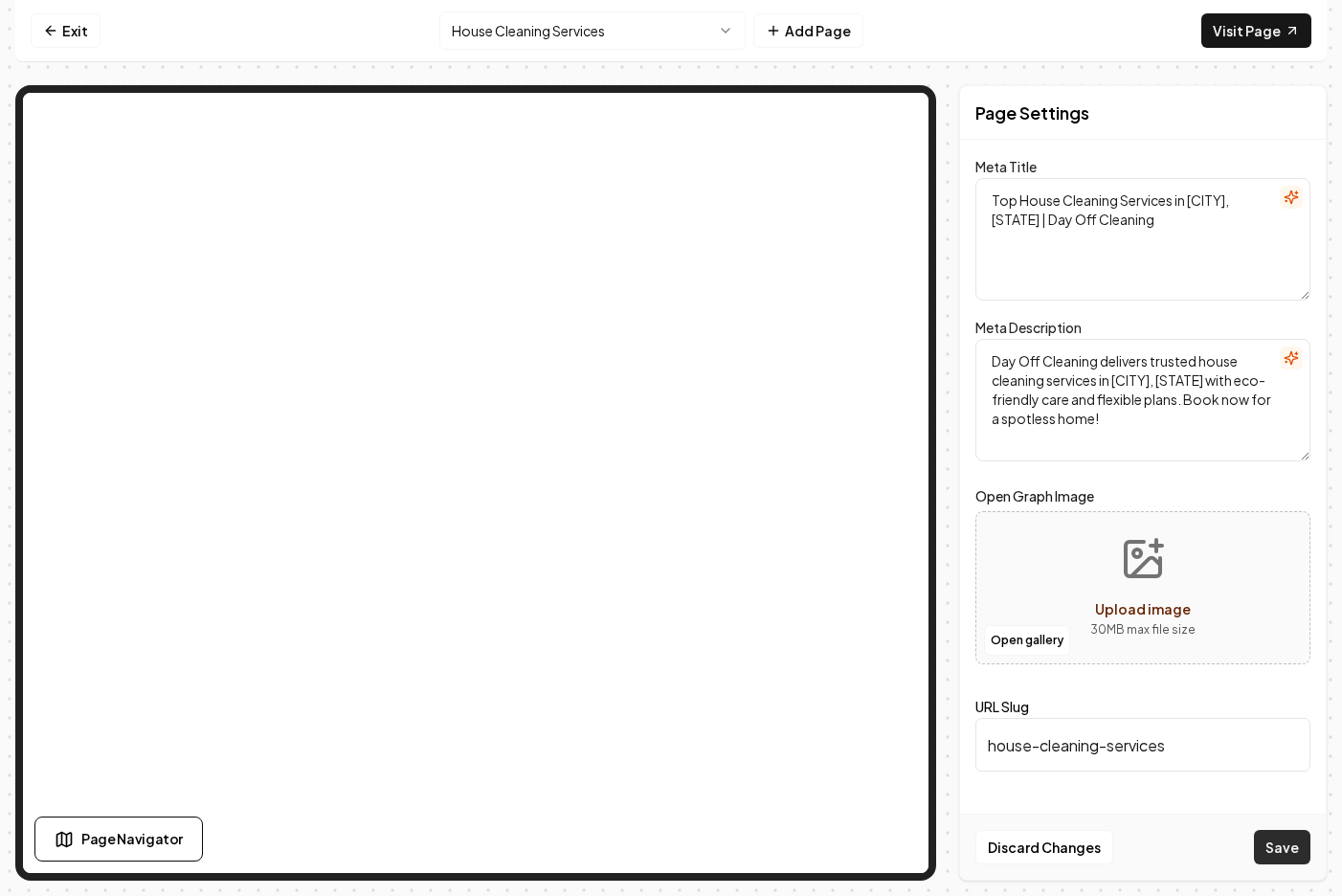 type on "Day Off Cleaning delivers trusted house cleaning services in [CITY], [STATE] with eco-friendly care and flexible plans. Book now for a spotless home!" 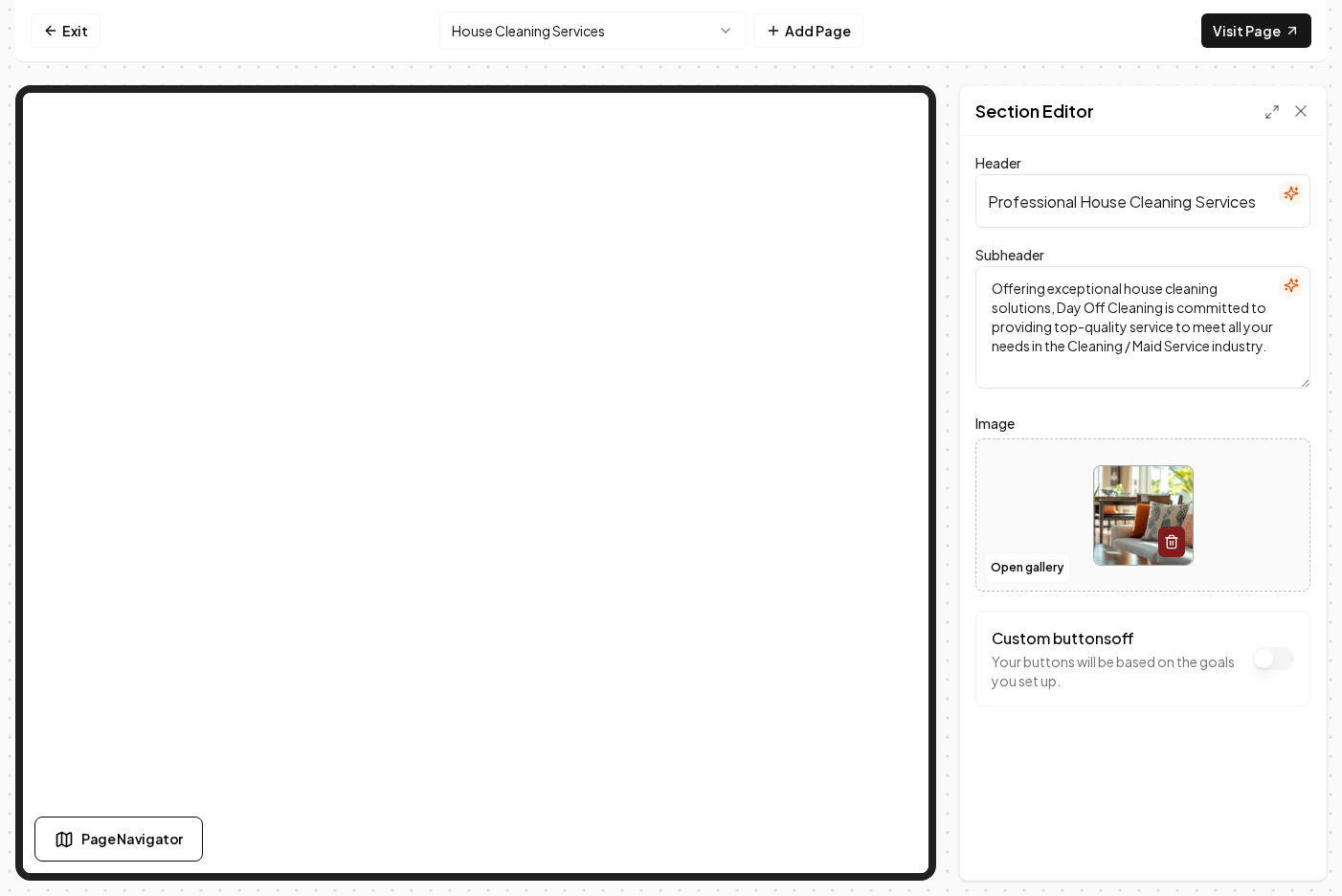 click on "Professional House Cleaning Services" at bounding box center (1143, 201) 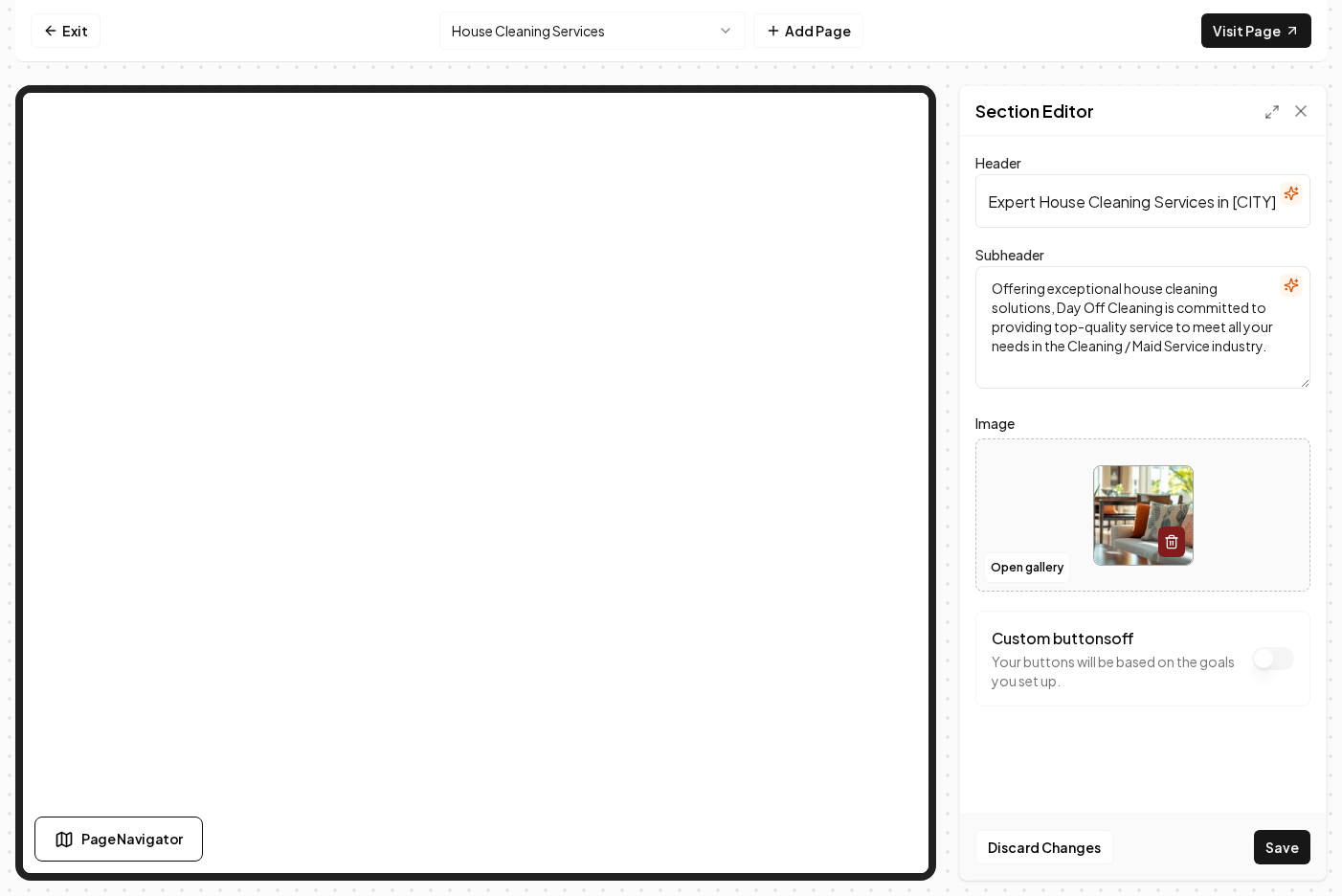 scroll, scrollTop: 0, scrollLeft: 43, axis: horizontal 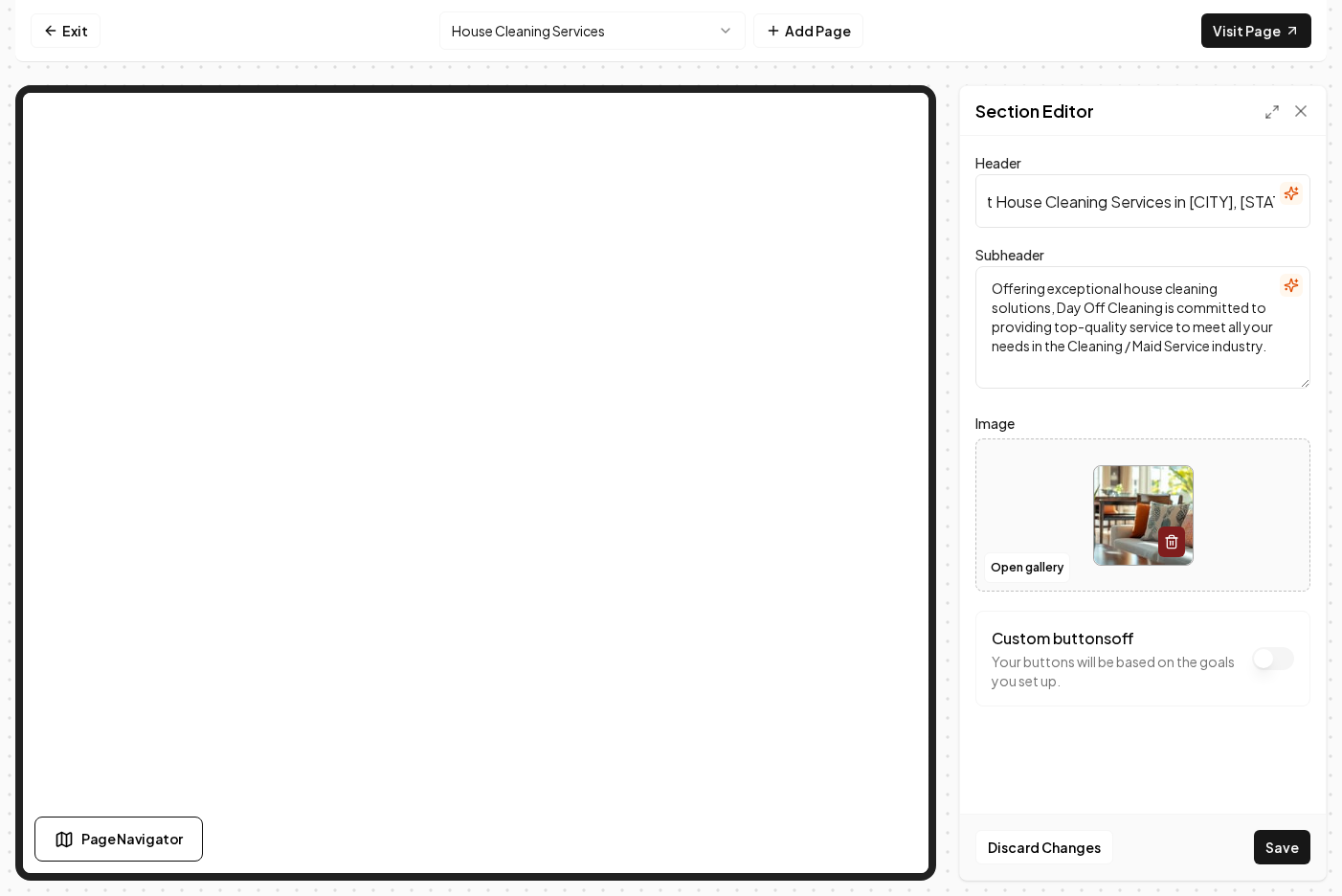 type on "Expert House Cleaning Services in [CITY], [STATE]" 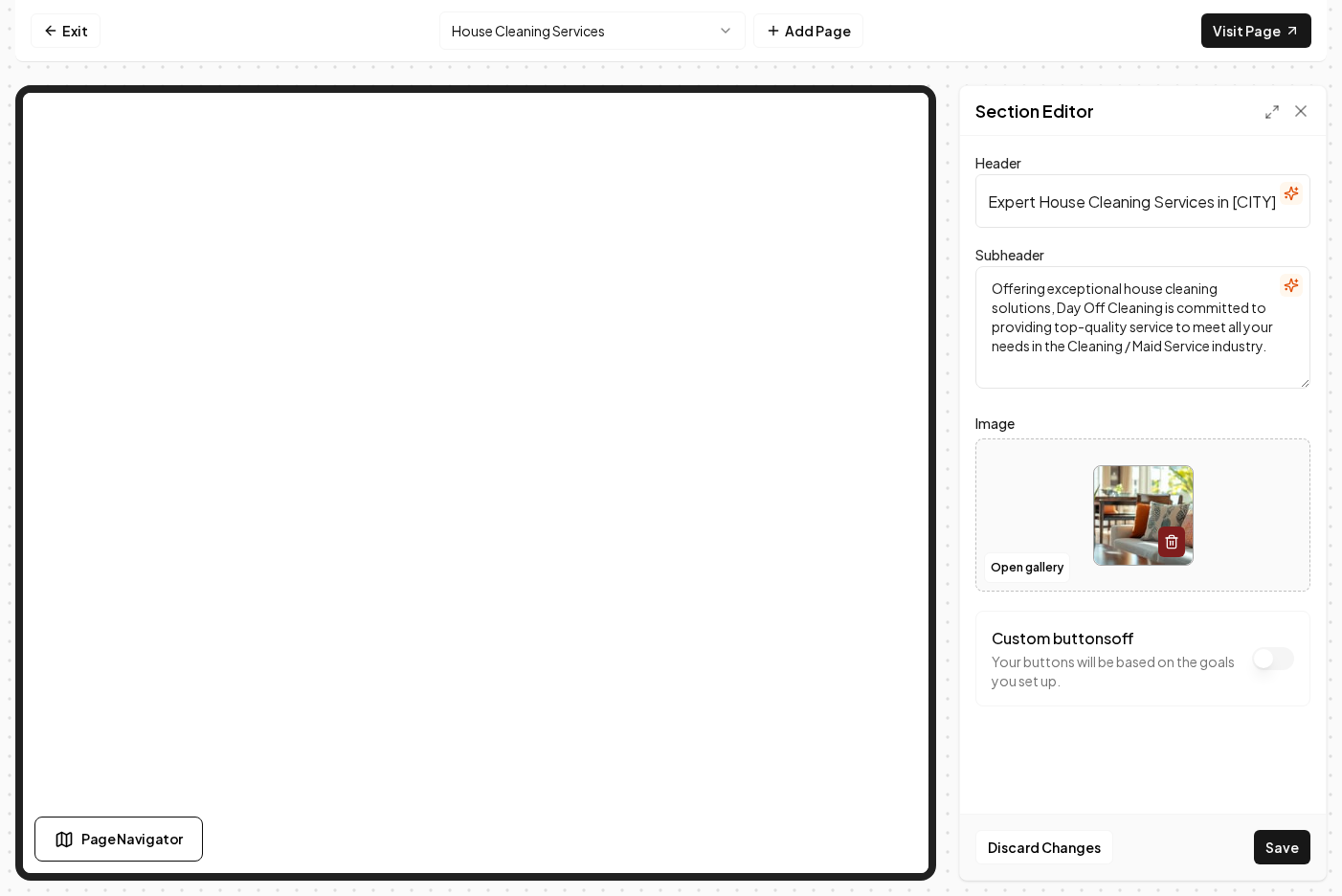 click on "Offering exceptional house cleaning solutions, Day Off Cleaning is committed to providing top-quality service to meet all your needs in the Cleaning / Maid Service industry." at bounding box center (1143, 327) 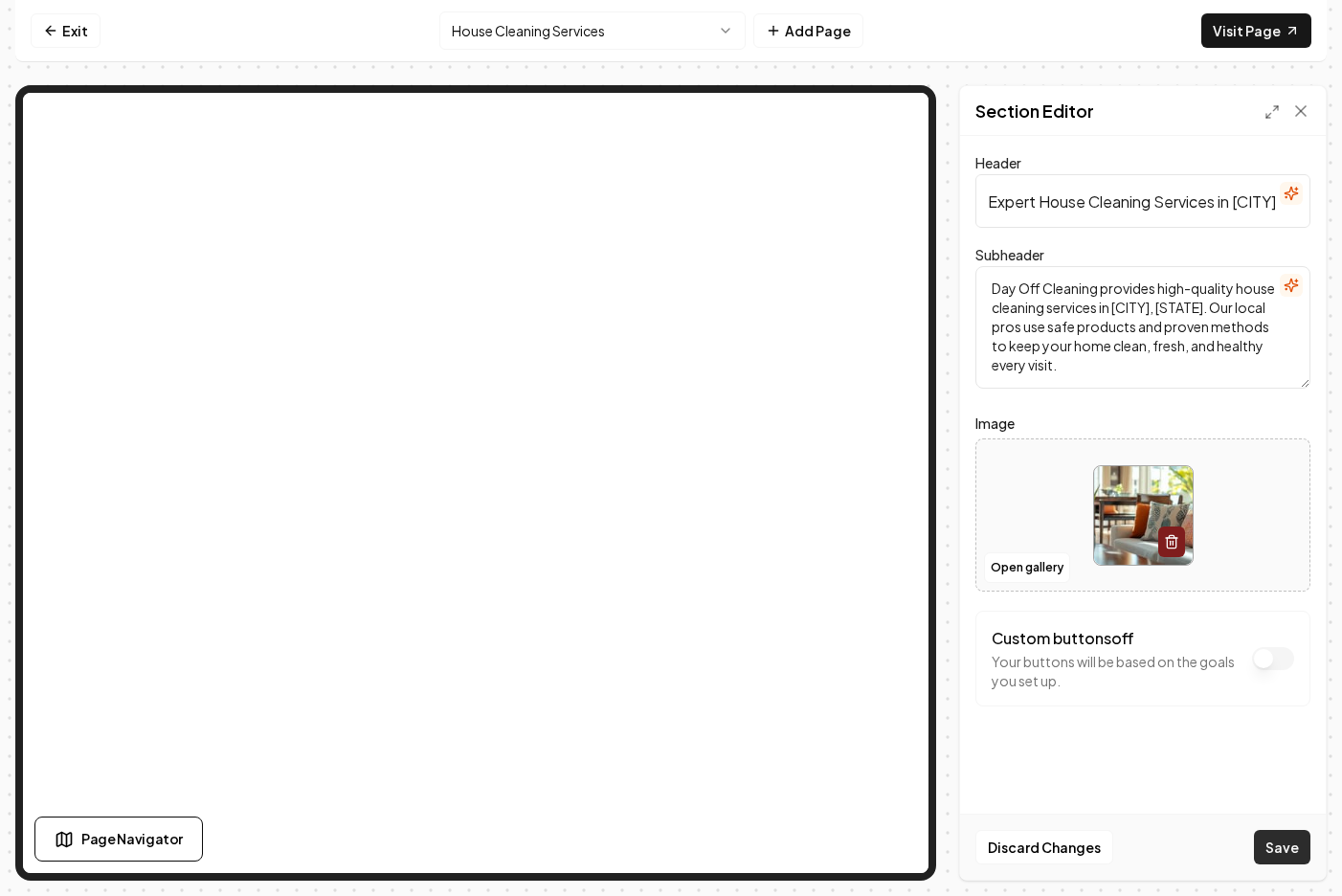 type on "Day Off Cleaning provides high-quality house cleaning services in [CITY], [STATE]. Our local pros use safe products and proven methods to keep your home clean, fresh, and healthy every visit." 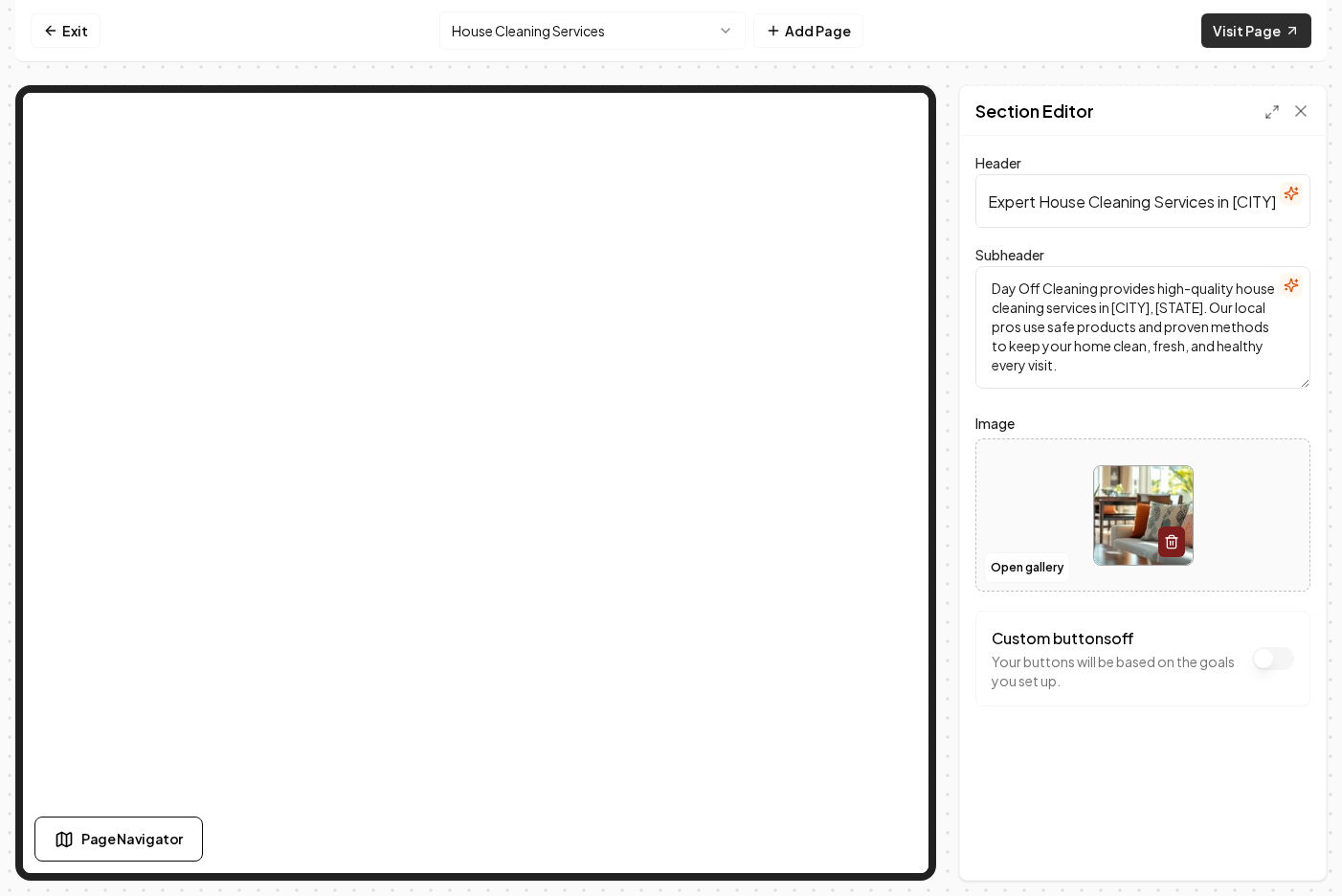 click on "Visit Page" at bounding box center (1256, 31) 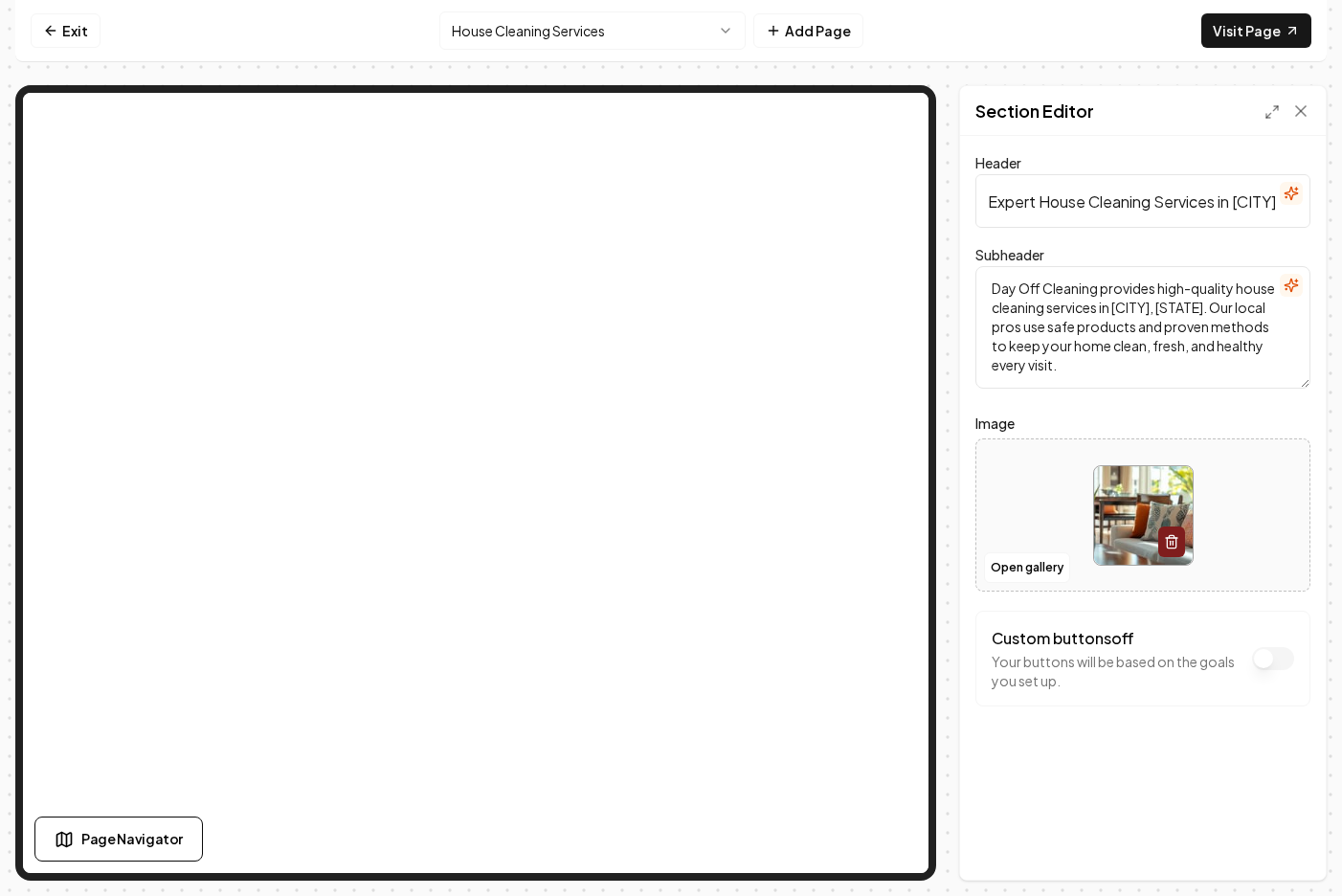 click on "Computer Required This feature is only available on a computer. Please switch to a computer to edit your site. Go back  Exit House Cleaning Services Add Page Visit Page  Page Navigator Page Settings Section Editor Header Expert House Cleaning Services in [CITY], [STATE] Subheader Day Off Cleaning provides high-quality house cleaning services in [CITY], [STATE]. Our local pros use safe products and proven methods to keep your home clean, fresh, and healthy every visit. Image Open gallery Custom buttons  off Your buttons will be based on the goals you set up. Discard Changes Save /dashboard/sites/2ecf4a88-131e-4381-9766-e80657705428/pages/72547211-d869-4cc3-b57e-ea96e34912d7" at bounding box center [671, 448] 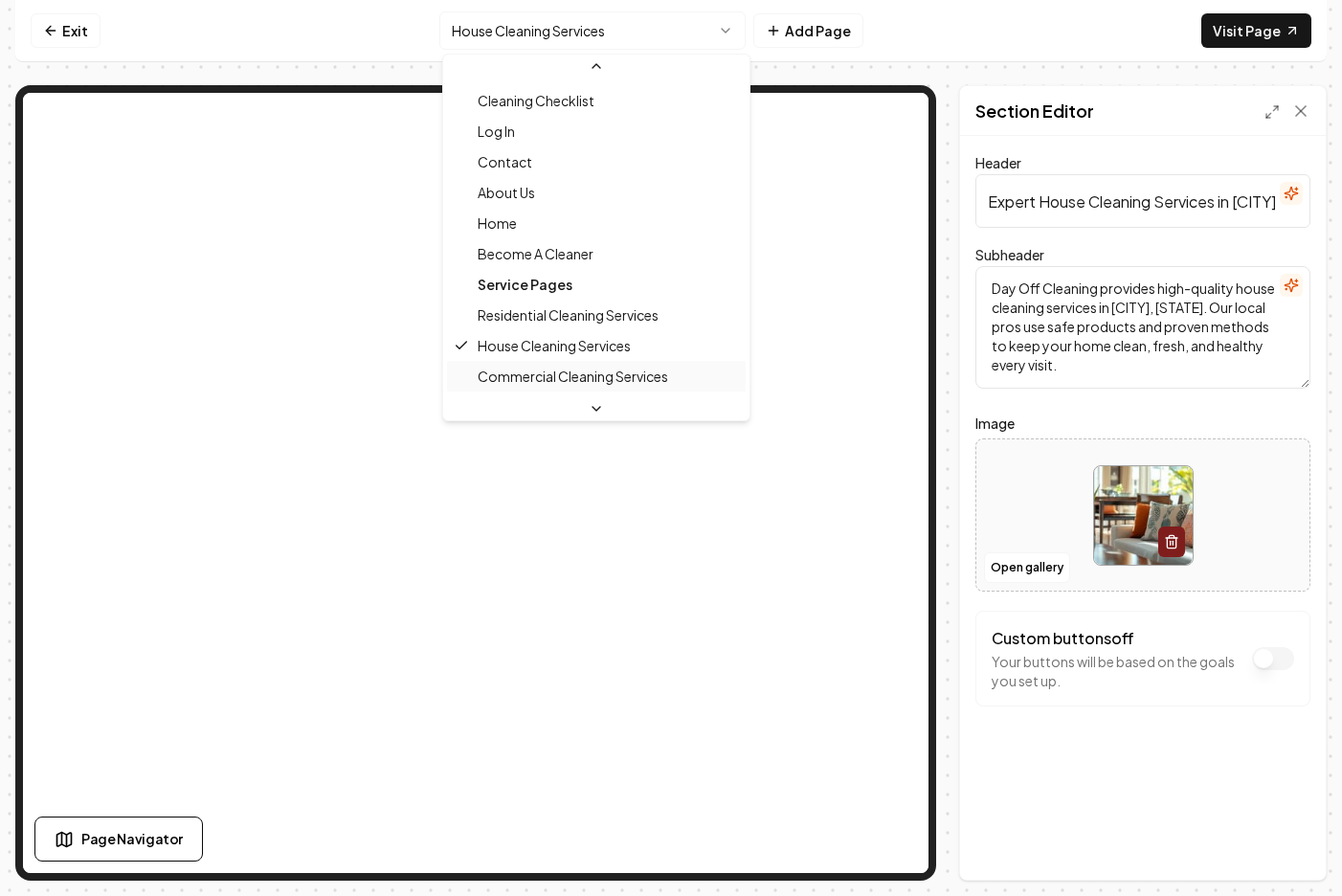 scroll, scrollTop: 67, scrollLeft: 0, axis: vertical 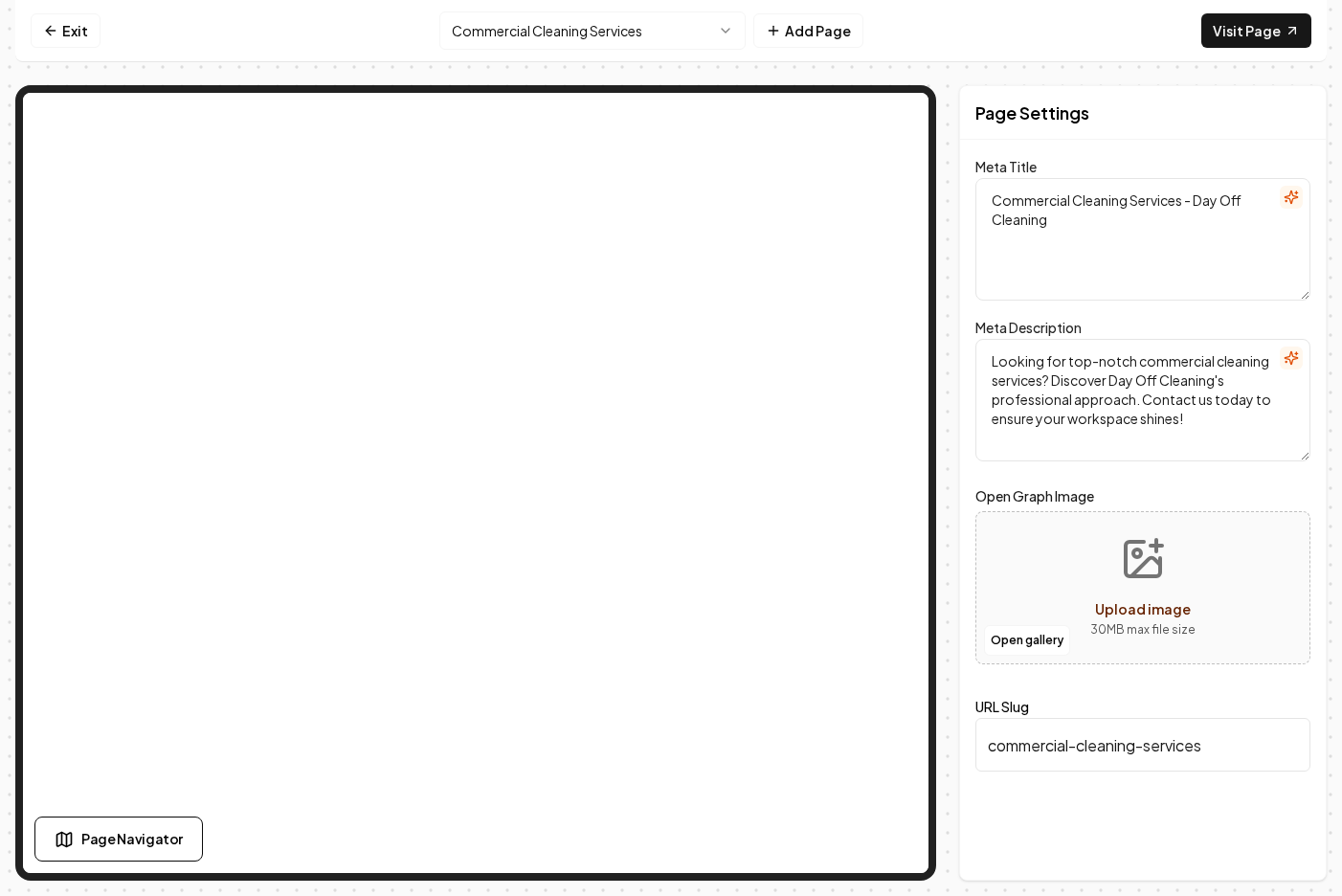 click on "Commercial Cleaning Services - Day Off Cleaning" at bounding box center (1143, 239) 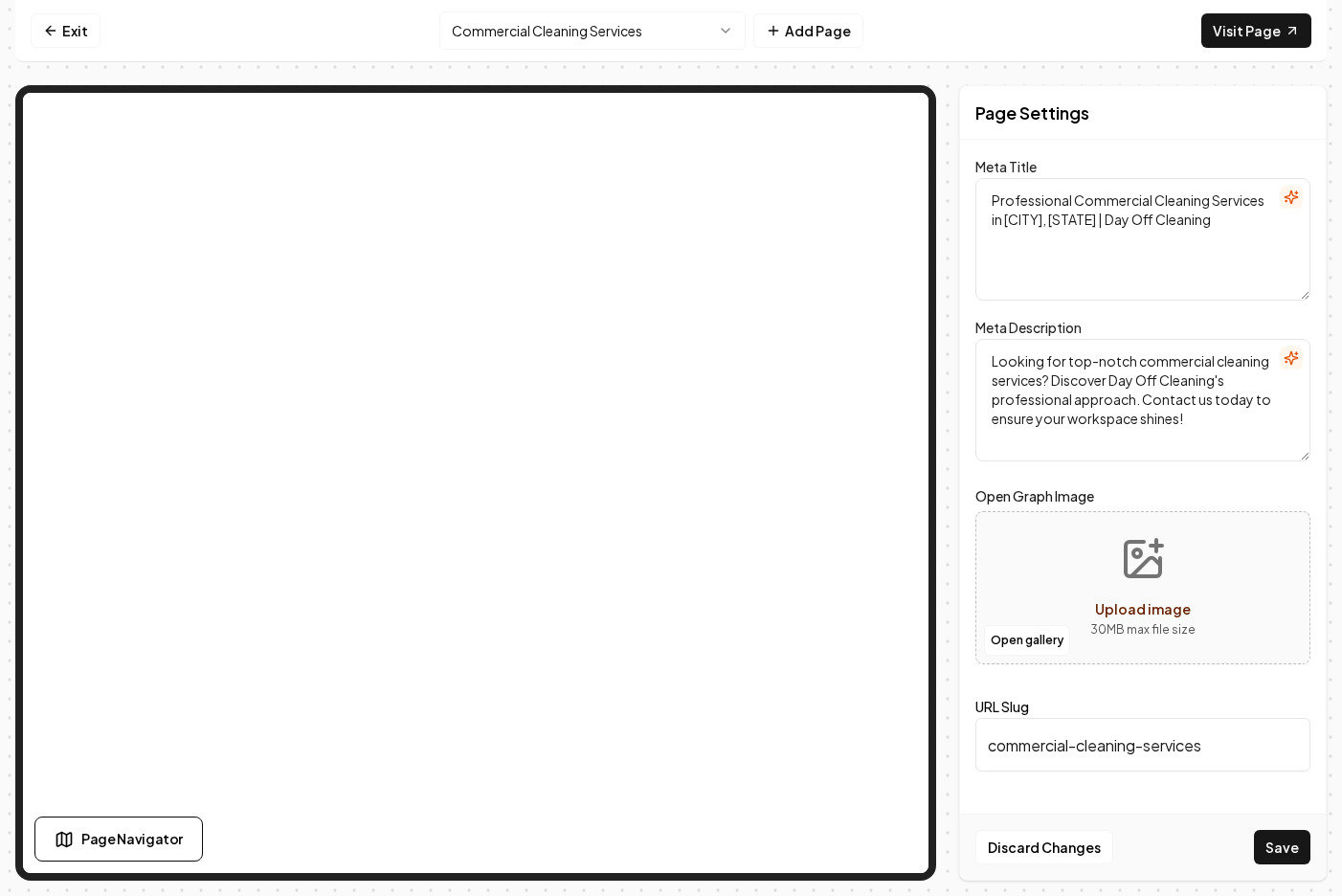 type on "Professional Commercial Cleaning Services in [CITY], [STATE] | Day Off Cleaning" 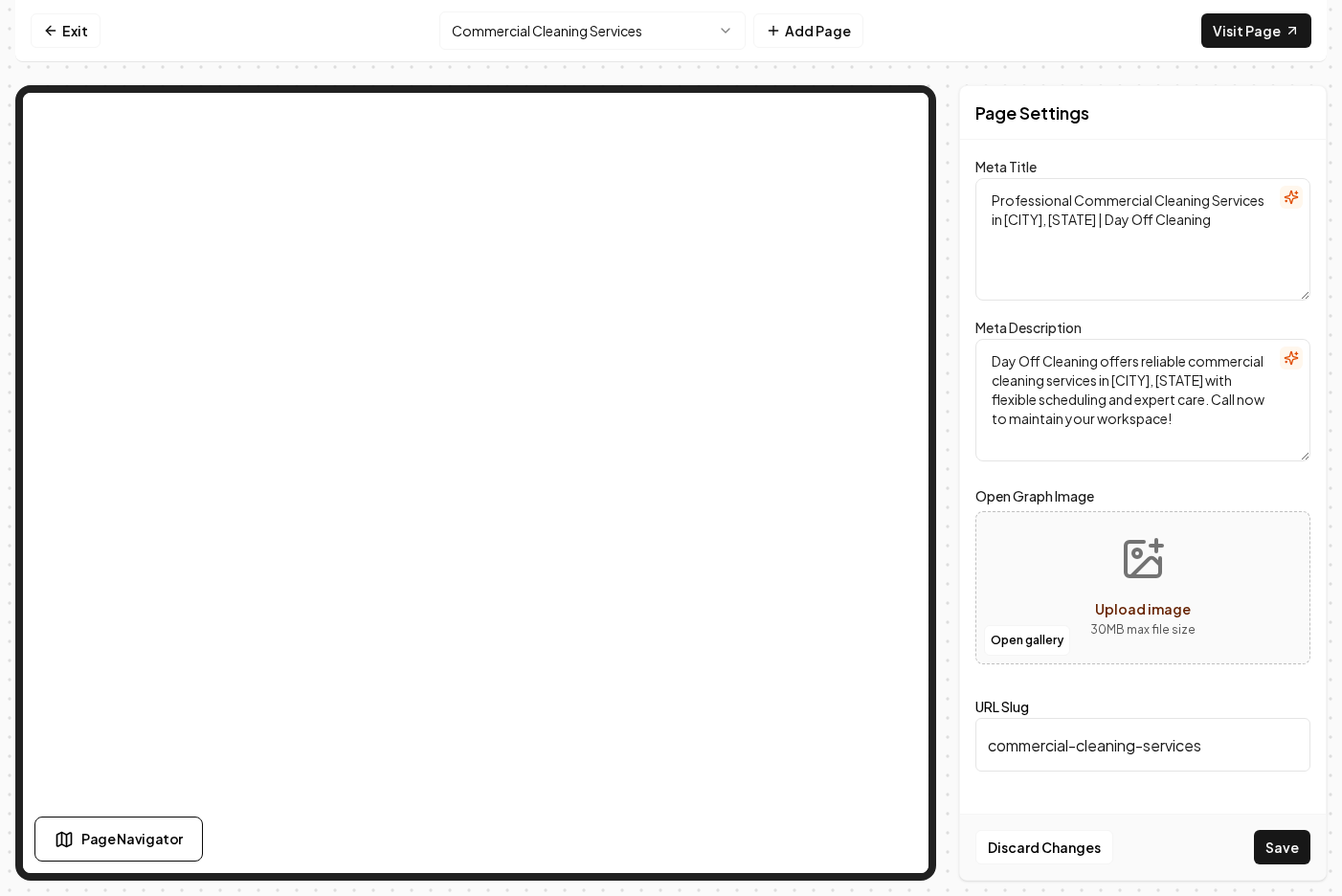 type on "Day Off Cleaning offers reliable commercial cleaning services in [CITY], [STATE] with flexible scheduling and expert care. Call now to maintain your workspace!" 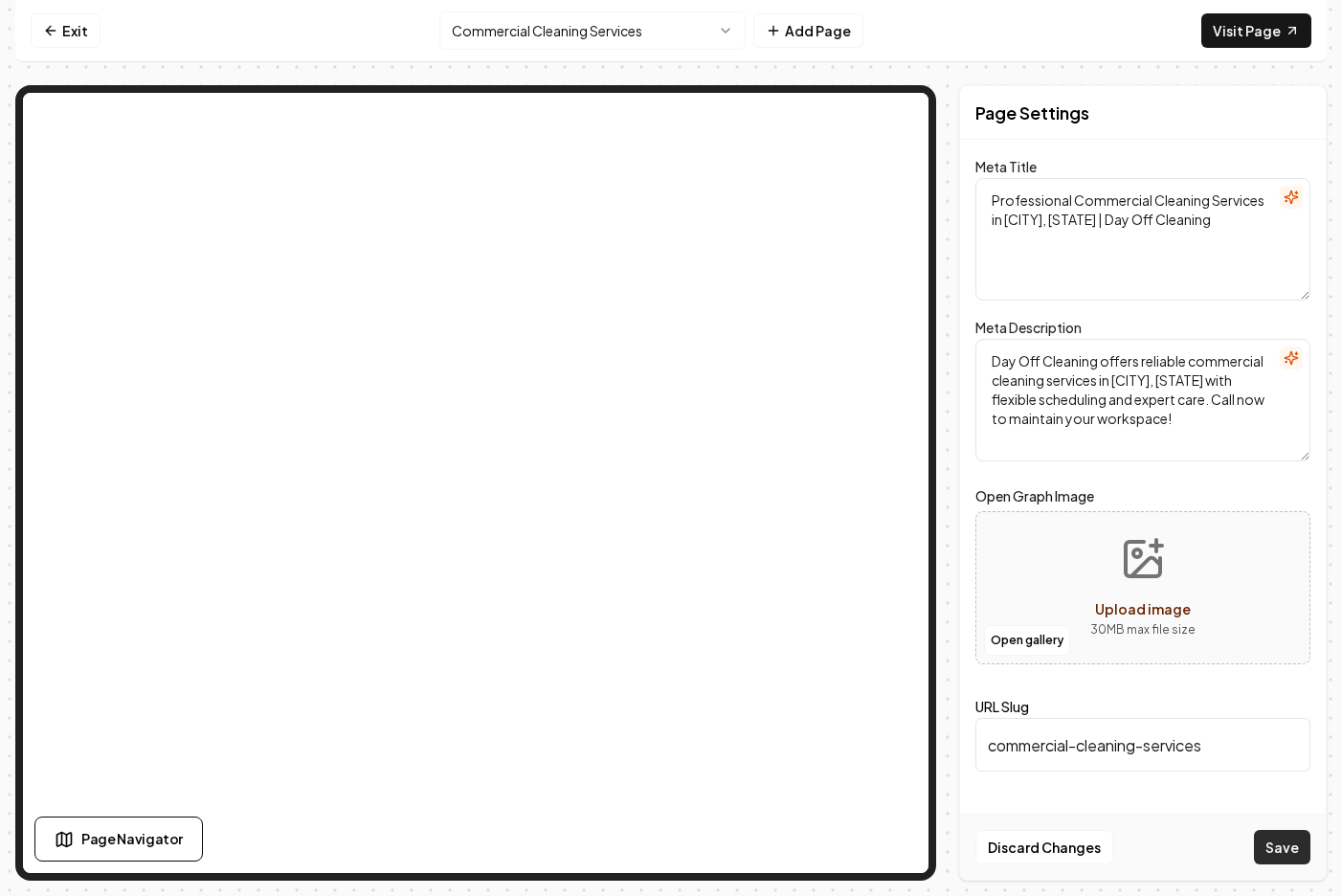 click on "Save" at bounding box center (1282, 847) 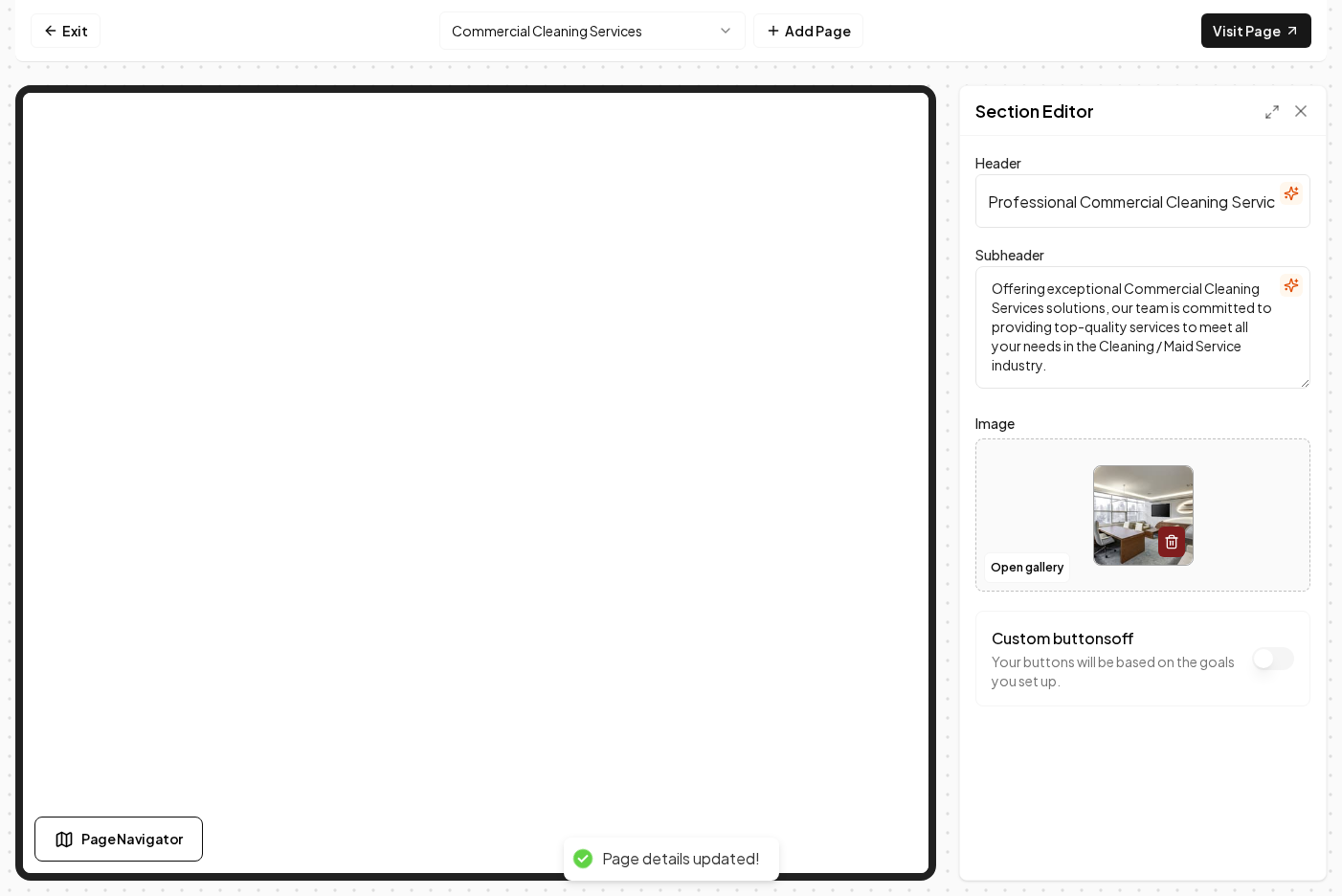 click on "Professional Commercial Cleaning Services Services" at bounding box center (1143, 201) 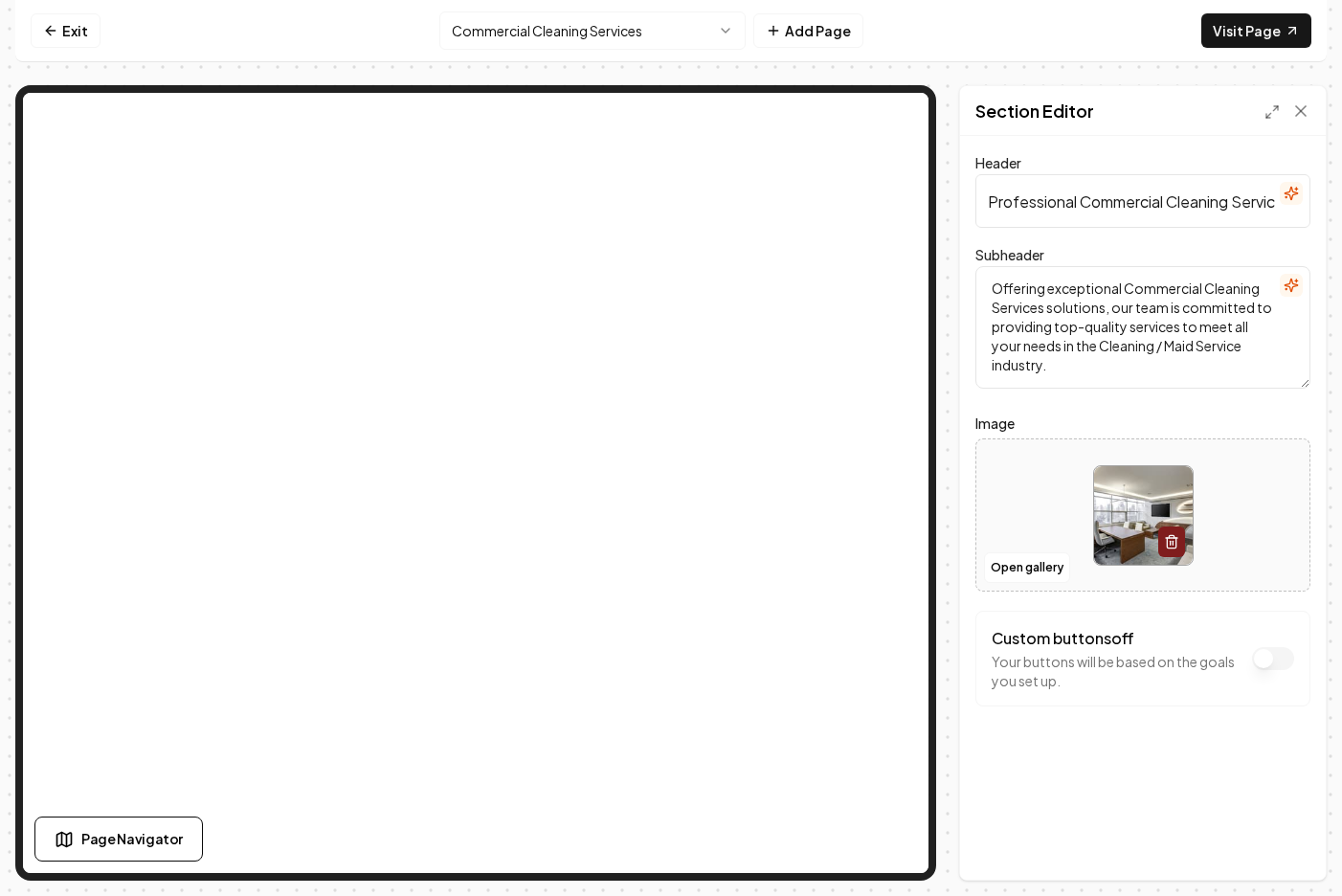 paste on "Reliable Commercial Cleaning Services in [CITY], [STATE]" 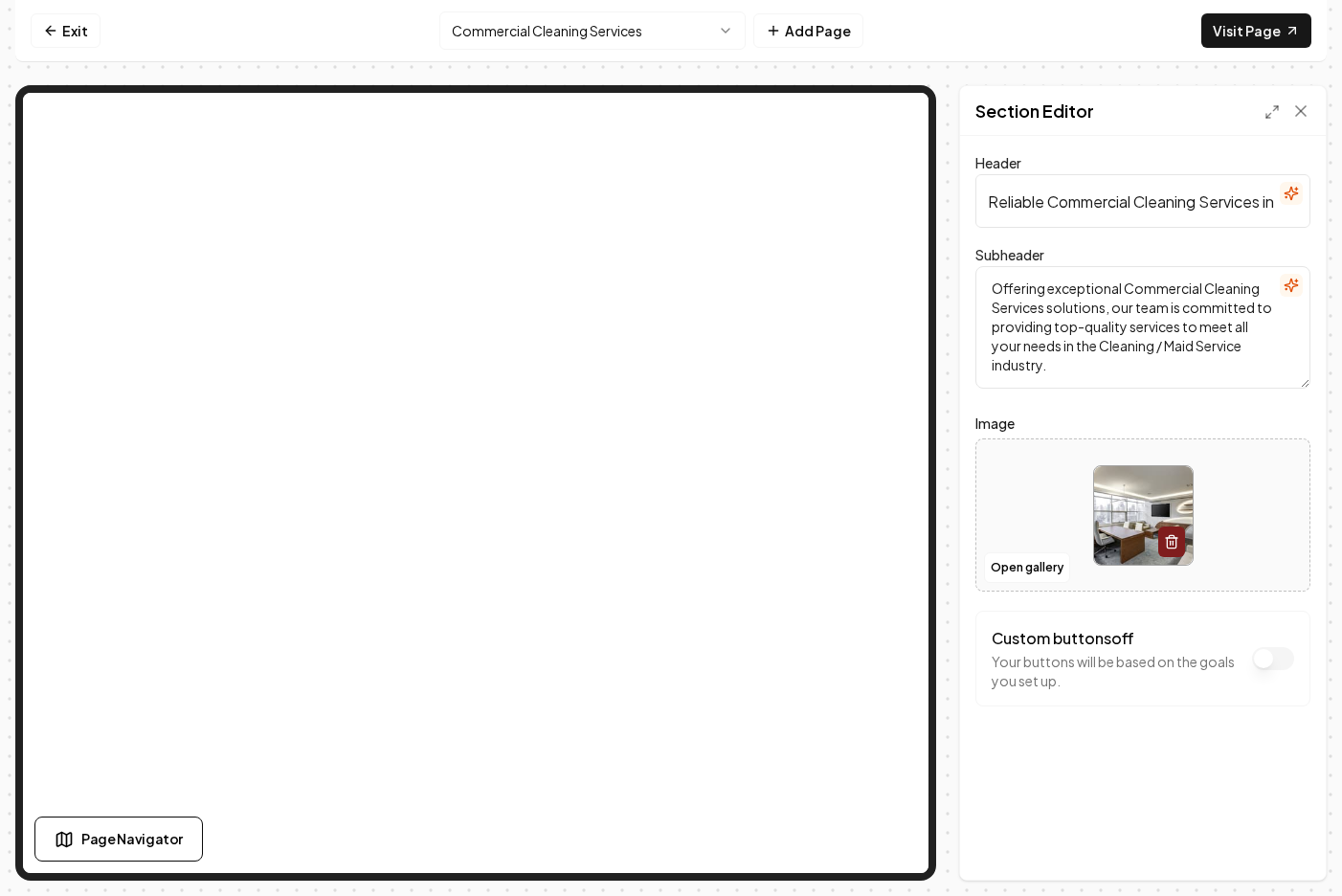 scroll, scrollTop: 0, scrollLeft: 96, axis: horizontal 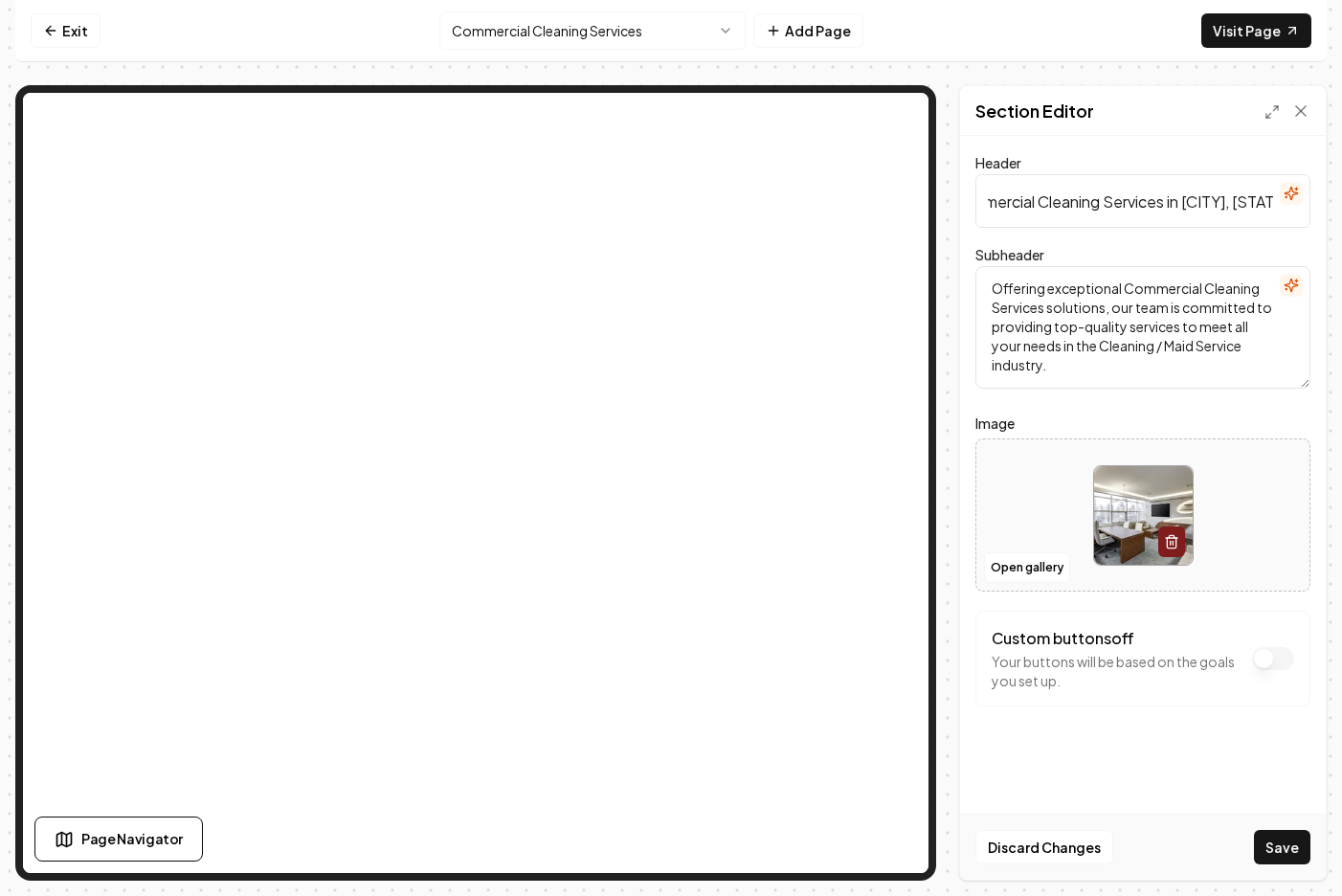 type on "Reliable Commercial Cleaning Services in [CITY], [STATE]" 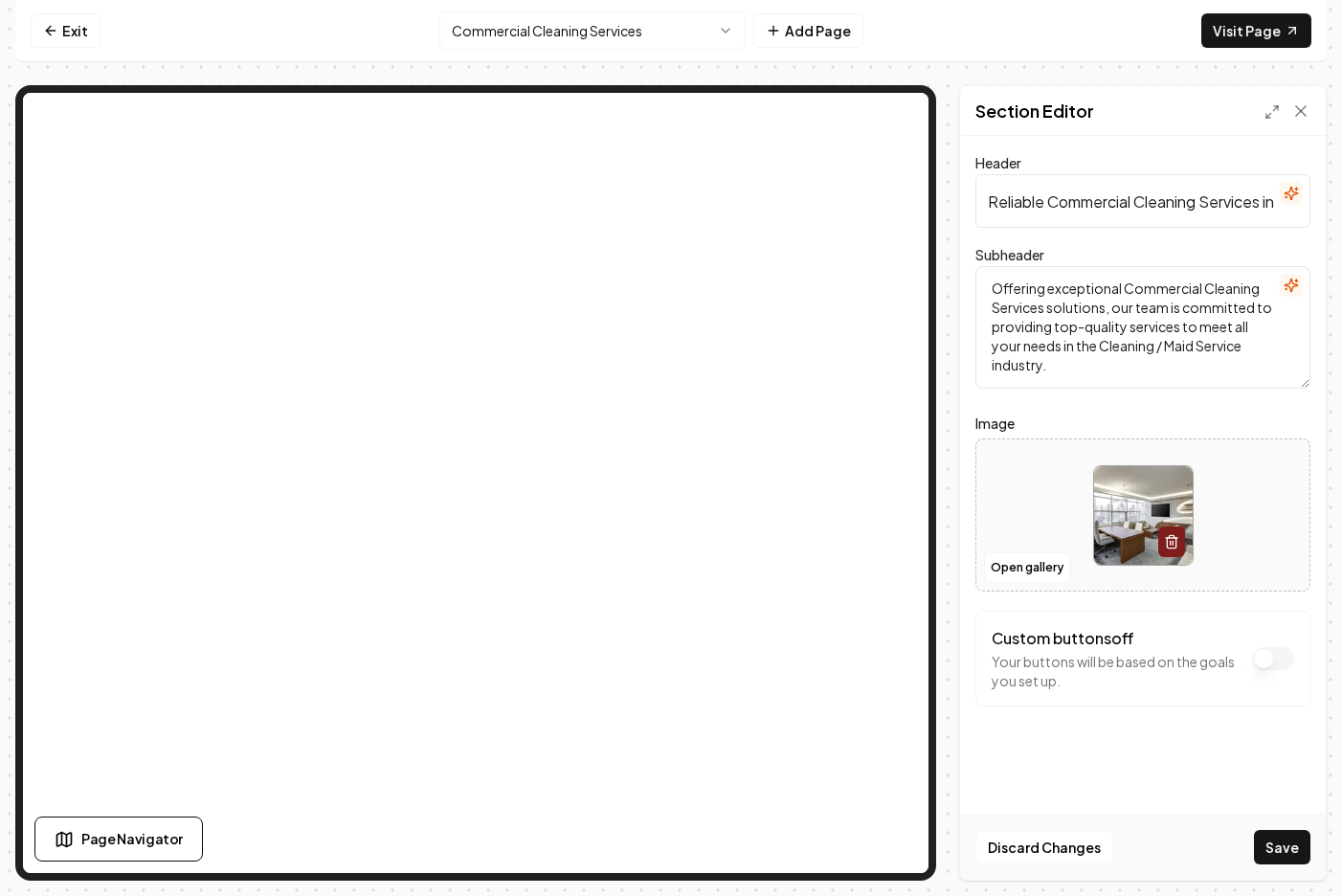 click on "Offering exceptional Commercial Cleaning Services solutions, our team is committed to providing top-quality services to meet all your needs in the Cleaning / Maid Service industry." at bounding box center (1143, 327) 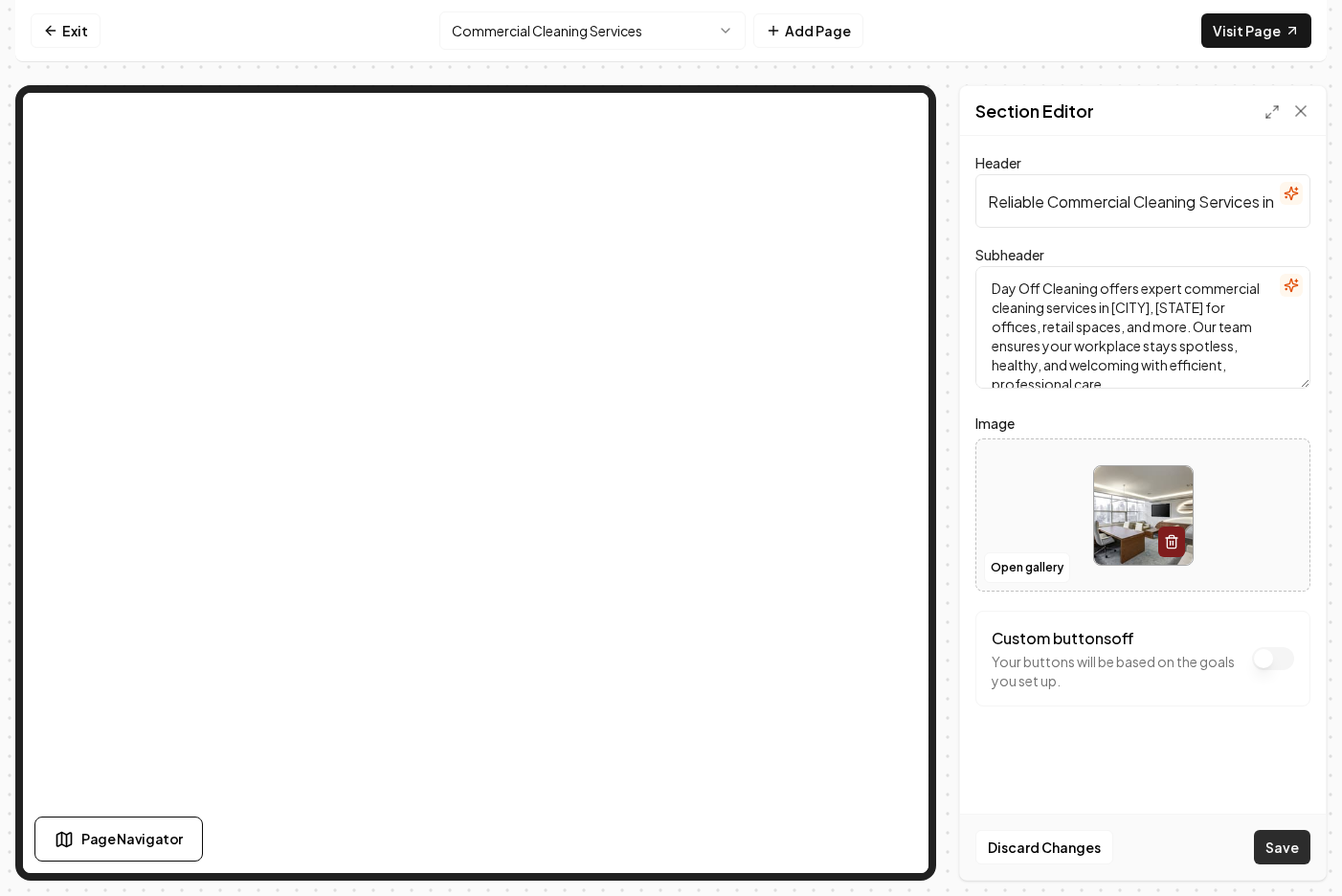 type on "Day Off Cleaning offers expert commercial cleaning services in [CITY], [STATE] for offices, retail spaces, and more. Our team ensures your workplace stays spotless, healthy, and welcoming with efficient, professional care." 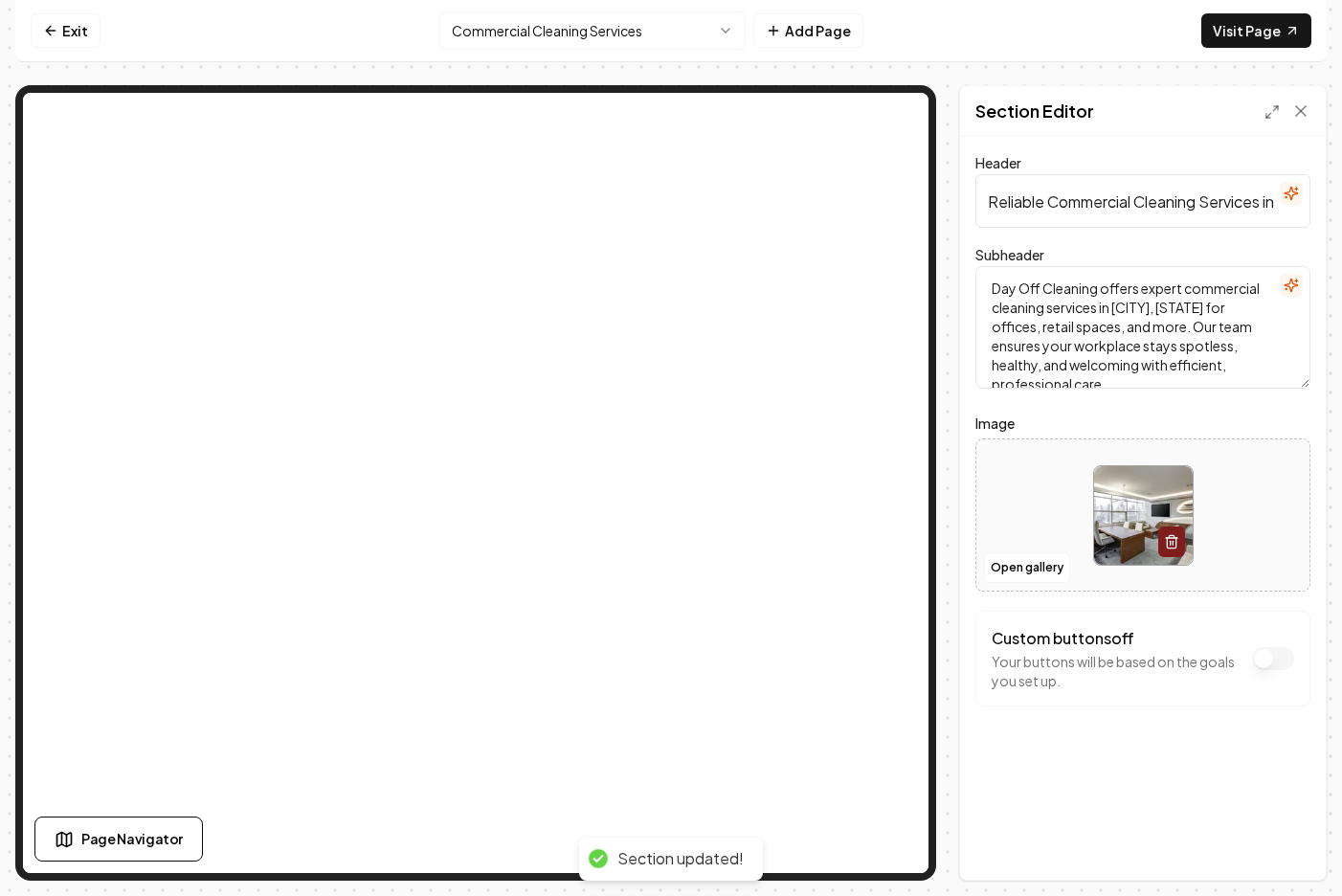 drag, startPoint x: 1258, startPoint y: 356, endPoint x: 1267, endPoint y: 418, distance: 62.64982 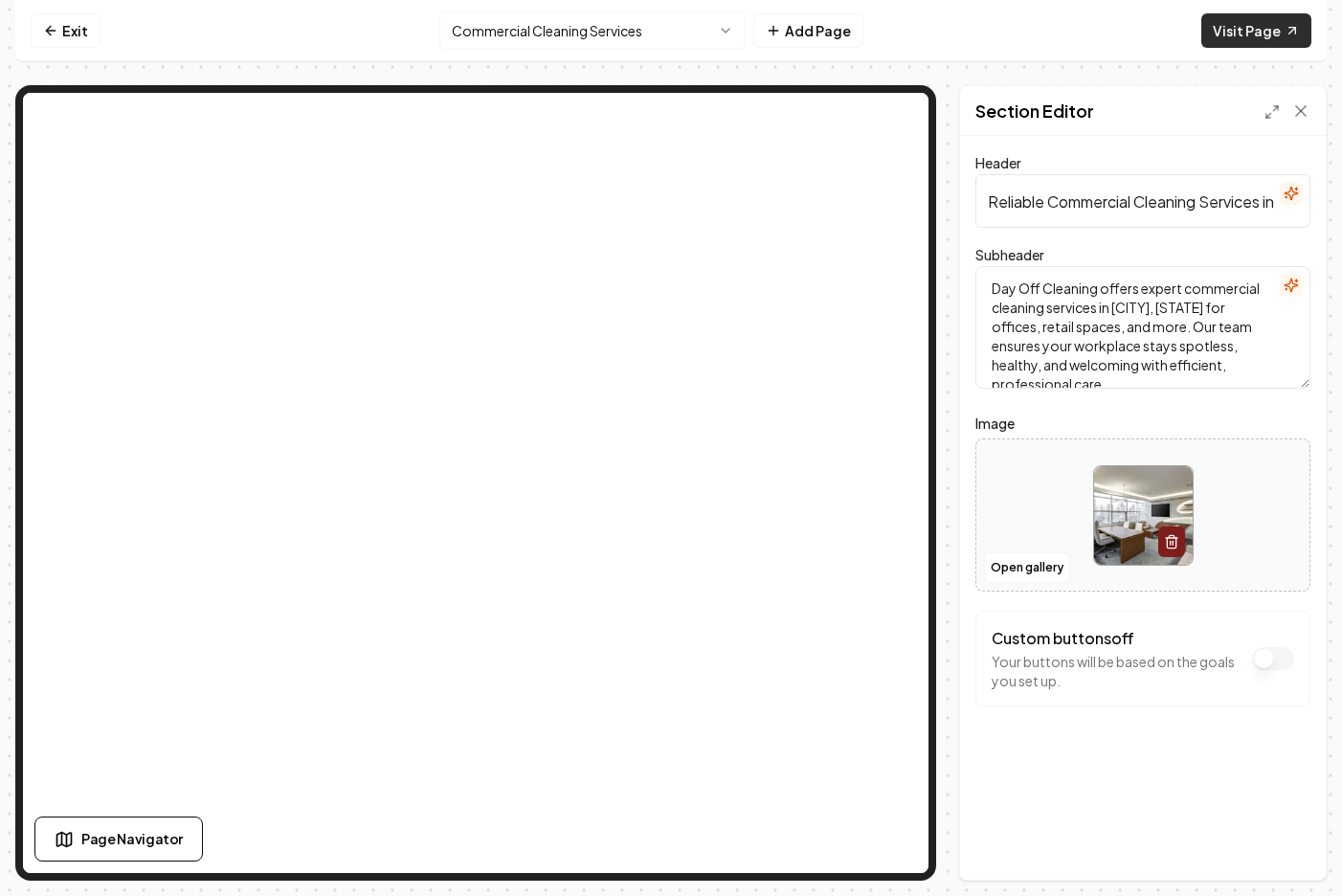 click on "Visit Page" at bounding box center [1256, 31] 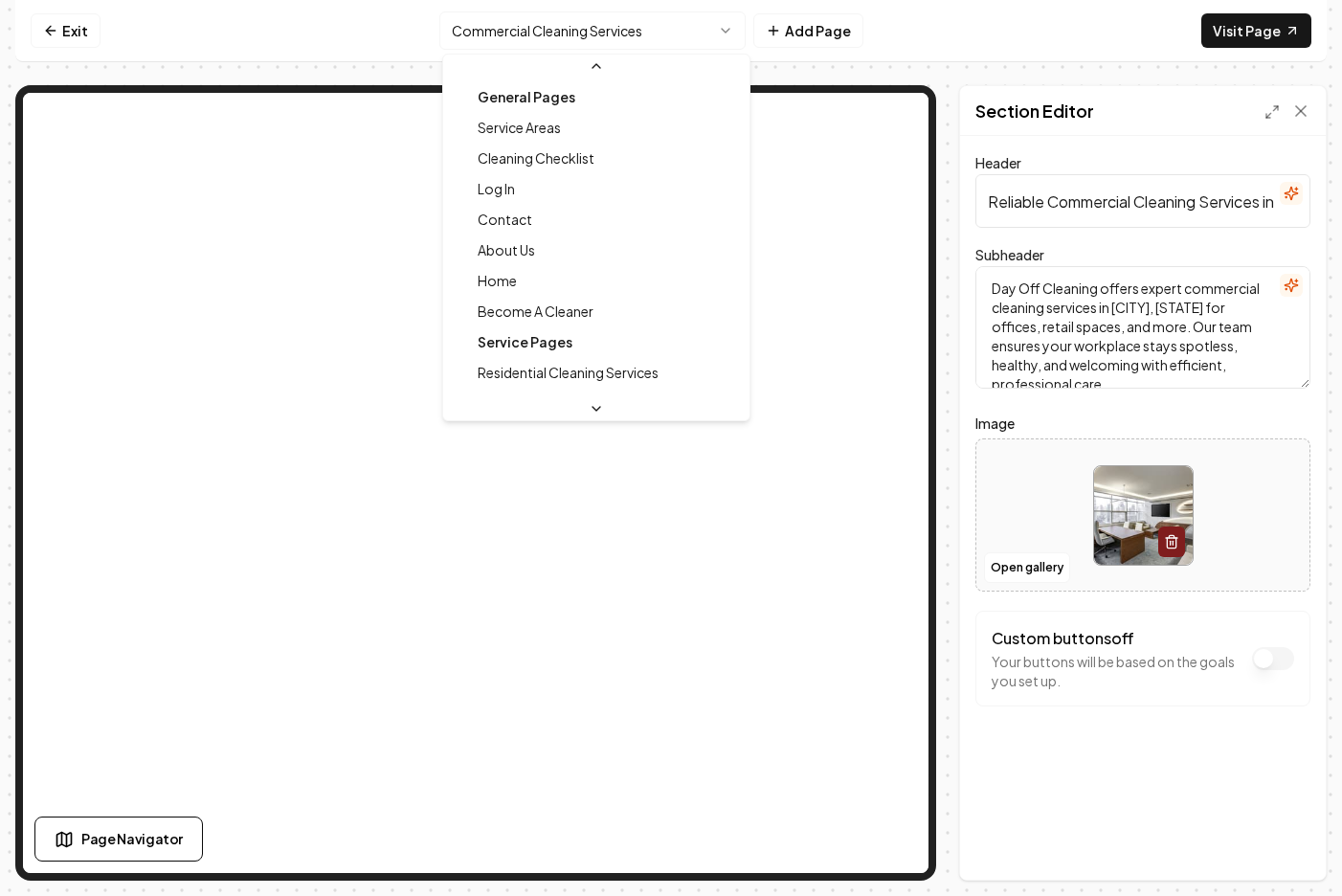 click on "Computer Required This feature is only available on a computer. Please switch to a computer to edit your site. Go back  Exit Commercial Cleaning Services Add Page Visit Page  Page Navigator Page Settings Section Editor Header Reliable Commercial Cleaning Services in [CITY], [STATE] Subheader Day Off Cleaning offers expert commercial cleaning services in [CITY], [STATE] for offices, retail spaces, and more. Our team ensures your workplace stays spotless, healthy, and welcoming with efficient, professional care. Image Open gallery Custom buttons  off Your buttons will be based on the goals you set up. Discard Changes Save /dashboard/sites/2ecf4a88-131e-4381-9766-e80657705428/pages/a97bec67-51ea-419d-a349-ba06a20b73e4 General Pages Service Areas Cleaning Checklist Log In Contact About Us Home Become A Cleaner Service Pages Residential Cleaning Services House Cleaning Services Commercial Cleaning Services Apartment Cleaning Services Janitorial Services Move In Cleaning Services Service Area Pages" at bounding box center (671, 448) 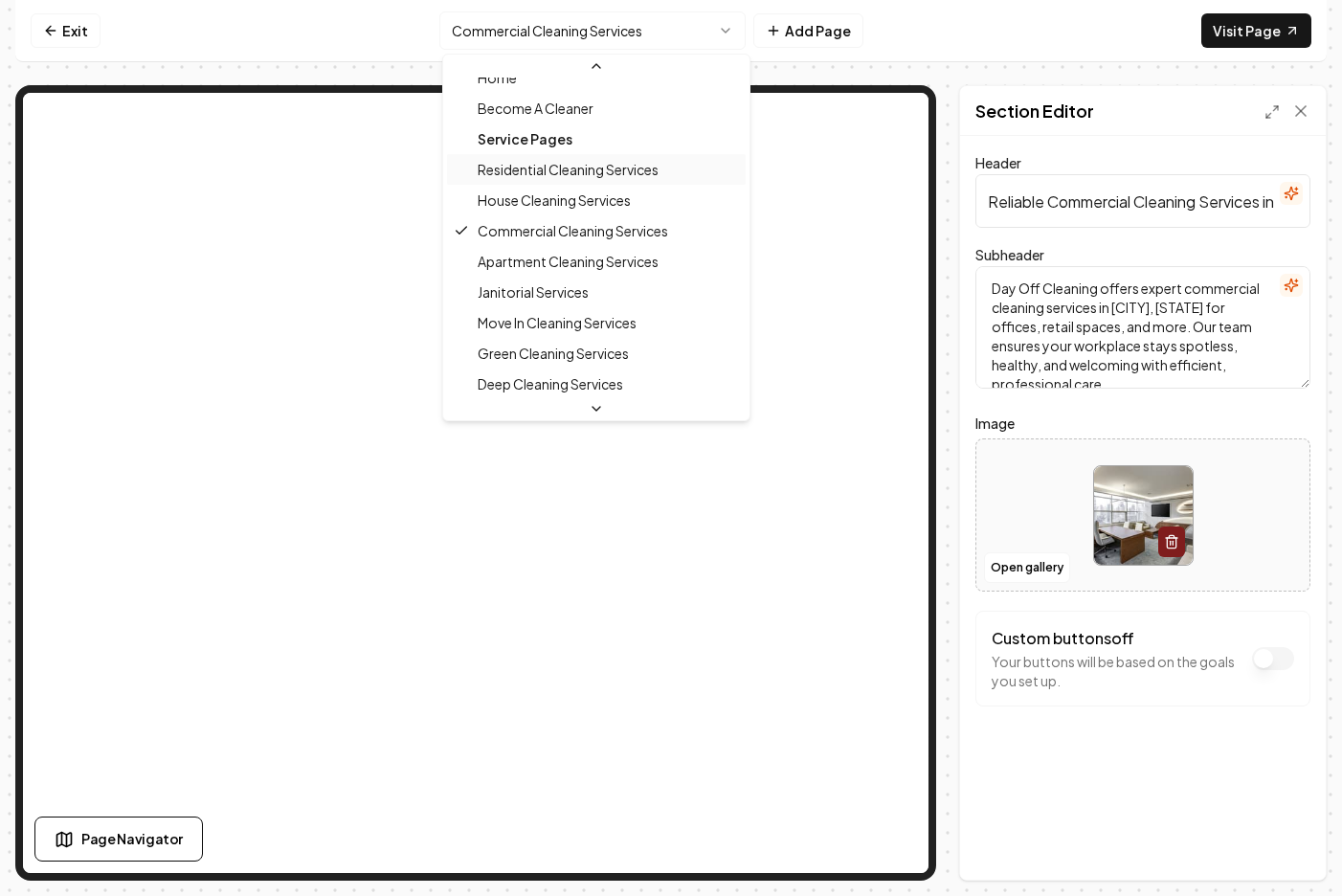 scroll, scrollTop: 223, scrollLeft: 0, axis: vertical 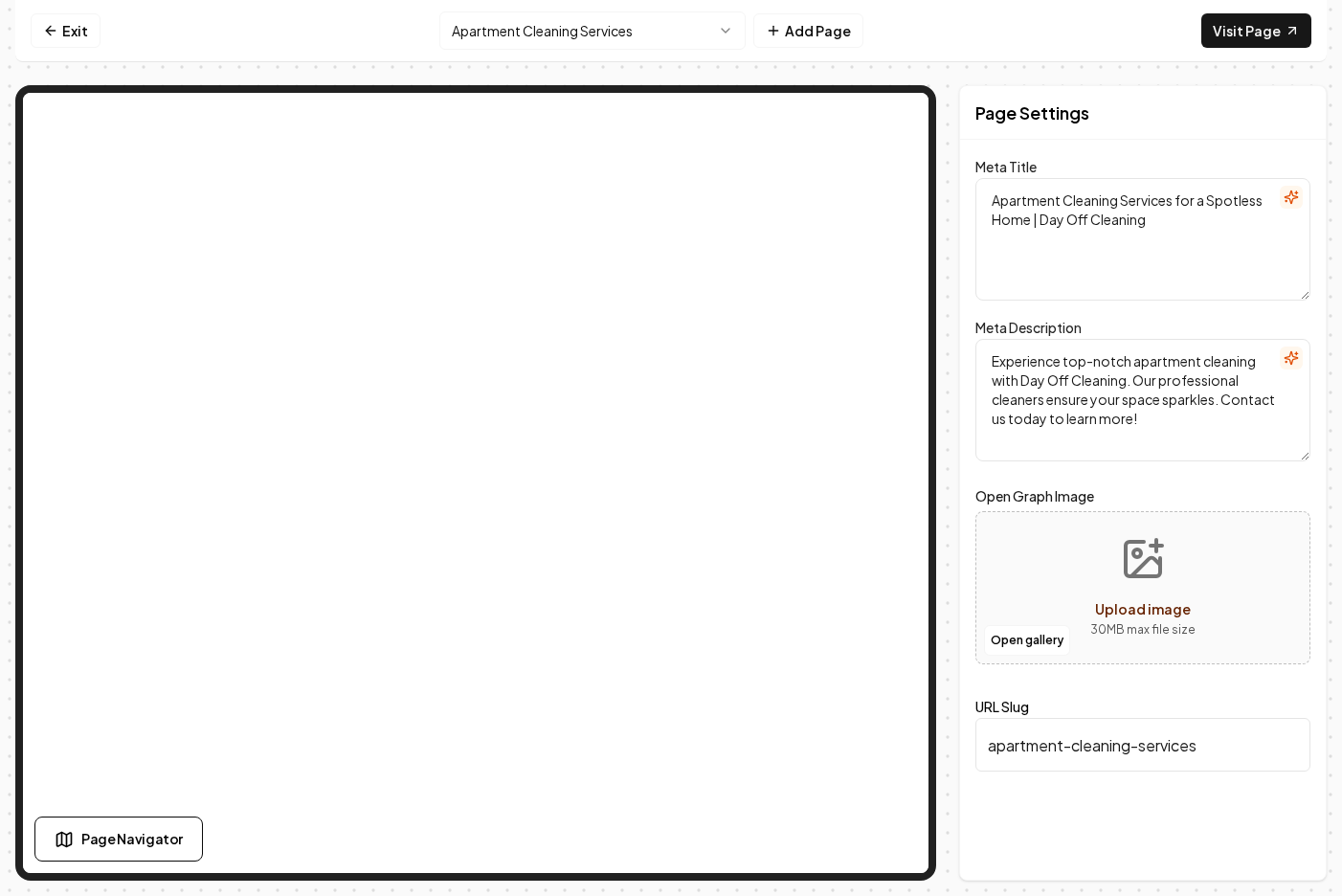 drag, startPoint x: 1174, startPoint y: 196, endPoint x: 998, endPoint y: 189, distance: 176.13915 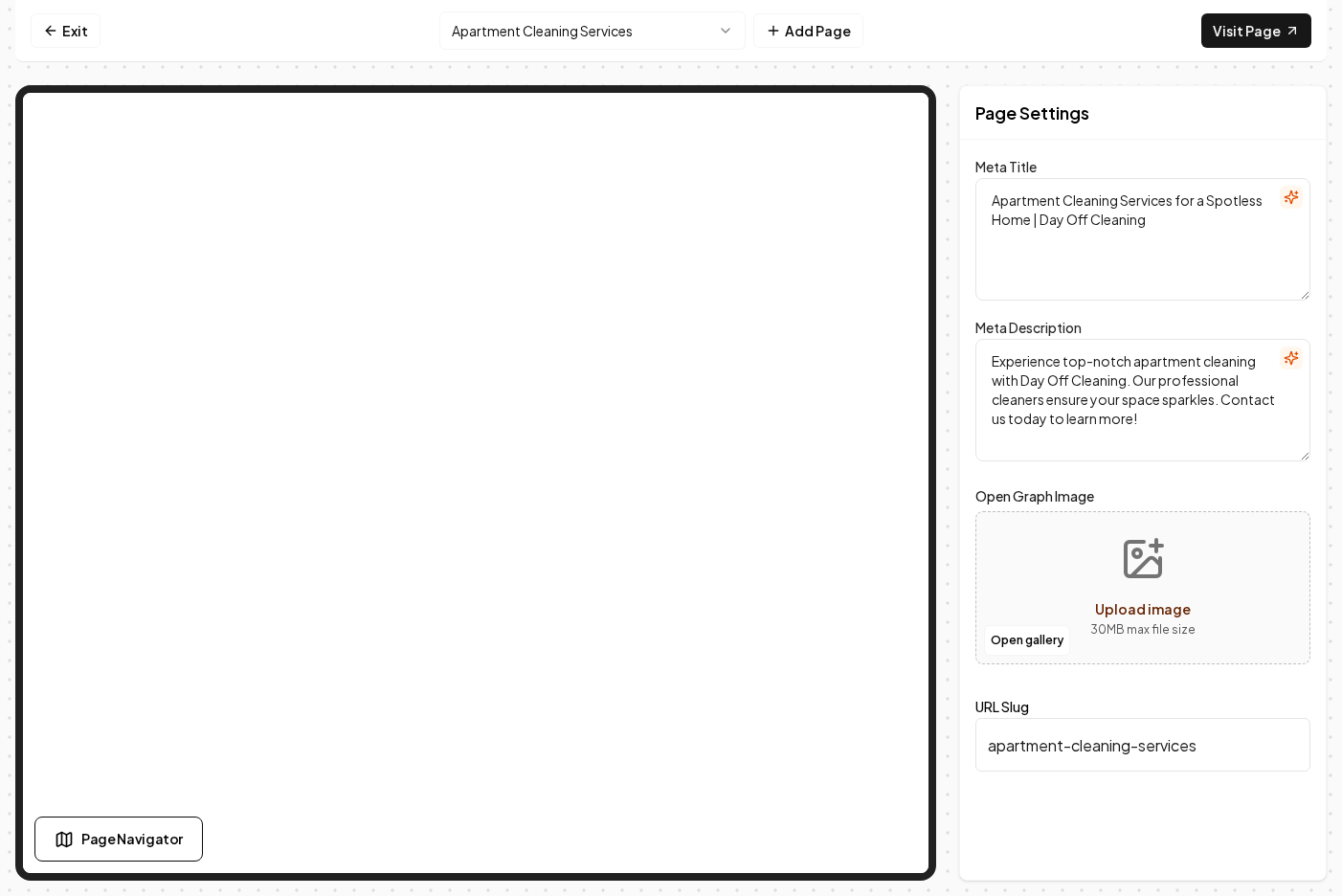 click on "Apartment Cleaning Services for a Spotless Home | Day Off Cleaning" at bounding box center [1143, 239] 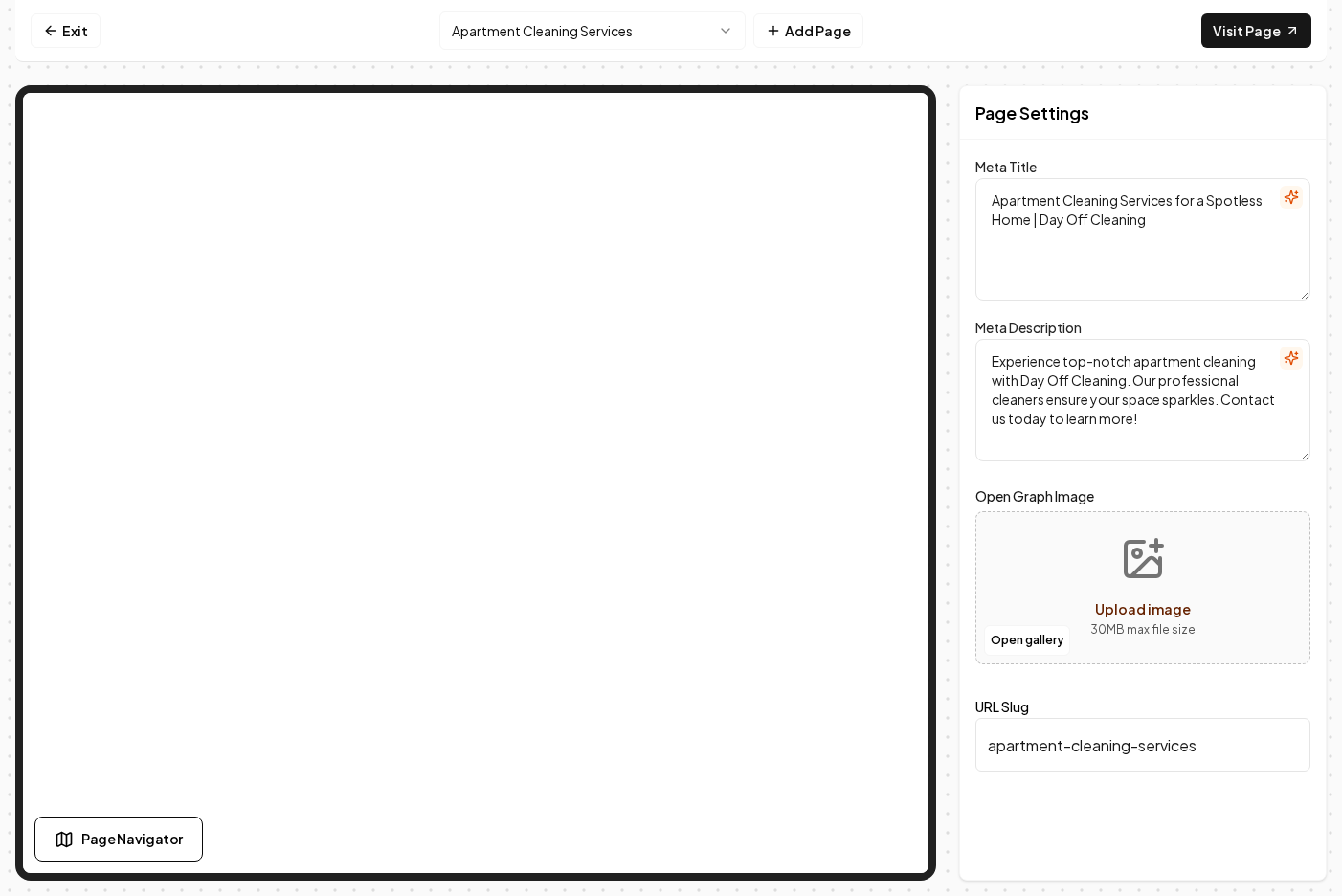paste on "Expert Apartment Cleaning Services in [CITY], [STATE]" 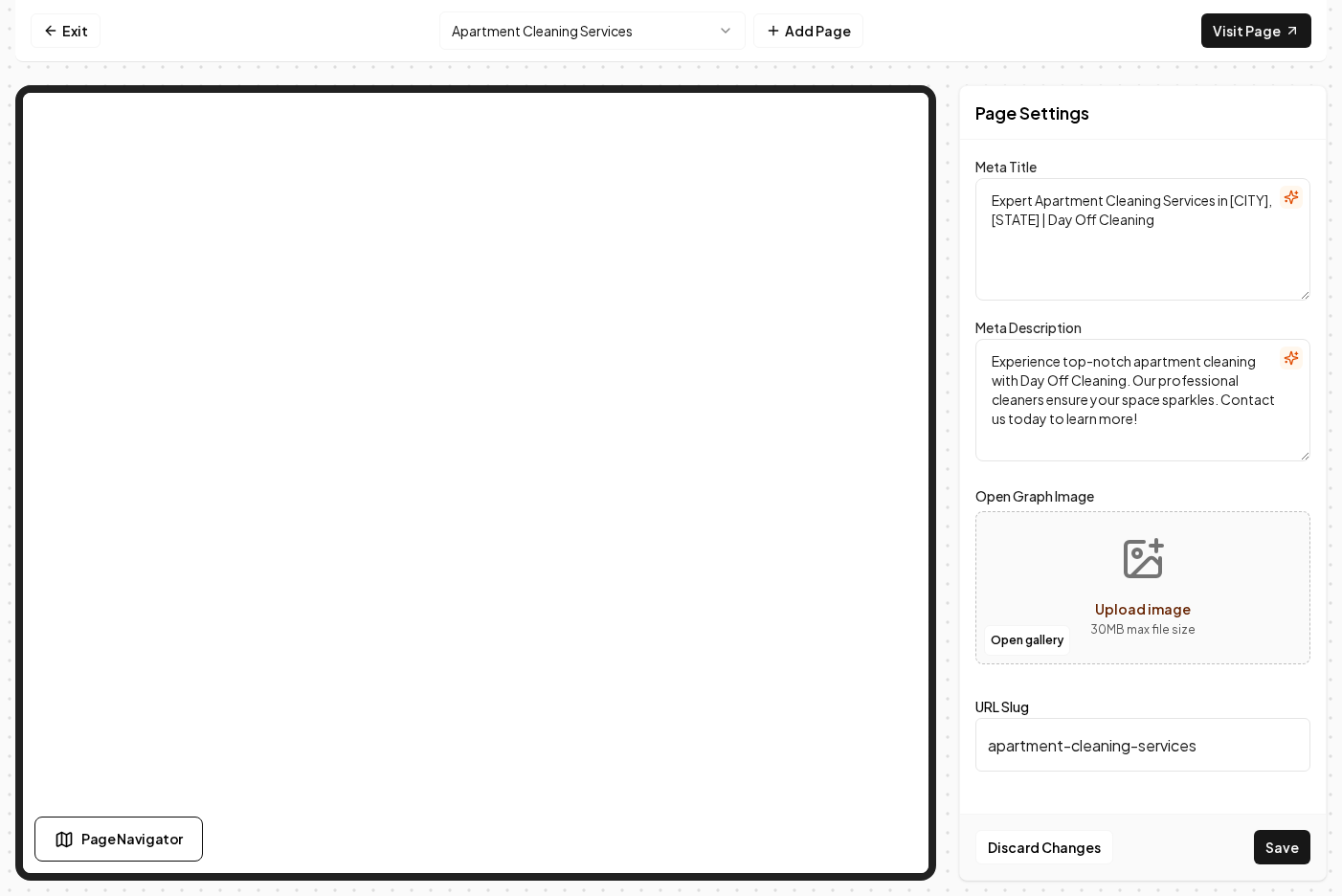 type on "Expert Apartment Cleaning Services in [CITY], [STATE] | Day Off Cleaning" 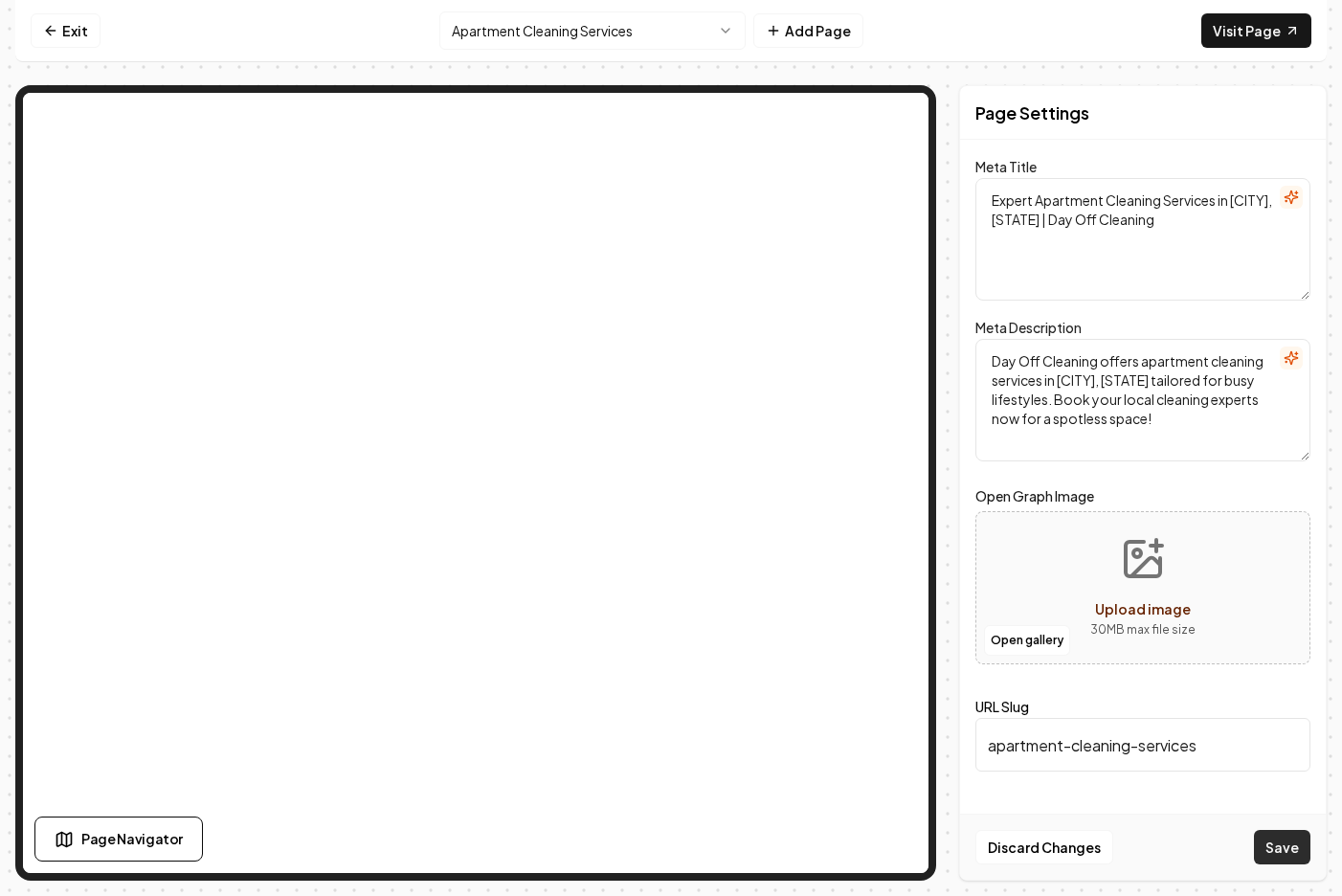 type on "Day Off Cleaning offers apartment cleaning services in [CITY], [STATE] tailored for busy lifestyles. Book your local cleaning experts now for a spotless space!" 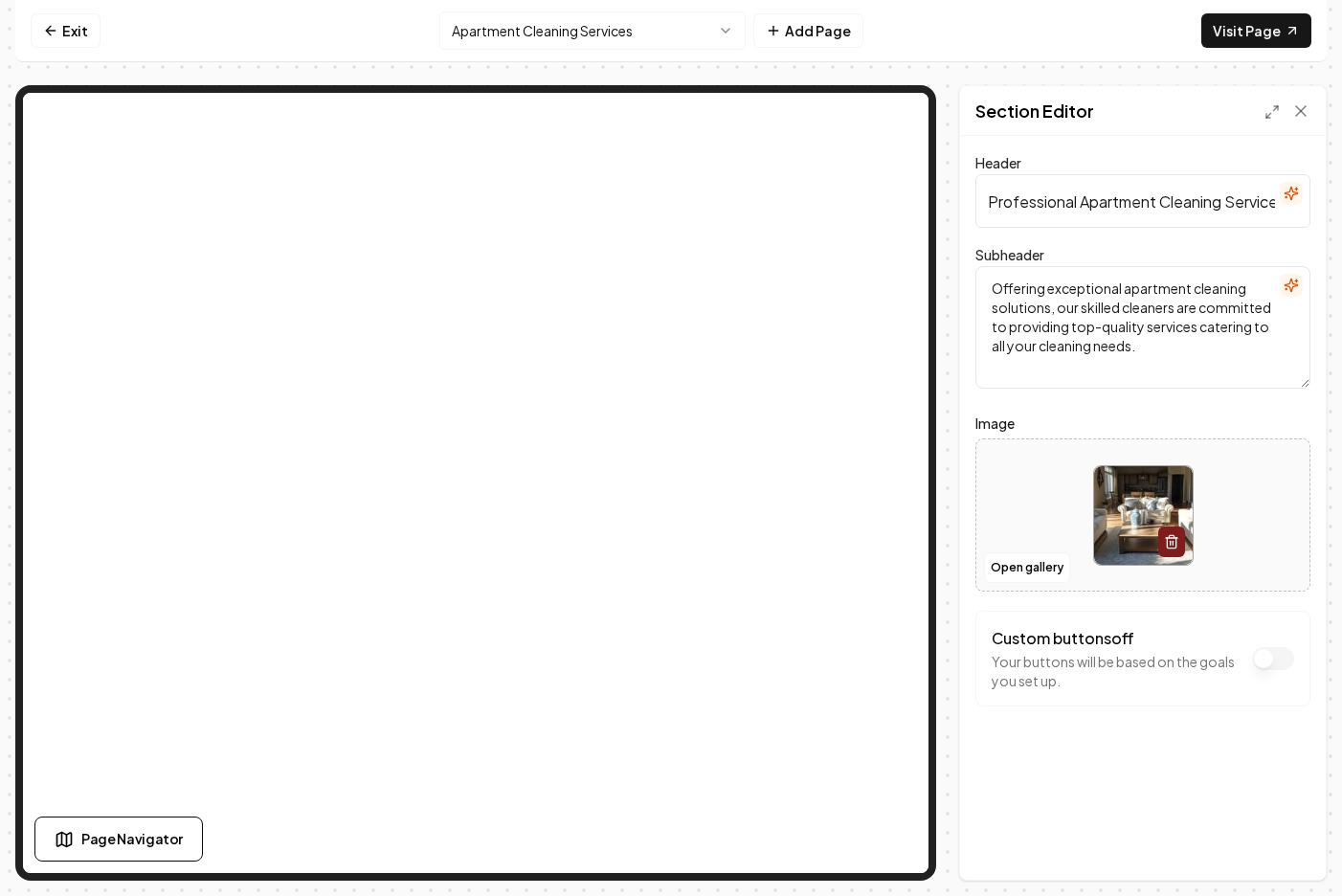 click on "Professional Apartment Cleaning Services" at bounding box center [1143, 201] 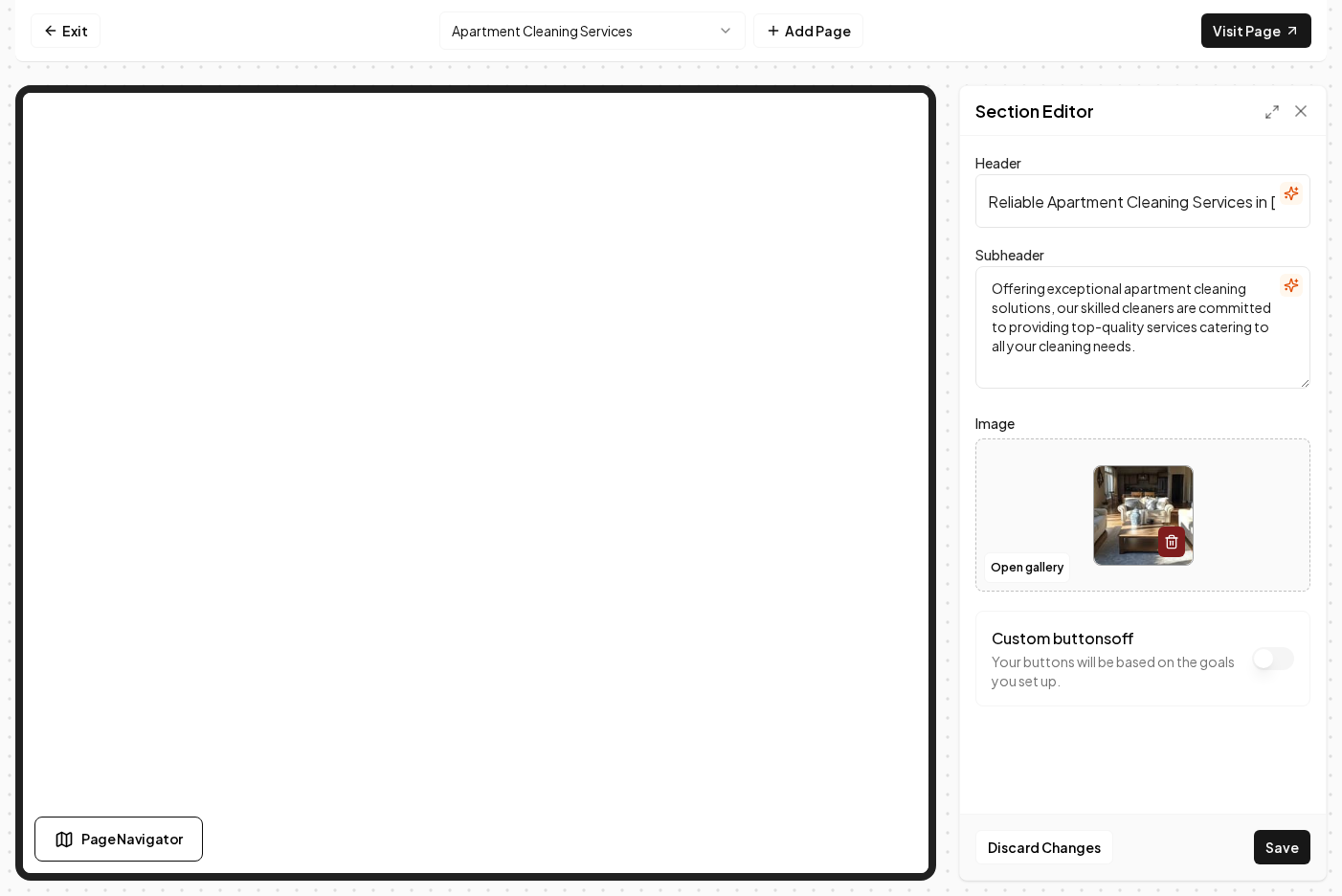 scroll, scrollTop: 0, scrollLeft: 84, axis: horizontal 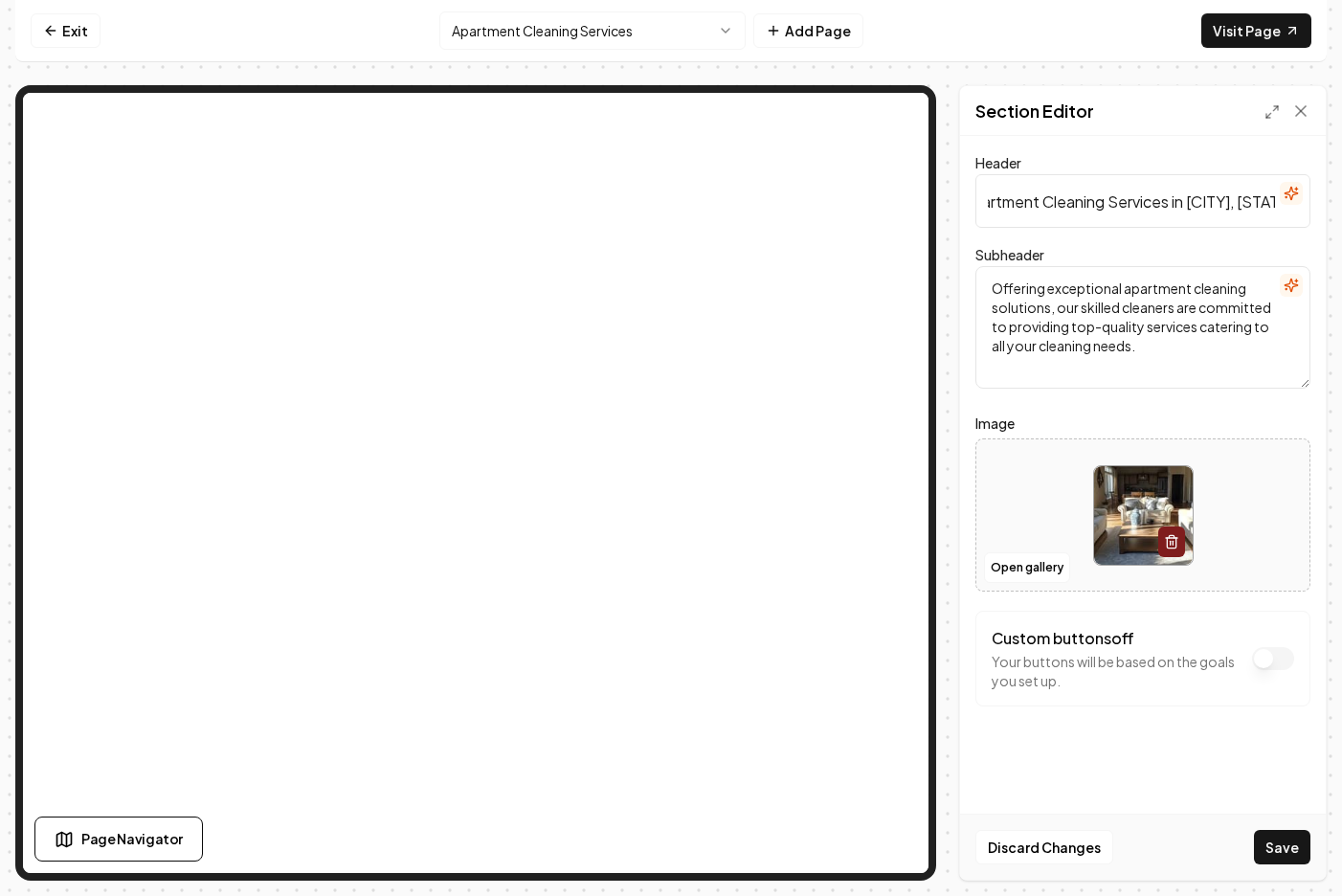 type on "Reliable Apartment Cleaning Services in [CITY], [STATE]" 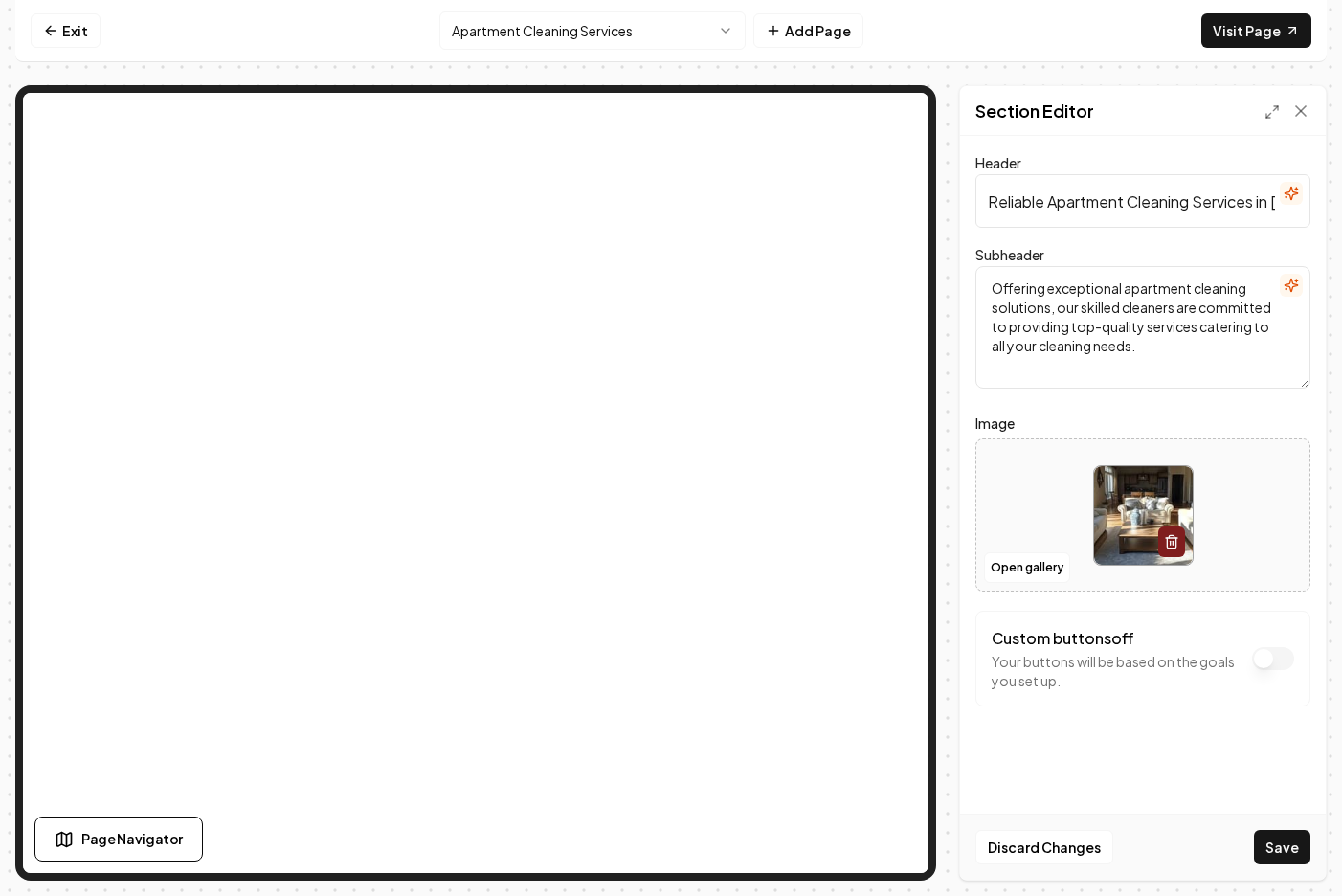 click on "Offering exceptional apartment cleaning solutions, our skilled cleaners are committed to providing top-quality services catering to all your cleaning needs." at bounding box center [1143, 327] 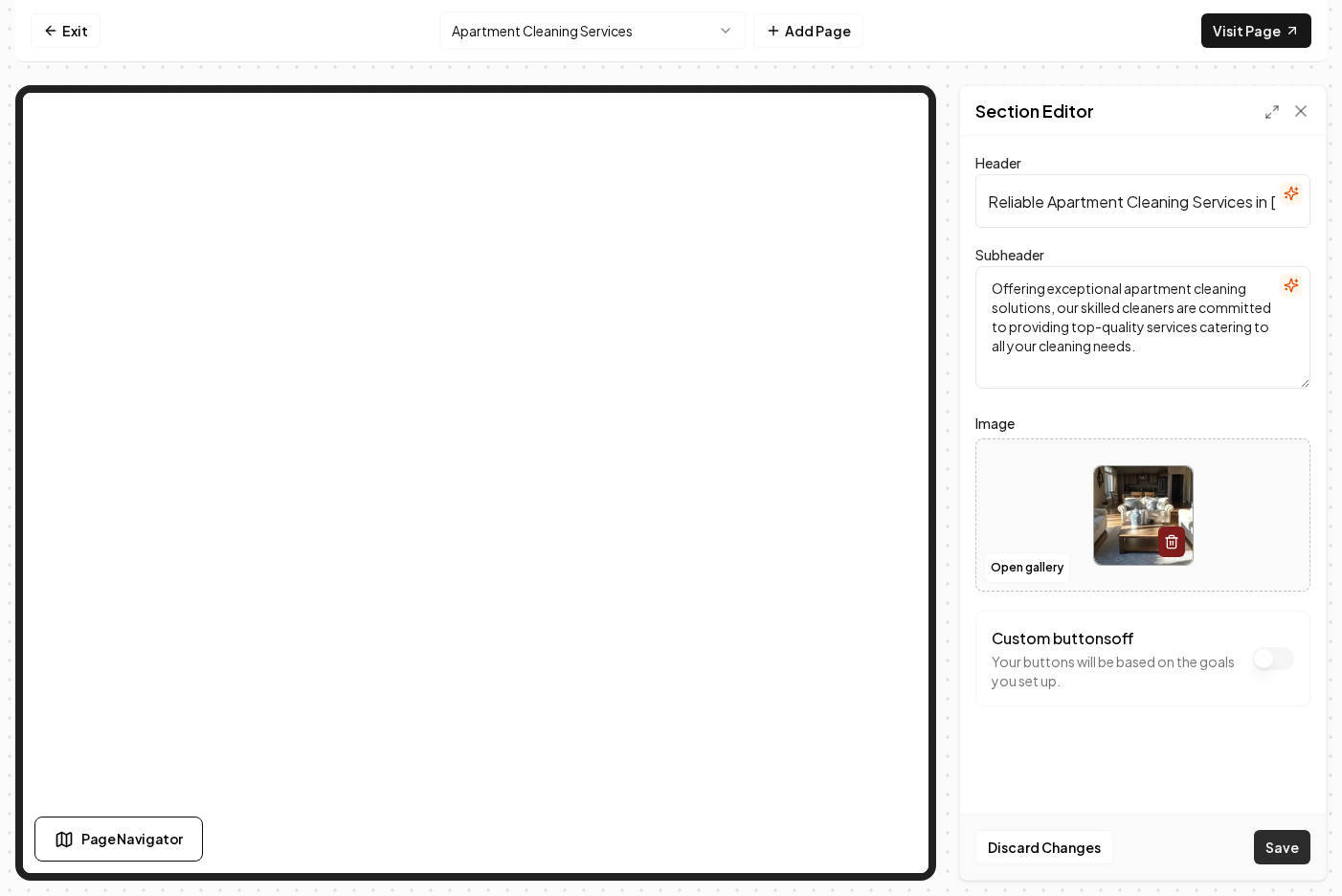 type on "Offering exceptional apartment cleaning solutions, our skilled cleaners are committed to providing top-quality services catering to all your cleaning needs." 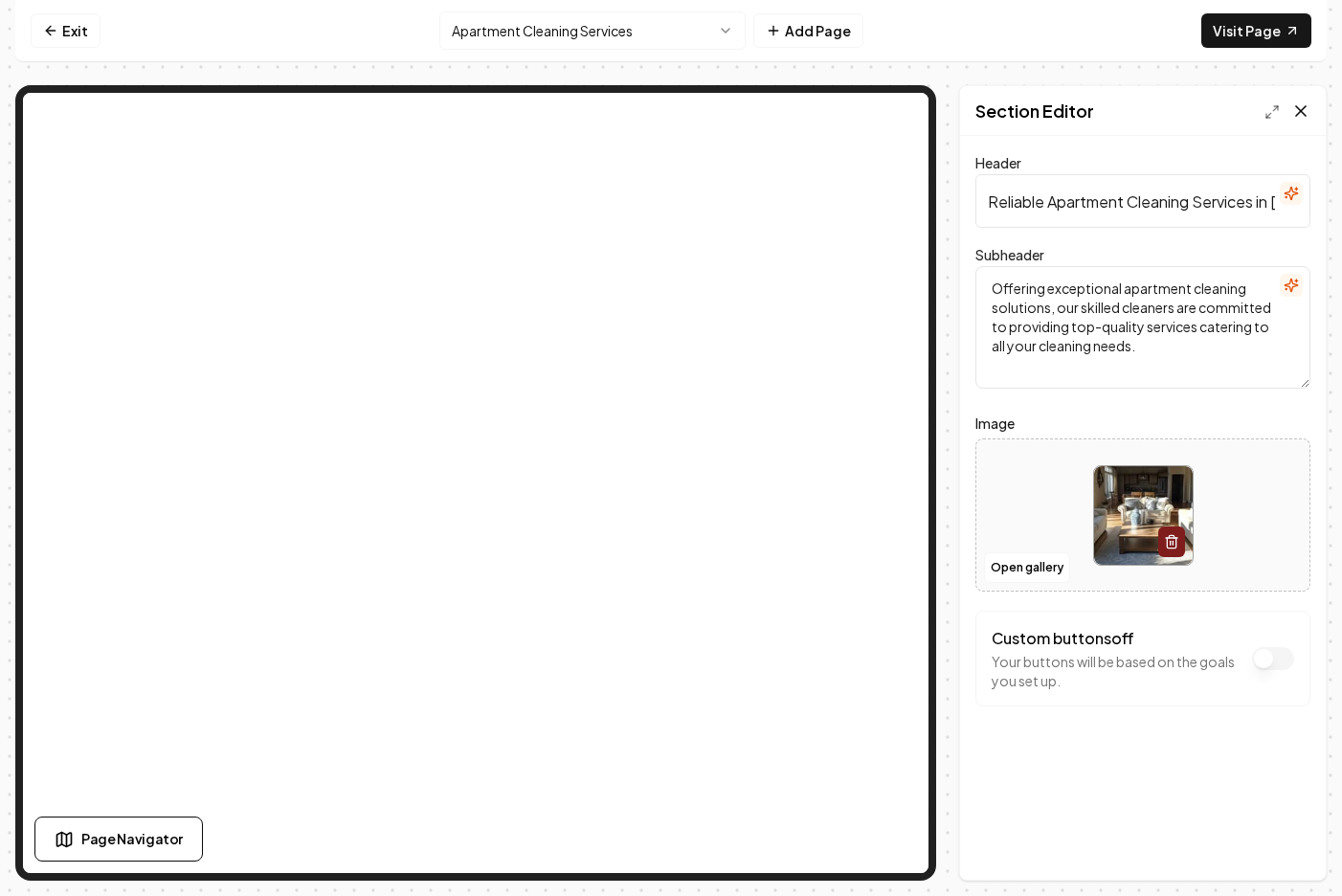 click 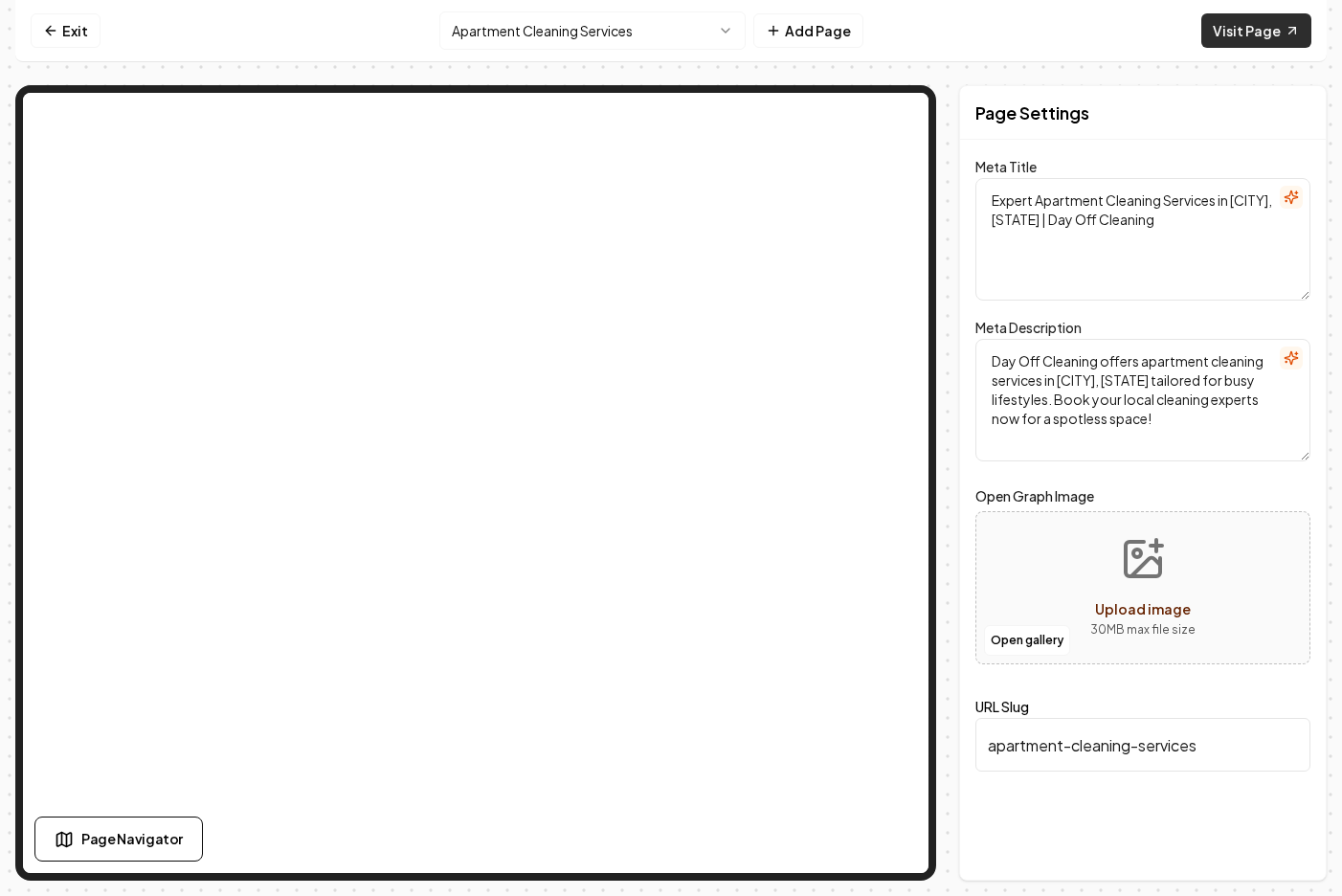 click on "Visit Page" at bounding box center [1256, 31] 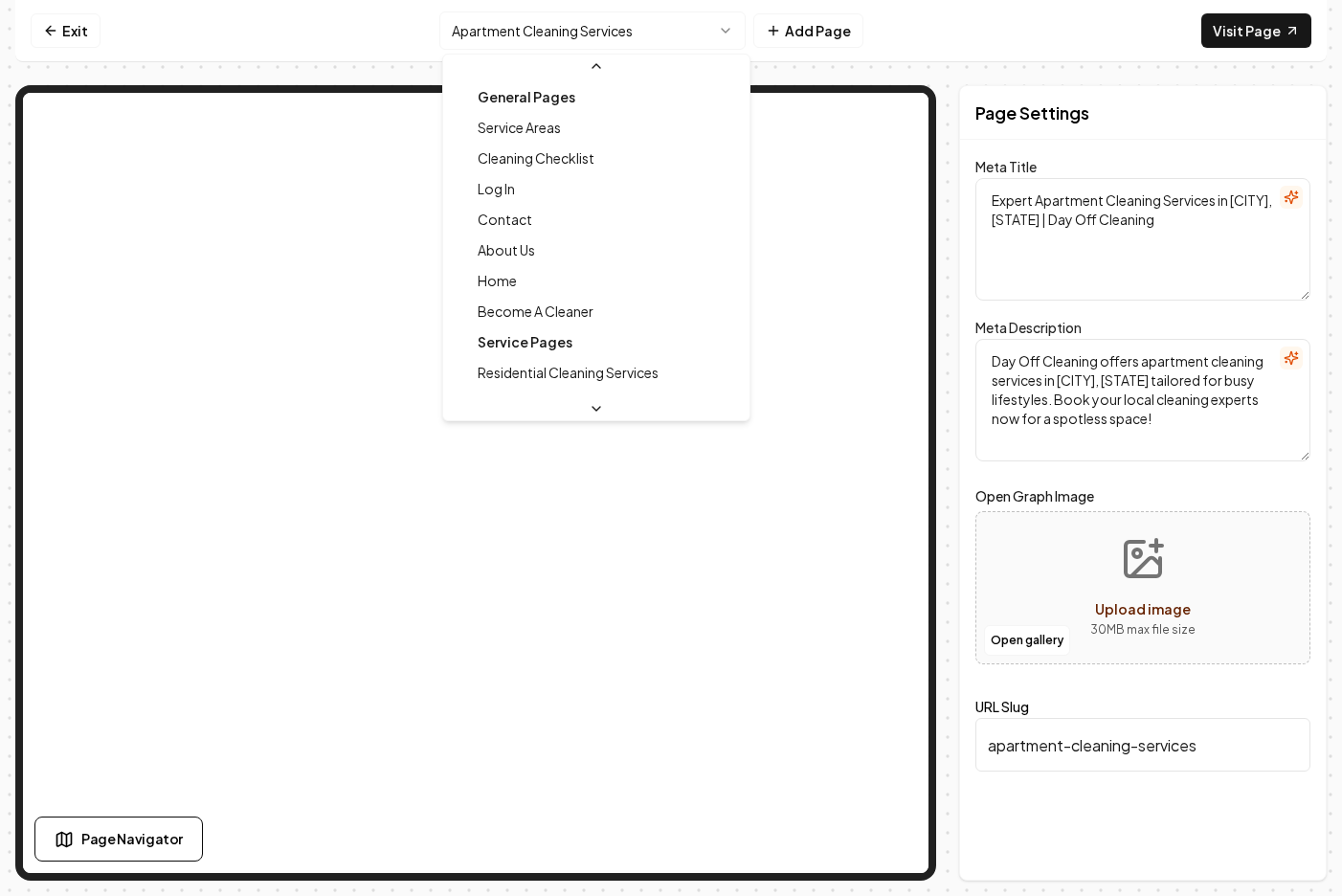 click on "Computer Required This feature is only available on a computer. Please switch to a computer to edit your site. Go back  Exit Apartment Cleaning Services Add Page Visit Page  Page Navigator Page Settings Meta Title Expert Apartment Cleaning Services in [CITY], [STATE] | Day Off Cleaning Meta Description Day Off Cleaning offers apartment cleaning services in [CITY], [STATE] tailored for busy lifestyles. Book your local cleaning experts now for a spotless space! Open Graph Image Open gallery Upload image 30  MB max file size URL Slug apartment-cleaning-services Discard Changes Save Section Editor Unsupported section type /dashboard/sites/2ecf4a88-131e-4381-9766-e80657705428/pages/8a72bfdf-dbc5-40de-a1ec-09622da7ac52 General Pages Service Areas Cleaning Checklist Log In Contact About Us Home Become A Cleaner Service Pages Residential Cleaning Services House Cleaning Services Commercial Cleaning Services Apartment Cleaning Services Janitorial Services Move In Cleaning Services Green Cleaning Services Service Area Pages" at bounding box center [671, 448] 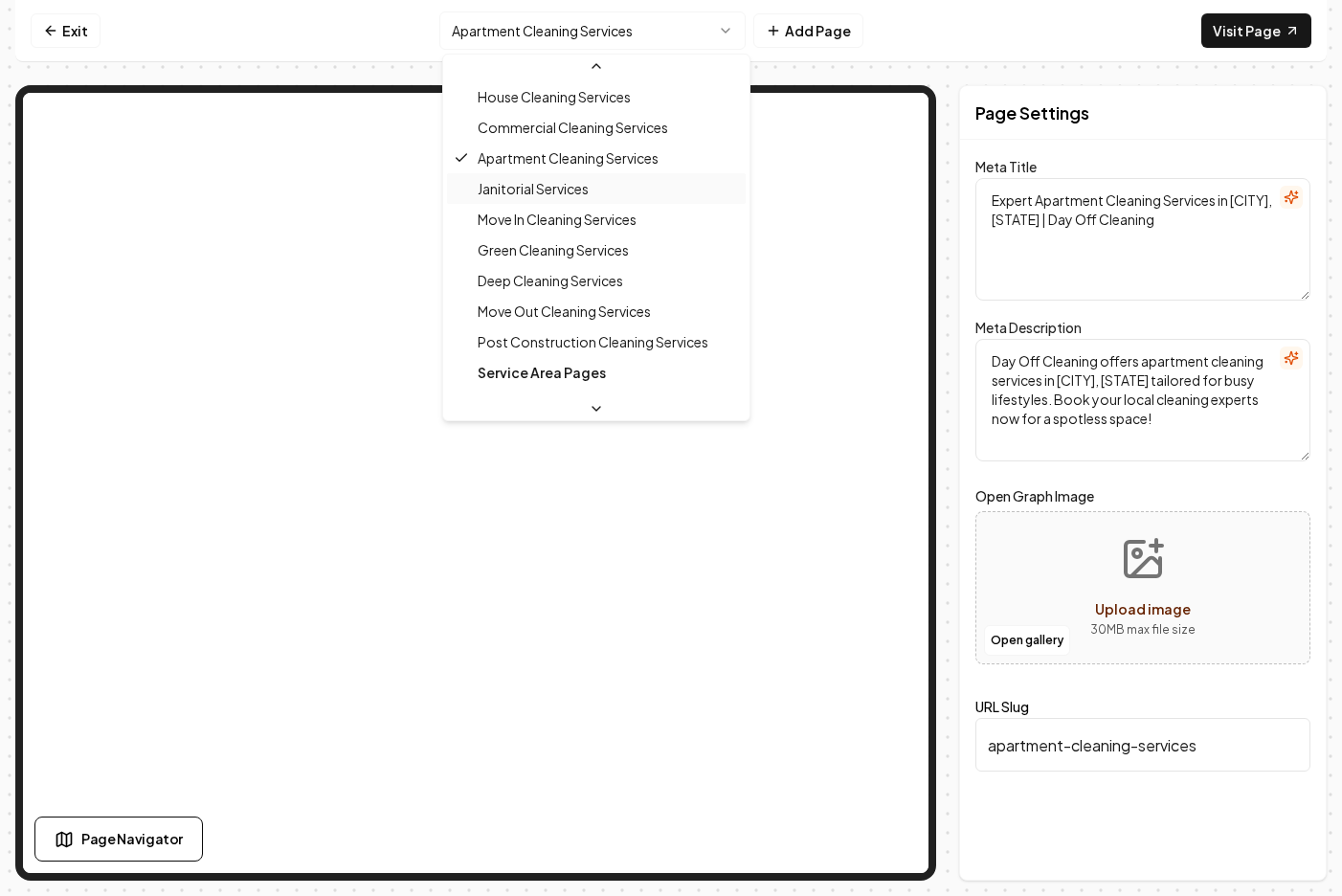 scroll, scrollTop: 303, scrollLeft: 0, axis: vertical 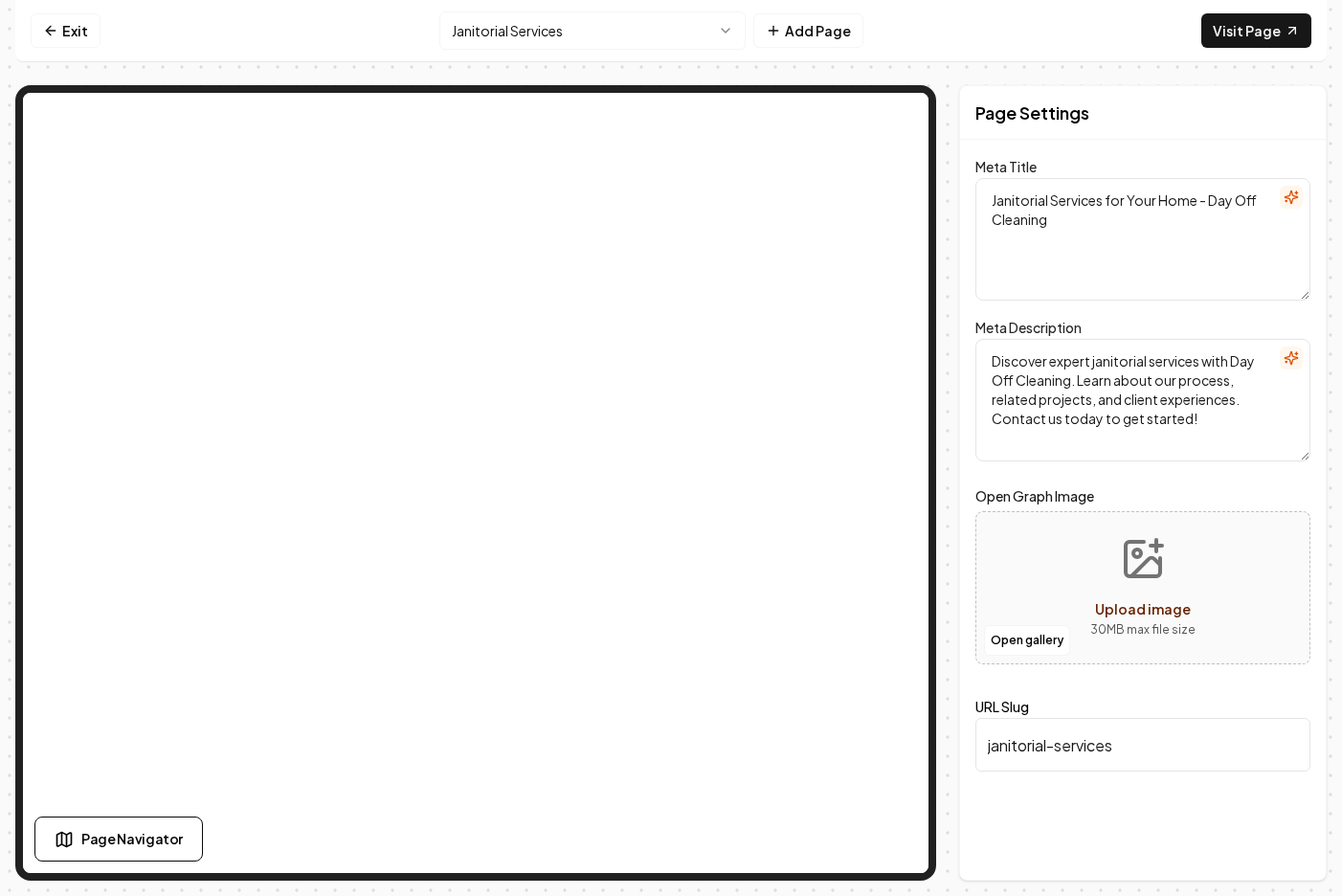 click on "Janitorial Services for Your Home - Day Off Cleaning" at bounding box center [1143, 239] 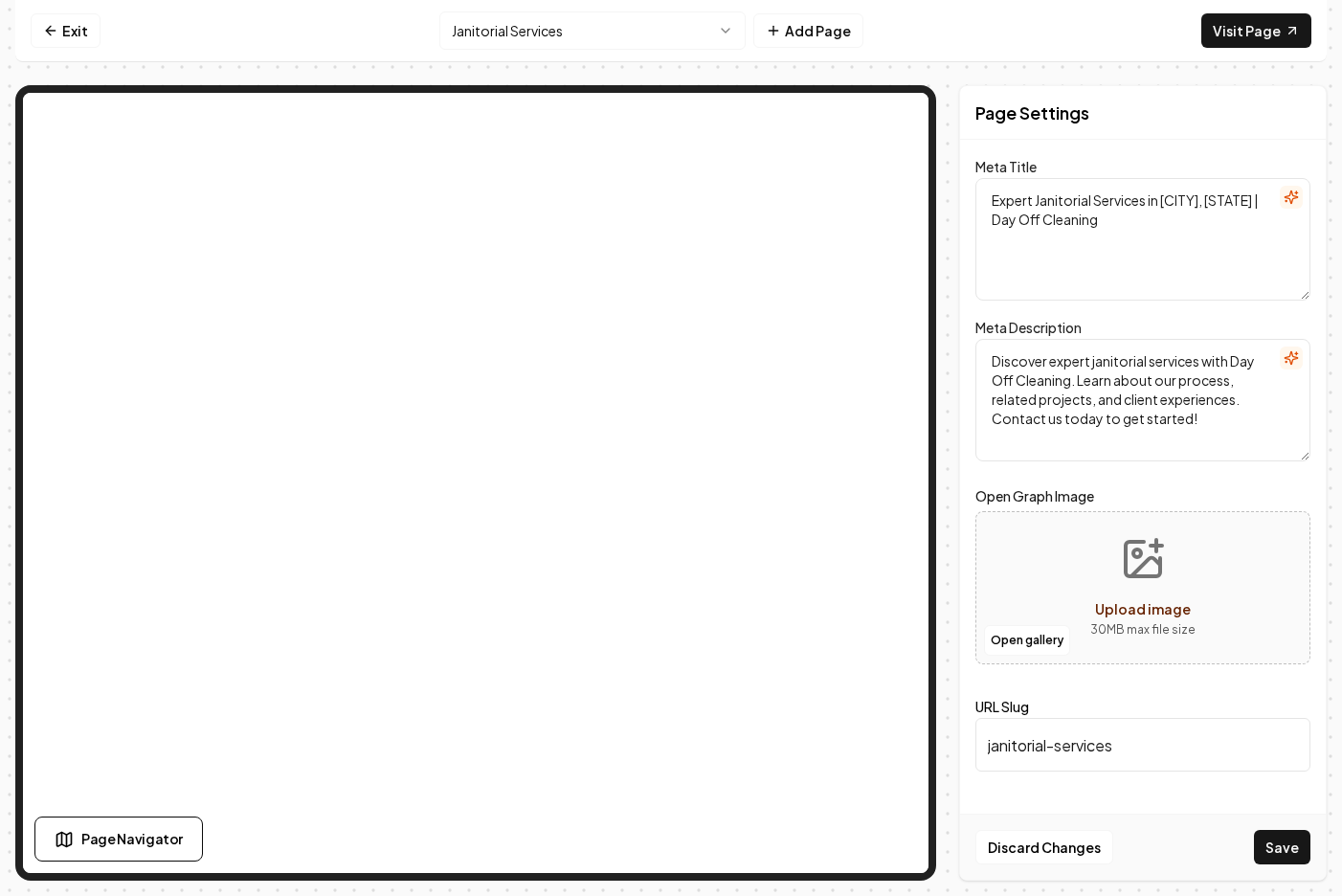 type on "Expert Janitorial Services in [CITY], [STATE] | Day Off Cleaning" 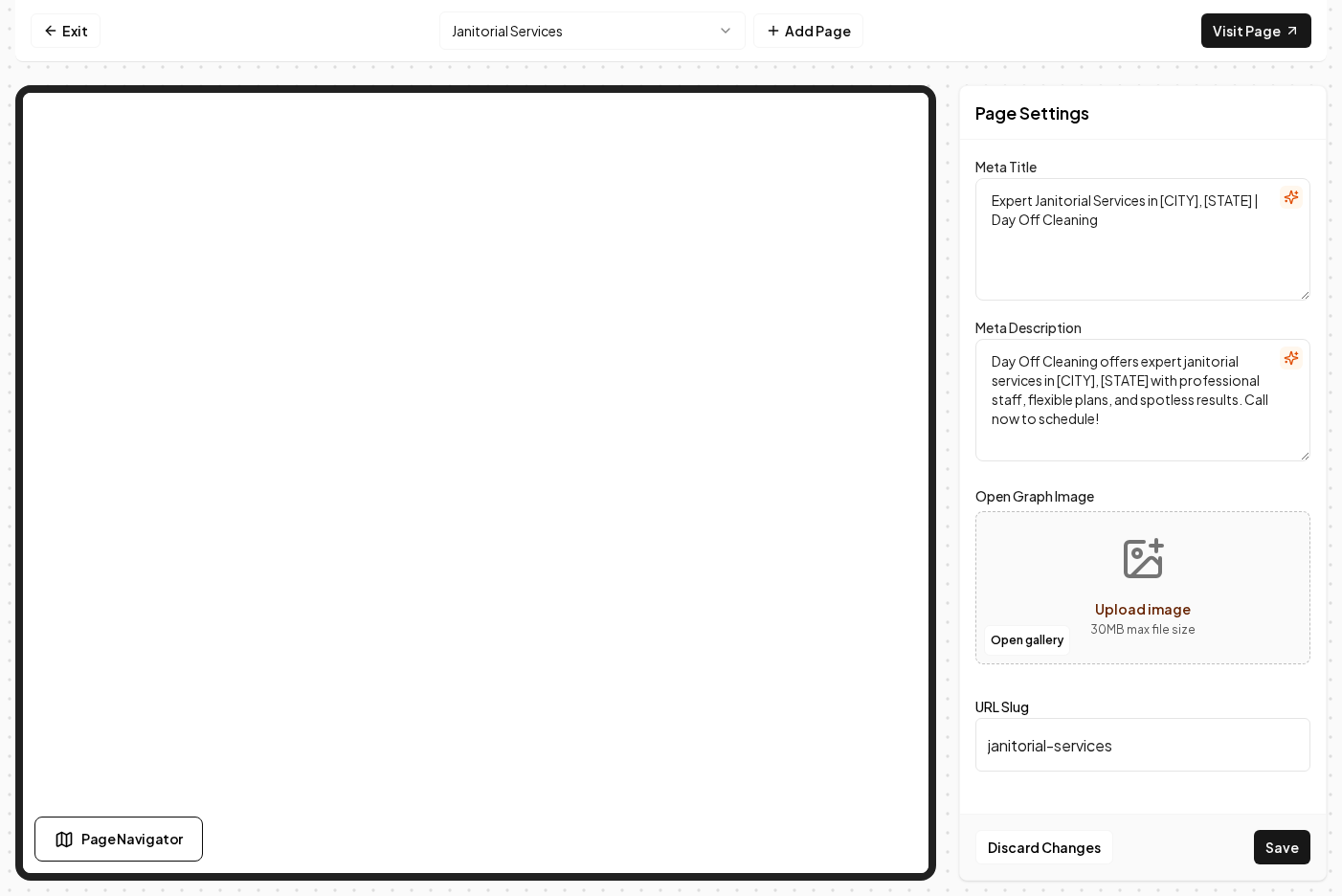click on "Day Off Cleaning offers expert janitorial services in [CITY], [STATE] with professional staff, flexible plans, and spotless results. Call now to schedule!" at bounding box center [1143, 400] 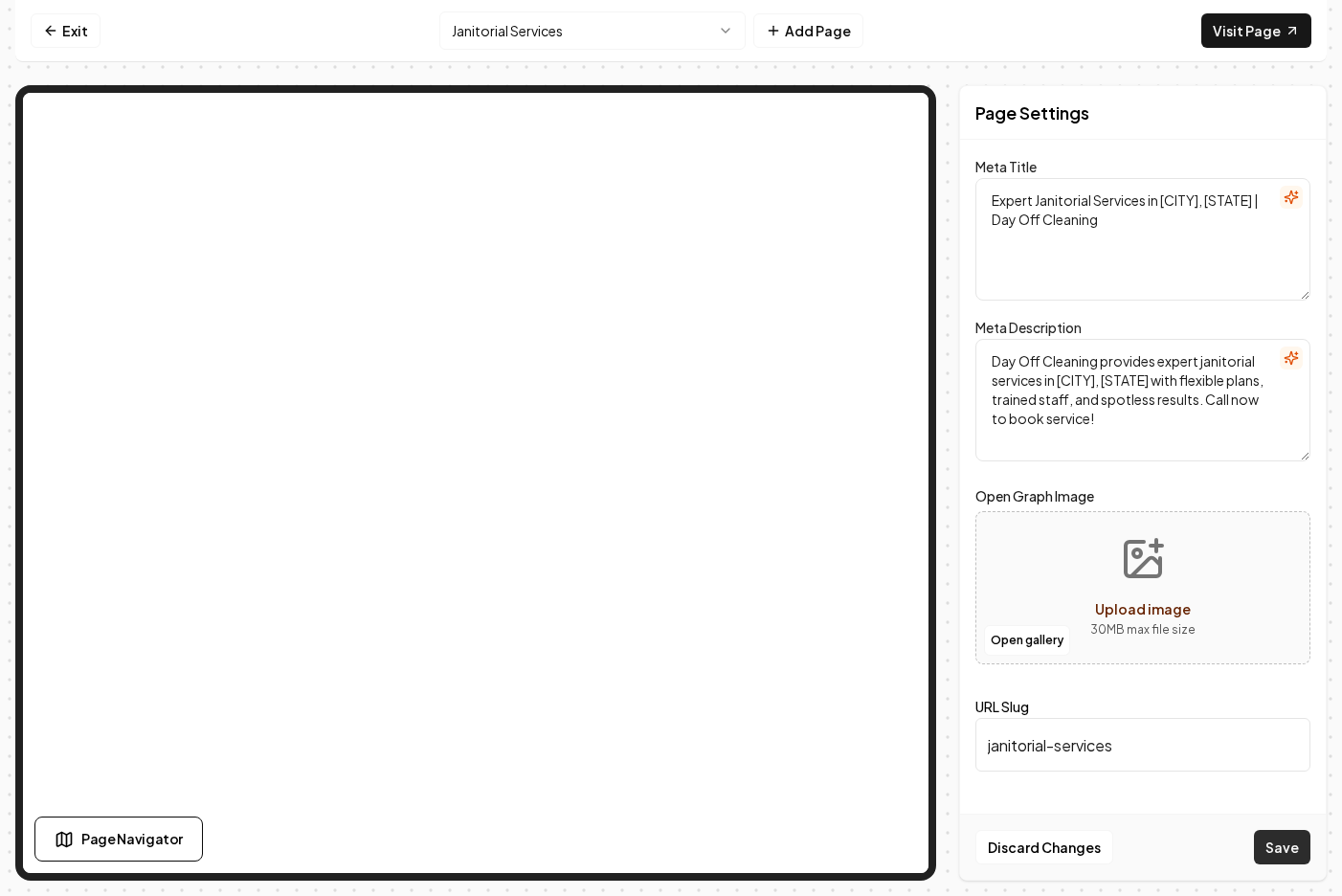 type on "Day Off Cleaning provides expert janitorial services in [CITY], [STATE] with flexible plans, trained staff, and spotless results. Call now to book service!" 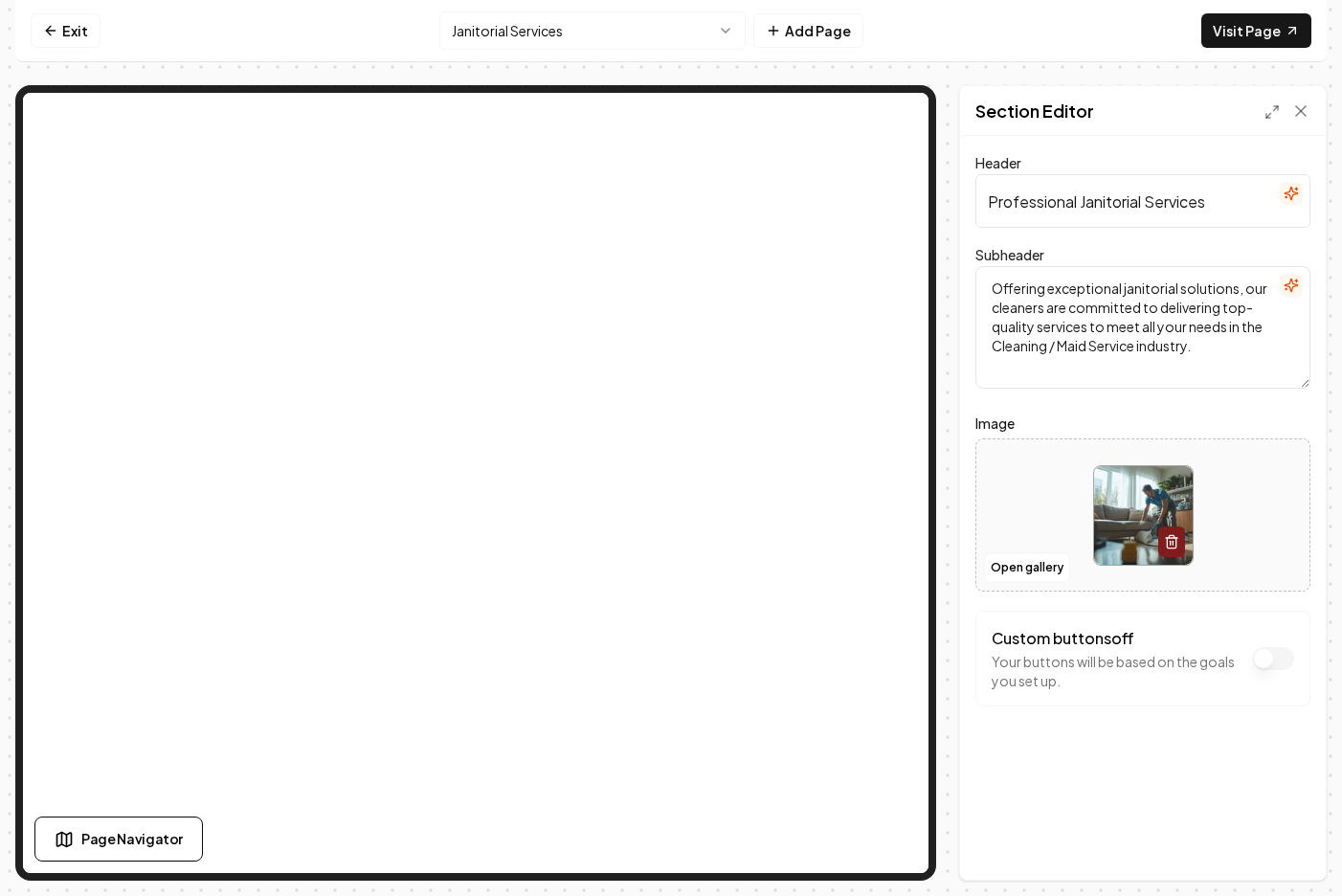 click on "Professional Janitorial Services" at bounding box center (1143, 201) 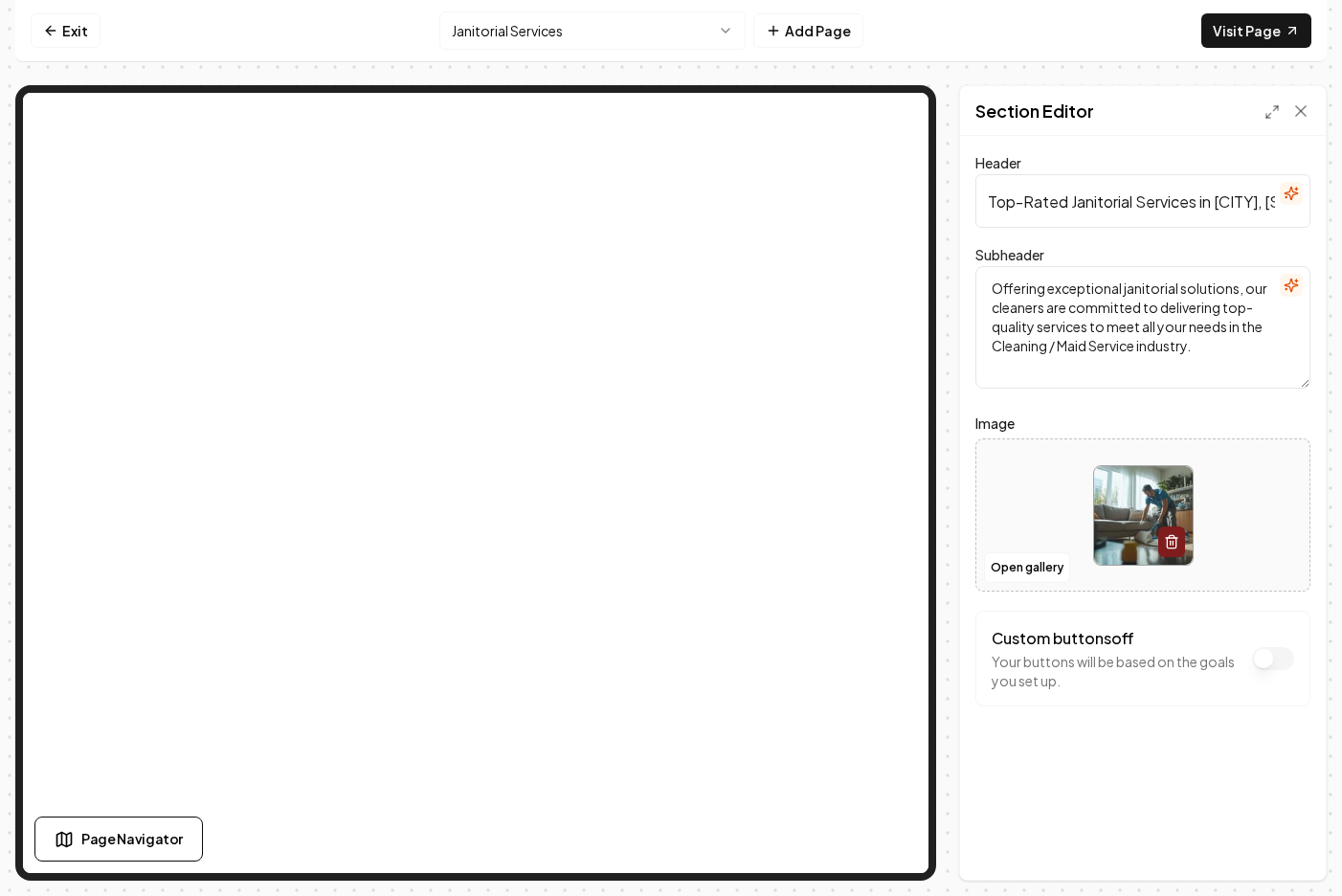 scroll, scrollTop: 0, scrollLeft: 23, axis: horizontal 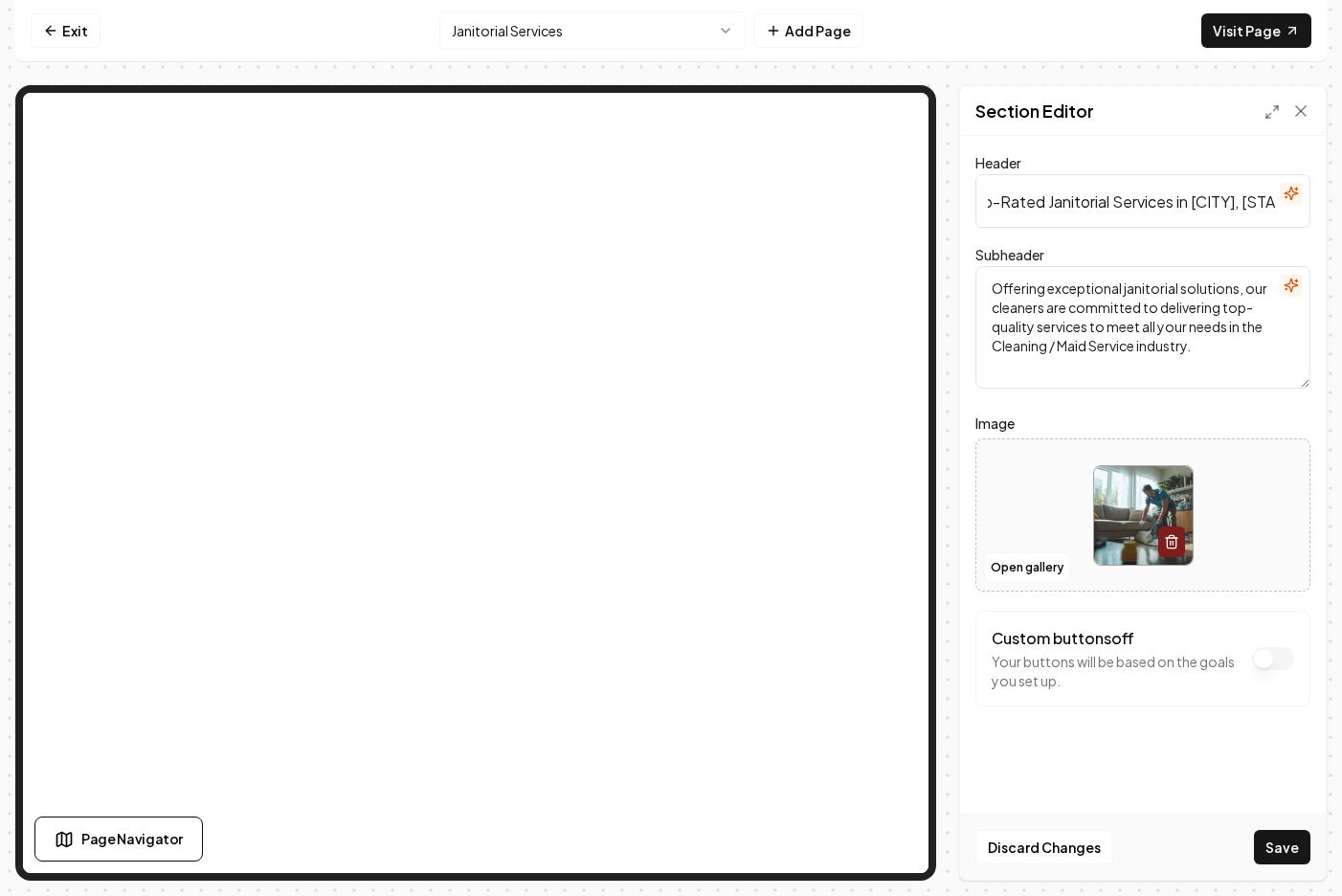 type on "Top-Rated Janitorial Services in [CITY], [STATE]" 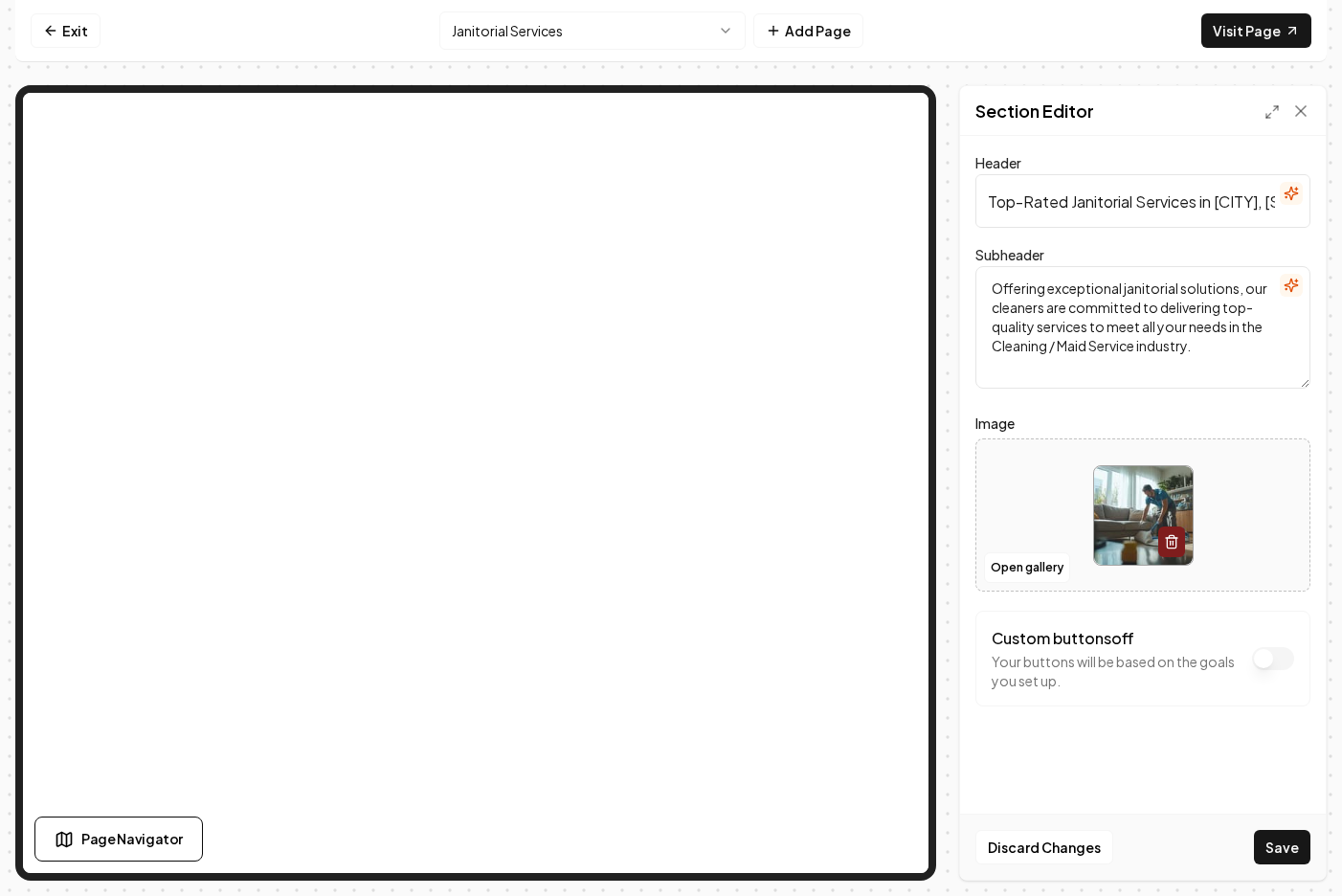 click on "Offering exceptional janitorial solutions, our cleaners are committed to delivering top-quality services to meet all your needs in the Cleaning / Maid Service industry." at bounding box center (1143, 327) 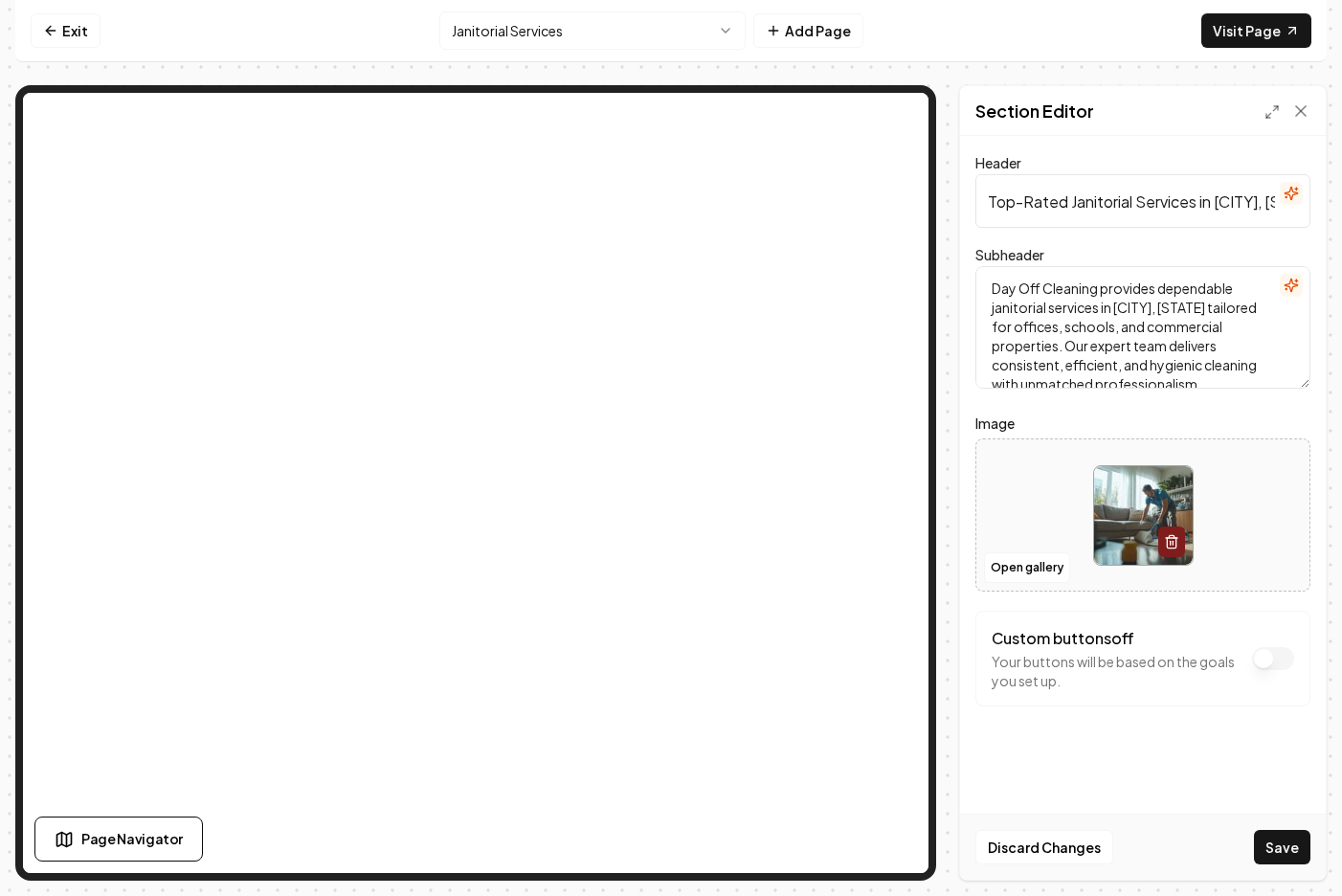 scroll, scrollTop: 6, scrollLeft: 0, axis: vertical 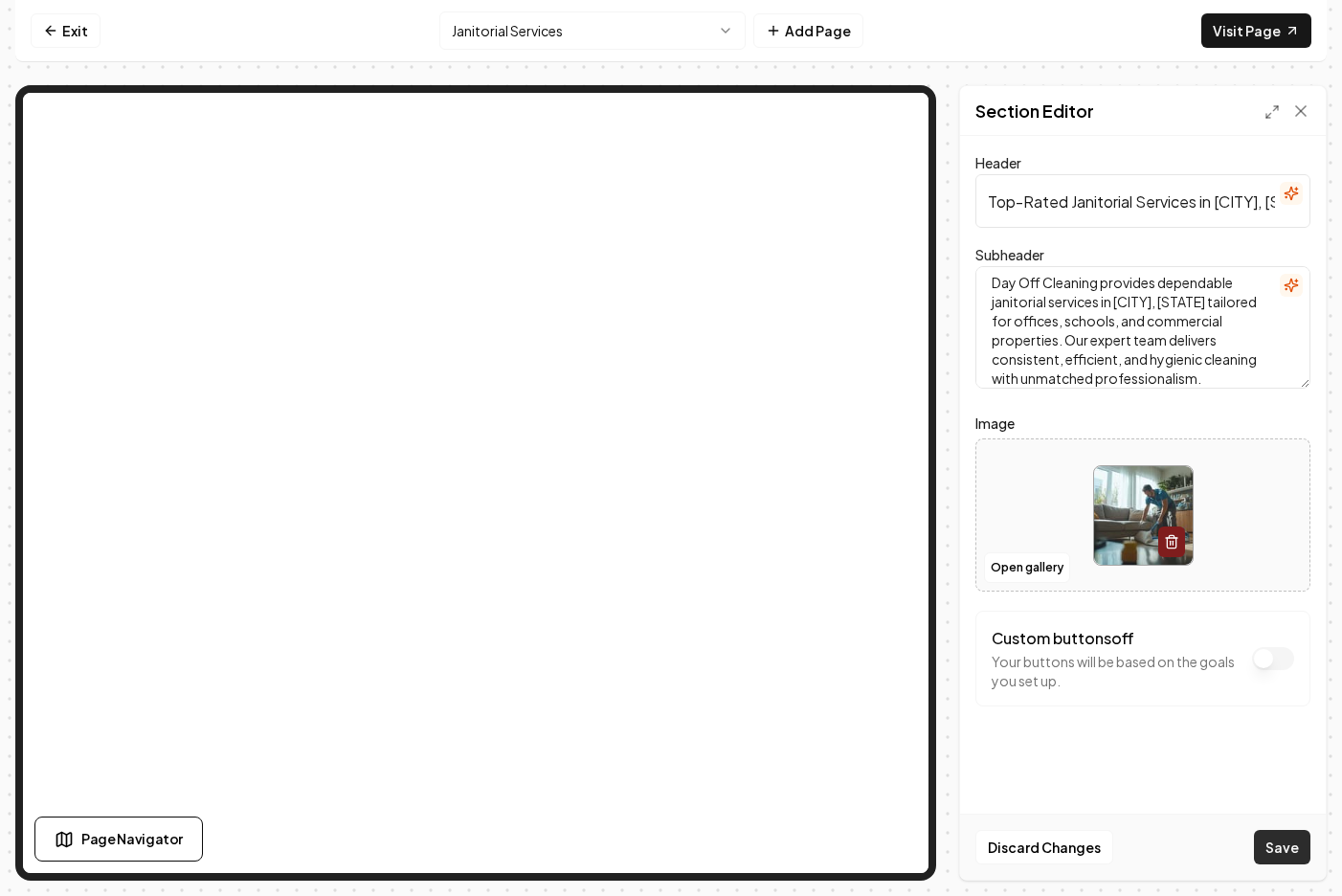 type on "Day Off Cleaning provides dependable janitorial services in [CITY], [STATE] tailored for offices, schools, and commercial properties. Our expert team delivers consistent, efficient, and hygienic cleaning with unmatched professionalism." 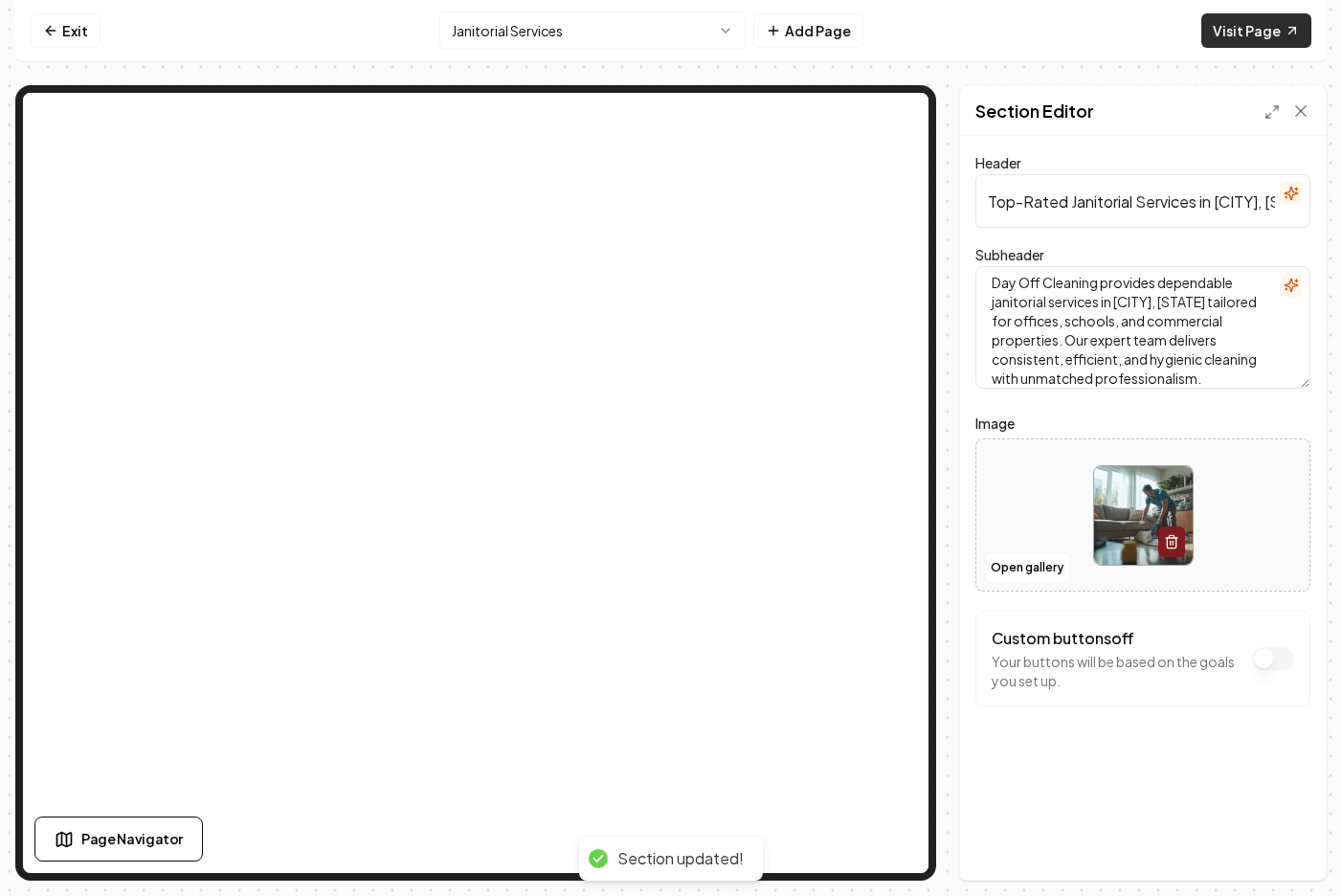 click on "Visit Page" at bounding box center [1256, 31] 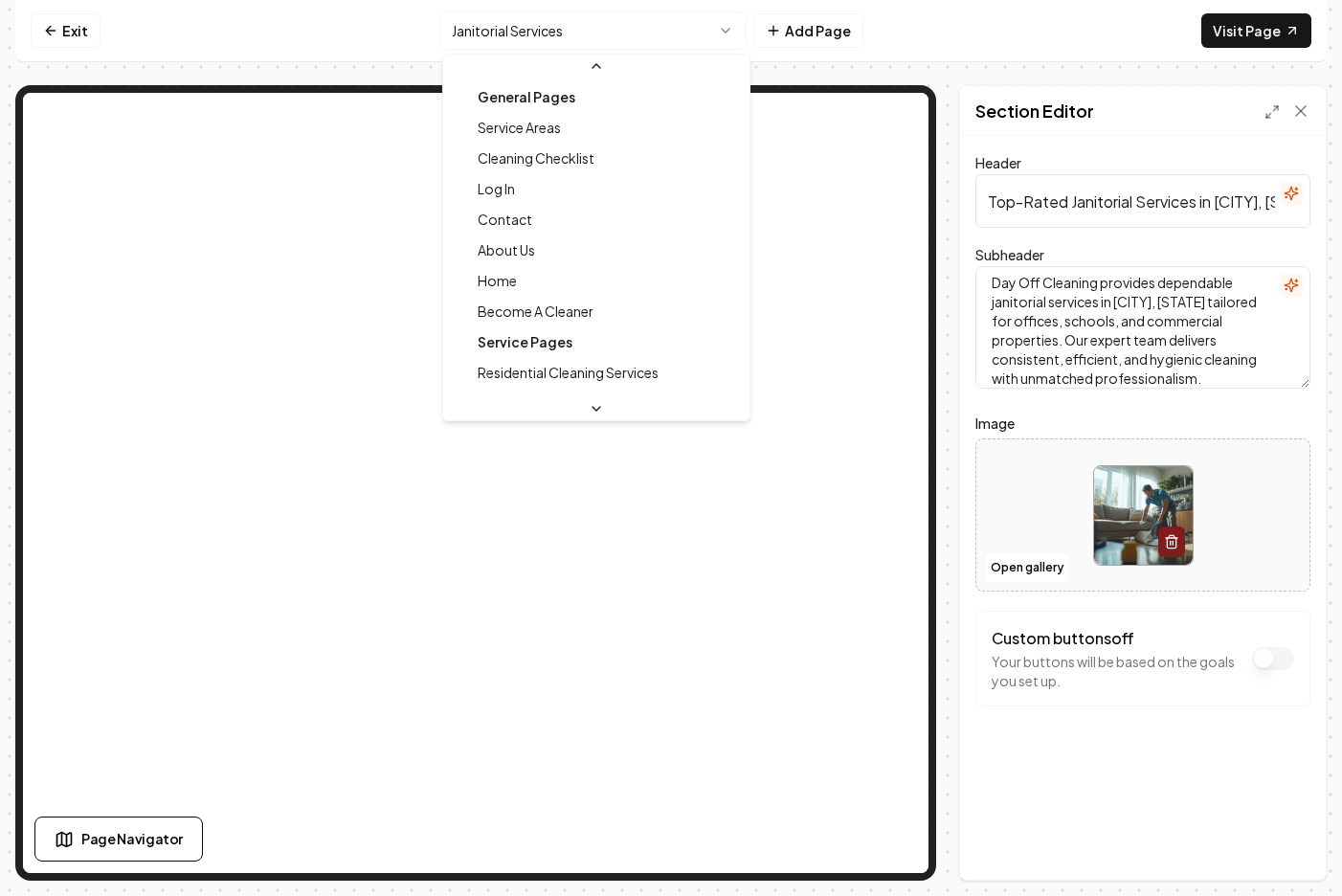 click on "Computer Required This feature is only available on a computer. Please switch to a computer to edit your site. Go back Exit Janitorial Services Add Page Visit Page Page Navigator Page Settings Section Editor Header Top-Rated Janitorial Services in [CITY], [STATE] Subheader Day Off Cleaning provides dependable janitorial services in [CITY], [STATE] tailored for offices, schools, and commercial properties. Our expert team delivers consistent, efficient, and hygienic cleaning with unmatched professionalism. Image Open gallery Custom buttons off Your buttons will be based on the goals you set up. Discard Changes Save /dashboard/sites/[UUID]/pages/[UUID] General Pages Service Areas Cleaning Checklist Log In Contact About Us Home Become A Cleaner Service Pages Residential Cleaning Services House Cleaning Services Commercial Cleaning Services Apartment Cleaning Services Janitorial Services Move In Cleaning Services Green Cleaning Services Deep Cleaning Services" at bounding box center [671, 448] 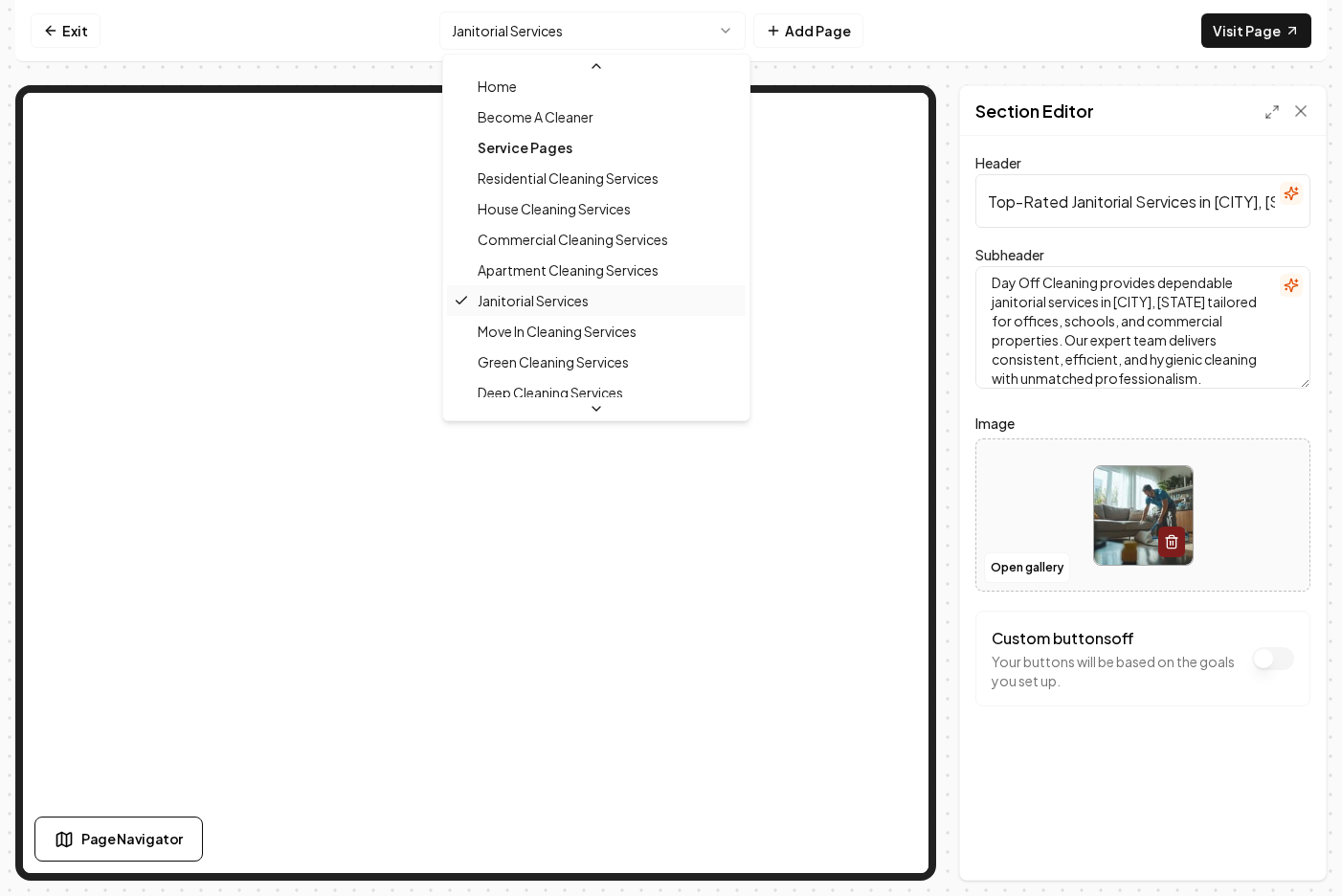 scroll, scrollTop: 192, scrollLeft: 0, axis: vertical 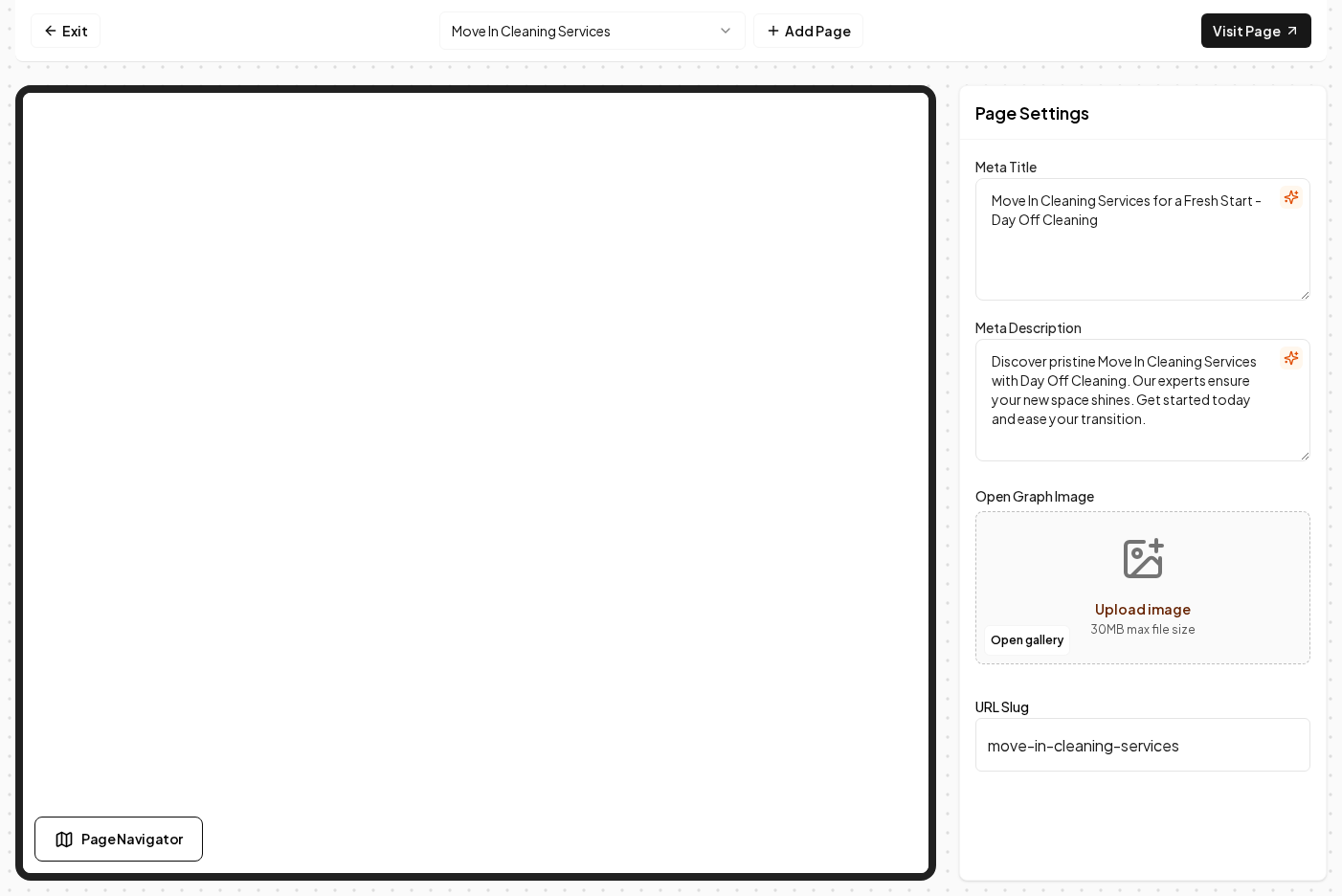 drag, startPoint x: 1153, startPoint y: 198, endPoint x: 962, endPoint y: 188, distance: 191.2616 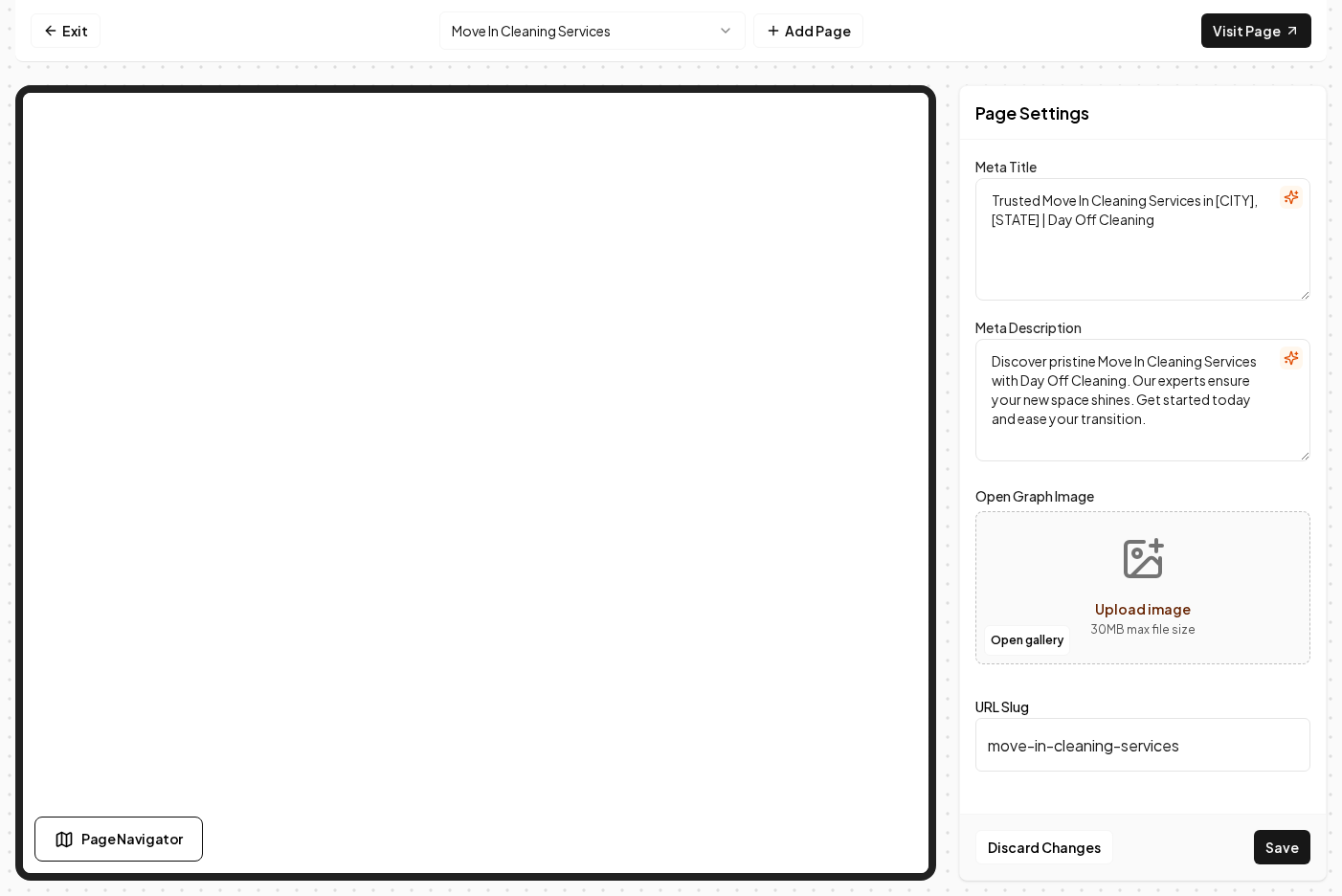 type on "Trusted Move In Cleaning Services in [CITY], [STATE] | Day Off Cleaning" 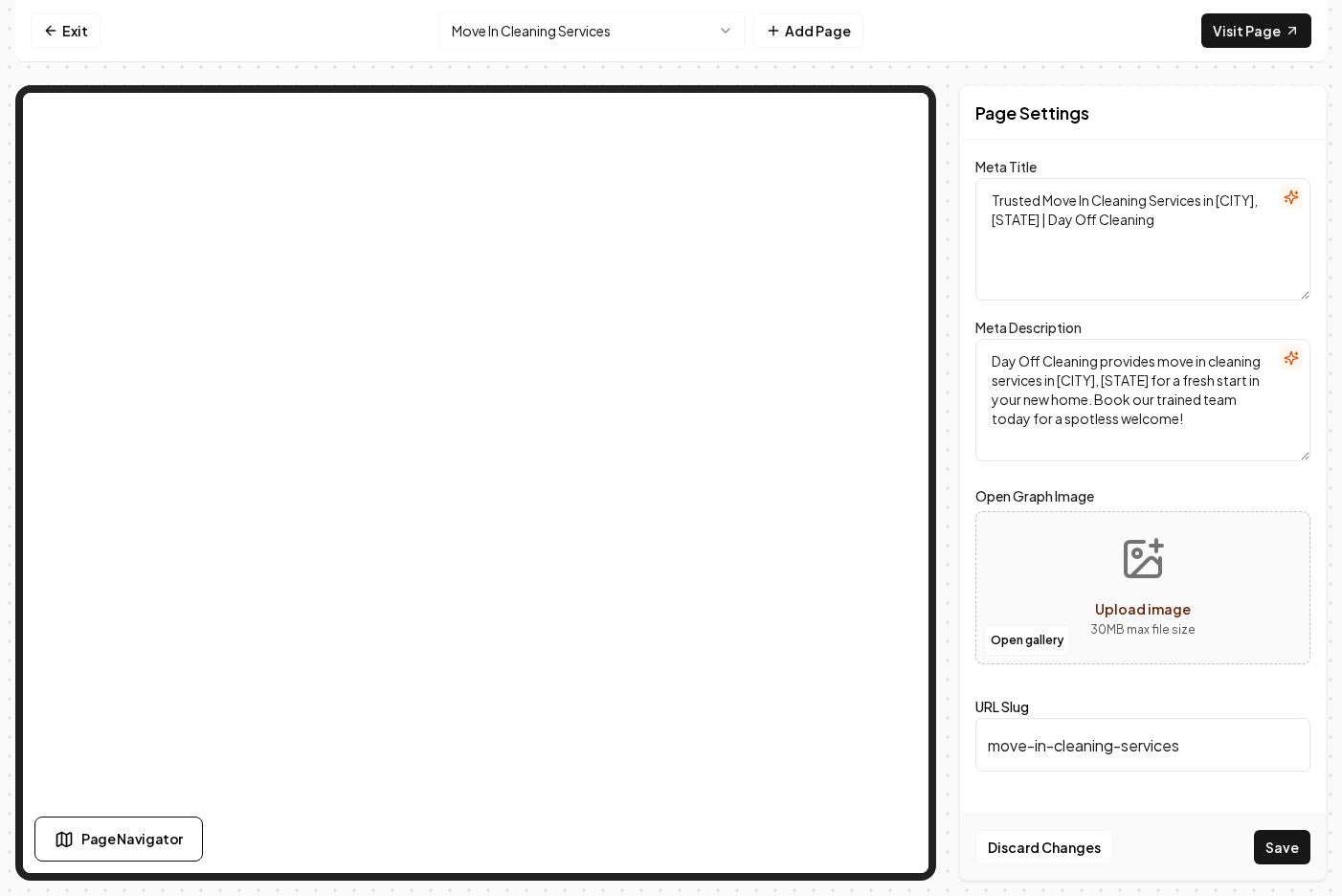 type on "Day Off Cleaning provides move in cleaning services in [CITY], [STATE] for a fresh start in your new home. Book our trained team today for a spotless welcome!" 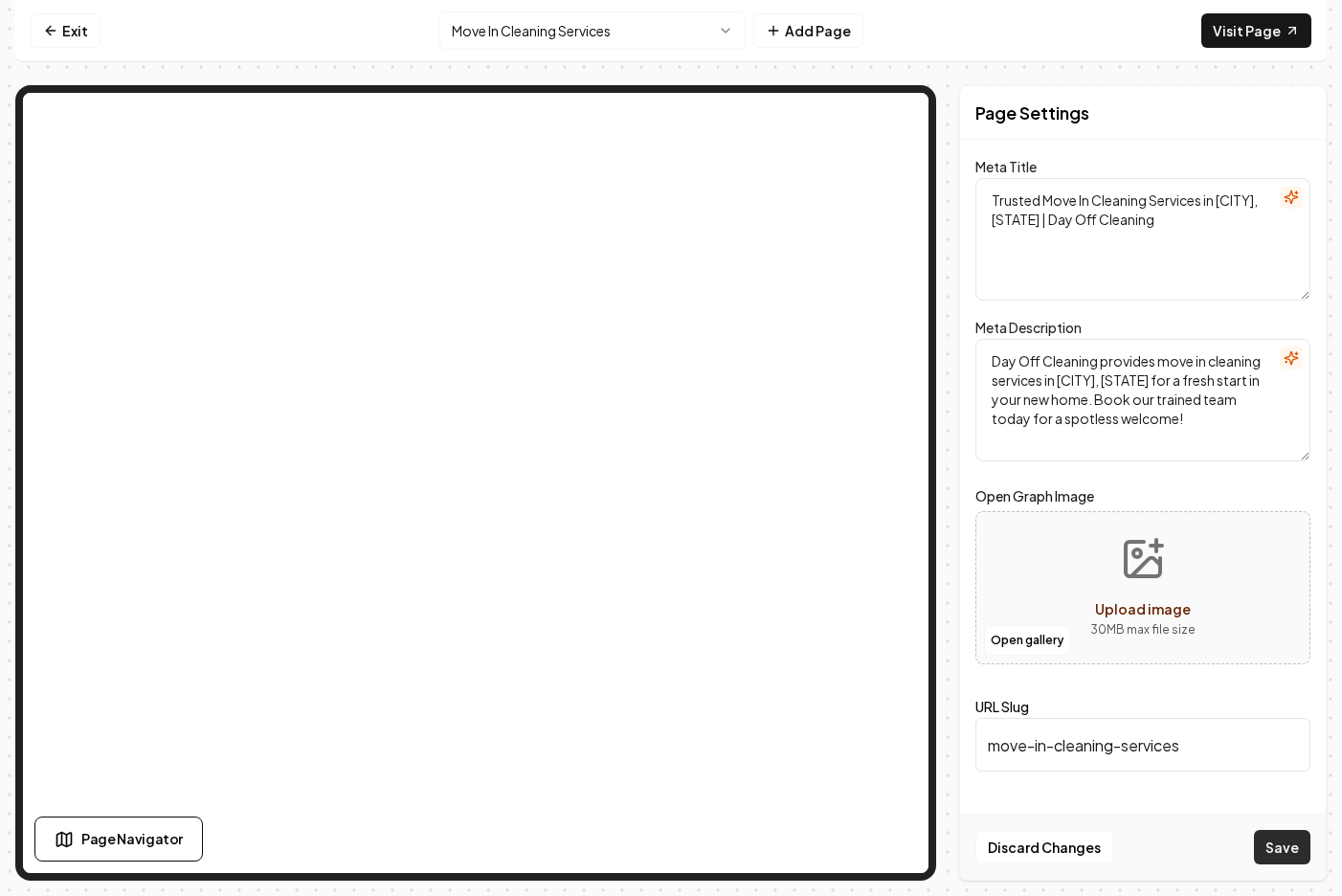 click on "Save" at bounding box center (1282, 847) 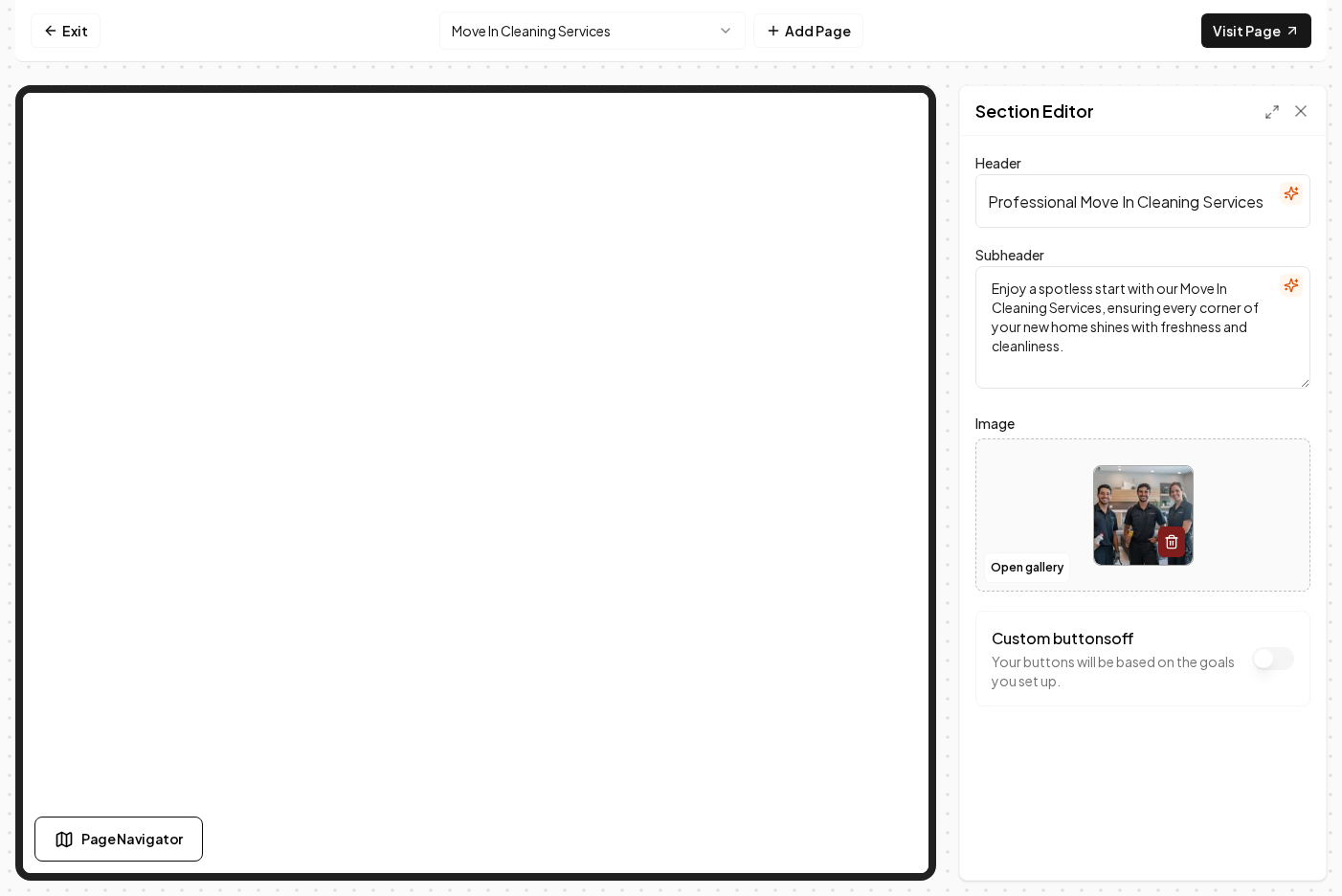 click on "Professional Move In Cleaning Services" at bounding box center [1143, 201] 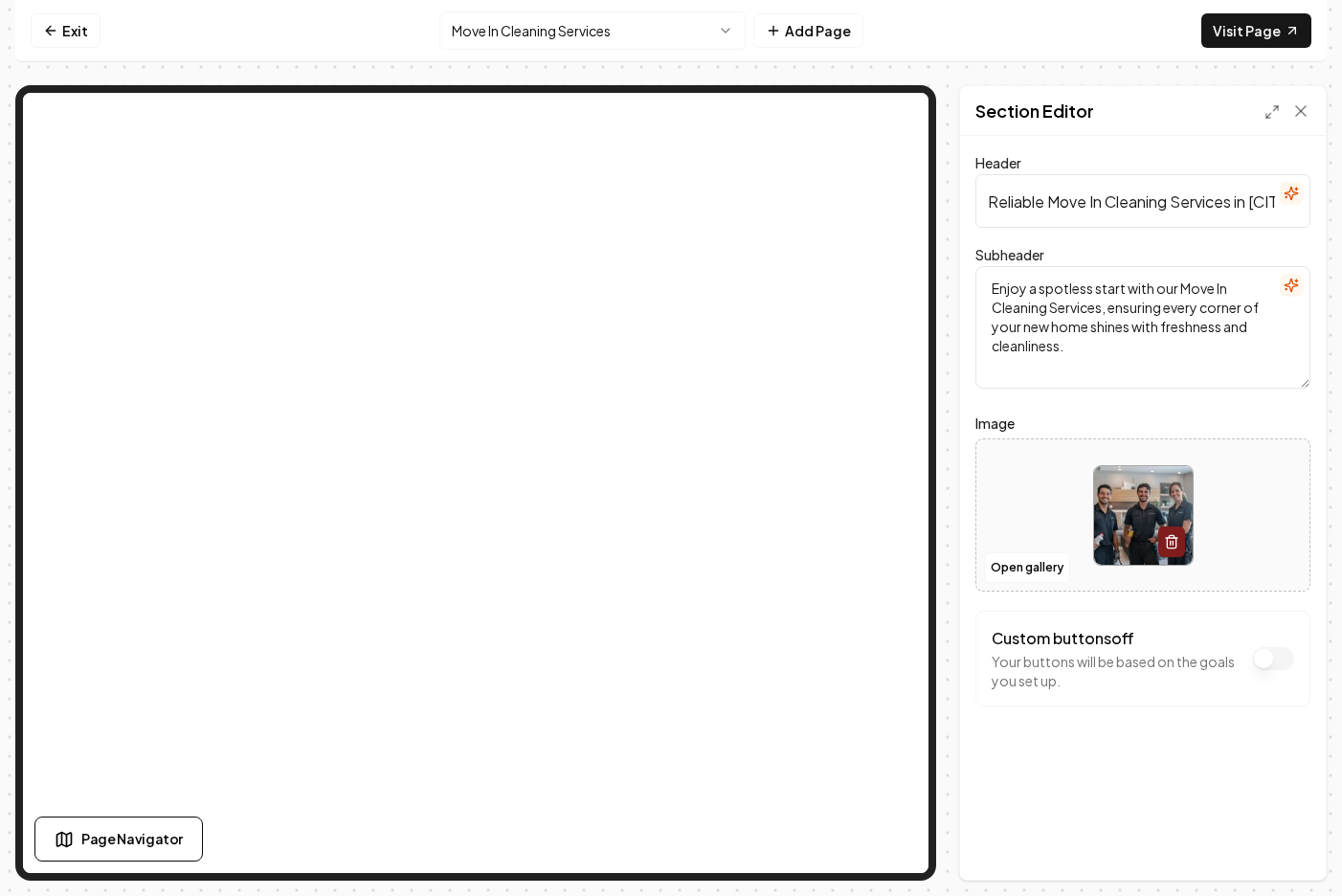 scroll, scrollTop: 0, scrollLeft: 61, axis: horizontal 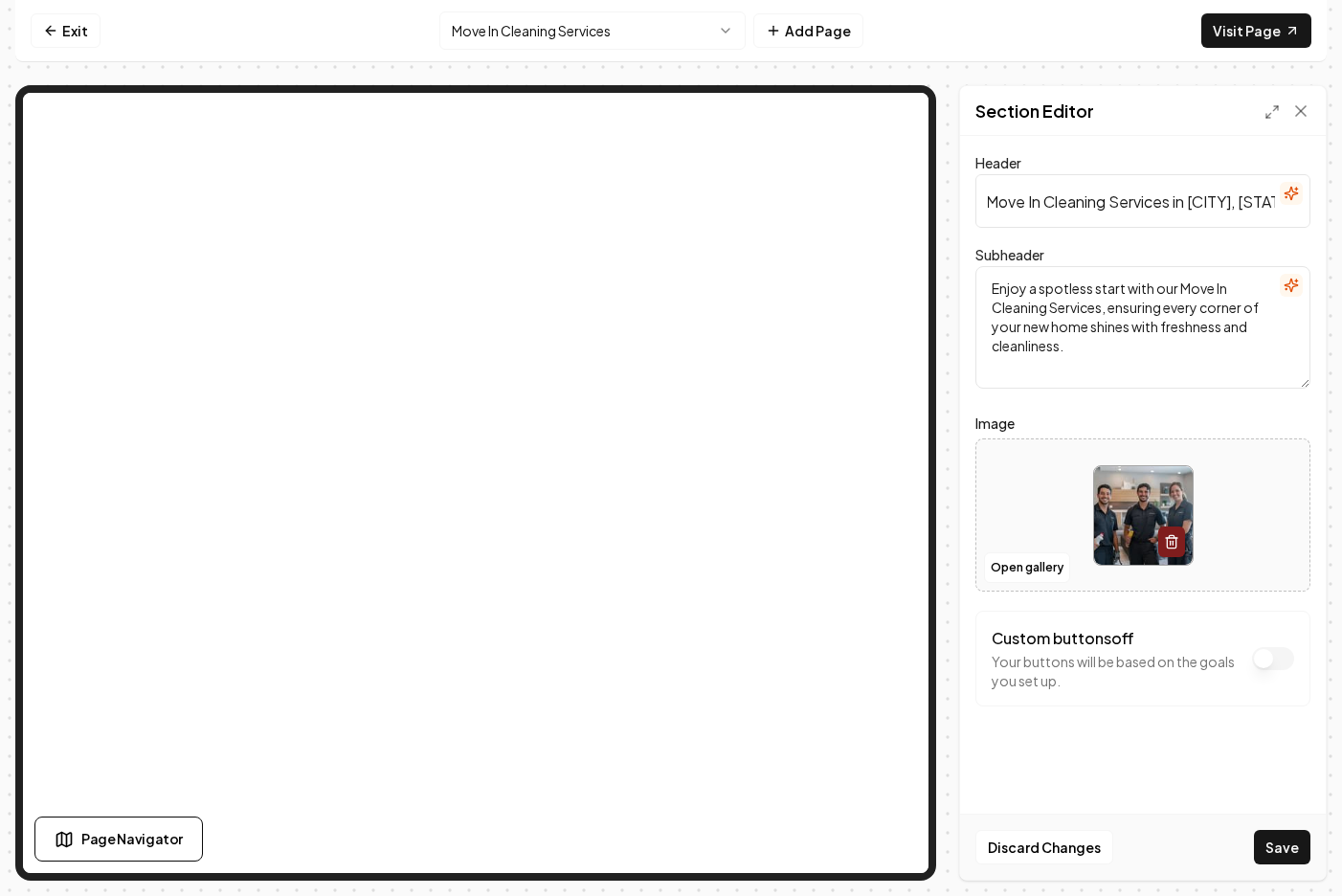 type on "Reliable Move In Cleaning Services in [CITY], [STATE]" 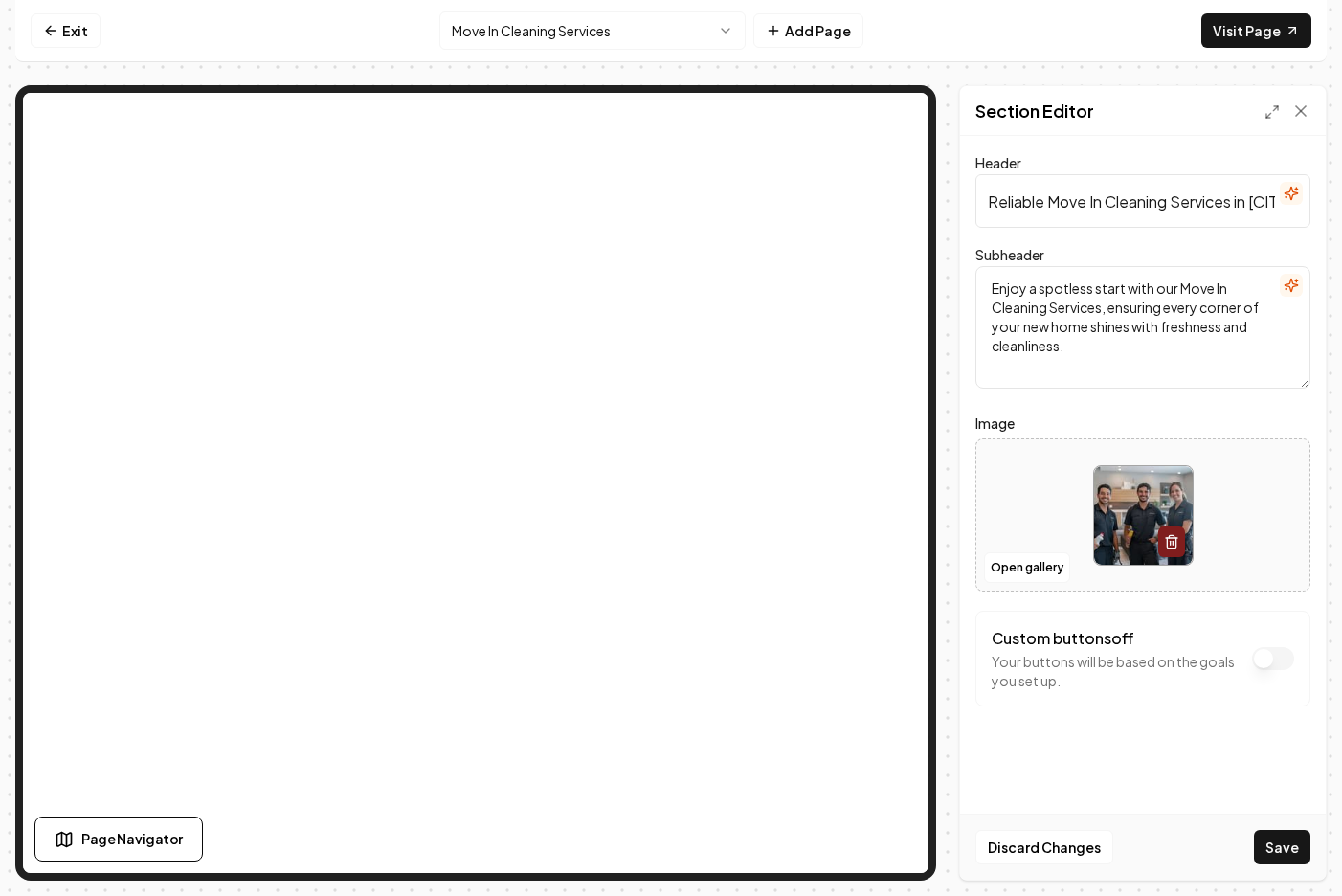 click on "Enjoy a spotless start with our Move In Cleaning Services, ensuring every corner of your new home shines with freshness and cleanliness." at bounding box center [1143, 327] 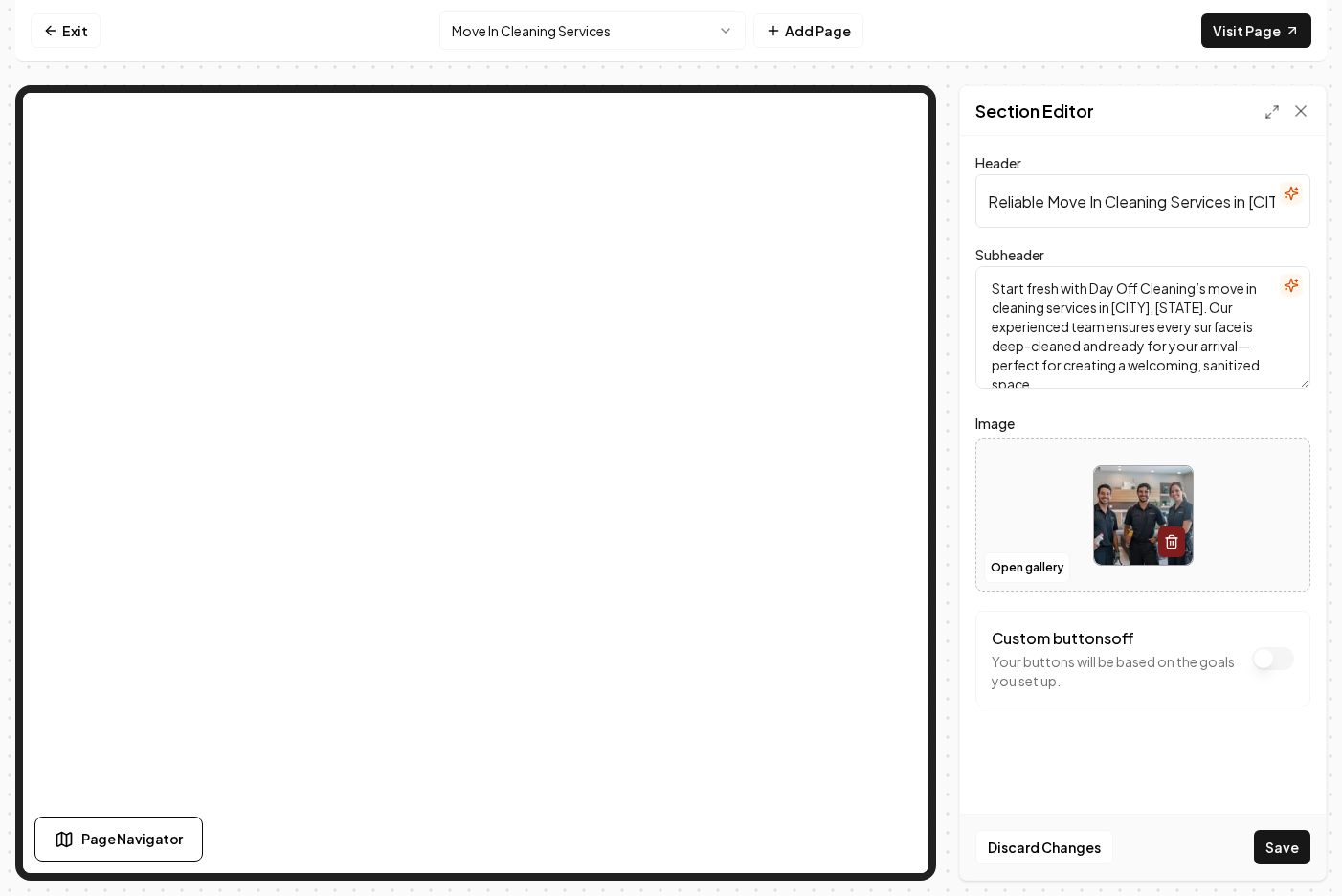 scroll, scrollTop: 6, scrollLeft: 0, axis: vertical 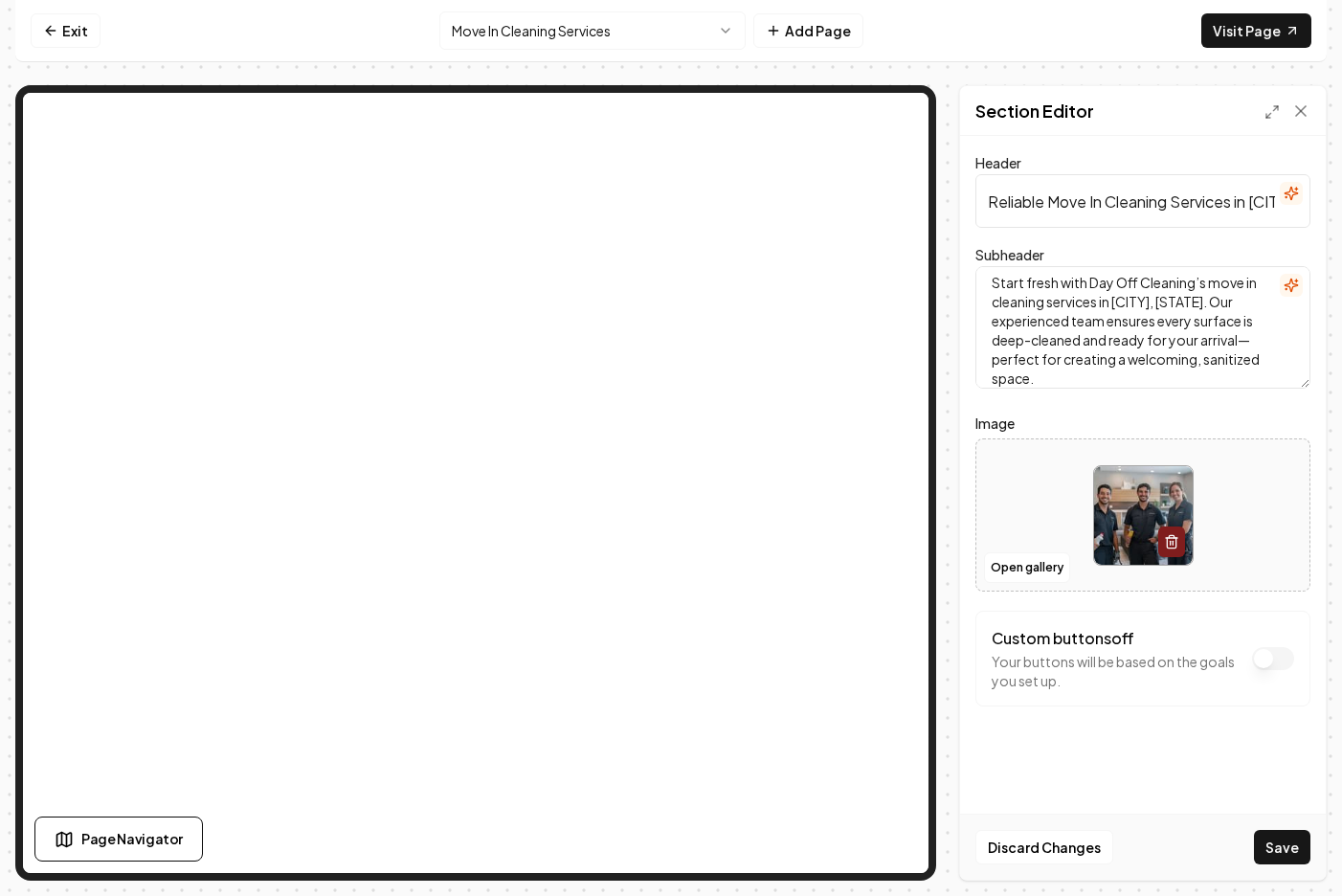 type on "Start fresh with Day Off Cleaning’s move in cleaning services in [CITY], [STATE]. Our experienced team ensures every surface is deep-cleaned and ready for your arrival—perfect for creating a welcoming, sanitized space." 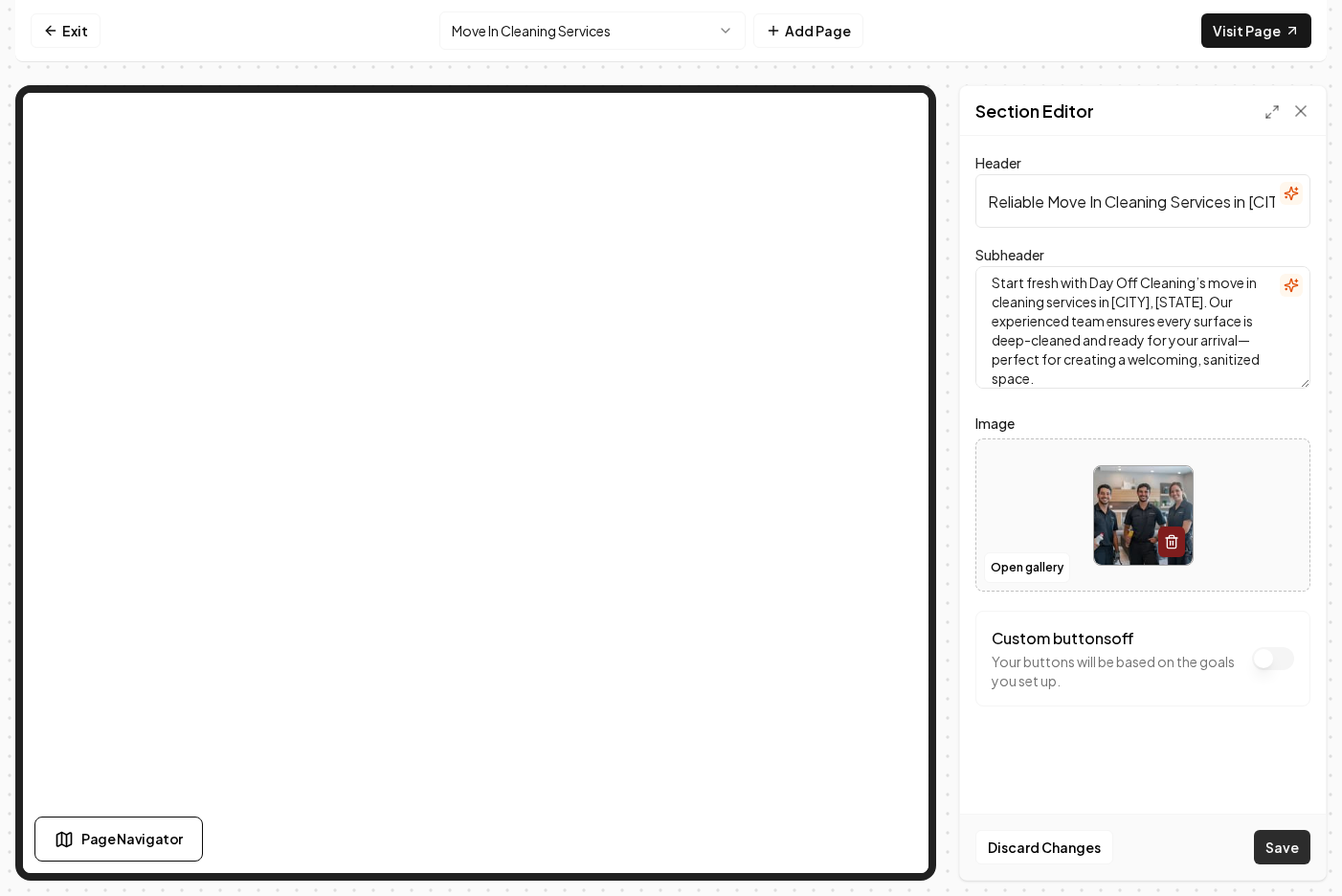 click on "Save" at bounding box center (1282, 847) 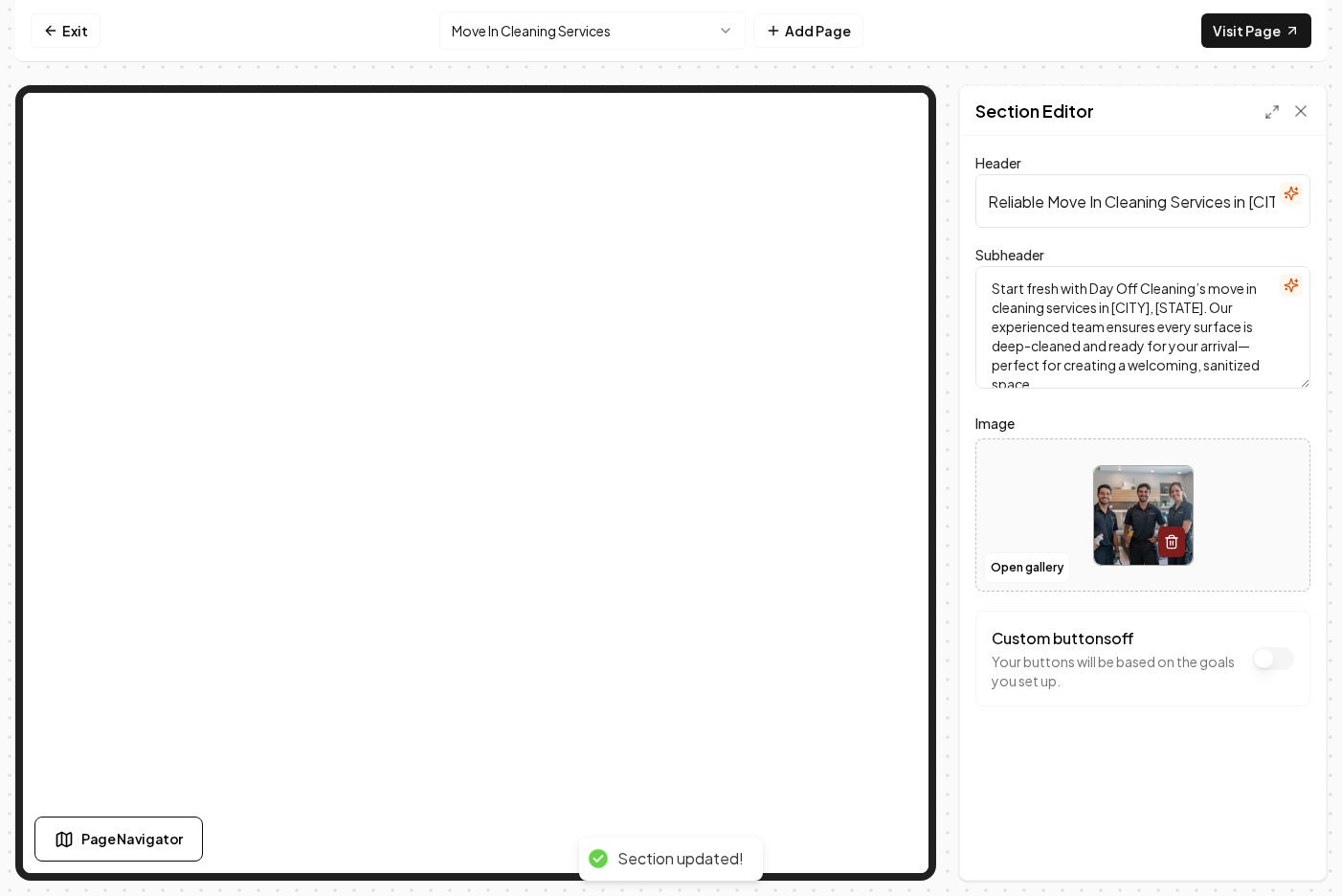 scroll, scrollTop: 17, scrollLeft: 0, axis: vertical 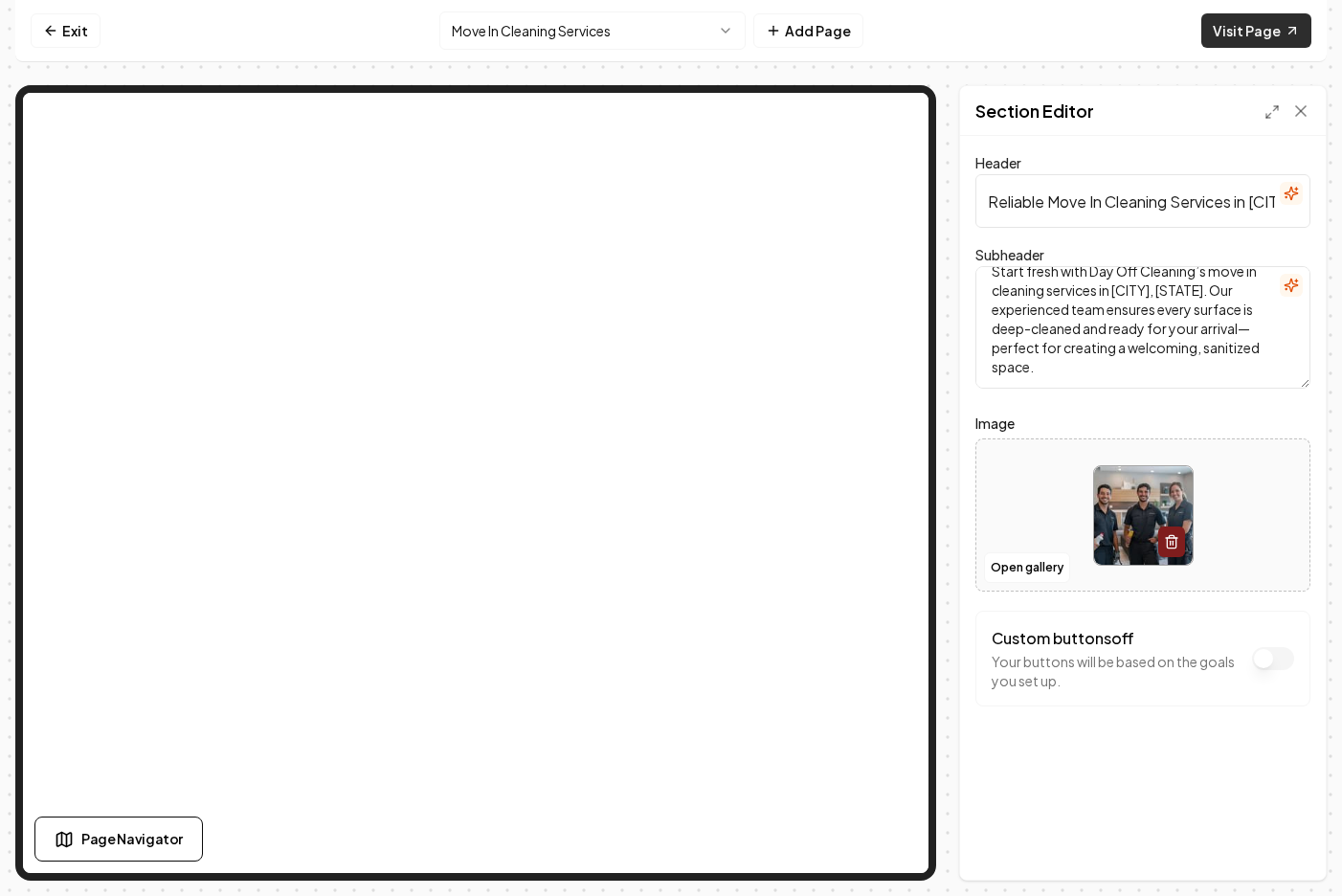 click on "Visit Page" at bounding box center (1256, 31) 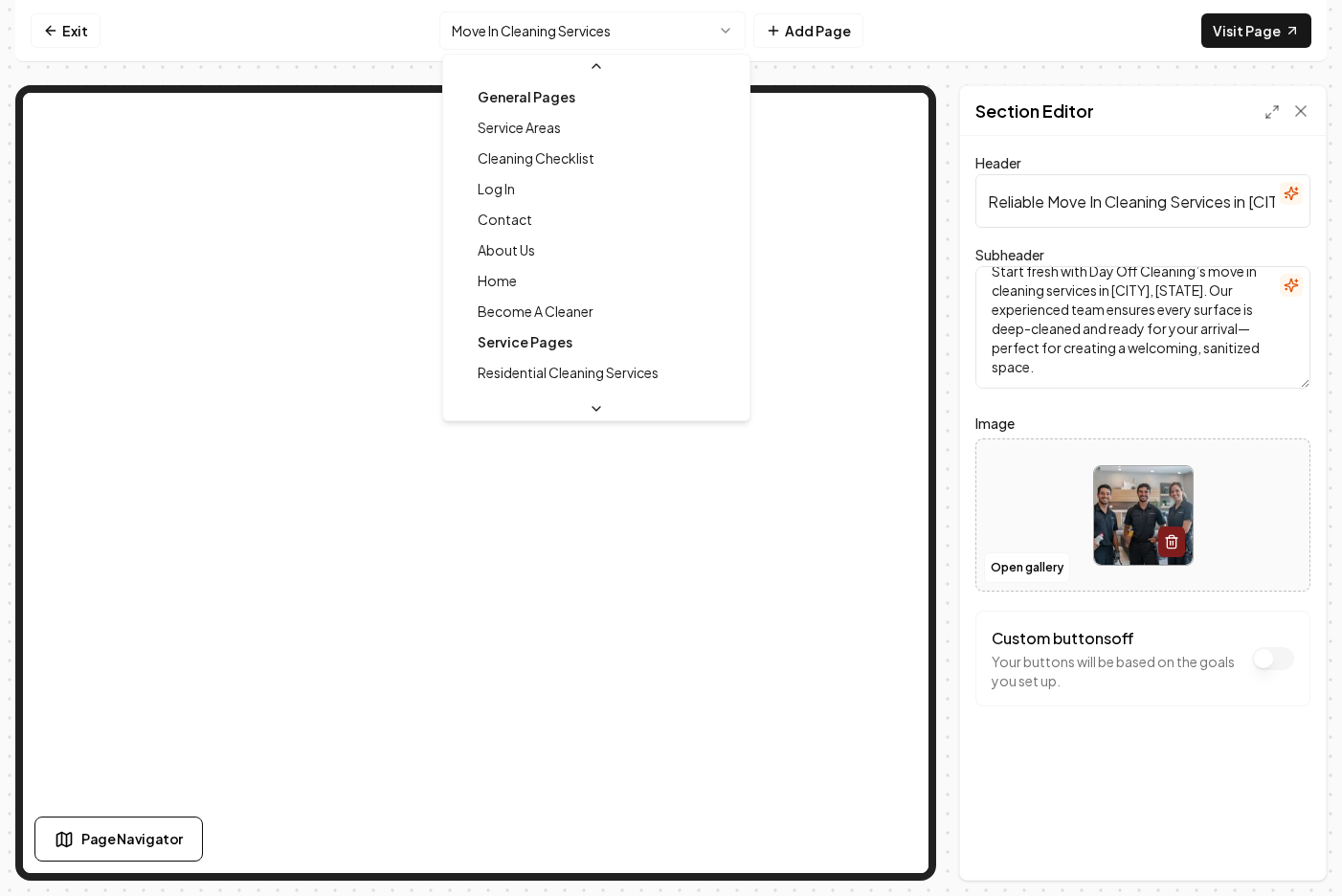 click on "Computer Required This feature is only available on a computer. Please switch to a computer to edit your site. Go back Exit Move In Cleaning Services Add Page Visit Page Page Navigator Page Settings Section Editor Header Reliable Move In Cleaning Services in [CITY], [STATE] Subheader Start fresh with Day Off Cleaning’s move in cleaning services in [CITY], [STATE]. Our experienced team ensures every surface is deep-cleaned and ready for your arrival—perfect for creating a welcoming, sanitized space. Image Open gallery Custom buttons off Your buttons will be based on the goals you set up. Discard Changes Save /dashboard/sites/[UUID]/pages/[UUID] General Pages Service Areas Cleaning Checklist Log In Contact About Us Home Become A Cleaner Service Pages Residential Cleaning Services House Cleaning Services Commercial Cleaning Services Apartment Cleaning Services Janitorial Services Move In Cleaning Services Green Cleaning Services Deep Cleaning Services" at bounding box center (671, 448) 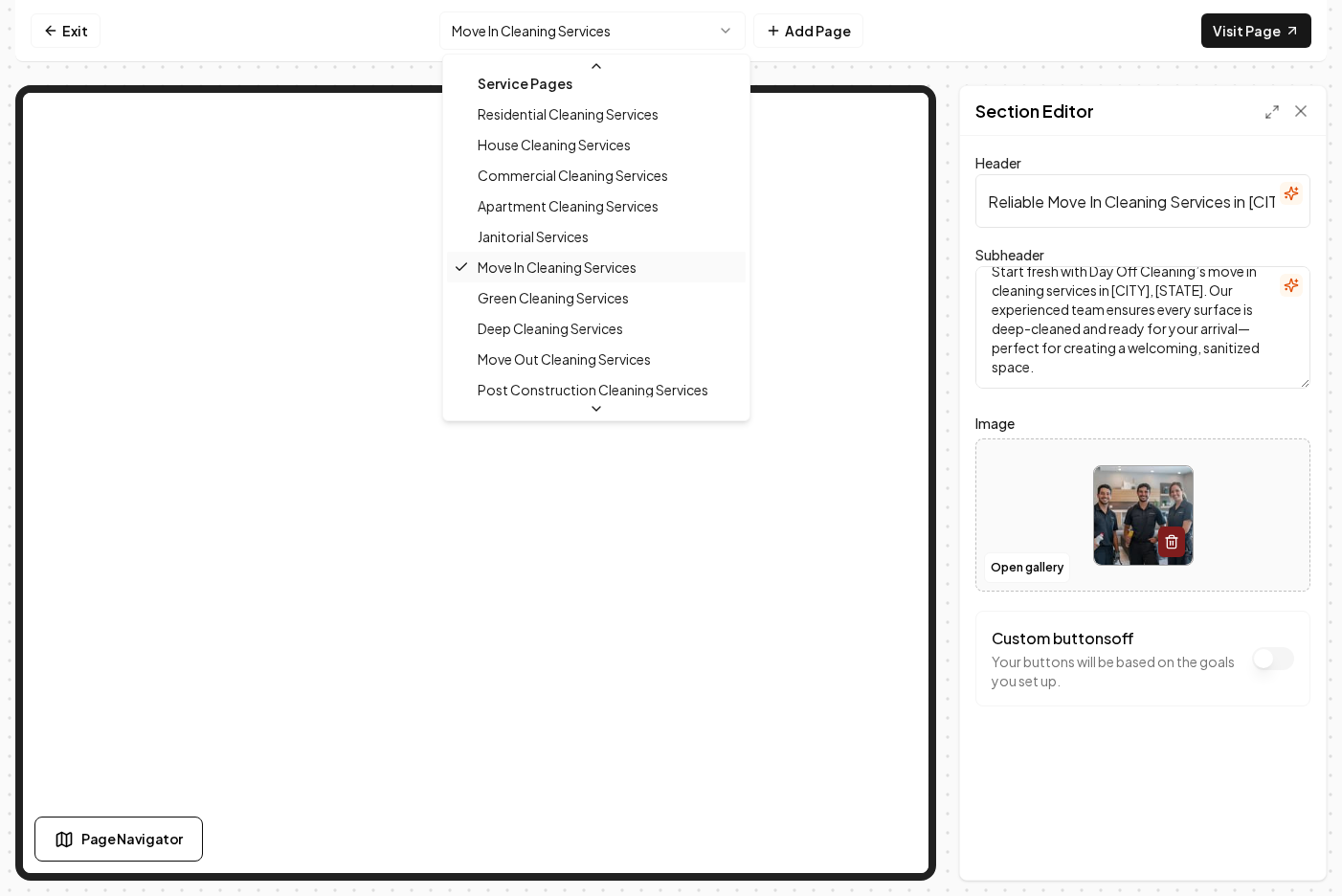 scroll, scrollTop: 259, scrollLeft: 0, axis: vertical 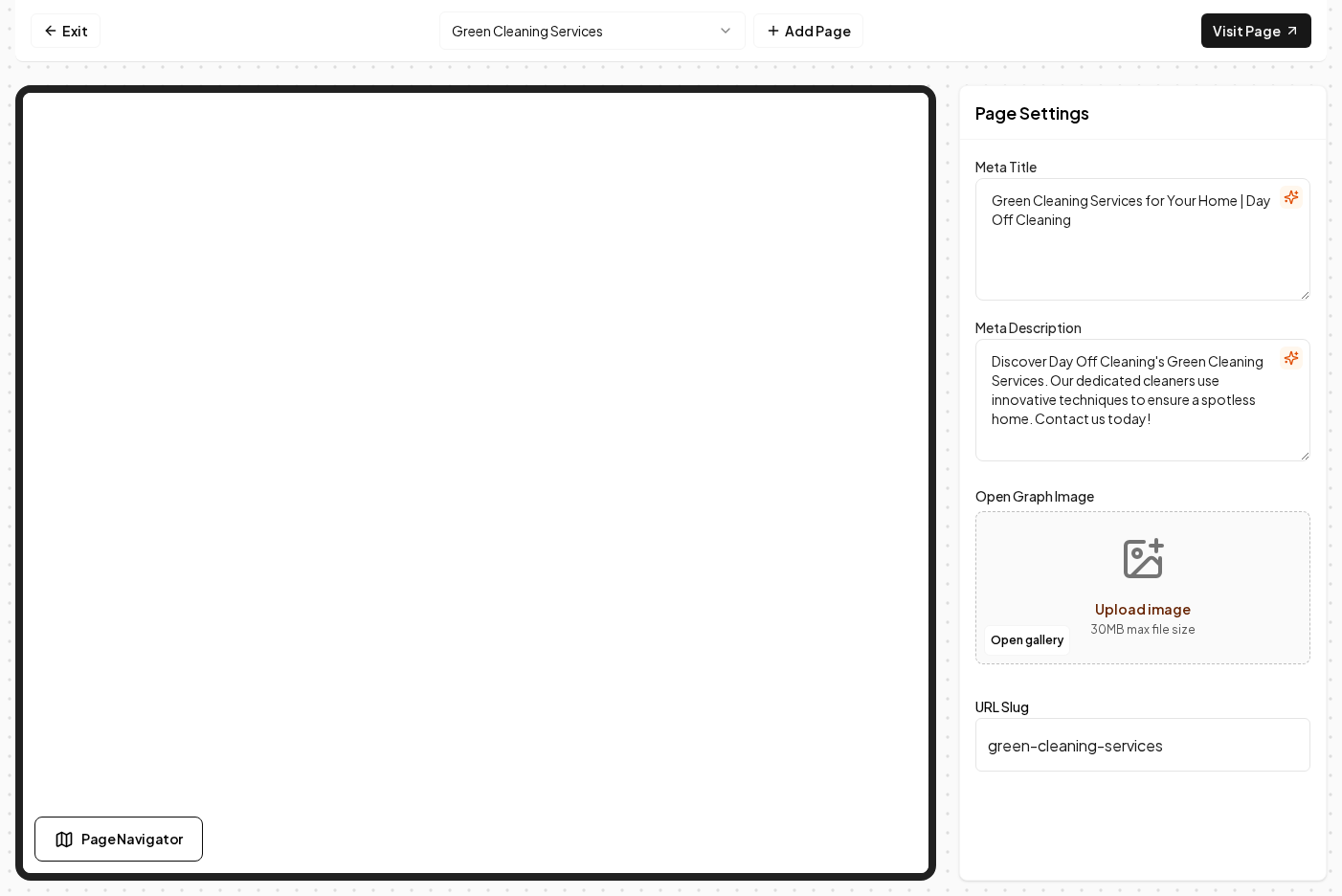 drag, startPoint x: 1147, startPoint y: 199, endPoint x: 945, endPoint y: 193, distance: 202.0891 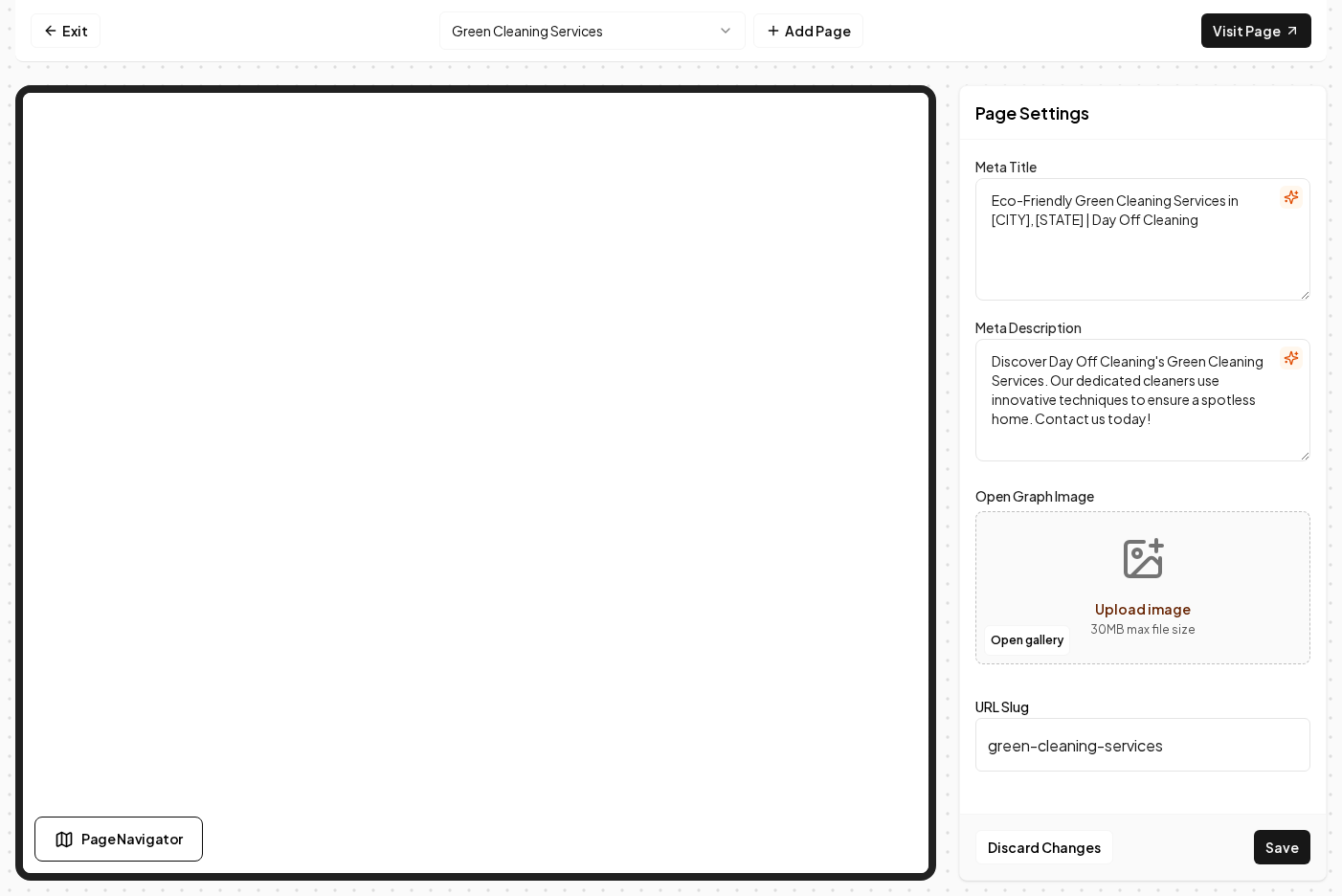 type on "Eco-Friendly Green Cleaning Services in [CITY], [STATE] | Day Off Cleaning" 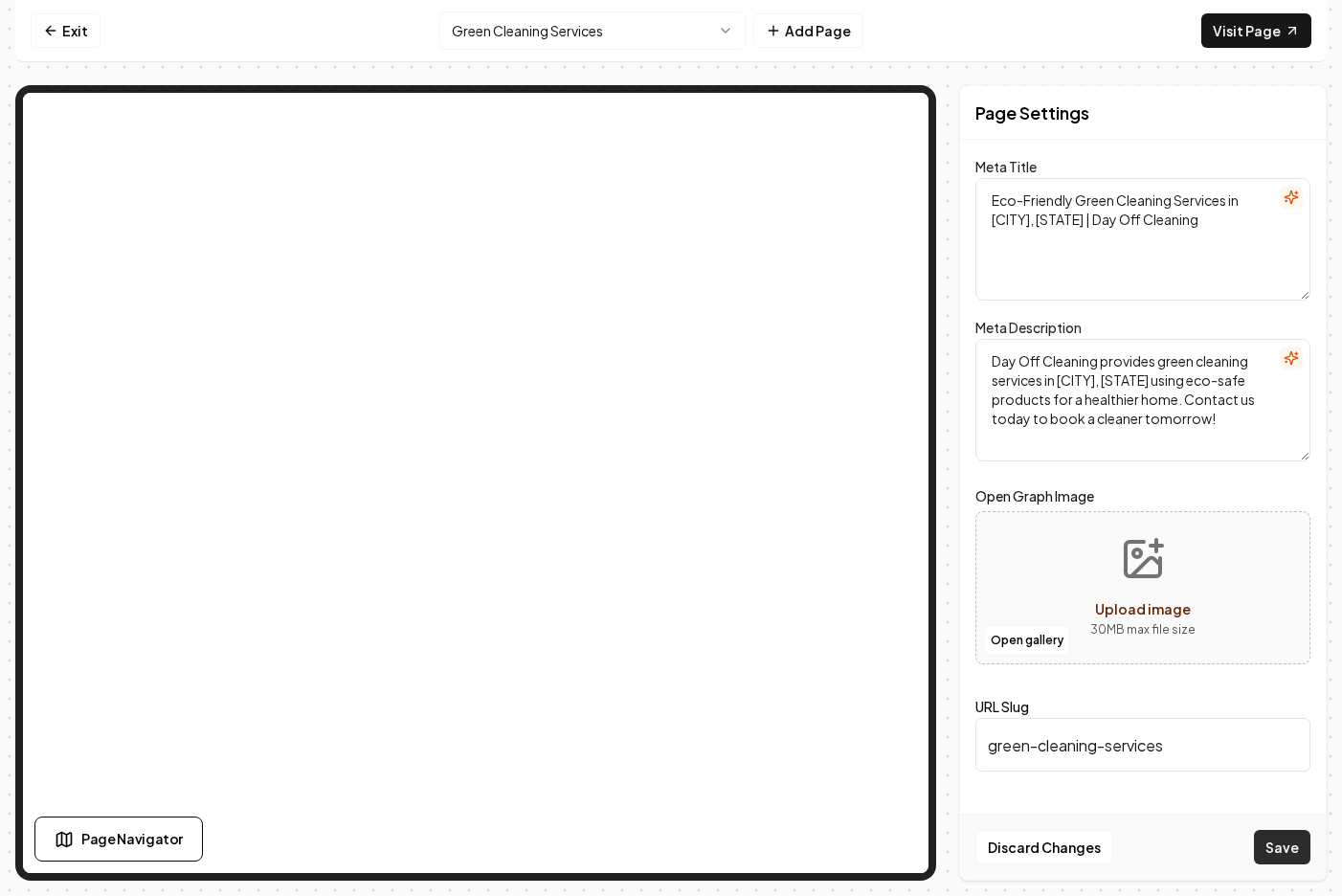 type on "Day Off Cleaning provides green cleaning services in [CITY], [STATE] using eco-safe products for a healthier home. Contact us today to book a cleaner tomorrow!" 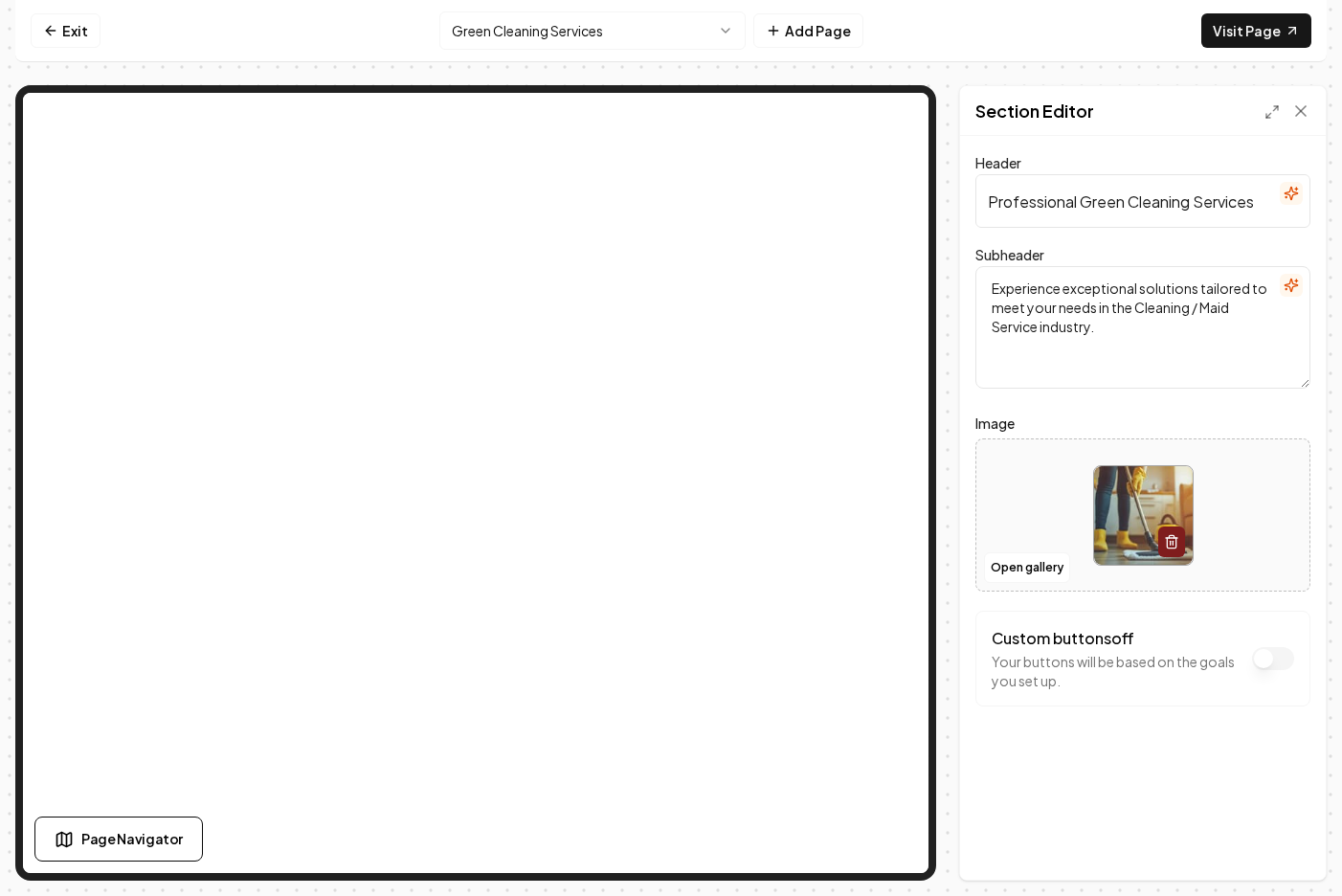 click on "Professional Green Cleaning Services" at bounding box center (1143, 201) 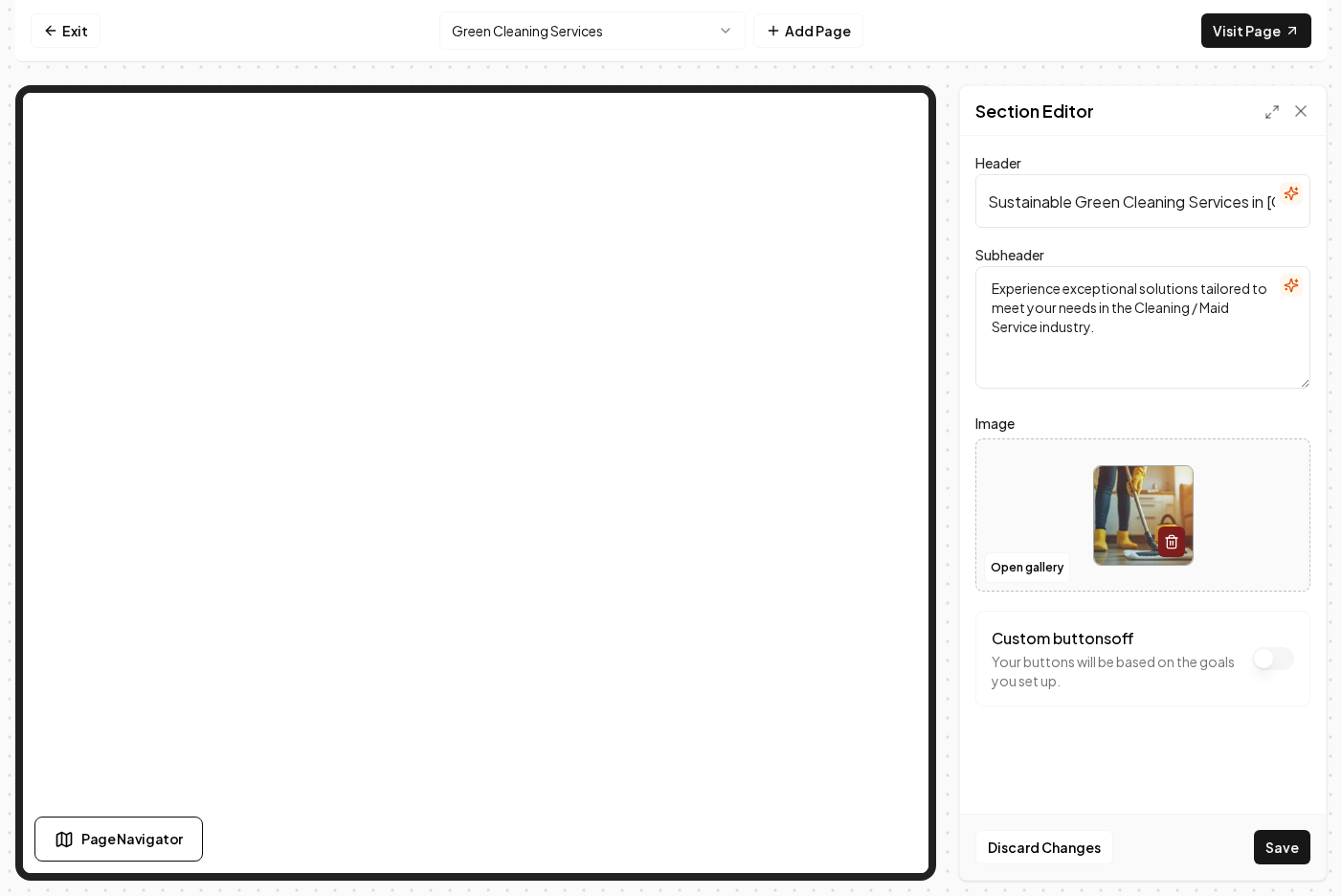 scroll, scrollTop: 0, scrollLeft: 79, axis: horizontal 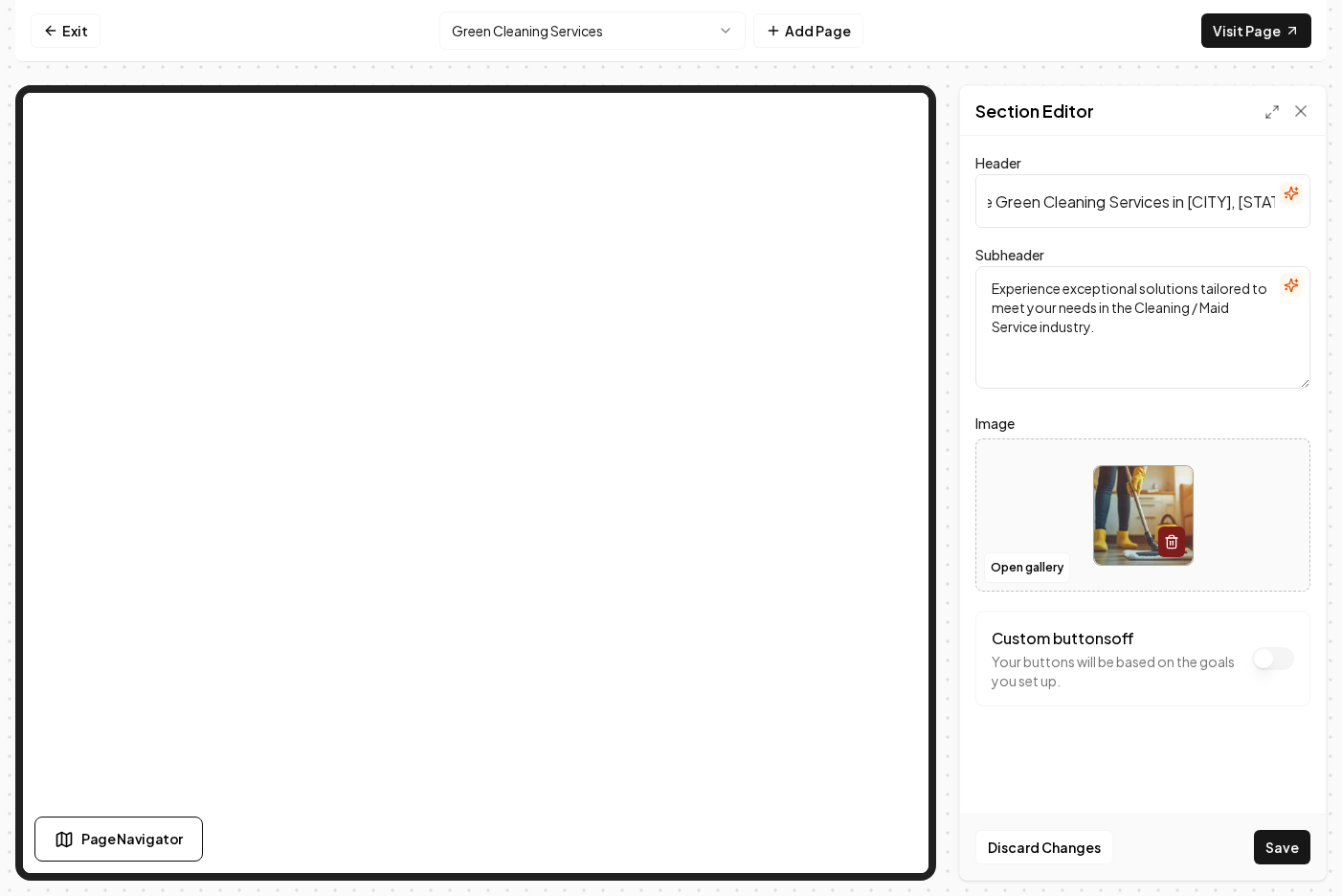 type on "Sustainable Green Cleaning Services in [CITY], [STATE]" 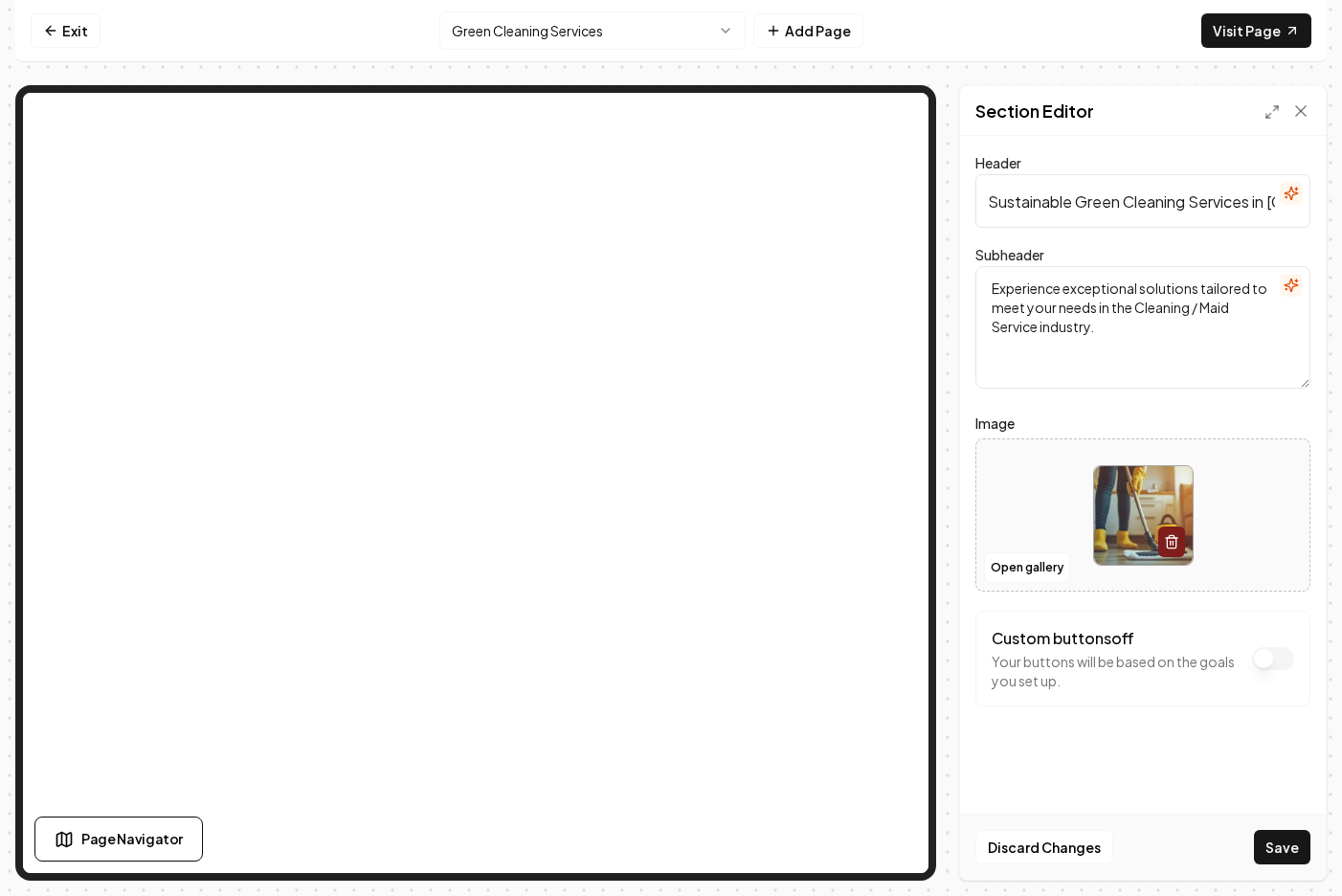 click on "Experience exceptional solutions tailored to meet your needs in the Cleaning / Maid Service industry." at bounding box center [1143, 327] 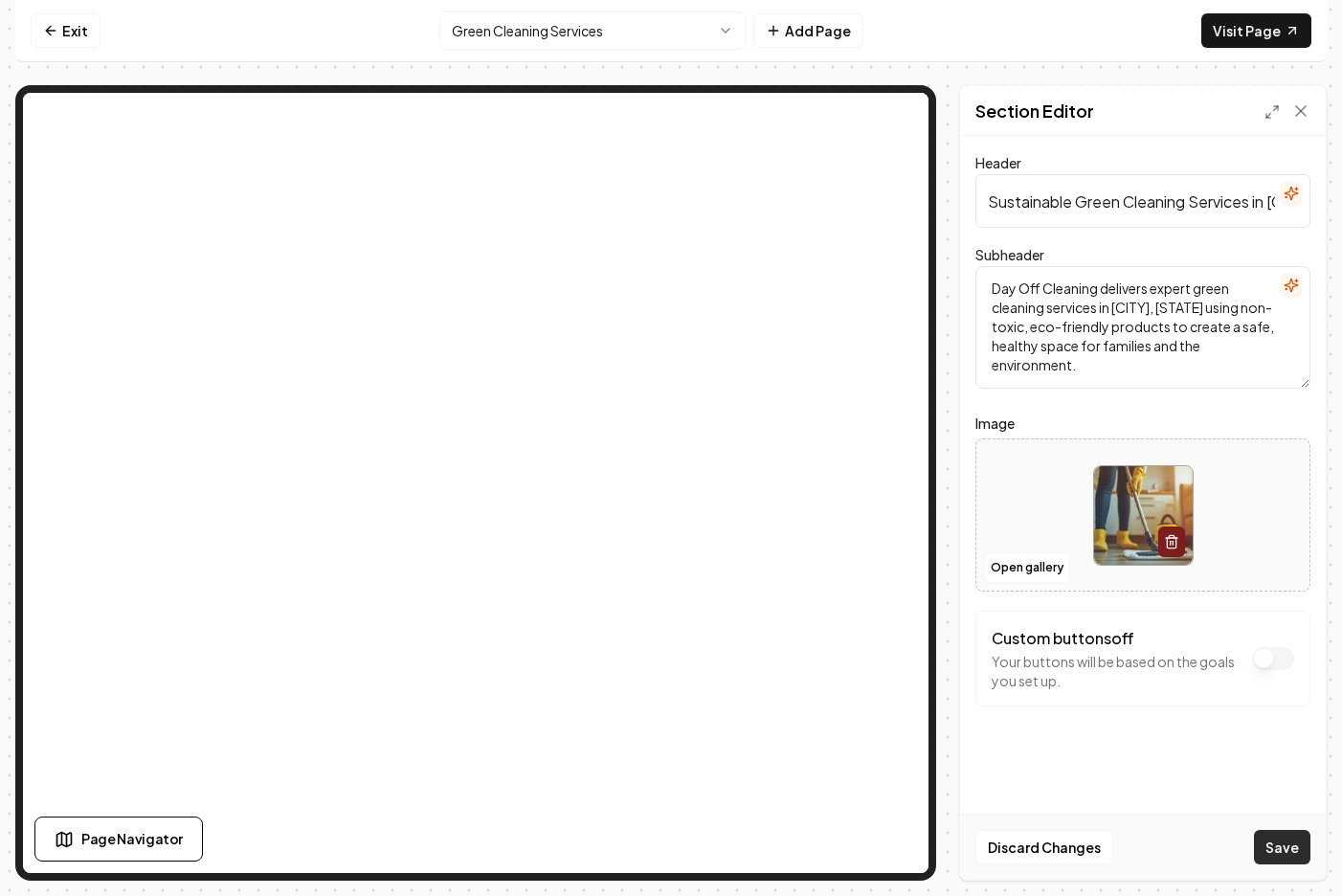 type on "Day Off Cleaning delivers expert green cleaning services in [CITY], [STATE] using non-toxic, eco-friendly products to create a safe, healthy space for families and the environment." 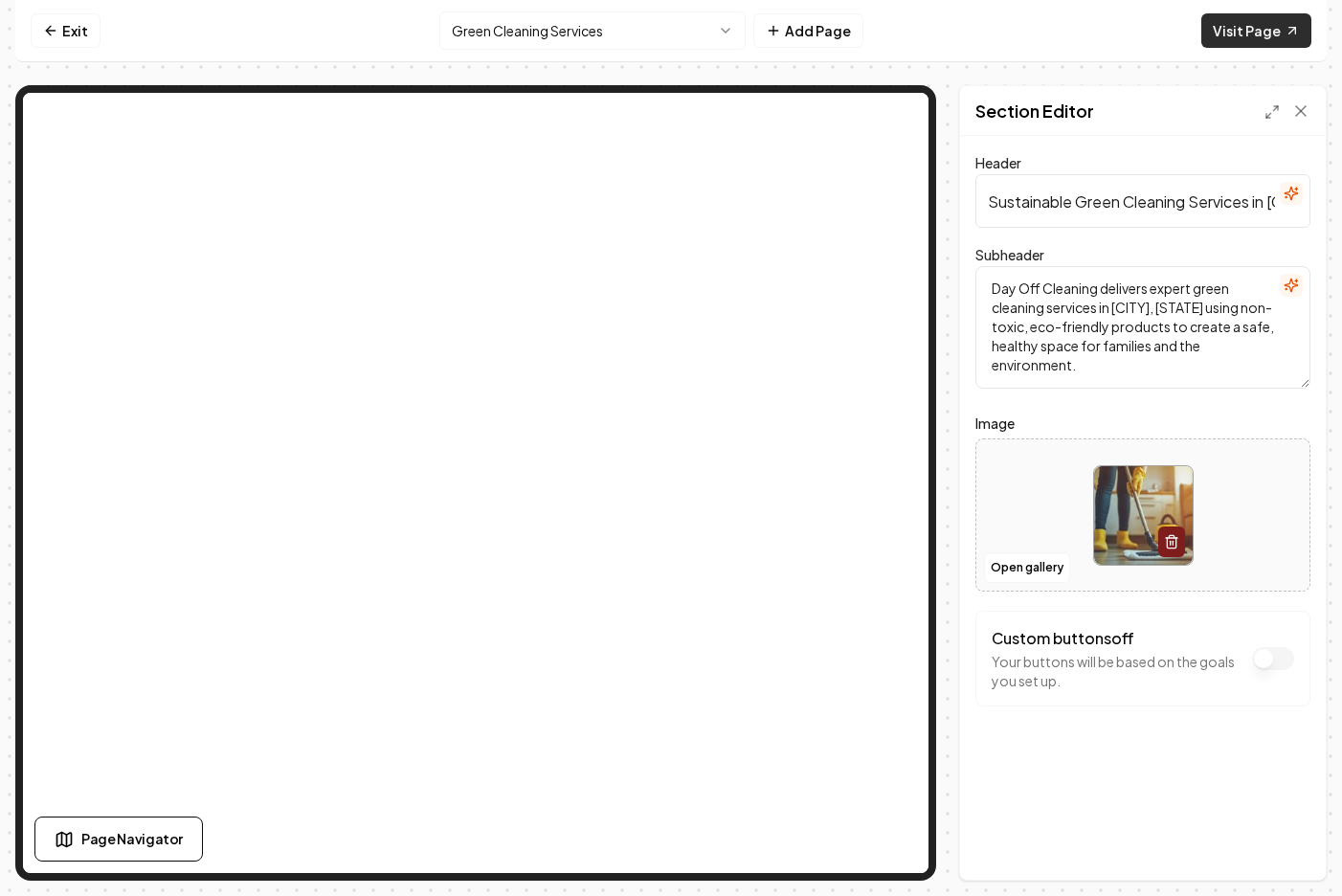 click on "Visit Page" at bounding box center [1256, 31] 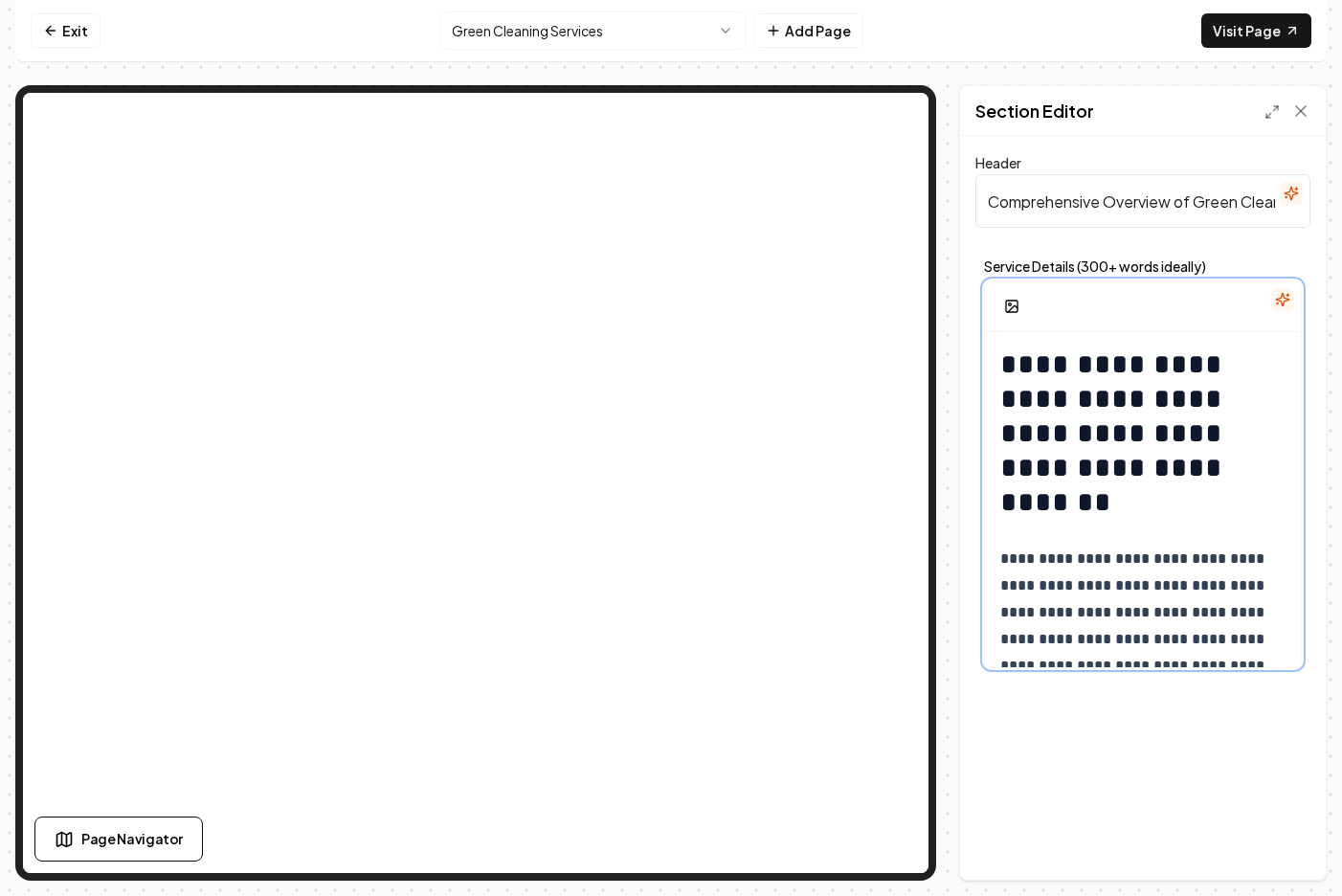 click on "**********" at bounding box center (1143, 434) 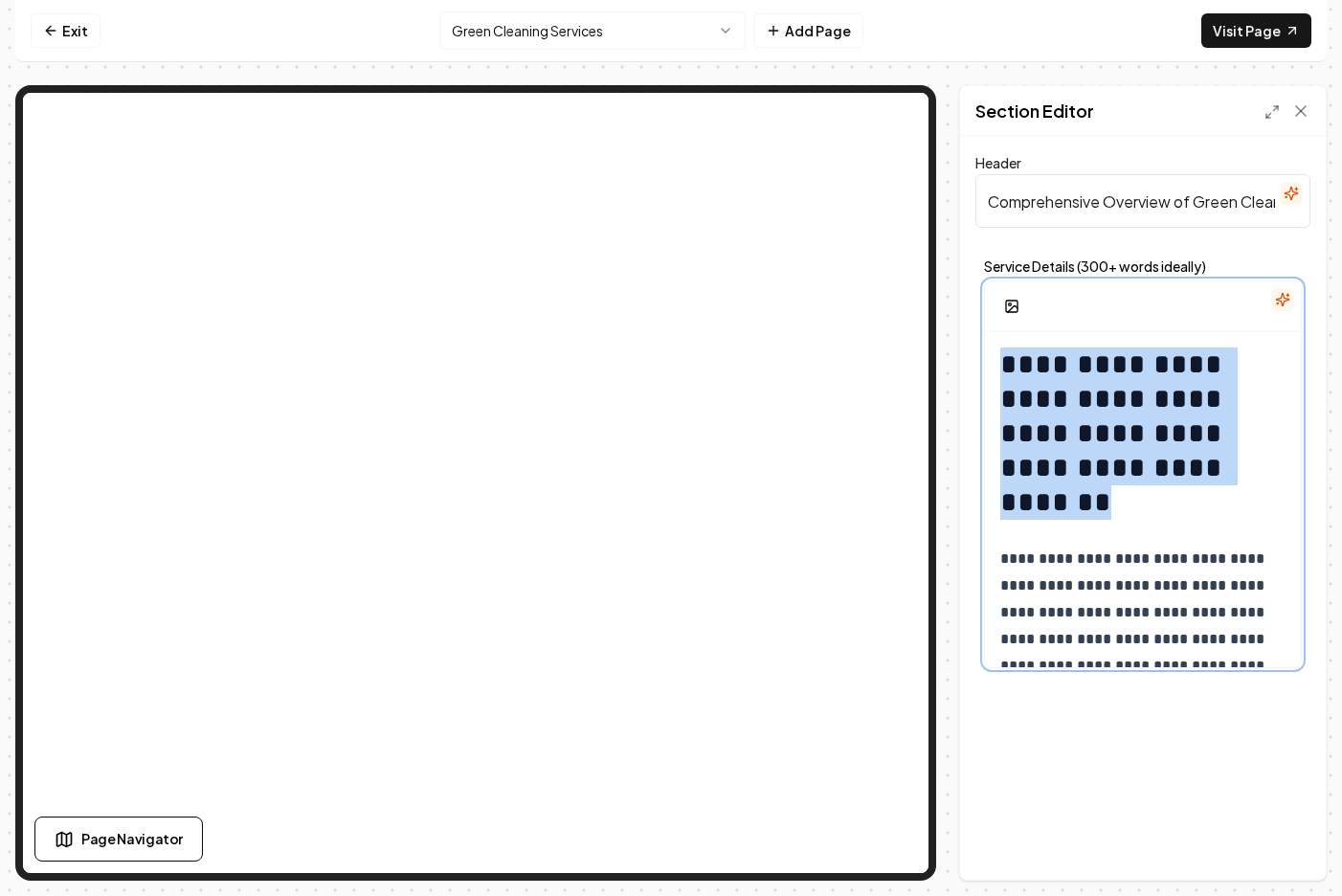 drag, startPoint x: 1132, startPoint y: 501, endPoint x: 964, endPoint y: 362, distance: 218.04816 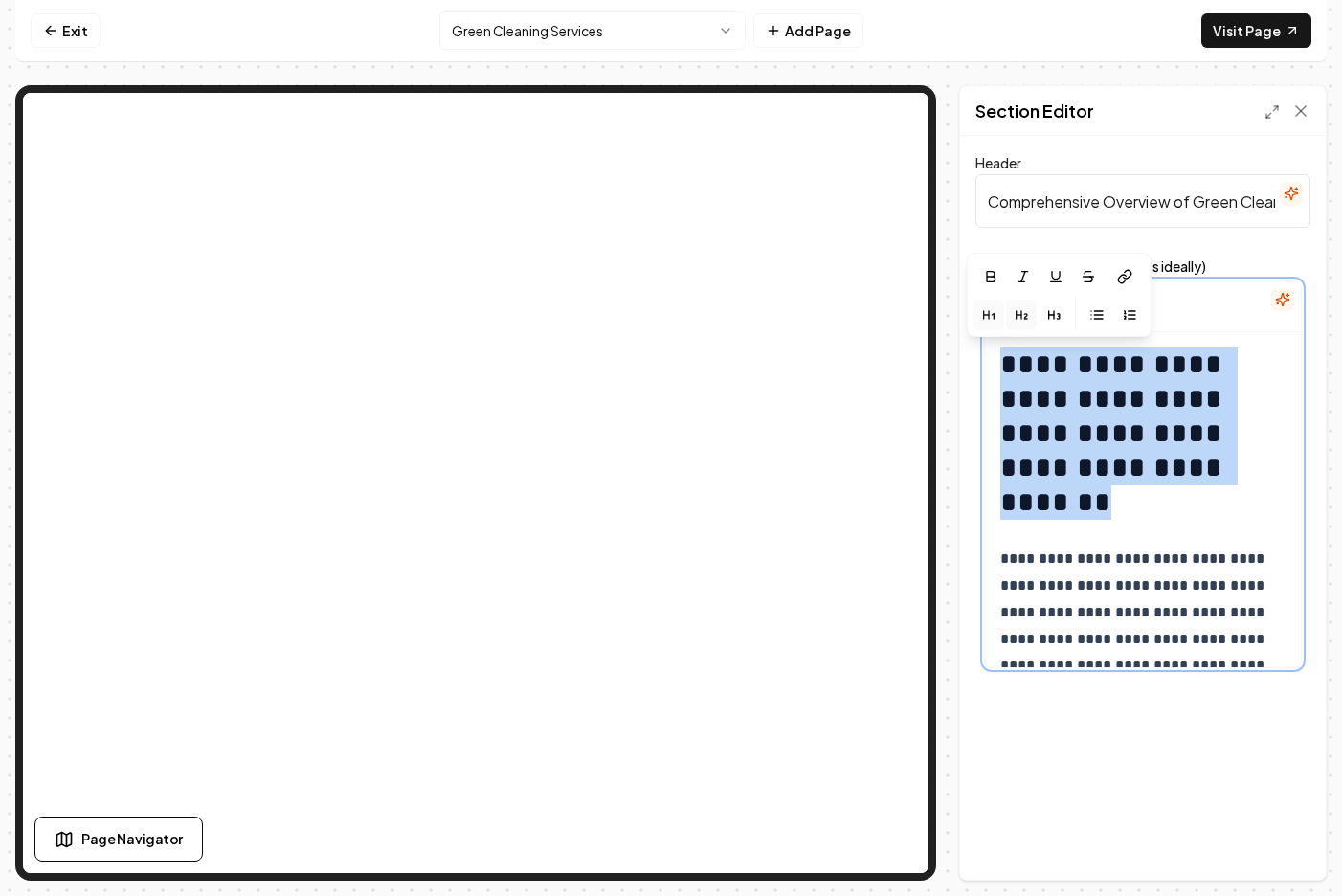 click 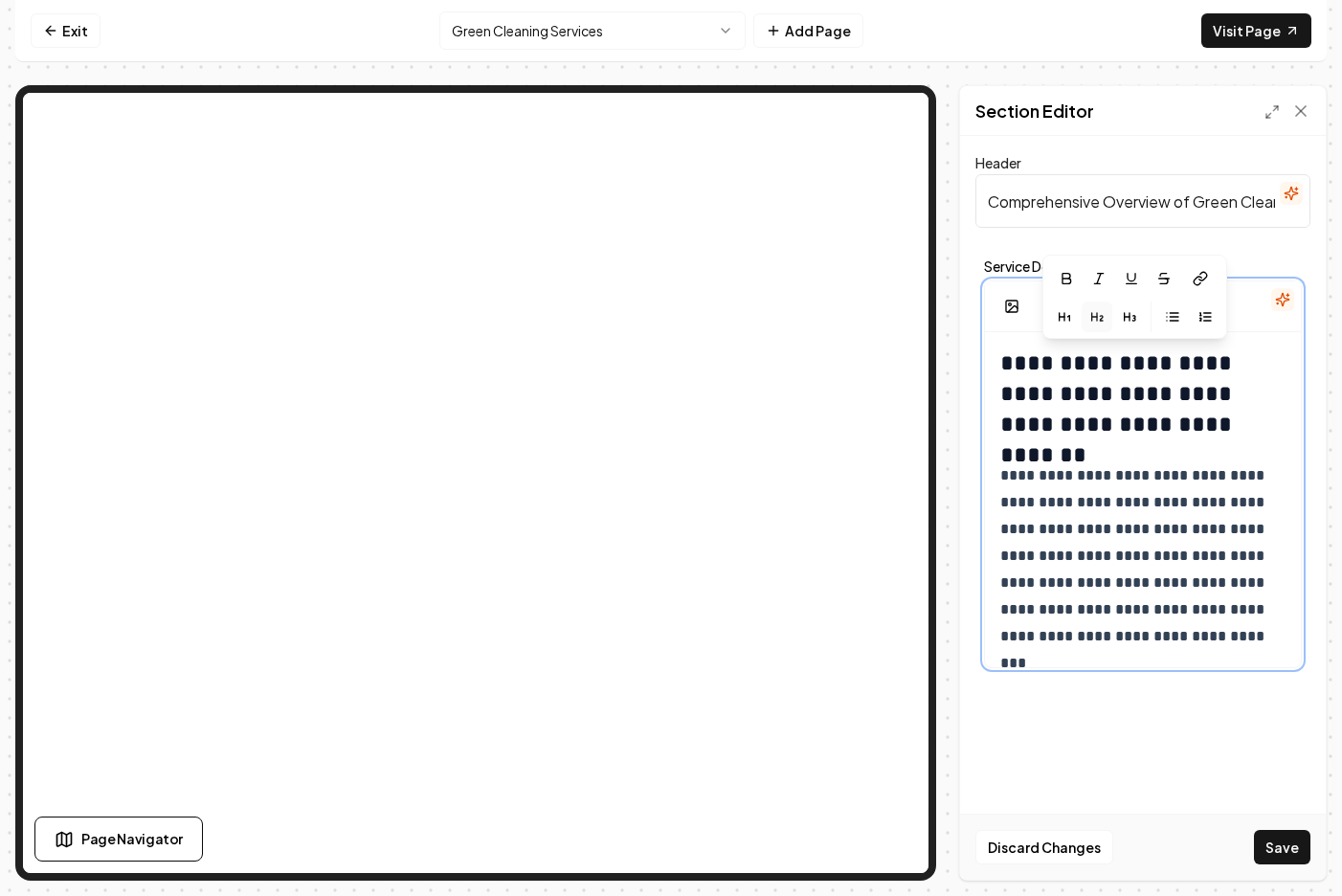 click on "**********" at bounding box center (1143, 393) 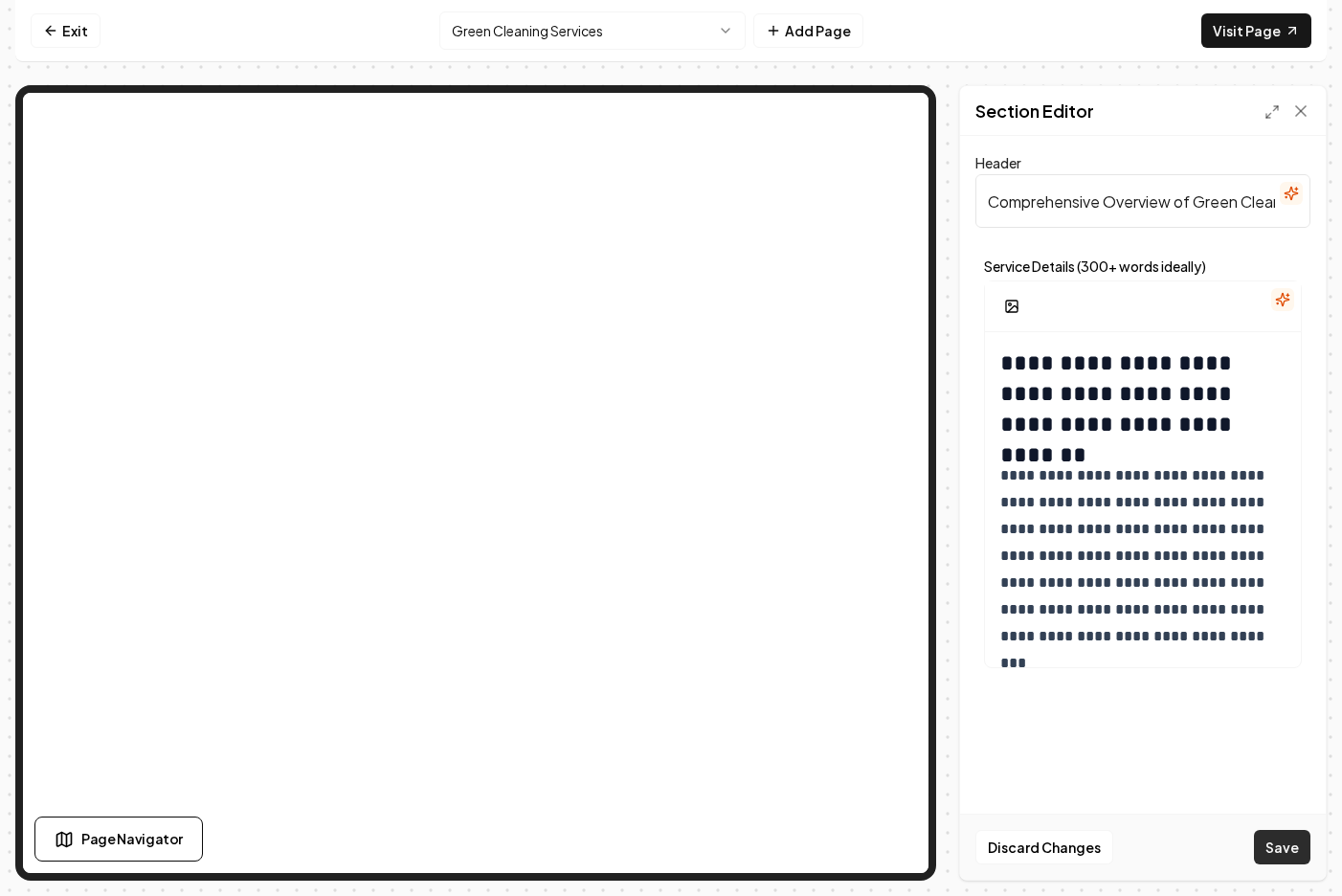 click on "Save" at bounding box center [1282, 847] 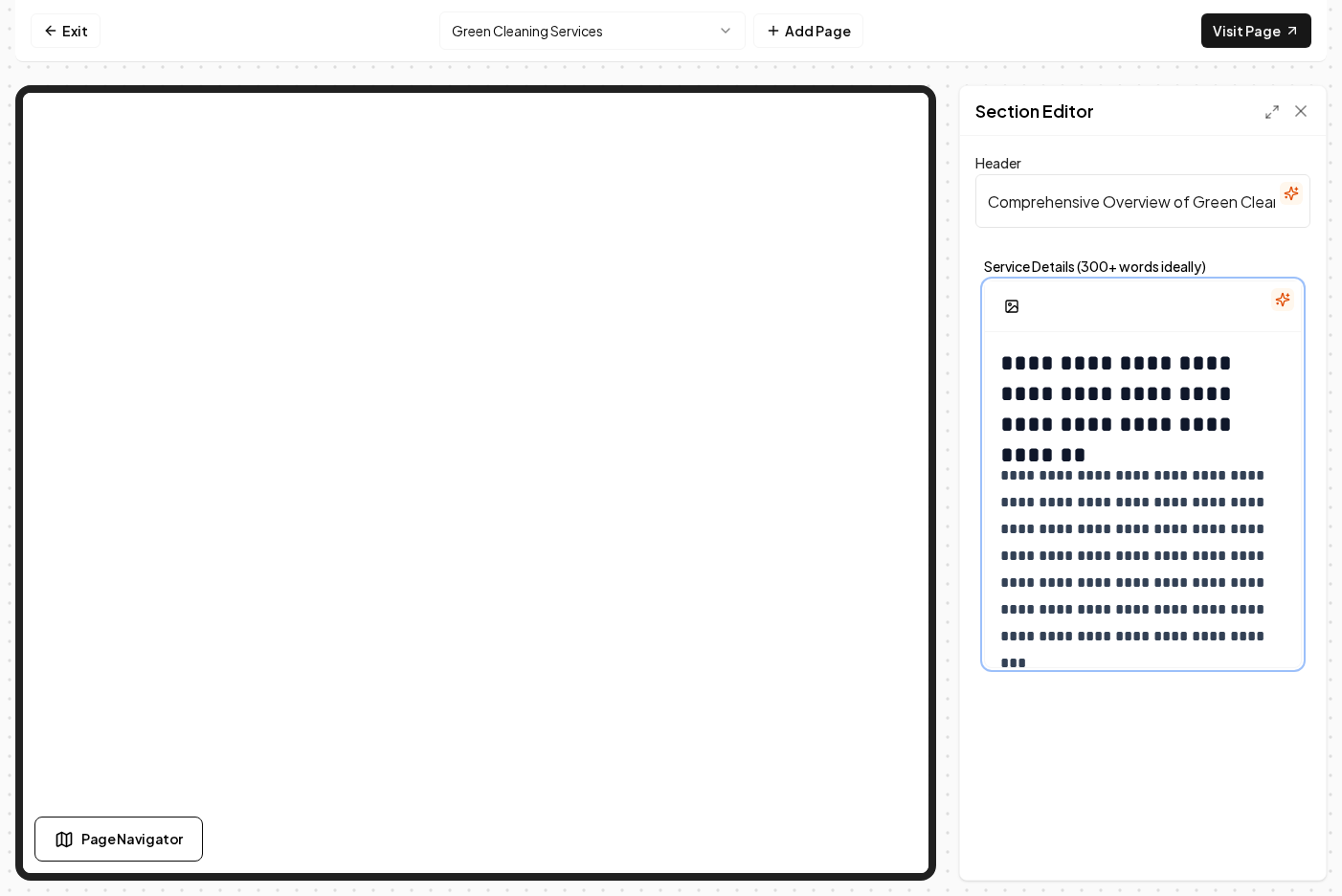 click on "**********" at bounding box center (1143, 393) 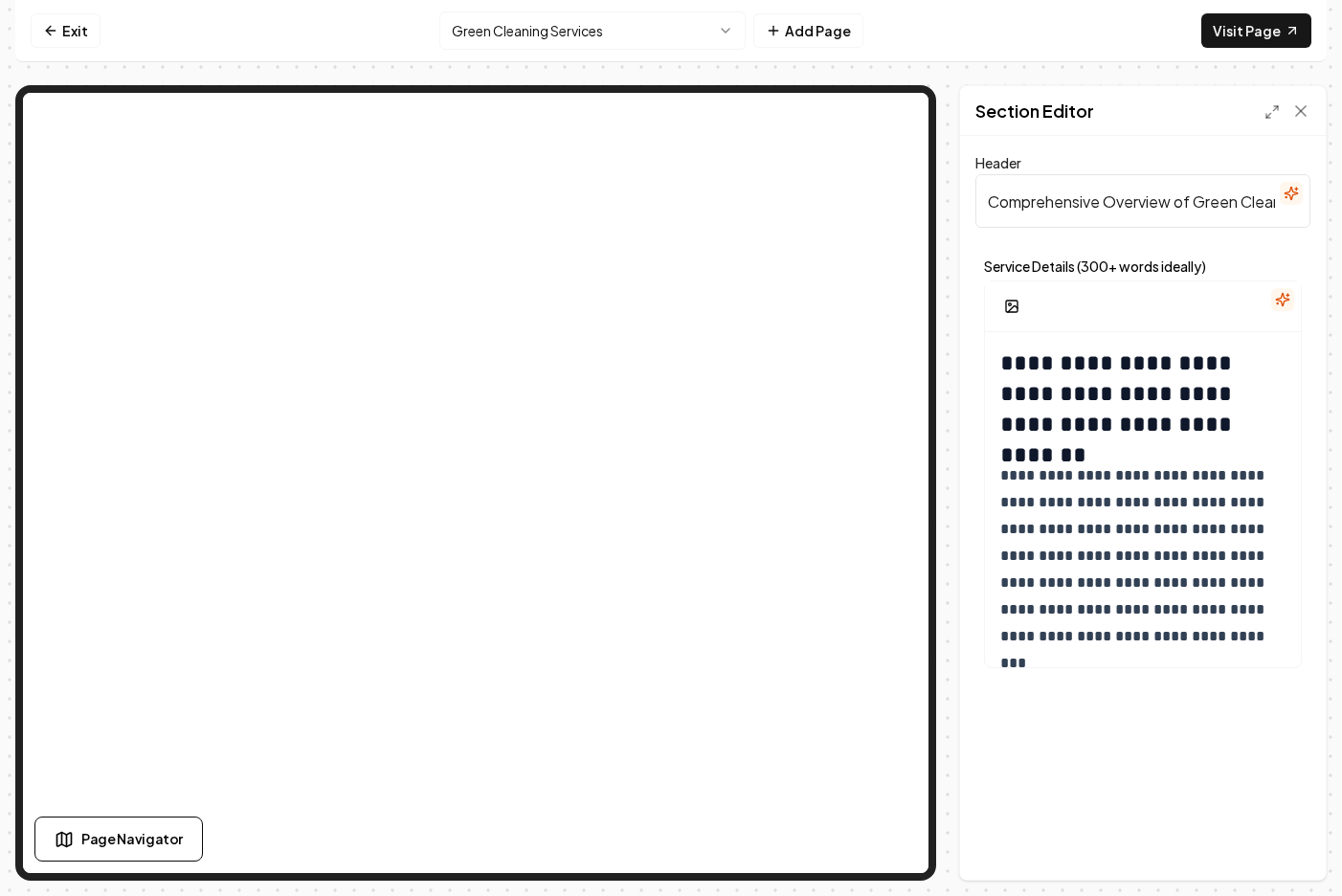 click on "Comprehensive Overview of Green Cleaning Services" at bounding box center (1143, 201) 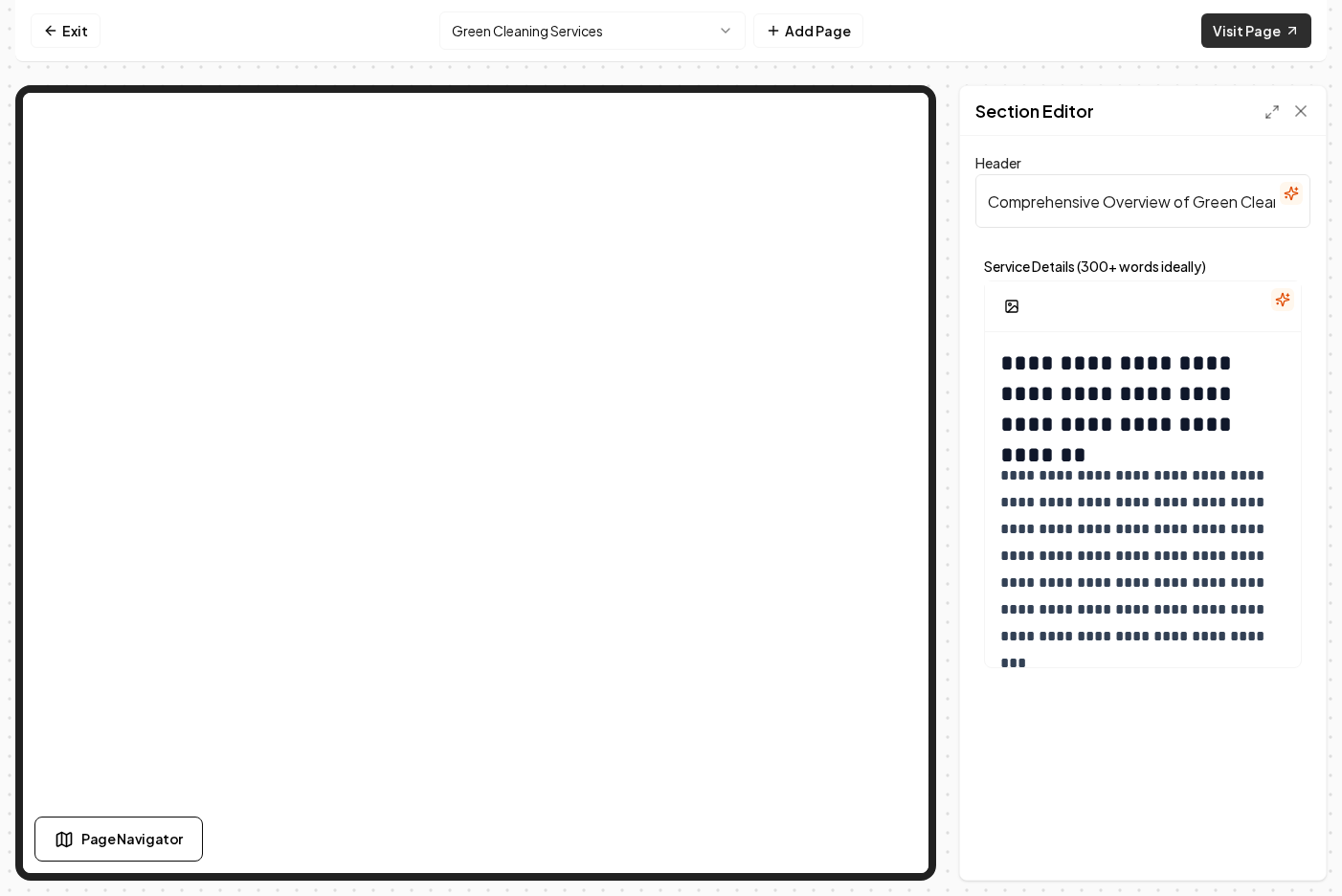 click on "Visit Page" at bounding box center [1256, 31] 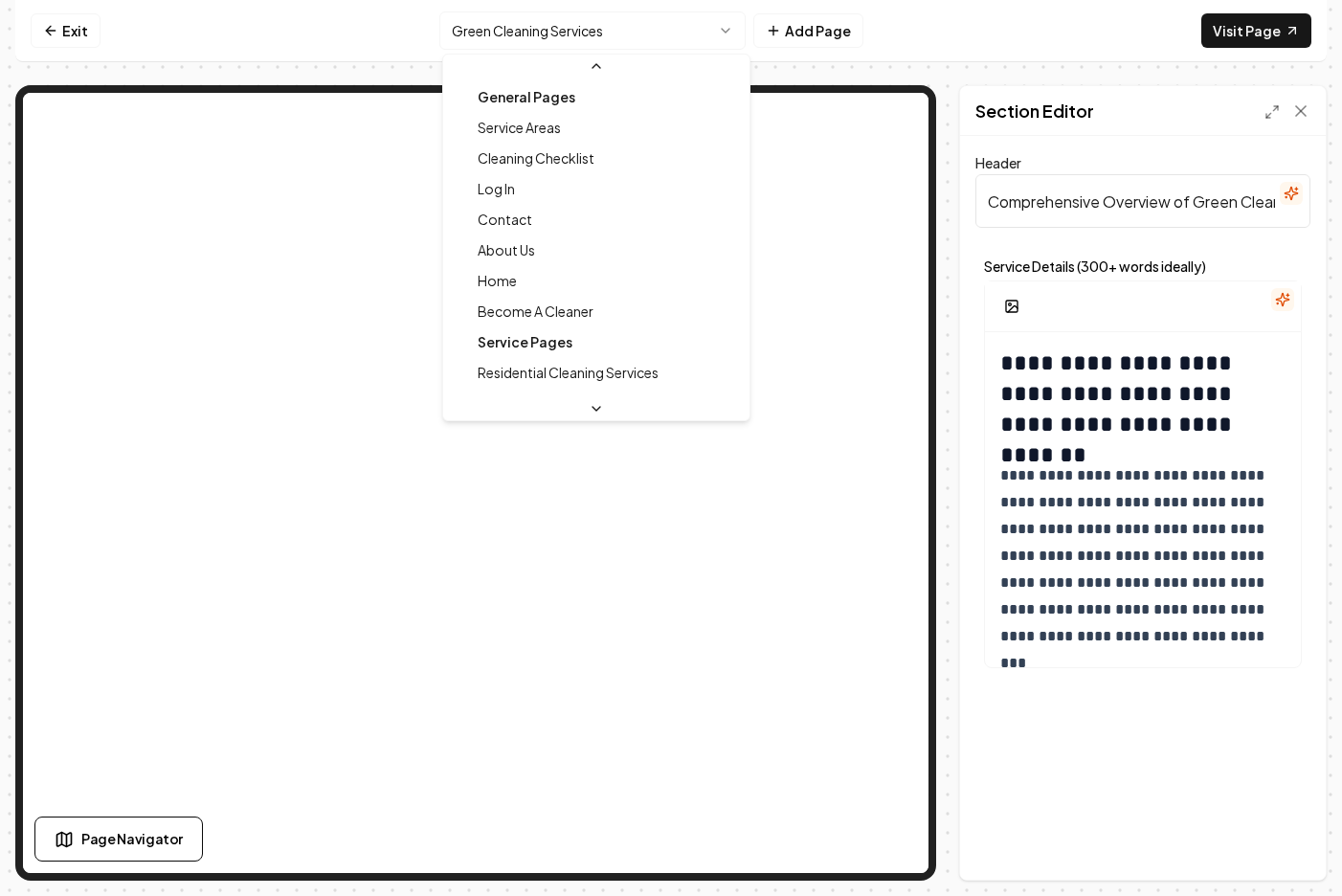 click on "**********" at bounding box center [671, 448] 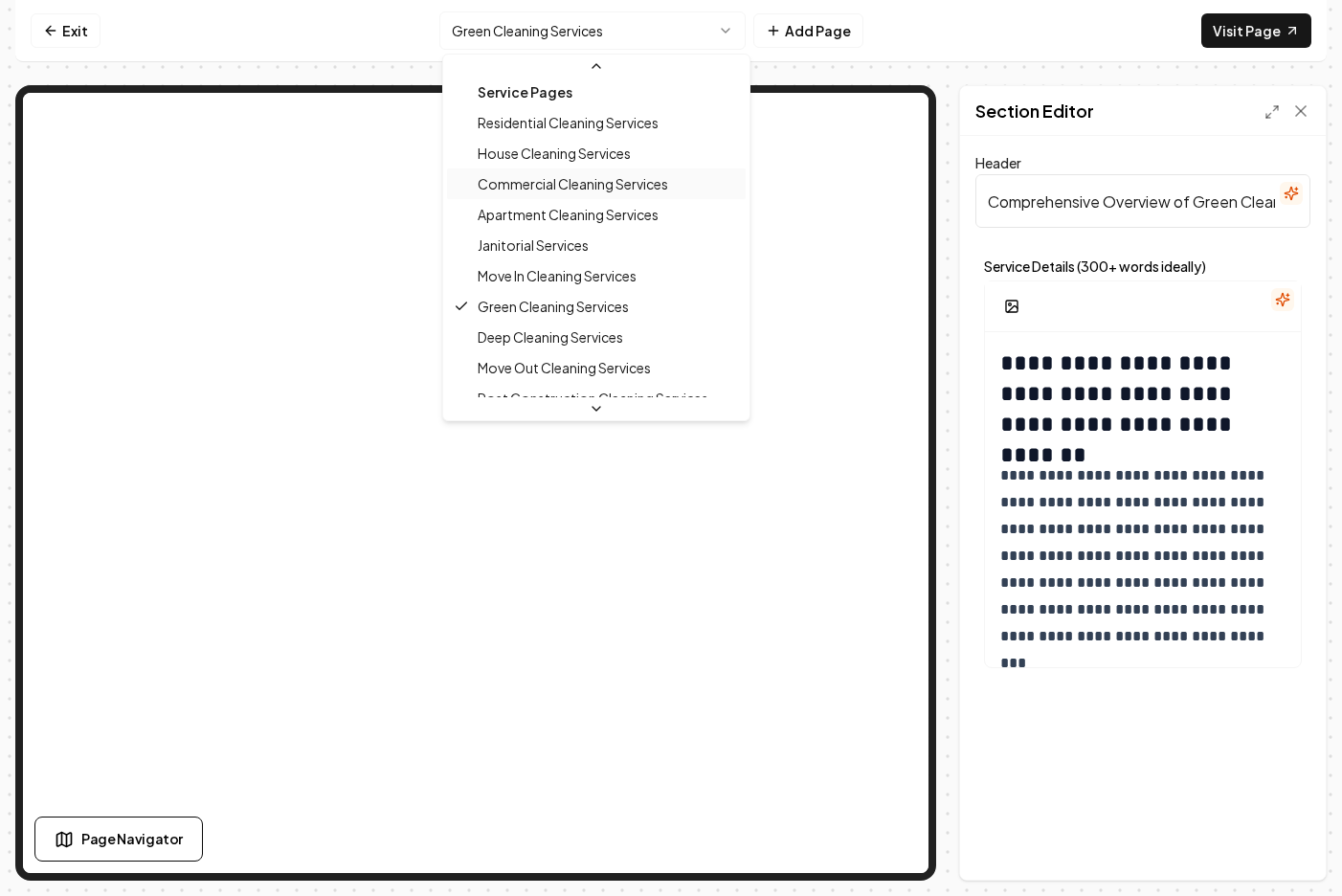 scroll, scrollTop: 251, scrollLeft: 0, axis: vertical 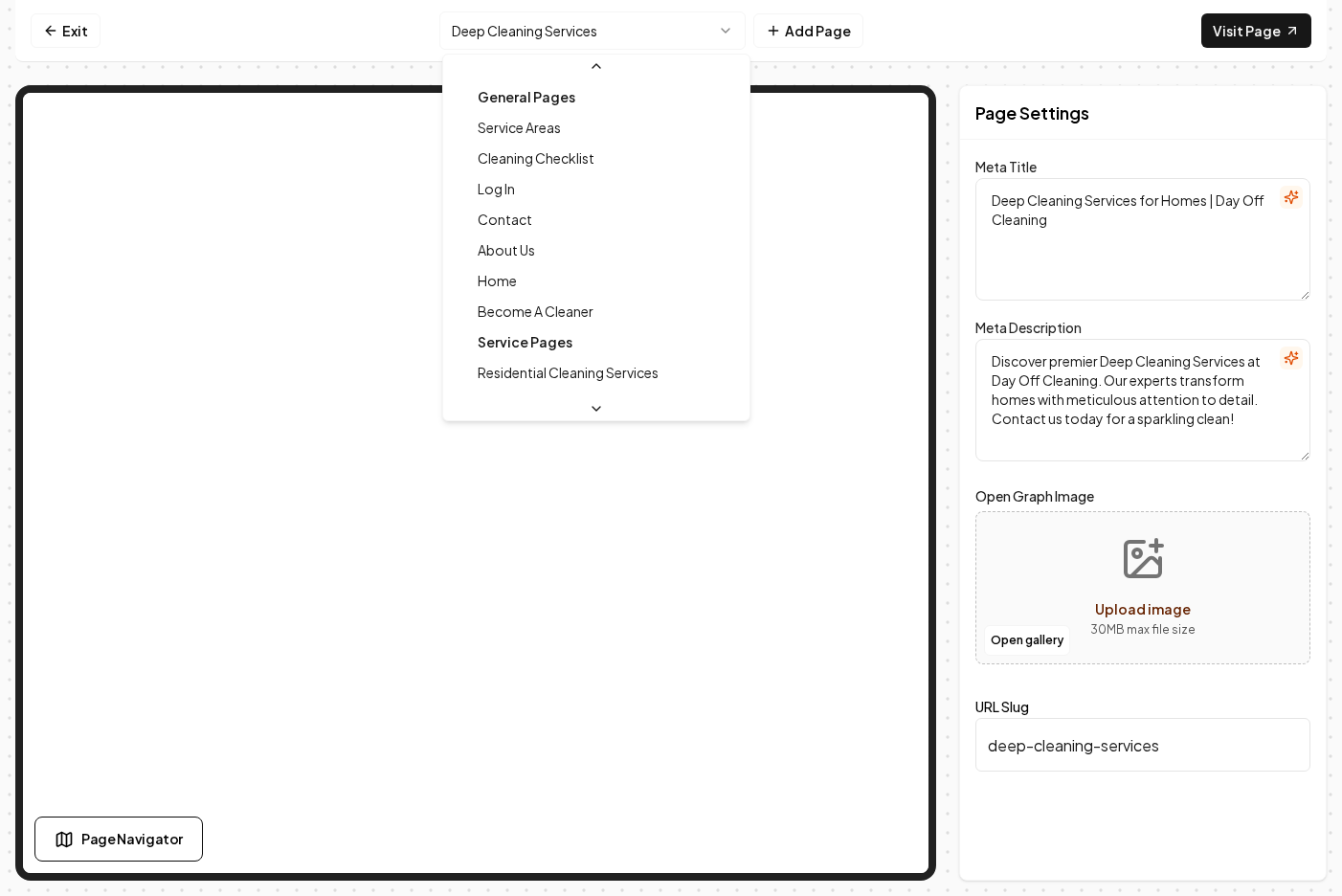 click on "Computer Required This feature is only available on a computer. Please switch to a computer to edit your site. Go back  Exit Deep Cleaning Services Add Page Visit Page  Page Navigator Page Settings Meta Title Deep Cleaning Services for Homes | Day Off Cleaning Meta Description Discover premier Deep Cleaning Services at Day Off Cleaning. Our experts transform homes with meticulous attention to detail. Contact us today for a sparkling clean! Open Graph Image Open gallery Upload image 30  MB max file size URL Slug deep-cleaning-services Discard Changes Save Section Editor Unsupported section type /dashboard/sites/2ecf4a88-131e-4381-9766-e80657705428/pages/fb161258-e93a-4172-b383-fe43b0b65a93 General Pages Service Areas Cleaning Checklist Log In Contact About Us Home Become A Cleaner Service Pages Residential Cleaning Services House Cleaning Services Commercial Cleaning Services Apartment Cleaning Services Janitorial Services Move In Cleaning Services Green Cleaning Services Deep Cleaning Services [COUNTY], [STATE]" at bounding box center [671, 448] 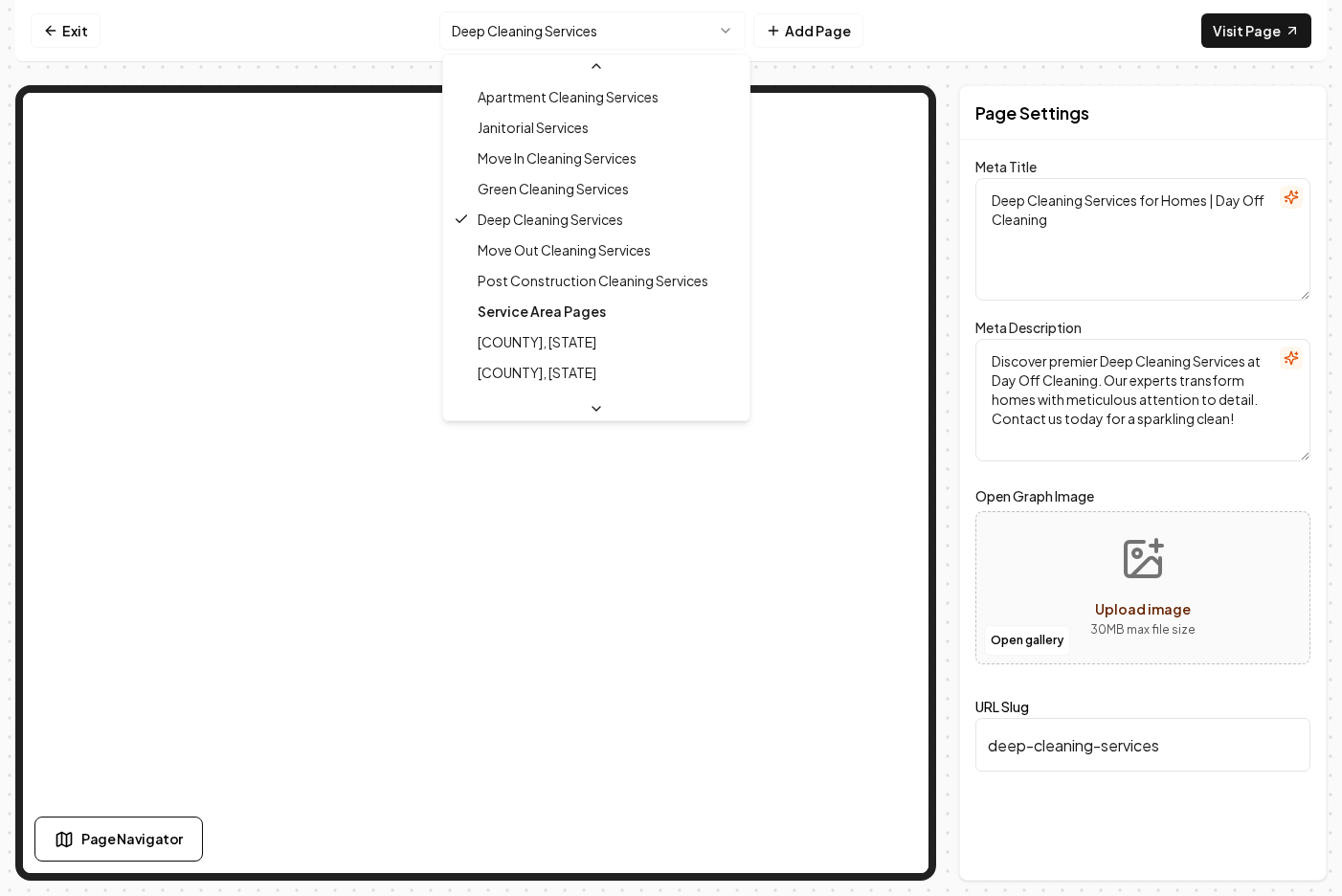 scroll, scrollTop: 366, scrollLeft: 0, axis: vertical 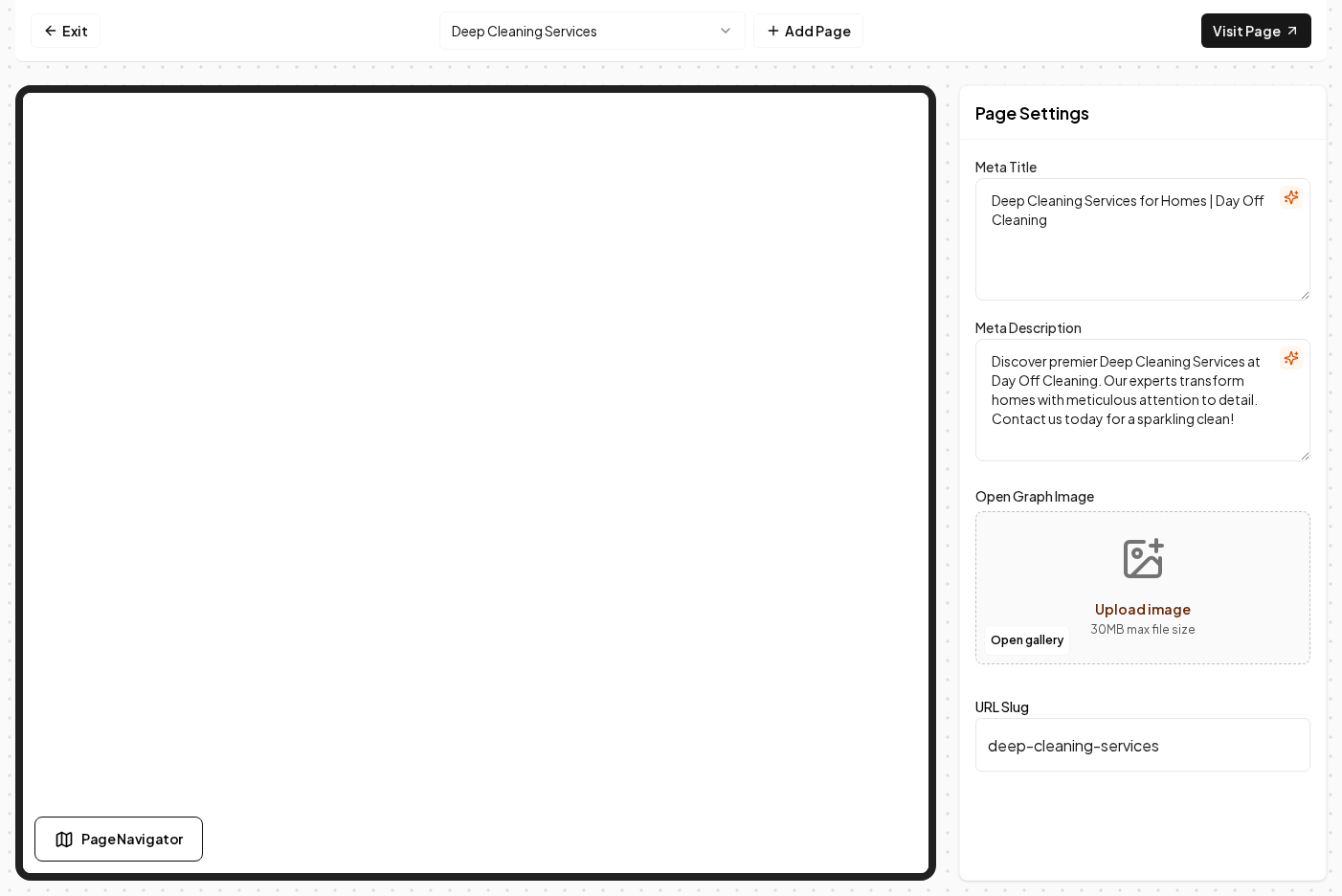 click on "Deep Cleaning Services for Homes | Day Off Cleaning" at bounding box center (1143, 239) 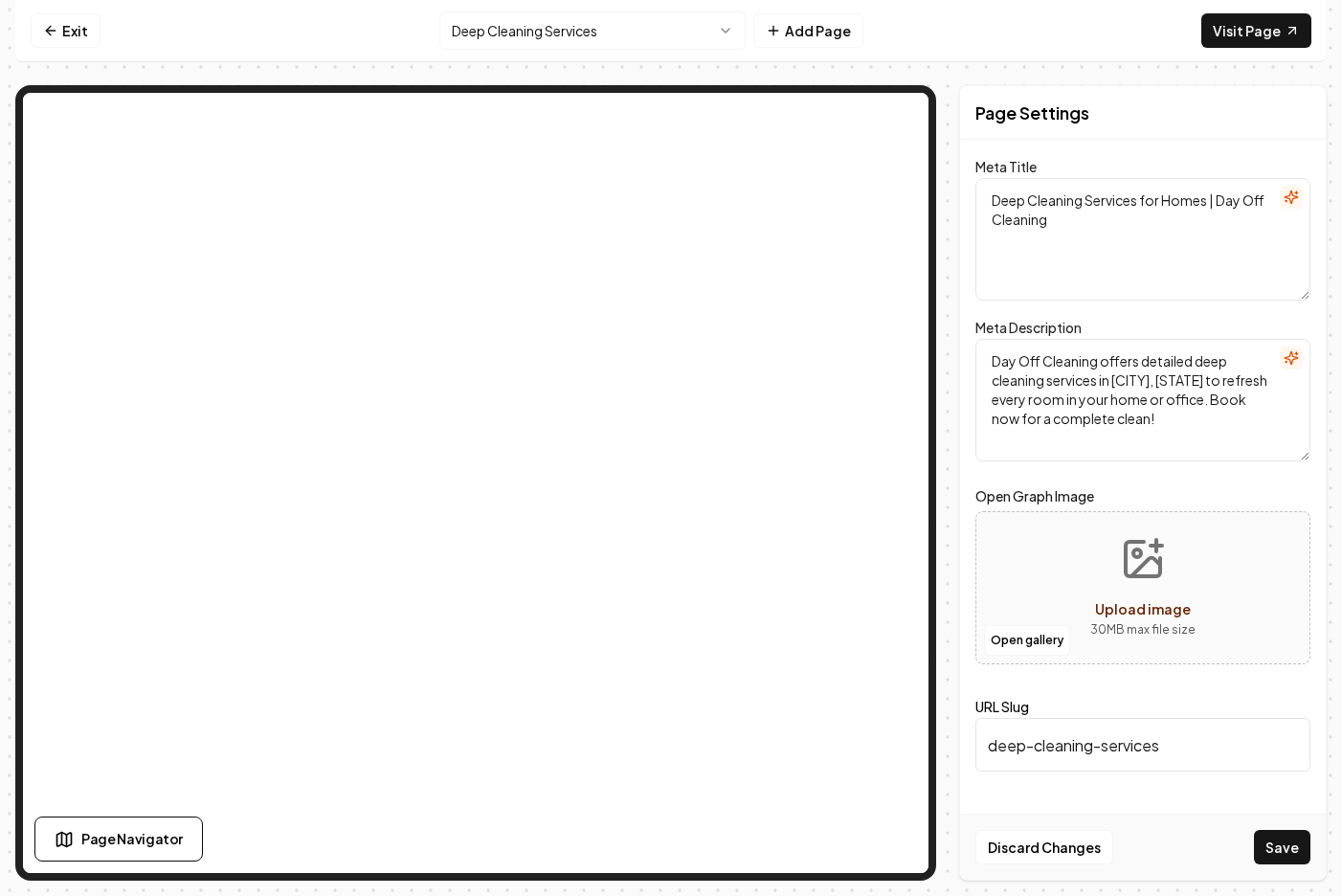 type on "Day Off Cleaning offers detailed deep cleaning services in [CITY], [STATE] to refresh every room in your home or office. Book now for a complete clean!" 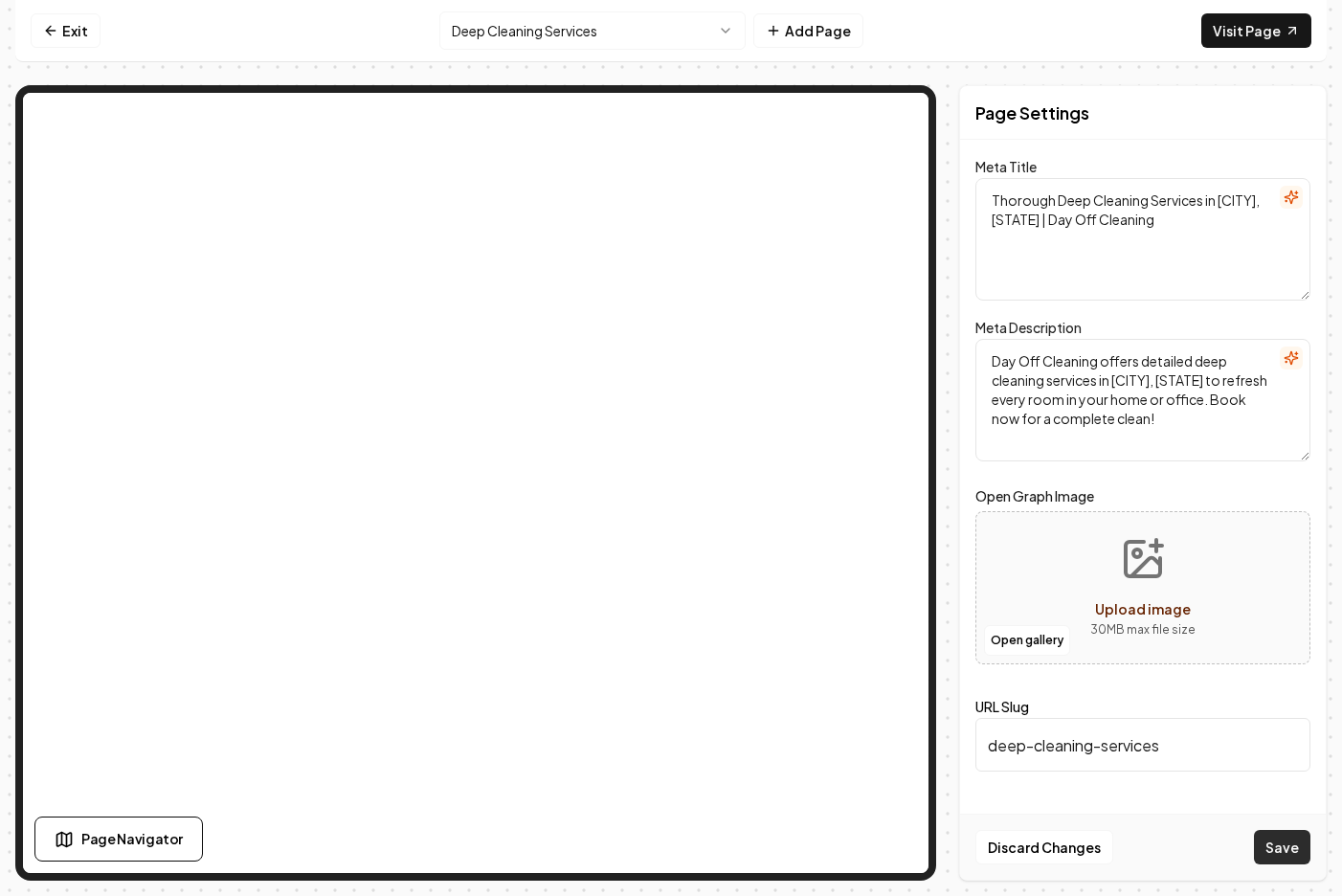 type on "Thorough Deep Cleaning Services in [CITY], [STATE] | Day Off Cleaning" 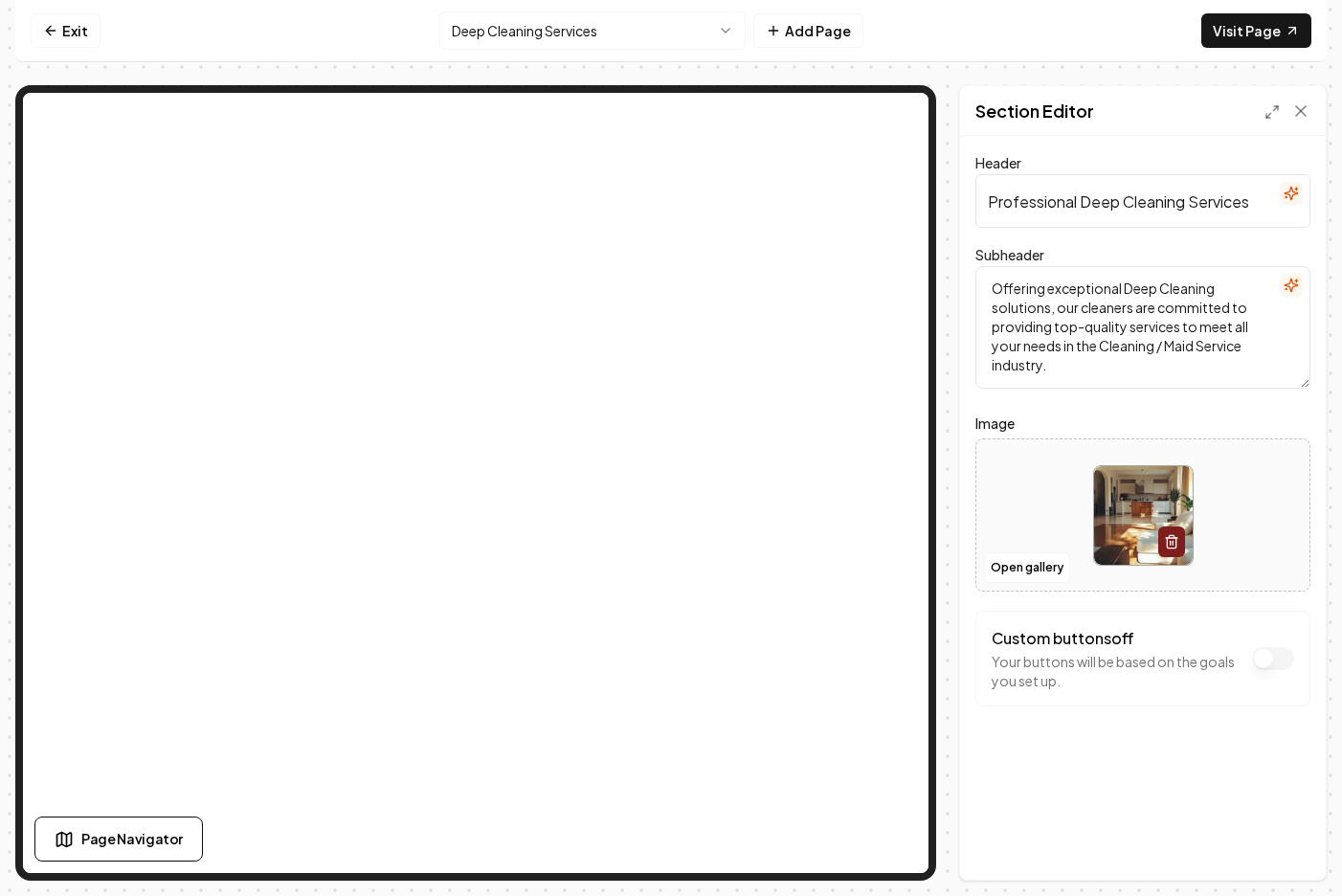 click on "Professional Deep Cleaning Services" at bounding box center (1143, 201) 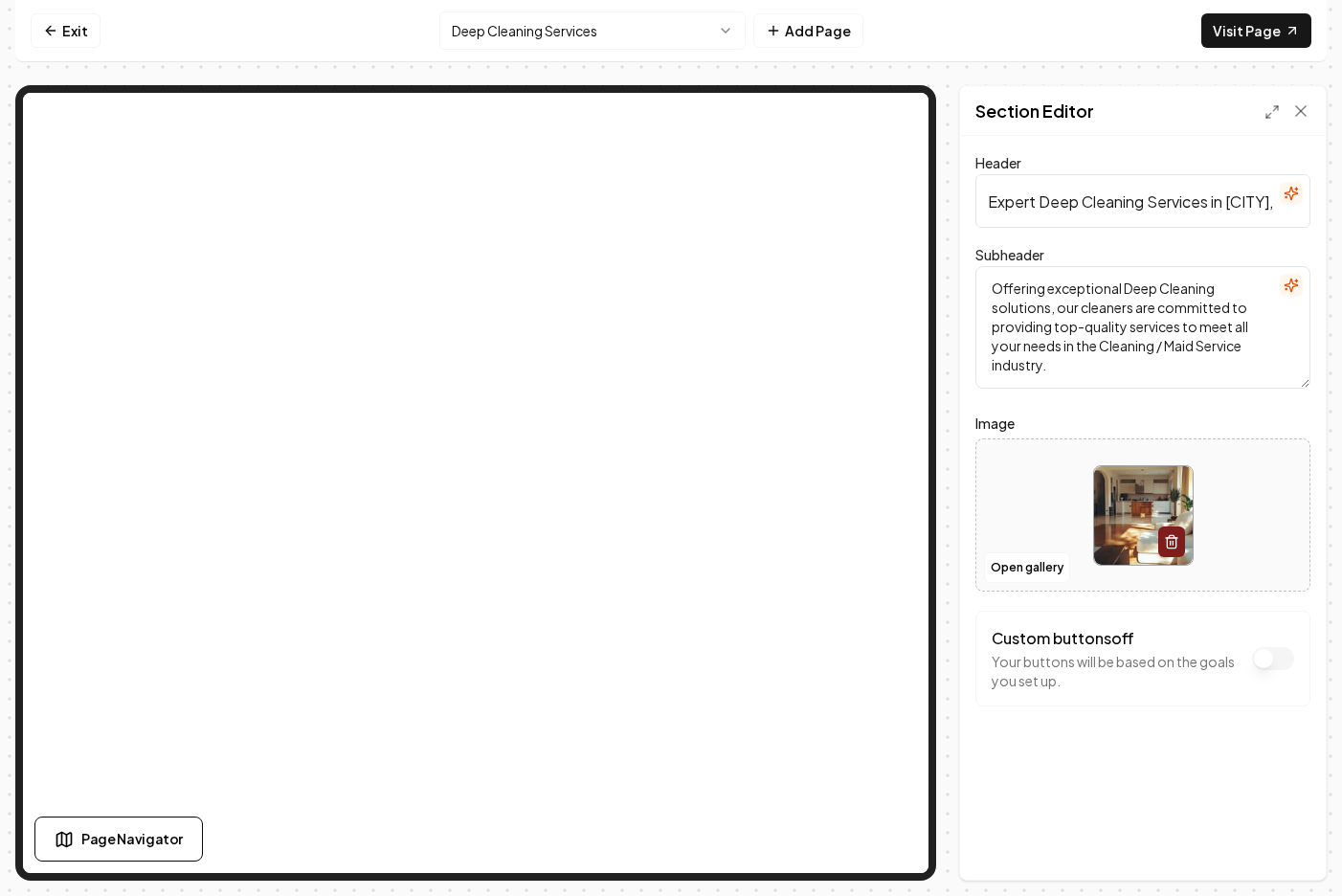 scroll, scrollTop: 0, scrollLeft: 36, axis: horizontal 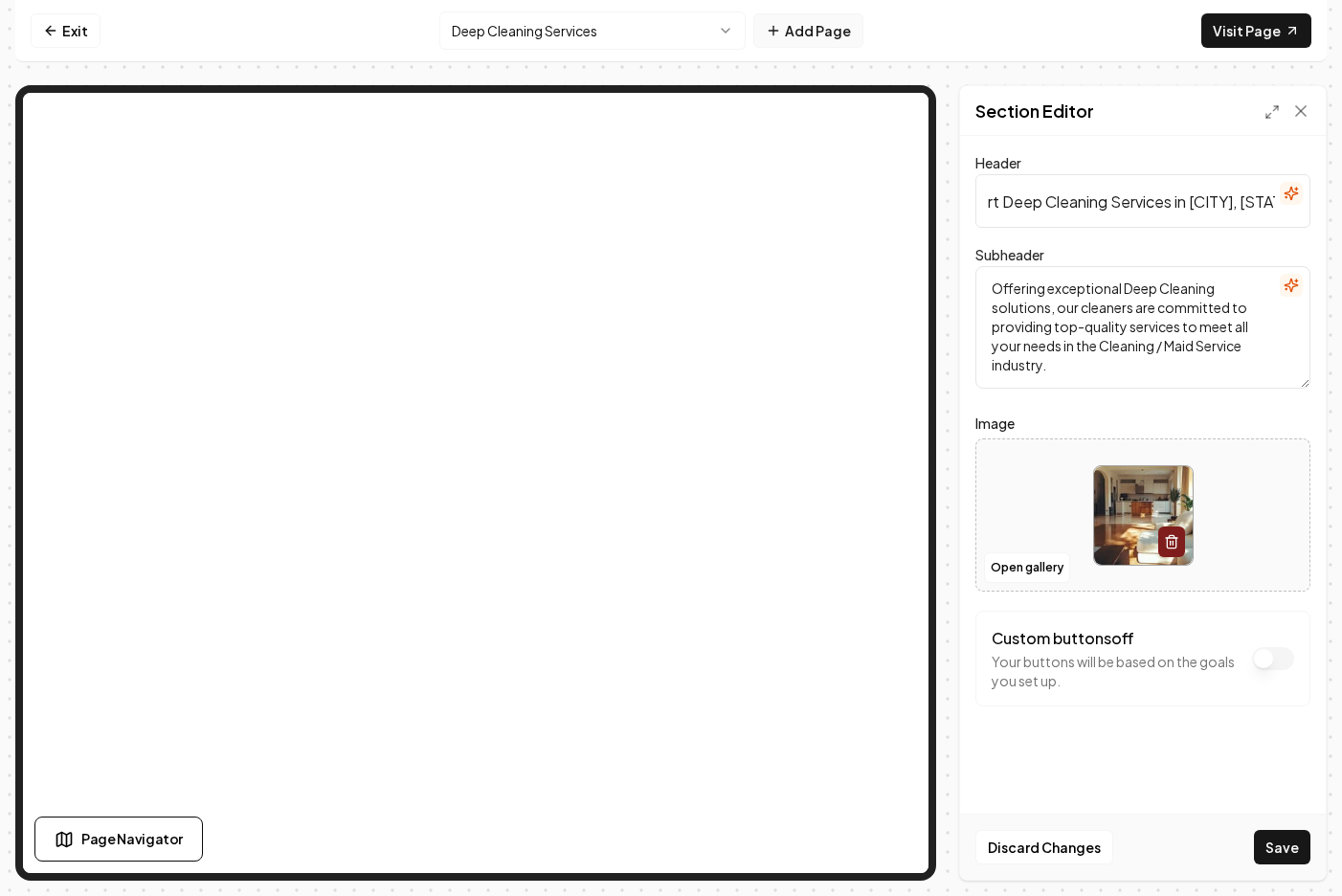type on "Expert Deep Cleaning Services in [CITY], [STATE]" 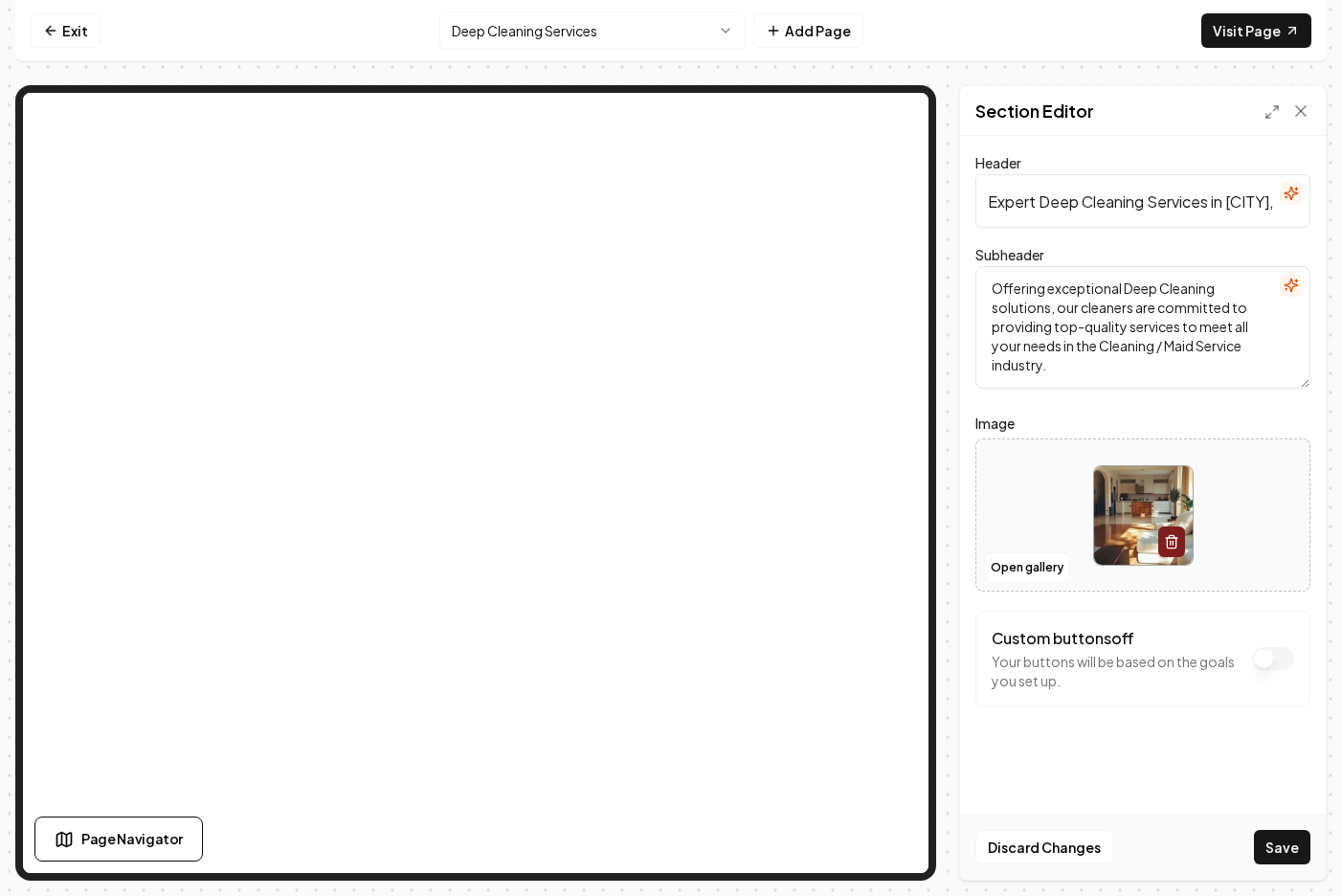 click on "Offering exceptional Deep Cleaning solutions, our cleaners are committed to providing top-quality services to meet all your needs in the Cleaning / Maid Service industry." at bounding box center (1143, 327) 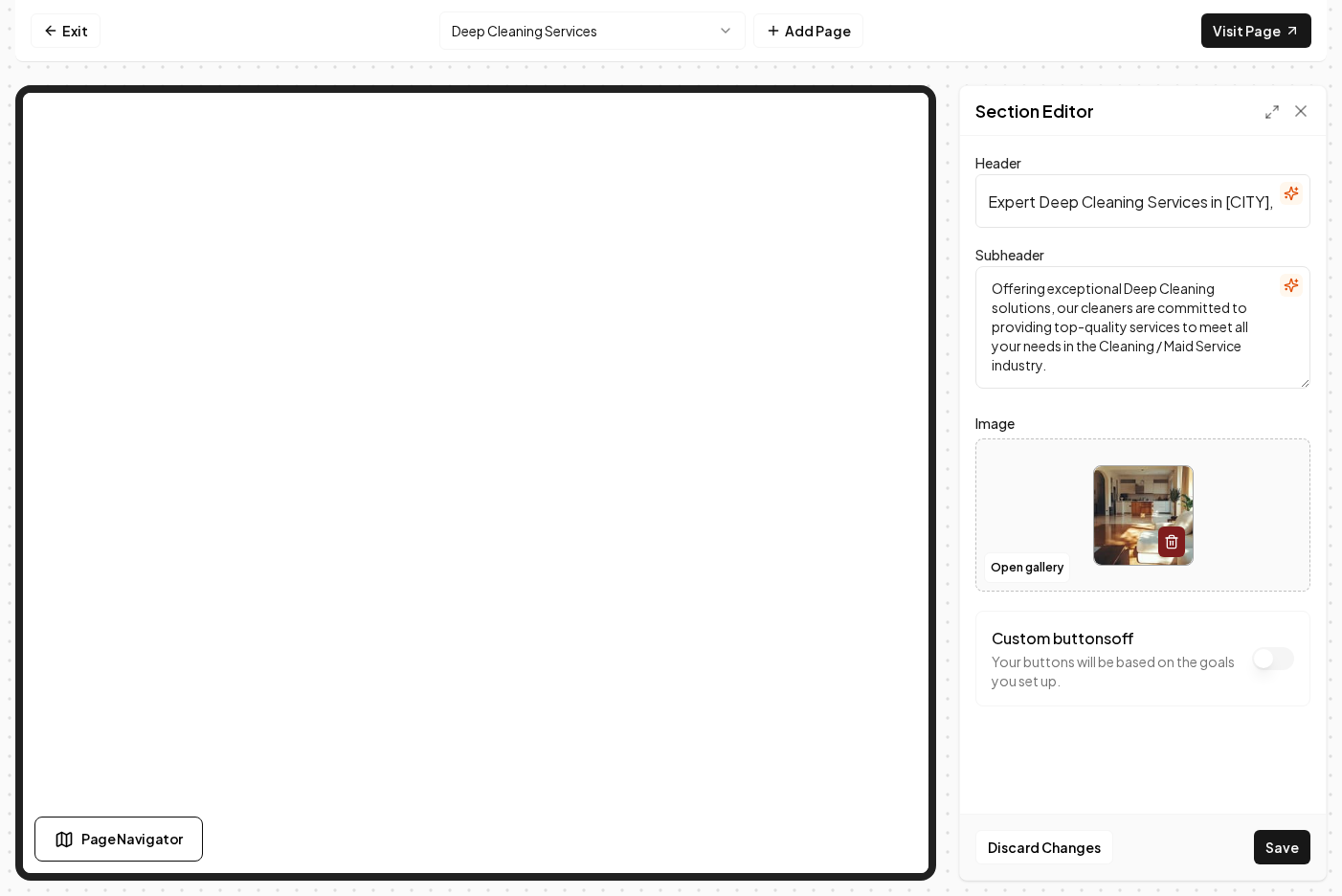 paste on "Transform your home or business with Day Off Cleaning’s deep cleaning services in [CITY], [STATE]. Our skilled team uses advanced techniques to eliminate dirt, grime, and hidden messes for a complete, top-to-bottom clean." 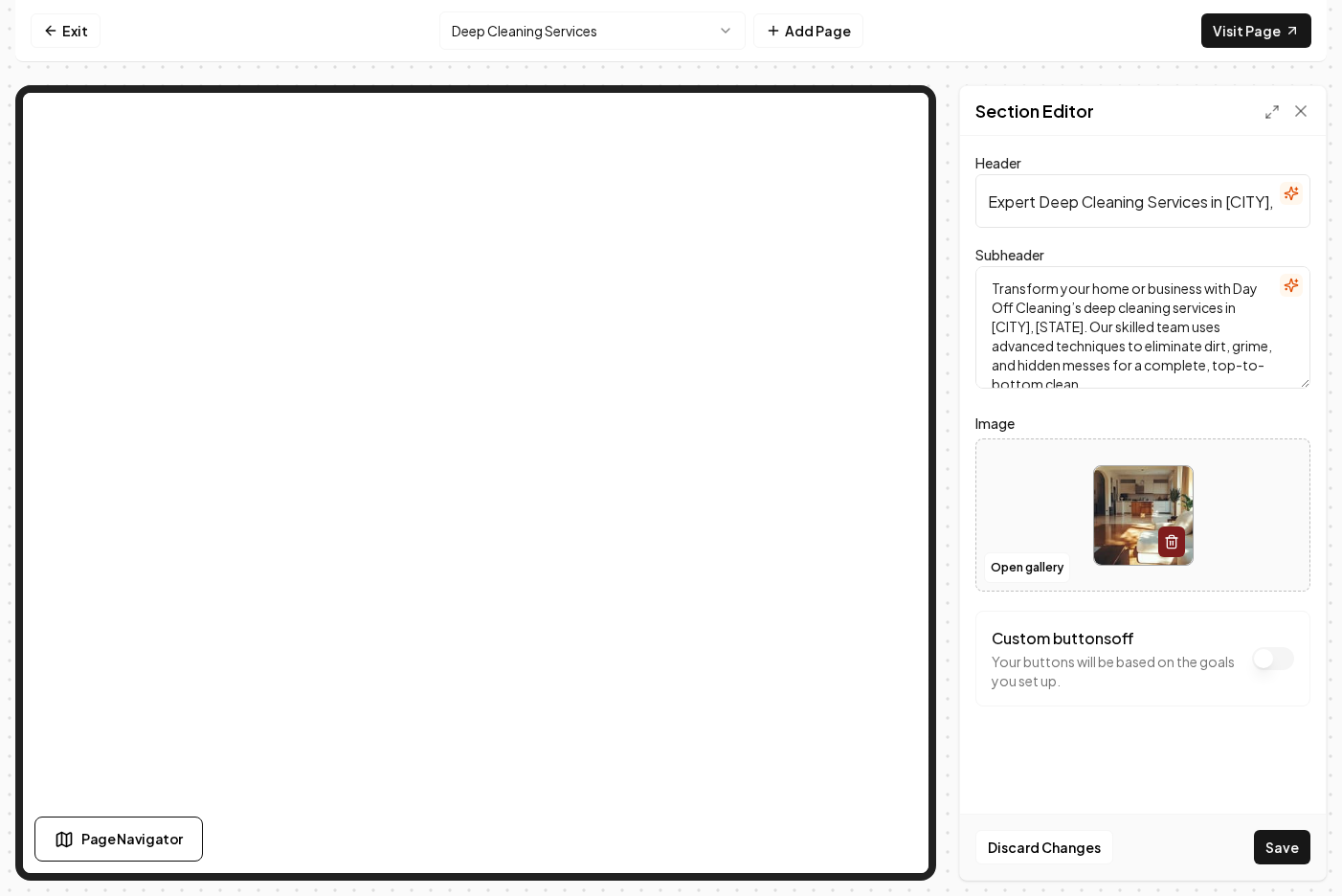 scroll, scrollTop: 6, scrollLeft: 0, axis: vertical 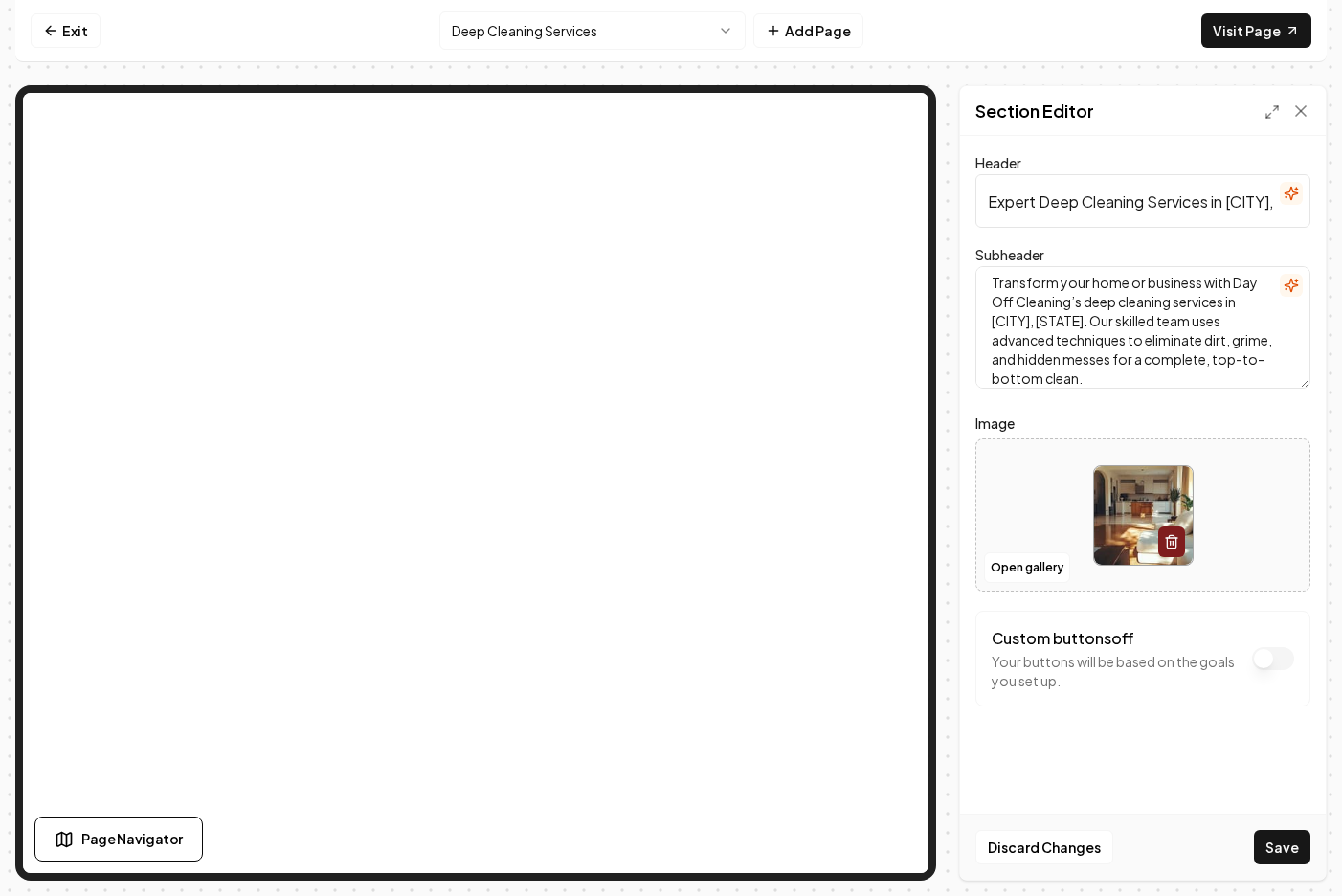 type on "Transform your home or business with Day Off Cleaning’s deep cleaning services in [CITY], [STATE]. Our skilled team uses advanced techniques to eliminate dirt, grime, and hidden messes for a complete, top-to-bottom clean." 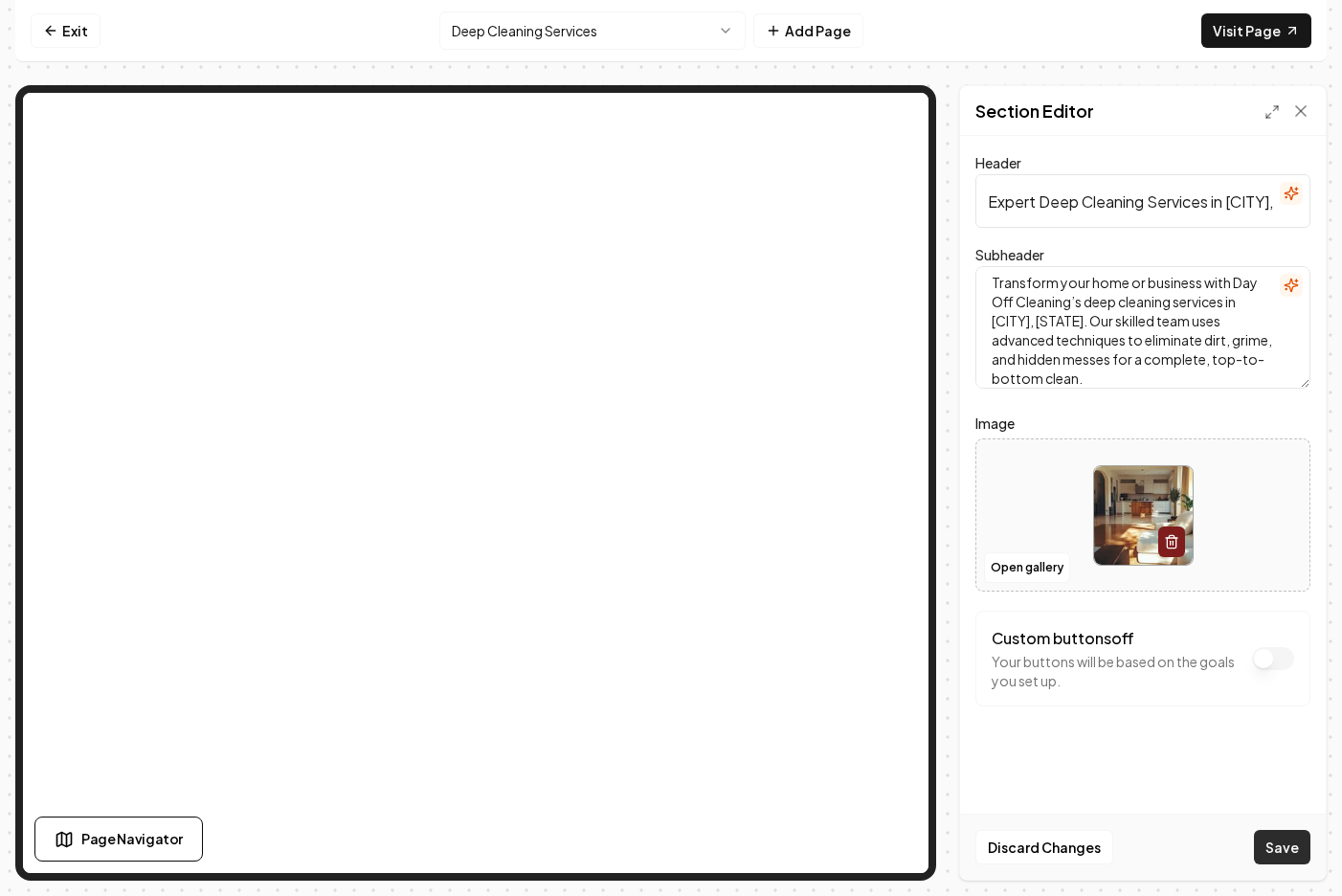 click on "Save" at bounding box center (1282, 847) 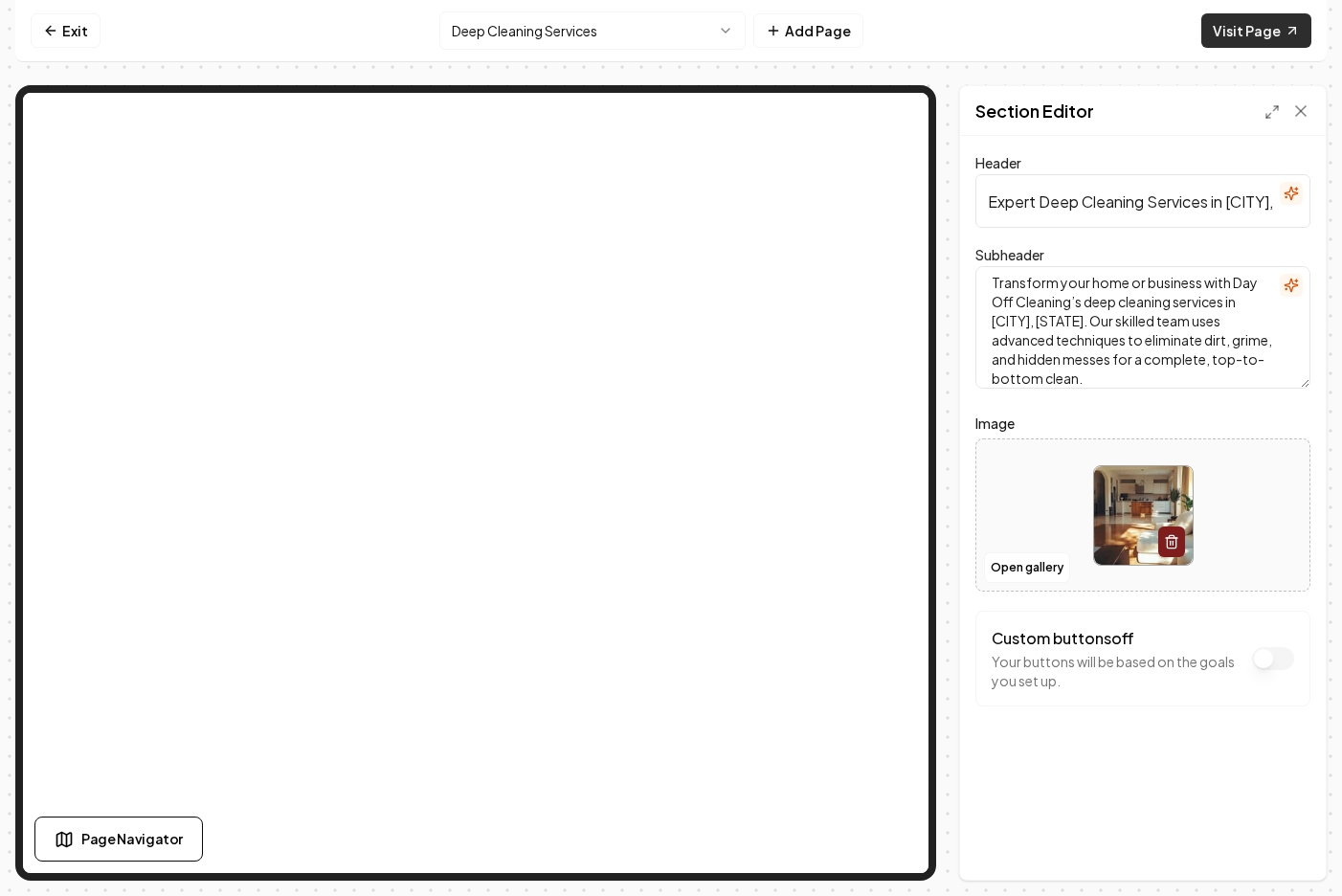 click on "Visit Page" at bounding box center (1256, 31) 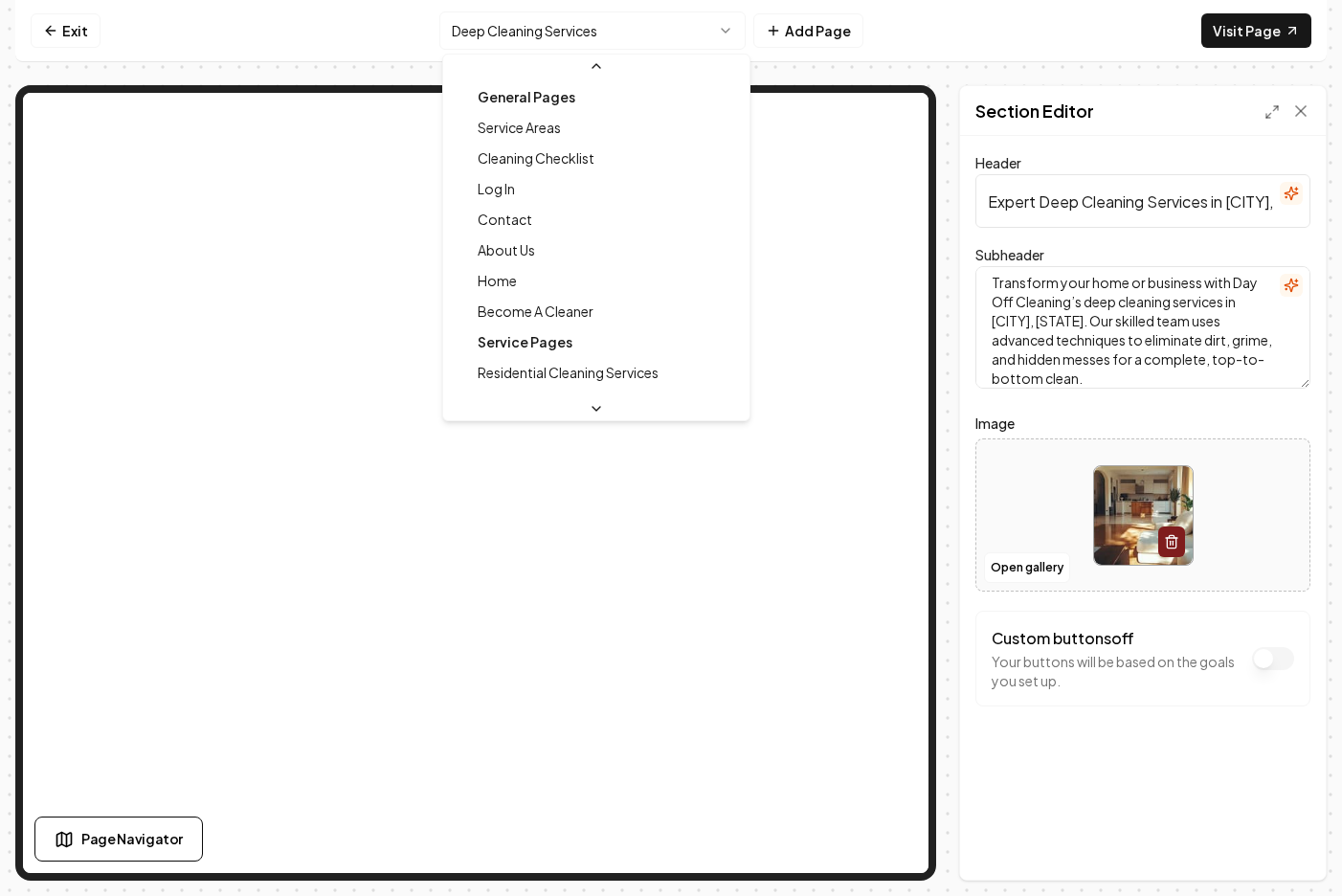 click on "Computer Required This feature is only available on a computer. Please switch to a computer to edit your site. Go back  Exit Deep Cleaning Services Add Page Visit Page  Page Navigator Page Settings Section Editor Header Expert Deep Cleaning Services in [CITY], [STATE] Subheader Transform your home or business with Day Off Cleaning’s deep cleaning services in [CITY], [STATE]. Our skilled team uses advanced techniques to eliminate dirt, grime, and hidden messes for a complete, top-to-bottom clean. Image Open gallery Custom buttons  off Your buttons will be based on the goals you set up. Discard Changes Save /dashboard/sites/2ecf4a88-131e-4381-9766-e80657705428/pages/fb161258-e93a-4172-b383-fe43b0b65a93 General Pages Service Areas Cleaning Checklist Log In Contact About Us Home Become A Cleaner Service Pages Residential Cleaning Services House Cleaning Services Commercial Cleaning Services Apartment Cleaning Services Janitorial Services Move In Cleaning Services Green Cleaning Services Deep Cleaning Services [CITY], [STATE]" at bounding box center (671, 448) 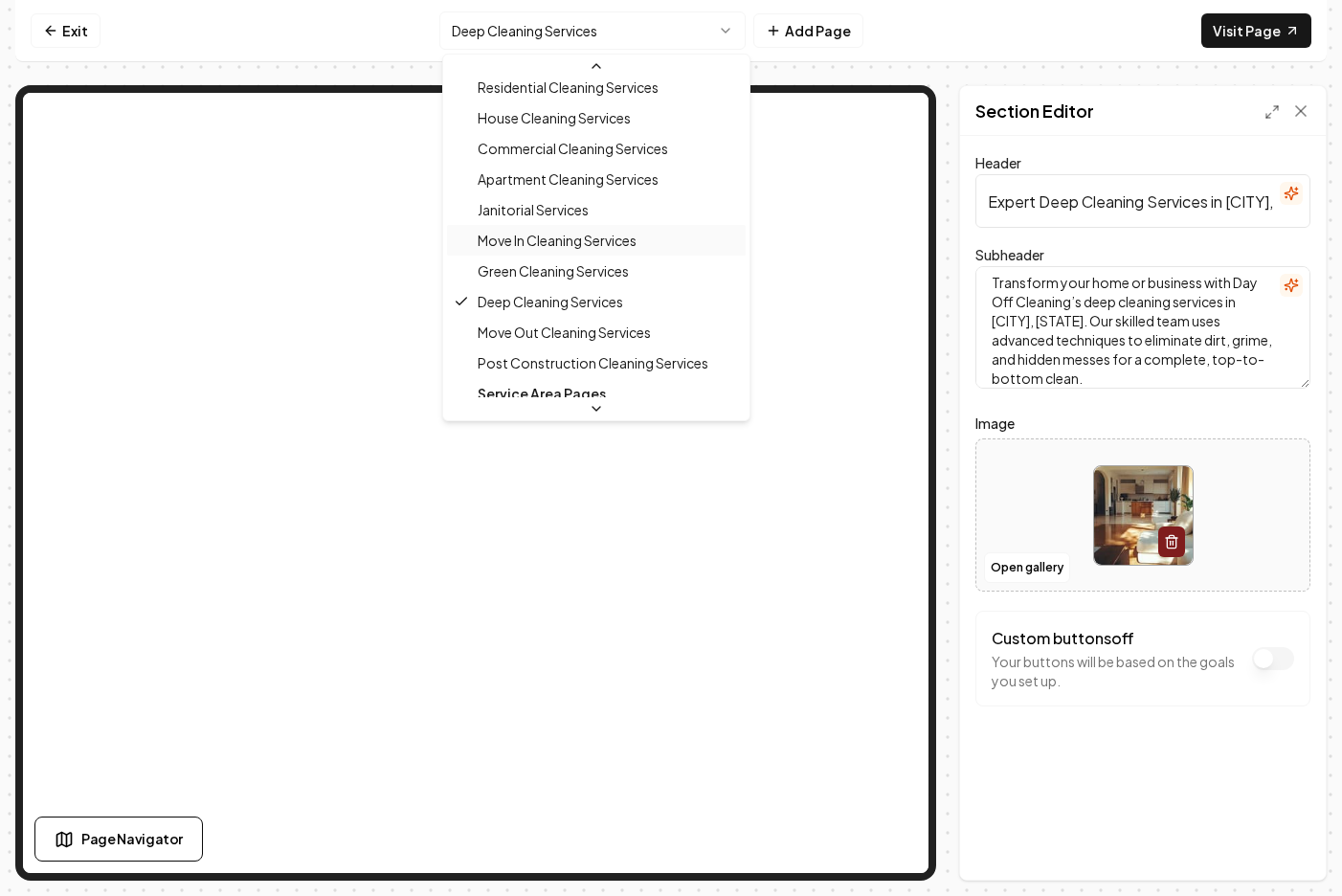 scroll, scrollTop: 292, scrollLeft: 0, axis: vertical 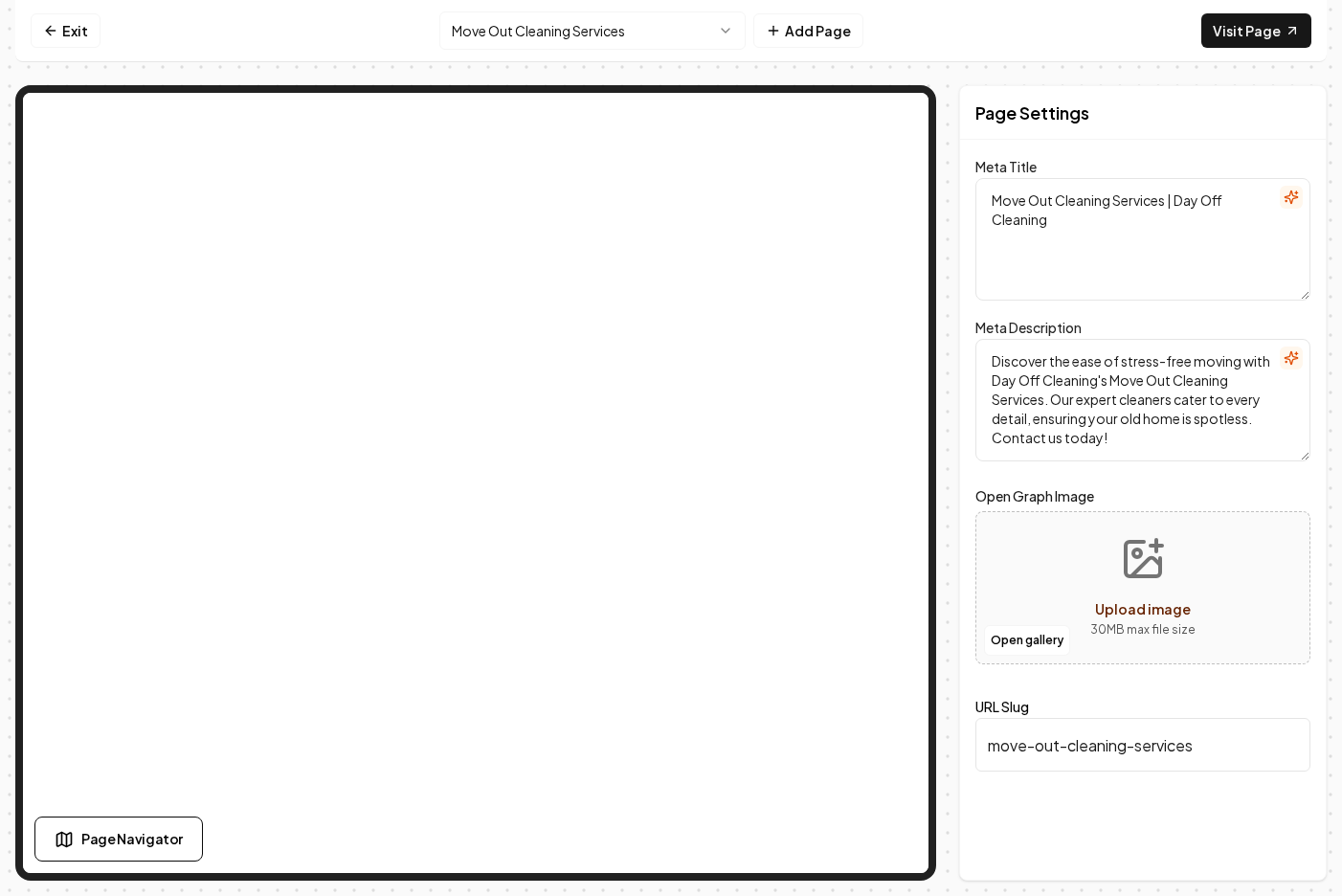 drag, startPoint x: 1168, startPoint y: 198, endPoint x: 942, endPoint y: 201, distance: 226.01991 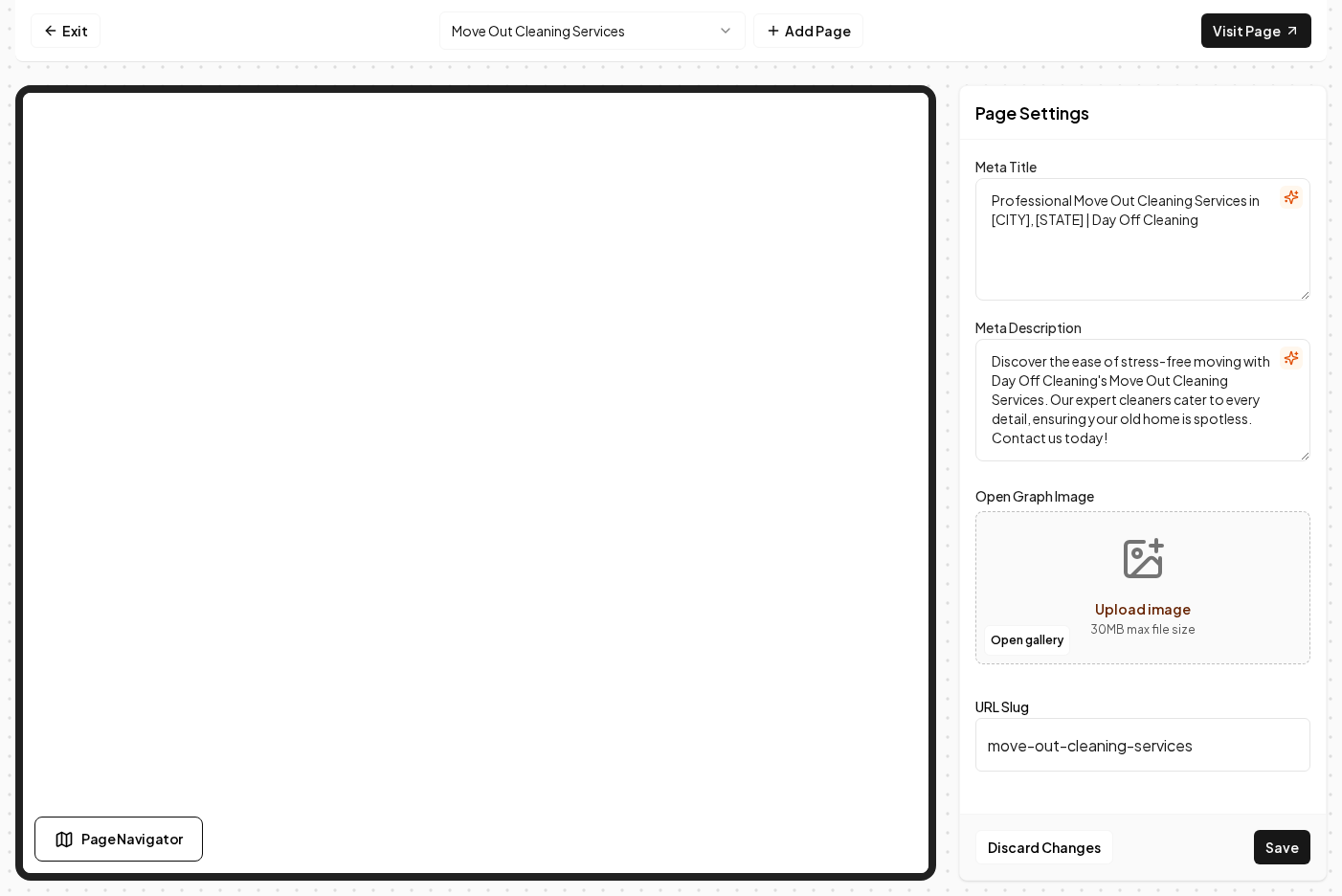 type on "Professional Move Out Cleaning Services in [CITY], [STATE] | Day Off Cleaning" 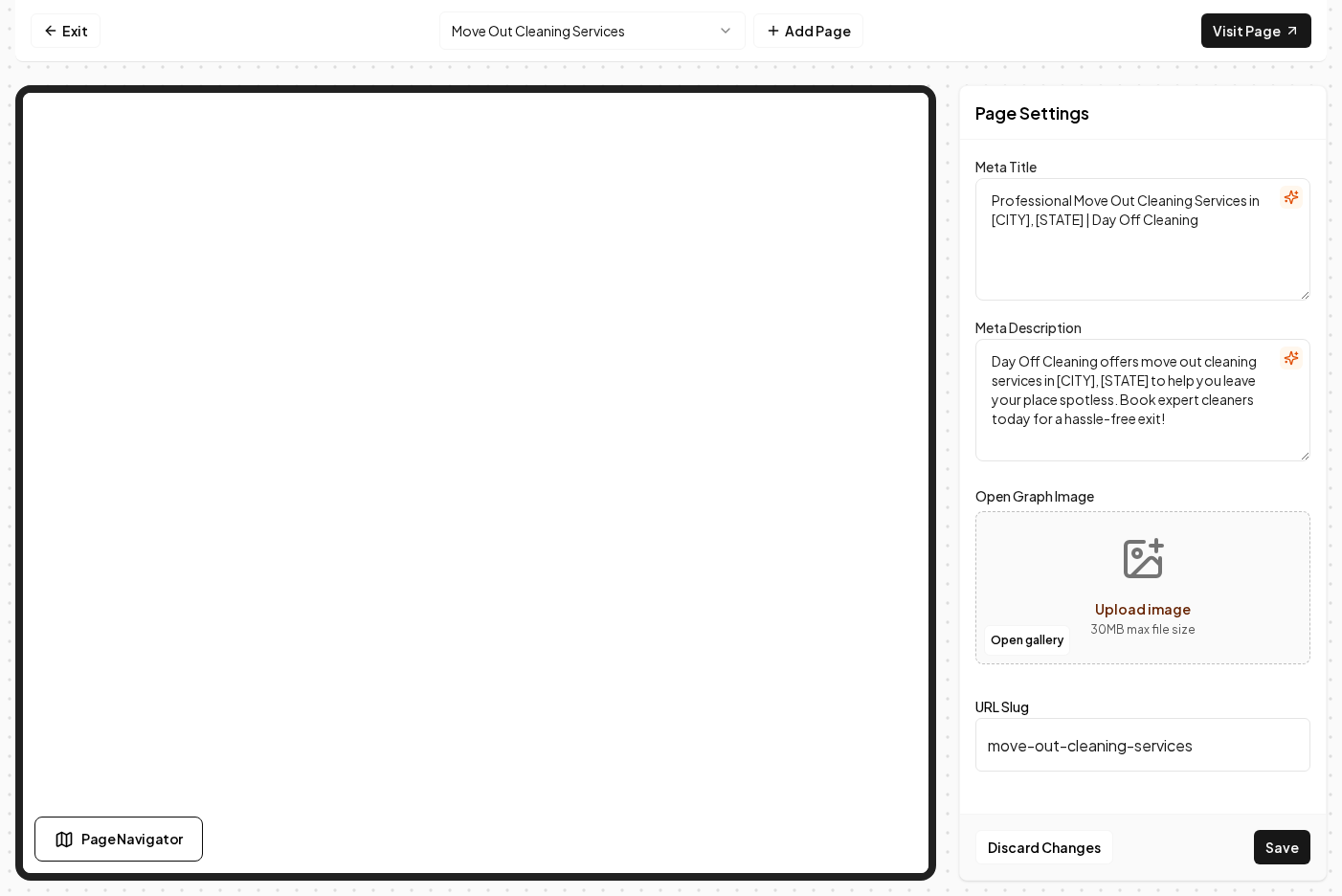 type on "Day Off Cleaning offers move out cleaning services in [CITY], [STATE] to help you leave your place spotless. Book expert cleaners today for a hassle-free exit!" 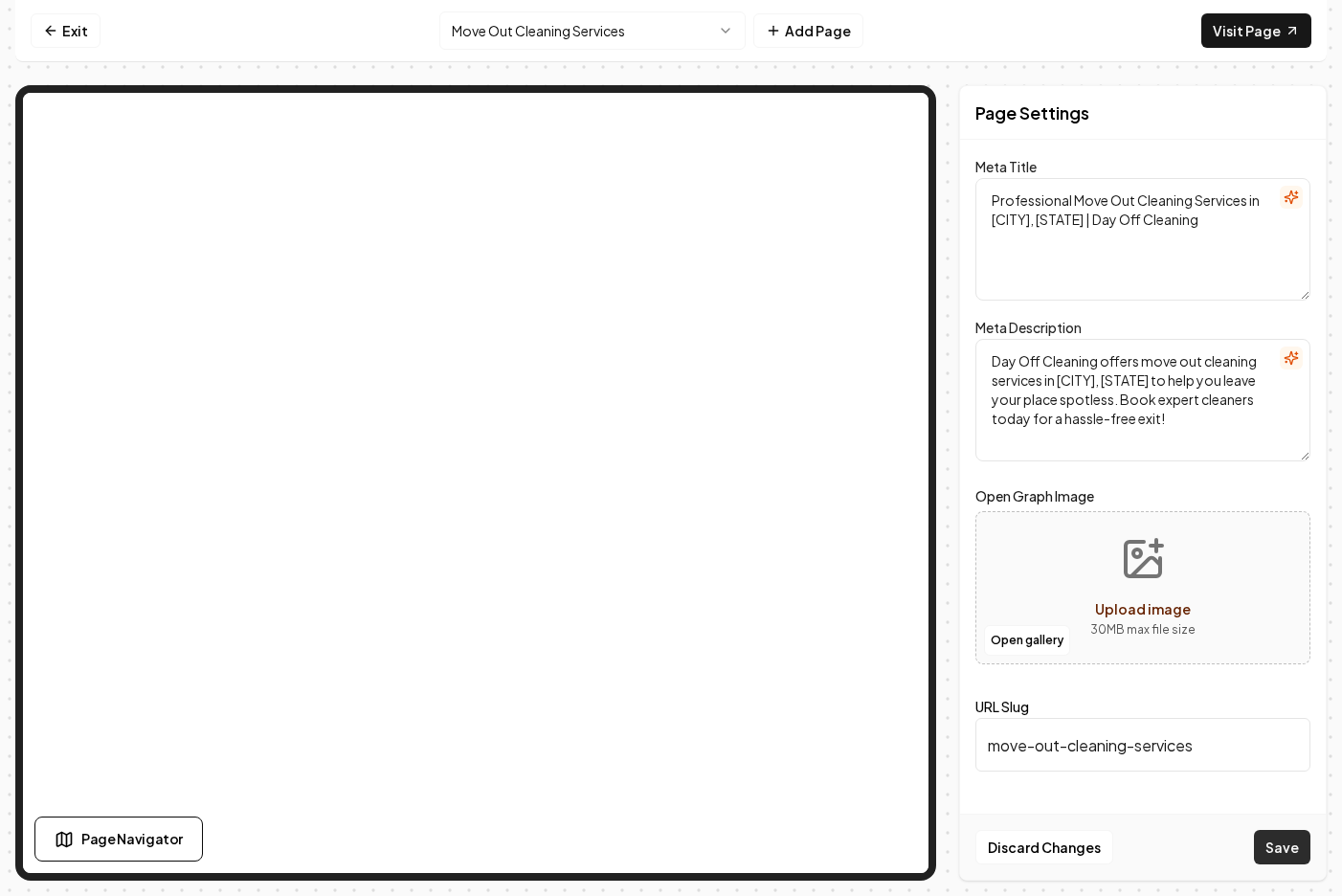 click on "Save" at bounding box center (1282, 847) 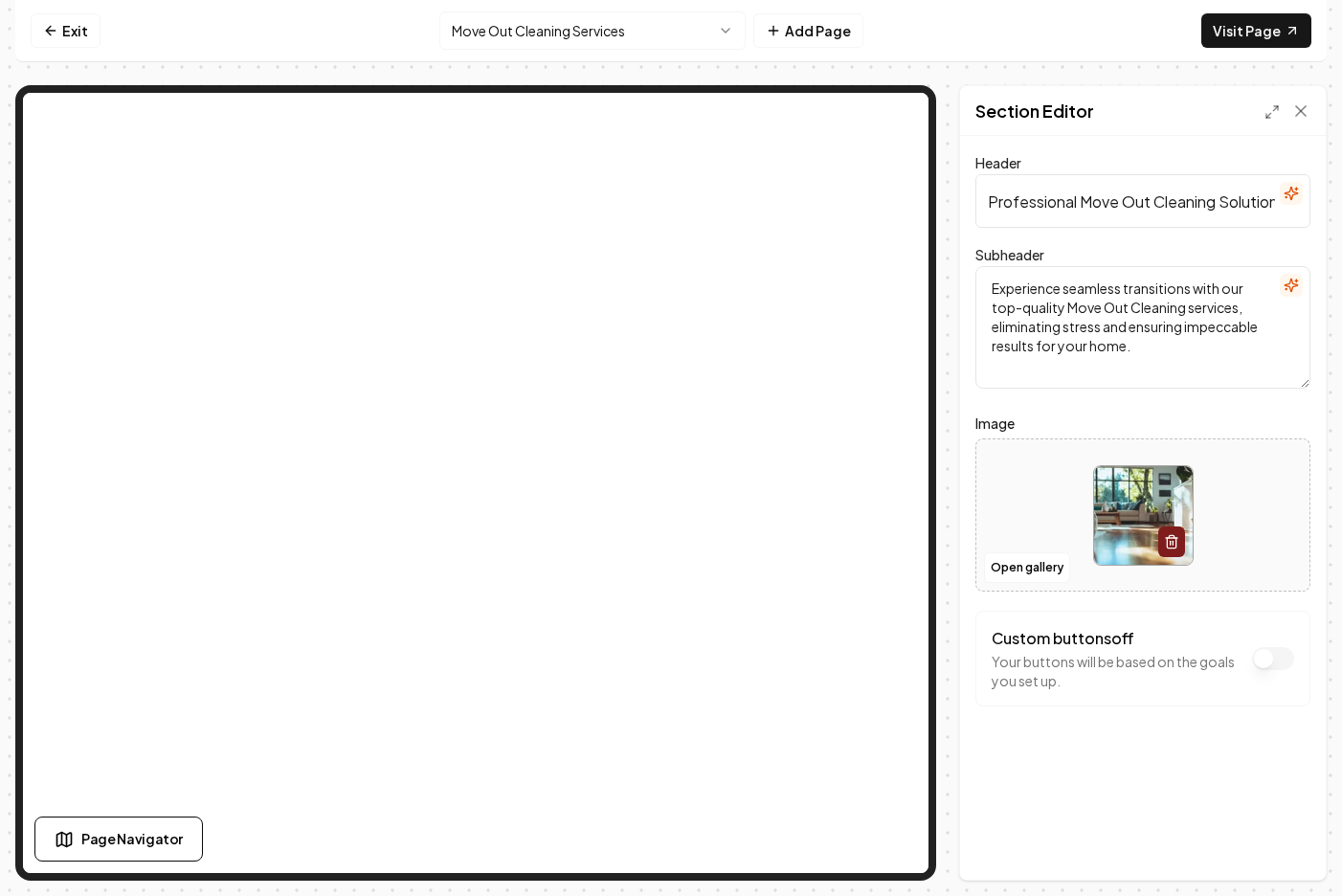 click on "Professional Move Out Cleaning Solutions" at bounding box center (1143, 201) 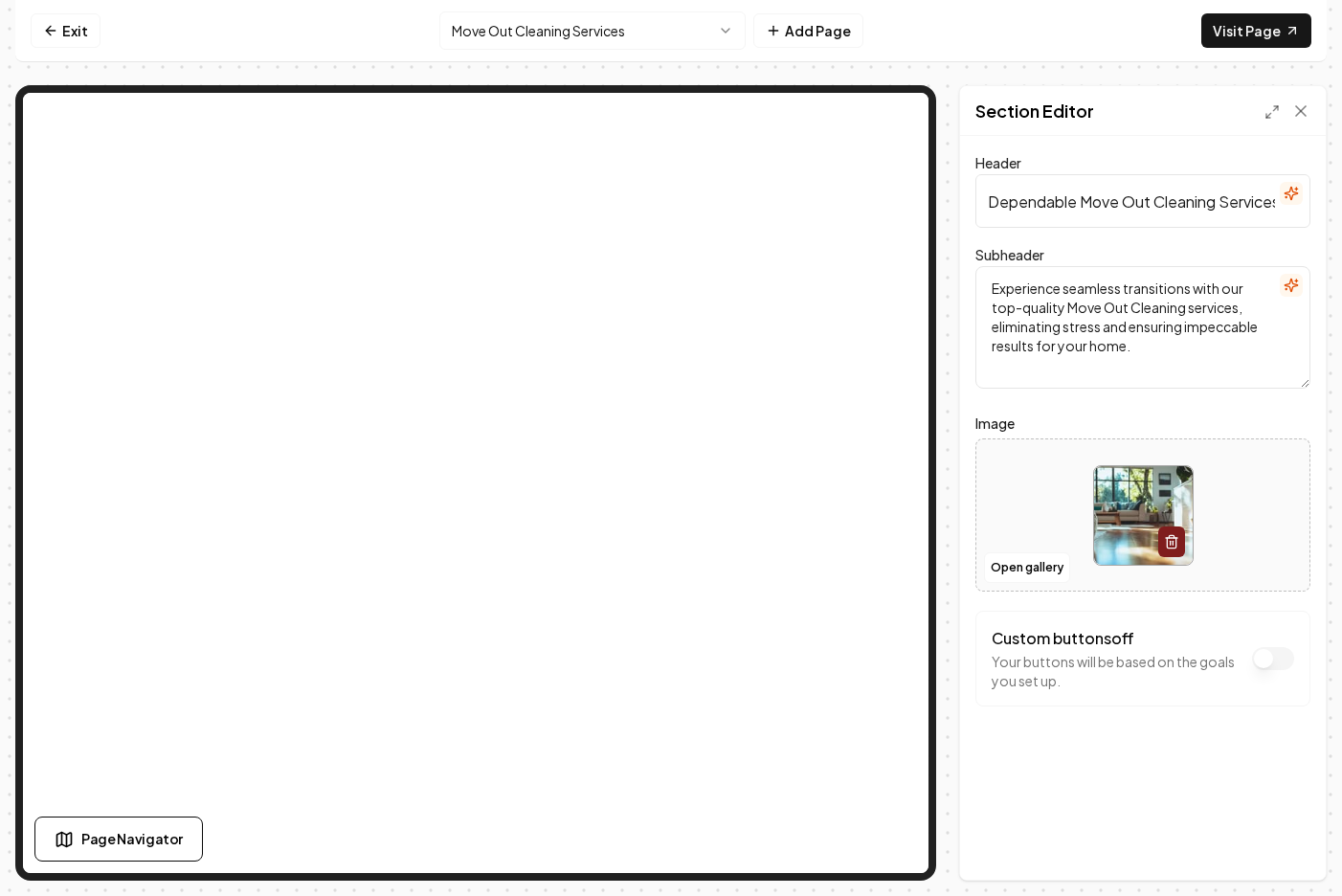 scroll, scrollTop: 0, scrollLeft: 110, axis: horizontal 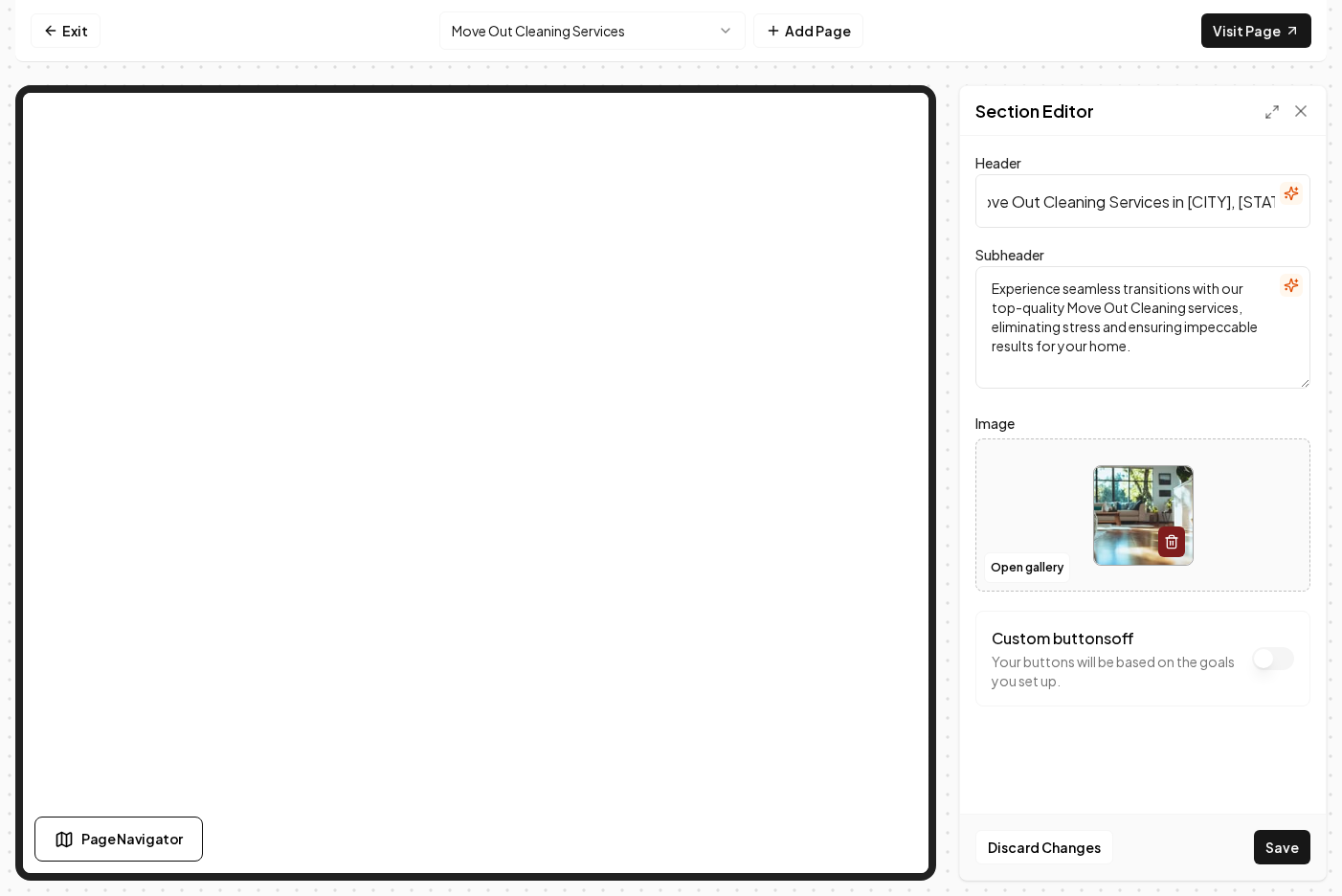 type on "Dependable Move Out Cleaning Services in [CITY], [STATE]" 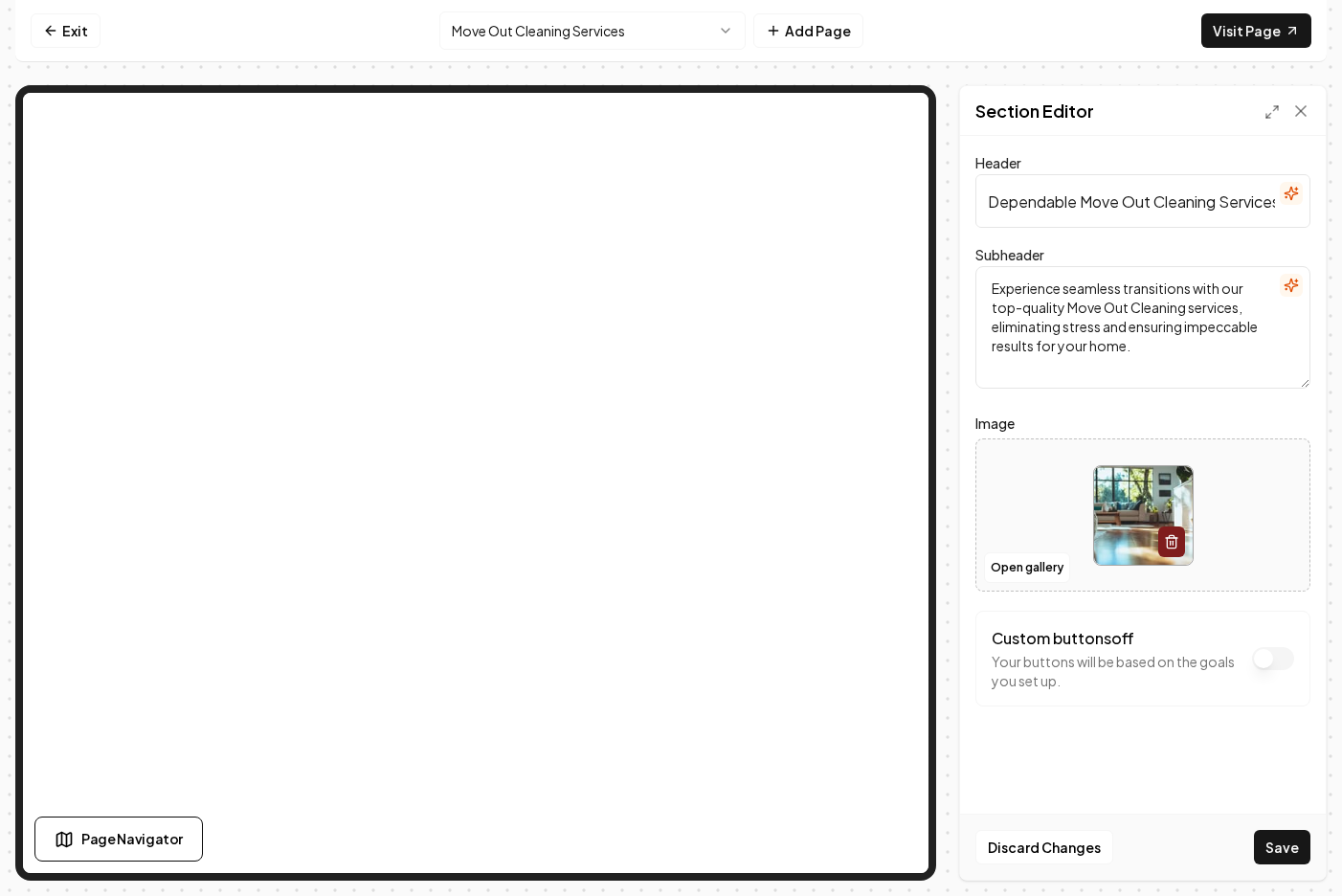 click on "Experience seamless transitions with our top-quality Move Out Cleaning services, eliminating stress and ensuring impeccable results for your home." at bounding box center (1143, 327) 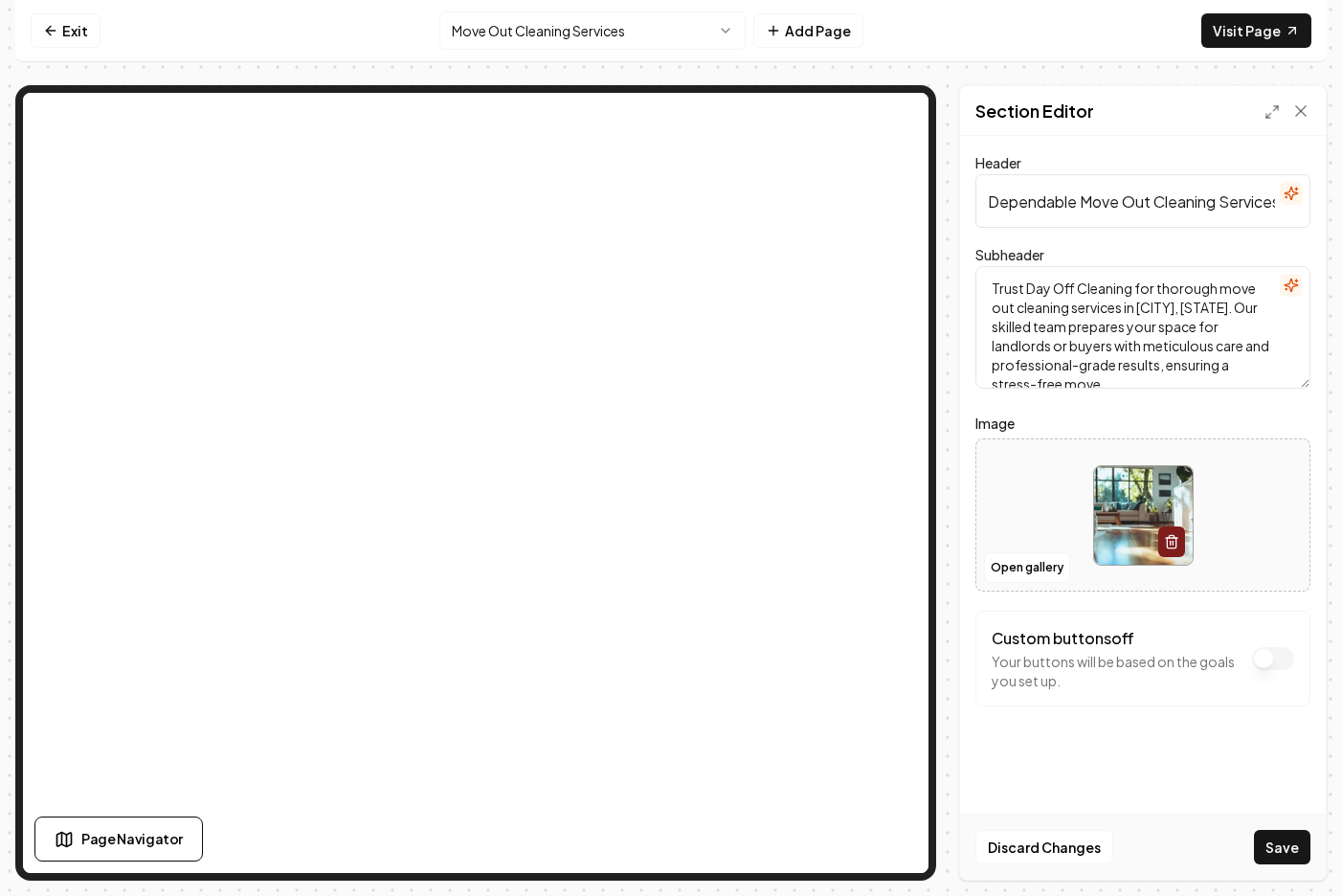 scroll, scrollTop: 6, scrollLeft: 0, axis: vertical 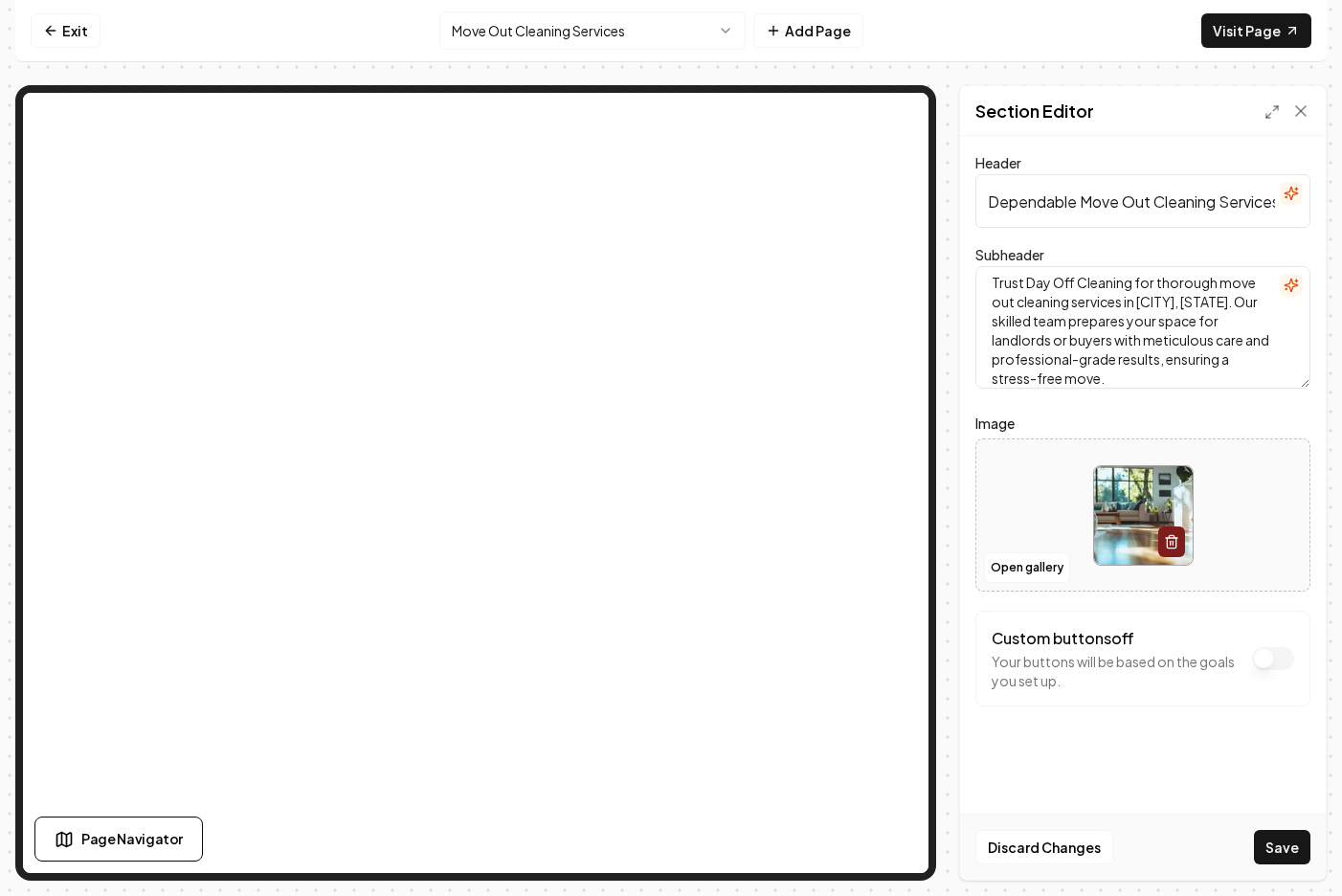 type on "Trust Day Off Cleaning for thorough move out cleaning services in [CITY], [STATE]. Our skilled team prepares your space for landlords or buyers with meticulous care and professional-grade results, ensuring a stress-free move." 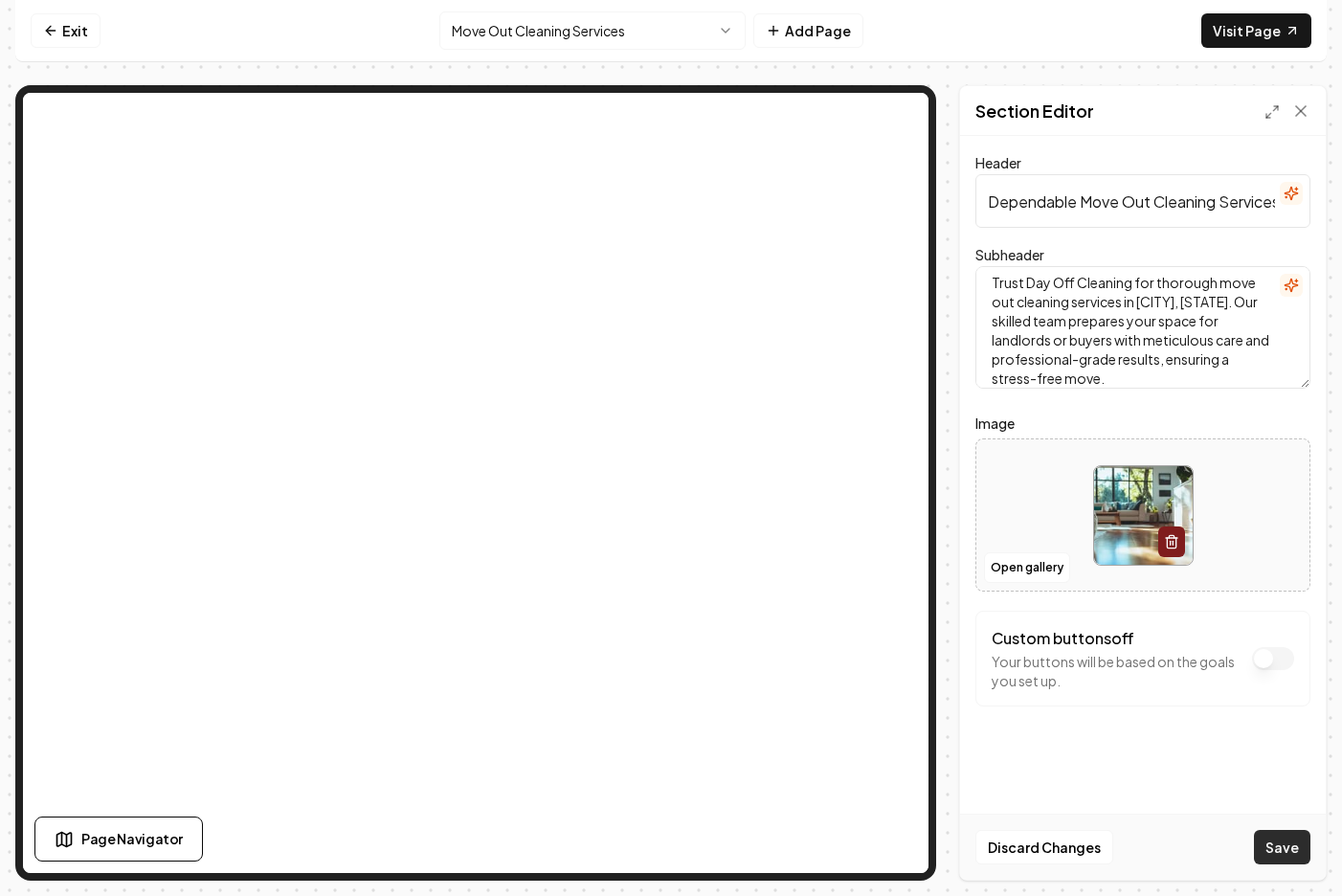 click on "Save" at bounding box center [1282, 847] 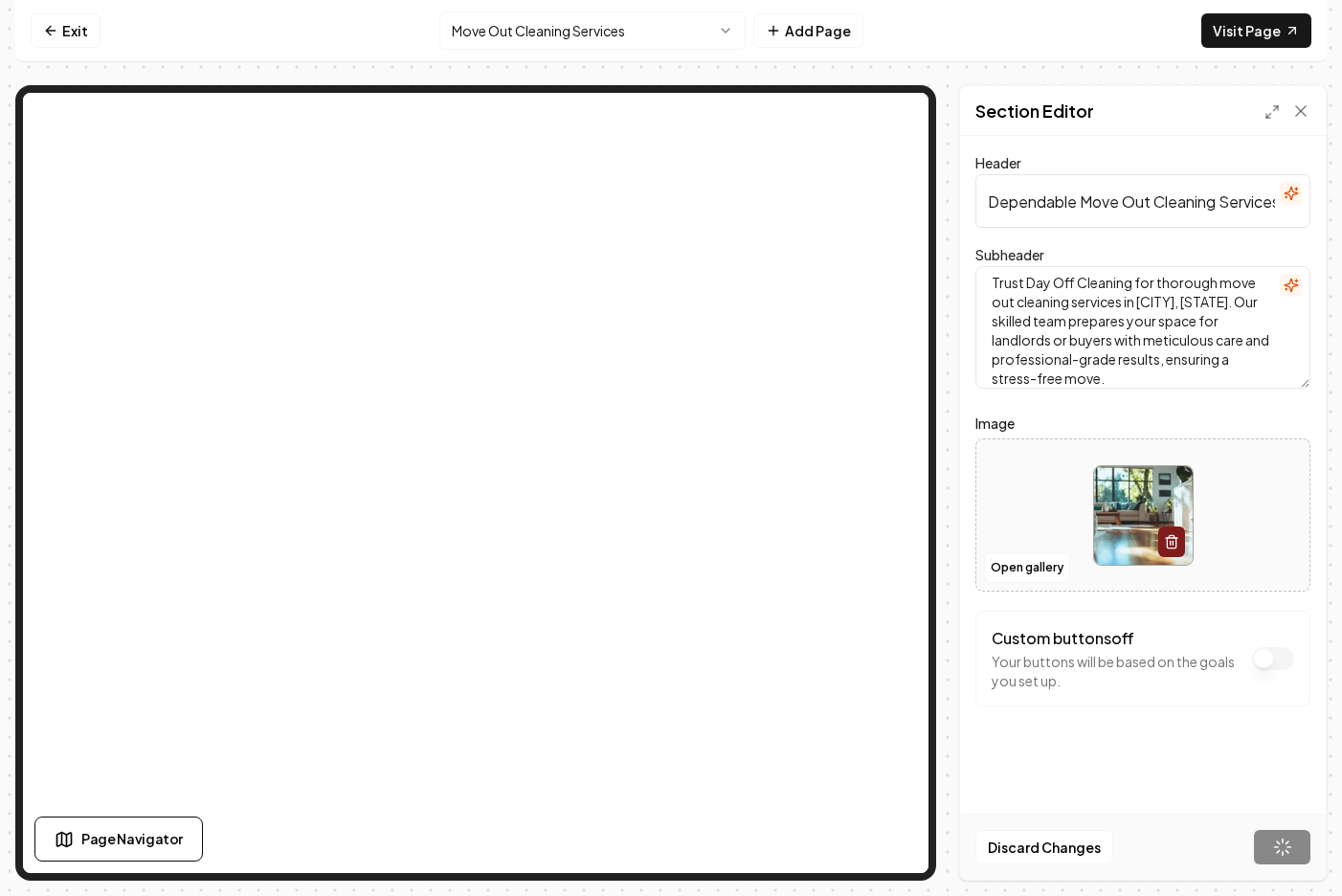 scroll, scrollTop: 0, scrollLeft: 0, axis: both 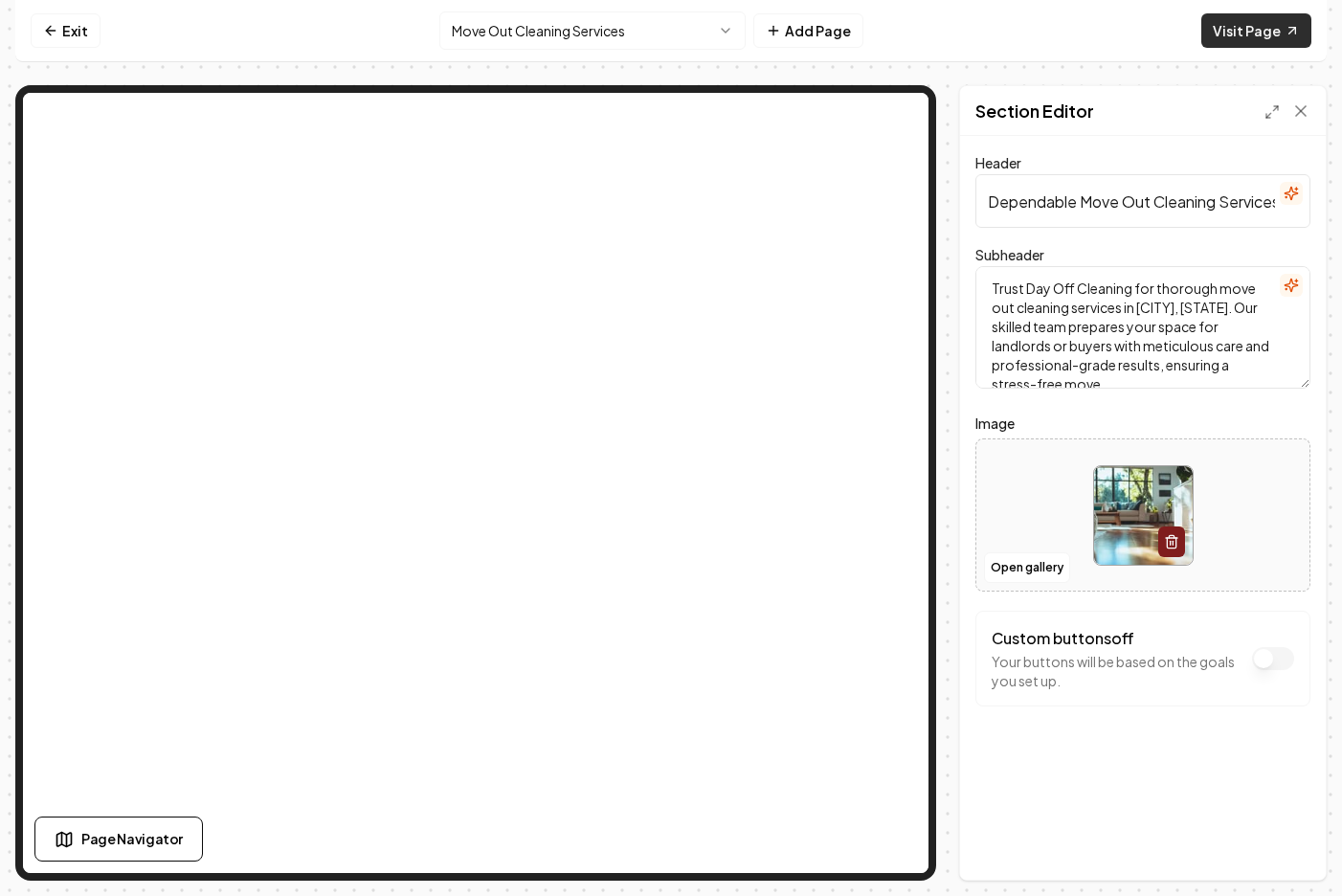 click on "Visit Page" at bounding box center (1256, 31) 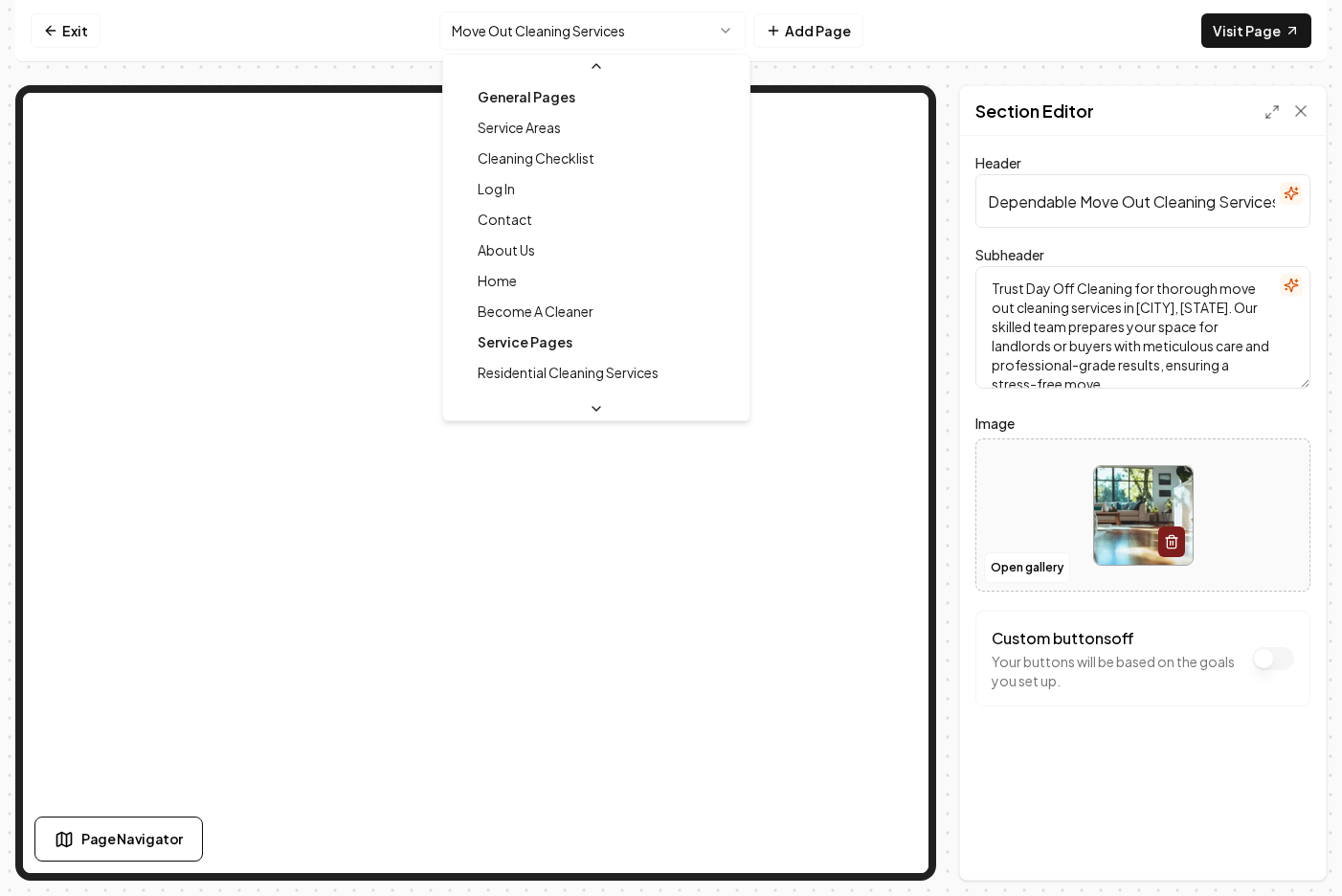 click on "Computer Required This feature is only available on a computer. Please switch to a computer to edit your site. Go back  Exit Move Out Cleaning Services Add Page Visit Page  Page Navigator Page Settings Section Editor Header Dependable Move Out Cleaning Services in [CITY], [STATE] Subheader Trust Day Off Cleaning for thorough move out cleaning services in [CITY], [STATE]. Our skilled team prepares your space for landlords or buyers with meticulous care and professional-grade results, ensuring a stress-free move. Image Open gallery Custom buttons  off Your buttons will be based on the goals you set up. Discard Changes Save /dashboard/sites/2ecf4a88-131e-4381-9766-e80657705428/pages/17092cc7-25eb-4bf5-b7bd-ad258294880c General Pages Service Areas Cleaning Checklist Log In Contact About Us Home Become A Cleaner Service Pages Residential Cleaning Services House Cleaning Services Commercial Cleaning Services Apartment Cleaning Services Janitorial Services Move In Cleaning Services Green Cleaning Services Service Area Pages" at bounding box center [671, 448] 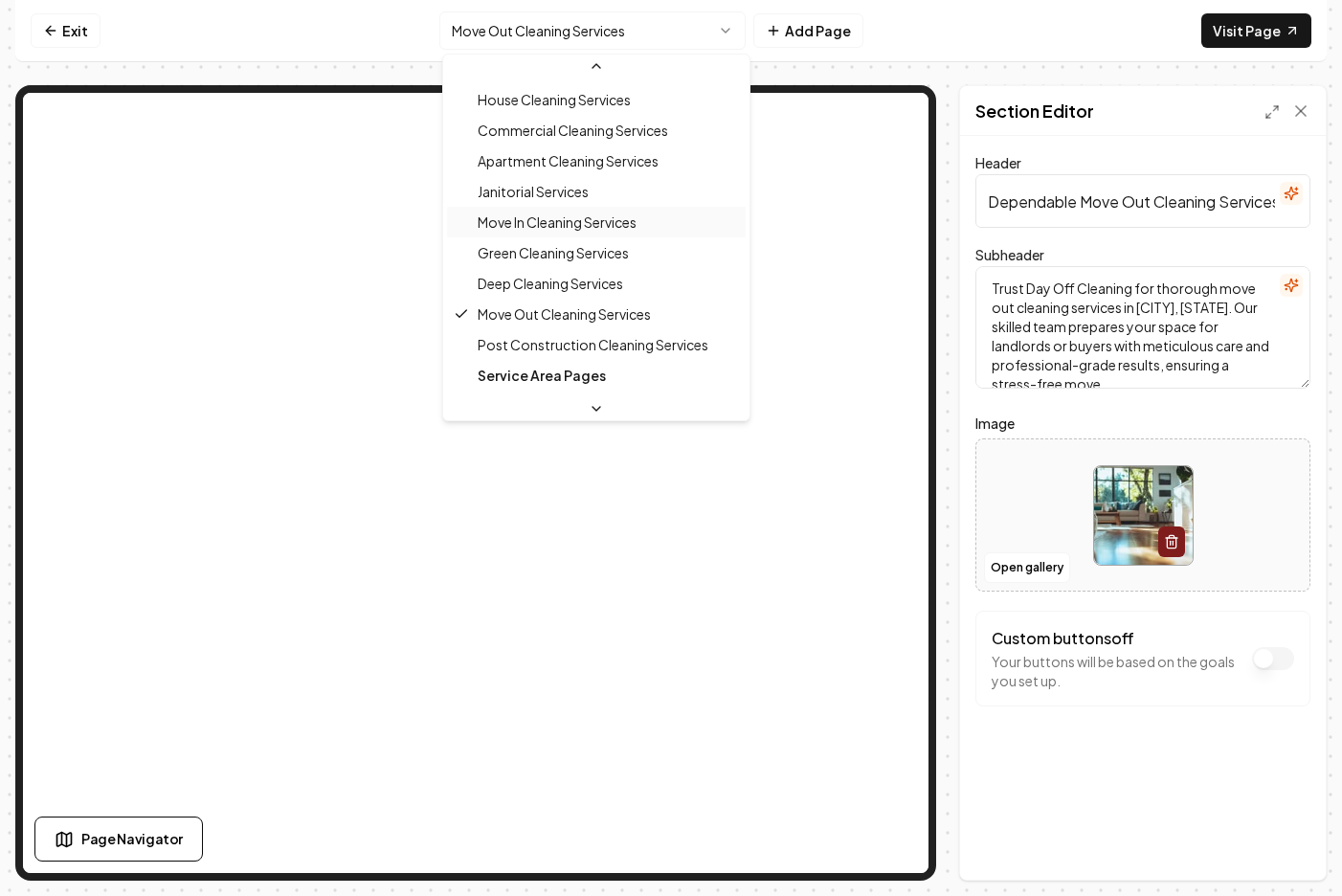 scroll, scrollTop: 308, scrollLeft: 0, axis: vertical 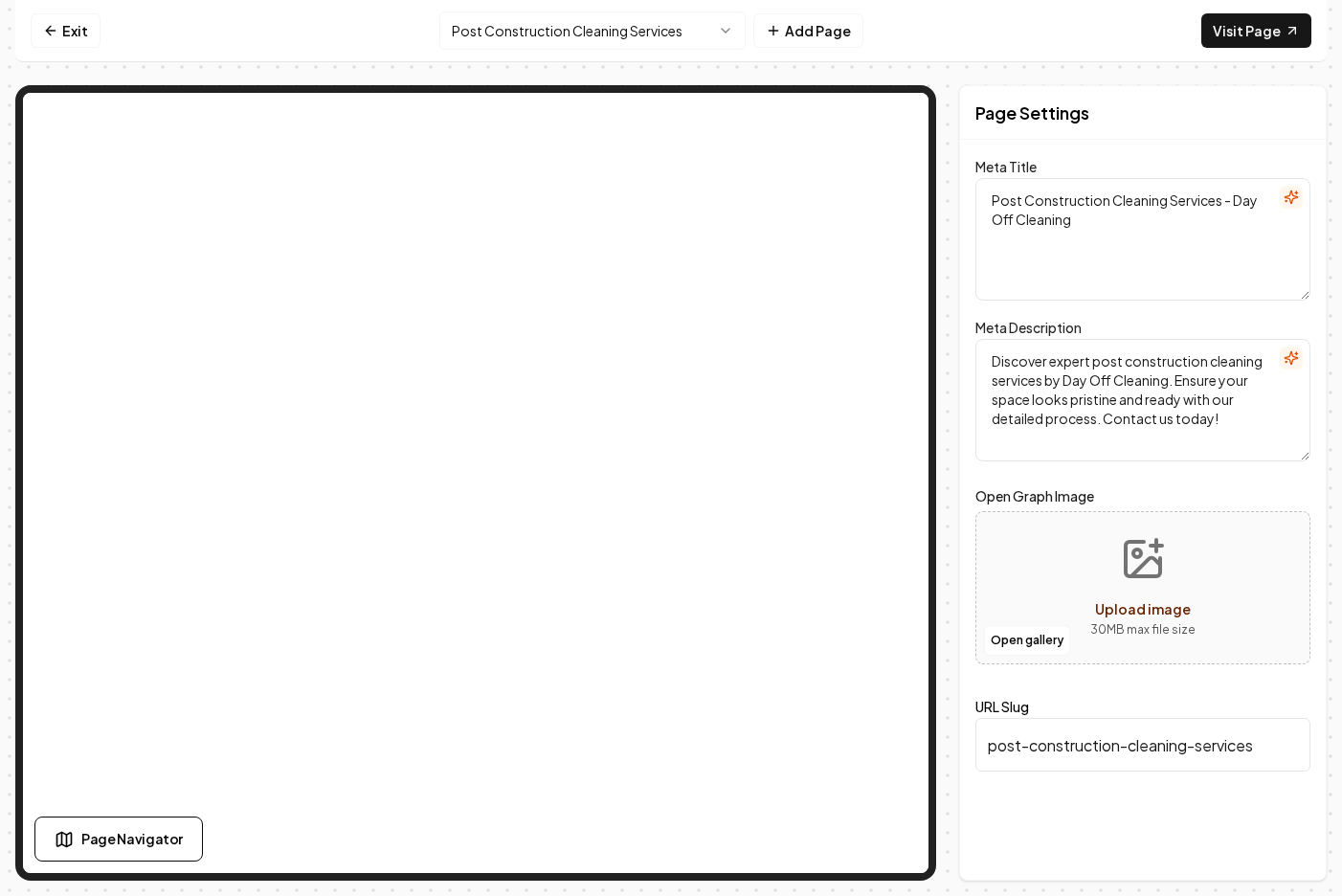 click on "Post Construction Cleaning Services - Day Off Cleaning" at bounding box center [1143, 239] 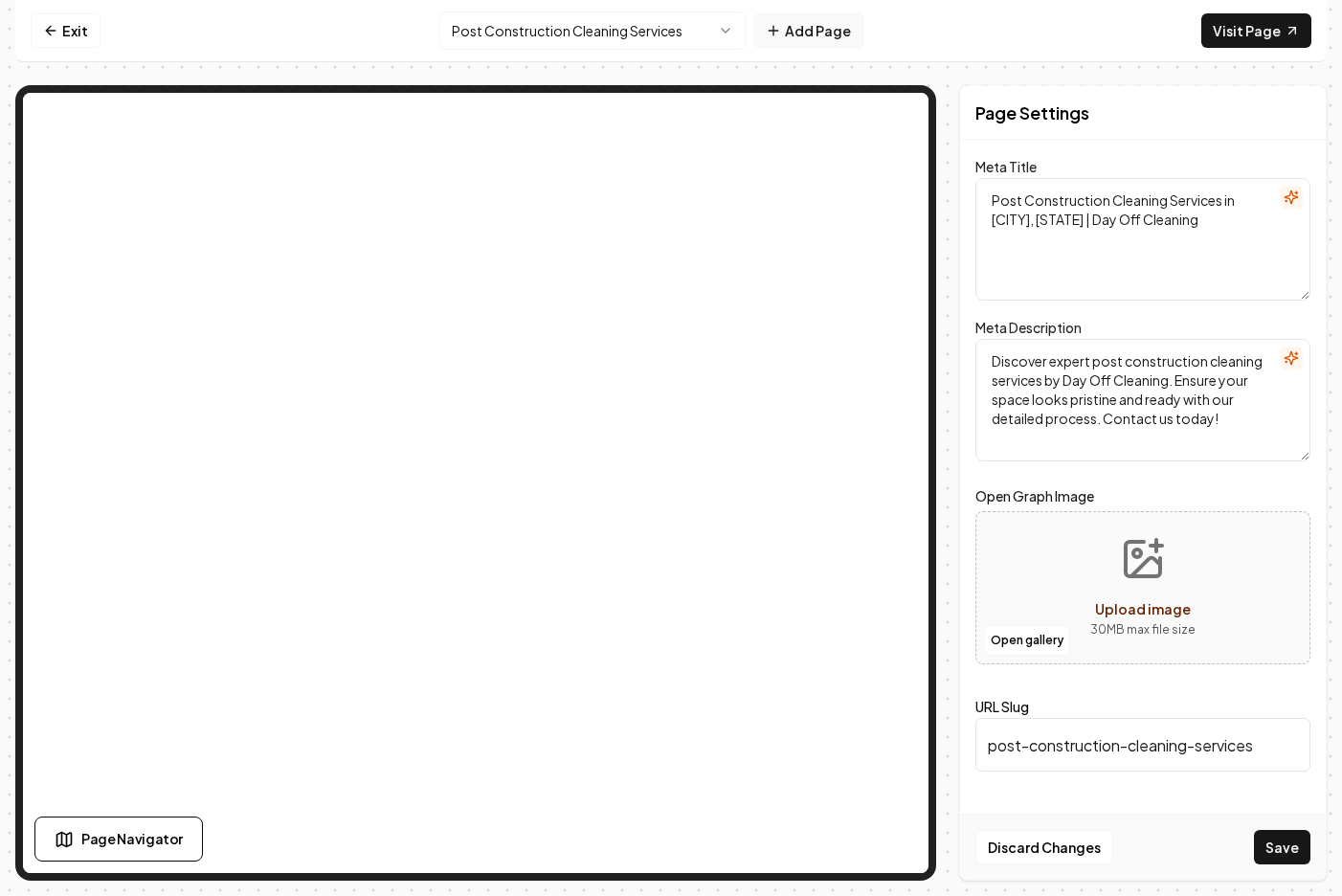 type on "Post Construction Cleaning Services in [CITY], [STATE] | Day Off Cleaning" 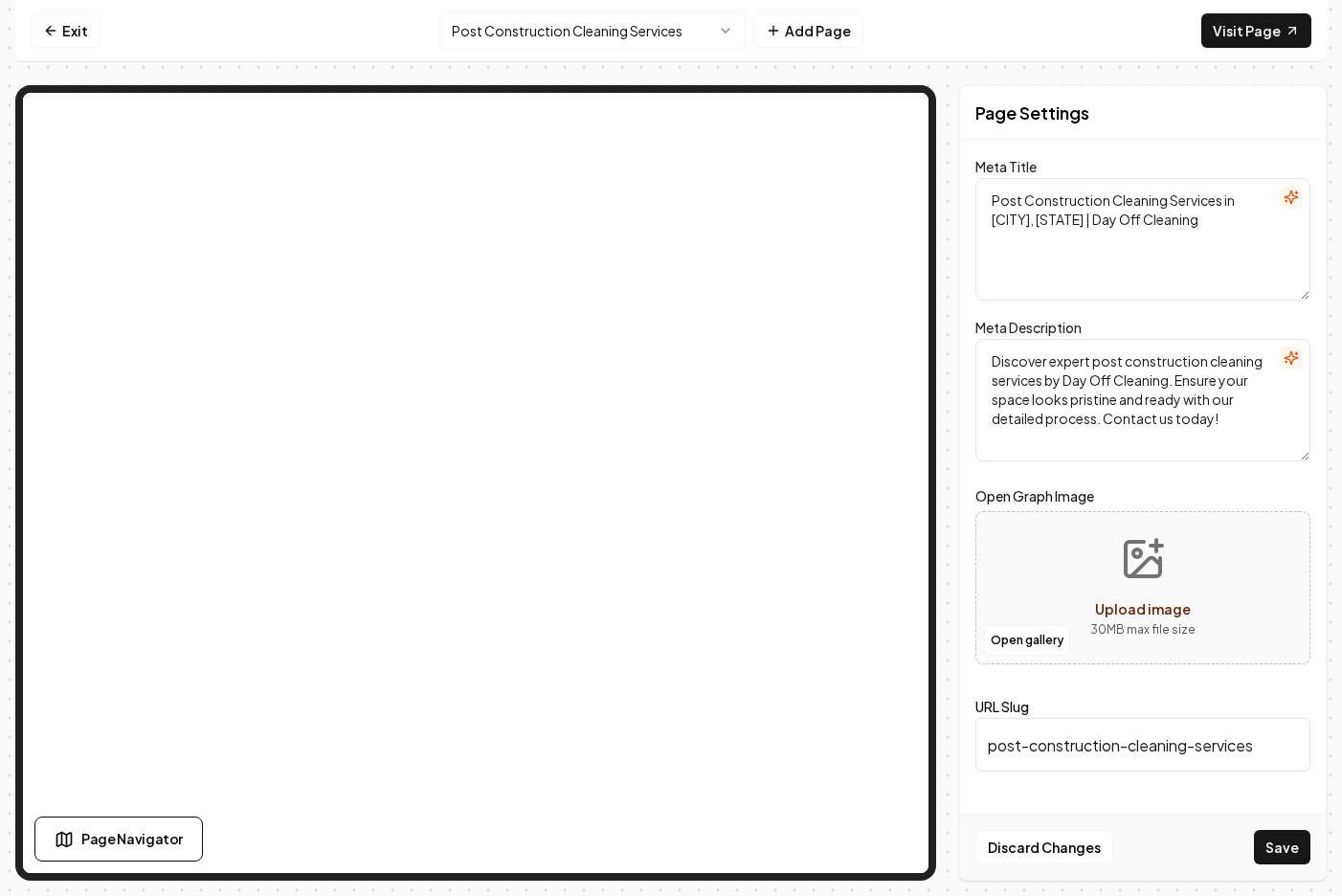 click on "Discover expert post construction cleaning services by Day Off Cleaning. Ensure your space looks pristine and ready with our detailed process. Contact us today!" at bounding box center [1143, 400] 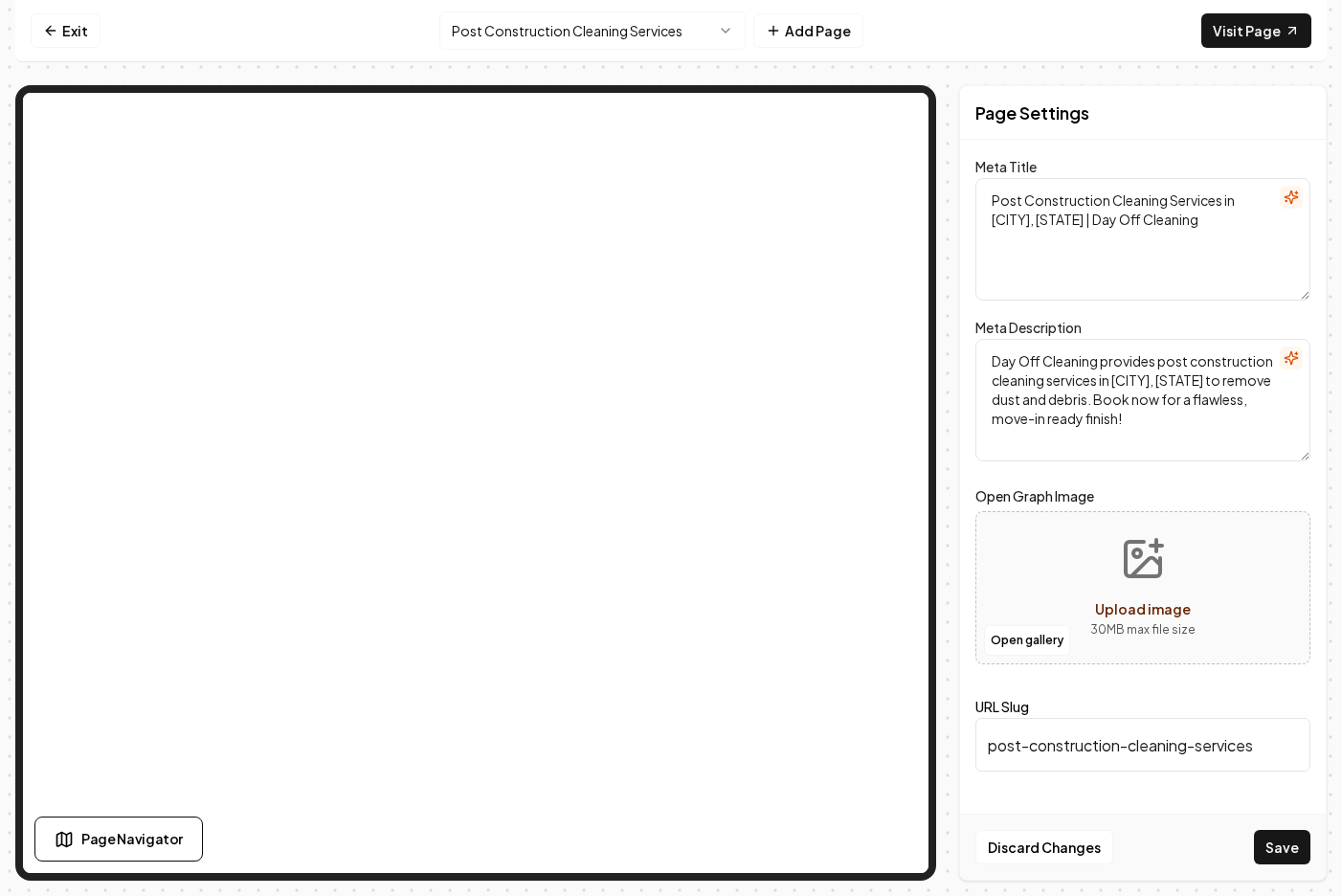 type on "Day Off Cleaning provides post construction cleaning services in [CITY], [STATE] to remove dust and debris. Book now for a flawless, move-in ready finish!" 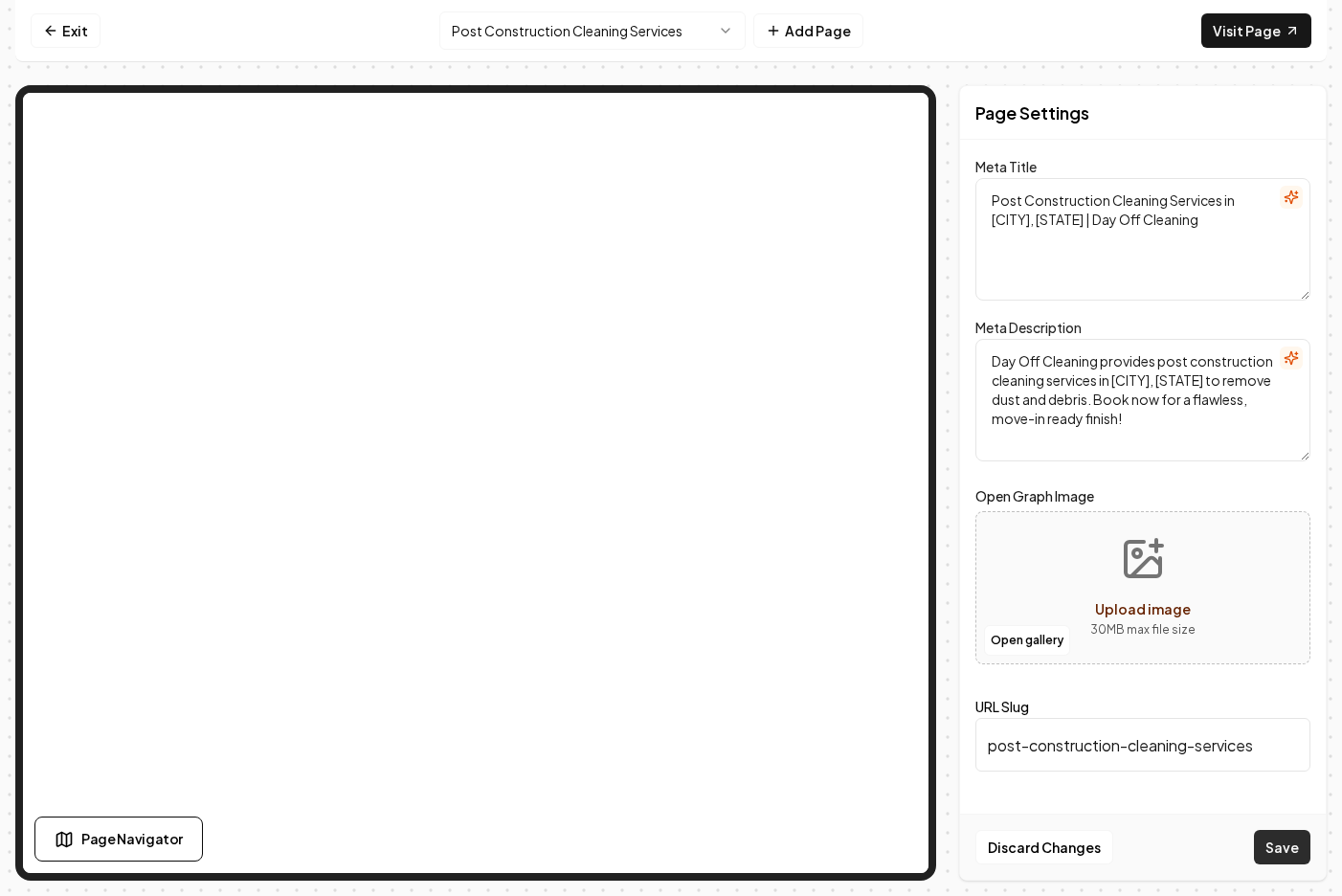 click on "Save" at bounding box center [1282, 847] 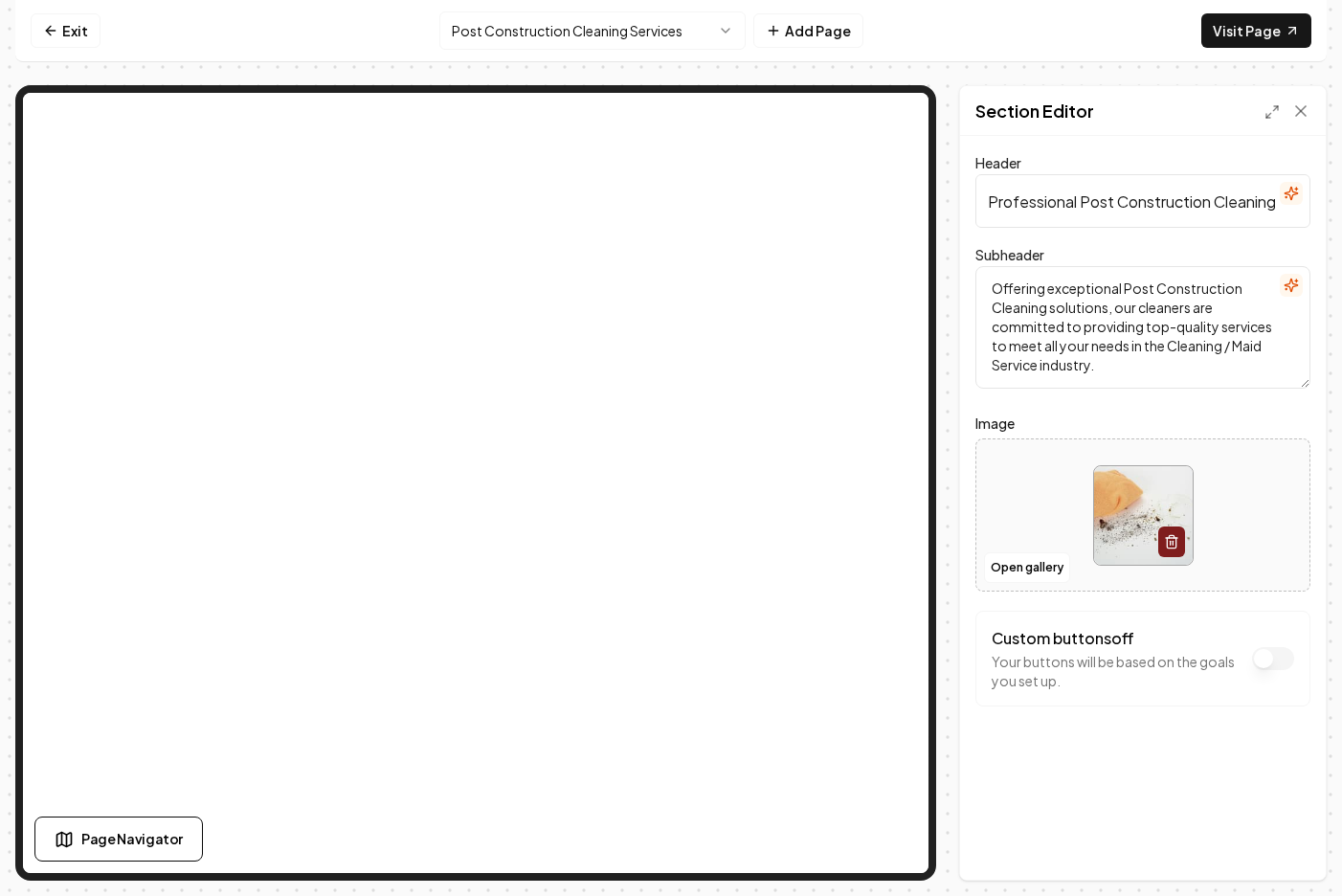 click on "Professional Post Construction Cleaning Services" at bounding box center (1143, 201) 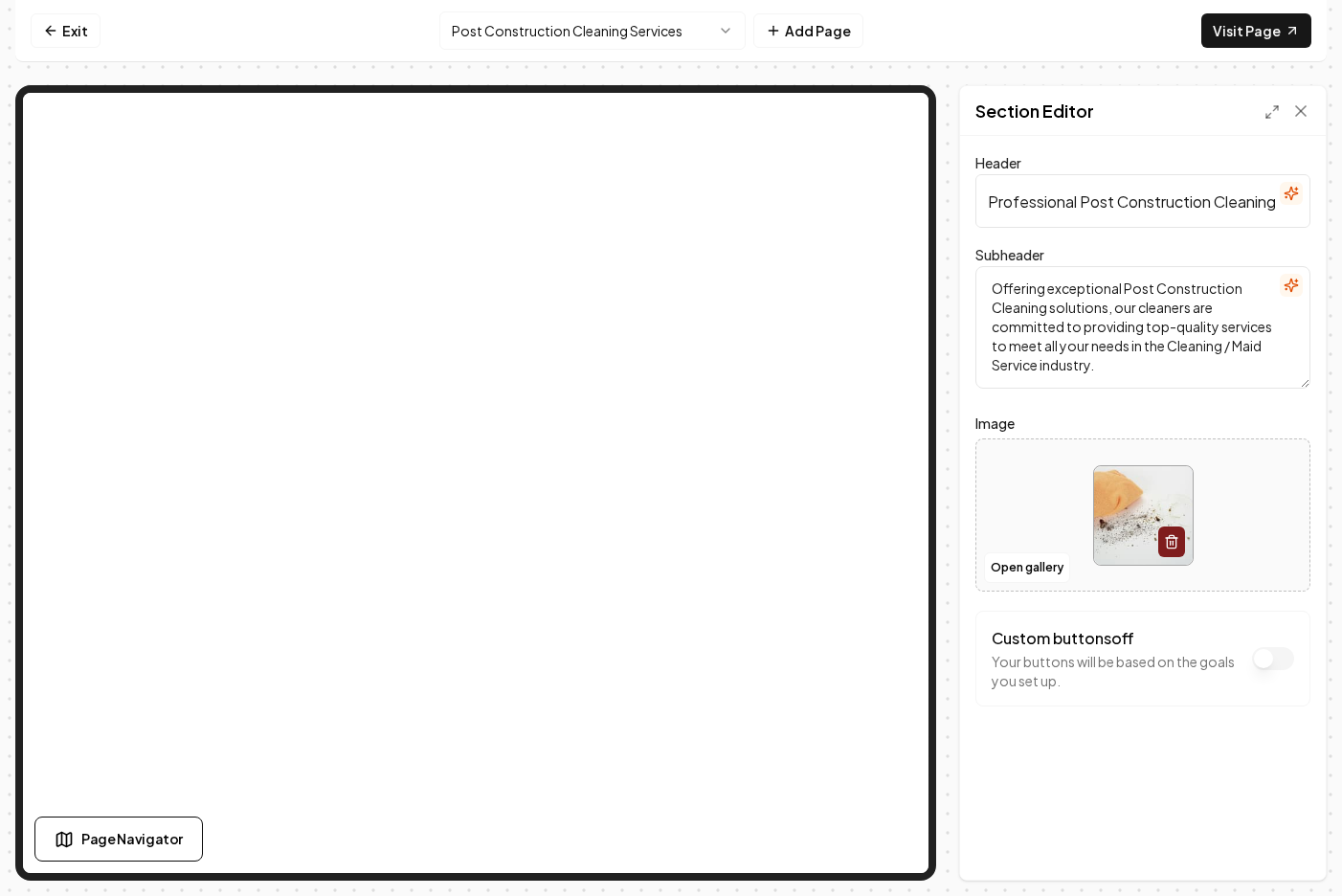 paste on "Detailed Post Construction Cleaning Services in [CITY], [STATE]" 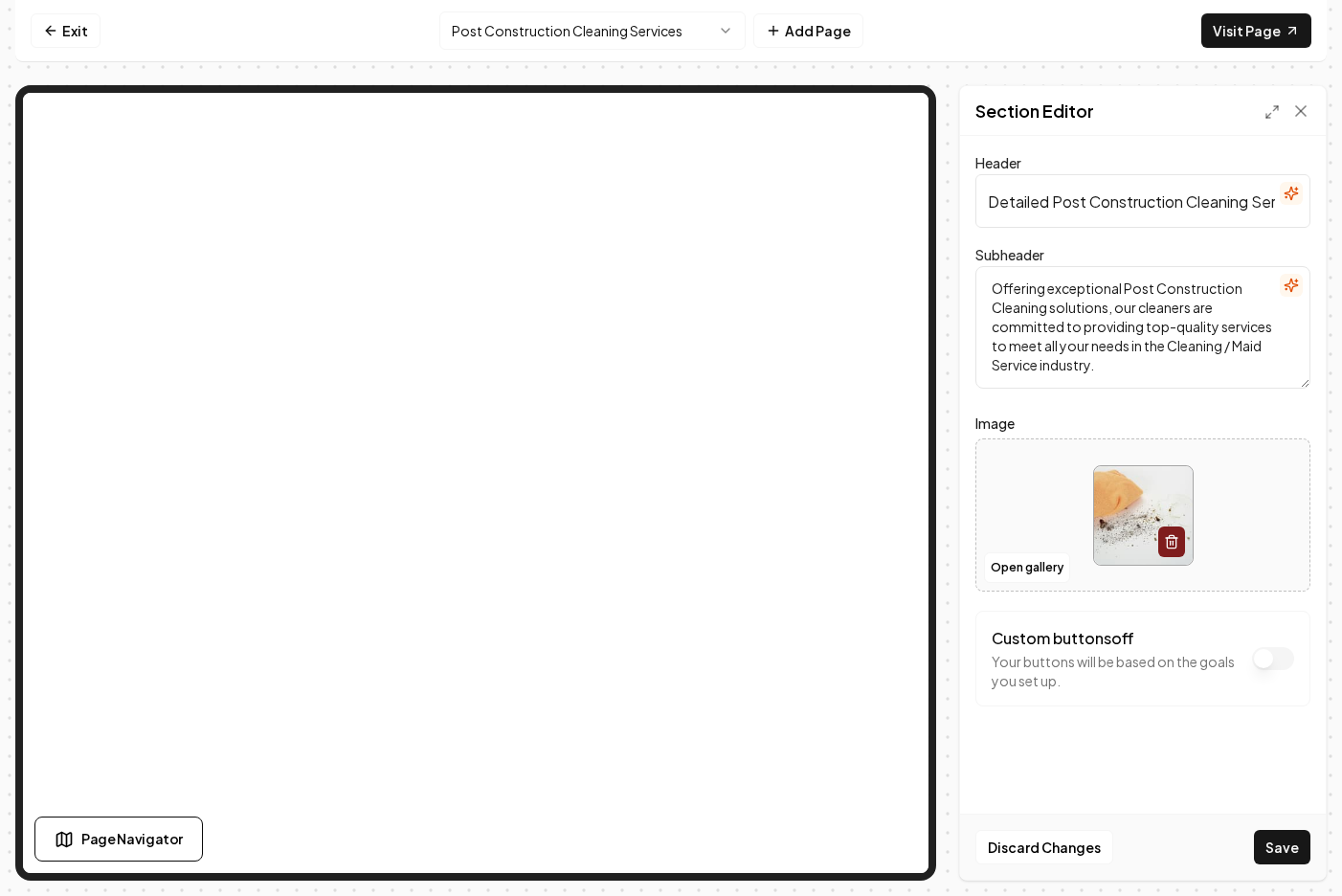 scroll, scrollTop: 0, scrollLeft: 143, axis: horizontal 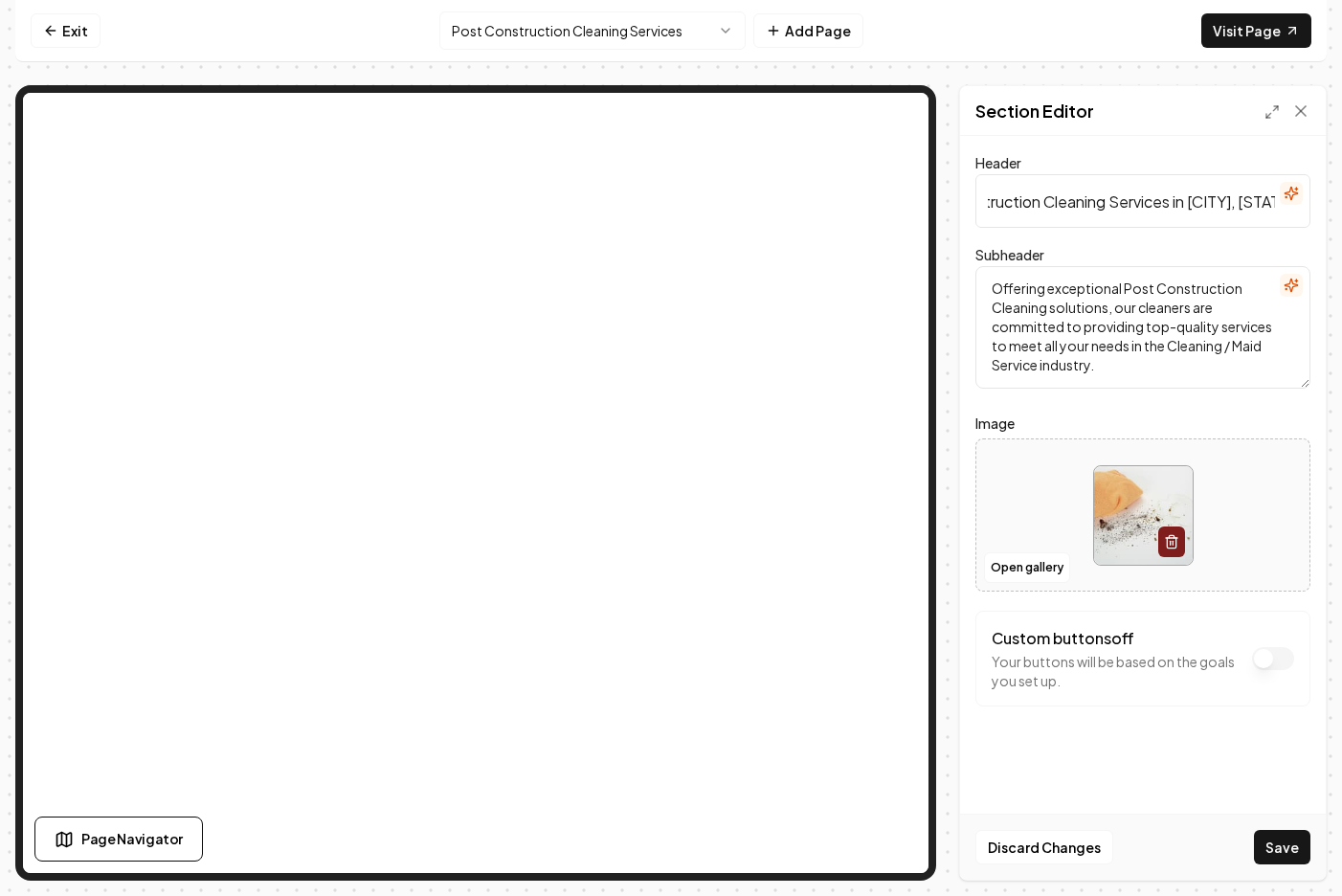 type on "Detailed Post Construction Cleaning Services in [CITY], [STATE]" 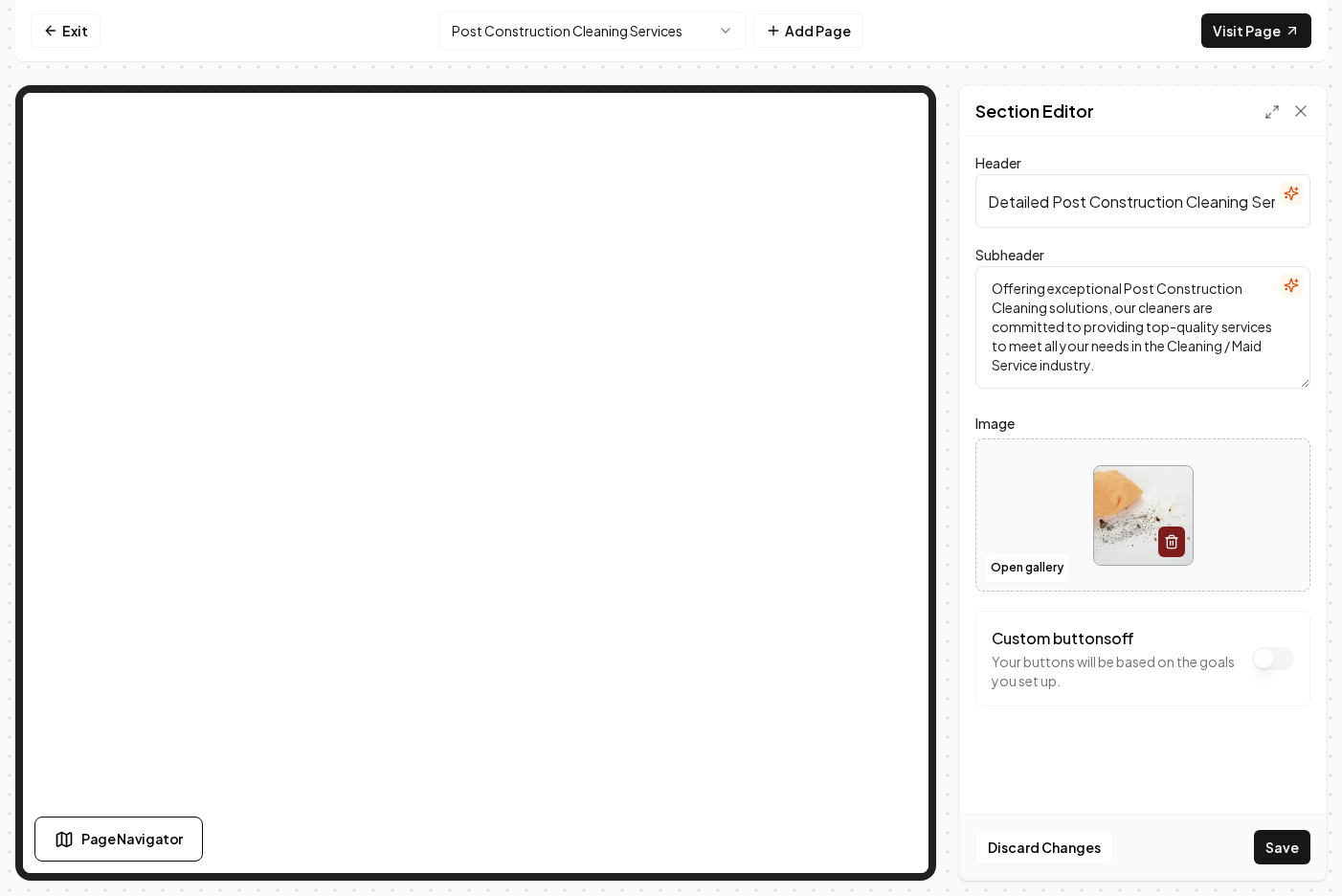 click on "Offering exceptional Post Construction Cleaning solutions, our cleaners are committed to providing top-quality services to meet all your needs in the Cleaning / Maid Service industry." at bounding box center [1143, 327] 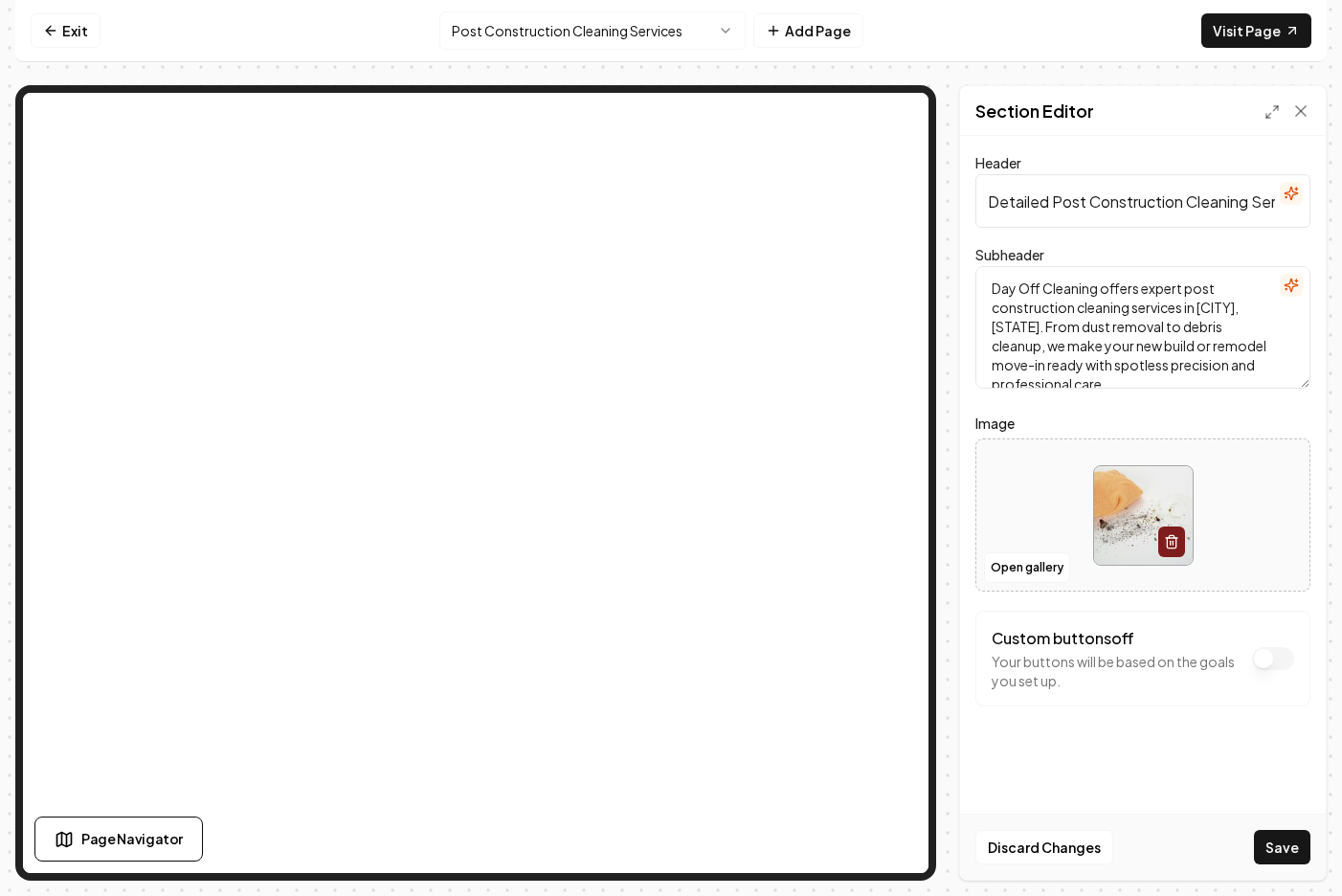 scroll, scrollTop: 6, scrollLeft: 0, axis: vertical 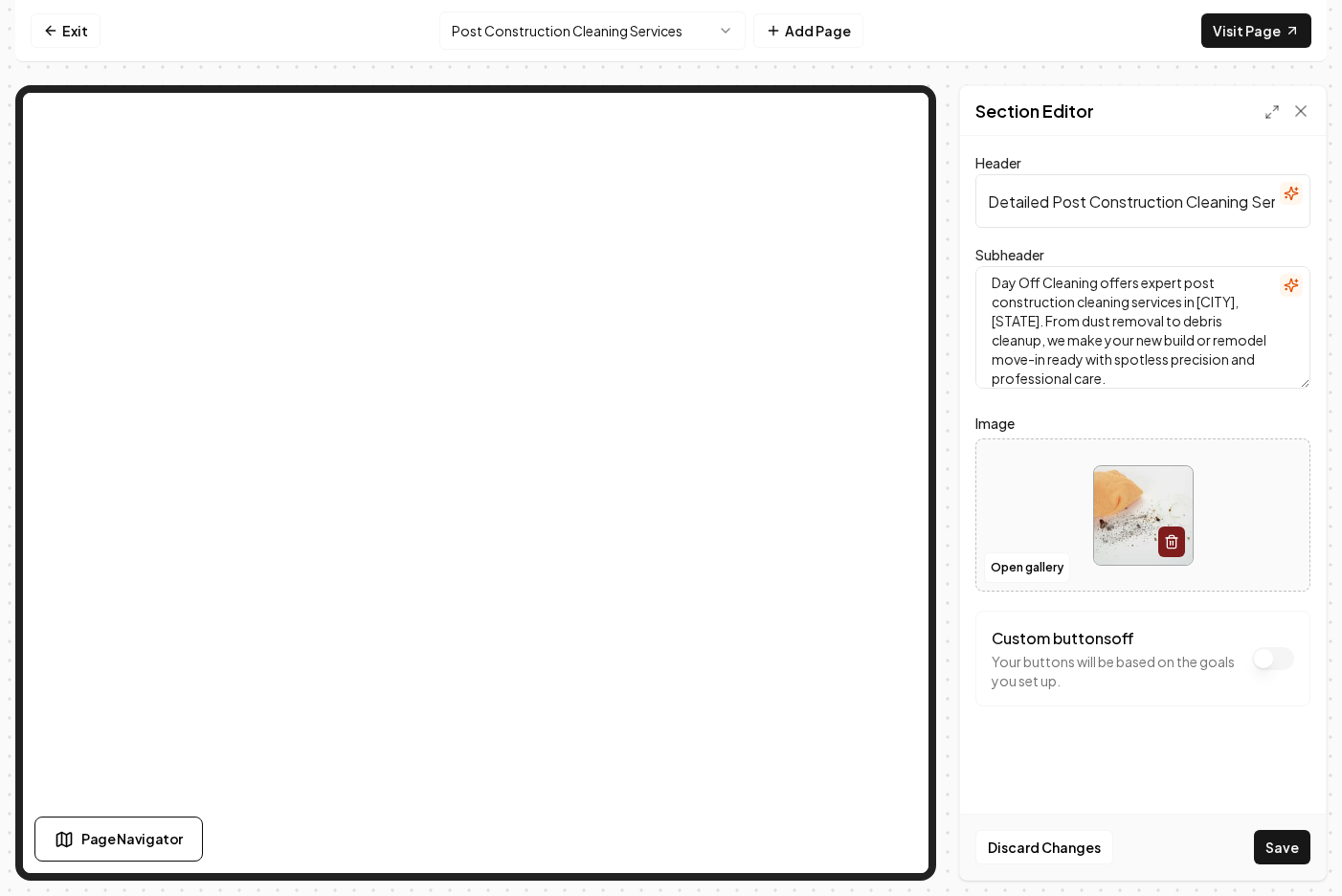 type on "Day Off Cleaning offers expert post construction cleaning services in [CITY], [STATE]. From dust removal to debris cleanup, we make your new build or remodel move-in ready with spotless precision and professional care." 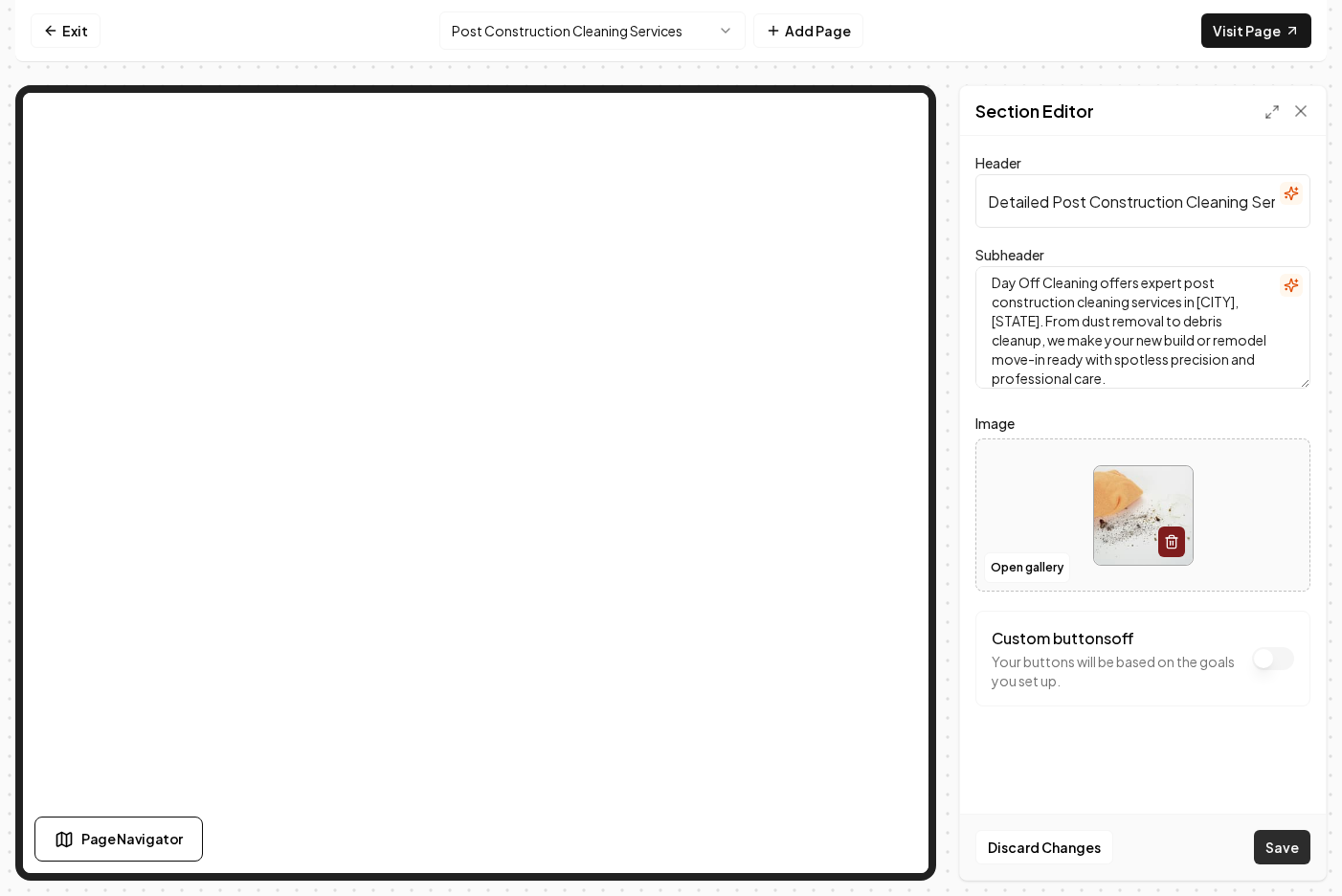 click on "Save" at bounding box center [1282, 847] 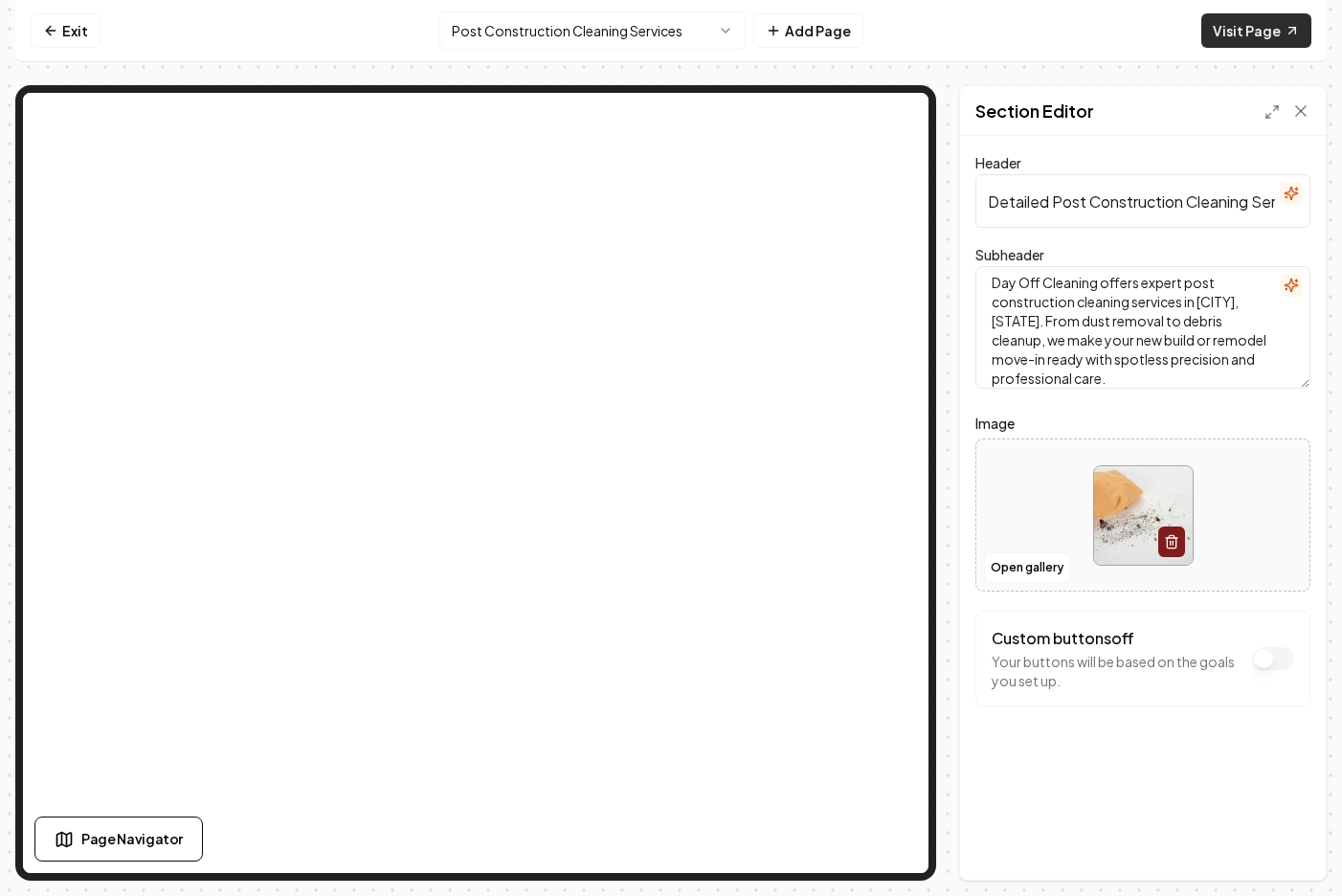 click on "Visit Page" at bounding box center (1256, 31) 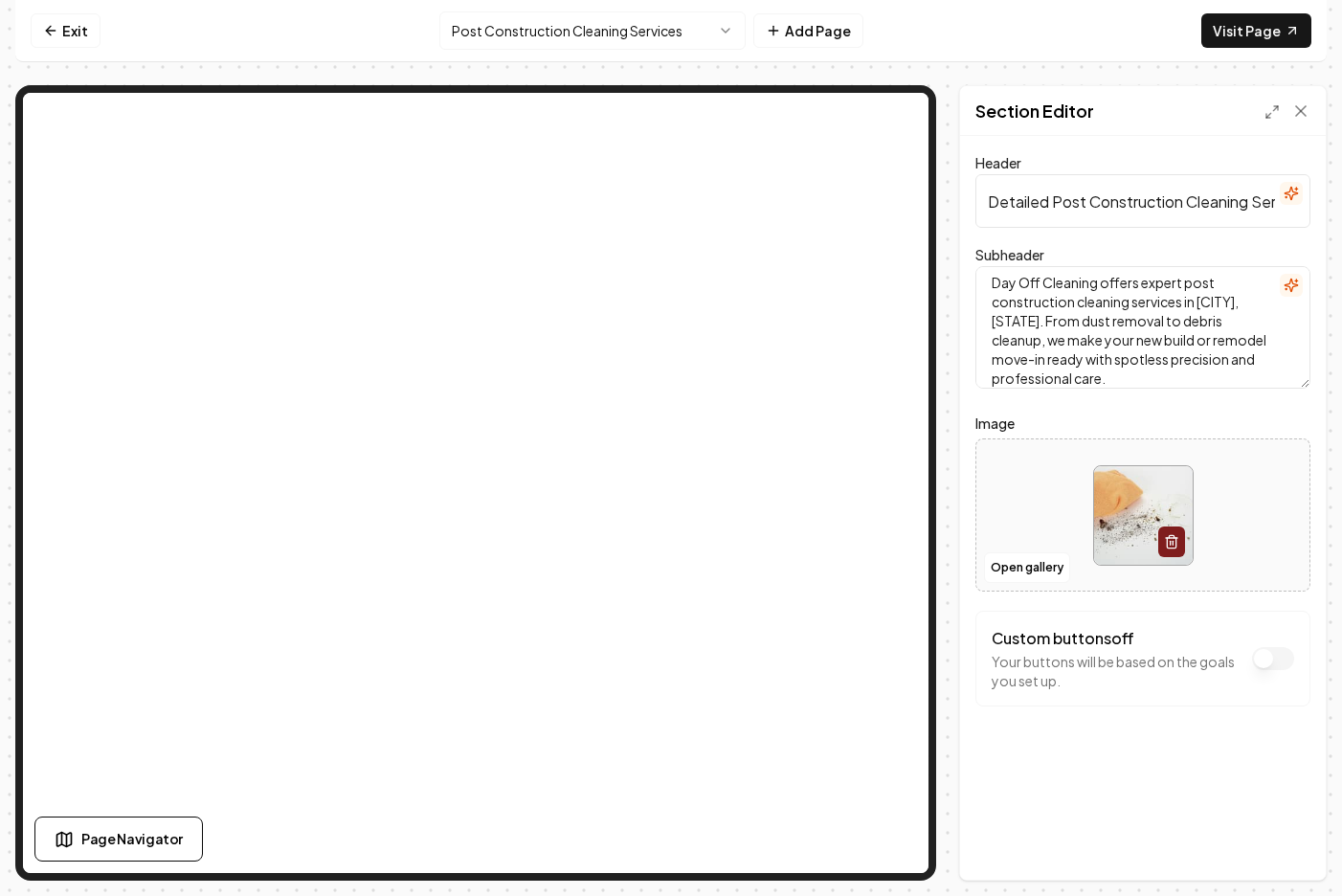click on "Computer Required This feature is only available on a computer. Please switch to a computer to edit your site. Go back Exit Post Construction Cleaning Services Add Page Visit Page Page Navigator Page Settings Section Editor Header Detailed Post Construction Cleaning Services in [CITY], [STATE] Subheader Day Off Cleaning offers expert post construction cleaning services in [CITY], [STATE]. From dust removal to debris cleanup, we make your new build or remodel move-in ready with spotless precision and professional care. Image Open gallery Custom buttons off Your buttons will be based on the goals you set up. Discard Changes Save /dashboard/sites/[UUID]/pages/[UUID]" at bounding box center (671, 448) 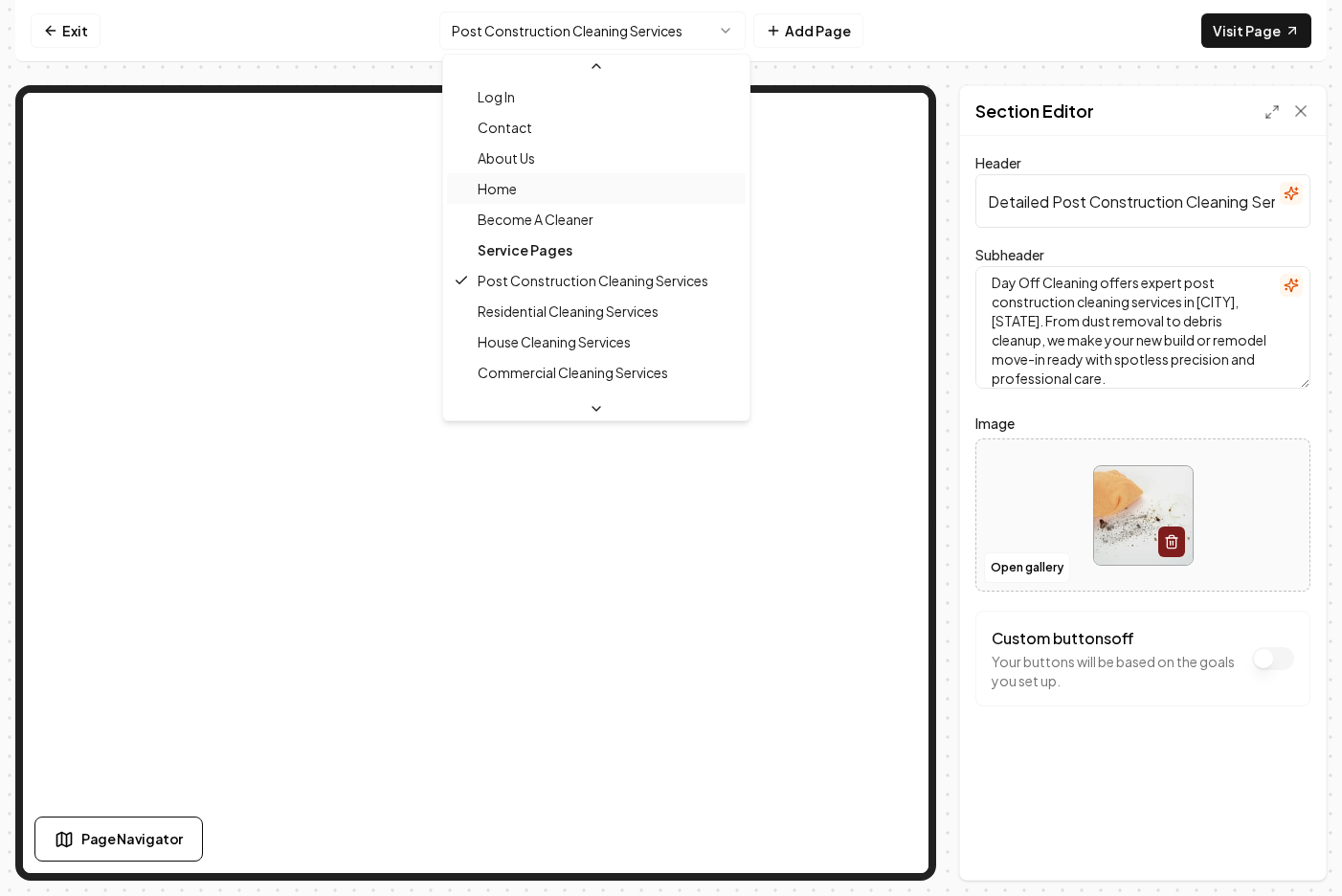 scroll, scrollTop: 94, scrollLeft: 0, axis: vertical 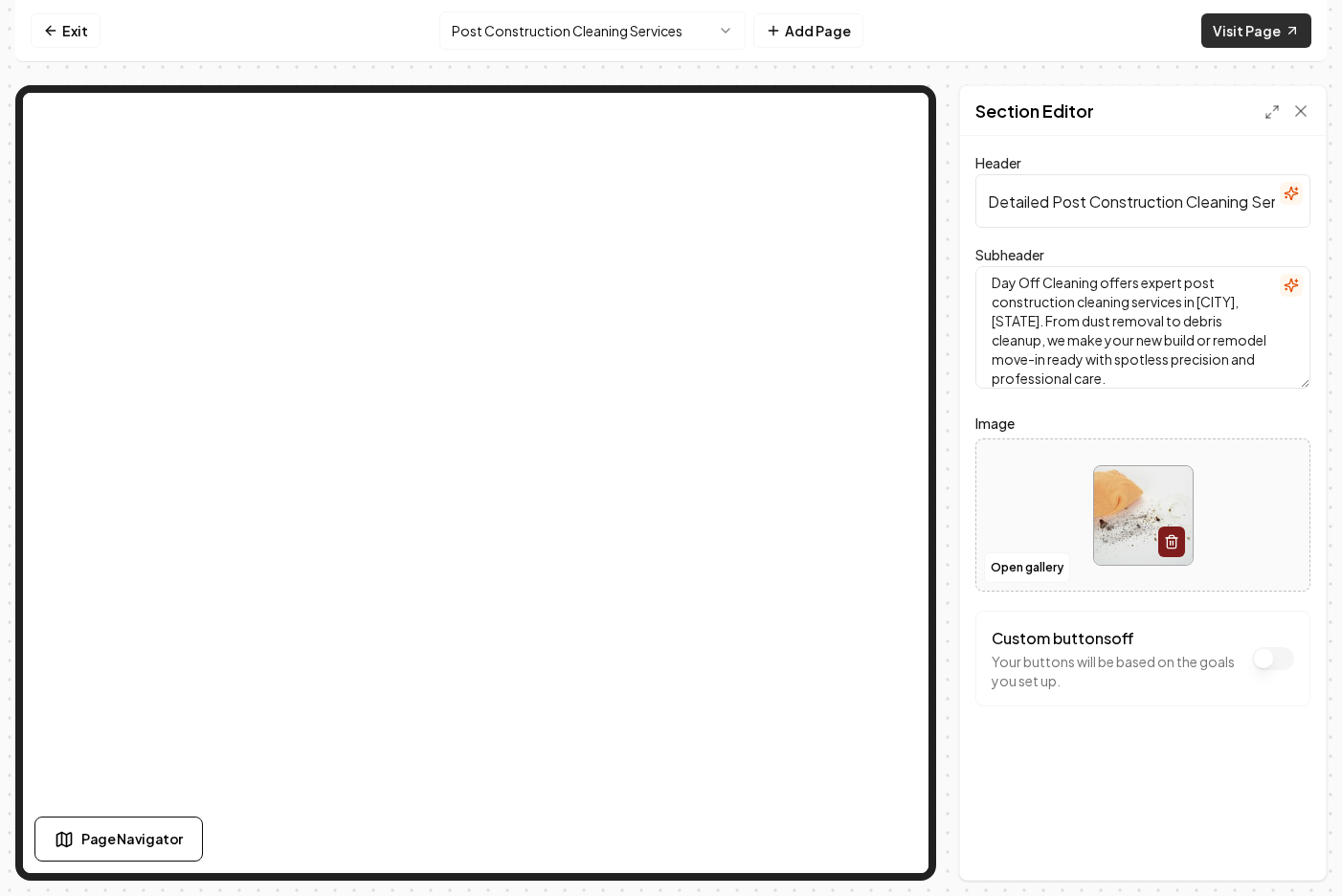 click on "Visit Page" at bounding box center [1256, 31] 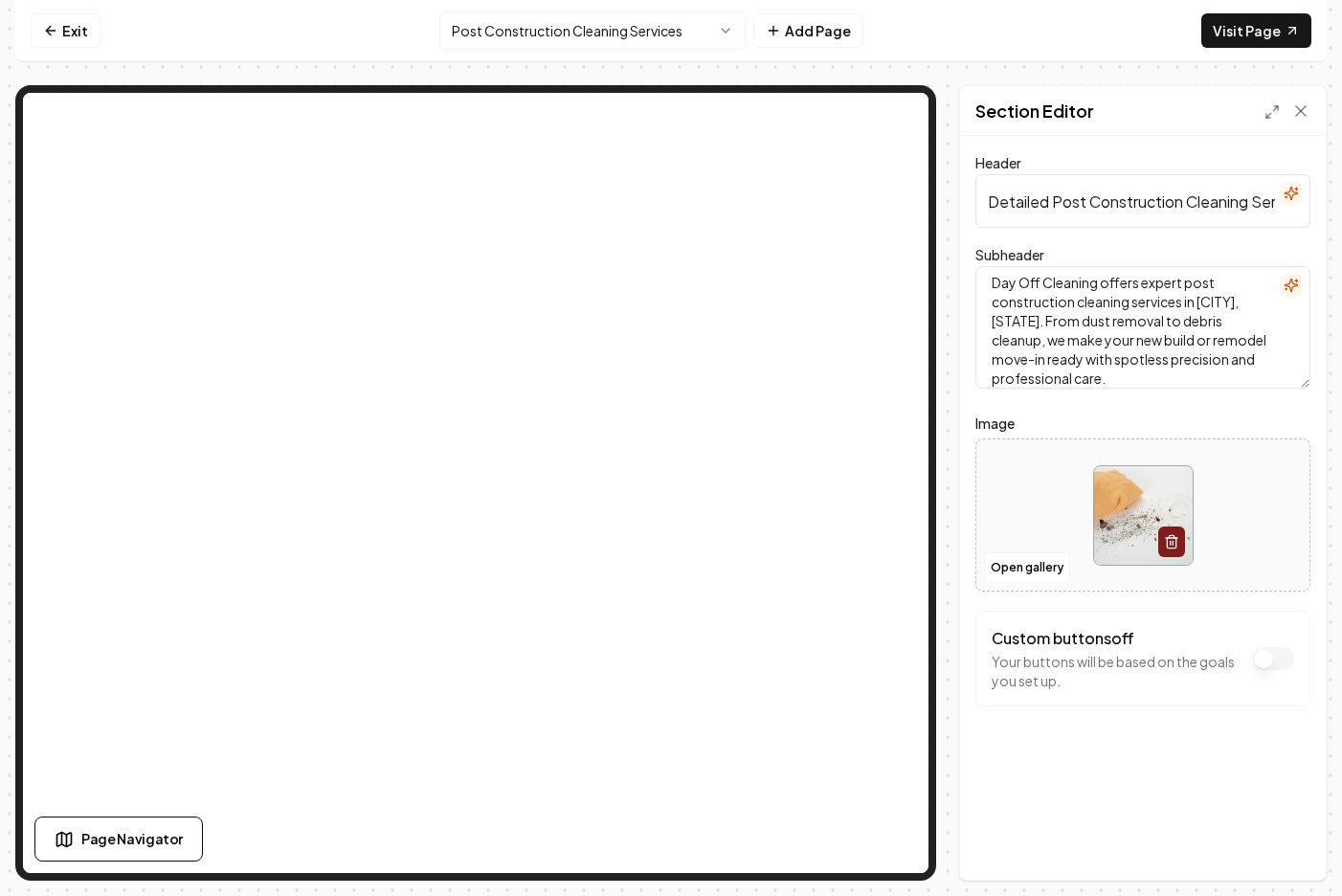 click on "Computer Required This feature is only available on a computer. Please switch to a computer to edit your site. Go back Exit Post Construction Cleaning Services Add Page Visit Page Page Navigator Page Settings Section Editor Header Detailed Post Construction Cleaning Services in [CITY], [STATE] Subheader Day Off Cleaning offers expert post construction cleaning services in [CITY], [STATE]. From dust removal to debris cleanup, we make your new build or remodel move-in ready with spotless precision and professional care. Image Open gallery Custom buttons off Your buttons will be based on the goals you set up. Discard Changes Save /dashboard/sites/[UUID]/pages/[UUID]" at bounding box center (671, 448) 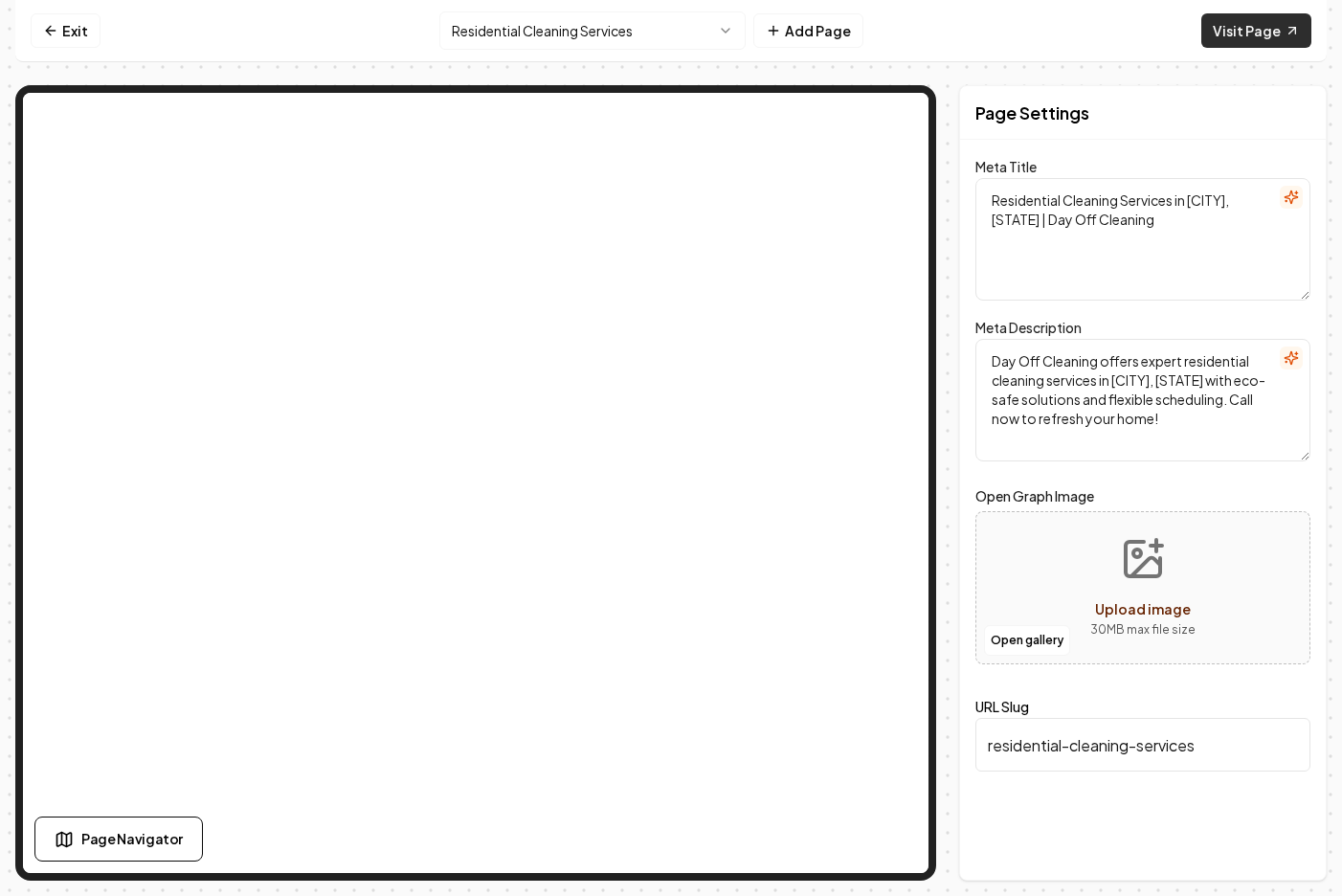 click on "Visit Page" at bounding box center (1256, 31) 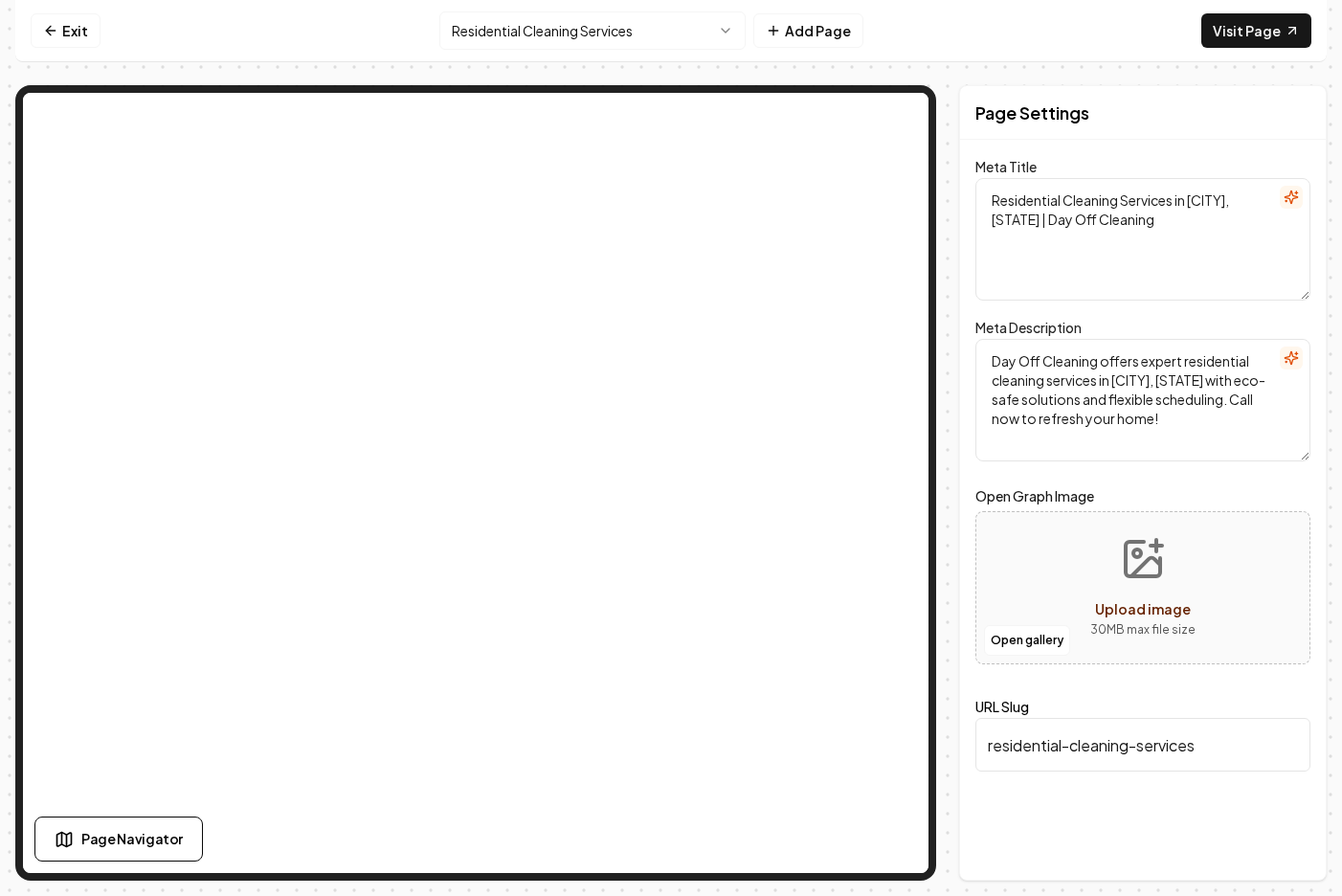 click on "Computer Required This feature is only available on a computer. Please switch to a computer to edit your site. Go back  Exit Residential Cleaning Services Add Page Visit Page  Page Navigator Page Settings Meta Title Residential Cleaning Services in [CITY], [STATE] | Day Off Cleaning Meta Description Day Off Cleaning offers expert residential cleaning services in [CITY], [STATE] with eco-safe solutions and flexible scheduling. Call now to refresh your home! Open Graph Image Open gallery Upload image 30  MB max file size URL Slug residential-cleaning-services Discard Changes Save Section Editor Unsupported section type /dashboard/sites/2ecf4a88-131e-4381-9766-e80657705428/pages/61a27750-830e-42ae-a07b-f91b95b81b90" at bounding box center [671, 448] 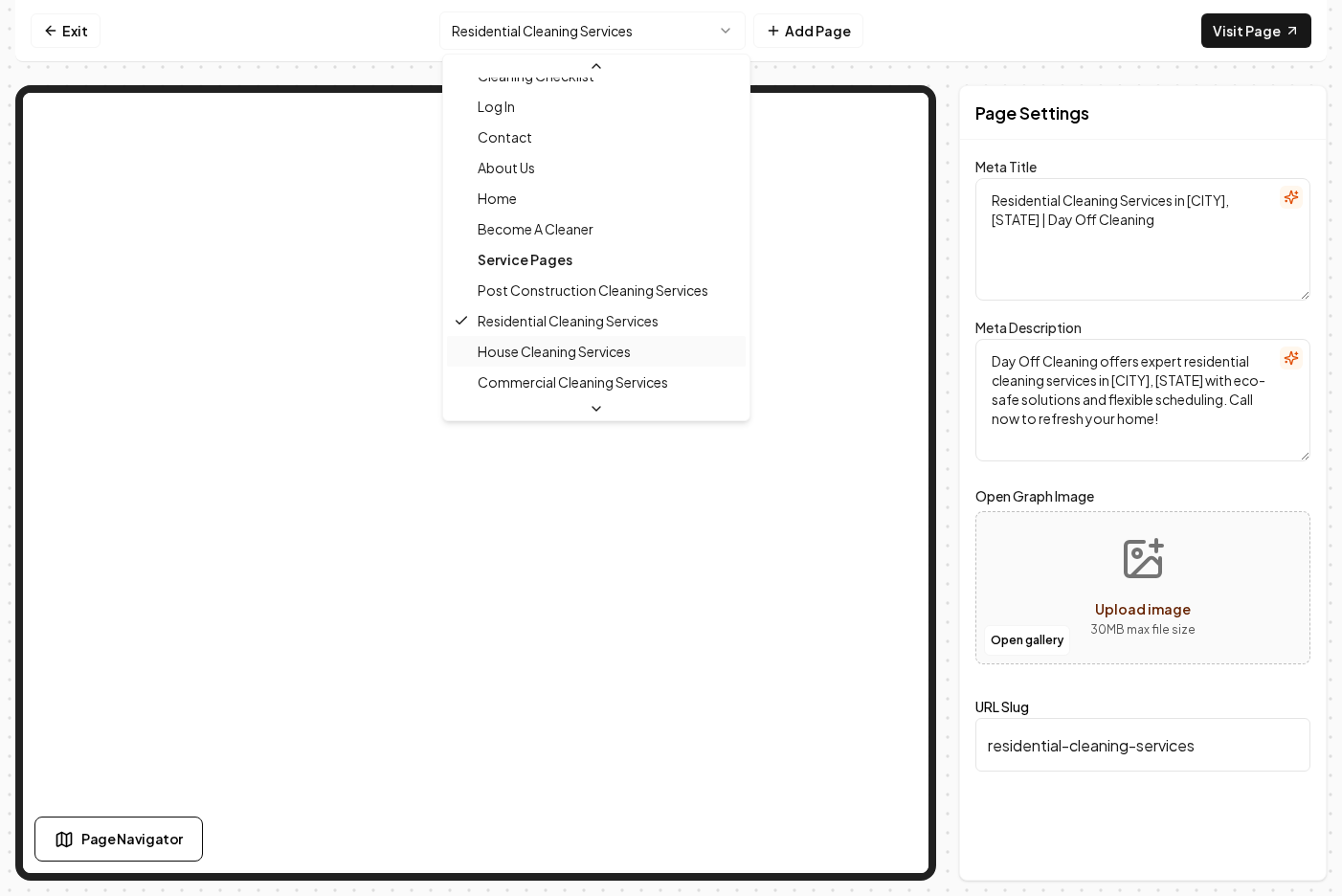 scroll, scrollTop: 88, scrollLeft: 0, axis: vertical 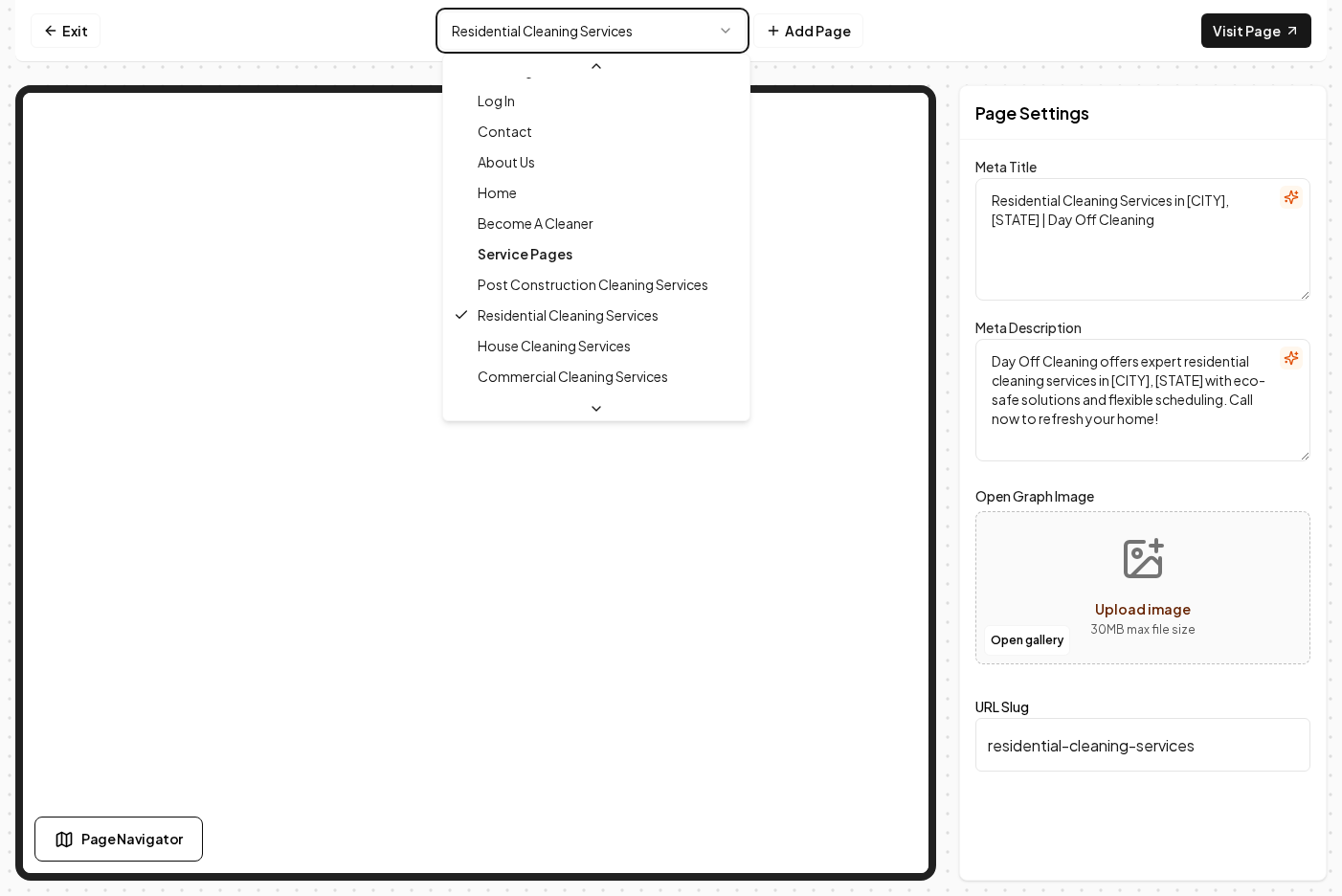 type on "Top House Cleaning Services in [CITY], [STATE] | Day Off Cleaning" 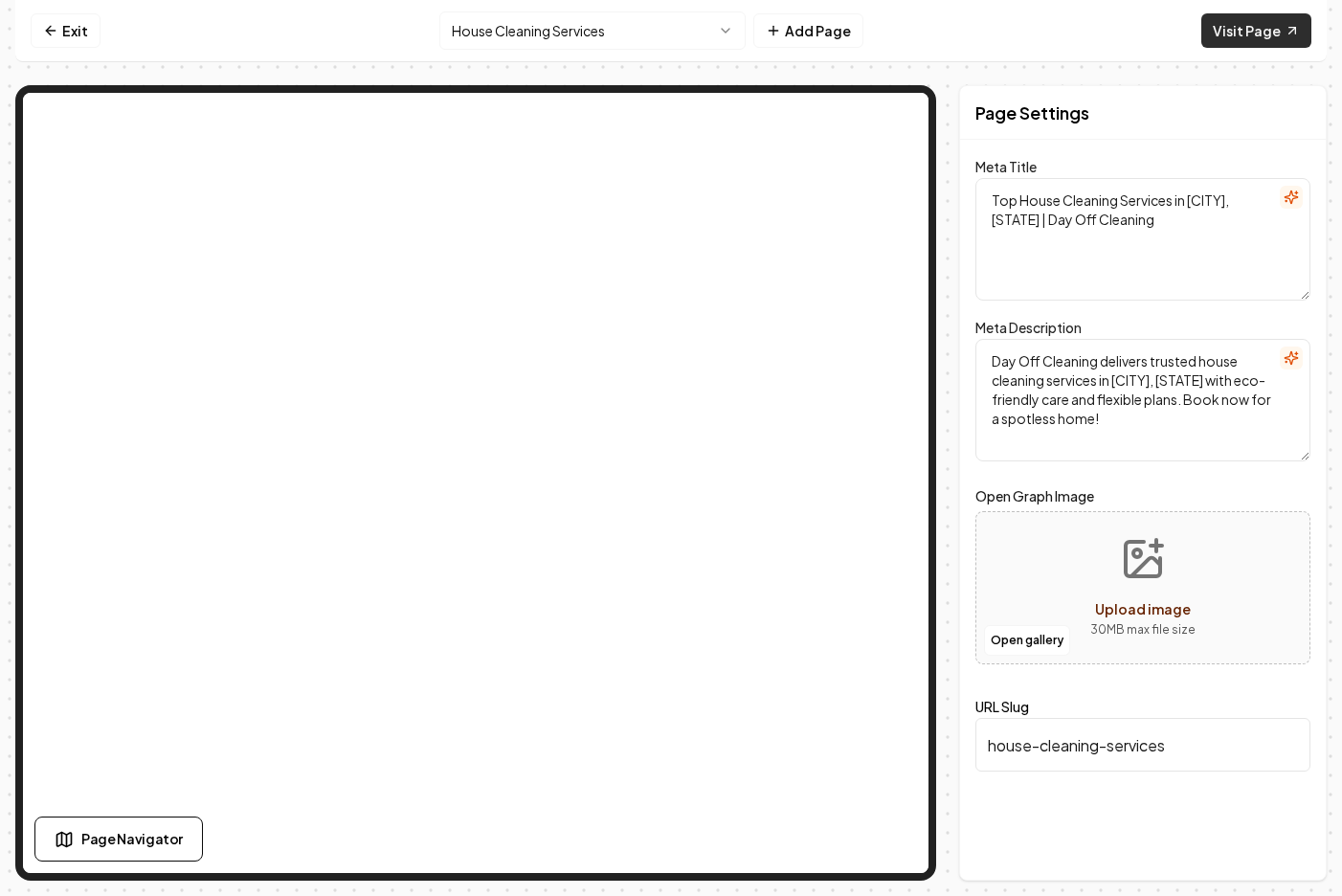 click on "Visit Page" at bounding box center (1256, 31) 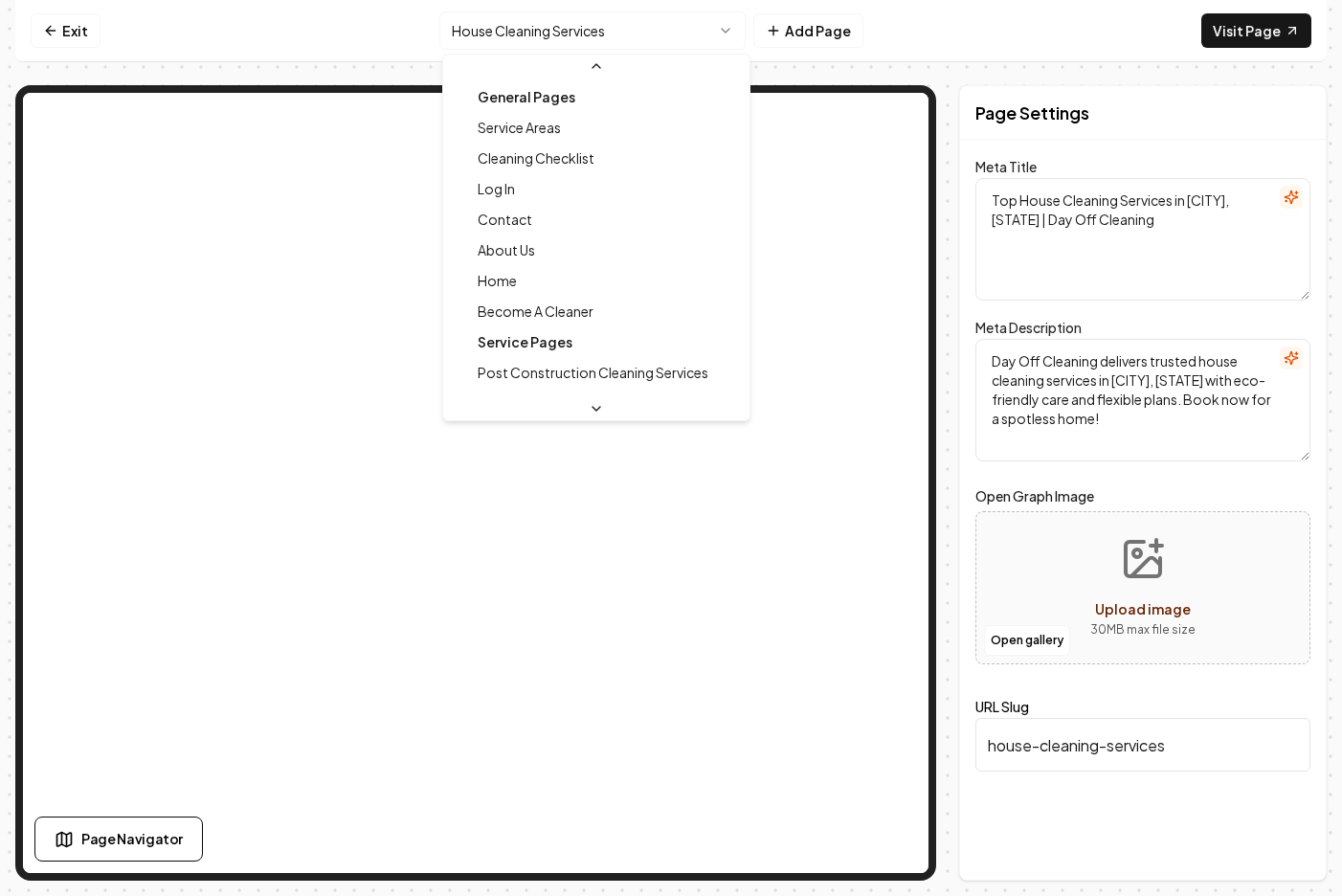 click on "Computer Required This feature is only available on a computer. Please switch to a computer to edit your site. Go back  Exit House Cleaning Services Add Page Visit Page  Page Navigator Page Settings Meta Title Top House Cleaning Services in [CITY], [STATE] | Day Off Cleaning Meta Description Day Off Cleaning delivers trusted house cleaning services in [CITY], [STATE] with eco-friendly care and flexible plans. Book now for a spotless home! Open Graph Image Open gallery Upload image 30  MB max file size URL Slug house-cleaning-services Discard Changes Save Section Editor Unsupported section type /dashboard/sites/2ecf4a88-131e-4381-9766-e80657705428/pages/72547211-d869-4cc3-b57e-ea96e34912d7 General Pages Service Areas Cleaning Checklist Log In Contact About Us Home Become A Cleaner Service Pages Post Construction Cleaning Services Residential Cleaning Services House Cleaning Services Commercial Cleaning Services Apartment Cleaning Services Janitorial Services Move In Cleaning Services Green Cleaning Services [CITY], [STATE]" at bounding box center (671, 448) 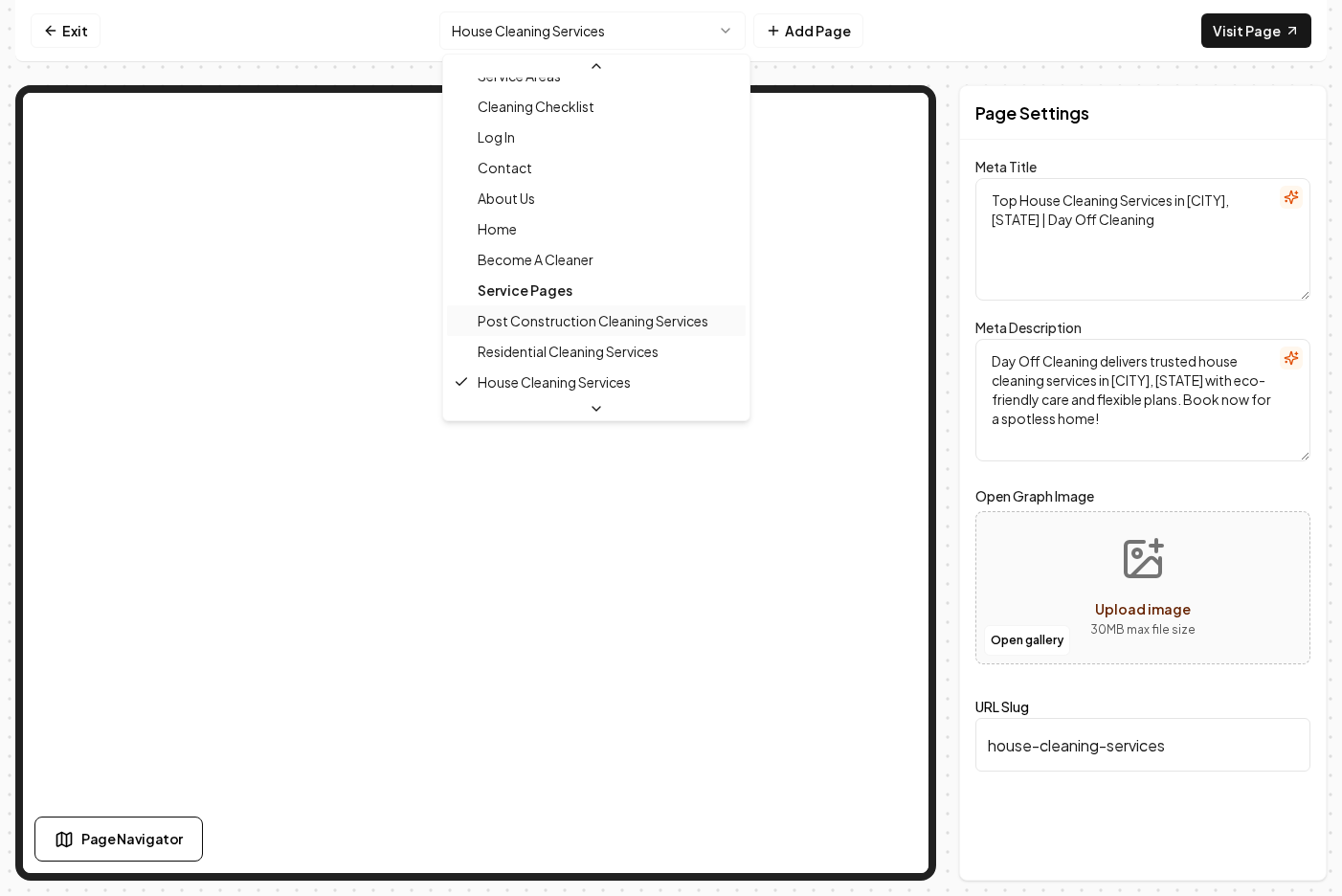 scroll, scrollTop: 101, scrollLeft: 0, axis: vertical 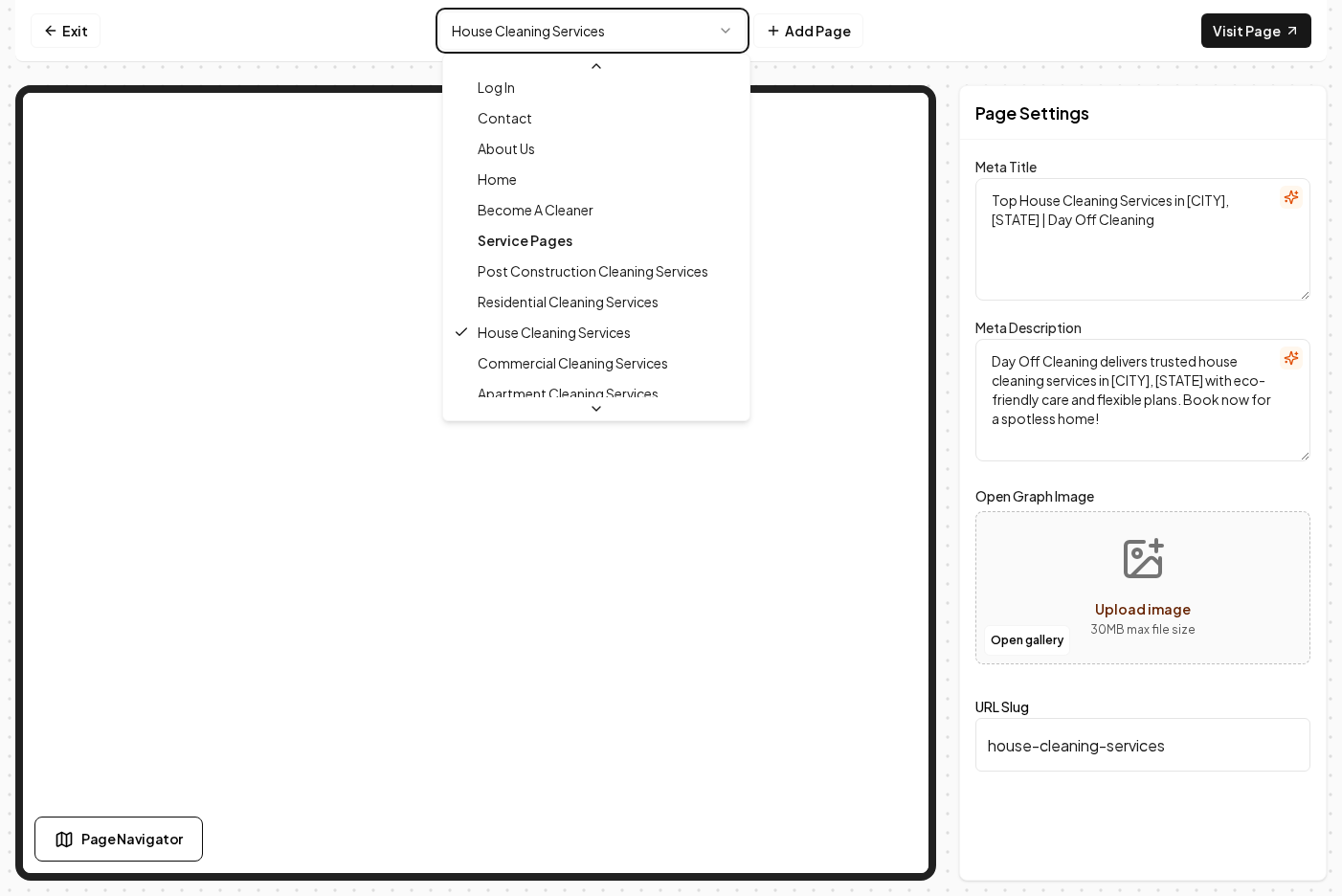 type on "Professional Commercial Cleaning Services in [CITY], [STATE] | Day Off Cleaning" 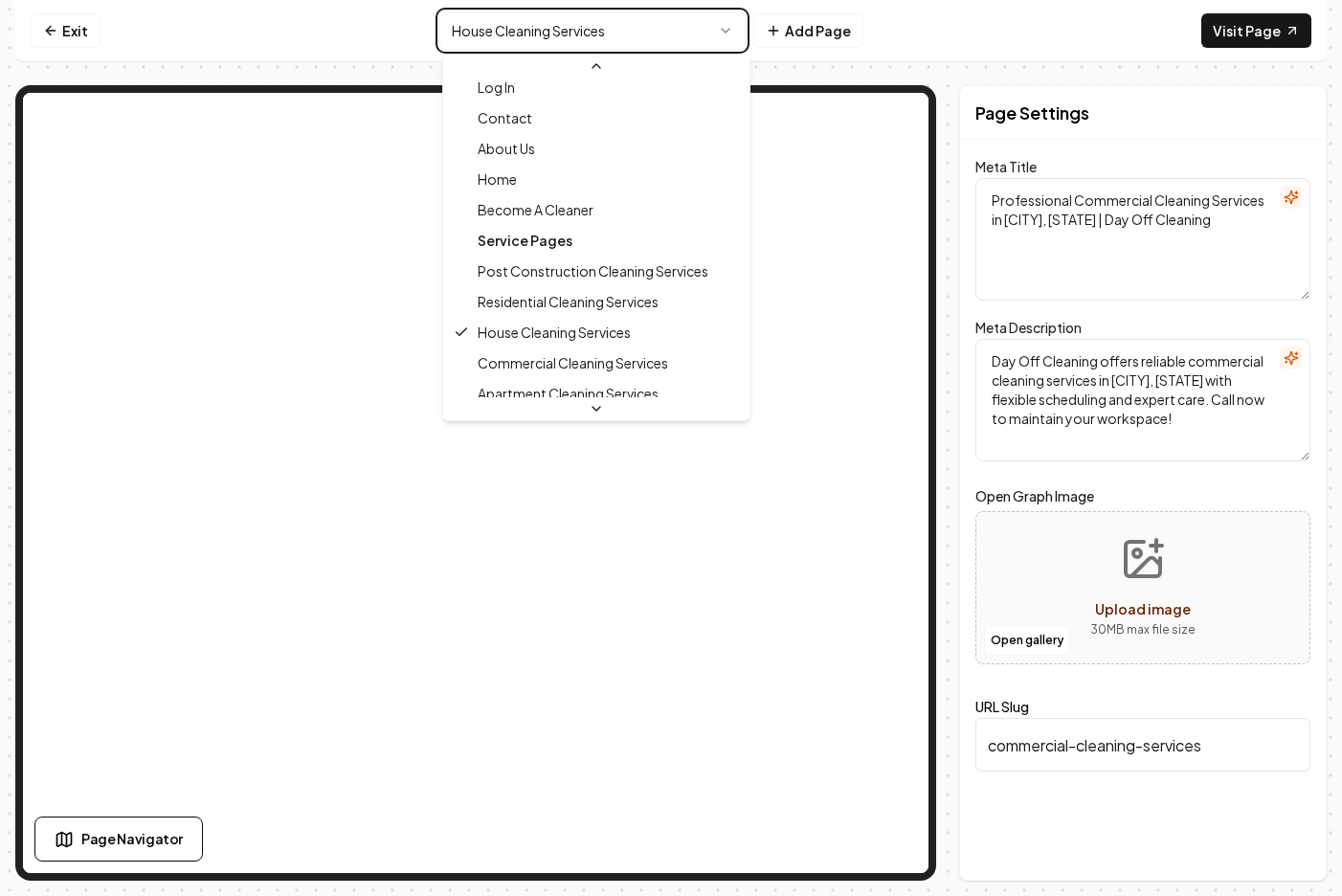 scroll, scrollTop: 0, scrollLeft: 0, axis: both 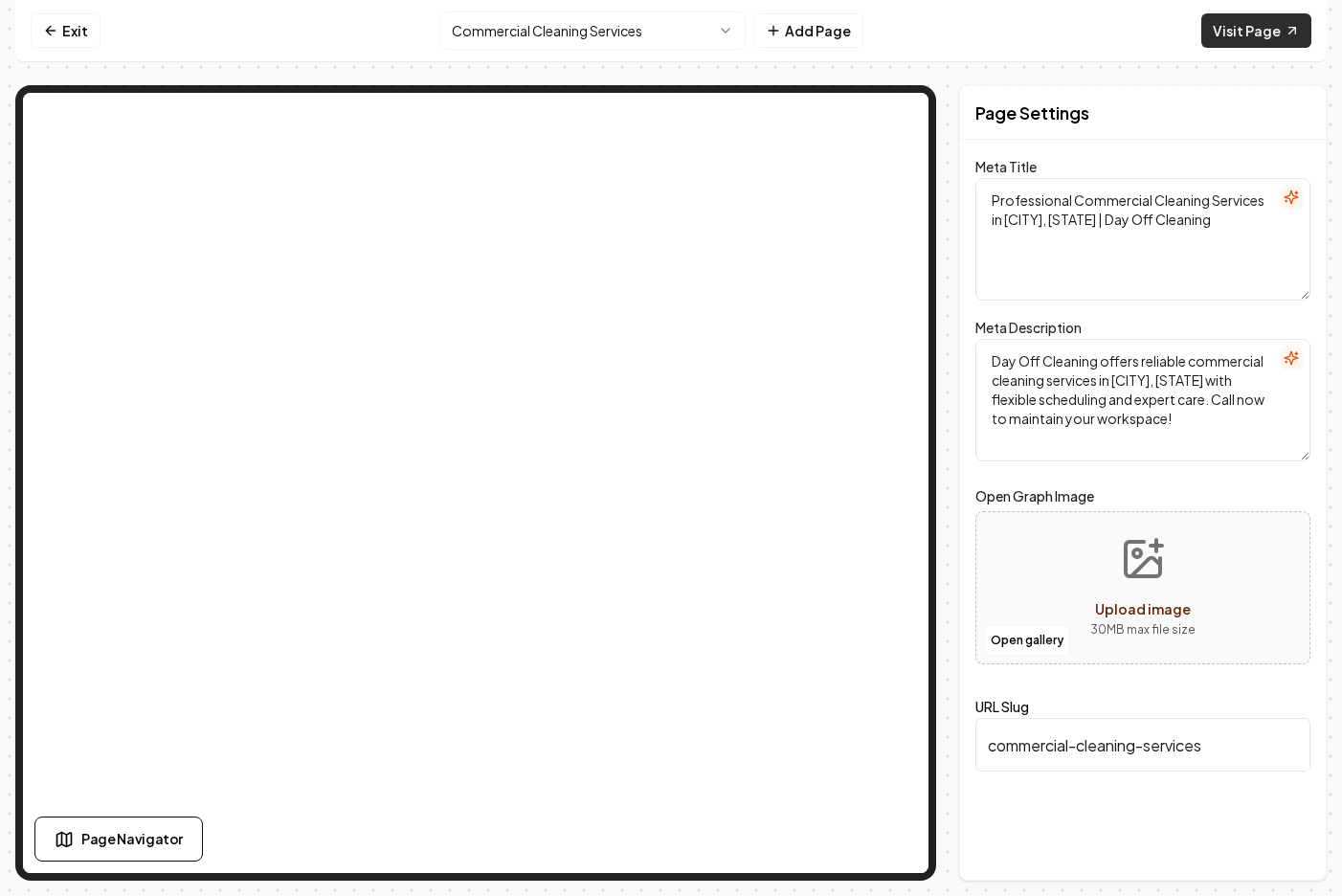 click 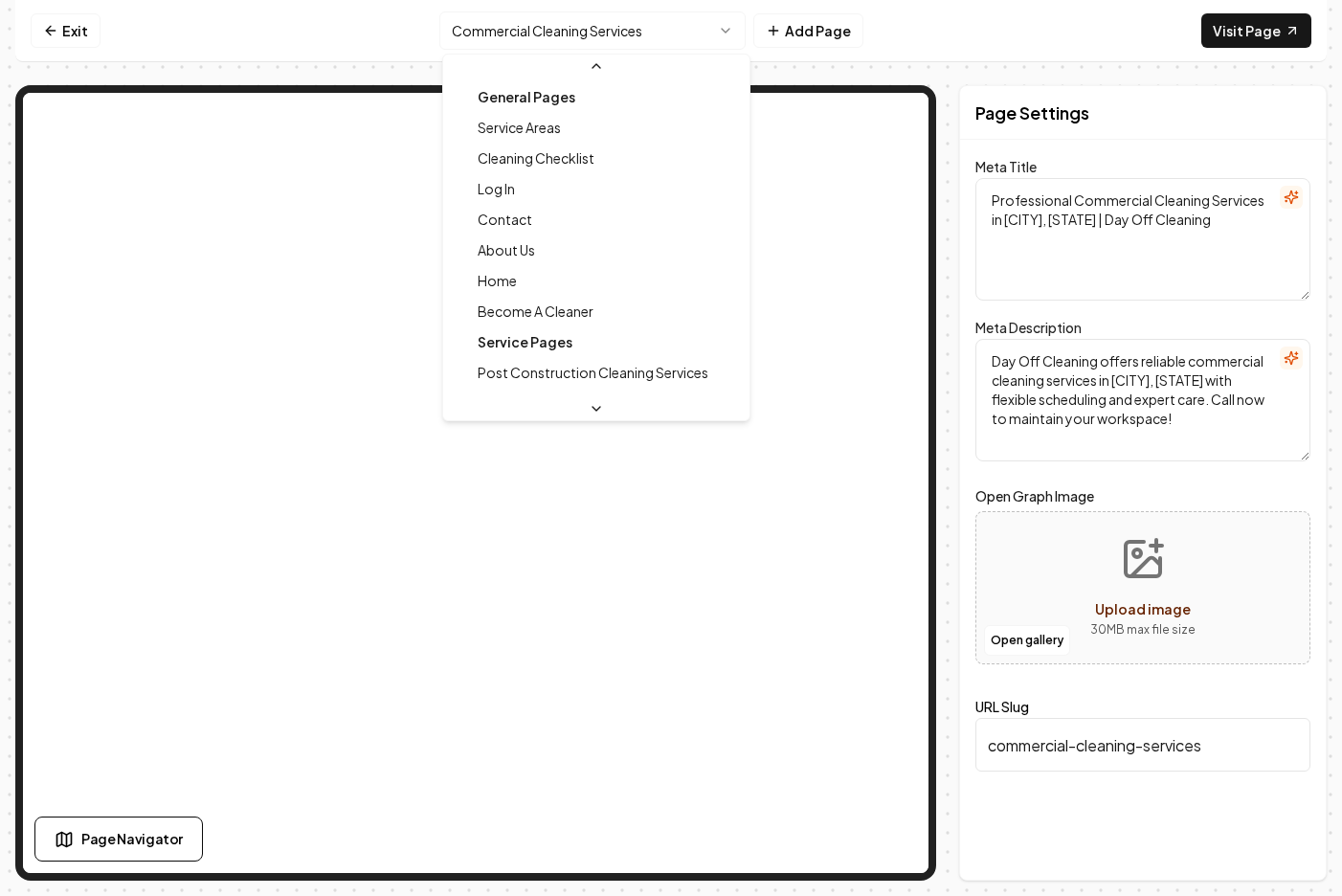 click on "Computer Required This feature is only available on a computer. Please switch to a computer to edit your site. Go back  Exit Commercial Cleaning Services Add Page Visit Page  Page Navigator Page Settings Meta Title Professional Commercial Cleaning Services in [CITY], [STATE] | Day Off Cleaning Meta Description Day Off Cleaning offers reliable commercial cleaning services in [CITY], [STATE] with flexible scheduling and expert care. Call now to maintain your workspace! Open Graph Image Open gallery Upload image 30  MB max file size URL Slug commercial-cleaning-services Discard Changes Save Section Editor Unsupported section type /dashboard/sites/2ecf4a88-131e-4381-9766-e80657705428/pages/a97bec67-51ea-419d-a349-ba06a20b73e4 General Pages Service Areas Cleaning Checklist Log In Contact About Us Home Become A Cleaner Service Pages Post Construction Cleaning Services Residential Cleaning Services House Cleaning Services Commercial Cleaning Services Apartment Cleaning Services Janitorial Services Move In Cleaning Services" at bounding box center (671, 448) 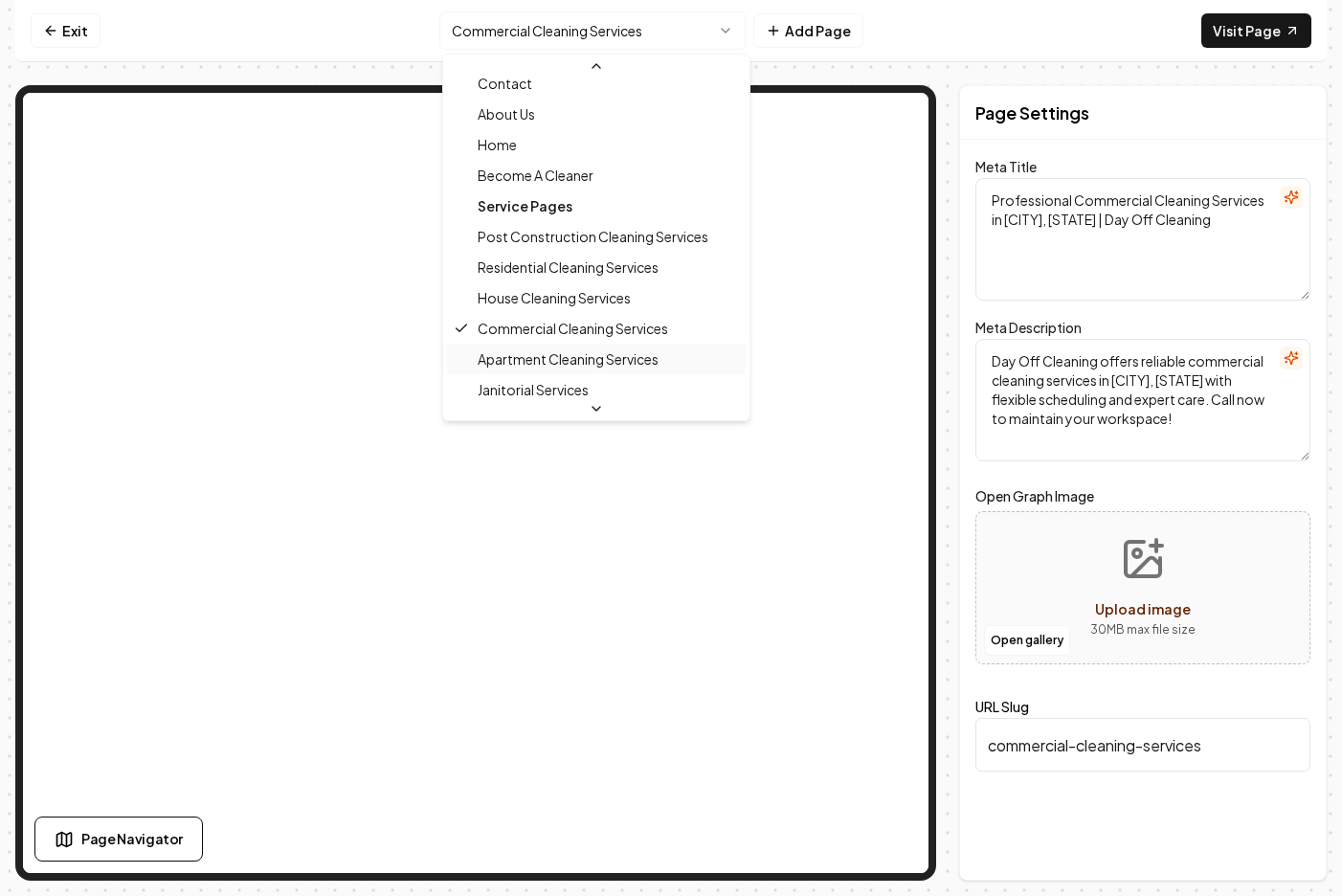 scroll, scrollTop: 142, scrollLeft: 0, axis: vertical 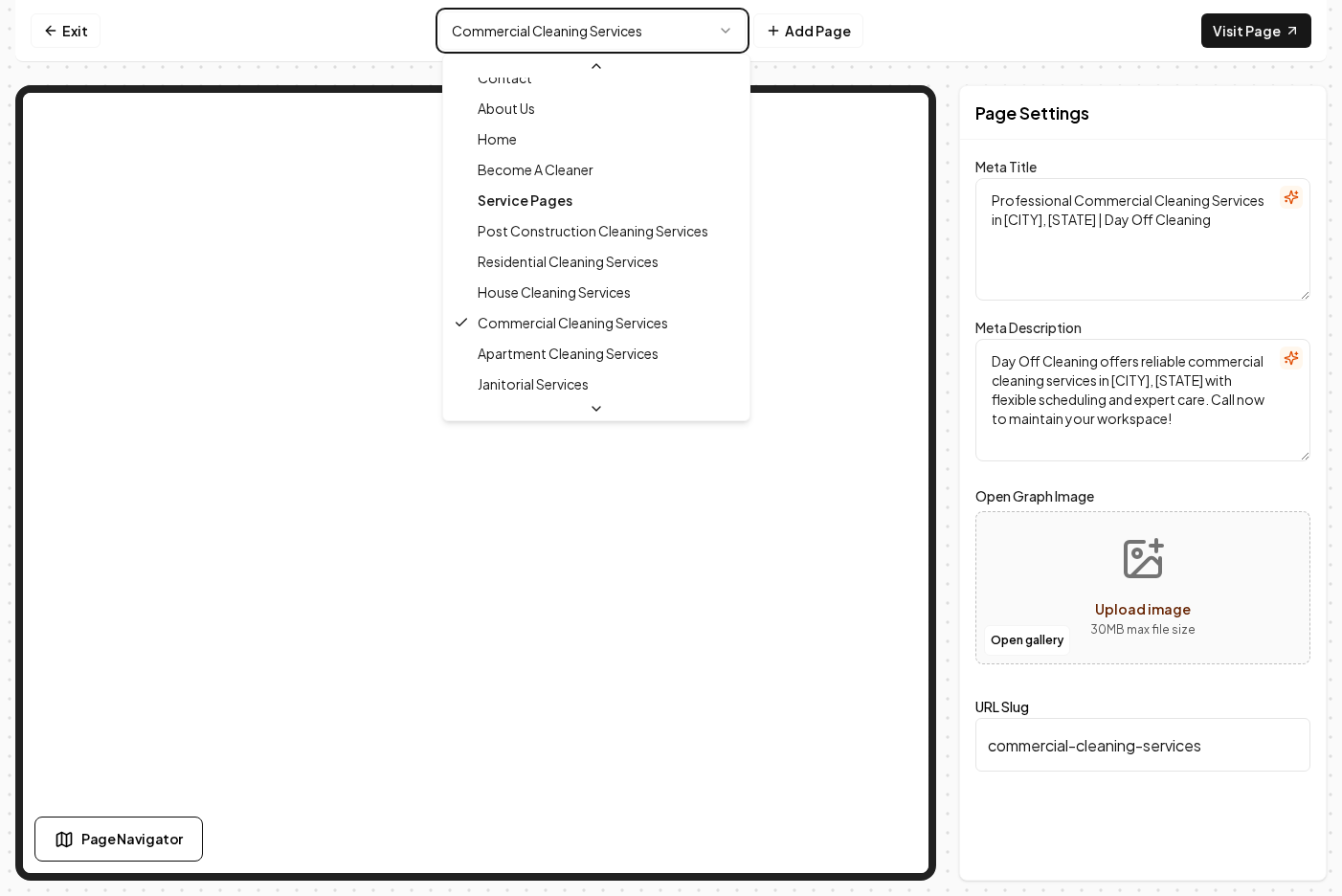 type on "Expert Apartment Cleaning Services in [CITY], [STATE] | Day Off Cleaning" 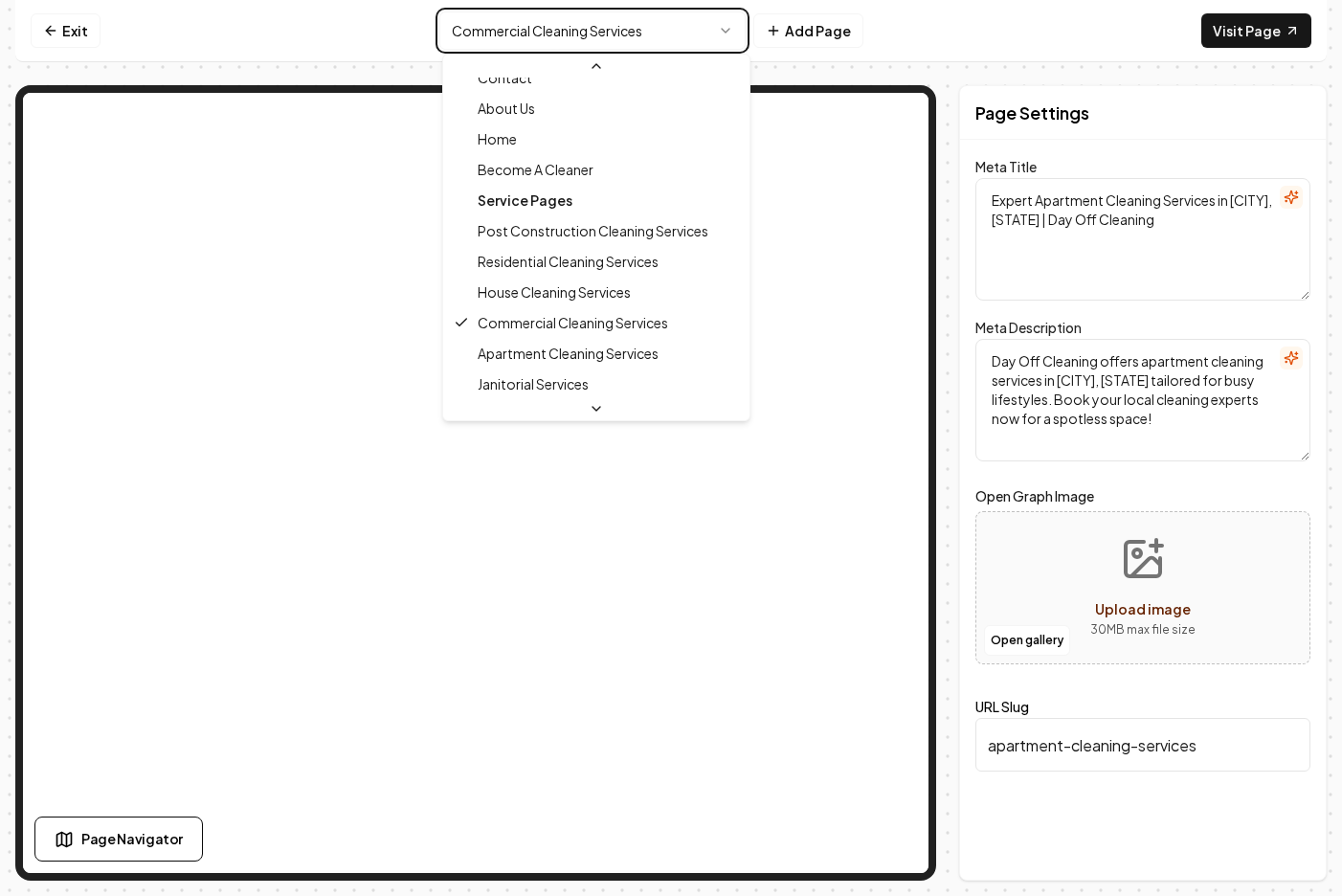 scroll, scrollTop: 0, scrollLeft: 0, axis: both 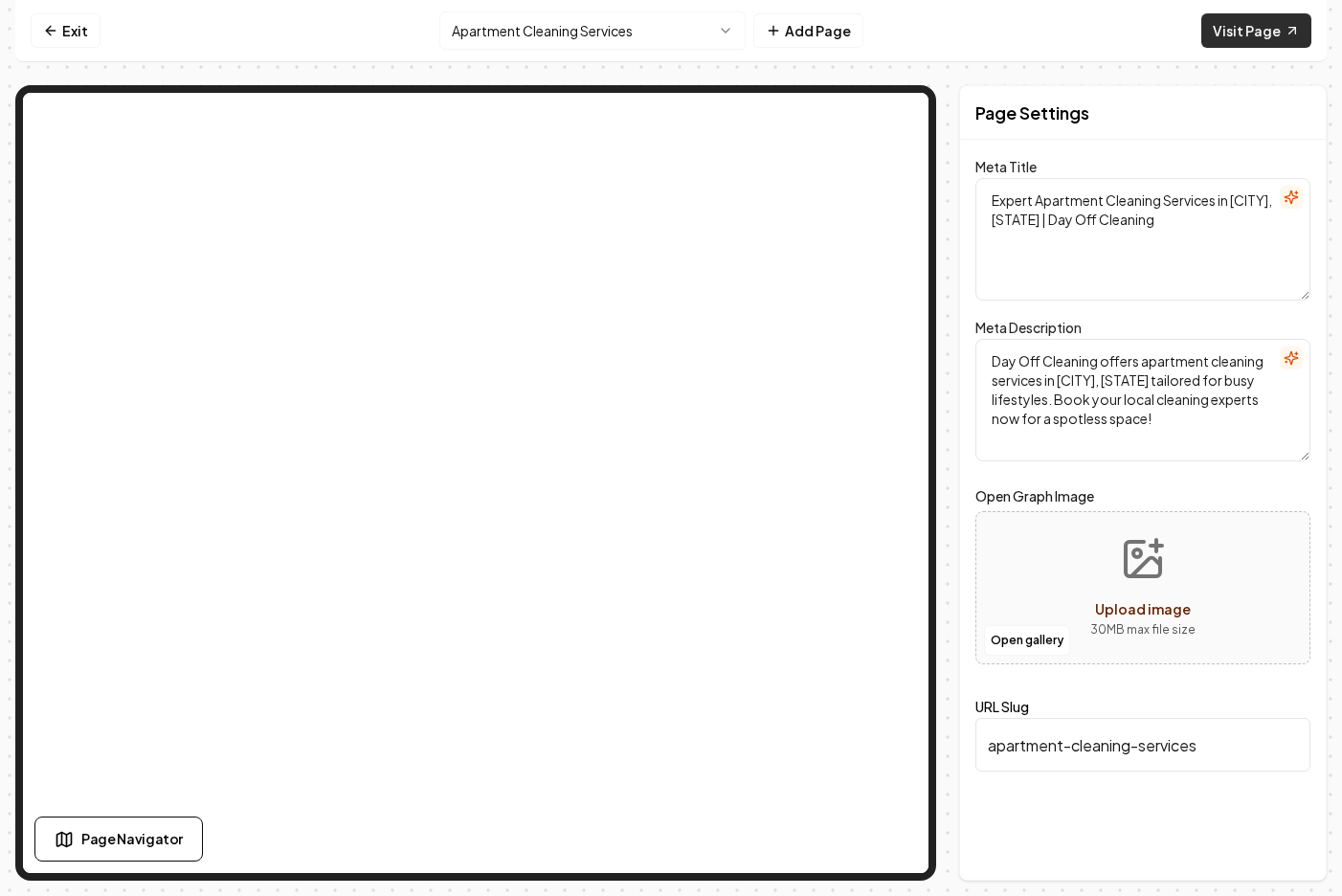 click on "Visit Page" at bounding box center [1256, 31] 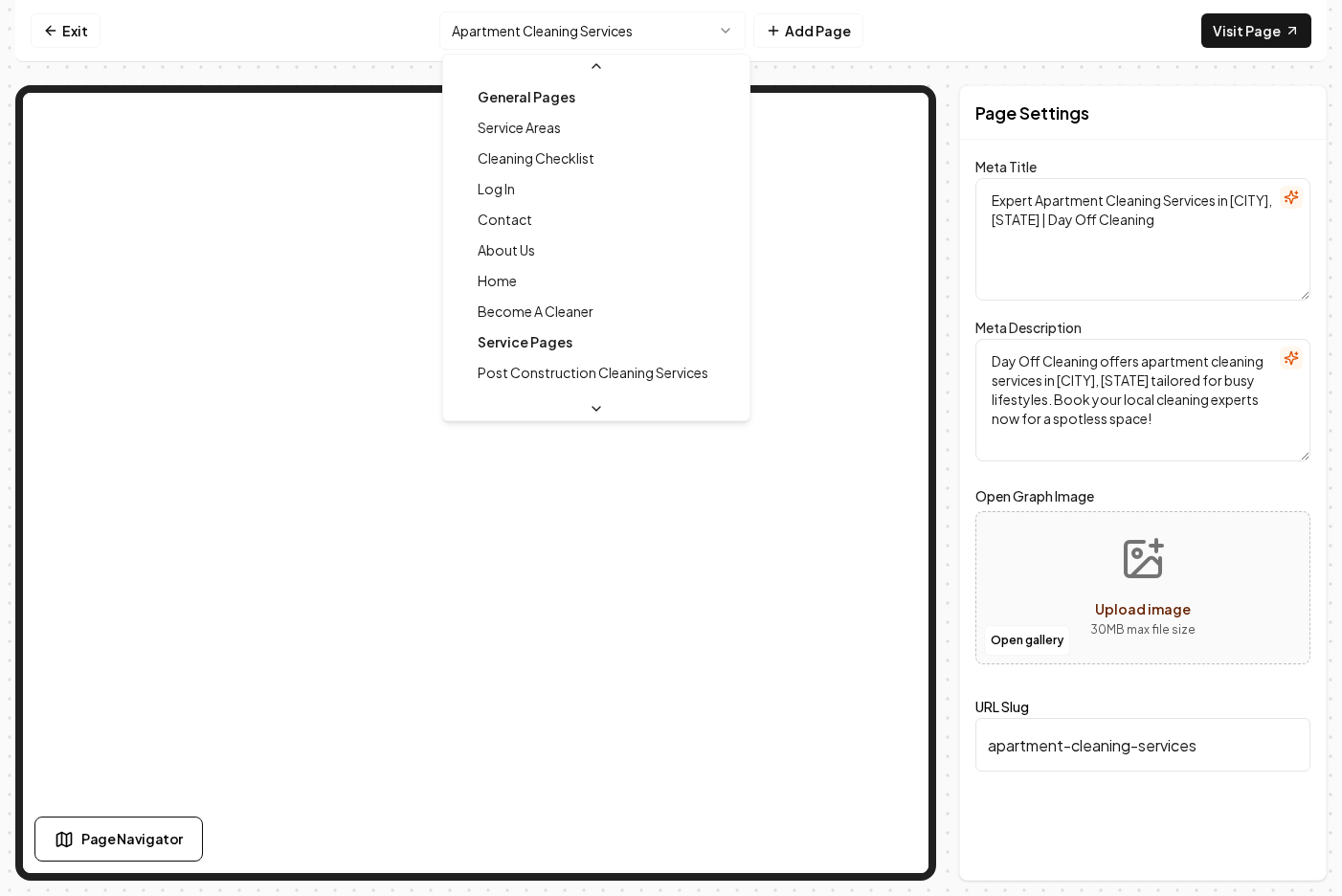click on "Computer Required This feature is only available on a computer. Please switch to a computer to edit your site. Go back  Exit Apartment Cleaning Services Add Page Visit Page  Page Navigator Page Settings Meta Title Expert Apartment Cleaning Services in [CITY], [STATE] | Day Off Cleaning Meta Description Day Off Cleaning offers apartment cleaning services in [CITY], [STATE] tailored for busy lifestyles. Book your local cleaning experts now for a spotless space! Open Graph Image Open gallery Upload image 30  MB max file size URL Slug apartment-cleaning-services Discard Changes Save Section Editor Unsupported section type /dashboard/sites/2ecf4a88-131e-4381-9766-e80657705428/pages/8a72bfdf-dbc5-40de-a1ec-09622da7ac52 General Pages Service Areas Cleaning Checklist Log In Contact About Us Home Become A Cleaner Service Pages Post Construction Cleaning Services Residential Cleaning Services House Cleaning Services Commercial Cleaning Services Apartment Cleaning Services Janitorial Services Move In Cleaning Services Apex, NC" at bounding box center (671, 448) 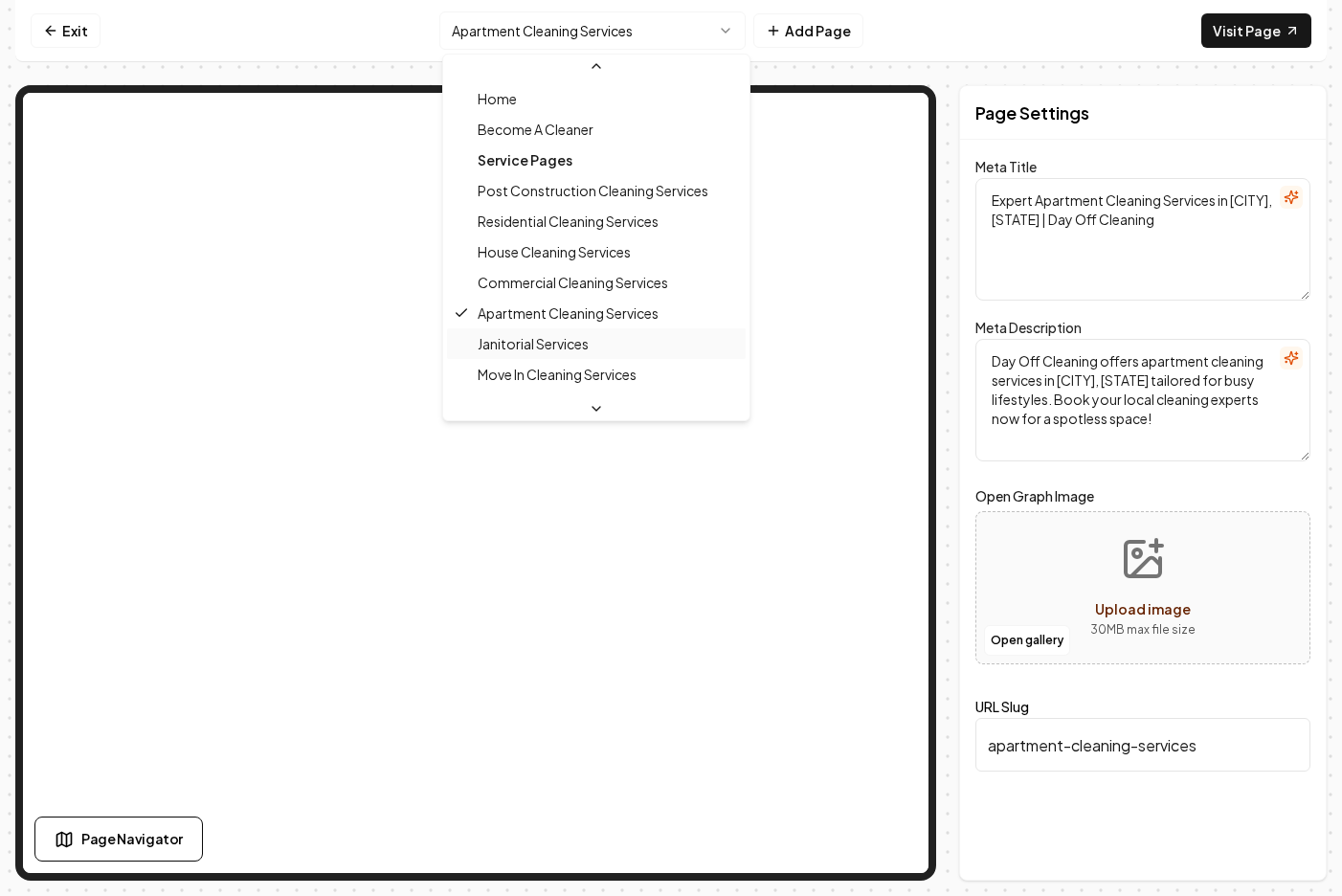 scroll, scrollTop: 186, scrollLeft: 0, axis: vertical 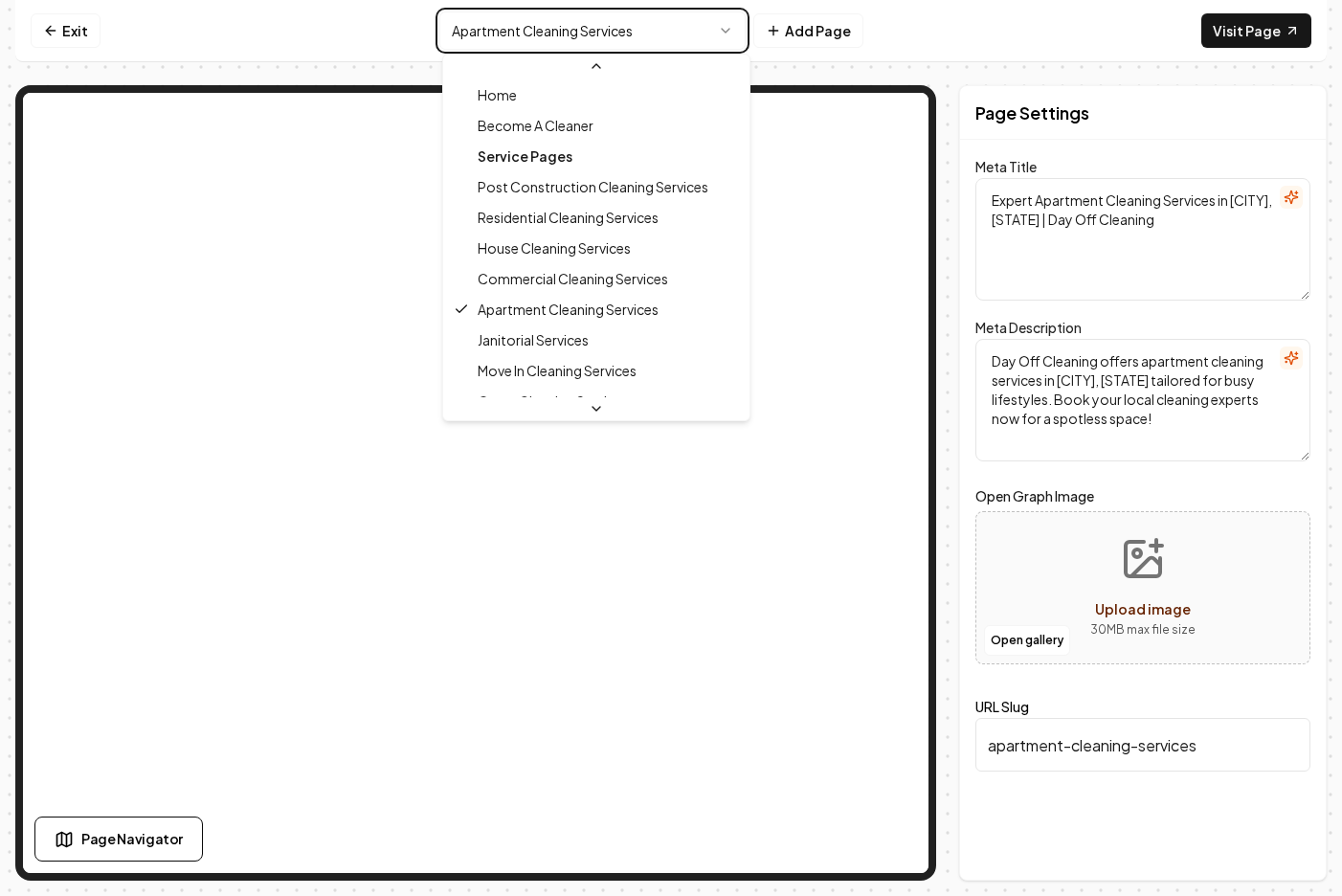 type on "Expert Janitorial Services in [CITY], [STATE] | Day Off Cleaning" 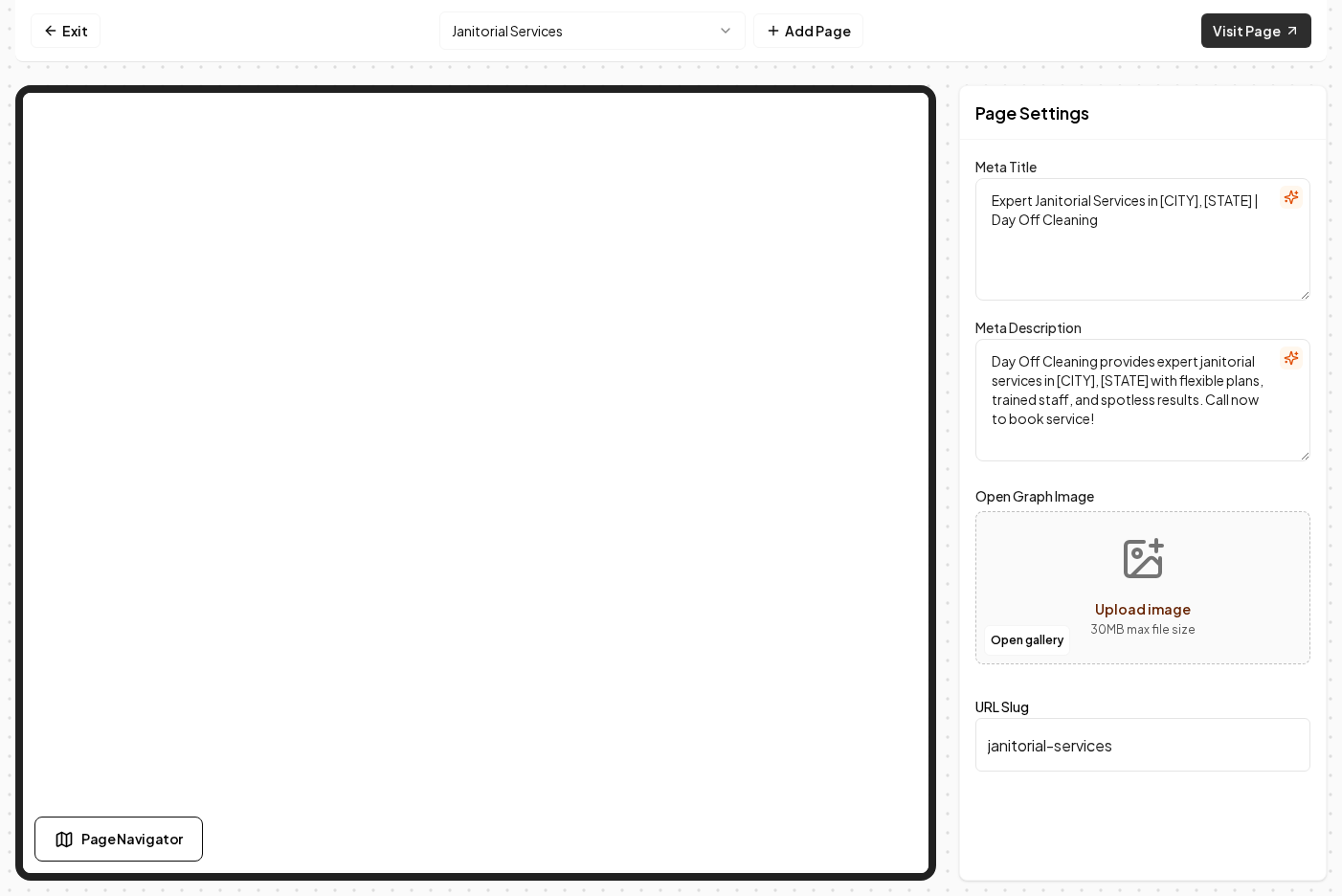 click on "Visit Page" at bounding box center (1256, 31) 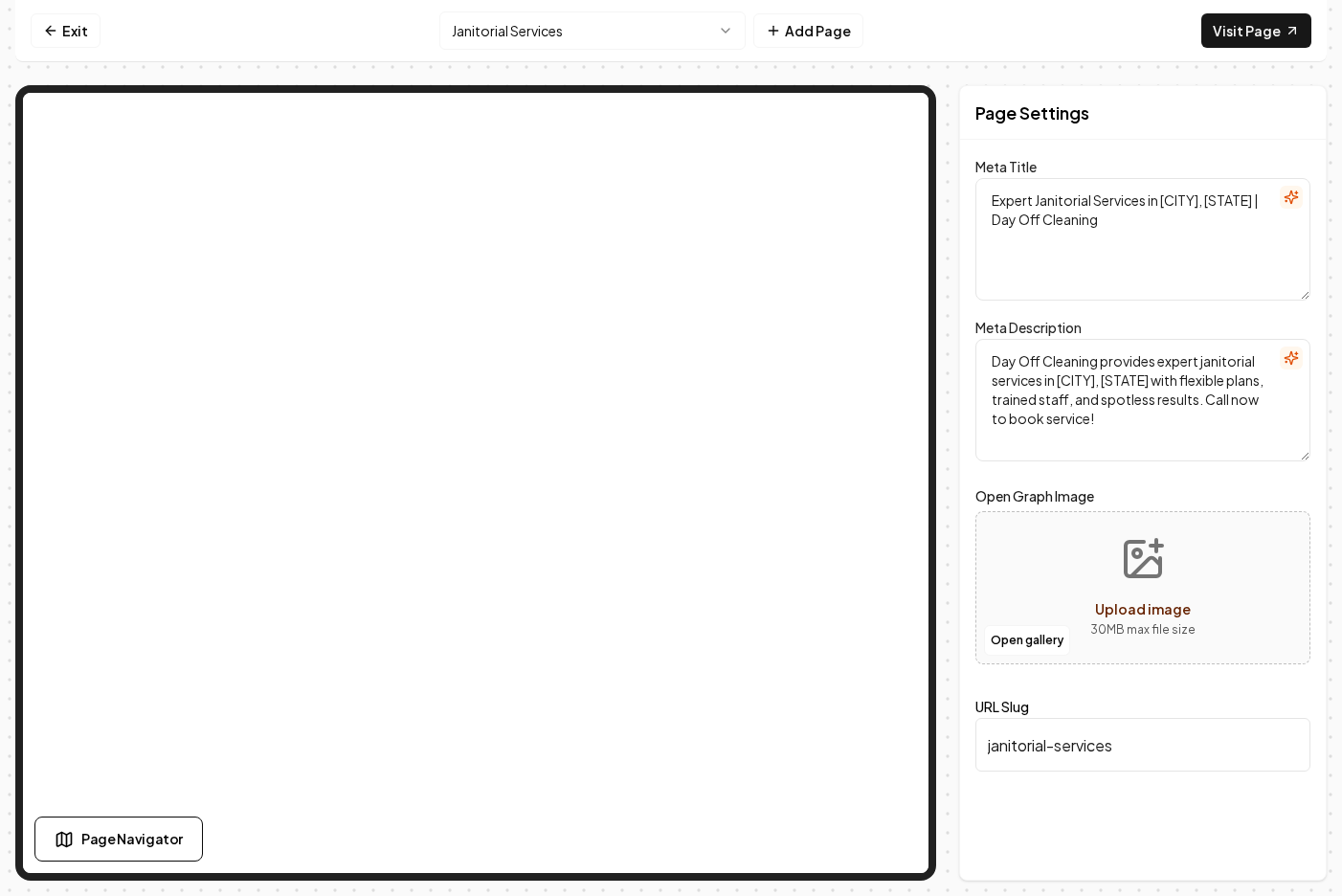 click on "Computer Required This feature is only available on a computer. Please switch to a computer to edit your site. Go back  Exit Janitorial Services Add Page Visit Page  Page Navigator Page Settings Meta Title Expert Janitorial Services in [CITY], [STATE] | Day Off Cleaning Meta Description Day Off Cleaning provides expert janitorial services in [CITY], [STATE] with flexible plans, trained staff, and spotless results. Call now to book service! Open Graph Image Open gallery Upload image 30  MB max file size URL Slug janitorial-services Discard Changes Save Section Editor Unsupported section type /dashboard/sites/2ecf4a88-131e-4381-9766-e80657705428/pages/2f6ef0ed-5a74-4117-b07b-9440e43ecaa0" at bounding box center (671, 448) 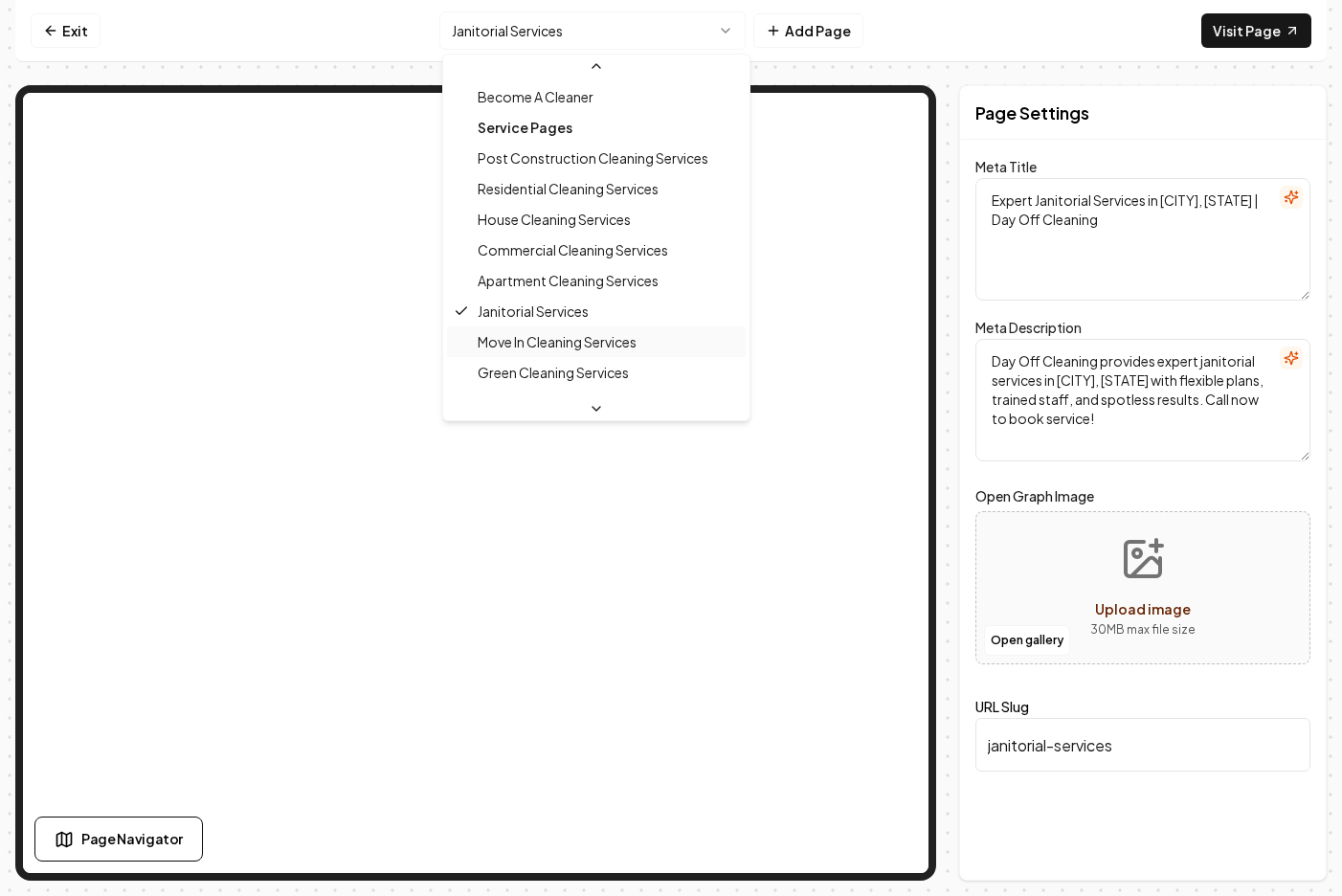 scroll, scrollTop: 219, scrollLeft: 0, axis: vertical 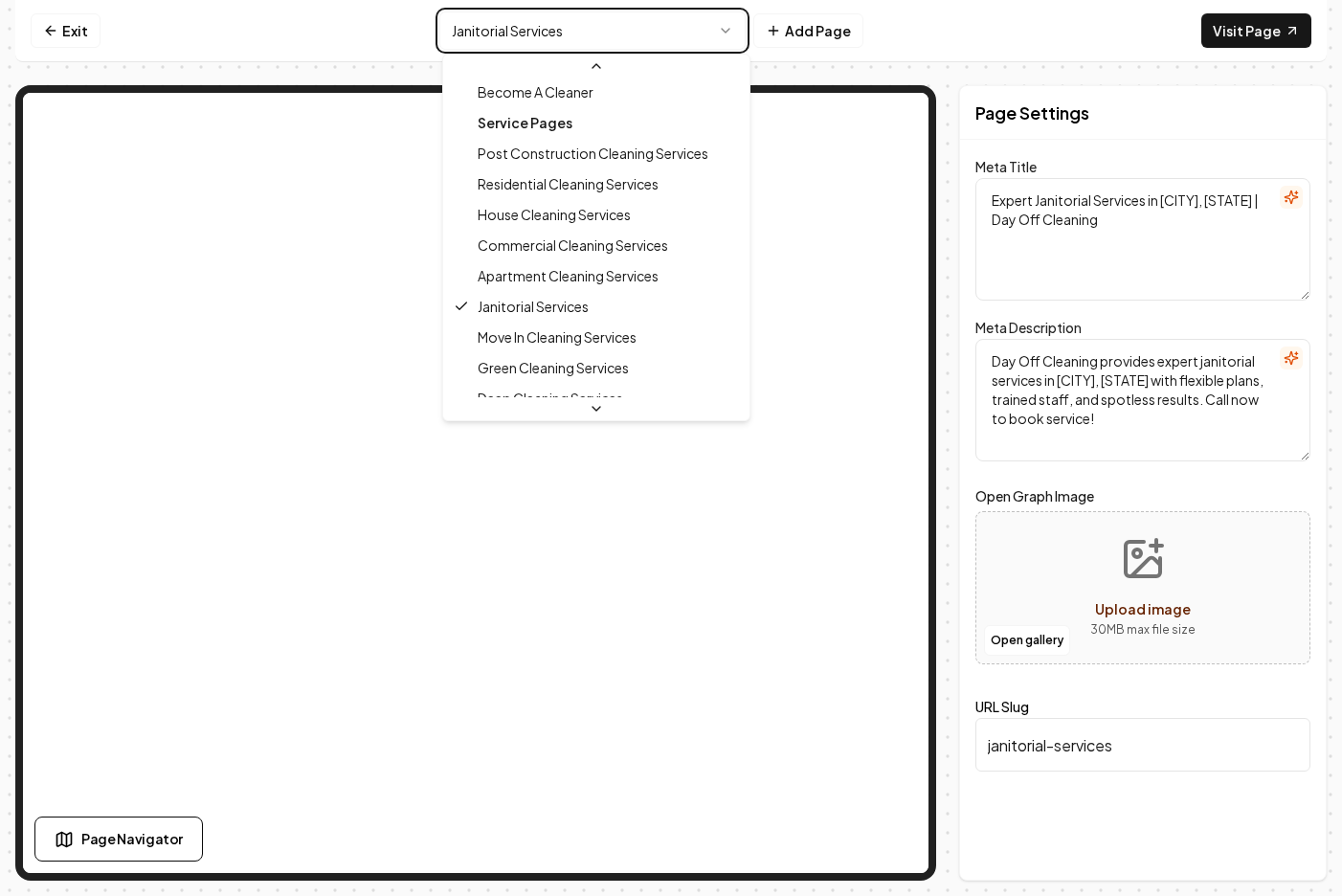 type on "Trusted Move In Cleaning Services in [CITY], [STATE] | Day Off Cleaning" 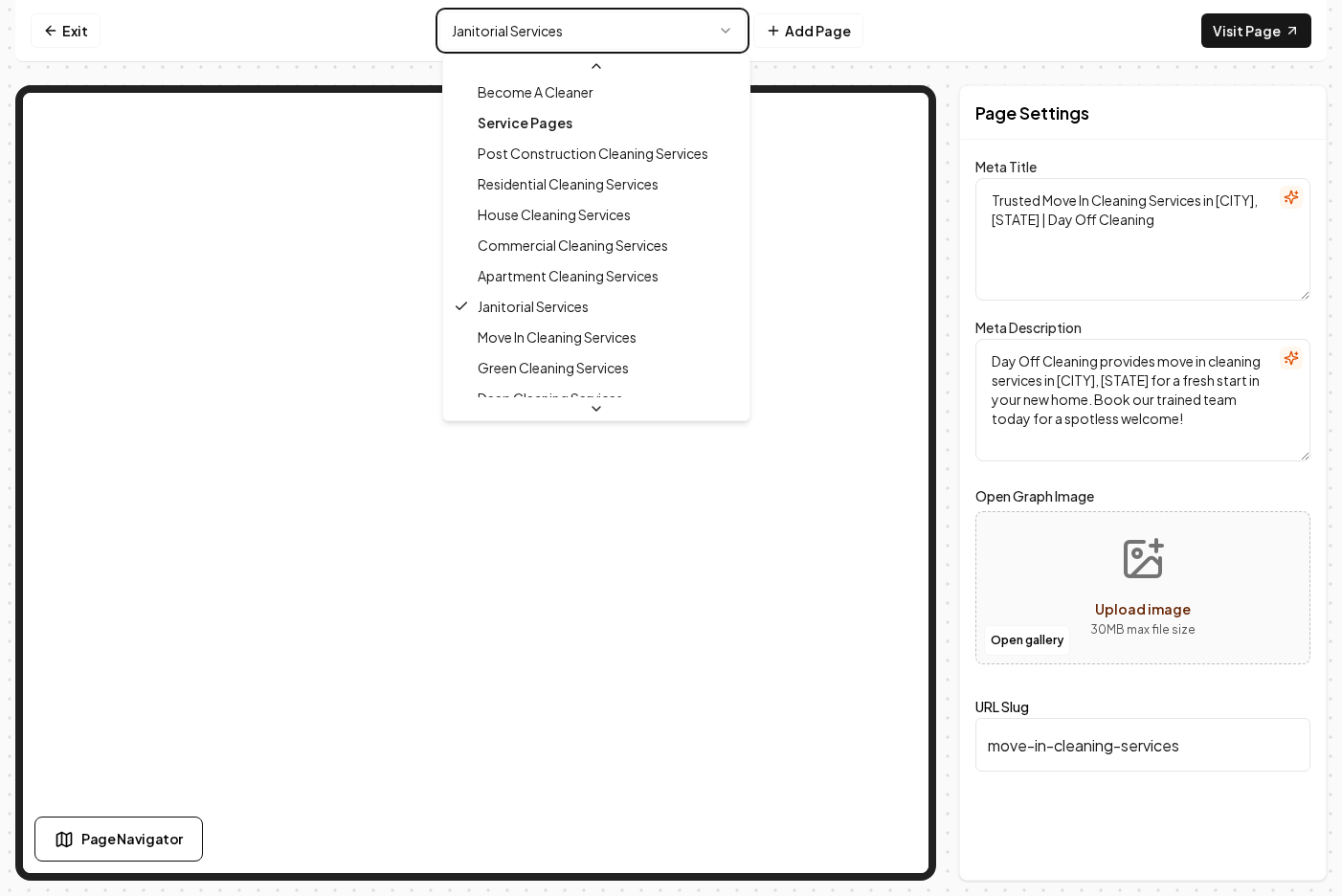 scroll, scrollTop: 0, scrollLeft: 0, axis: both 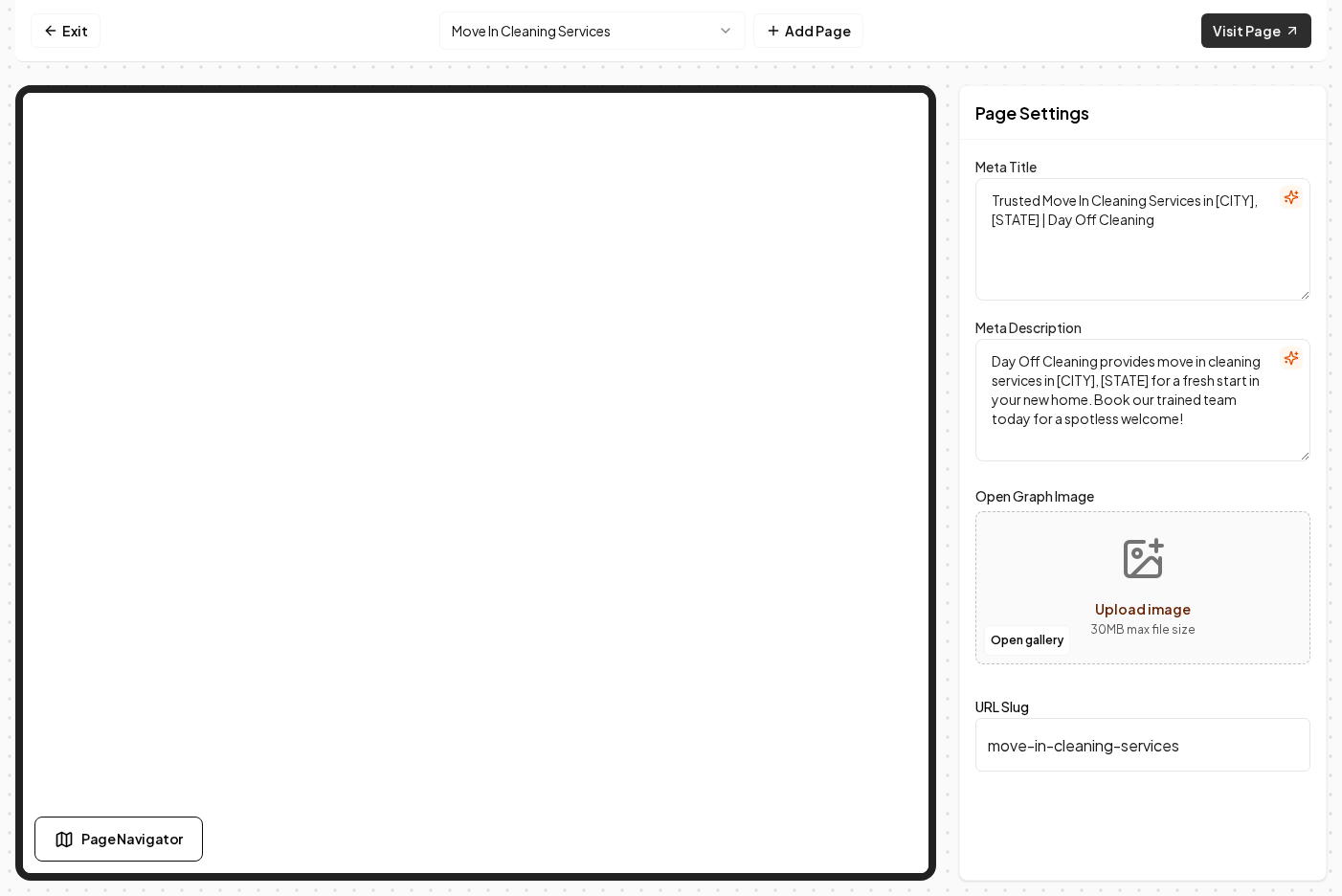 click 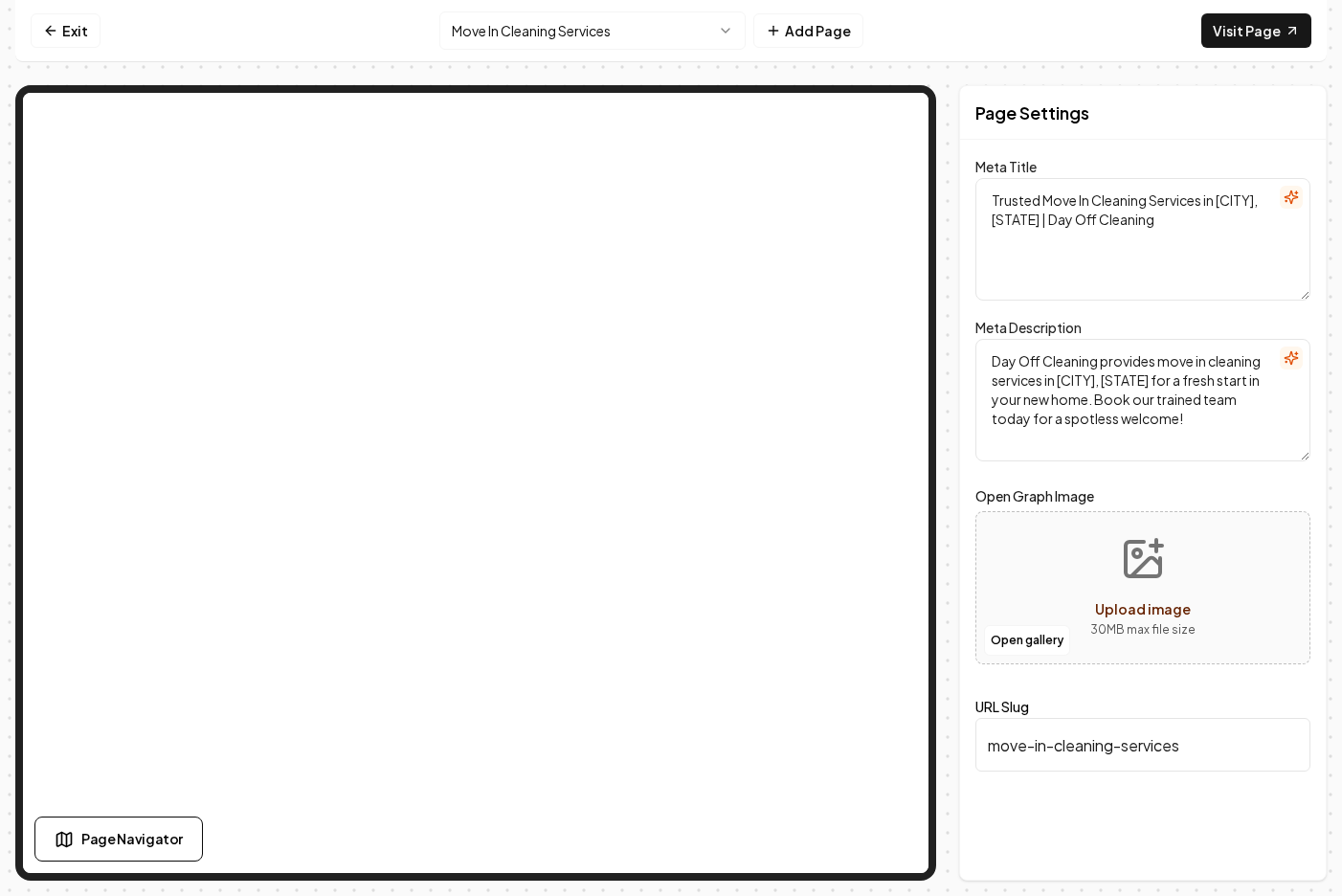 click on "Computer Required This feature is only available on a computer. Please switch to a computer to edit your site. Go back  Exit Move In Cleaning Services Add Page Visit Page  Page Navigator Page Settings Meta Title Trusted Move In Cleaning Services in [CITY], [STATE] | Day Off Cleaning Meta Description Day Off Cleaning provides move in cleaning services in [CITY], [STATE] for a fresh start in your new home. Book our trained team today for a spotless welcome! Open Graph Image Open gallery Upload image 30  MB max file size URL Slug move-in-cleaning-services Discard Changes Save Section Editor Unsupported section type /dashboard/sites/2ecf4a88-131e-4381-9766-e80657705428/pages/22029d78-2b5b-4d47-a2f5-aa04efacce43" at bounding box center (671, 448) 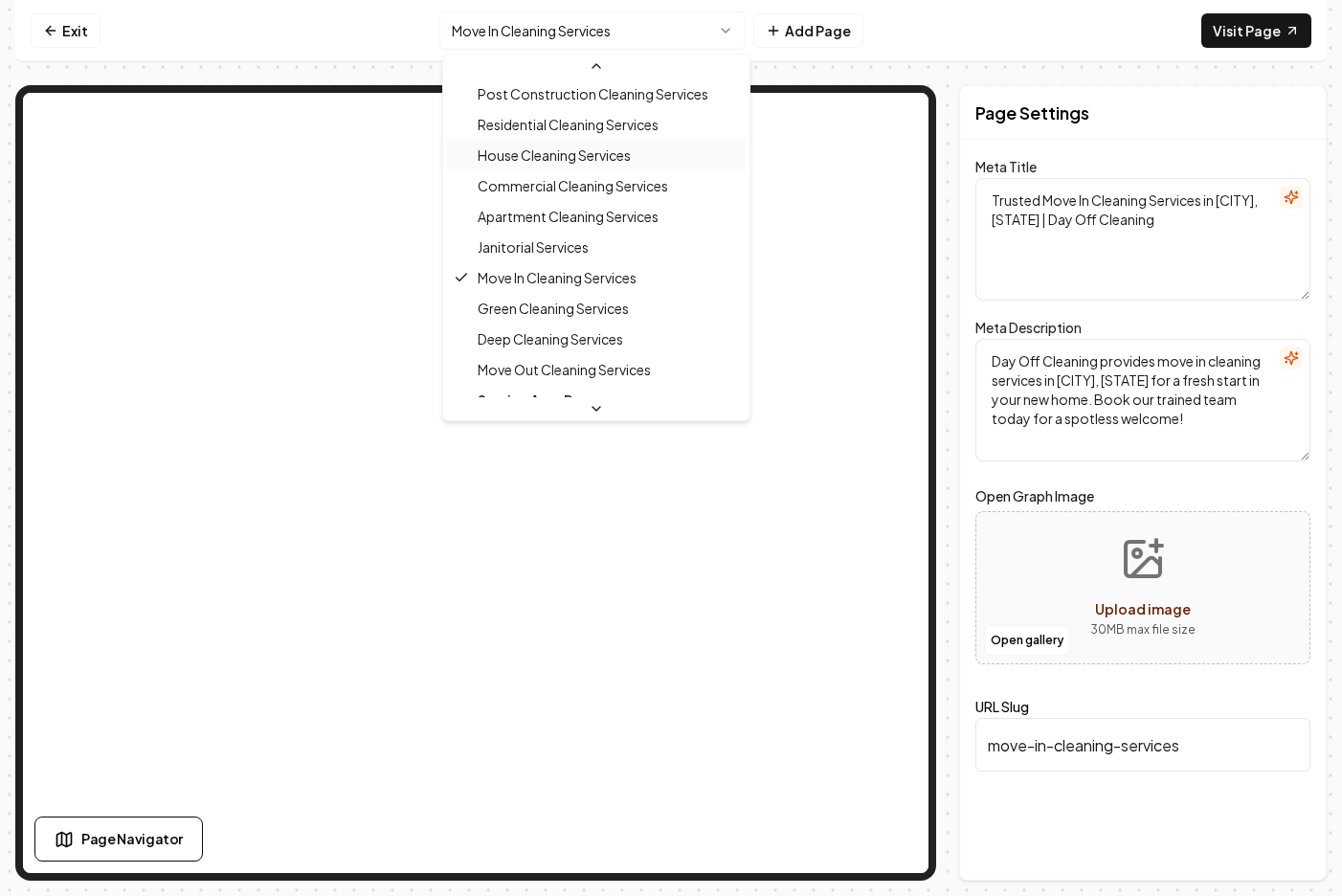 scroll, scrollTop: 289, scrollLeft: 0, axis: vertical 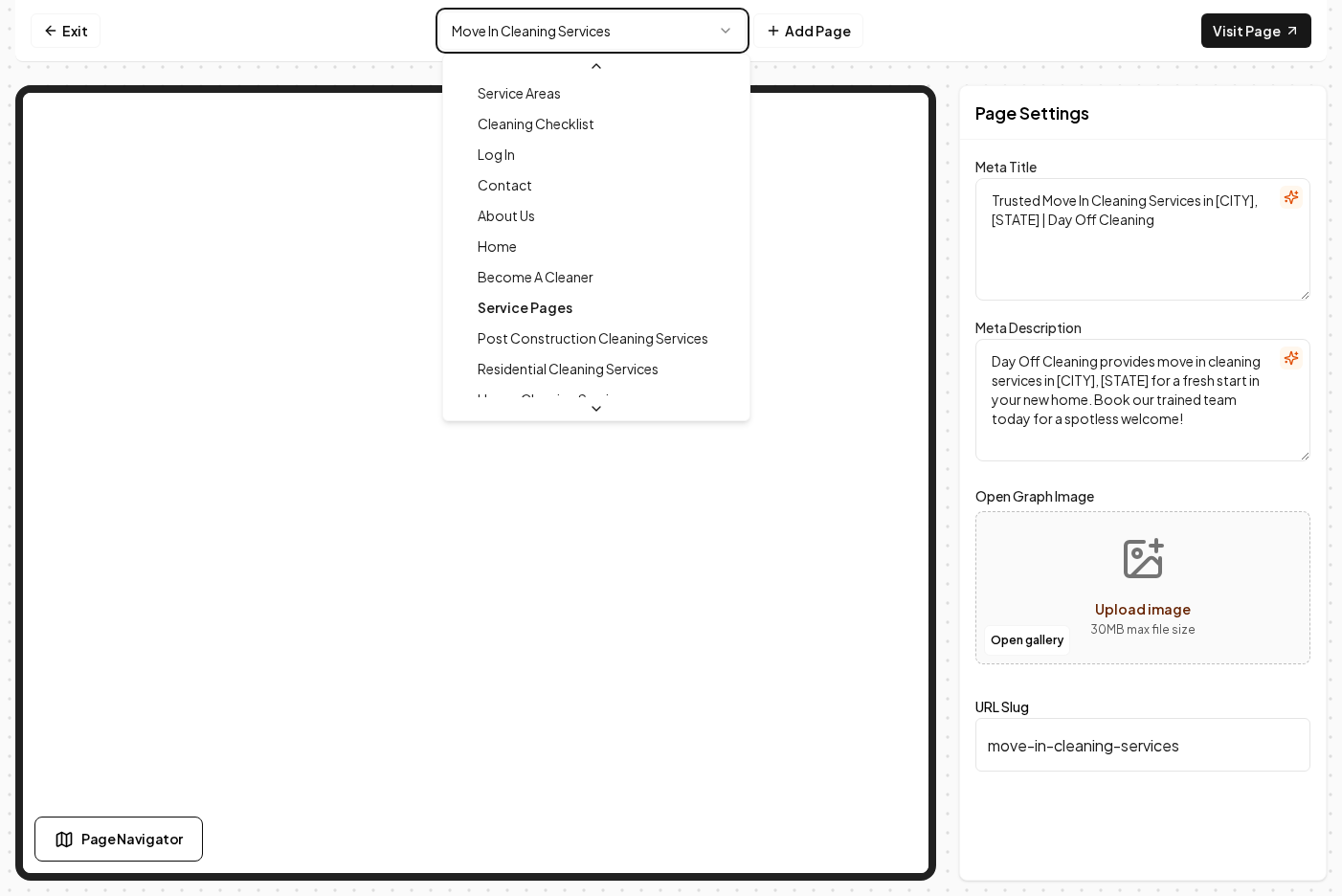 type on "Eco-Friendly Green Cleaning Services in [CITY], [STATE] | Day Off Cleaning" 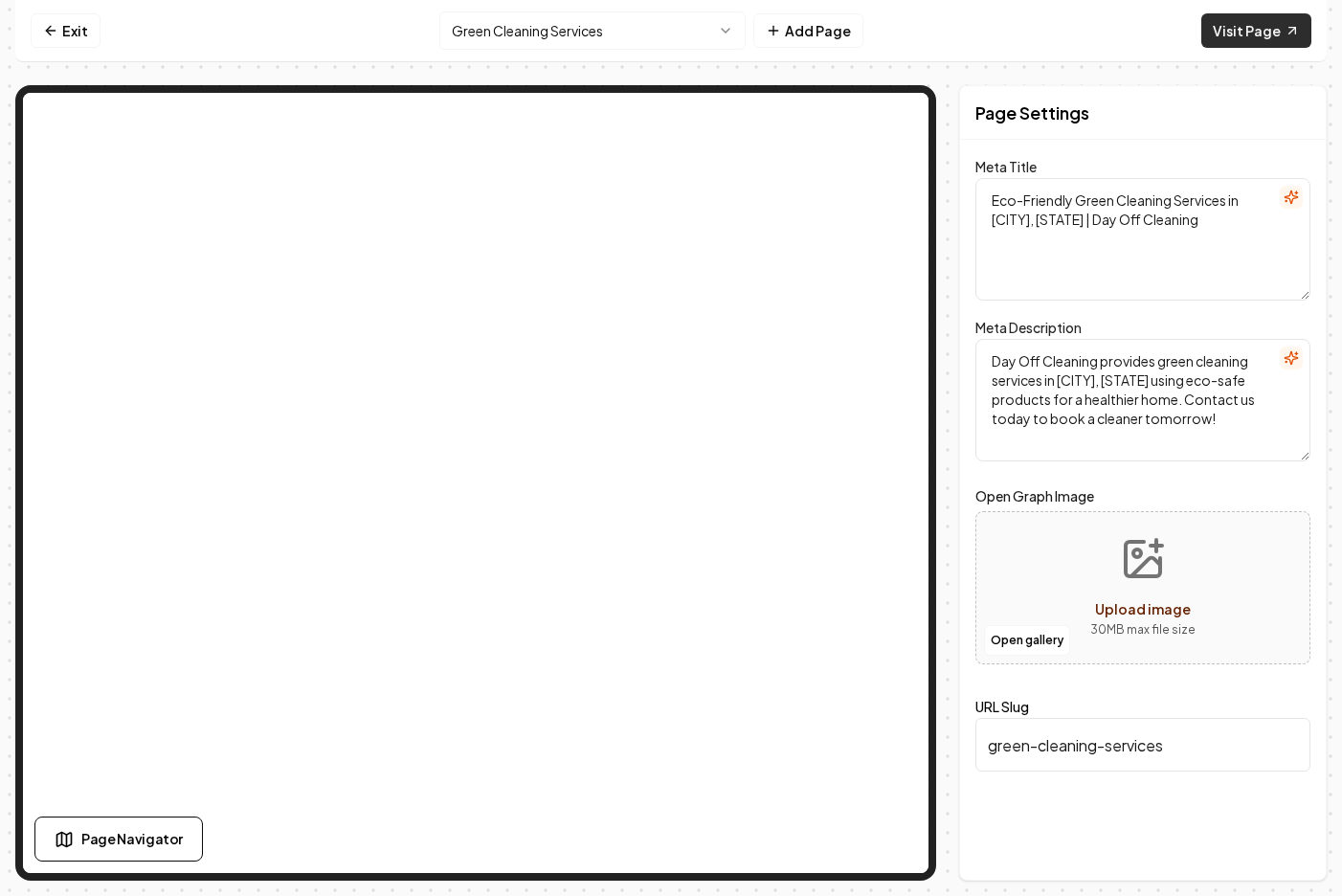 click on "Visit Page" at bounding box center [1256, 31] 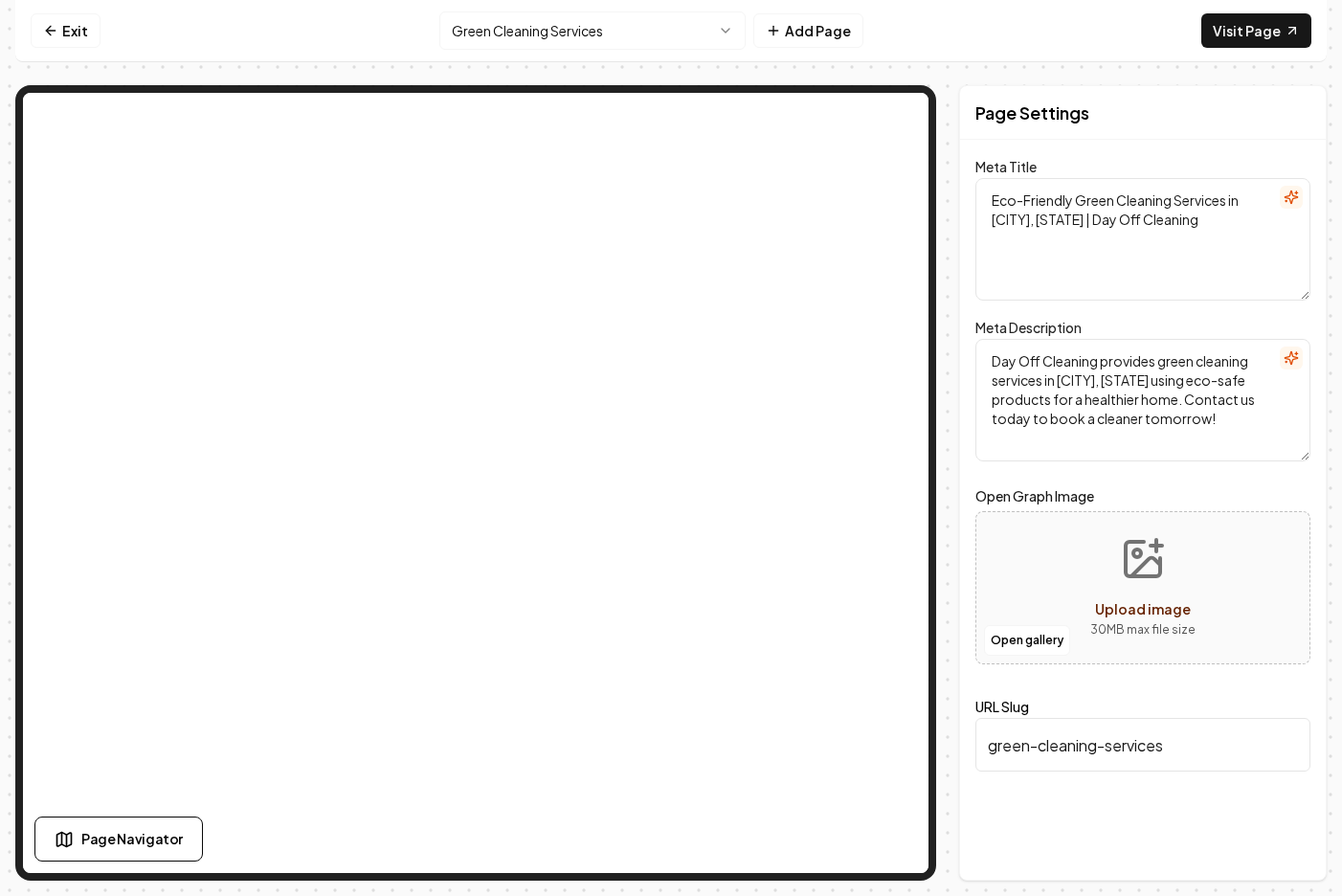 click on "Computer Required This feature is only available on a computer. Please switch to a computer to edit your site. Go back  Exit Green Cleaning Services Add Page Visit Page  Page Navigator Page Settings Meta Title Eco-Friendly Green Cleaning Services in [CITY], [STATE] | Day Off Cleaning Meta Description Day Off Cleaning provides green cleaning services in [CITY], [STATE] using eco-safe products for a healthier home. Contact us today to book a cleaner tomorrow! Open Graph Image Open gallery Upload image 30  MB max file size URL Slug green-cleaning-services Discard Changes Save Section Editor Unsupported section type /dashboard/sites/2ecf4a88-131e-4381-9766-e80657705428/pages/7b09db31-15a6-4ed0-8836-76be4cbaeb85" at bounding box center (671, 448) 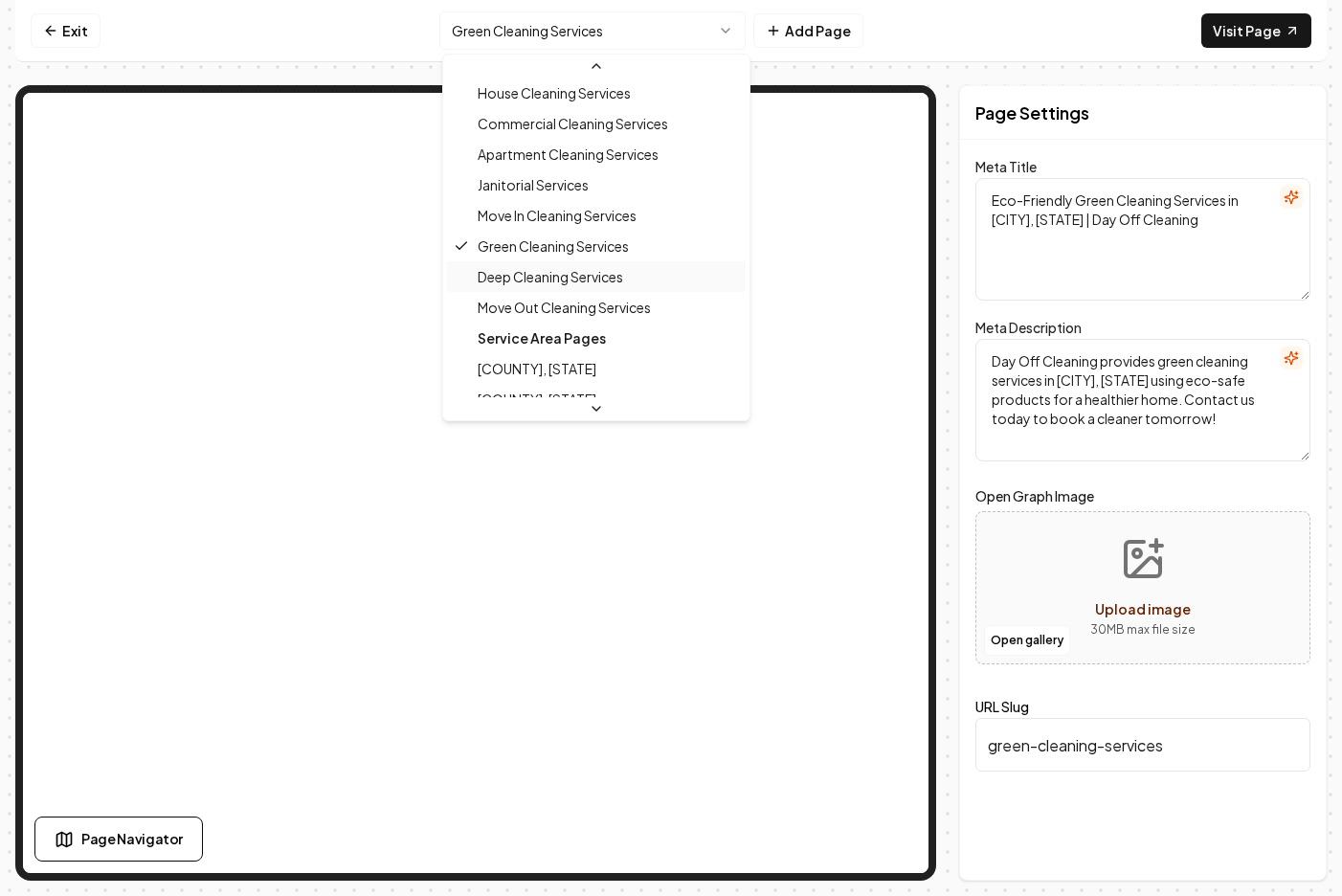 scroll, scrollTop: 0, scrollLeft: 0, axis: both 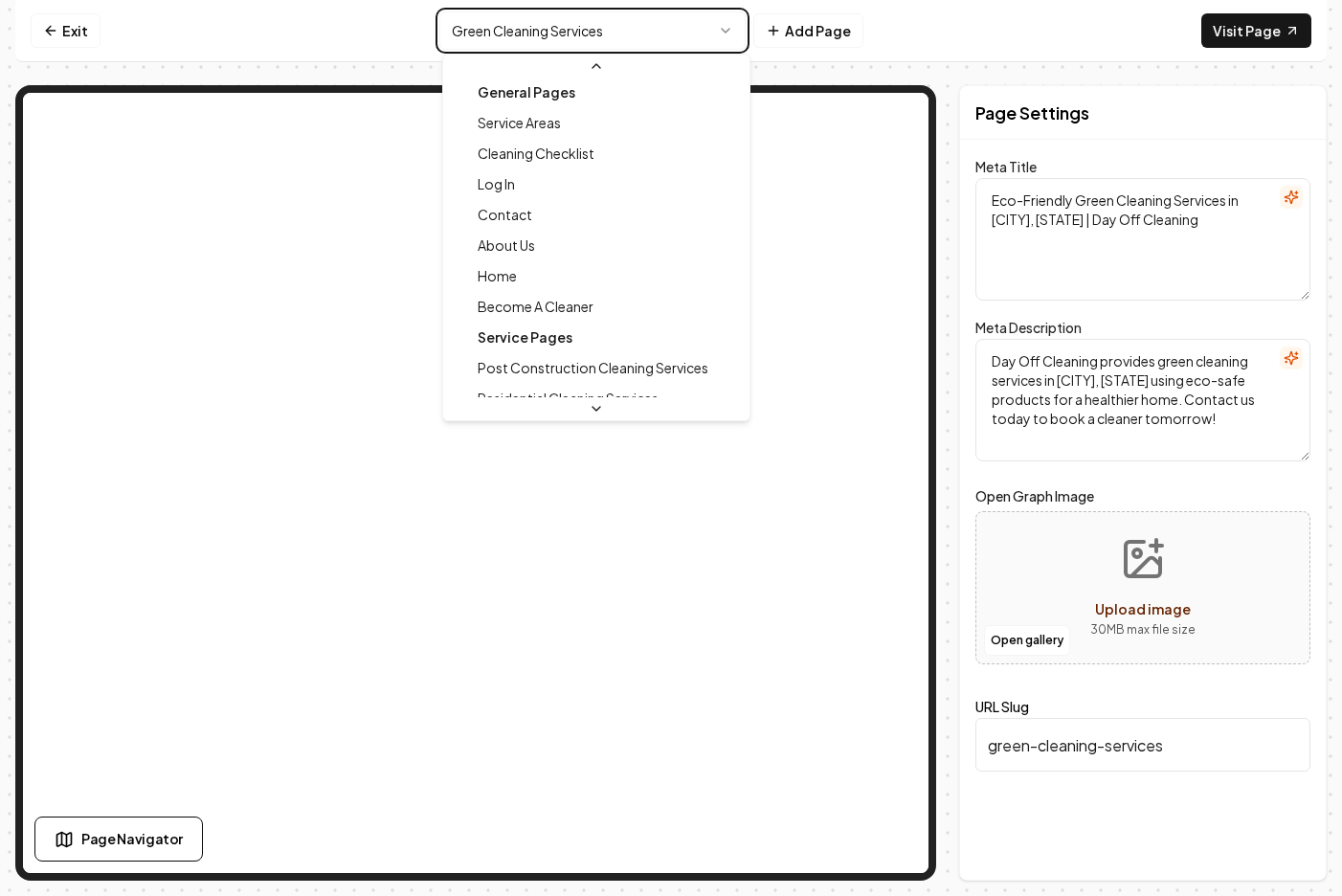 type on "Thorough Deep Cleaning Services in [CITY], [STATE] | Day Off Cleaning" 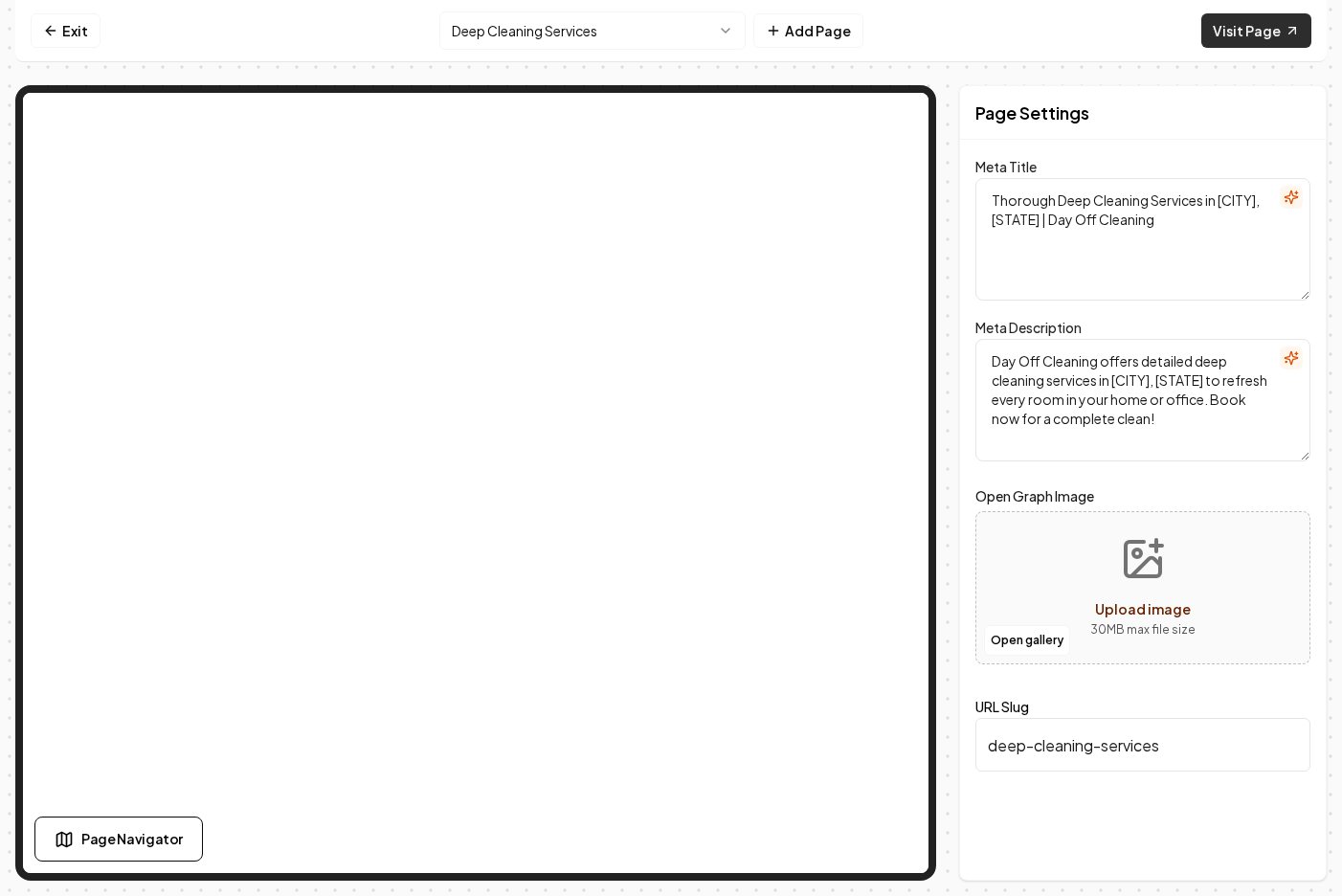 click on "Visit Page" at bounding box center [1256, 31] 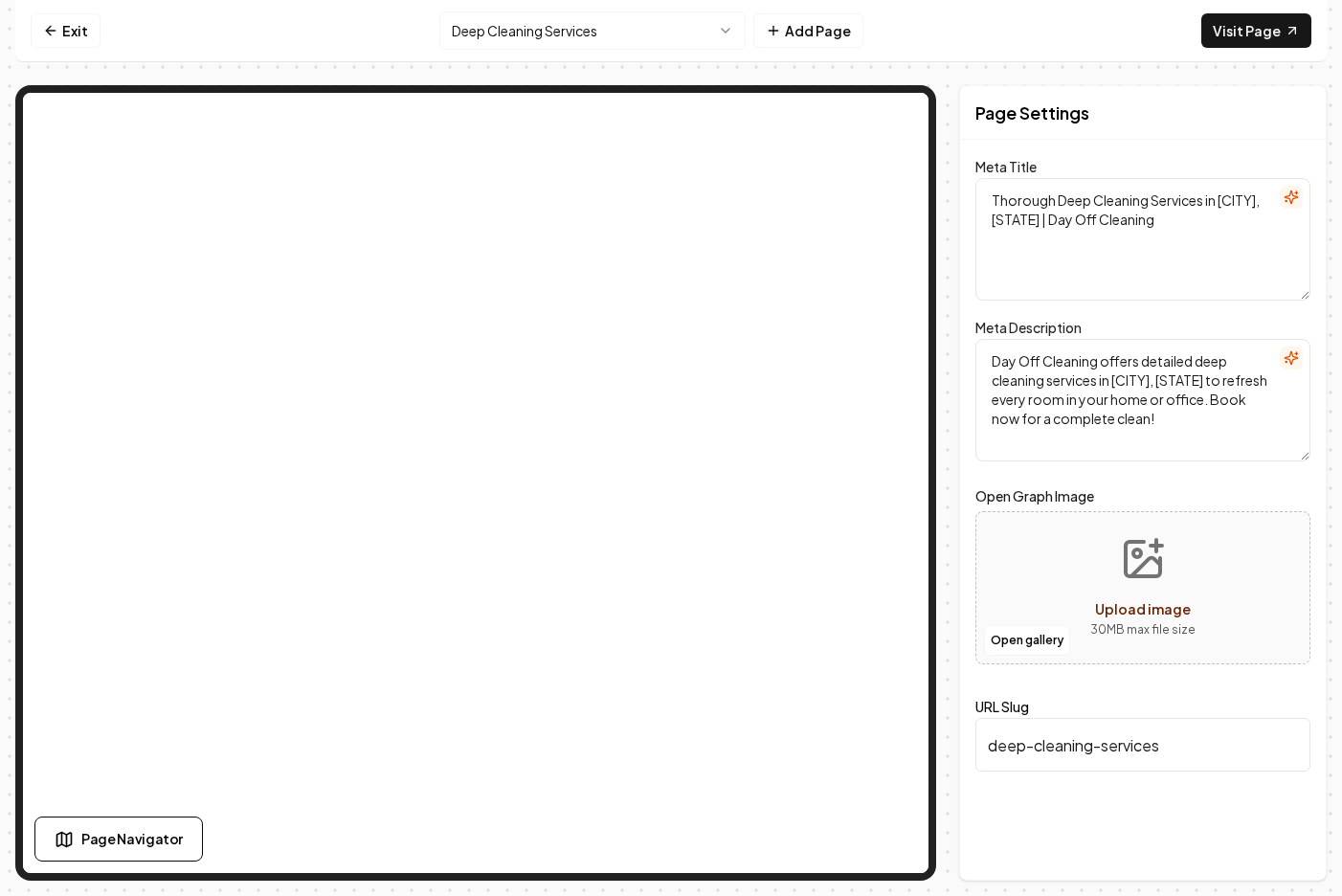 click on "Computer Required This feature is only available on a computer. Please switch to a computer to edit your site. Go back Exit Deep Cleaning Services Add Page Visit Page Page Navigator Page Settings Meta Title Thorough Deep Cleaning Services in [CITY], [STATE] | Day Off Cleaning Meta Description Day Off Cleaning offers detailed deep cleaning services in [CITY], [STATE] to refresh every room in your home or office. Book now for a complete clean! Open Graph Image Open gallery Upload image 30 MB max file size URL Slug deep-cleaning-services Discard Changes Save Section Editor Unsupported section type /dashboard/sites/[UUID]/pages/[UUID]" at bounding box center (671, 448) 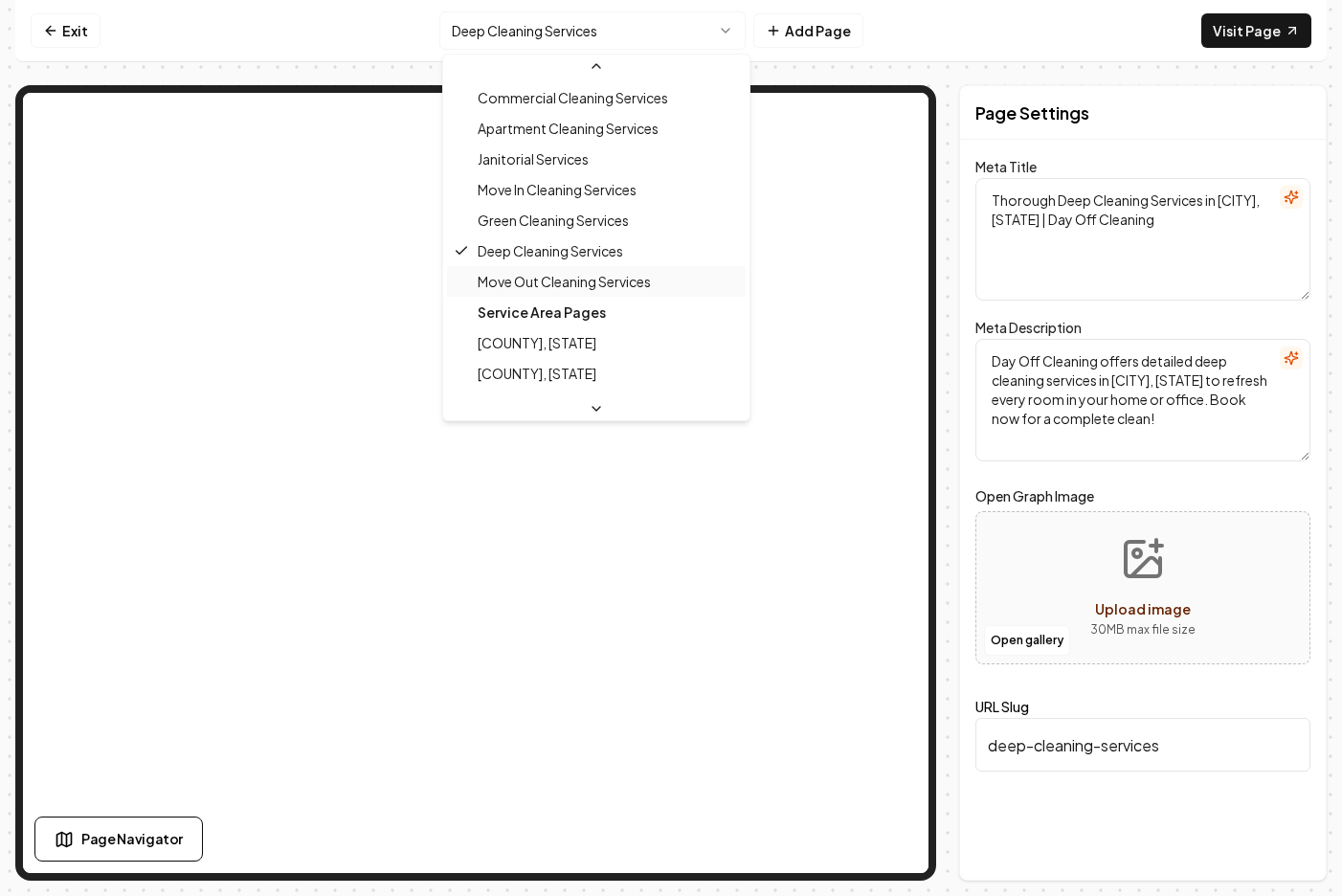 scroll, scrollTop: 372, scrollLeft: 0, axis: vertical 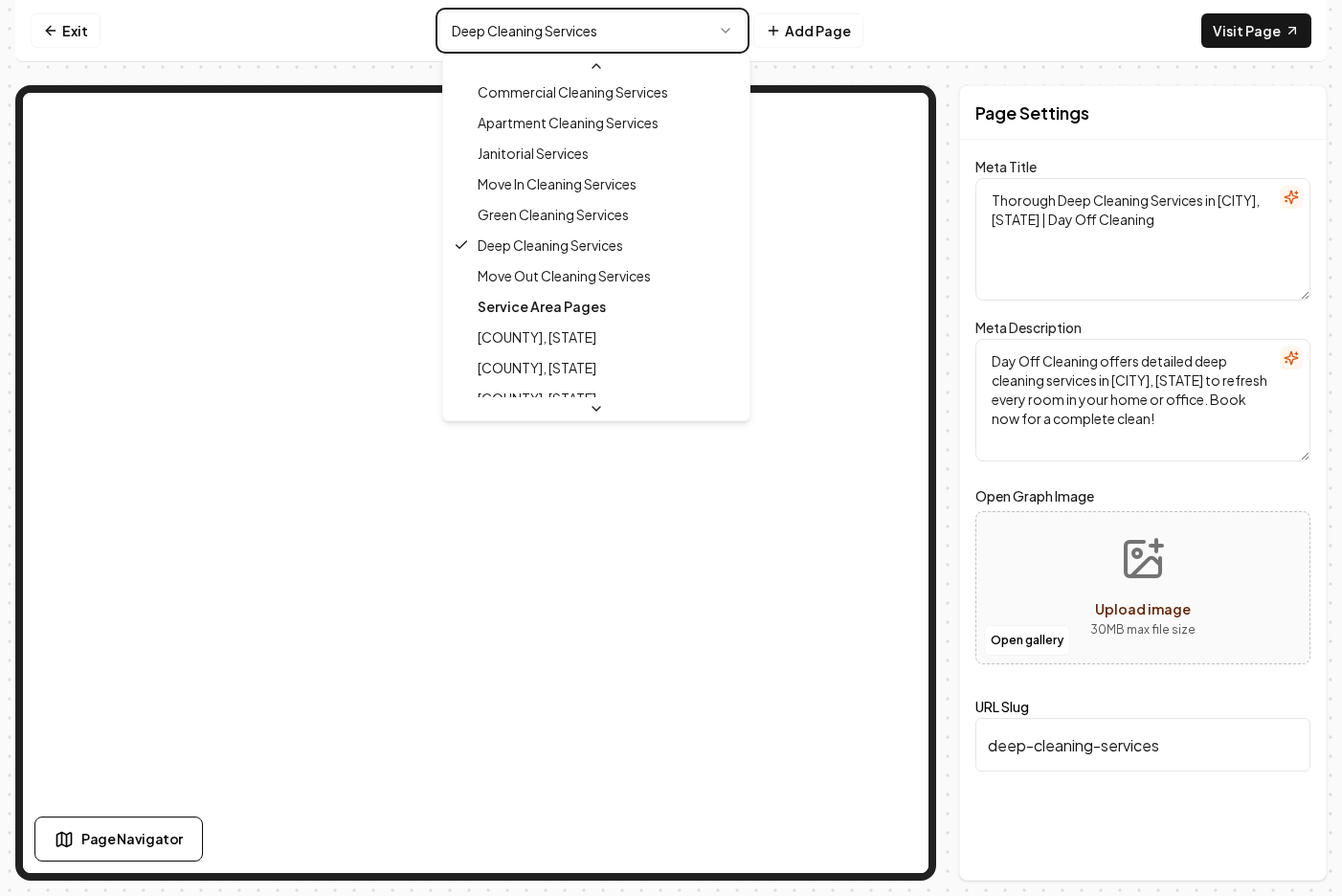 type on "Professional Move Out Cleaning Services in [CITY], [STATE] | Day Off Cleaning" 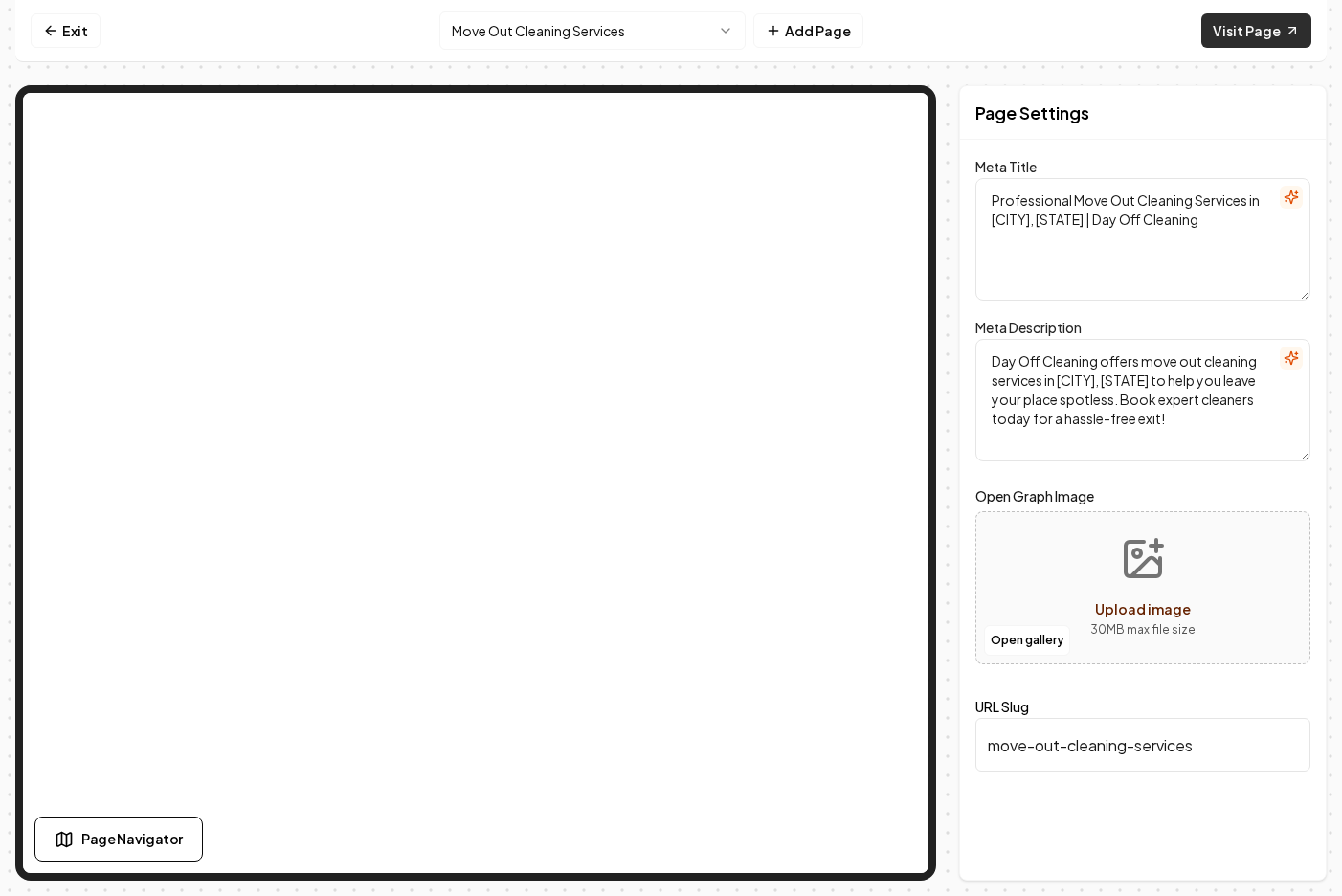 click on "Visit Page" at bounding box center (1256, 31) 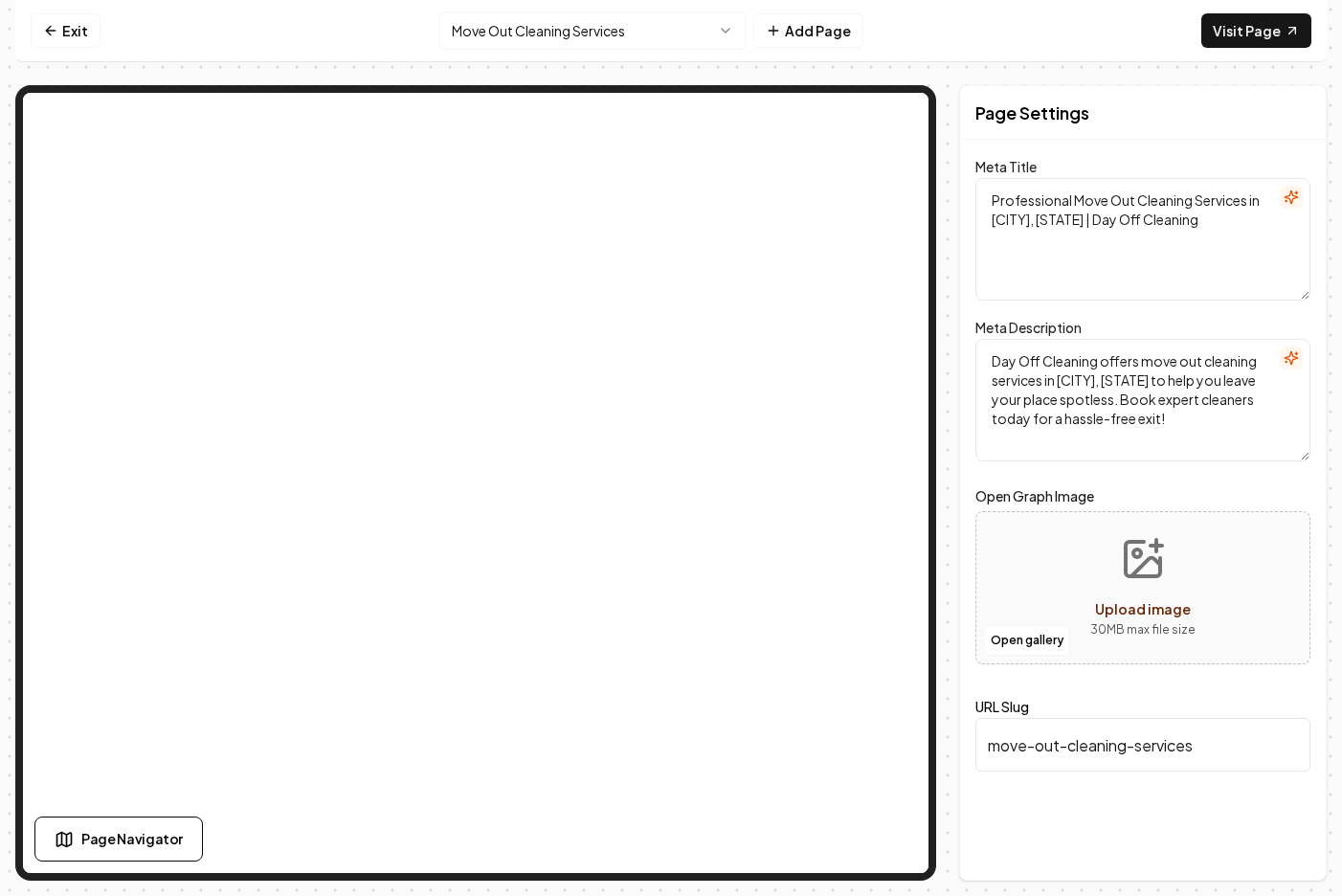 click on "Computer Required This feature is only available on a computer. Please switch to a computer to edit your site. Go back  Exit Move Out Cleaning Services Add Page Visit Page  Page Navigator Page Settings Meta Title Professional Move Out Cleaning Services in [CITY], [STATE] | Day Off Cleaning Meta Description Day Off Cleaning offers move out cleaning services in [CITY], [STATE] to help you leave your place spotless. Book expert cleaners today for a hassle-free exit! Open Graph Image Open gallery Upload image 30  MB max file size URL Slug move-out-cleaning-services Discard Changes Save Section Editor Unsupported section type /dashboard/sites/2ecf4a88-131e-4381-9766-e80657705428/pages/17092cc7-25eb-4bf5-b7bd-ad258294880c" at bounding box center (671, 448) 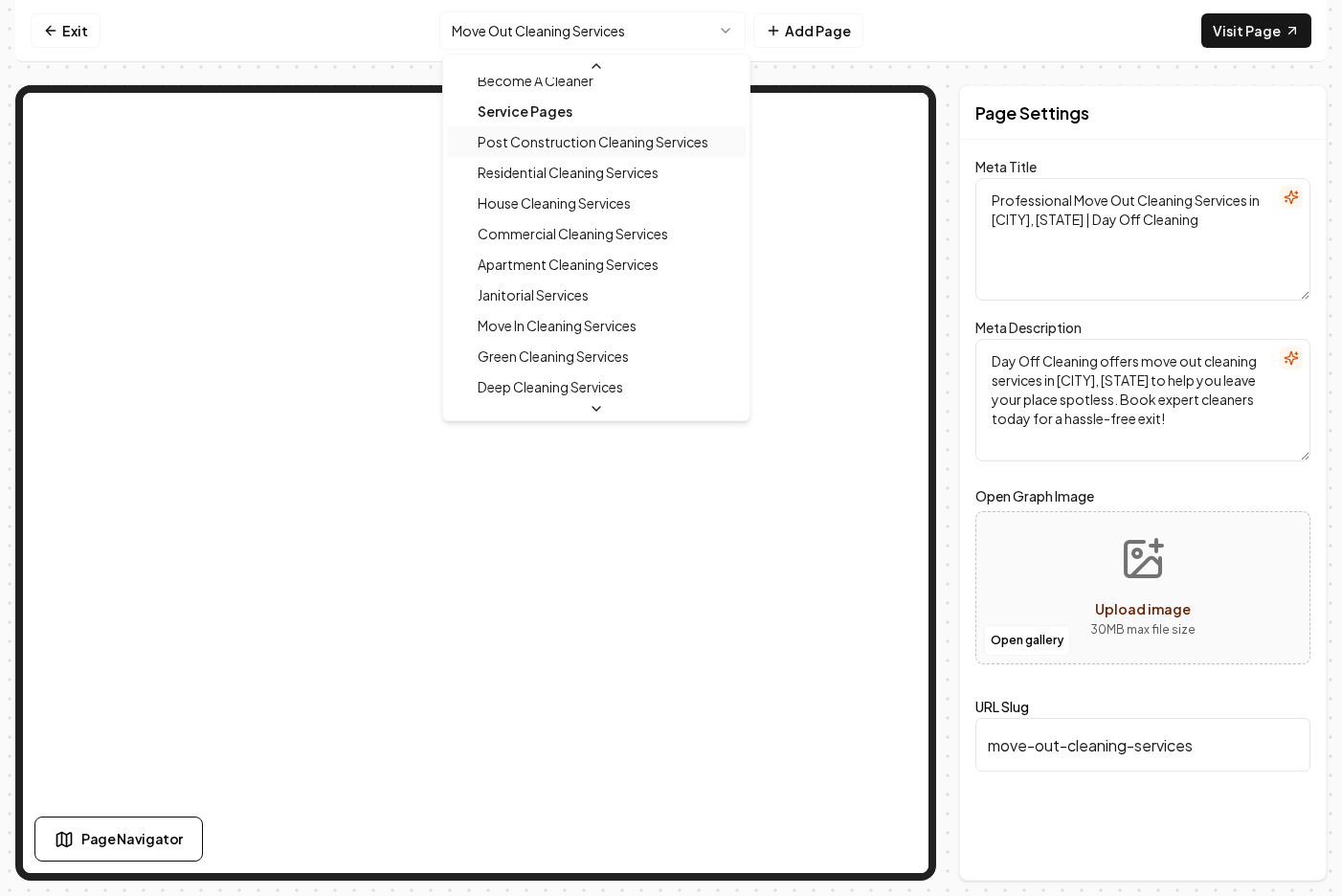 scroll, scrollTop: 198, scrollLeft: 0, axis: vertical 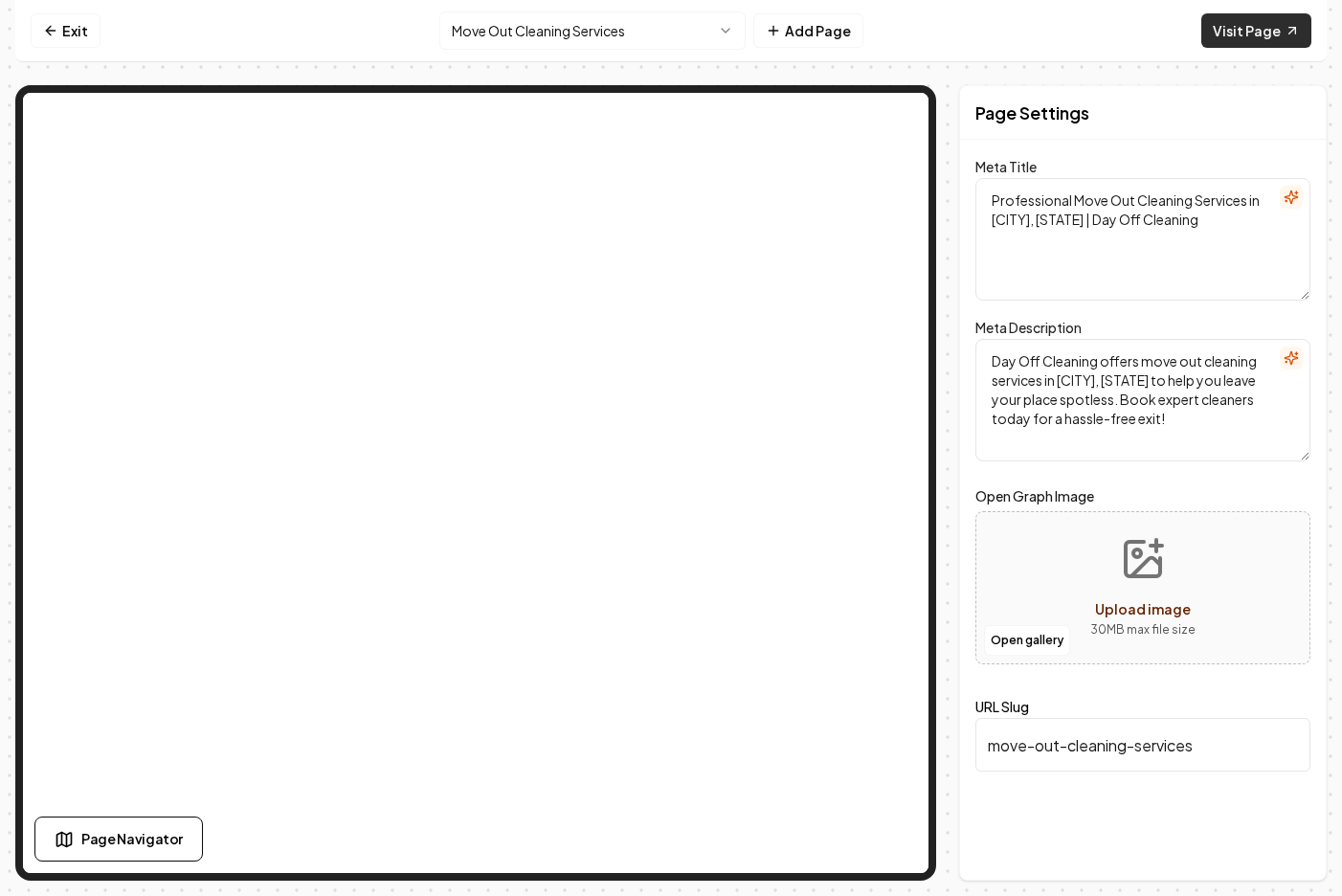 click on "Visit Page" at bounding box center (1256, 31) 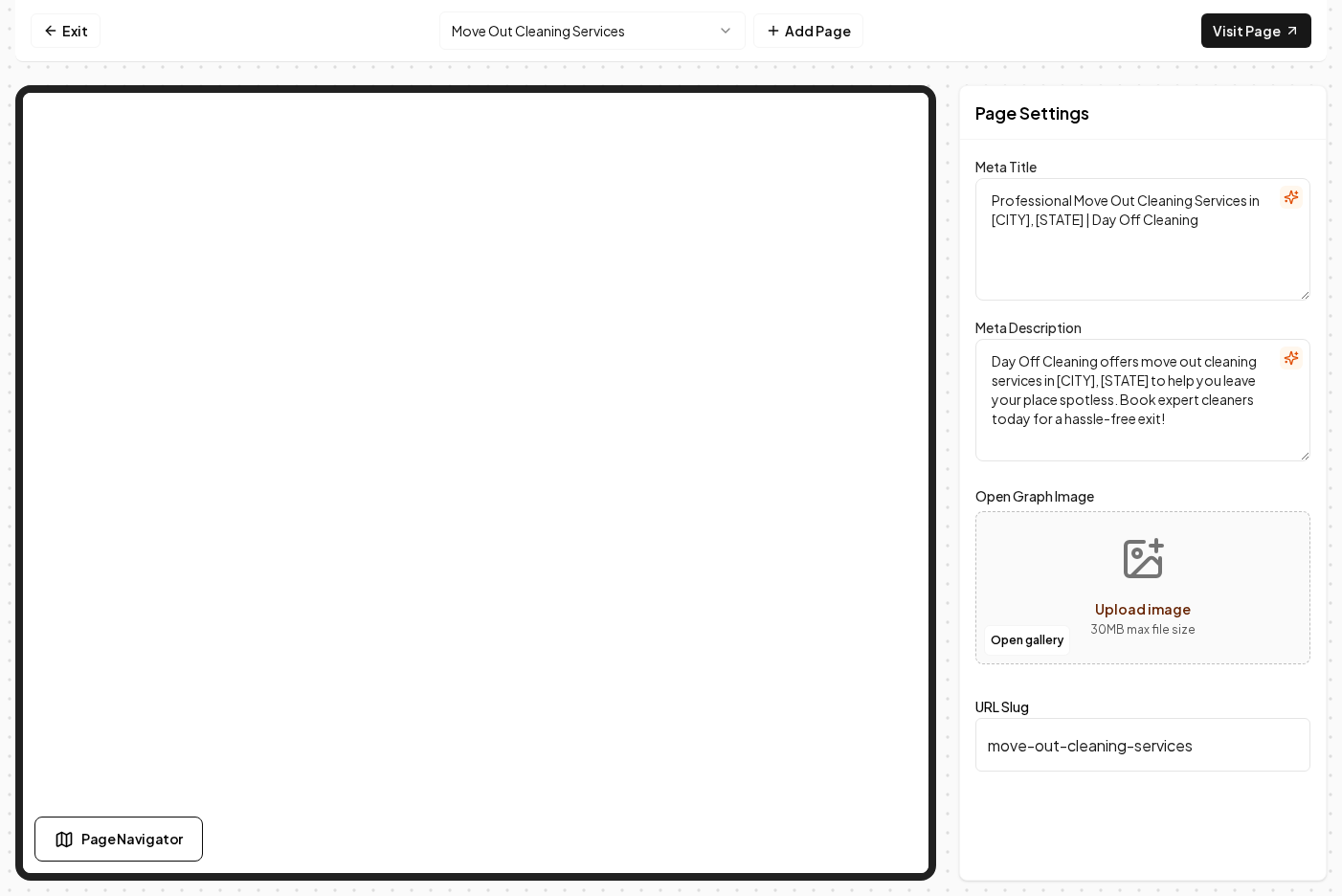 click on "Computer Required This feature is only available on a computer. Please switch to a computer to edit your site. Go back  Exit Move Out Cleaning Services Add Page Visit Page  Page Navigator Page Settings Meta Title Professional Move Out Cleaning Services in [CITY], [STATE] | Day Off Cleaning Meta Description Day Off Cleaning offers move out cleaning services in [CITY], [STATE] to help you leave your place spotless. Book expert cleaners today for a hassle-free exit! Open Graph Image Open gallery Upload image 30  MB max file size URL Slug move-out-cleaning-services Discard Changes Save Section Editor Unsupported section type /dashboard/sites/2ecf4a88-131e-4381-9766-e80657705428/pages/17092cc7-25eb-4bf5-b7bd-ad258294880c" at bounding box center (671, 448) 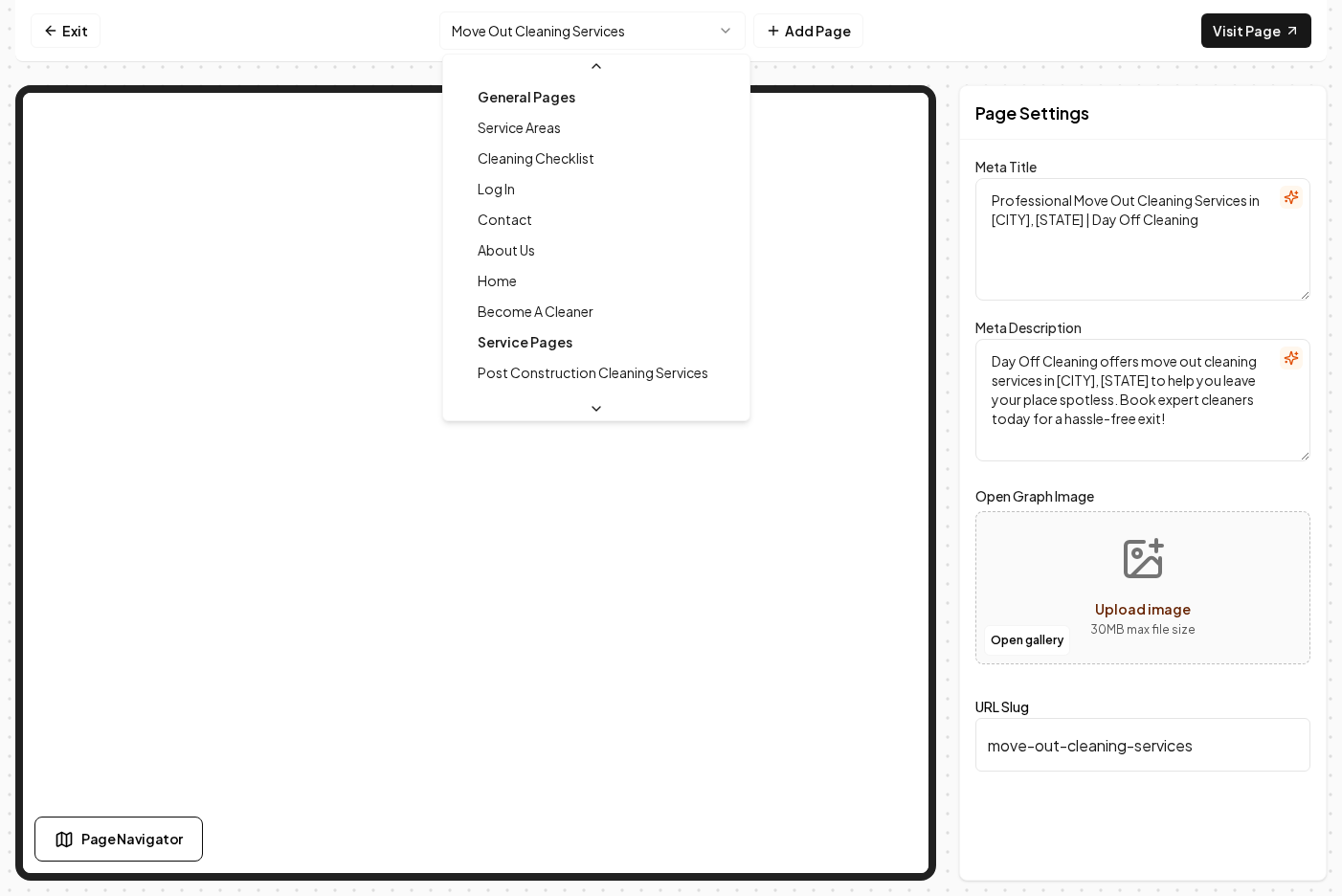 scroll, scrollTop: 266, scrollLeft: 0, axis: vertical 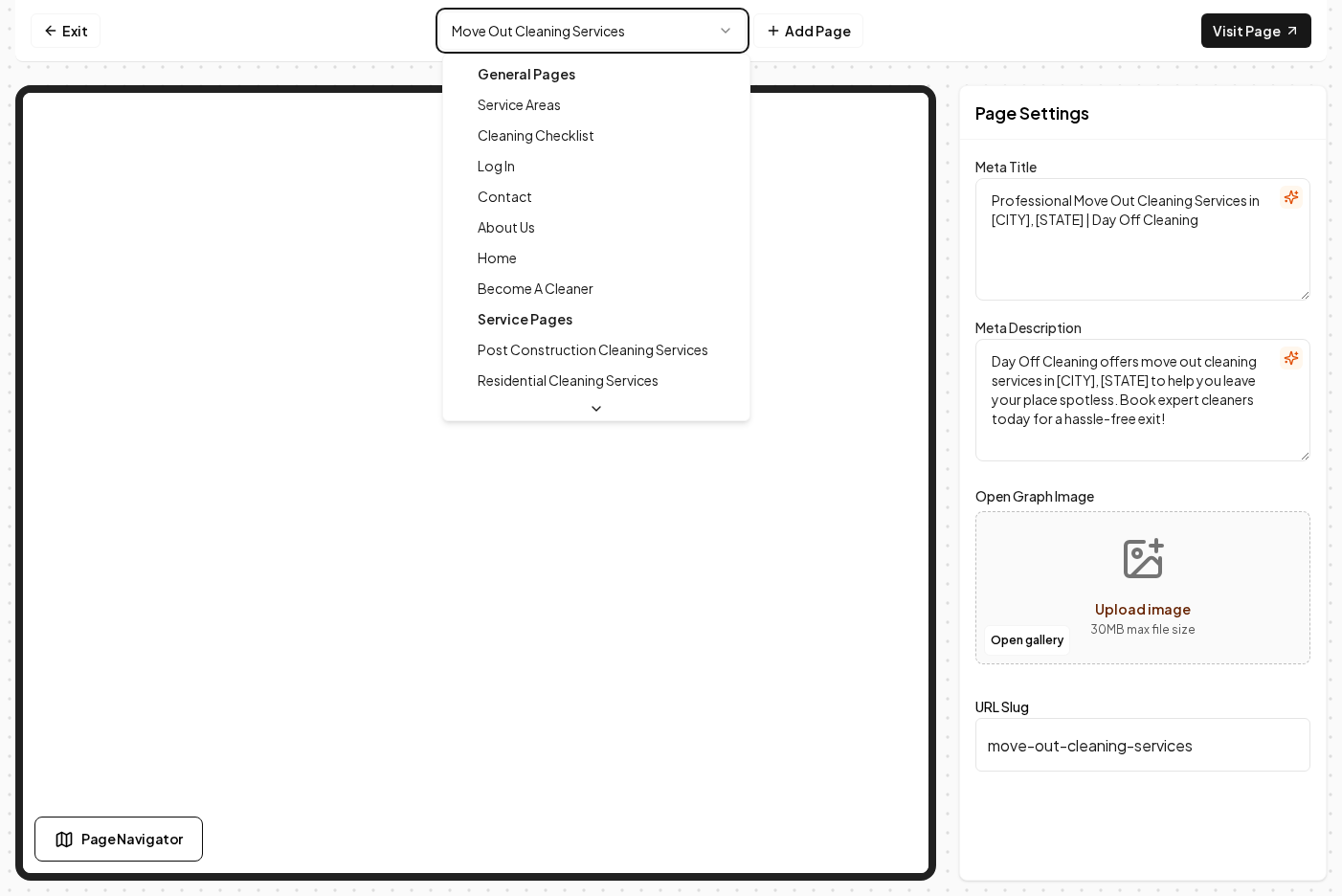 click on "Computer Required This feature is only available on a computer. Please switch to a computer to edit your site. Go back  Exit Move Out Cleaning Services Add Page Visit Page  Page Navigator Page Settings Meta Title Professional Move Out Cleaning Services in [CITY], [STATE] | Day Off Cleaning Meta Description Day Off Cleaning offers move out cleaning services in [CITY], [STATE] to help you leave your place spotless. Book expert cleaners today for a hassle-free exit! Open Graph Image Open gallery Upload image 30  MB max file size URL Slug move-out-cleaning-services Discard Changes Save Section Editor Unsupported section type /dashboard/sites/2ecf4a88-131e-4381-9766-e80657705428/pages/17092cc7-25eb-4bf5-b7bd-ad258294880c General Pages Service Areas Cleaning Checklist Log In Contact About Us Home Become A Cleaner Service Pages Post Construction Cleaning Services Residential Cleaning Services House Cleaning Services Commercial Cleaning Services Apartment Cleaning Services Janitorial Services Move In Cleaning Services Green Cleaning Services Deep Cleaning Services Move Out Cleaning Services Post Construction Cleaning Services Service Area Pages Wake County, NC Orange County, NC Durham County, NC Apex, NC Raleigh, NC Durham, NC Cary, NC Garner, NC Wake Forest, NC Legal Pages Privacy Policy Terms of Service" at bounding box center [671, 448] 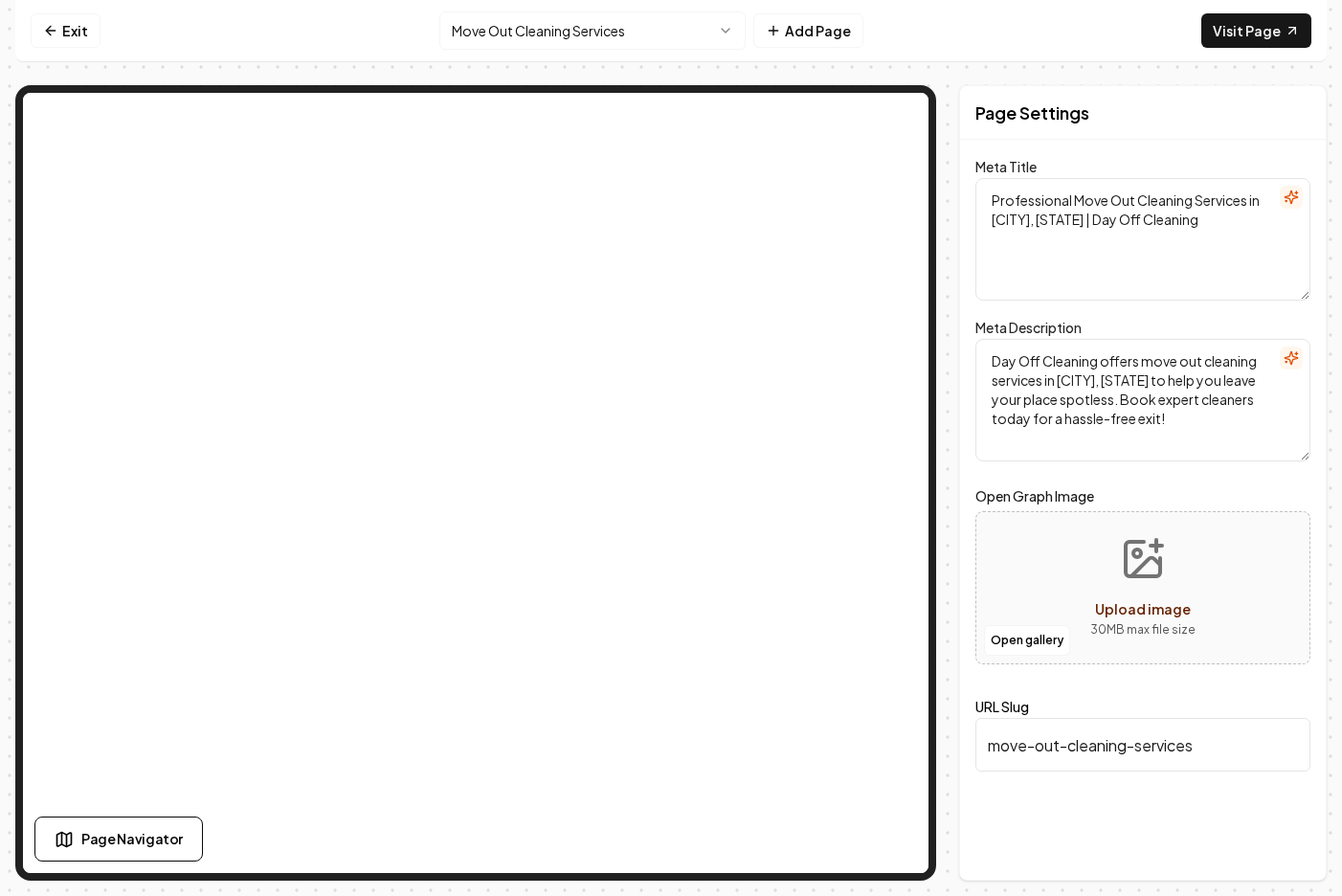 click on "Exit" at bounding box center [65, 31] 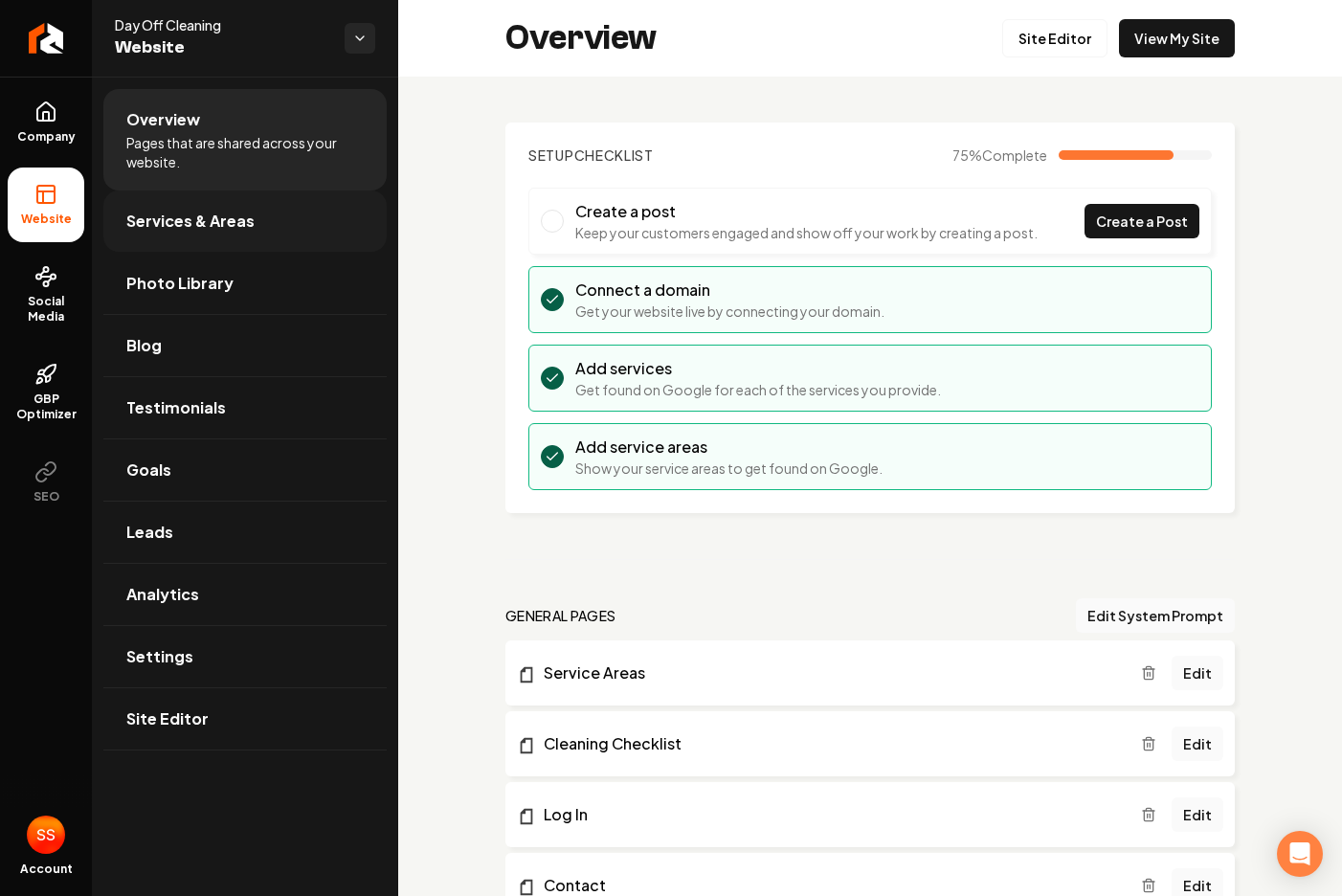 click on "Services & Areas" at bounding box center (245, 221) 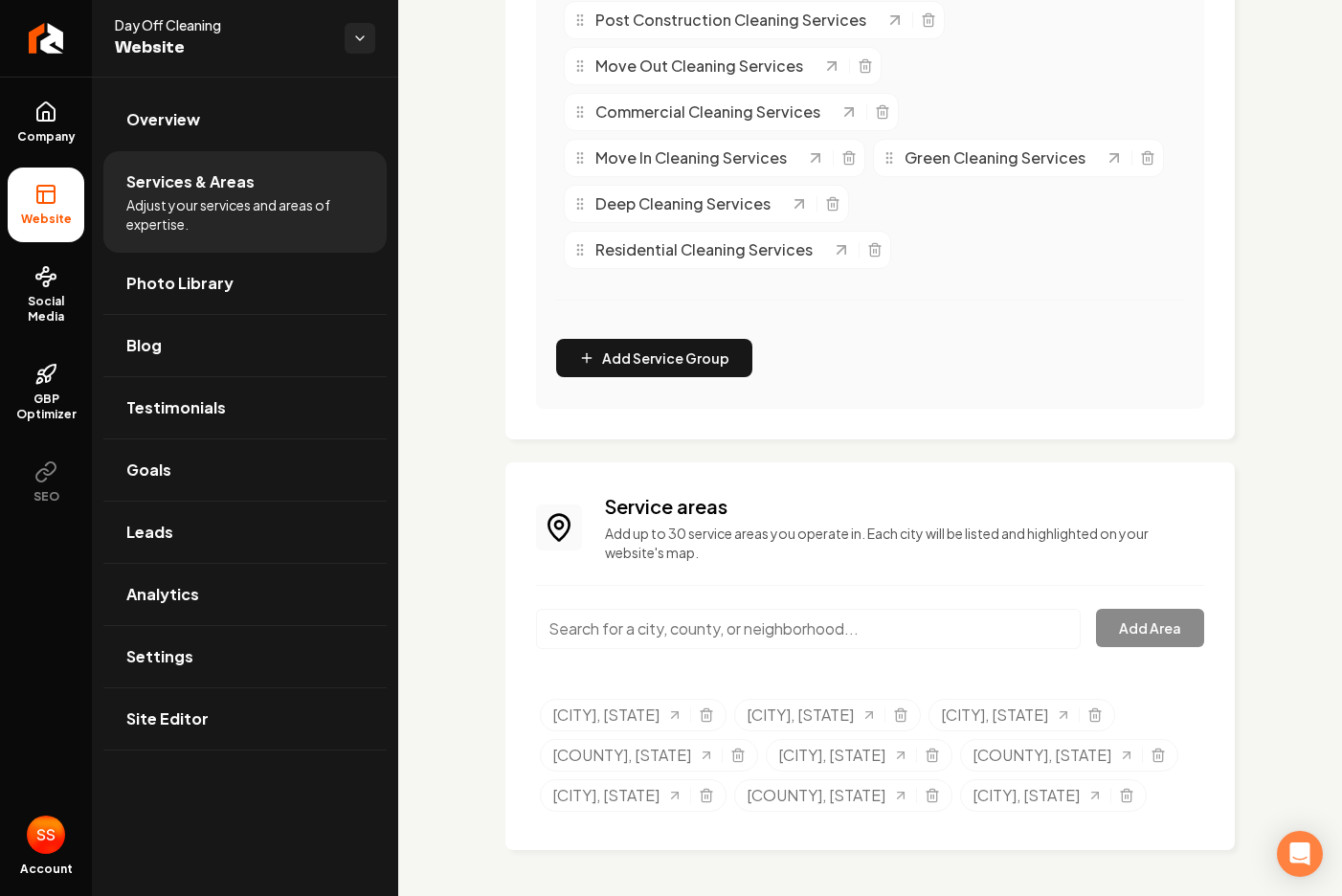 scroll, scrollTop: 0, scrollLeft: 0, axis: both 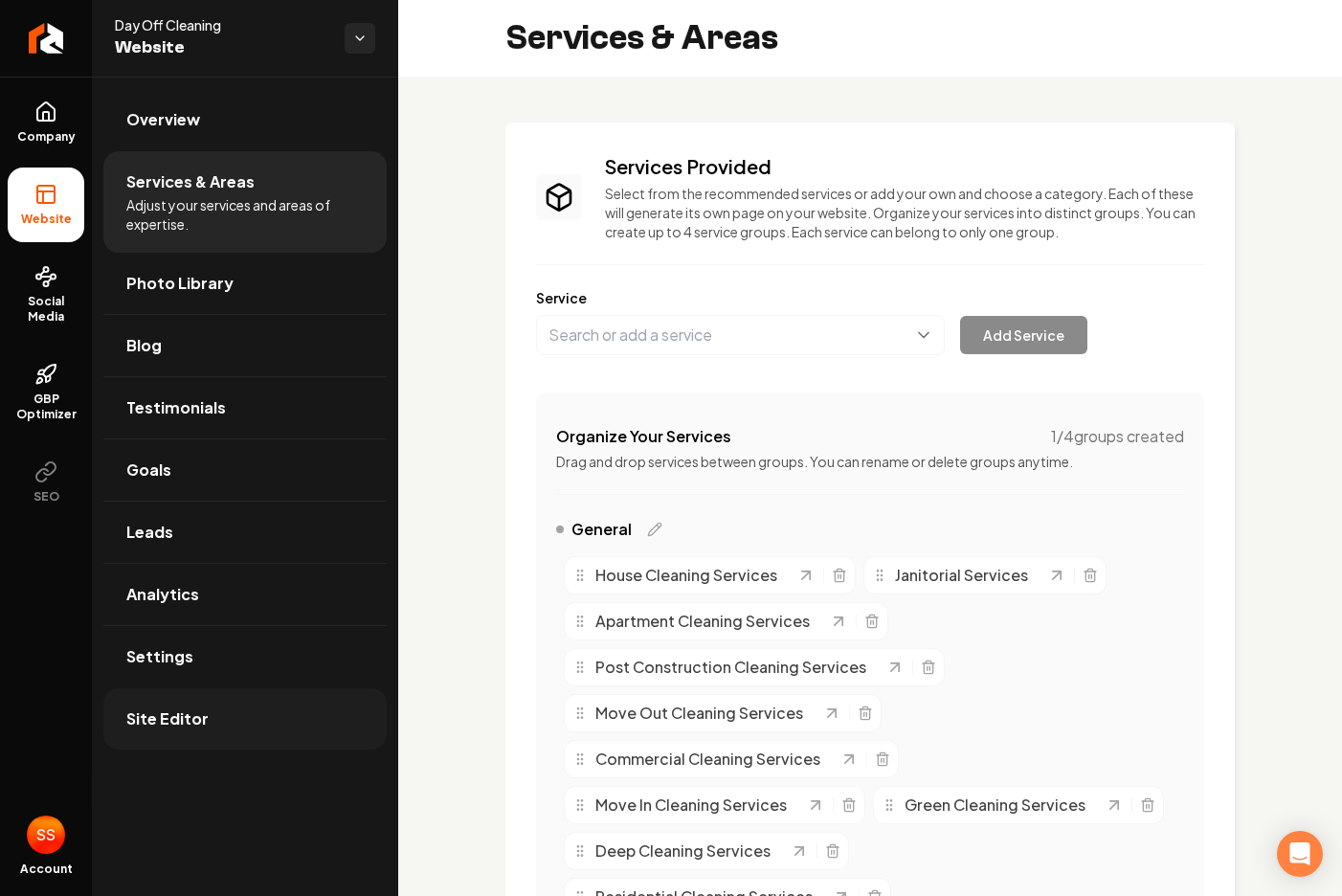 click on "Site Editor" at bounding box center [245, 719] 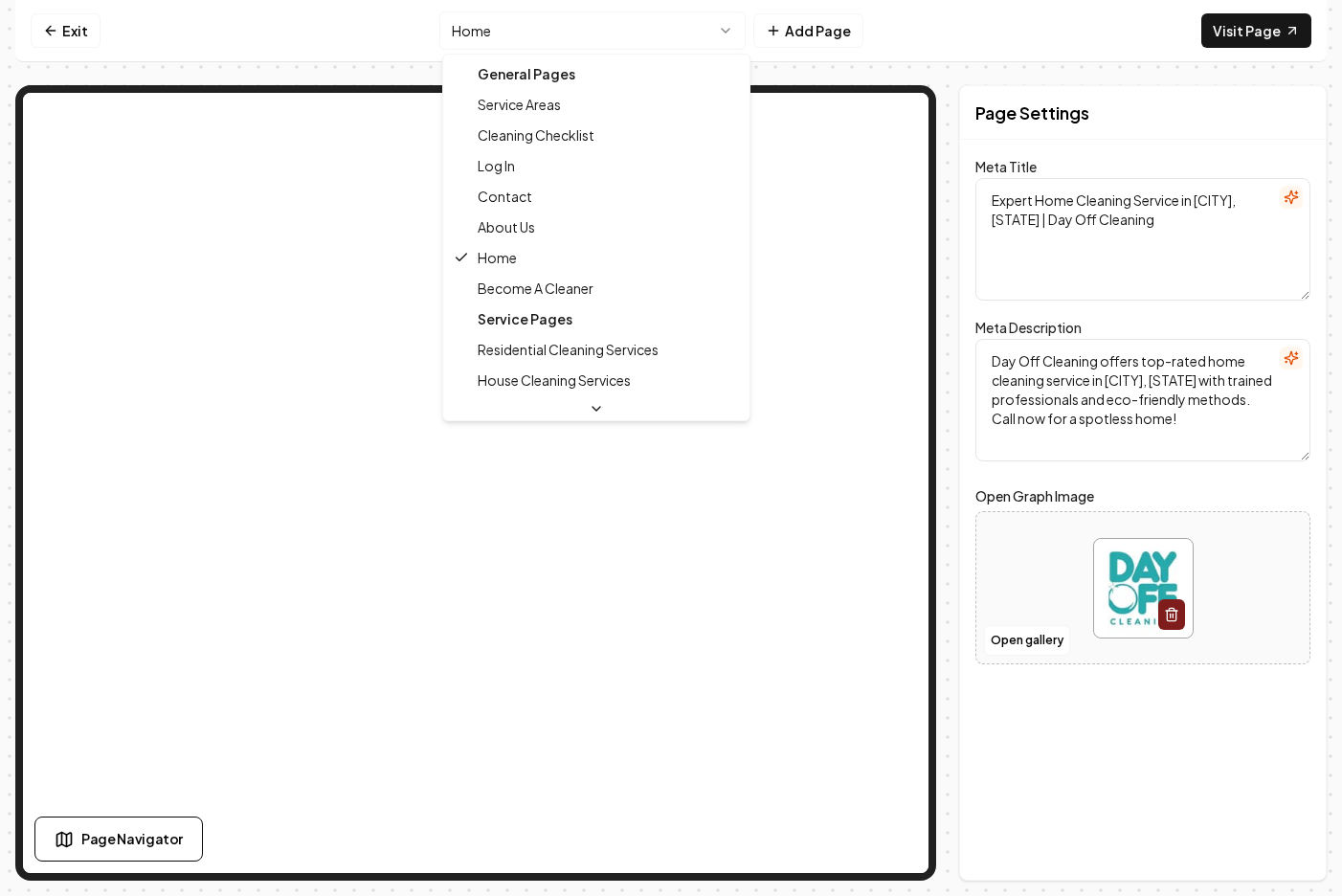 click on "Computer Required This feature is only available on a computer. Please switch to a computer to edit your site. Go back  Exit Home Add Page Visit Page  Page Navigator Page Settings Meta Title Expert Home Cleaning Service in [CITY], [STATE] | Day Off Cleaning Meta Description Day Off Cleaning offers top-rated home cleaning service in [CITY], [STATE] with trained professionals and eco-friendly methods. Call now for a spotless home! Open Graph Image Open gallery Discard Changes Save Section Editor Unsupported section type /dashboard/sites/2ecf4a88-131e-4381-9766-e80657705428/pages/825b1a65-105d-4971-8b73-47ccfaf19d08 General Pages Service Areas Cleaning Checklist Log In Contact About Us Home Become A Cleaner Service Pages Residential Cleaning Services House Cleaning Services Commercial Cleaning Services Apartment Cleaning Services Janitorial Services Move In Cleaning Services Green Cleaning Services Deep Cleaning Services Move Out Cleaning Services Post Construction Cleaning Services Service Area Pages [COUNTY], [STATE]" at bounding box center [671, 448] 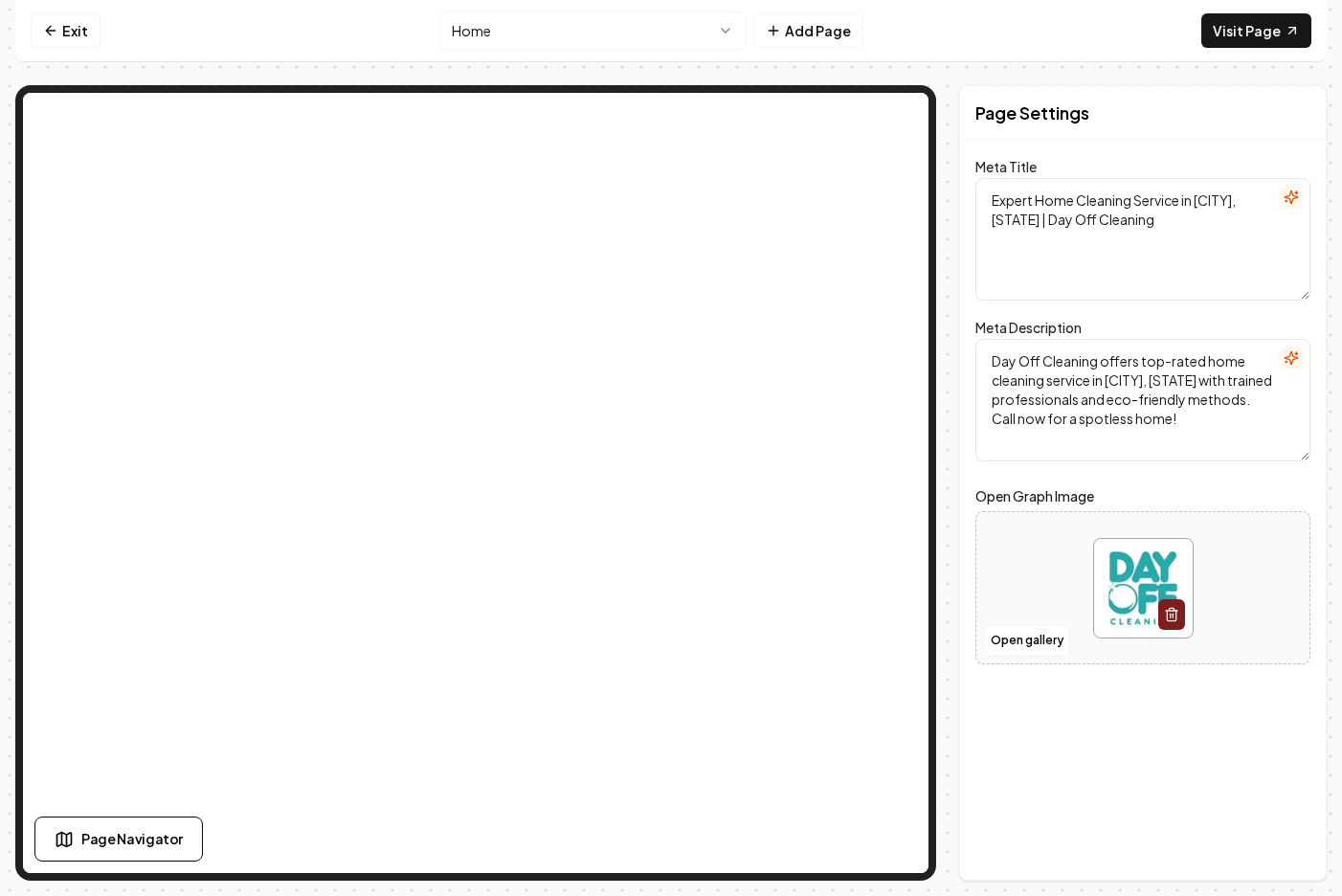 click on "Computer Required This feature is only available on a computer. Please switch to a computer to edit your site. Go back  Exit Home Add Page Visit Page  Page Navigator Page Settings Meta Title Expert Home Cleaning Service in [CITY], [STATE] | Day Off Cleaning Meta Description Day Off Cleaning offers top-rated home cleaning service in [CITY], [STATE] with trained professionals and eco-friendly methods. Call now for a spotless home! Open Graph Image Open gallery Discard Changes Save Section Editor Unsupported section type /dashboard/sites/2ecf4a88-131e-4381-9766-e80657705428/pages/825b1a65-105d-4971-8b73-47ccfaf19d08" at bounding box center [671, 448] 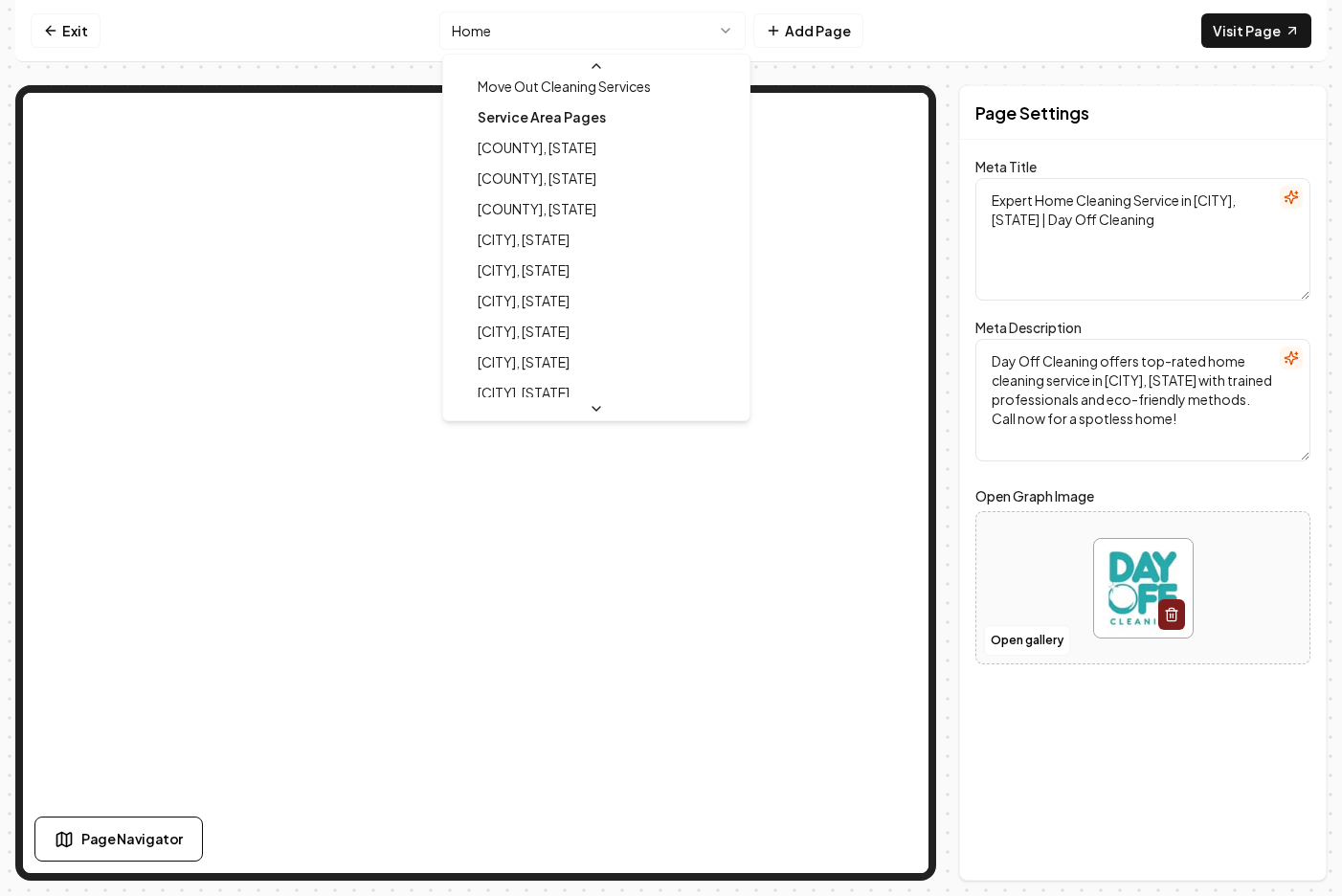 scroll, scrollTop: 555, scrollLeft: 0, axis: vertical 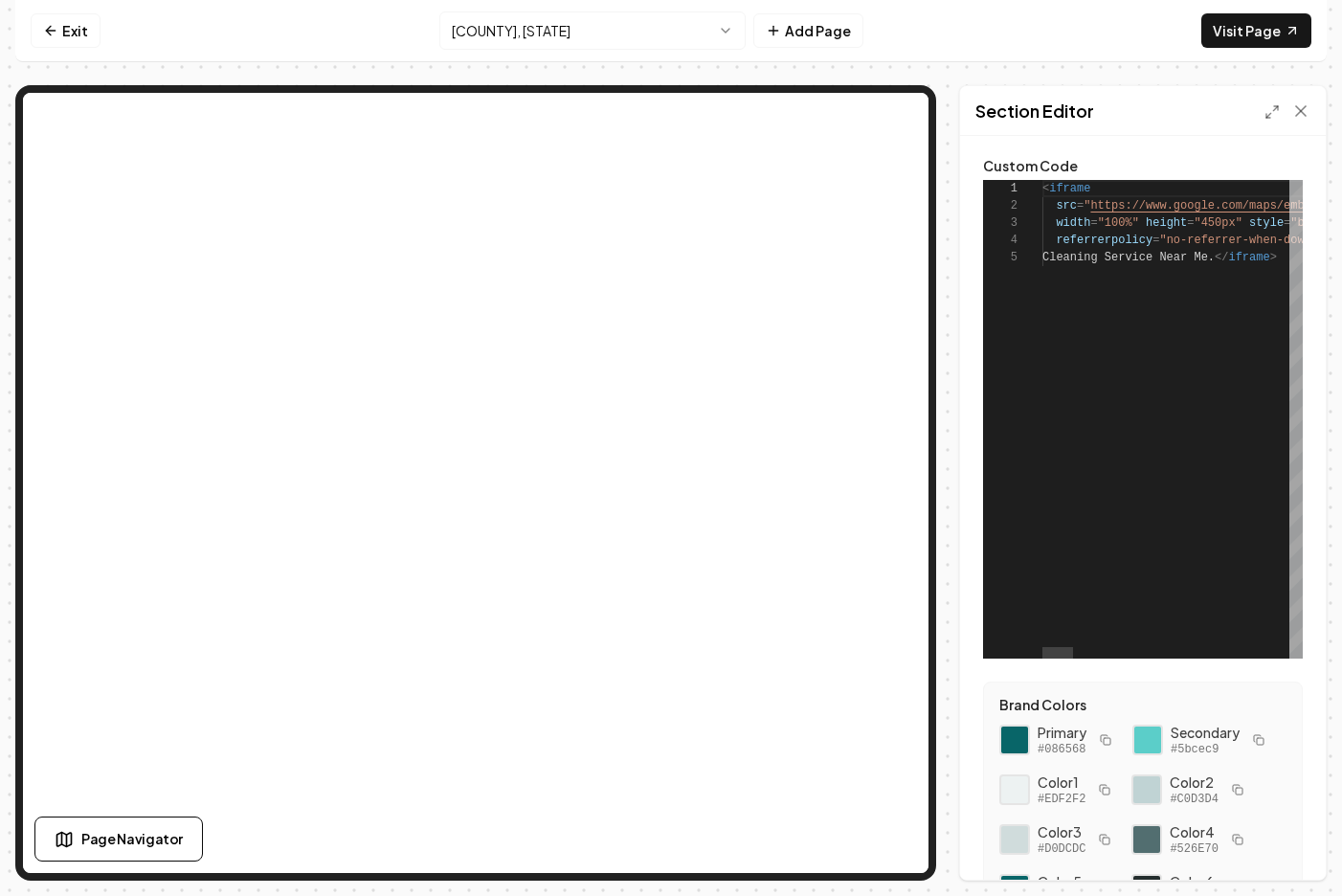 click on "< iframe <br /> src = " https://www.google.com/maps/embed?pb=!1m18!1m12!1m 3!1d334650.439512623!2d-79.25544422008122!3d36.062 08368694459!2m3!1f0!2f0!3f0!3m2!1i1024!2i768!4f13. 1!3m3!1m2!1s0x89acdd65dbd3e811%3A0x49b749c57542ea3 e!2s[COUNTY]%20[STATE]%2C%20USA!5e1!3m2!1sen! 2sin!4v1753988070013!5m2!1sen!2sin " <br /> width = "100%" <br /> height = "450px" <br /> style = "border:0;" <br /> allowfullscreen = "" <br /> loading = "lazy" <br /> <br /> referrerpolicy = "no-referrer-when-downgrade" > House<br /> Cleaning<br /> Service<br /> in<br /> [COUNTY],<br /> [STATE]<br /> |<br /> Day<br /> Off<br /> Cleaning.<br /> House<br /> <br /> Cleaning<br /> Service<br /> Near<br /> Me.<br /> </ iframe >" at bounding box center [2072, 419] 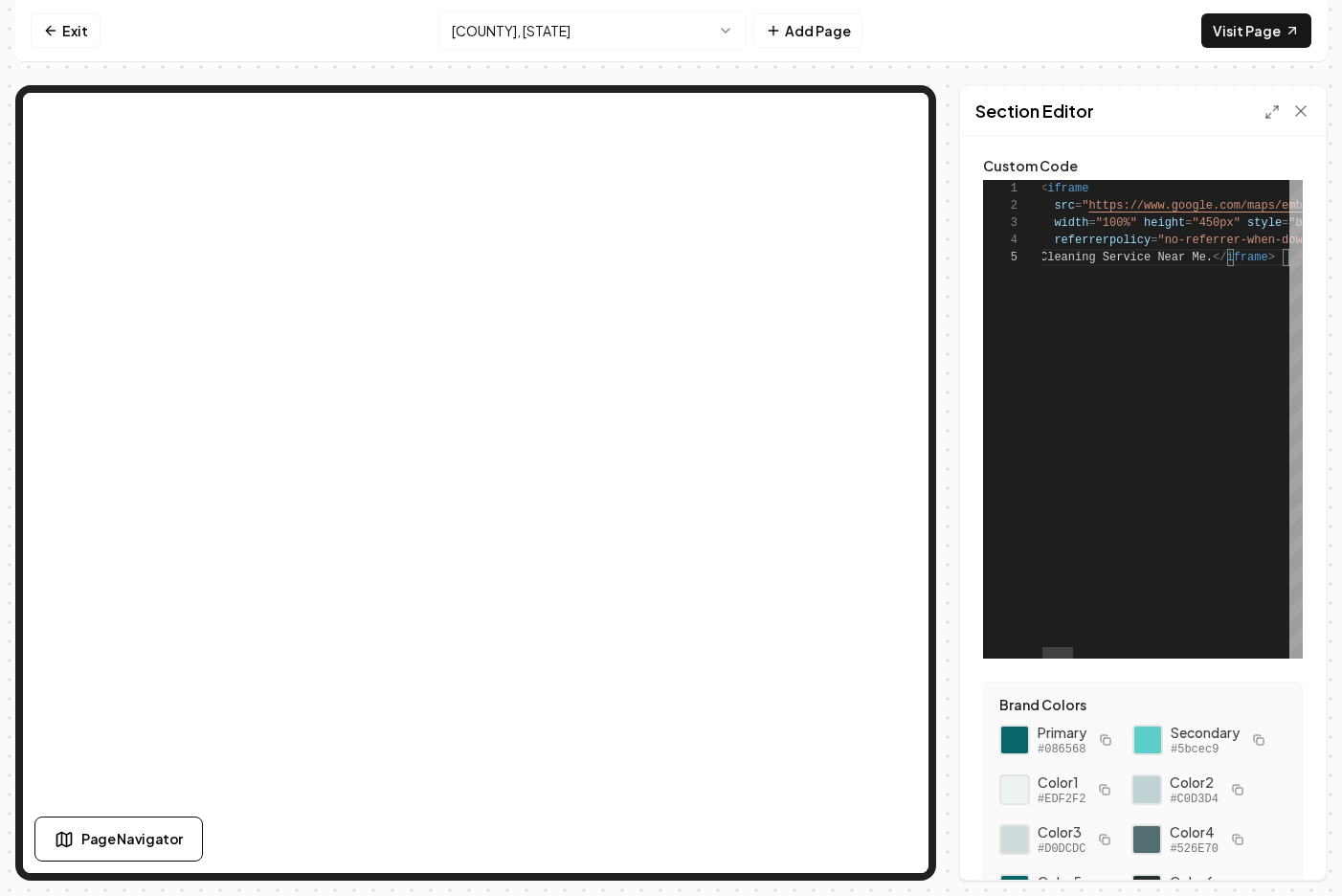 type on "**********" 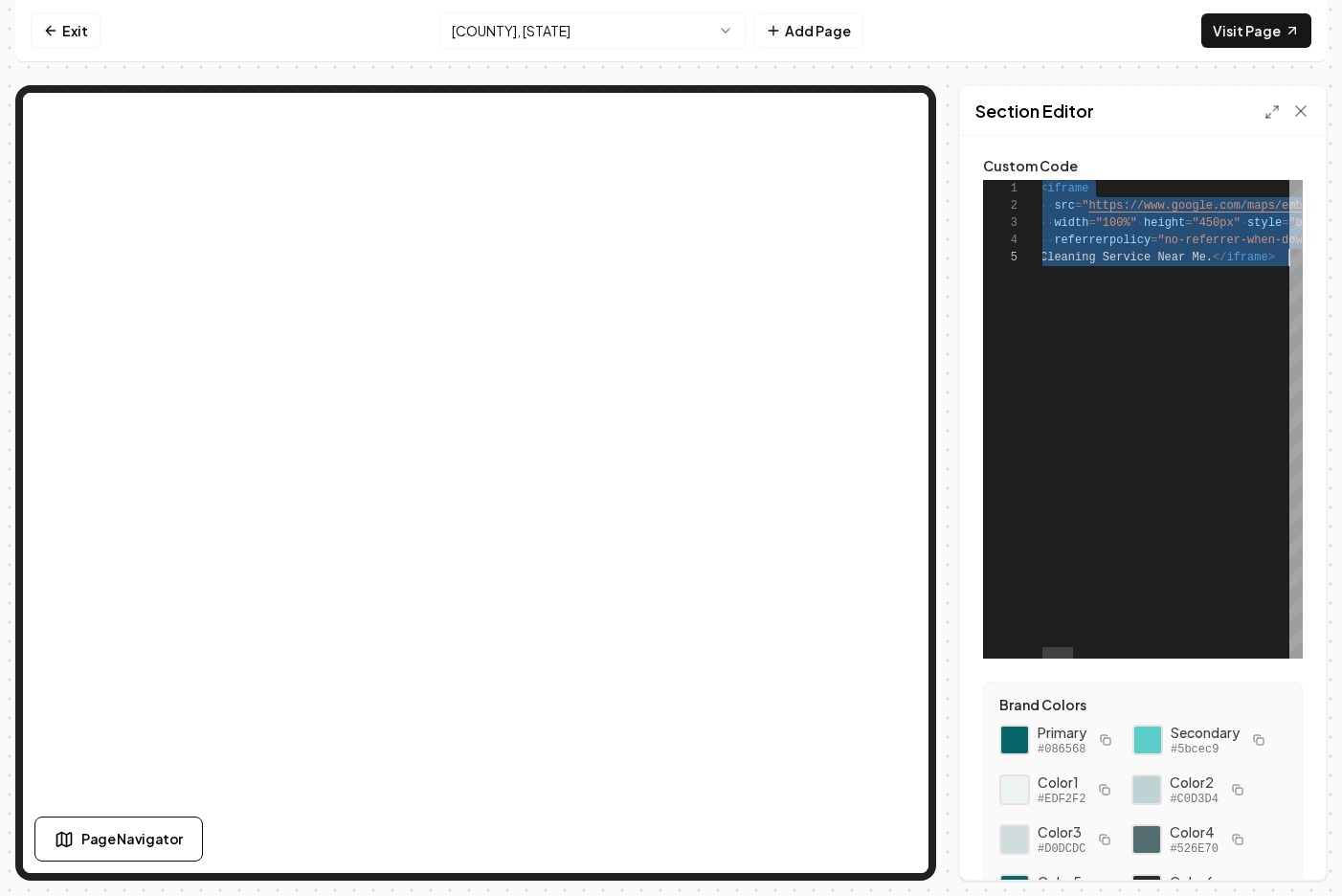 scroll, scrollTop: 0, scrollLeft: 249, axis: horizontal 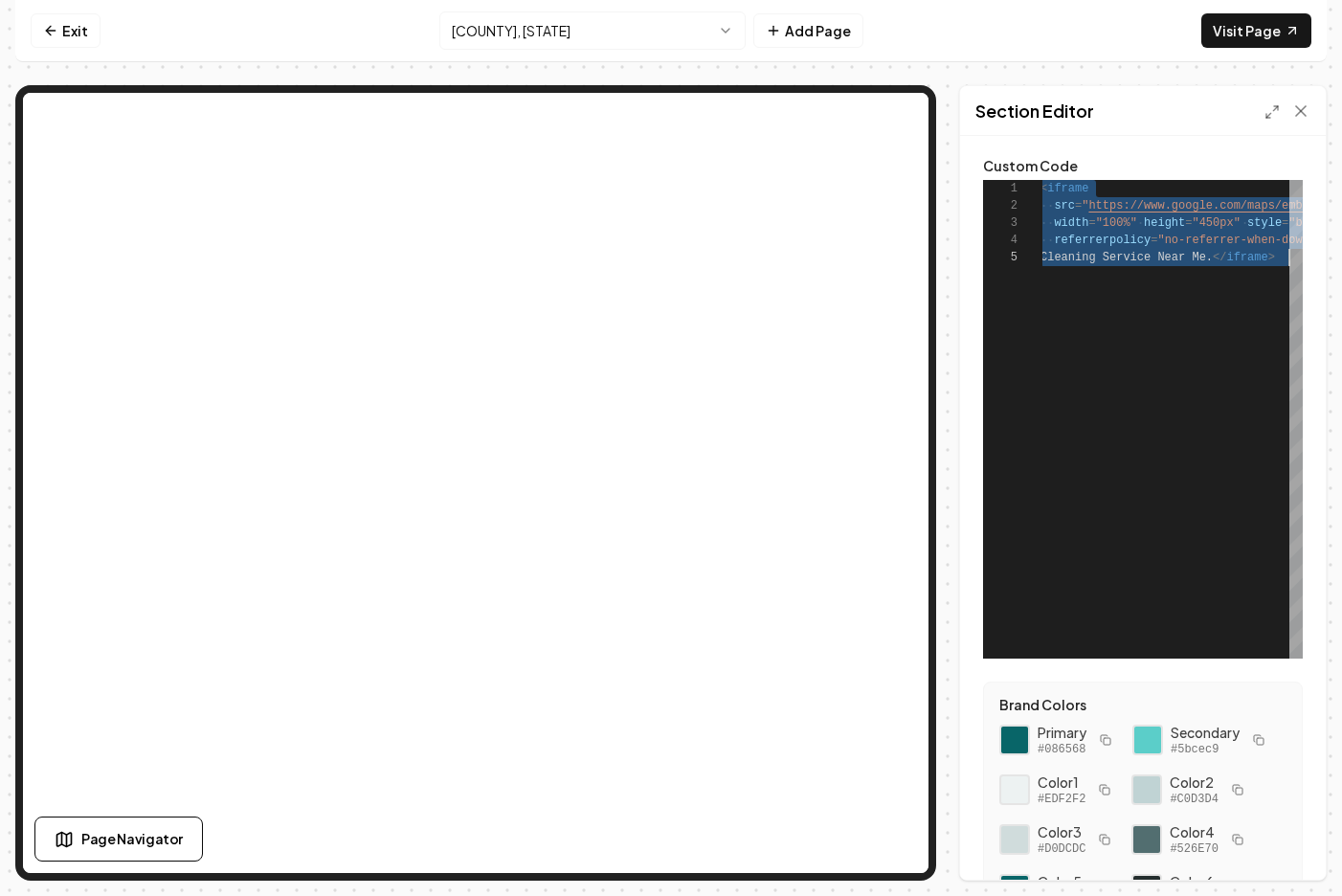 click on "Computer Required This feature is only available on a computer. Please switch to a computer to edit your site. Go back Exit [COUNTY], [STATE] Add Page Visit Page Page Navigator Page Settings Section Editor Custom Code 1 2 3 4 5 < iframe <br /> src = " https://www.google.com/maps/embed?pb=!1m18!1m12!1m 3!1d334650.439512623!2d-79.25544422008122!3d36.062 08368694459!2m3!1f0!2f0!3f0!3m2!1i1024!2i768!4f13. 1!3m3!1m2!1s0x89acdd65dbd3e811%3A0x49b749c57542ea3 e!2s[COUNTY]%20[STATE]%2C%20USA!5e1!3m2!1sen! 2sin!4v1753988070013!5m2!1sen!2sin " <br /> width = "100%" <br /> height = "450px" <br /> style = "border:0;" <br /> allowfullscreen = "" <br /> loading = "lazy" <br /> <br /> referrerpolicy = "no-referrer-when-downgrade" > House<br /> Cleaning<br /> Service<br /> in<br /> [COUNTY],<br /> [STATE]<br /> |<br /> Day<br /> Off<br /> Cleaning.<br /> House<br /> <br /> Cleaning<br /> Service<br /> Near<br /> Me.<br /> </ iframe > Brand Colors Primary #086568 Secondary #5bcec9 Color 1 #EDF2F2 Color 2 #C0D3D4 Color 3 #D0DCDC Color 4 #526E70 Color 5 #086568 Color 6 #242E2E Color 7 #081616 Discard Changes Save" at bounding box center (671, 448) 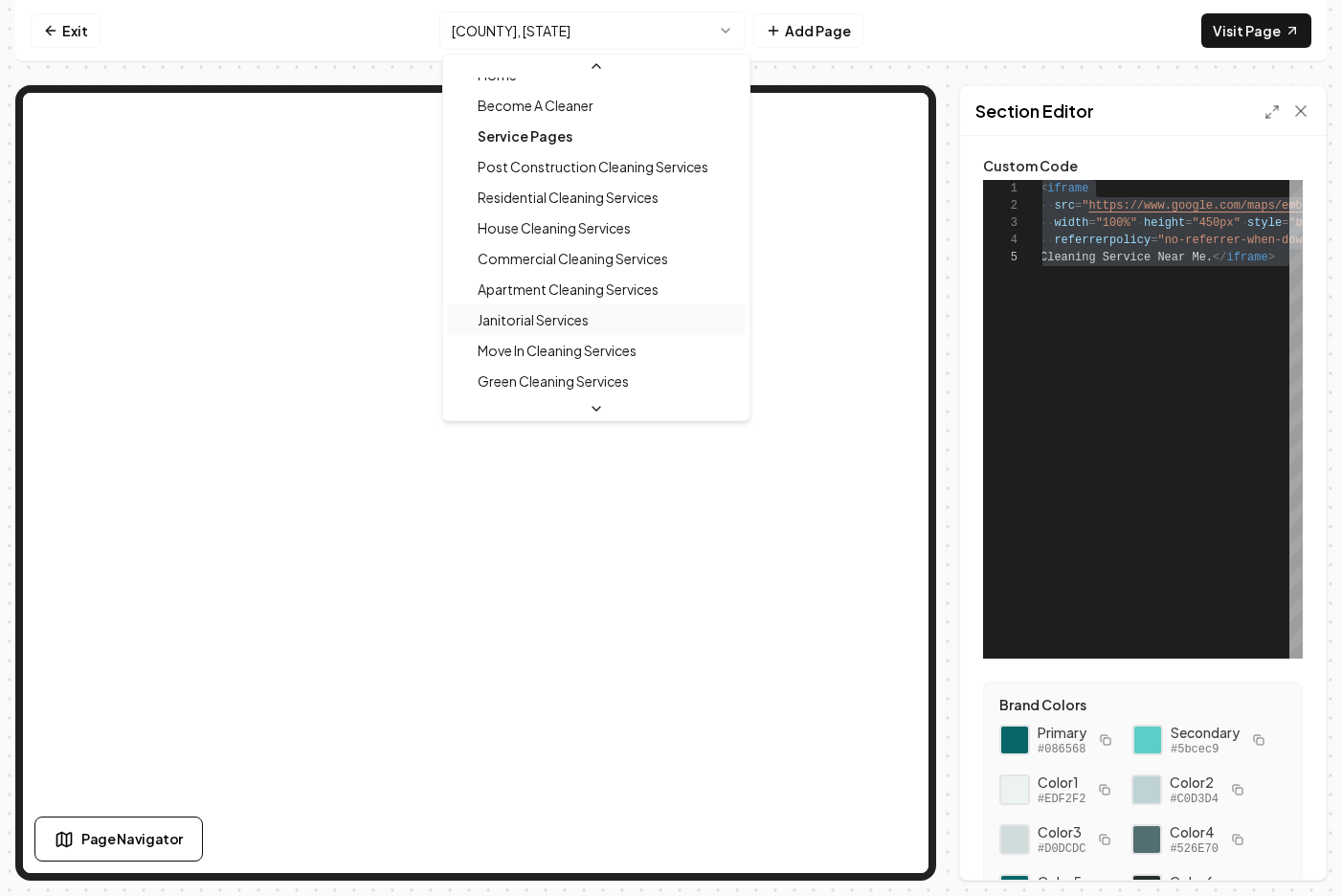 scroll, scrollTop: 40, scrollLeft: 0, axis: vertical 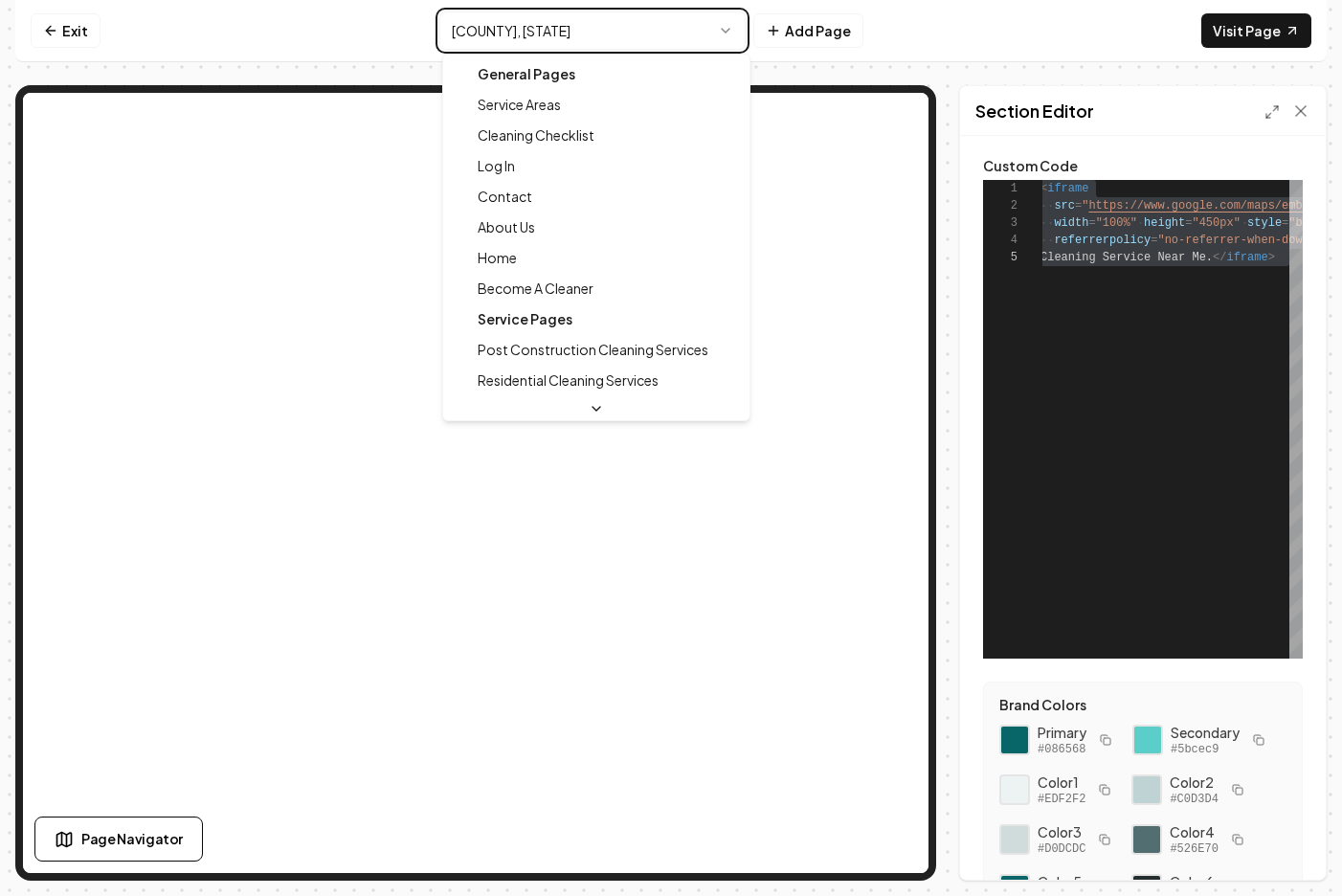 click on "Computer Required This feature is only available on a computer. Please switch to a computer to edit your site. Go back Exit [COUNTY], [STATE] Add Page Visit Page Page Navigator Page Settings Section Editor Custom Code 1 2 3 4 5 < iframe <br /> src = " https://www.google.com/maps/embed?pb=!1m18!1m12!1m 3!1d334650.439512623!2d-79.25544422008122!3d36.062 08368694459!2m3!1f0!2f0!3f0!3m2!1i1024!2i768!4f13. 1!3m3!1m2!1s0x89acdd65dbd3e811%3A0x49b749c57542ea3 e!2s[COUNTY]%20[STATE]%2C%20USA!5e1!3m2!1sen! 2sin!4v1753988070013!5m2!1sen!2sin " <br /> width = "100%" <br /> height = "450px" <br /> style = "border:0;" <br /> allowfullscreen = "" <br /> loading = "lazy" <br /> <br /> referrerpolicy = "no-referrer-when-downgrade" > House<br /> Cleaning<br /> Service<br /> in<br /> [COUNTY],<br /> [STATE]<br /> |<br /> Day<br /> Off<br /> Cleaning.<br /> House<br /> <br /> Cleaning<br /> Service<br /> Near<br /> Me.<br /> </ iframe > Brand Colors Primary #086568 Secondary #5bcec9 Color 1 #EDF2F2 Color 2 #C0D3D4 Color 3 #D0DCDC Color 4 #526E70 Color 5 #086568 Color 6 #242E2E Color 7 #081616 Discard Changes Save Log In" at bounding box center (671, 448) 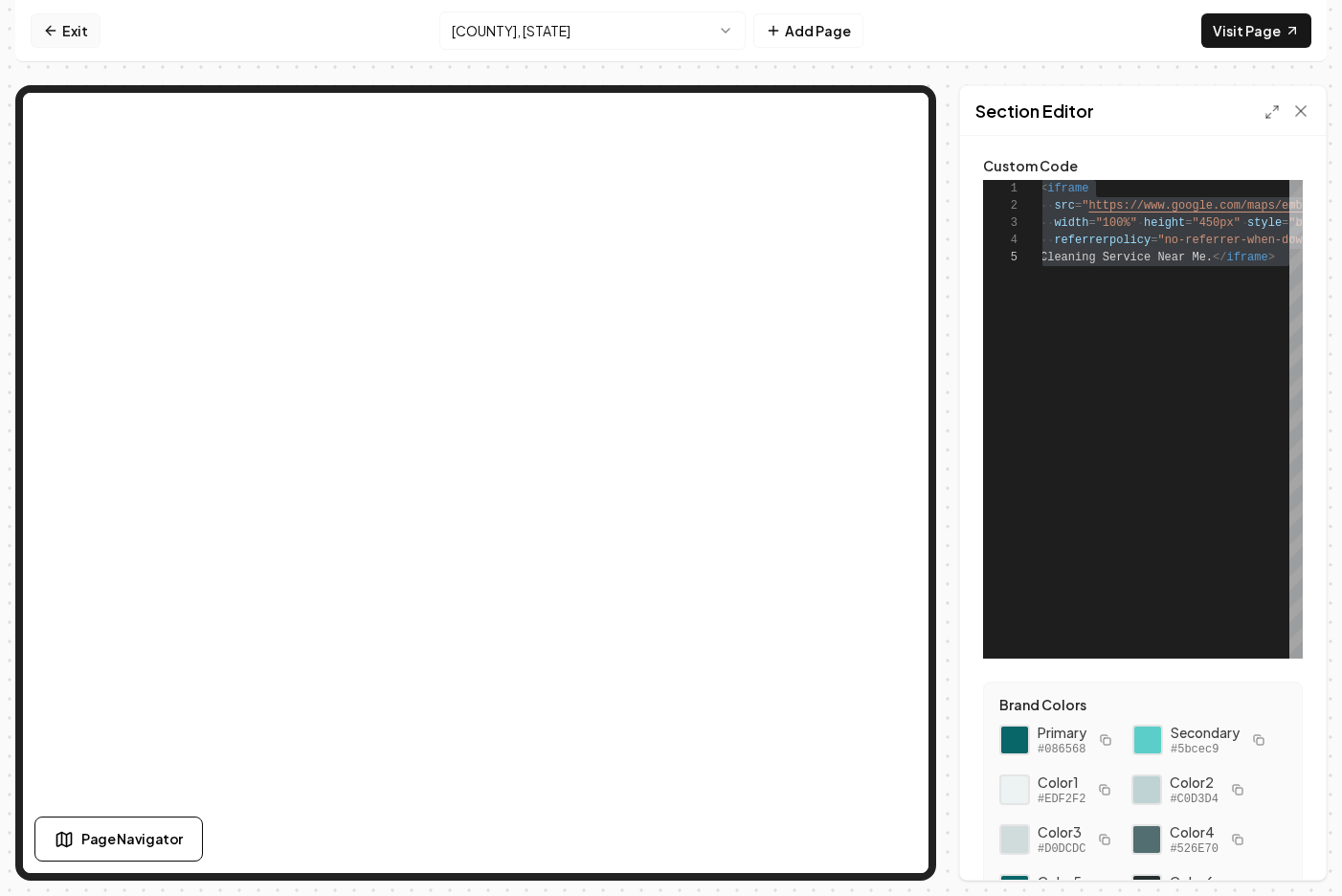 click on "Exit" at bounding box center [65, 31] 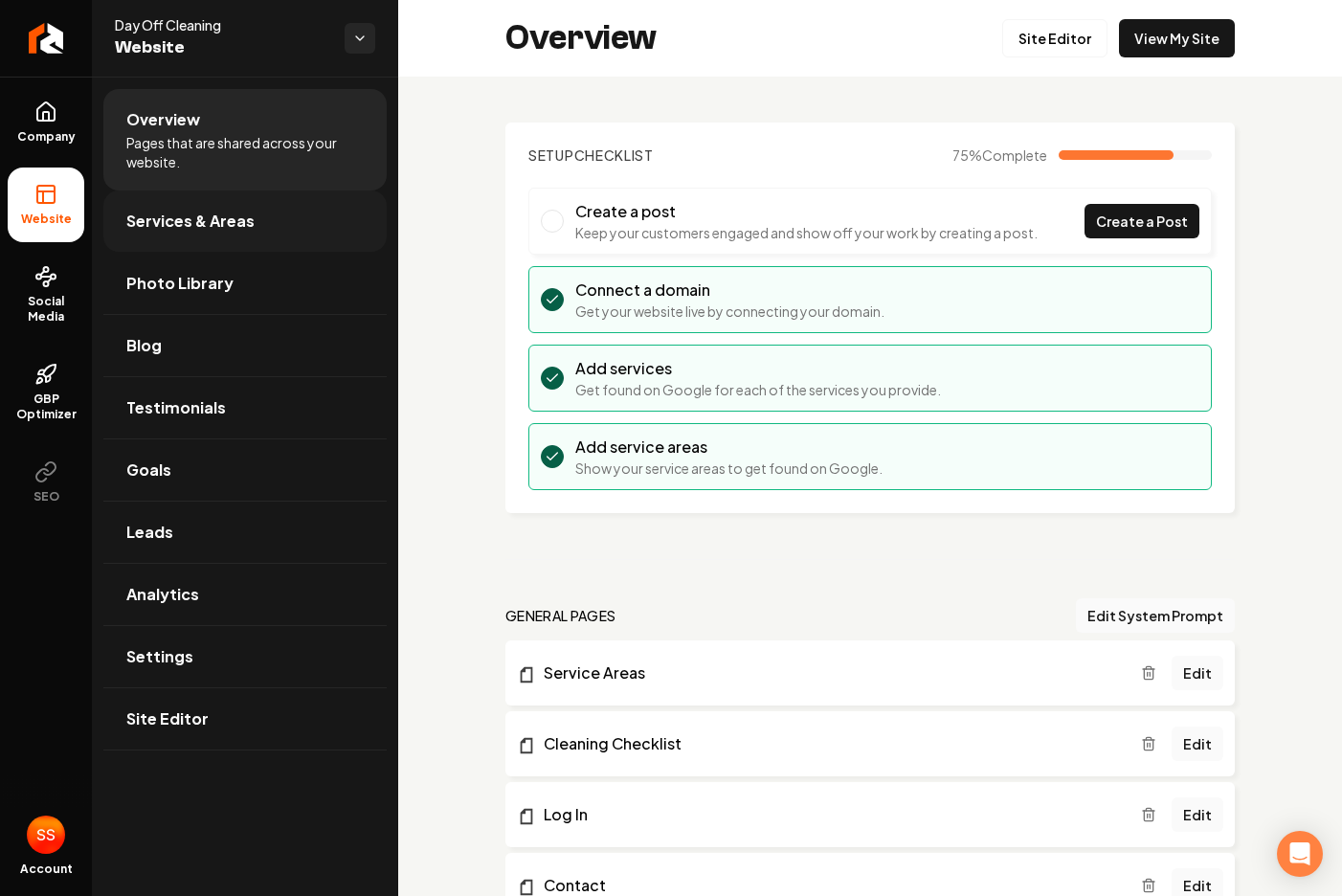 click on "Services & Areas" at bounding box center [245, 221] 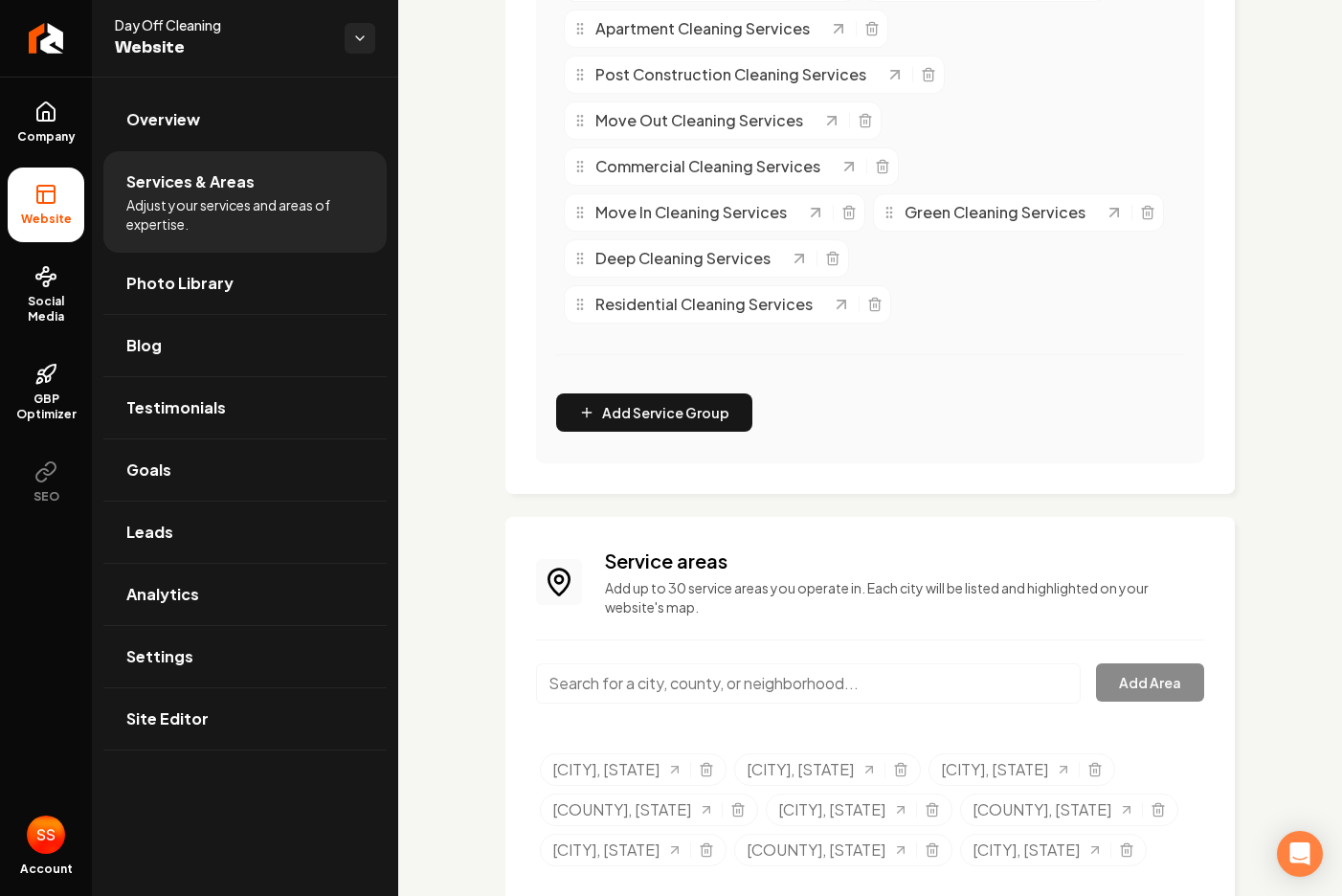scroll, scrollTop: 647, scrollLeft: 0, axis: vertical 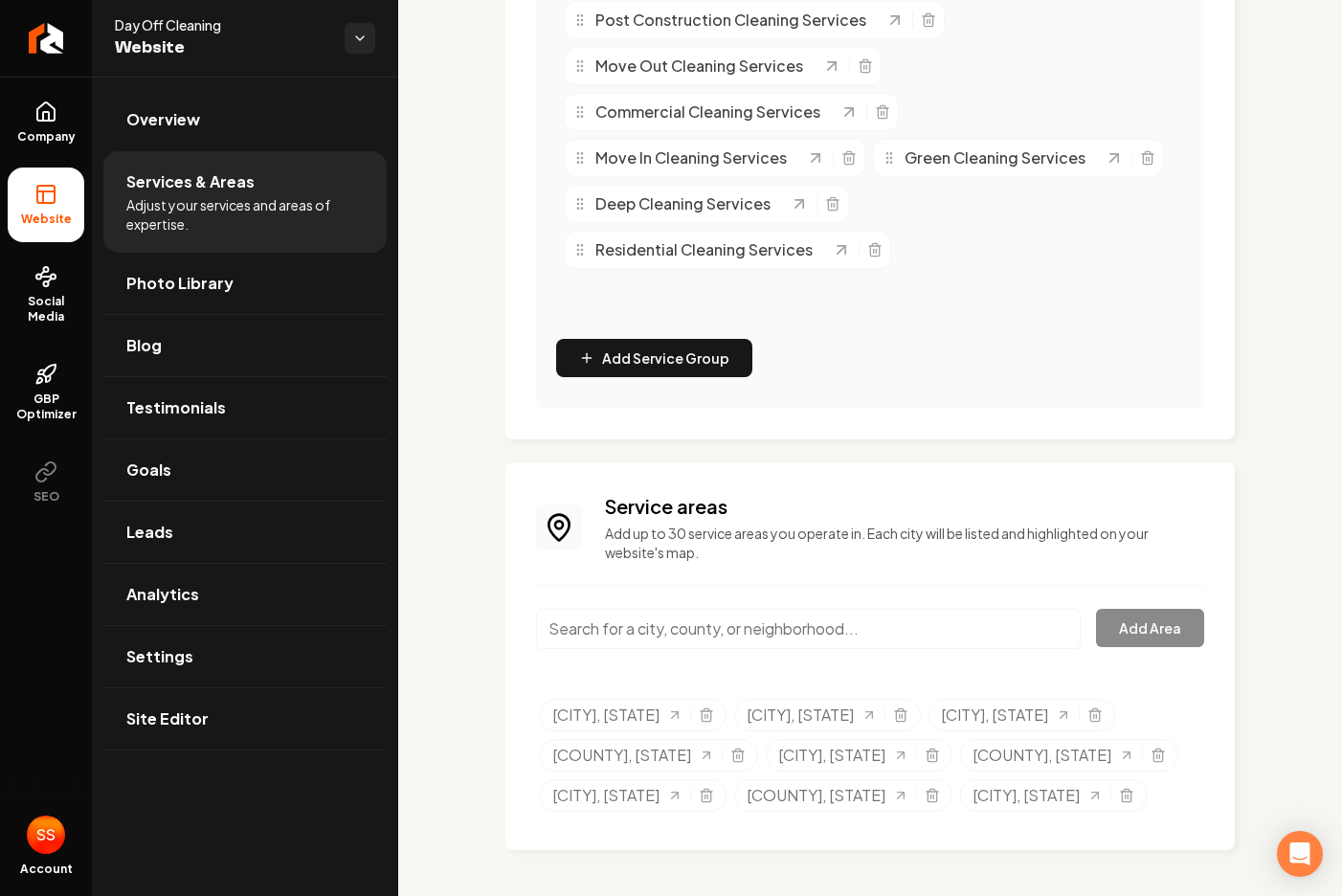 click at bounding box center [808, 629] 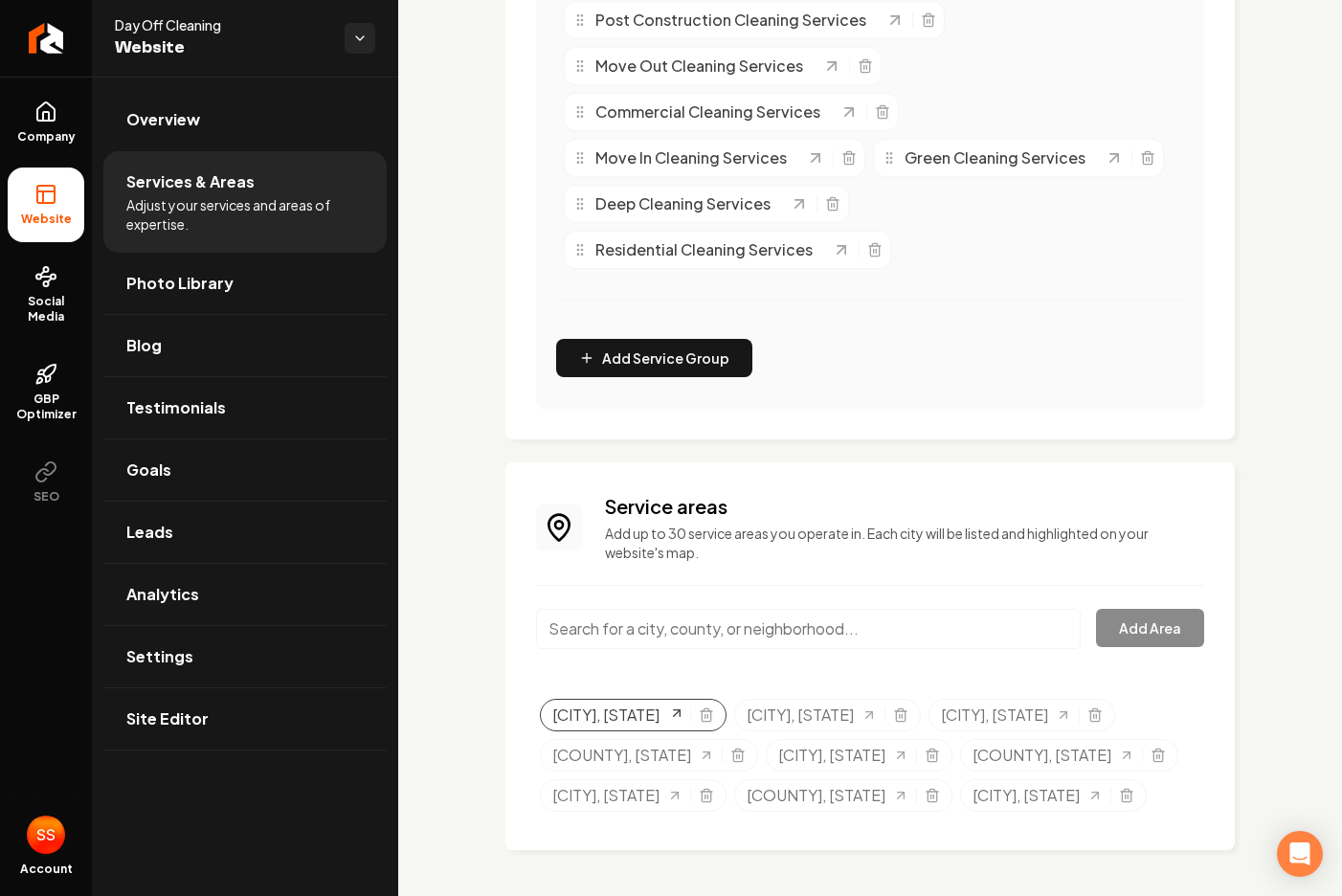 click on "[CITY], [STATE]" at bounding box center [617, 715] 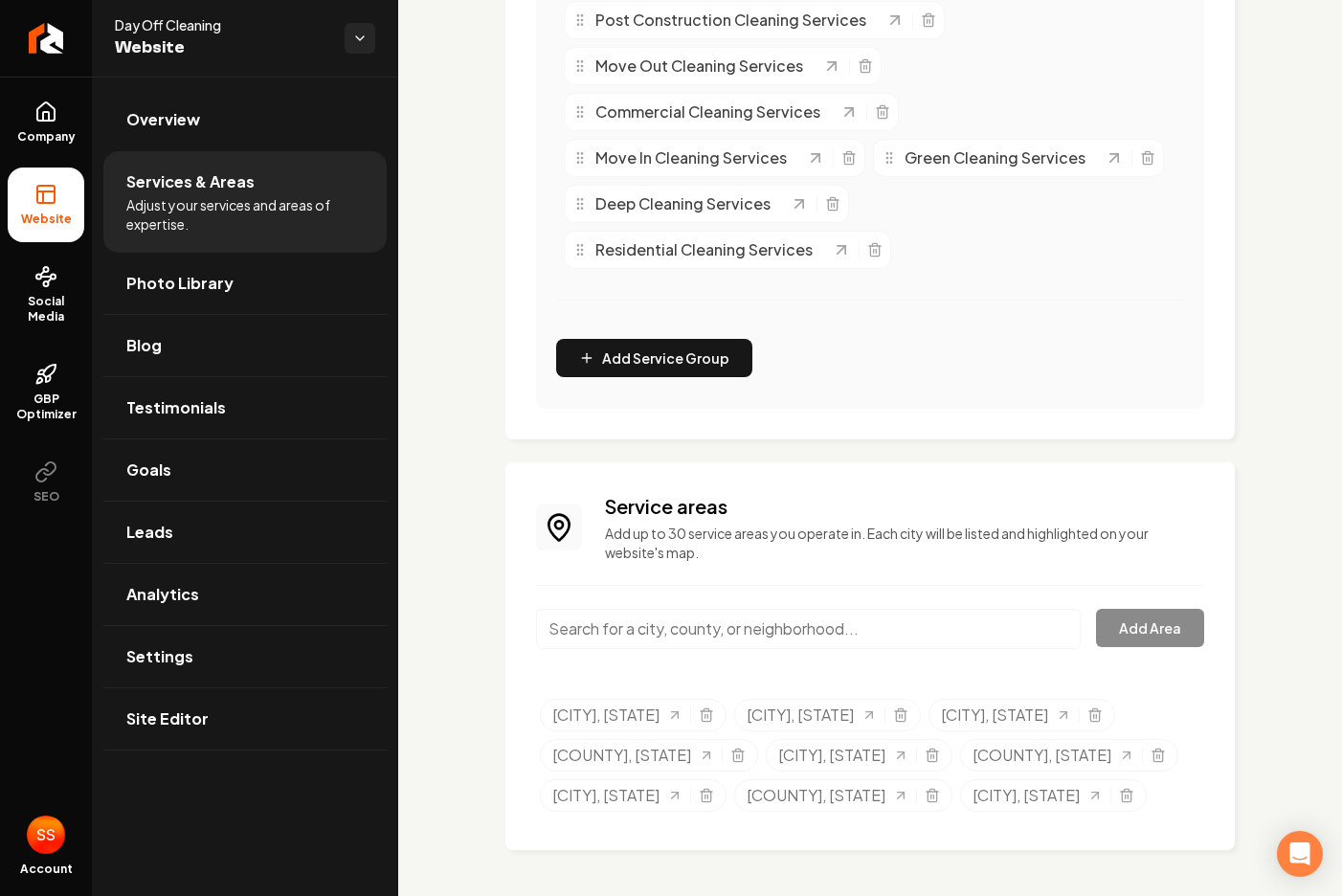 click at bounding box center [808, 629] 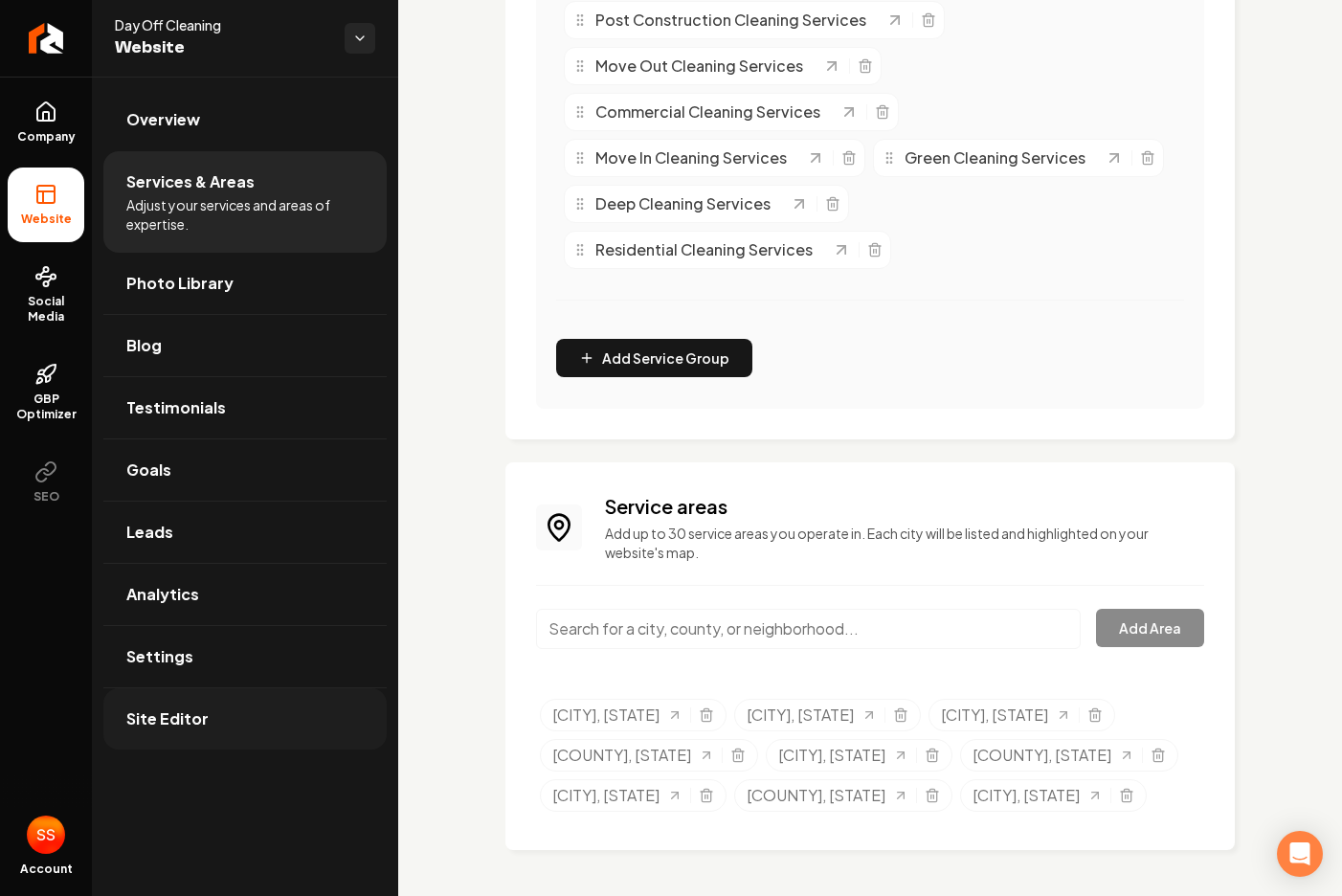paste on "[CITY], [STATE]" 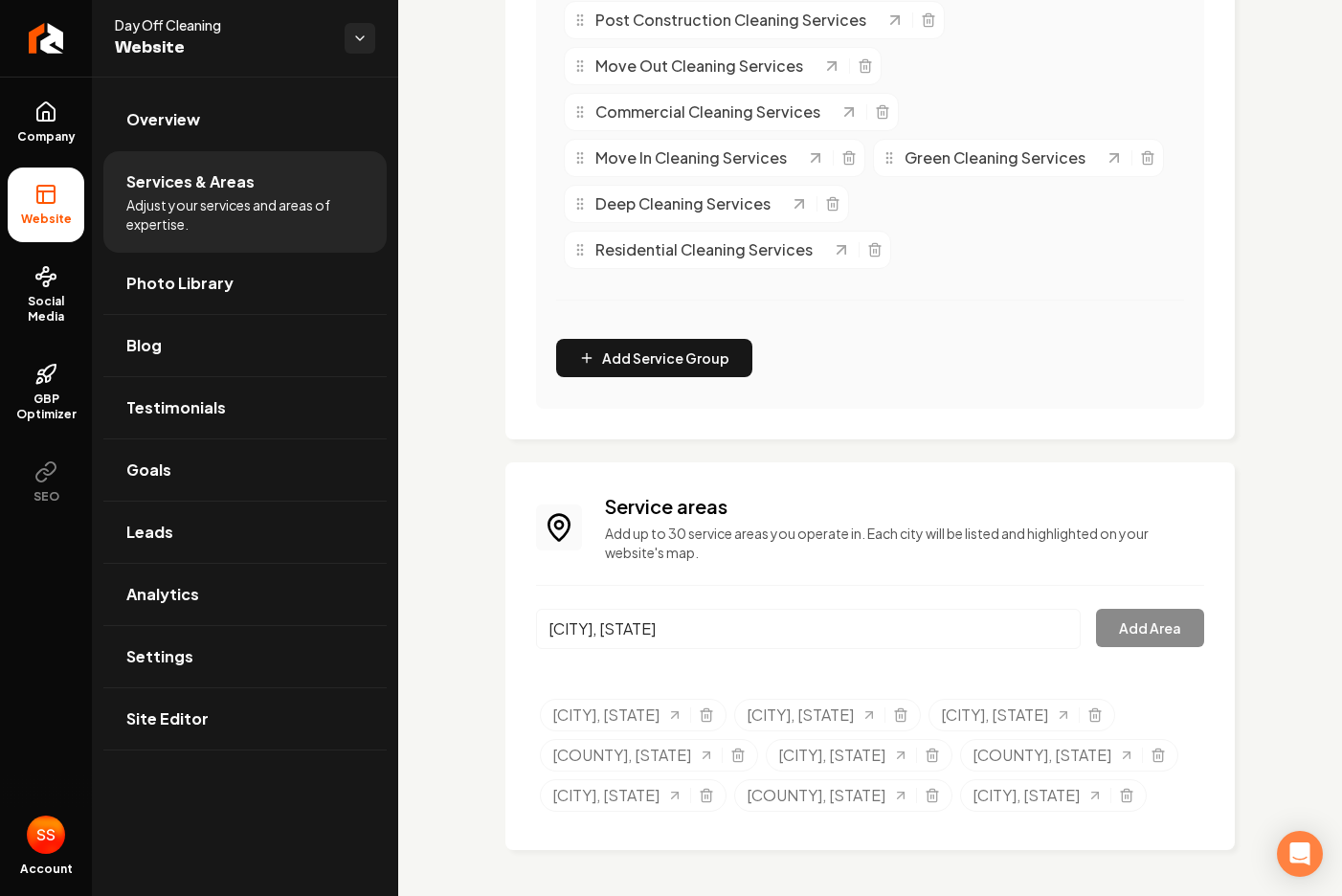 type on "[CITY], [STATE]" 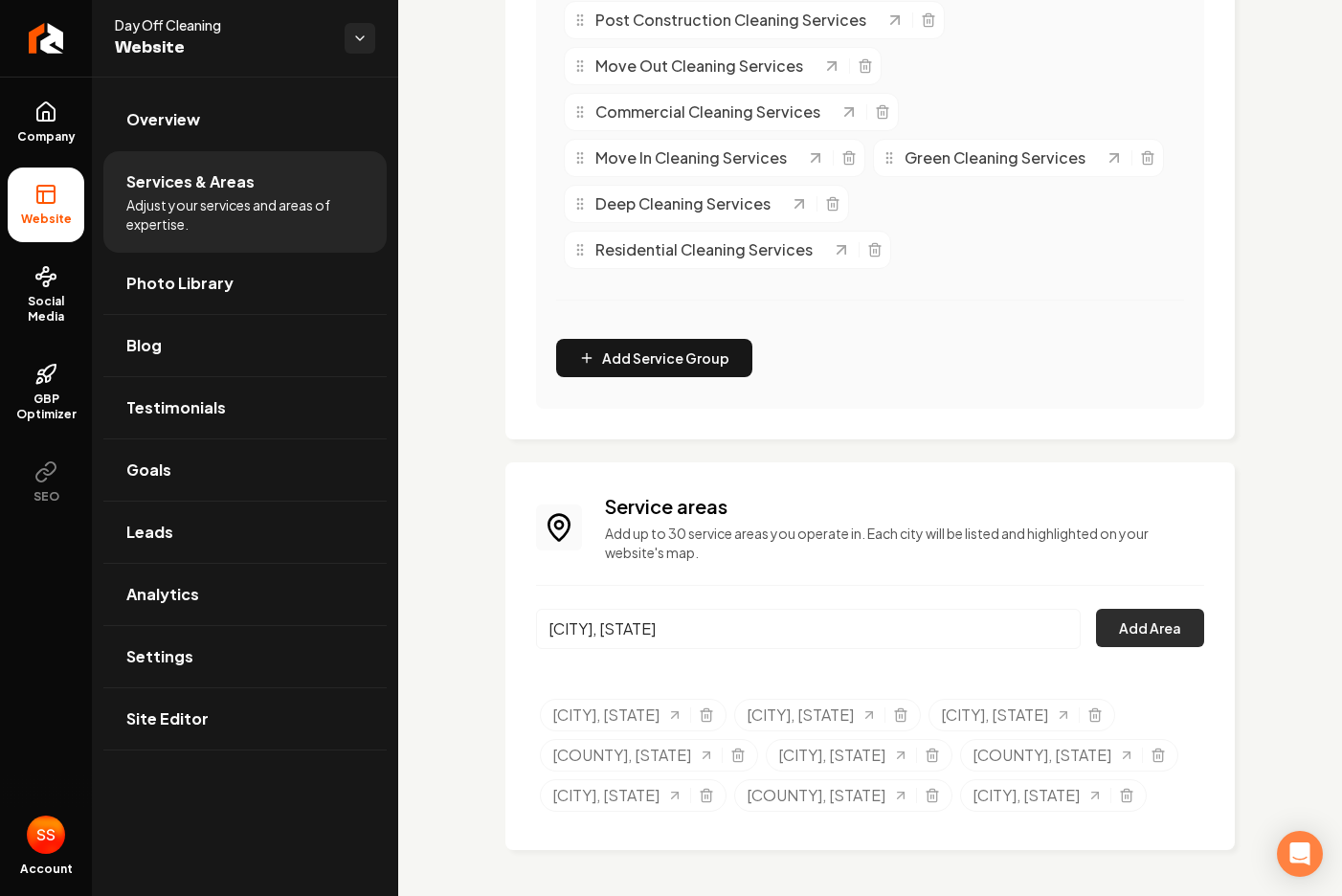 click on "Add Area" at bounding box center (1150, 628) 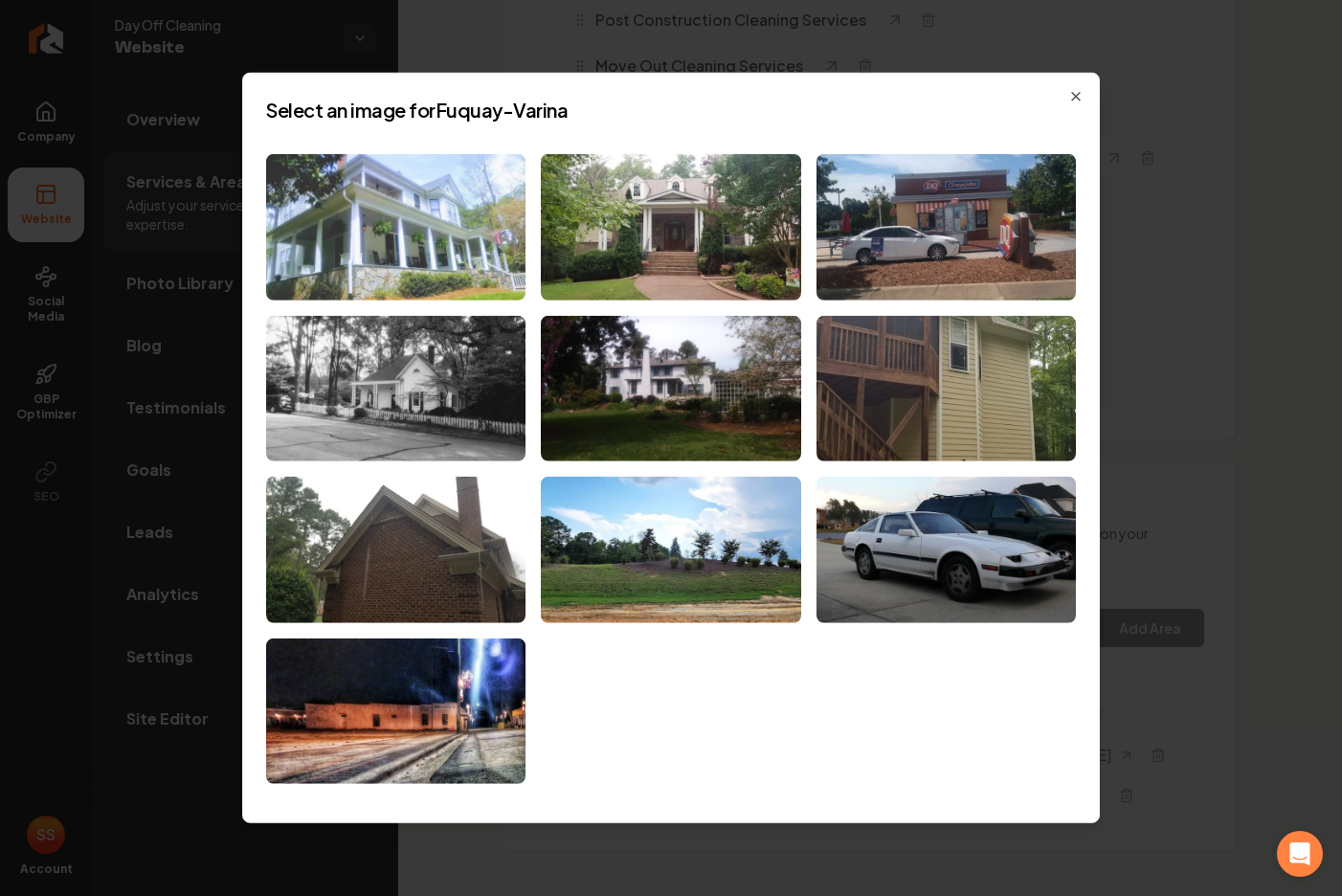 click at bounding box center (395, 227) 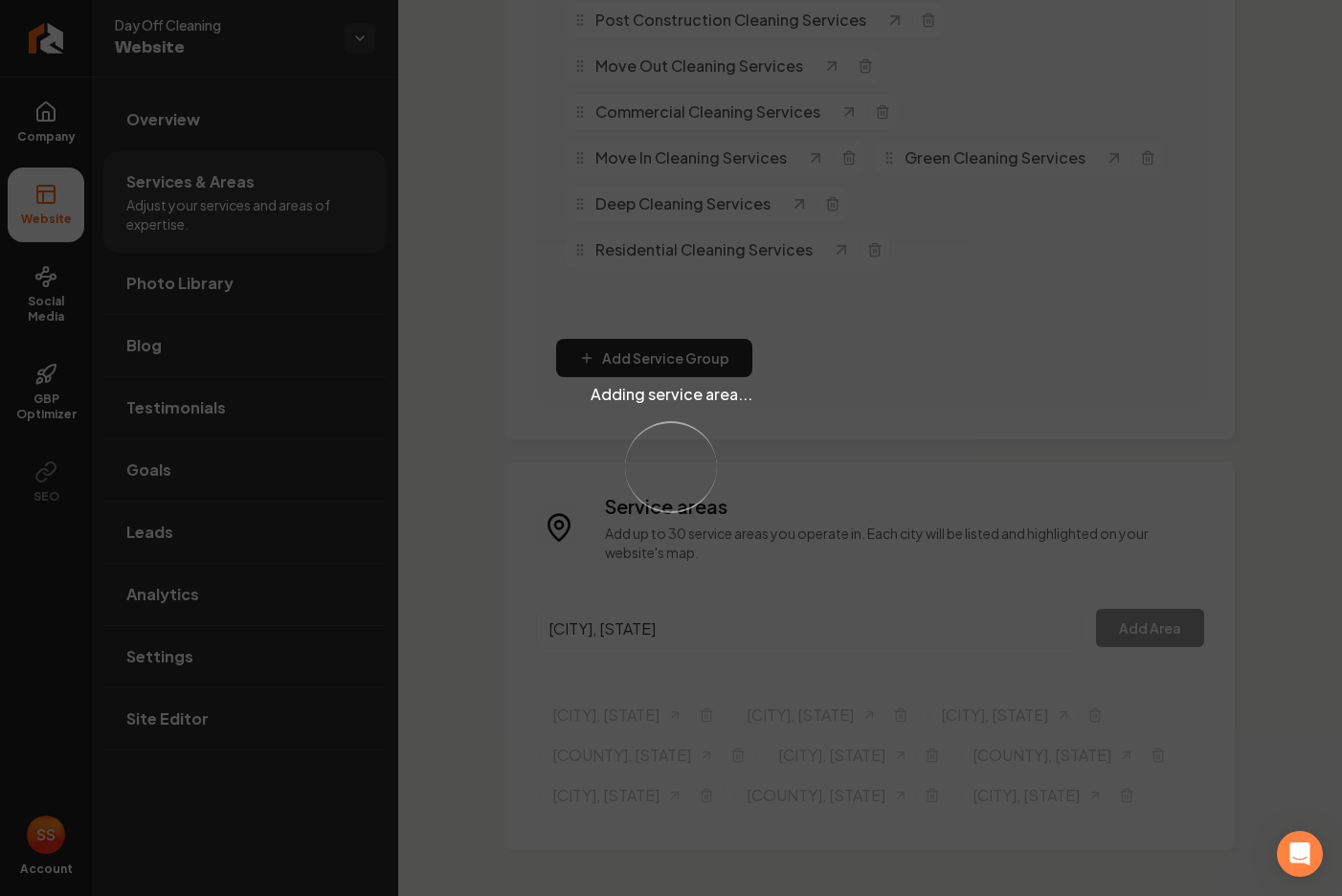 type 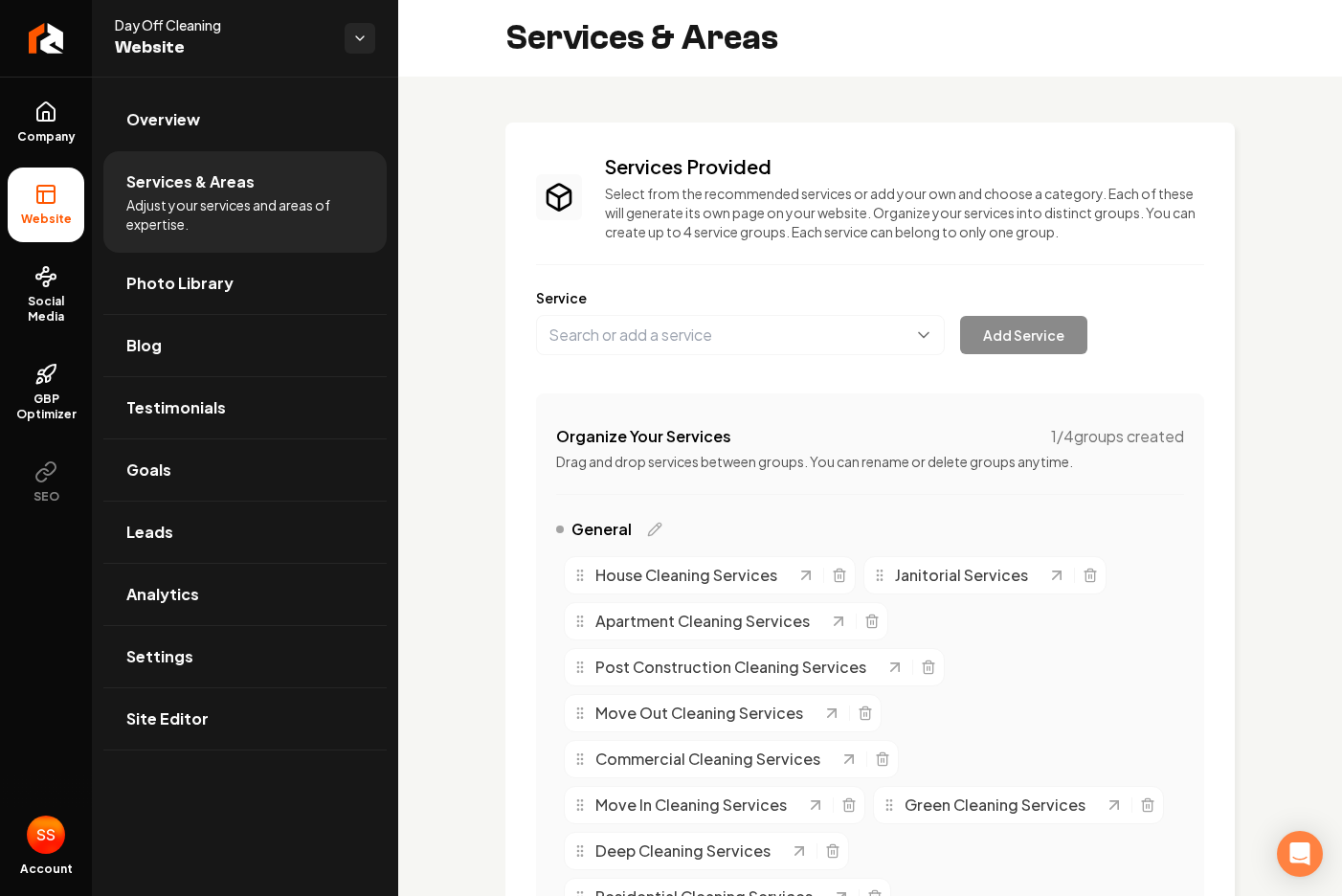 scroll, scrollTop: 687, scrollLeft: 0, axis: vertical 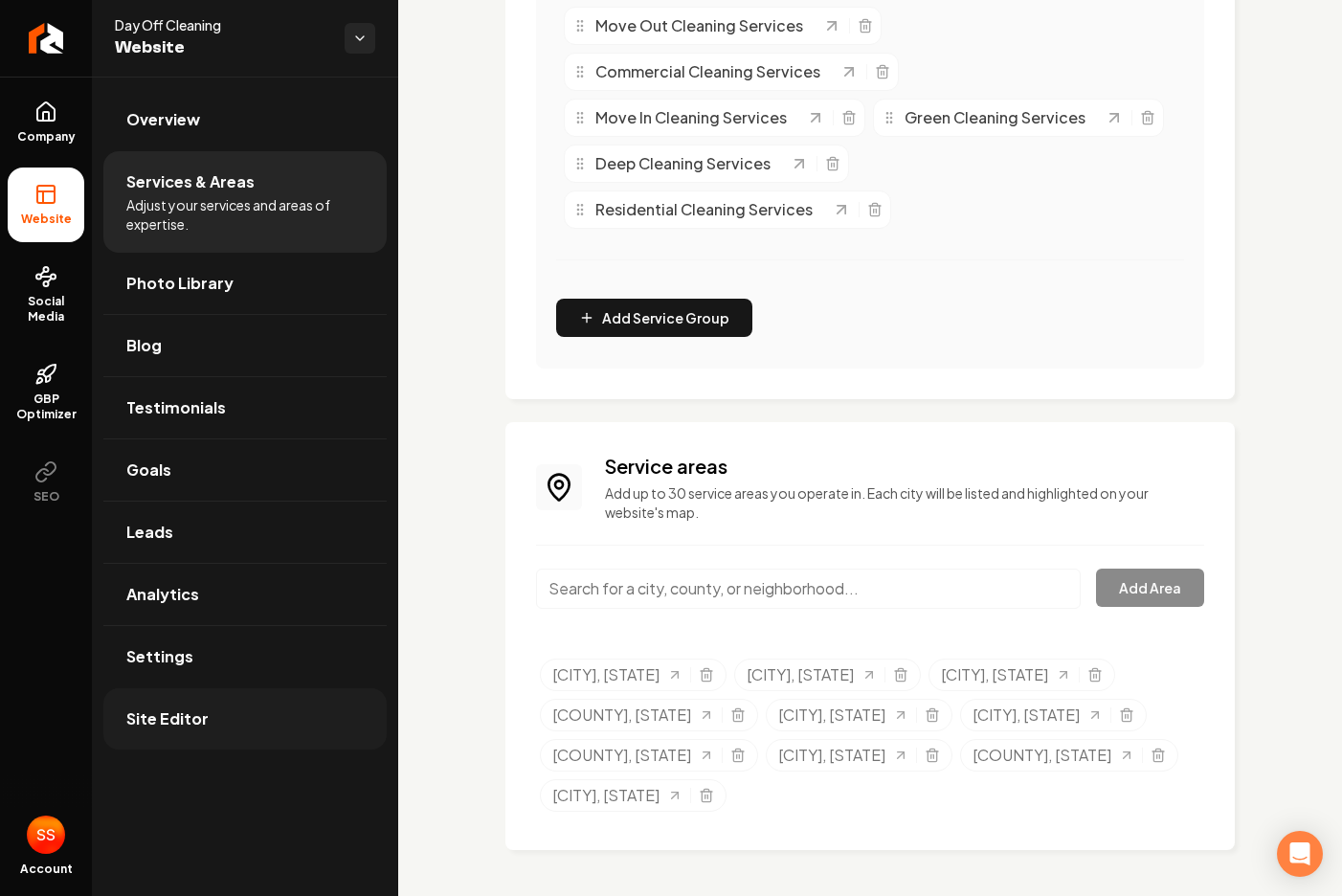 click on "Site Editor" at bounding box center [168, 719] 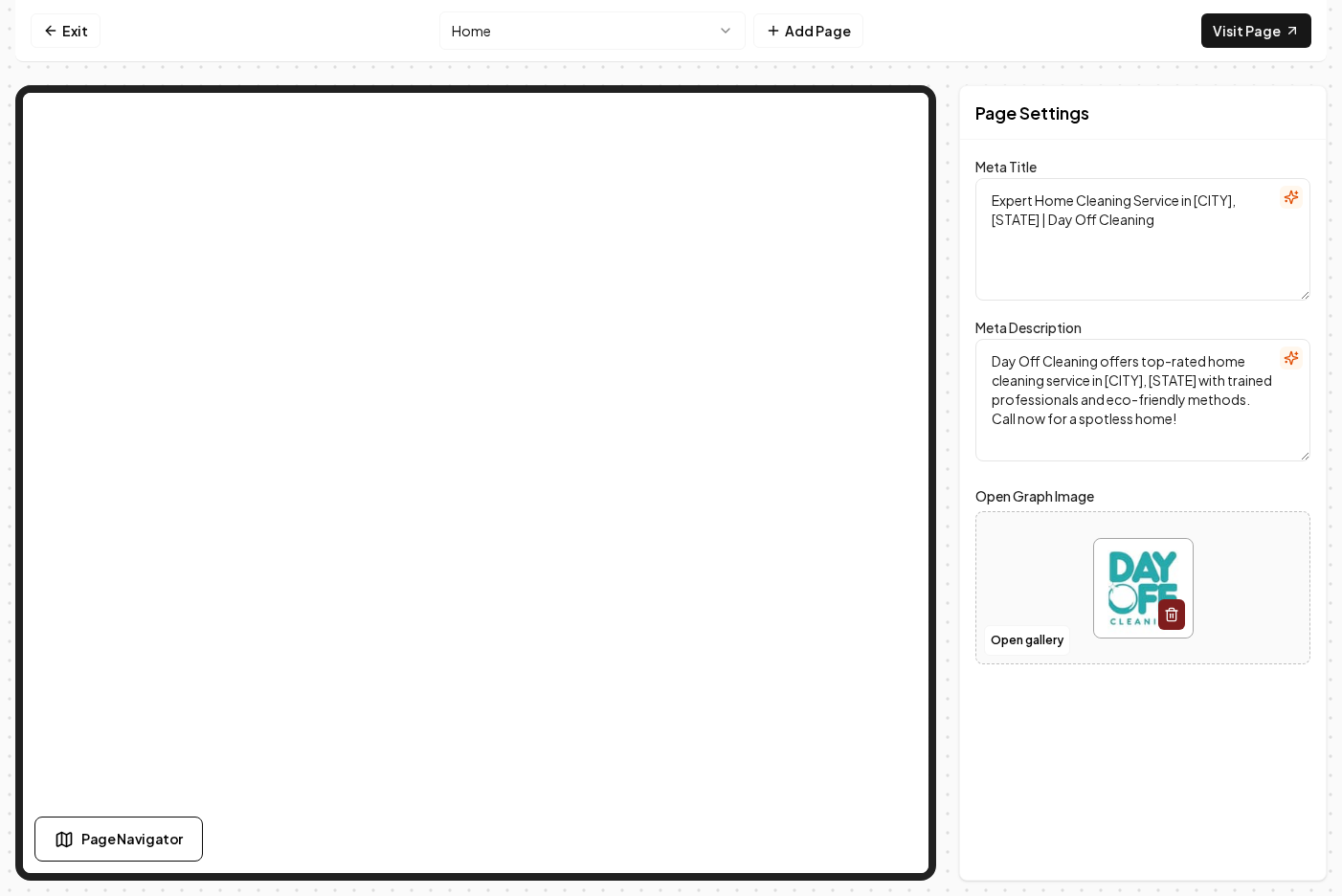 click on "Computer Required This feature is only available on a computer. Please switch to a computer to edit your site. Go back  Exit Home Add Page Visit Page  Page Navigator Page Settings Meta Title Expert Home Cleaning Service in [CITY], [STATE] | Day Off Cleaning Meta Description Day Off Cleaning offers top-rated home cleaning service in [CITY], [STATE] with trained professionals and eco-friendly methods. Call now for a spotless home! Open Graph Image Open gallery Discard Changes Save Section Editor Unsupported section type /dashboard/sites/2ecf4a88-131e-4381-9766-e80657705428/pages/825b1a65-105d-4971-8b73-47ccfaf19d08" at bounding box center (671, 448) 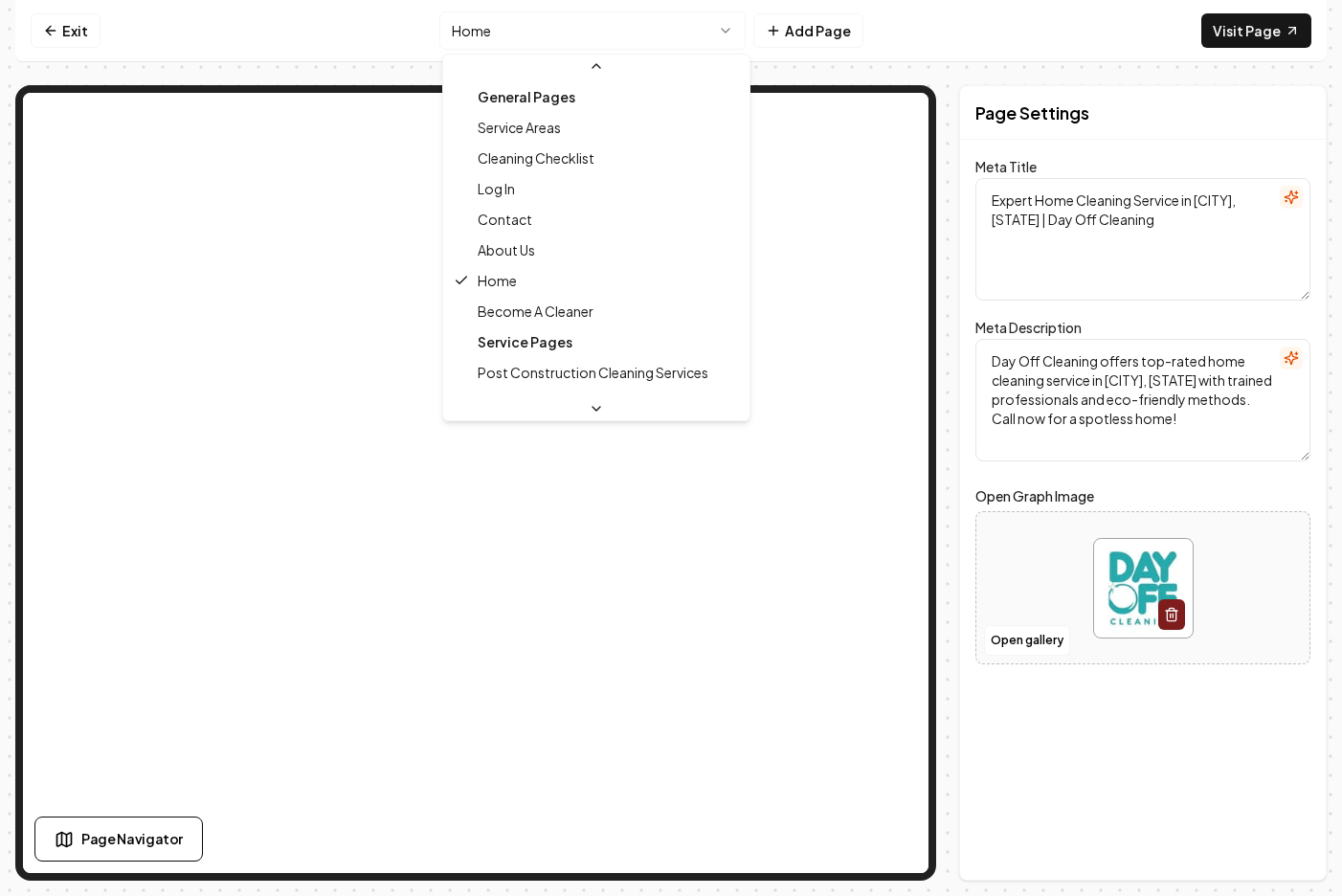 scroll, scrollTop: 676, scrollLeft: 0, axis: vertical 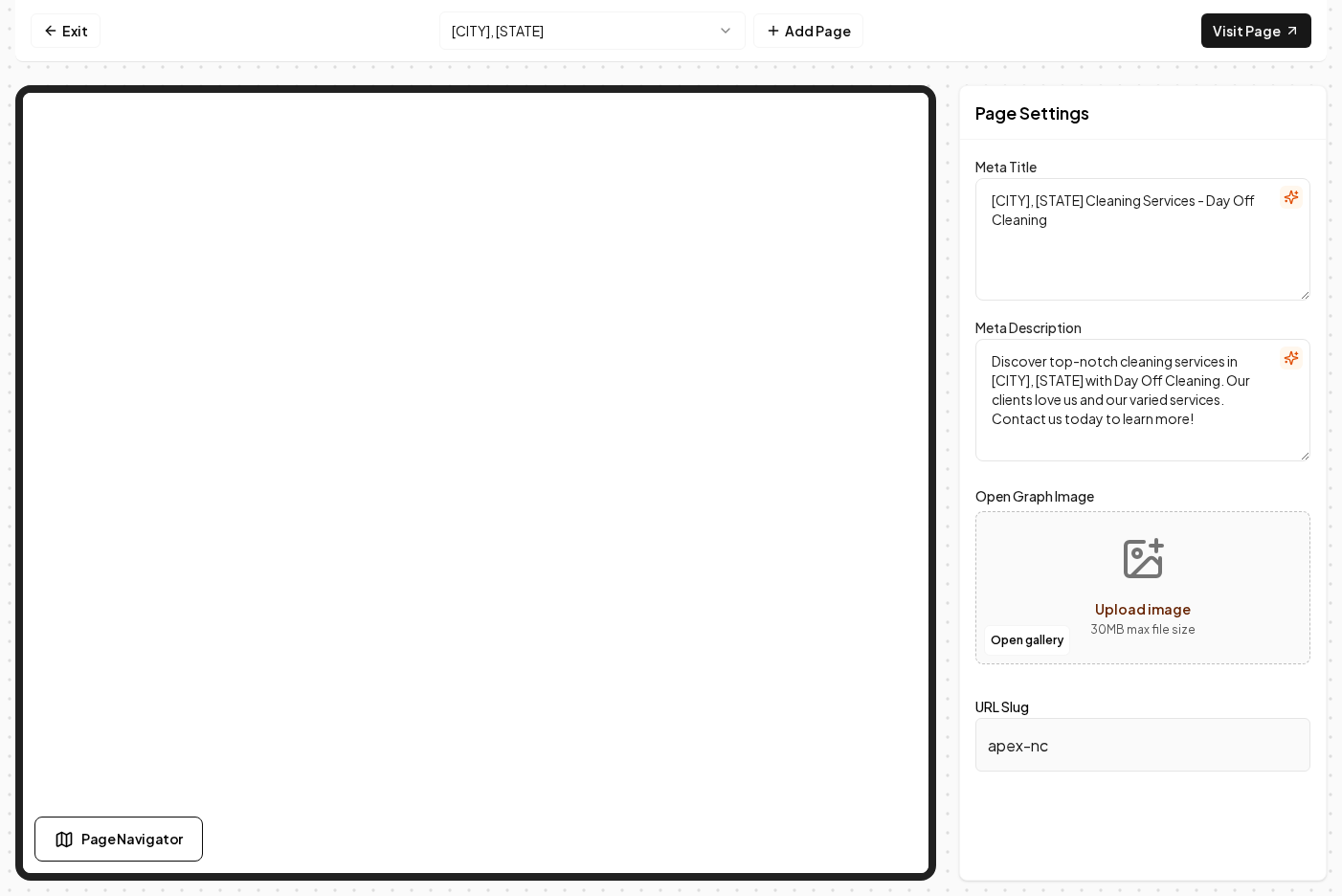click on "[CITY], [STATE] Cleaning Services - Day Off Cleaning" at bounding box center (1143, 239) 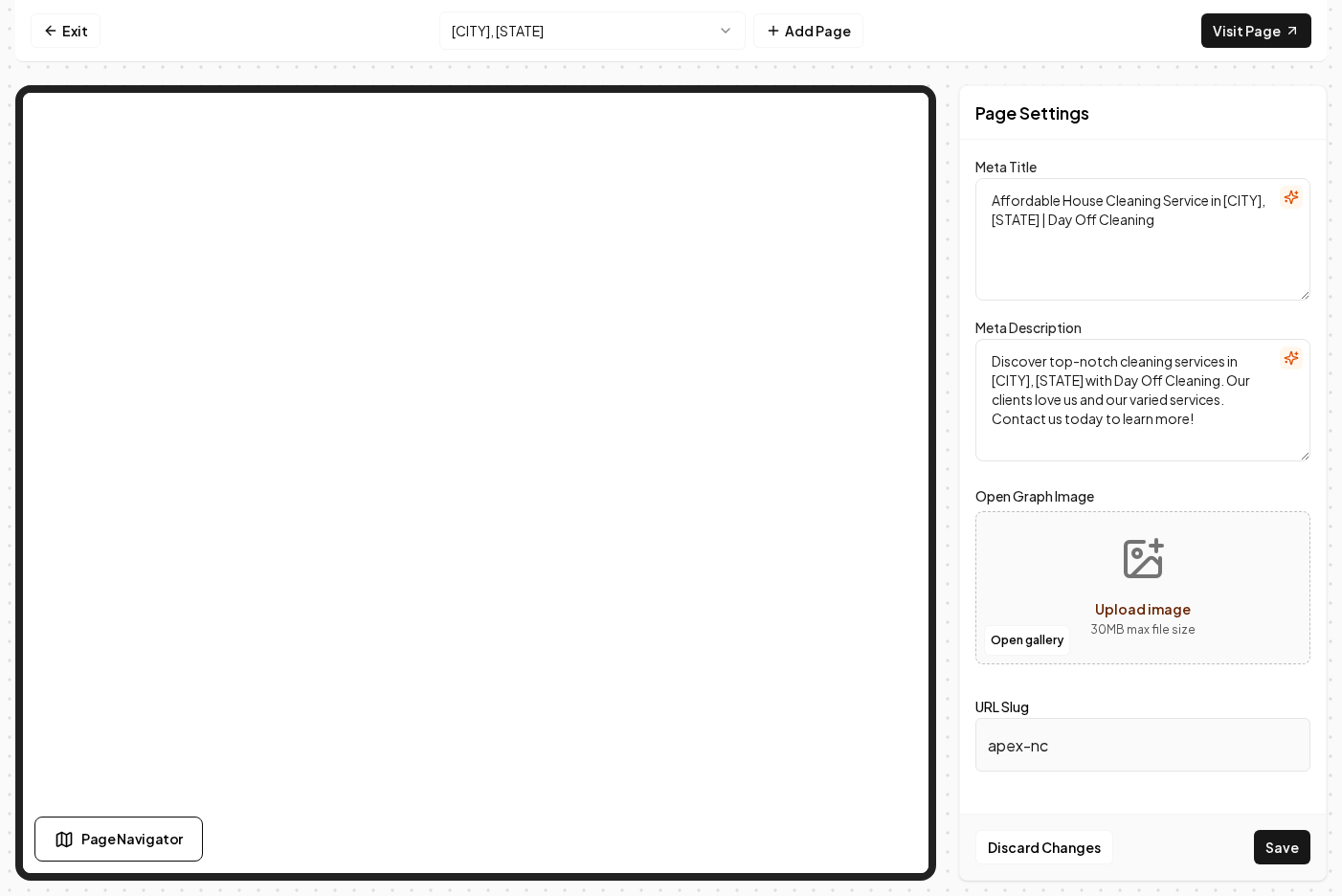 type on "Affordable House Cleaning Service in [CITY], [STATE] | Day Off Cleaning" 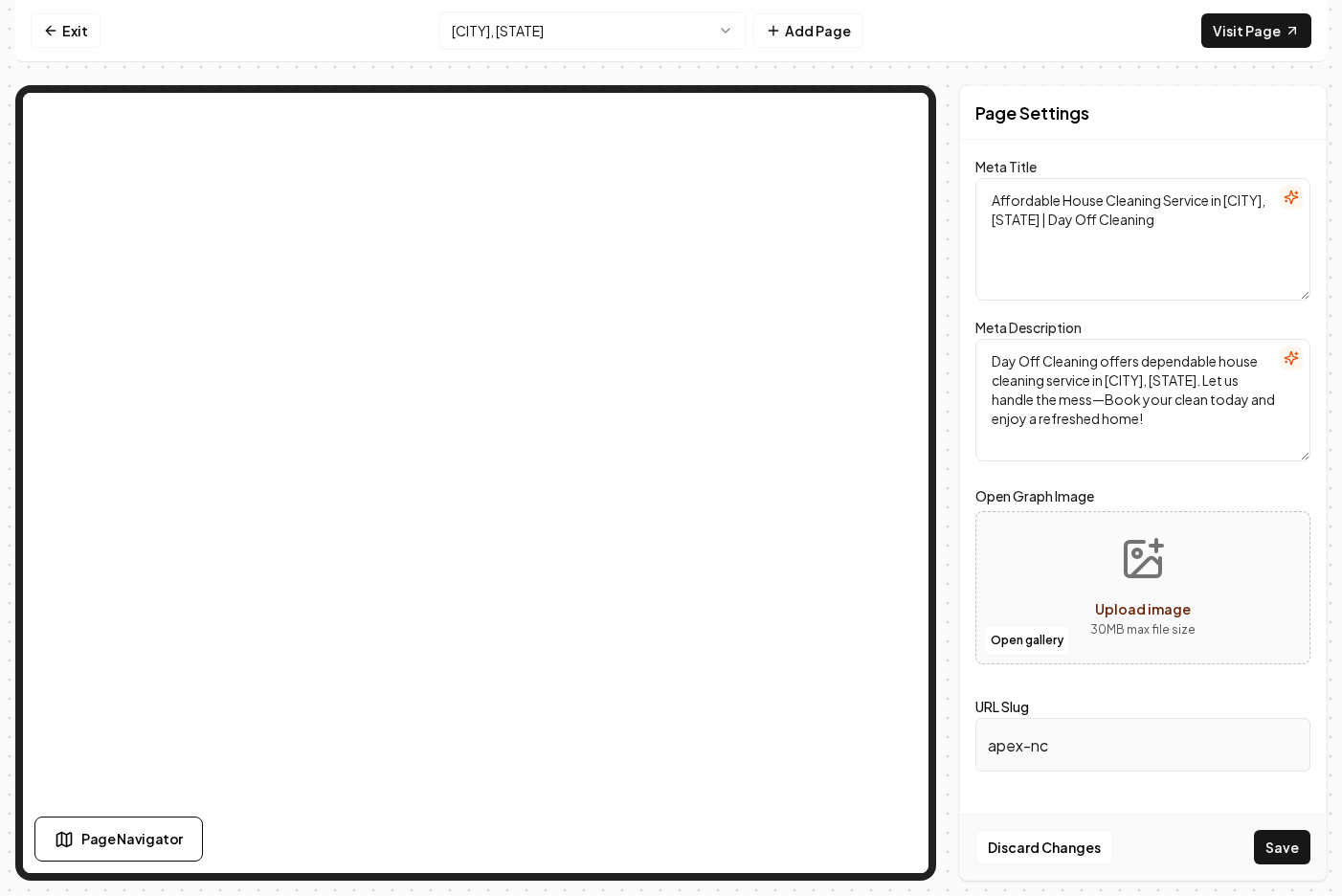 type on "Day Off Cleaning offers dependable house cleaning service in [CITY], [STATE]. Let us handle the mess—Book your clean today and enjoy a refreshed home!" 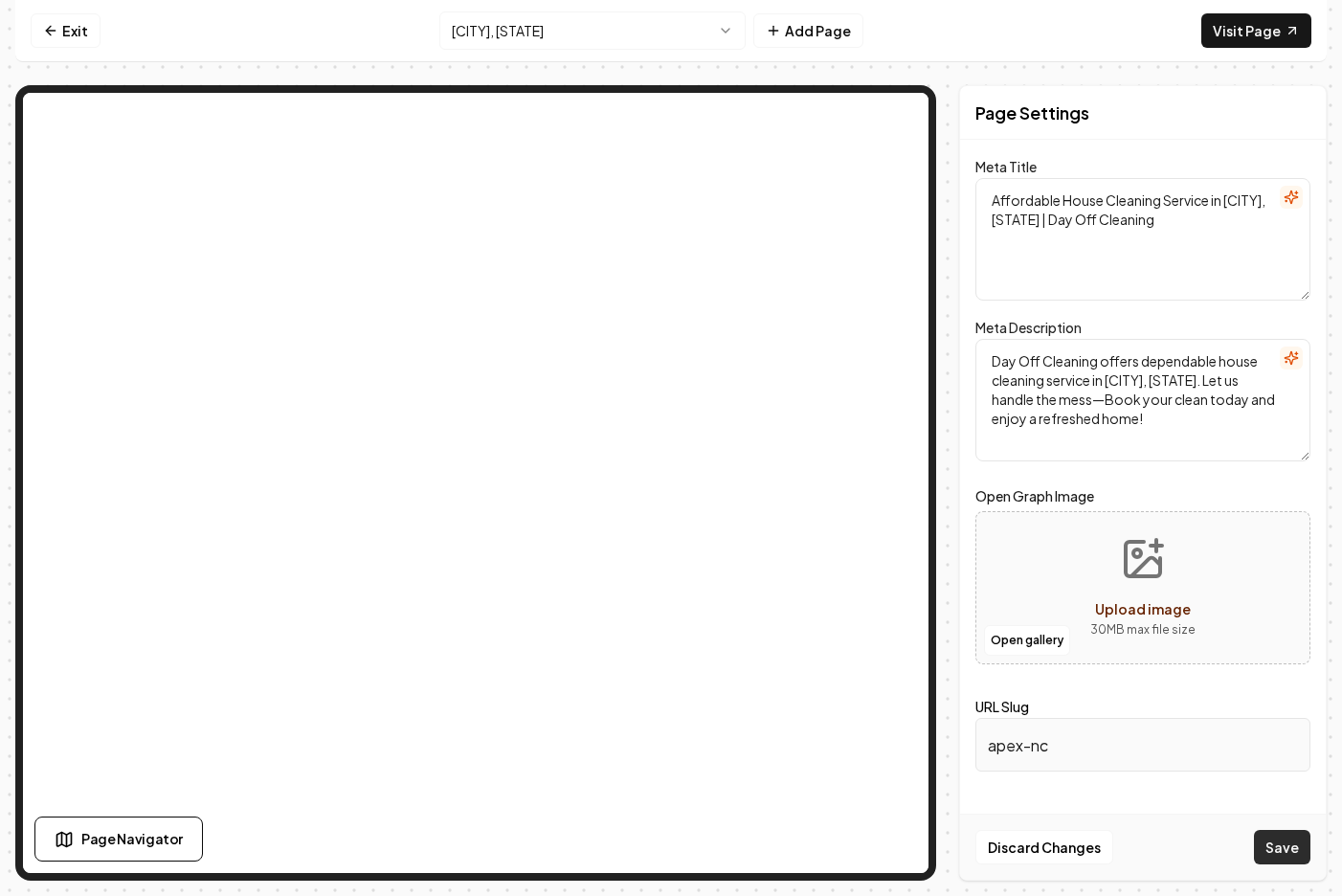 click on "Save" at bounding box center (1282, 847) 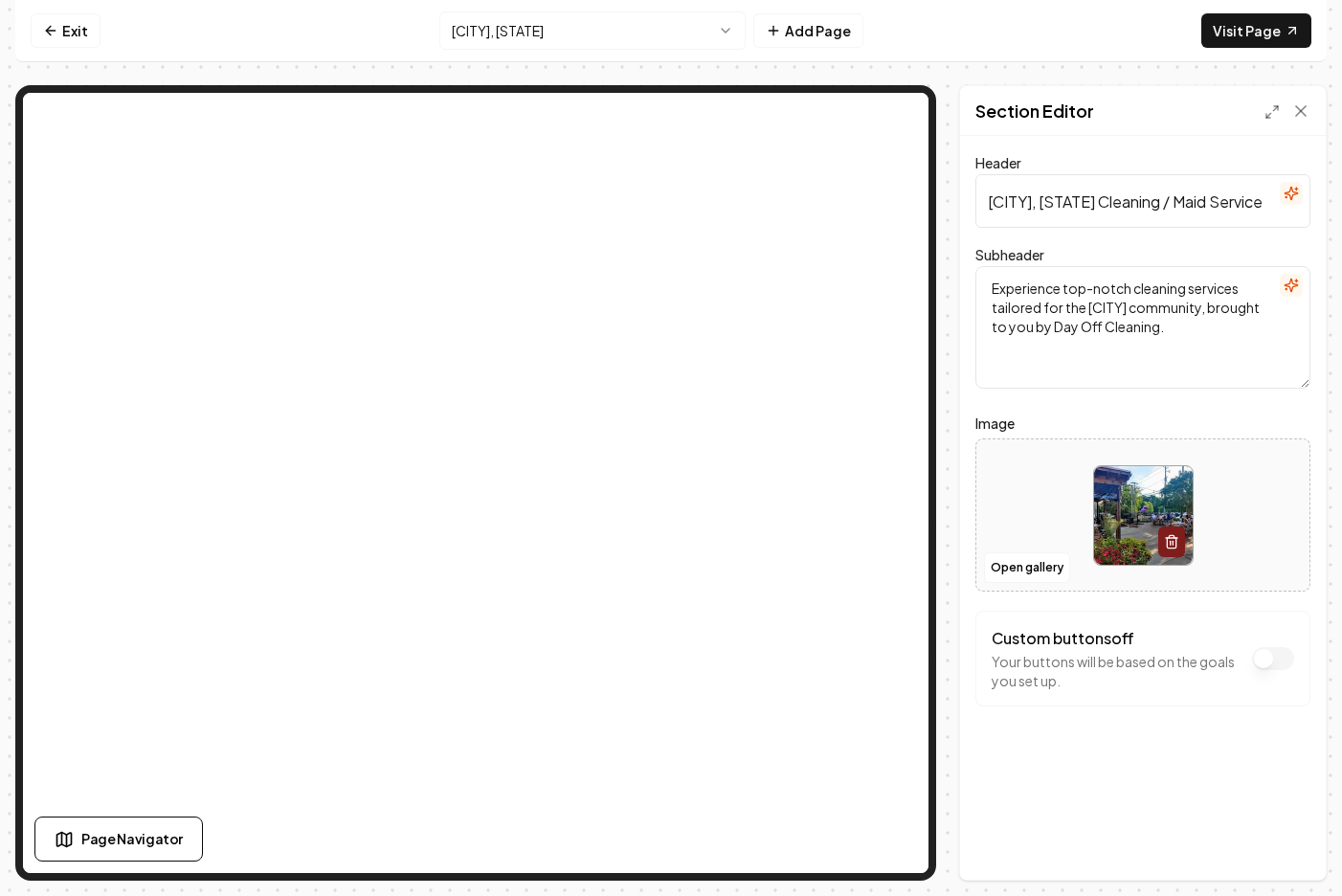 click on "[CITY], [STATE] Cleaning / Maid Service" at bounding box center [1143, 201] 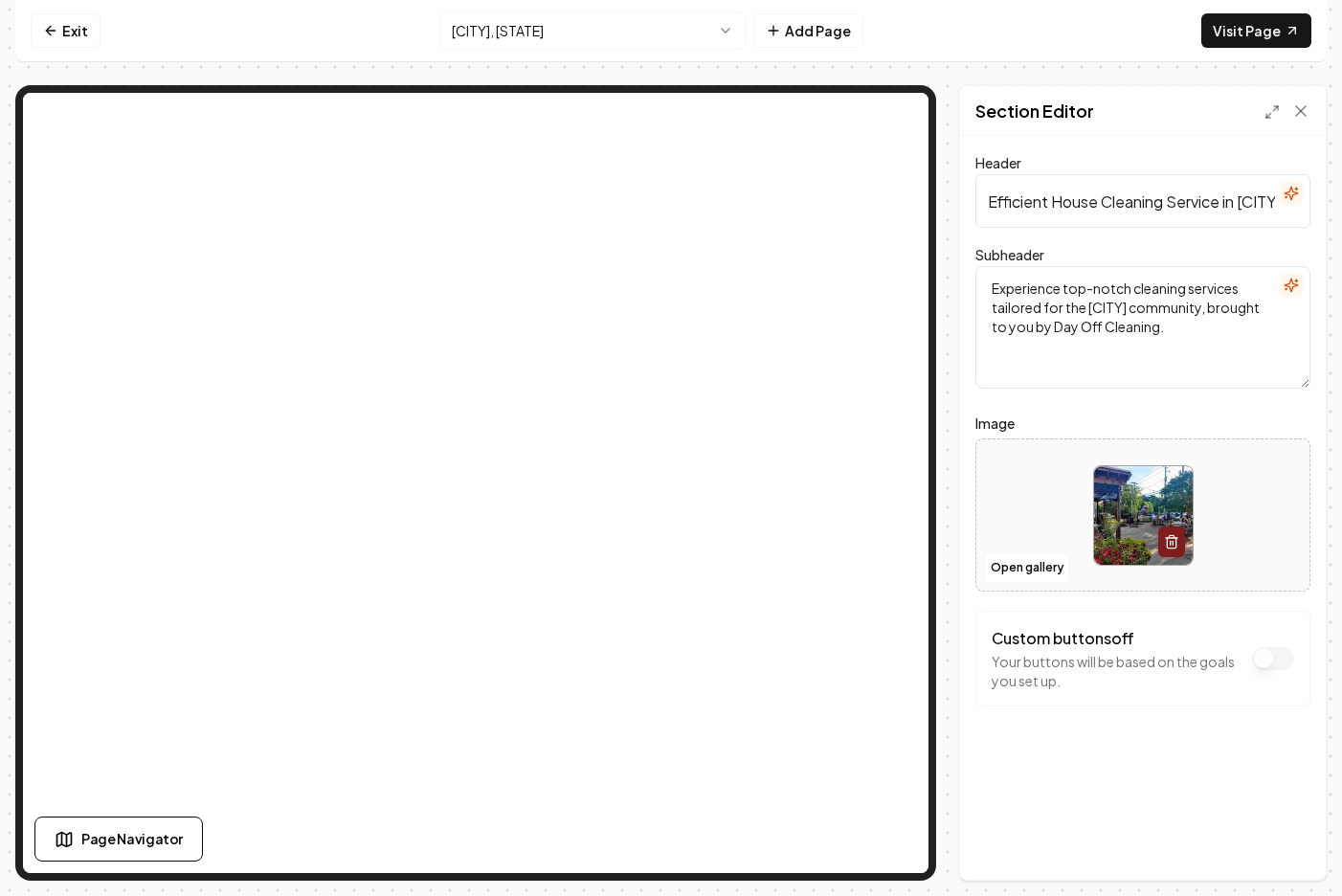 scroll, scrollTop: 0, scrollLeft: 32, axis: horizontal 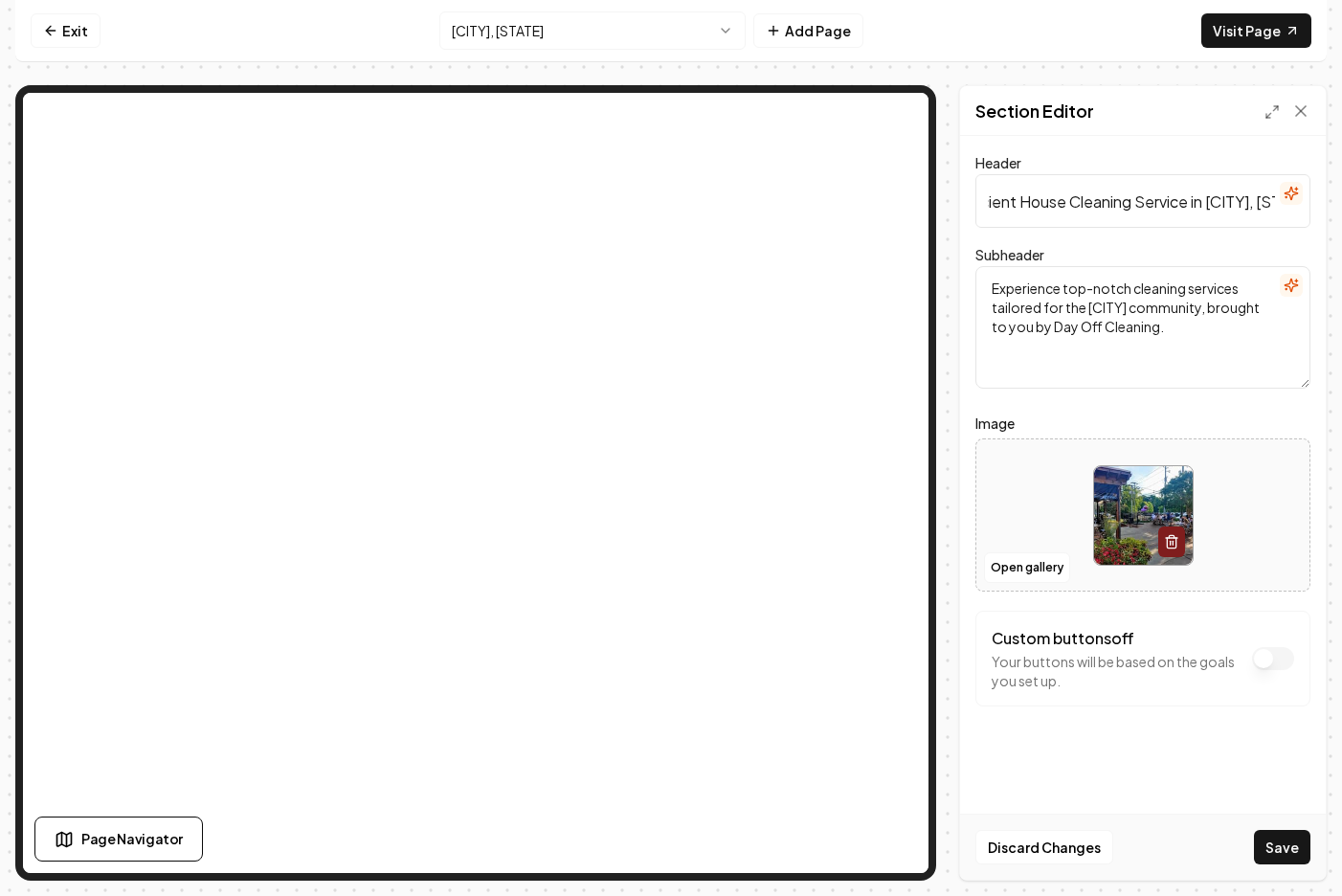type on "Efficient House Cleaning Service in [CITY], [STATE]" 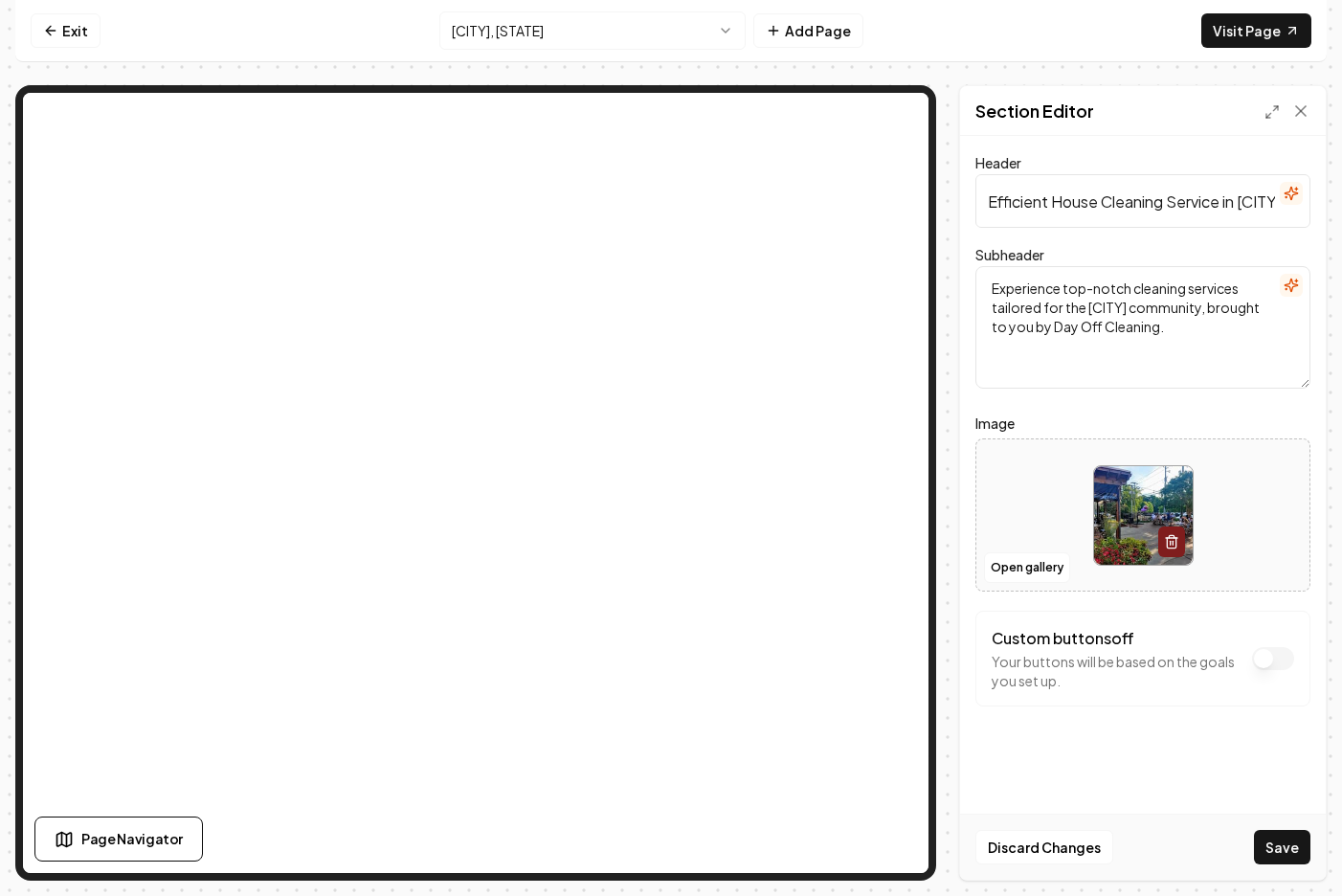 click on "Experience top-notch cleaning services tailored for the [CITY] community, brought to you by Day Off Cleaning." at bounding box center (1143, 327) 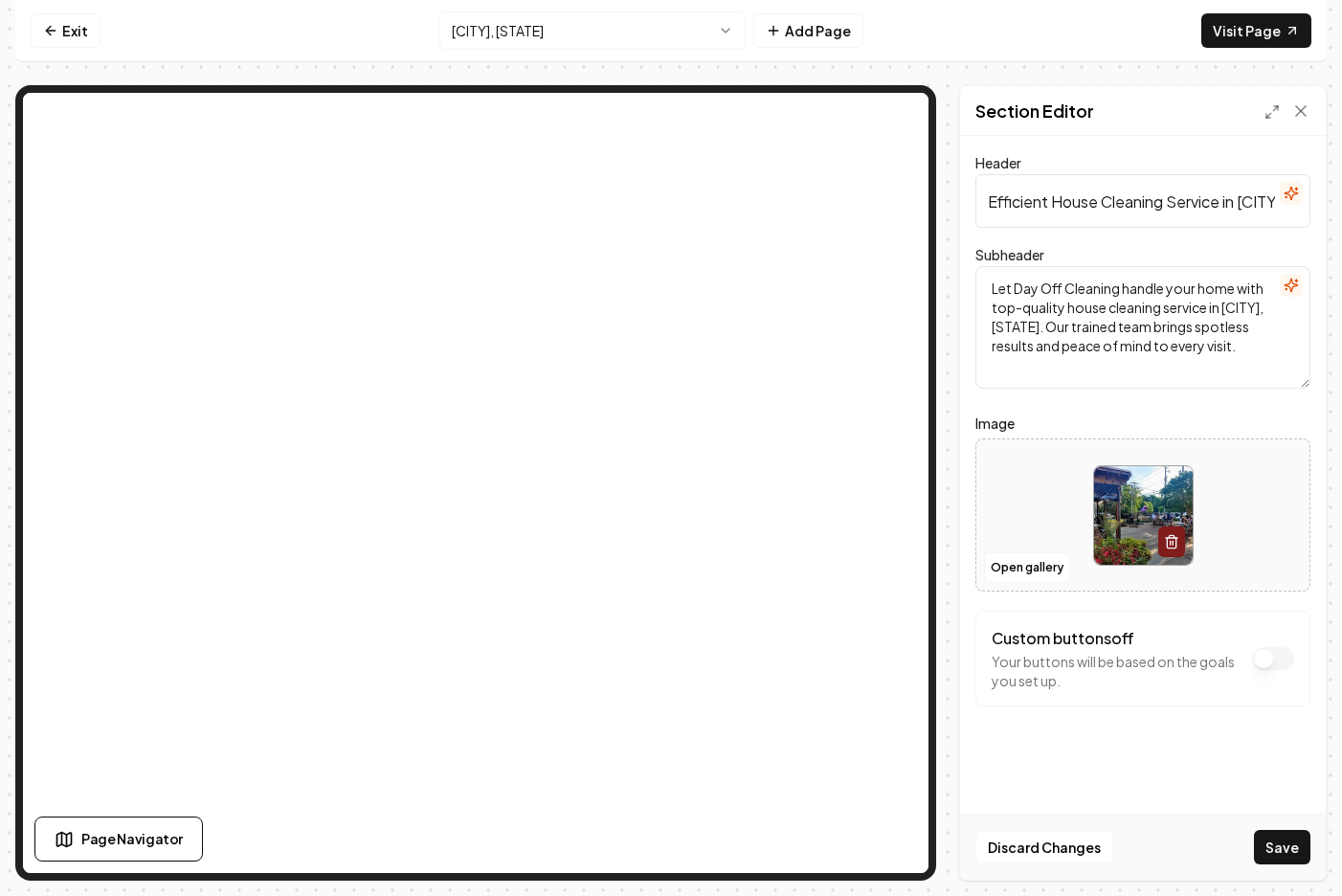 type on "Let Day Off Cleaning handle your home with top-quality house cleaning service in [CITY], [STATE]. Our trained team brings spotless results and peace of mind to every visit." 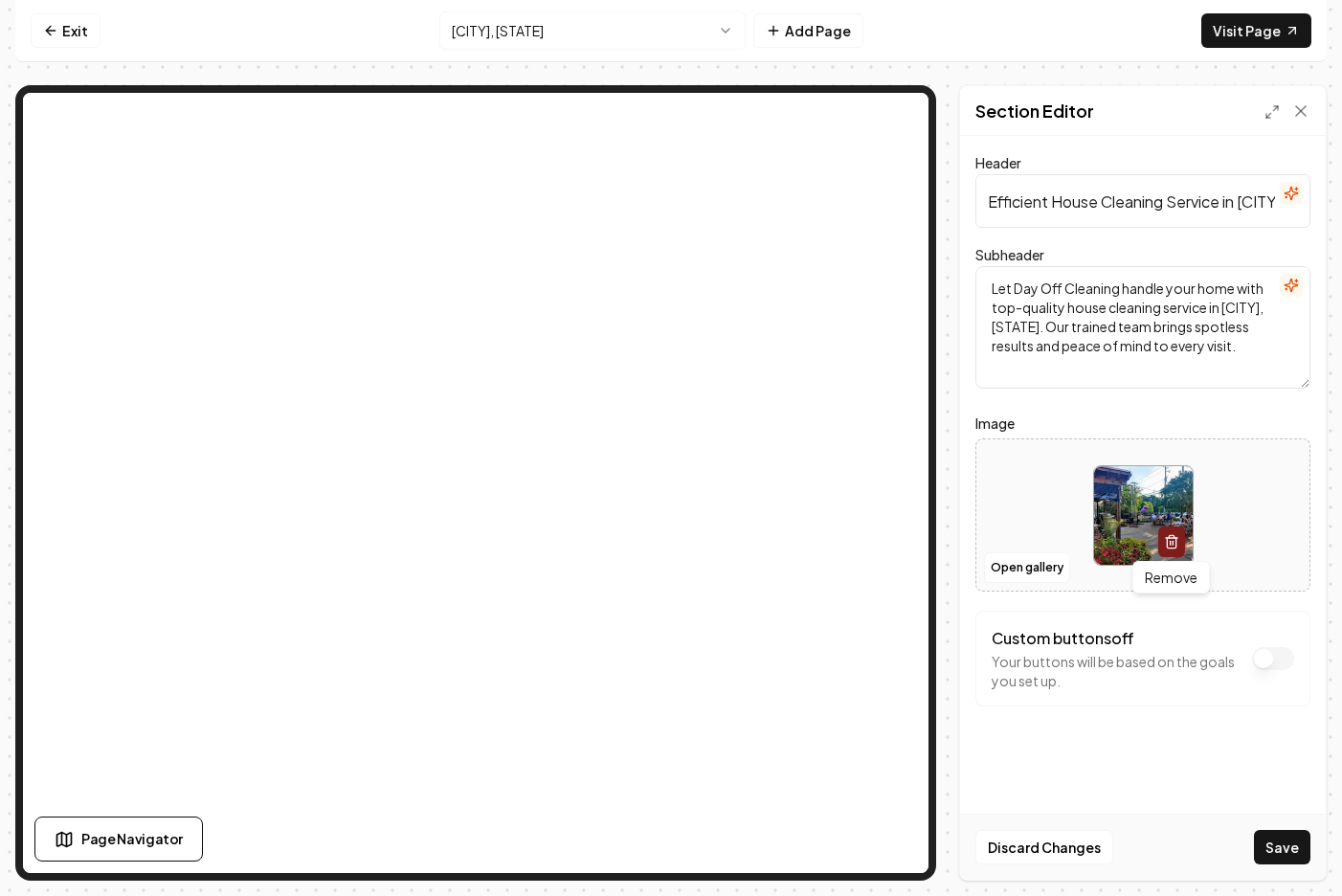 click 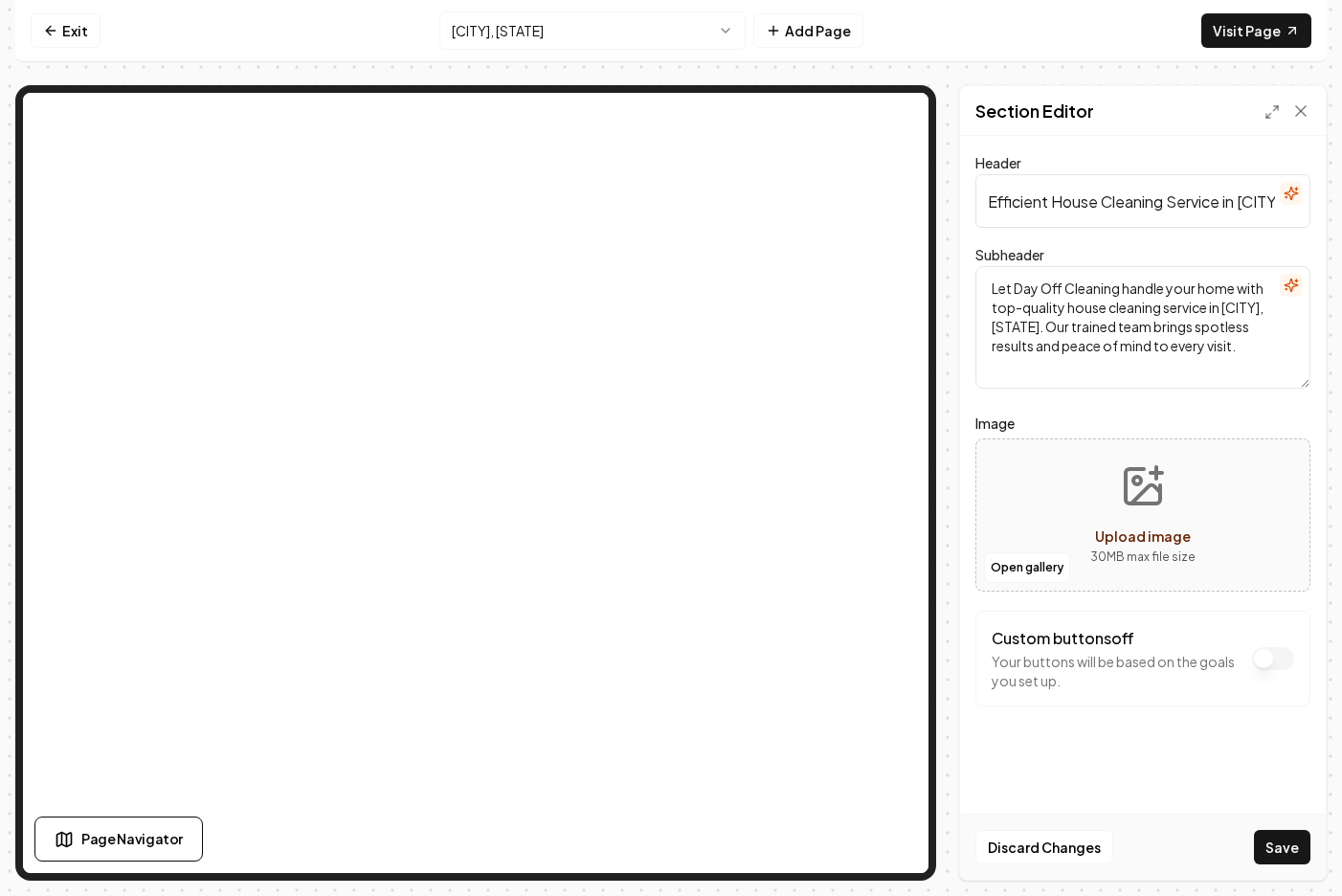 click 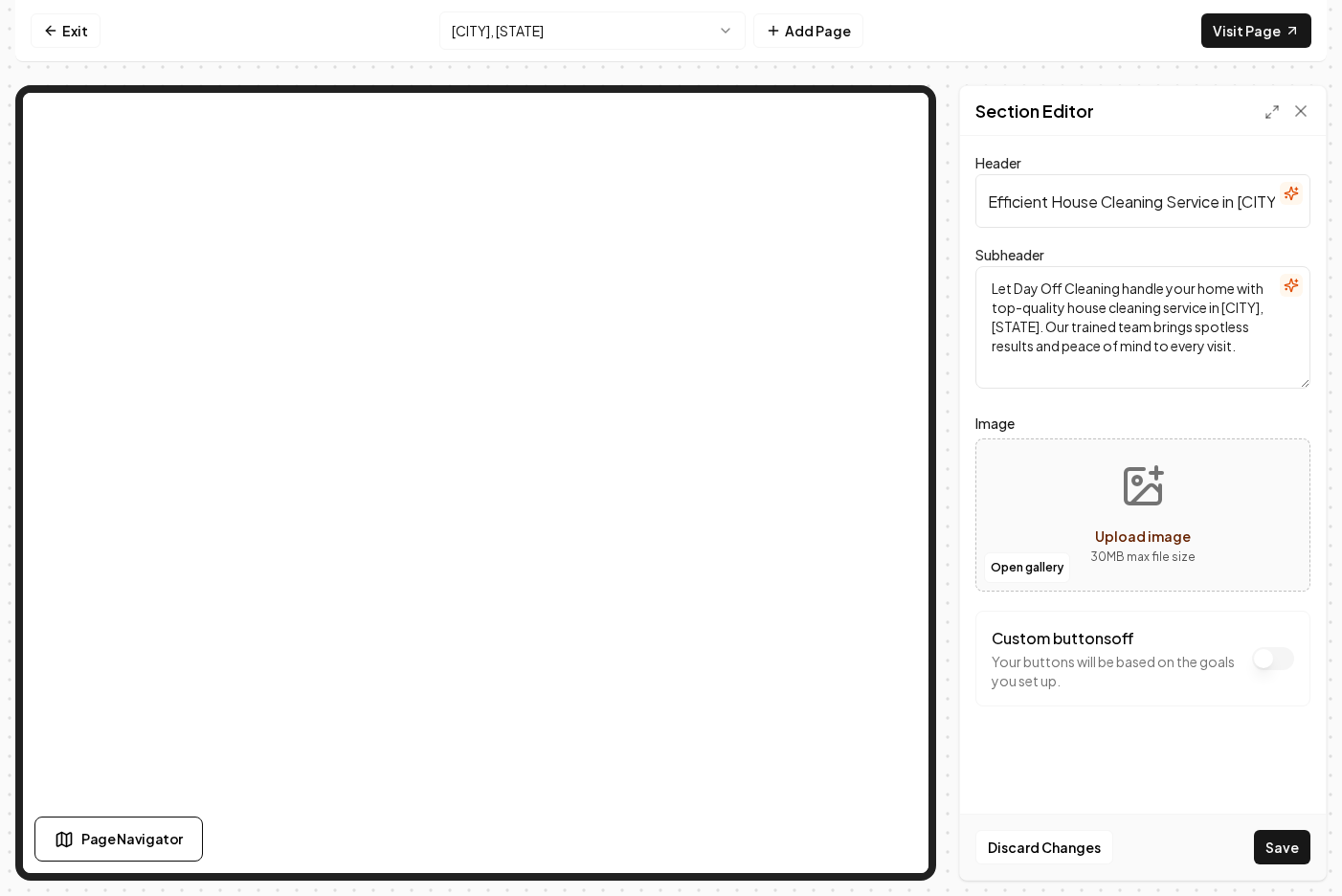 click on "Upload image 30  MB max file size" at bounding box center (1143, 515) 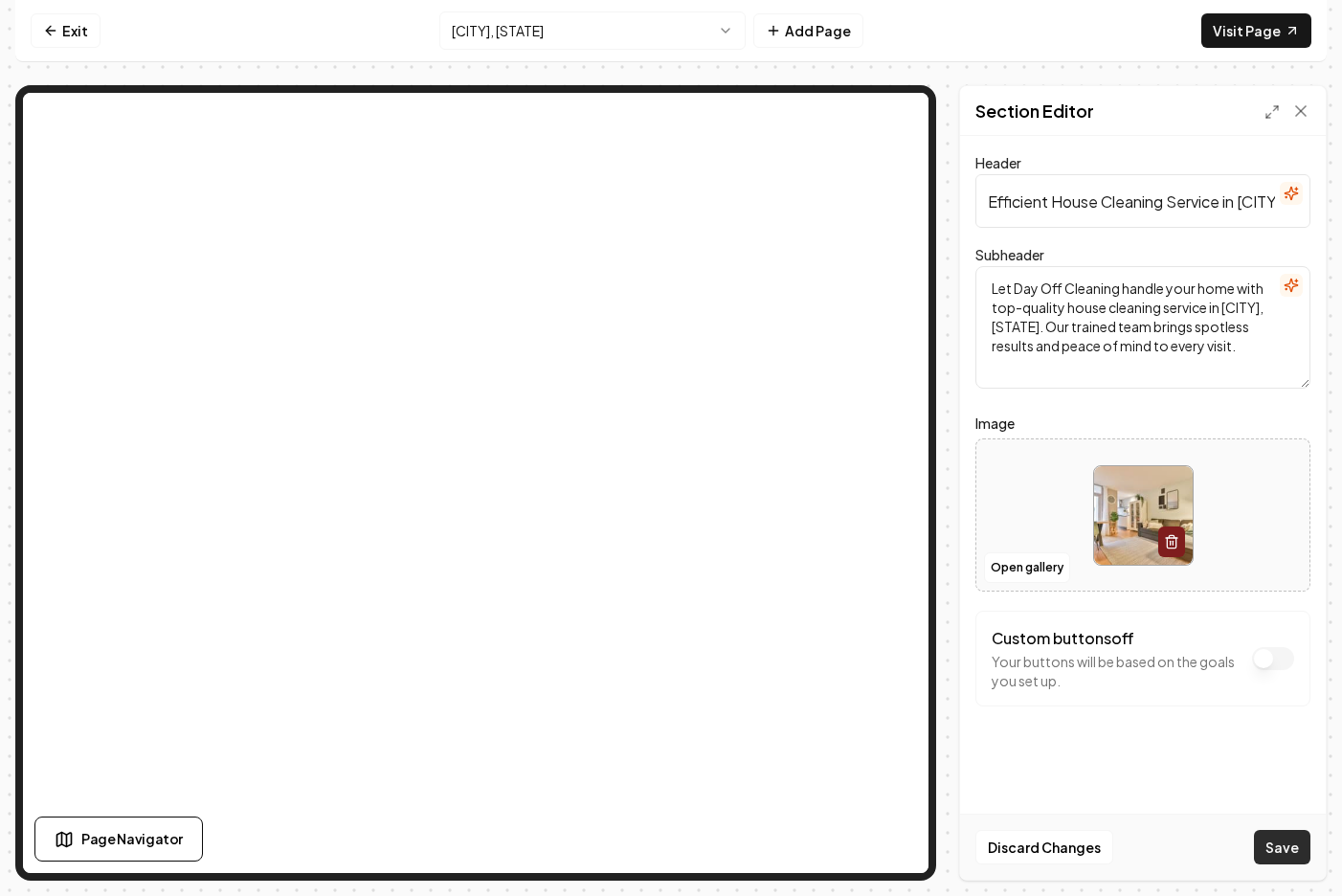 click on "Save" at bounding box center [1282, 847] 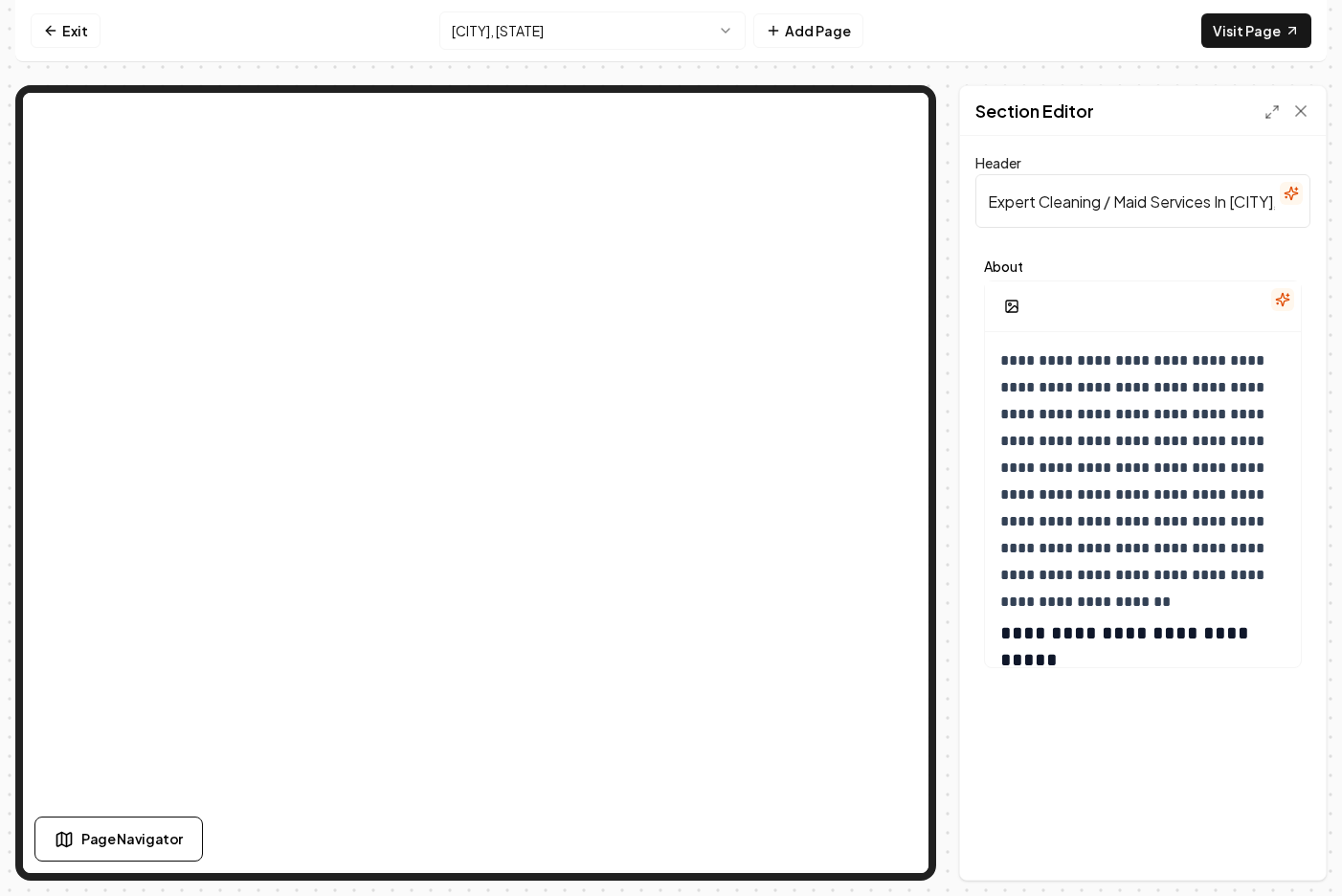 click on "Expert Cleaning / Maid Services In [CITY], [STATE]" at bounding box center (1143, 201) 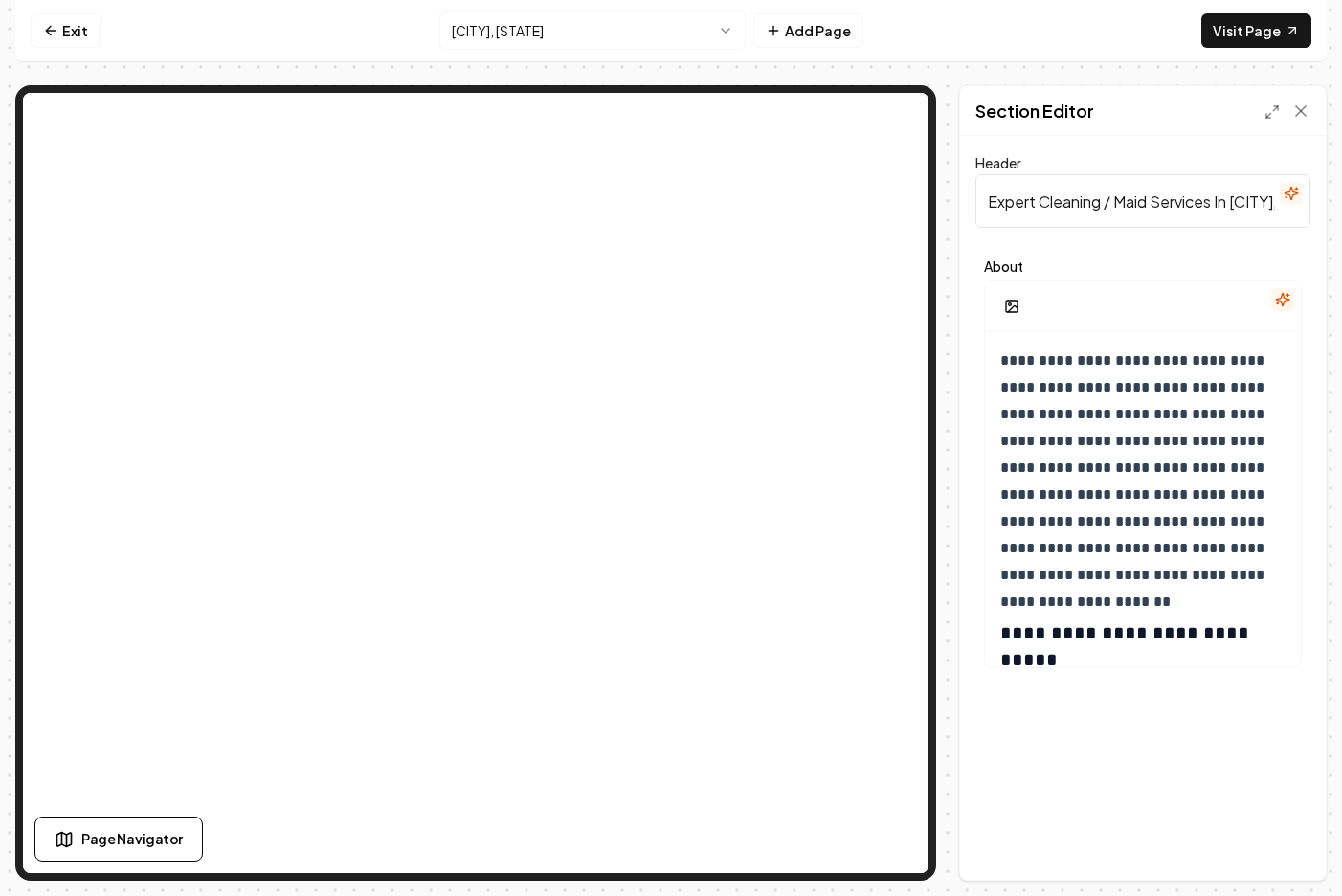 paste on "Top Benefits of Choosing Our House Cleaning Service i" 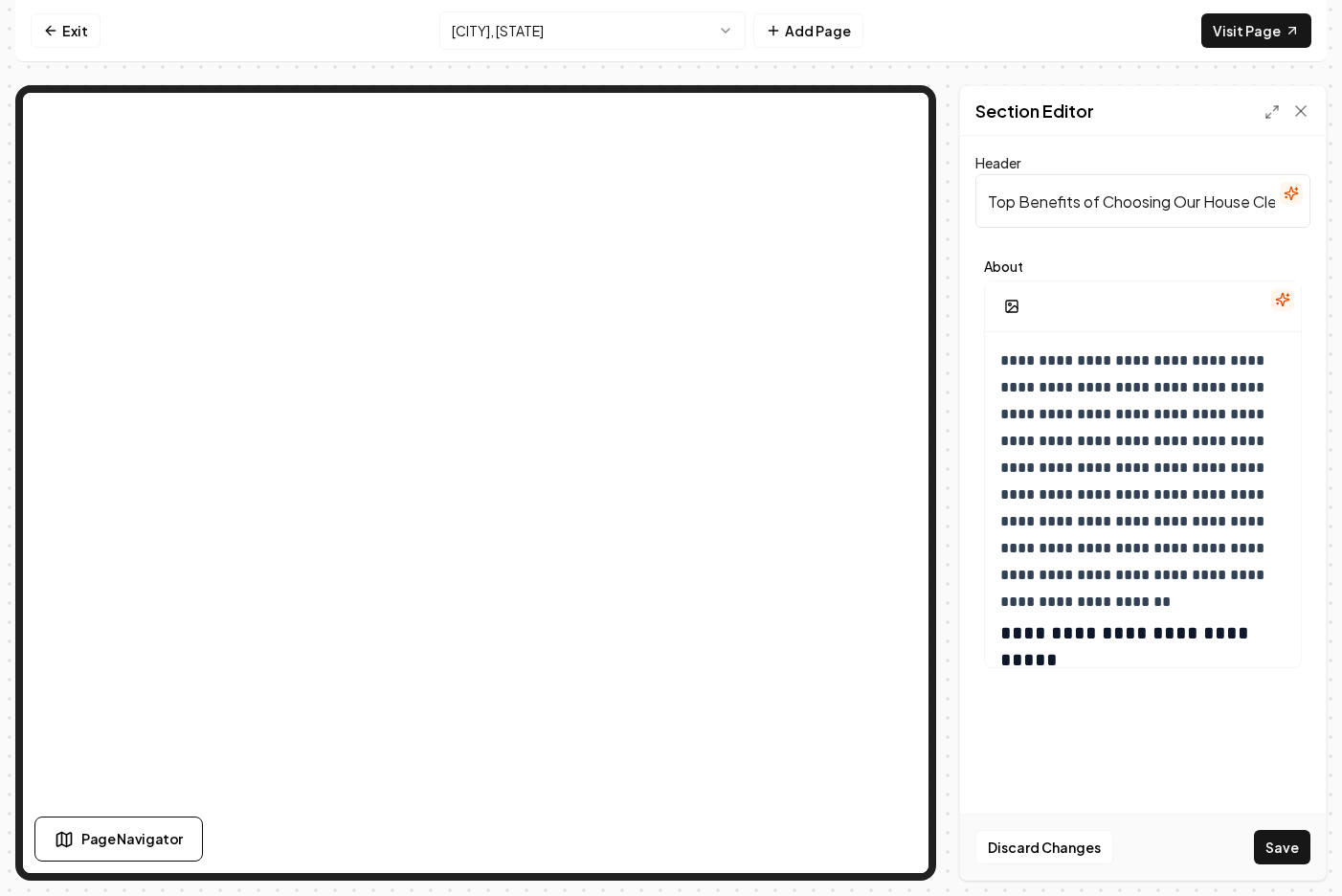 scroll, scrollTop: 0, scrollLeft: 184, axis: horizontal 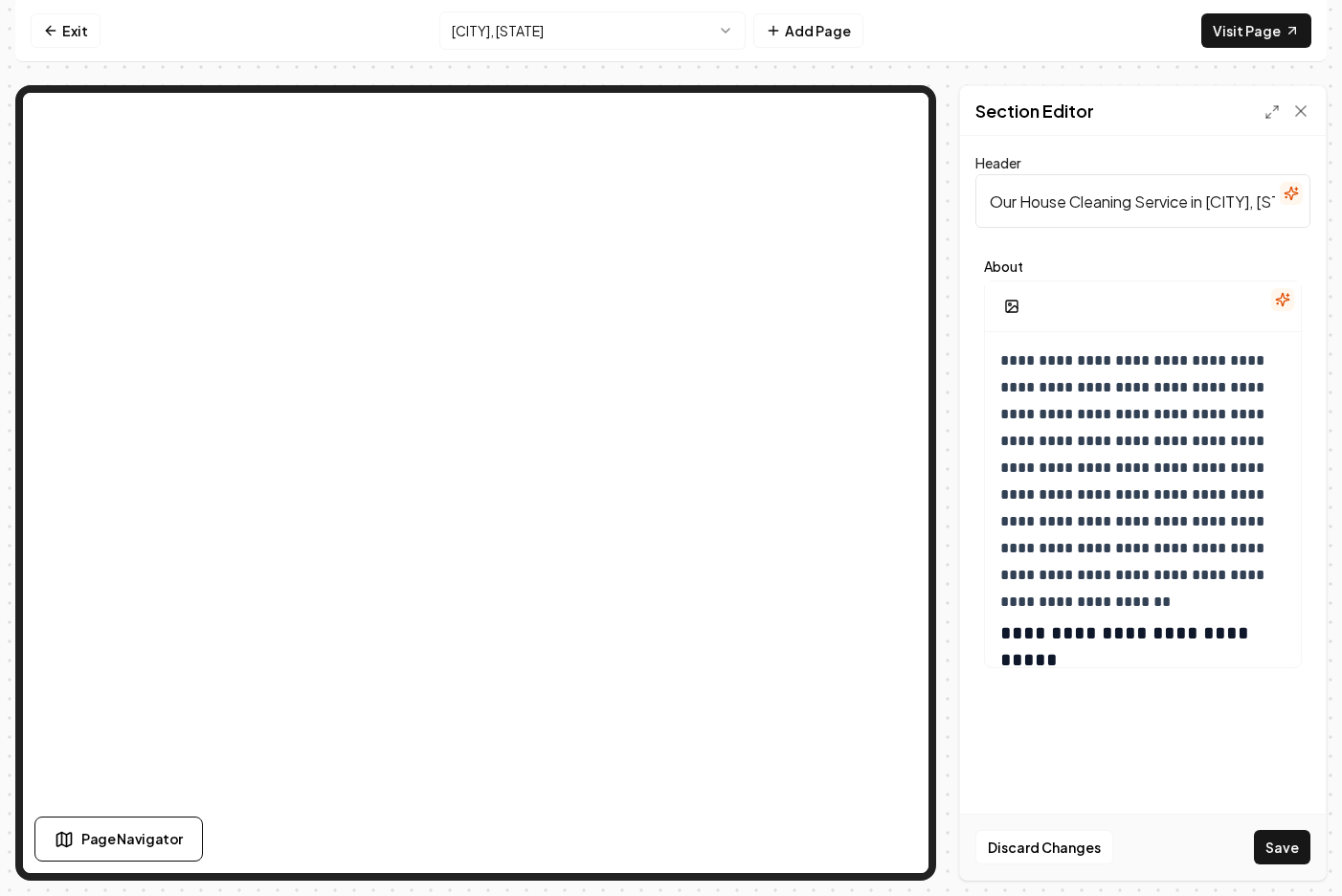 type on "Top Benefits of Choosing Our House Cleaning Service in [CITY], [STATE]" 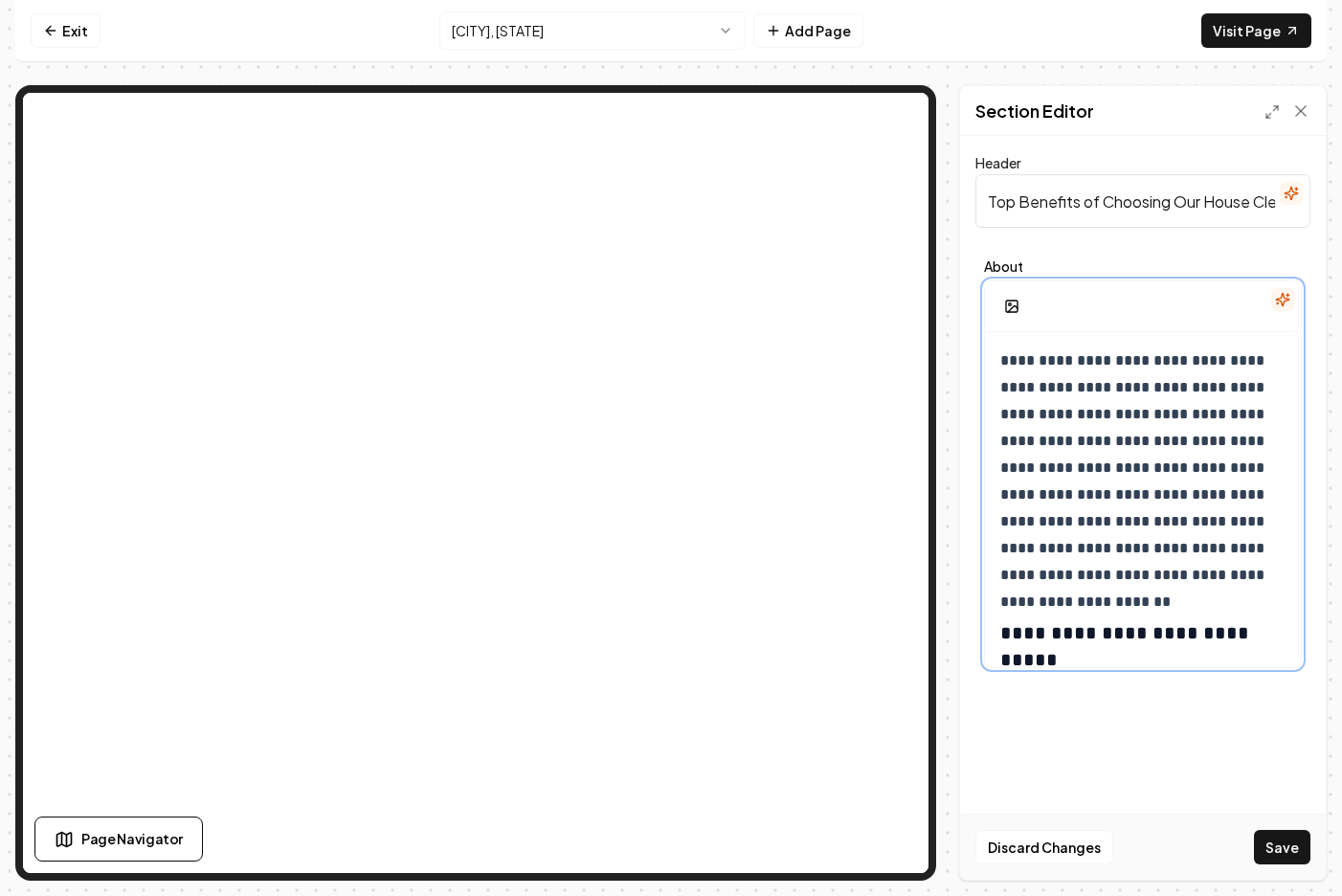 click on "**********" at bounding box center [1143, 468] 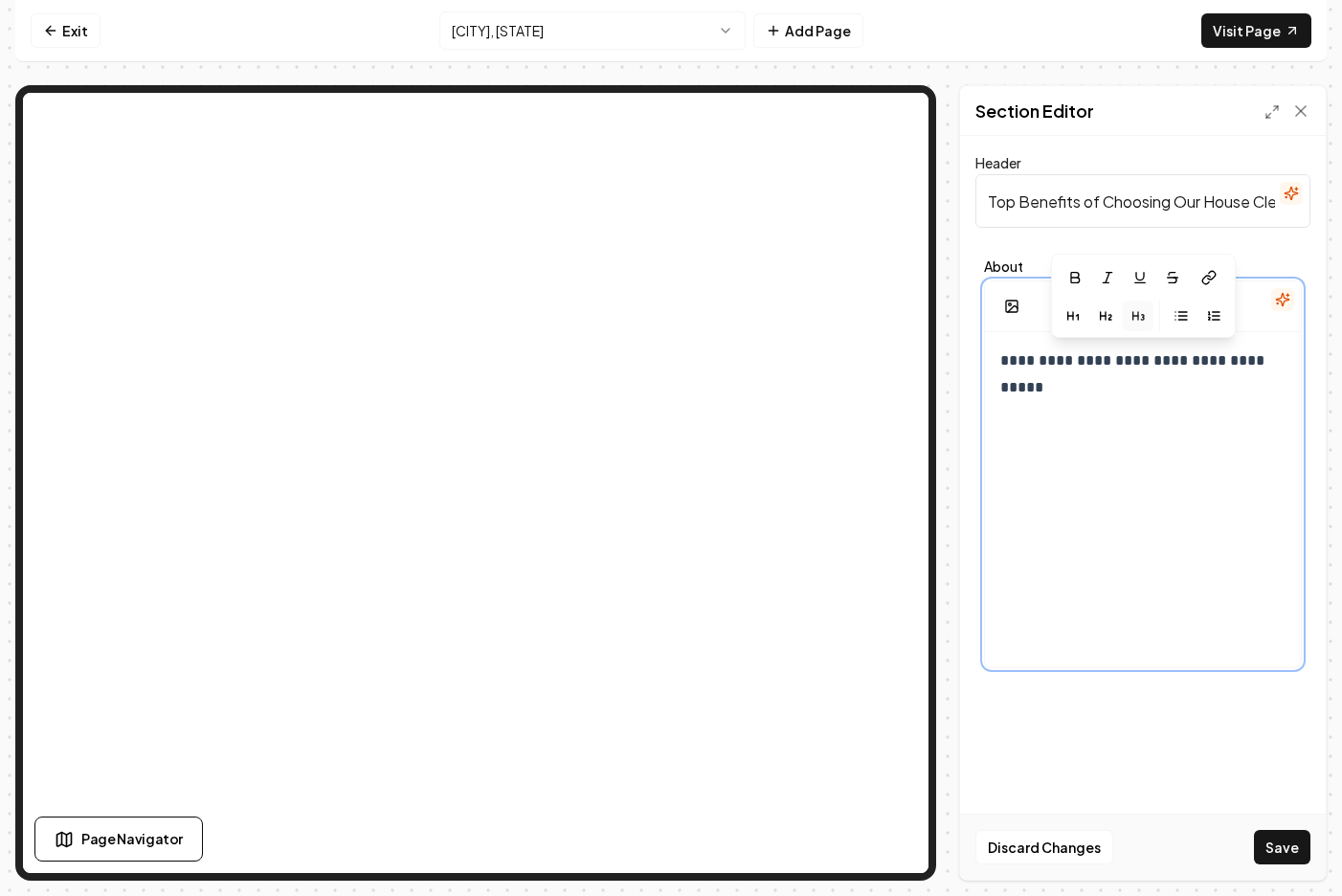 click 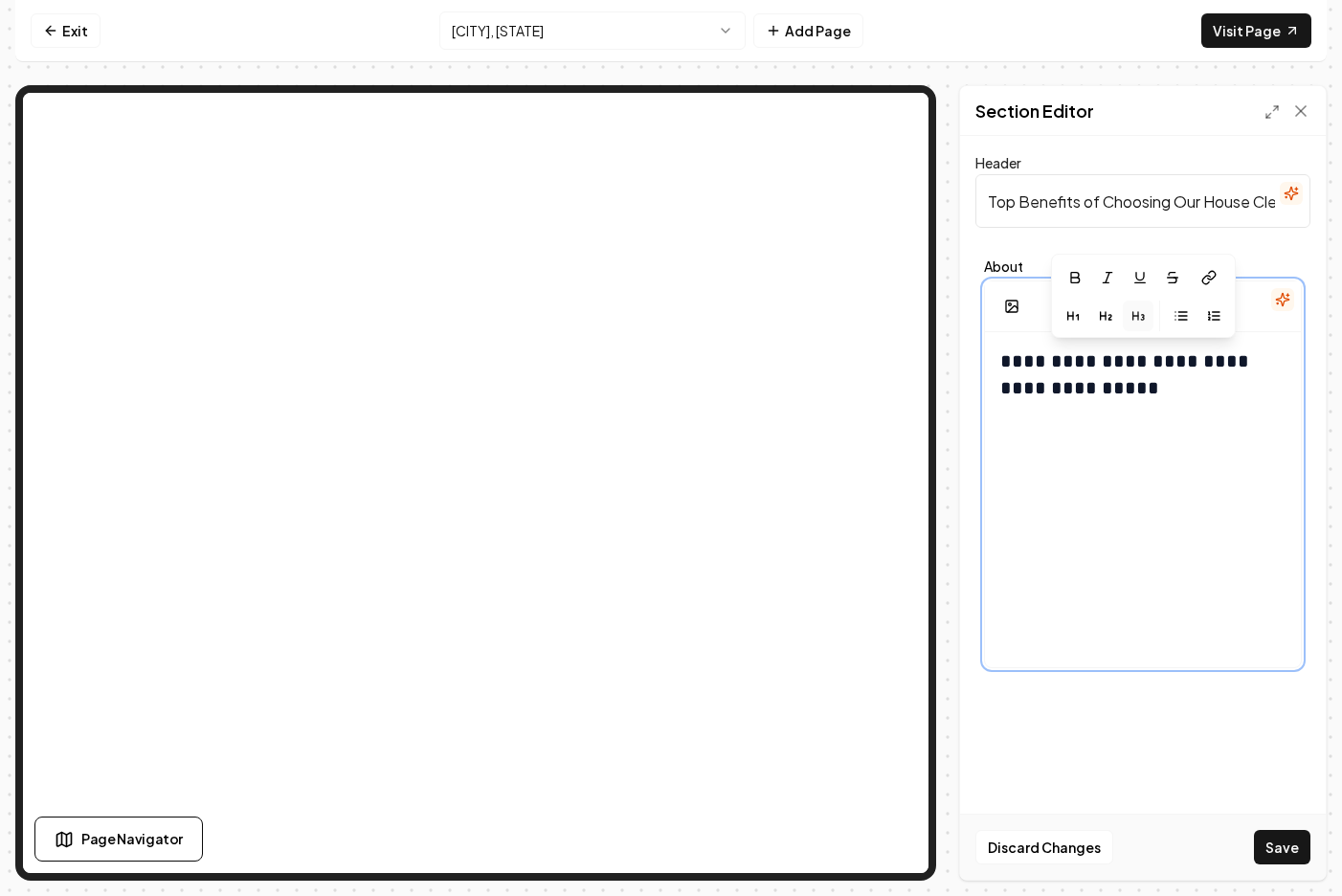 click on "**********" at bounding box center [1143, 374] 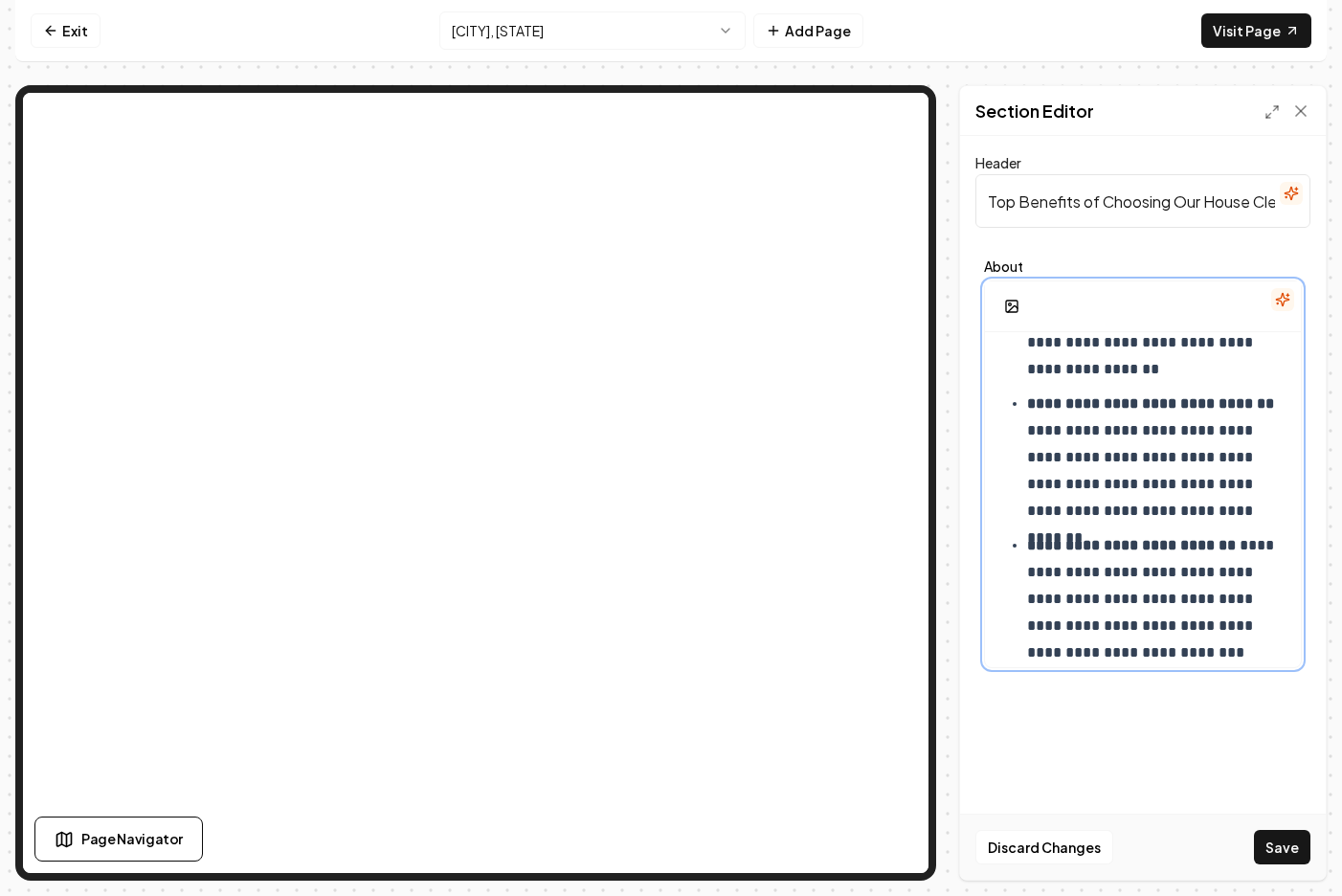 scroll, scrollTop: 205, scrollLeft: 0, axis: vertical 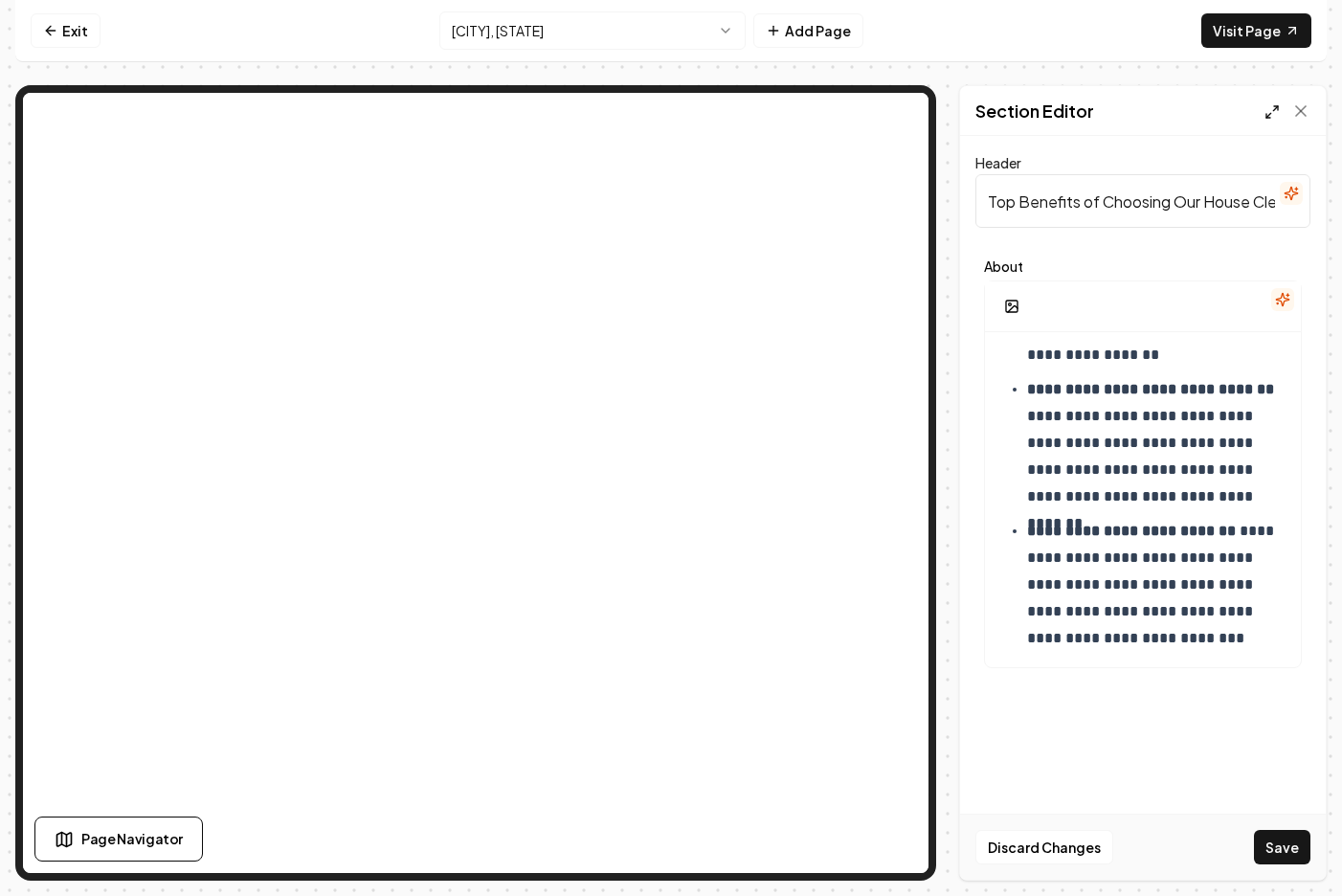 click 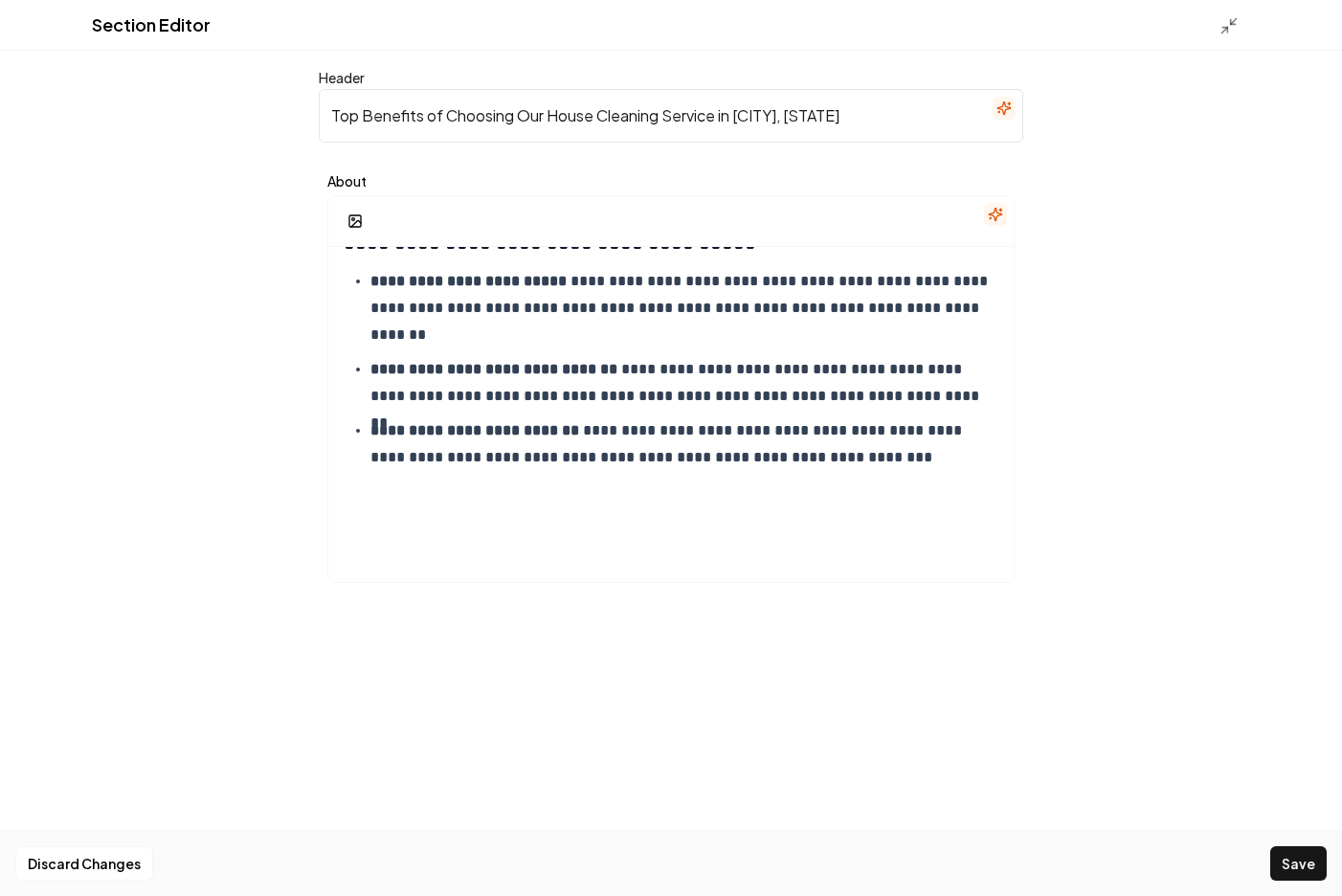 scroll, scrollTop: 33, scrollLeft: 0, axis: vertical 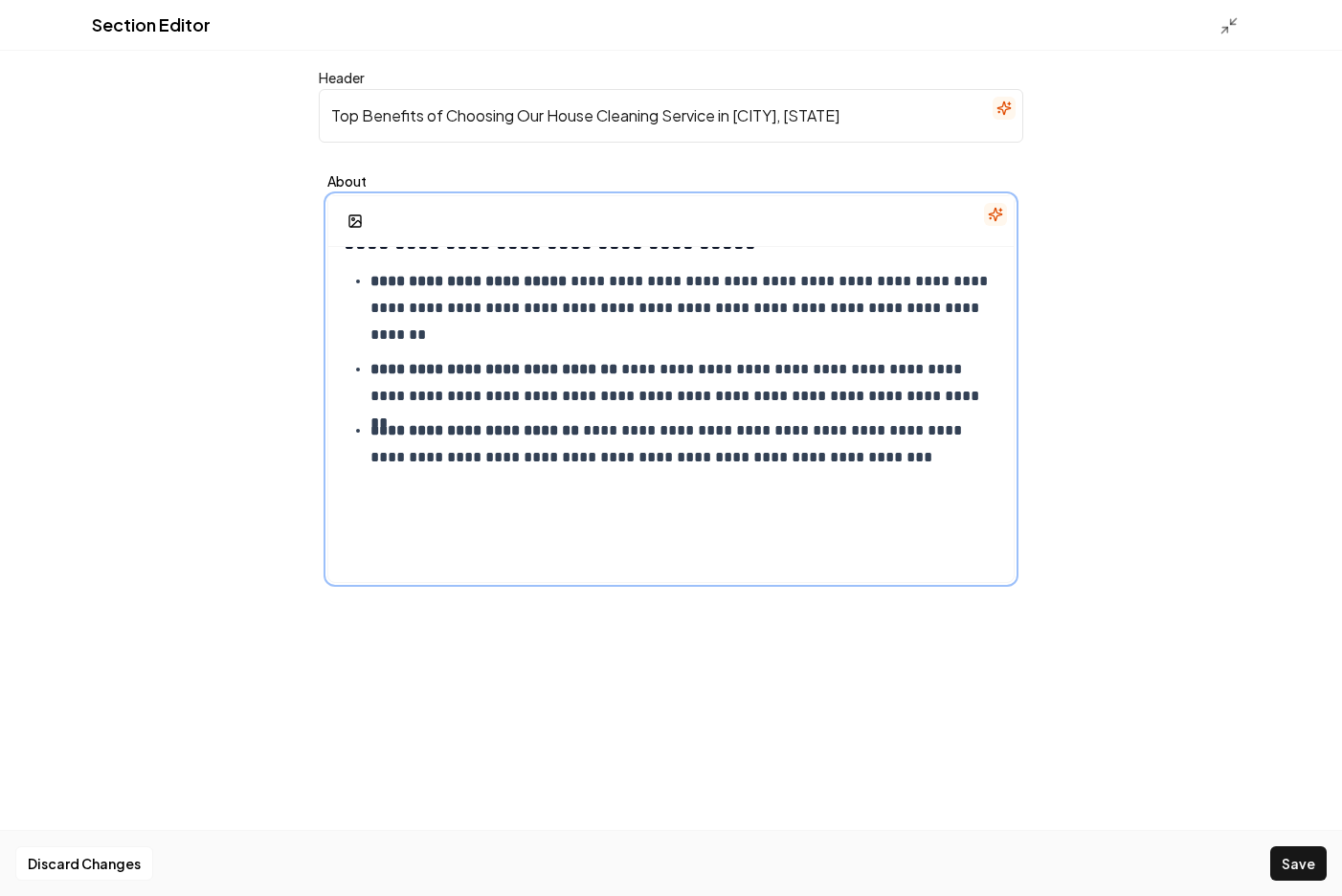 click on "**********" at bounding box center (684, 444) 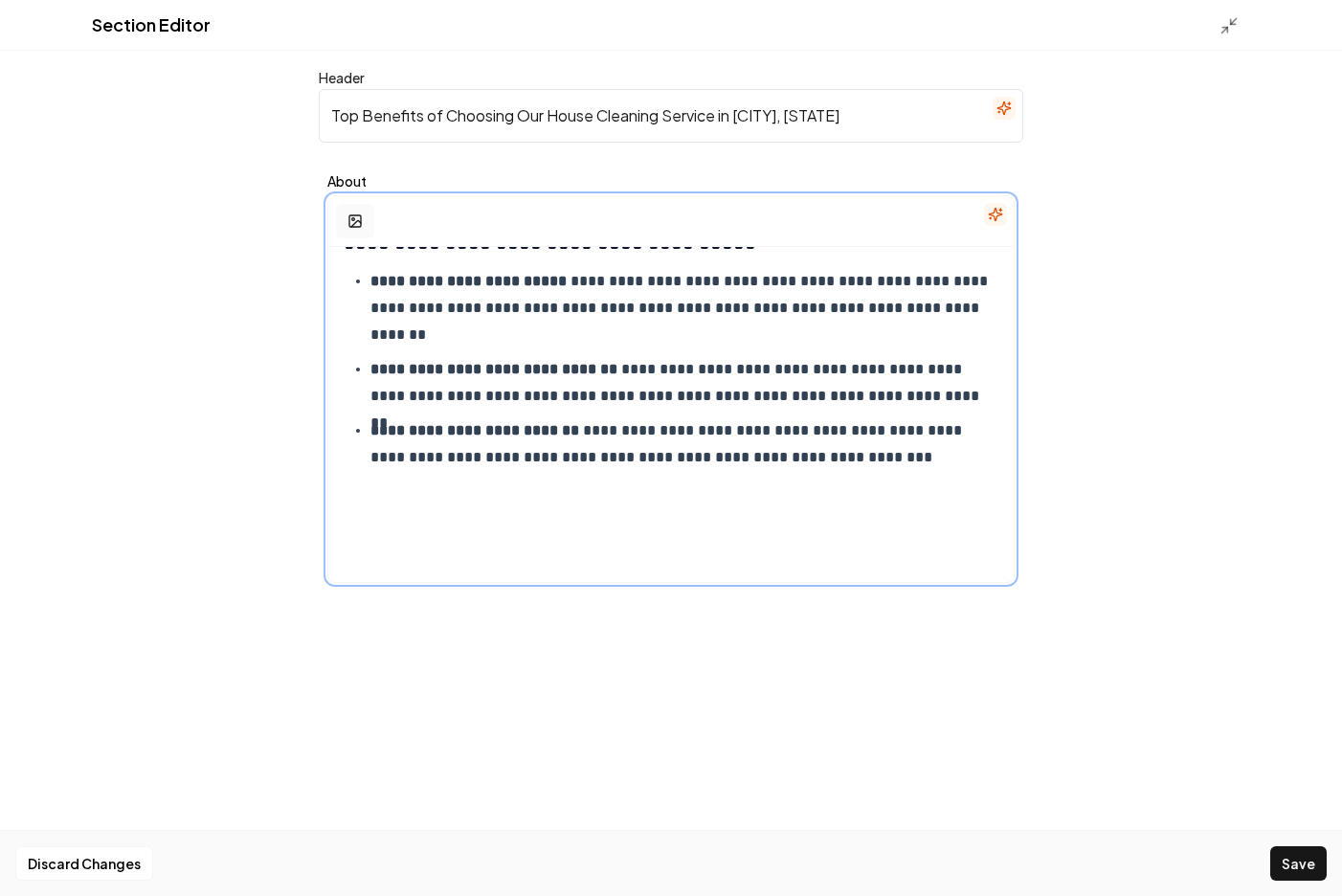 click 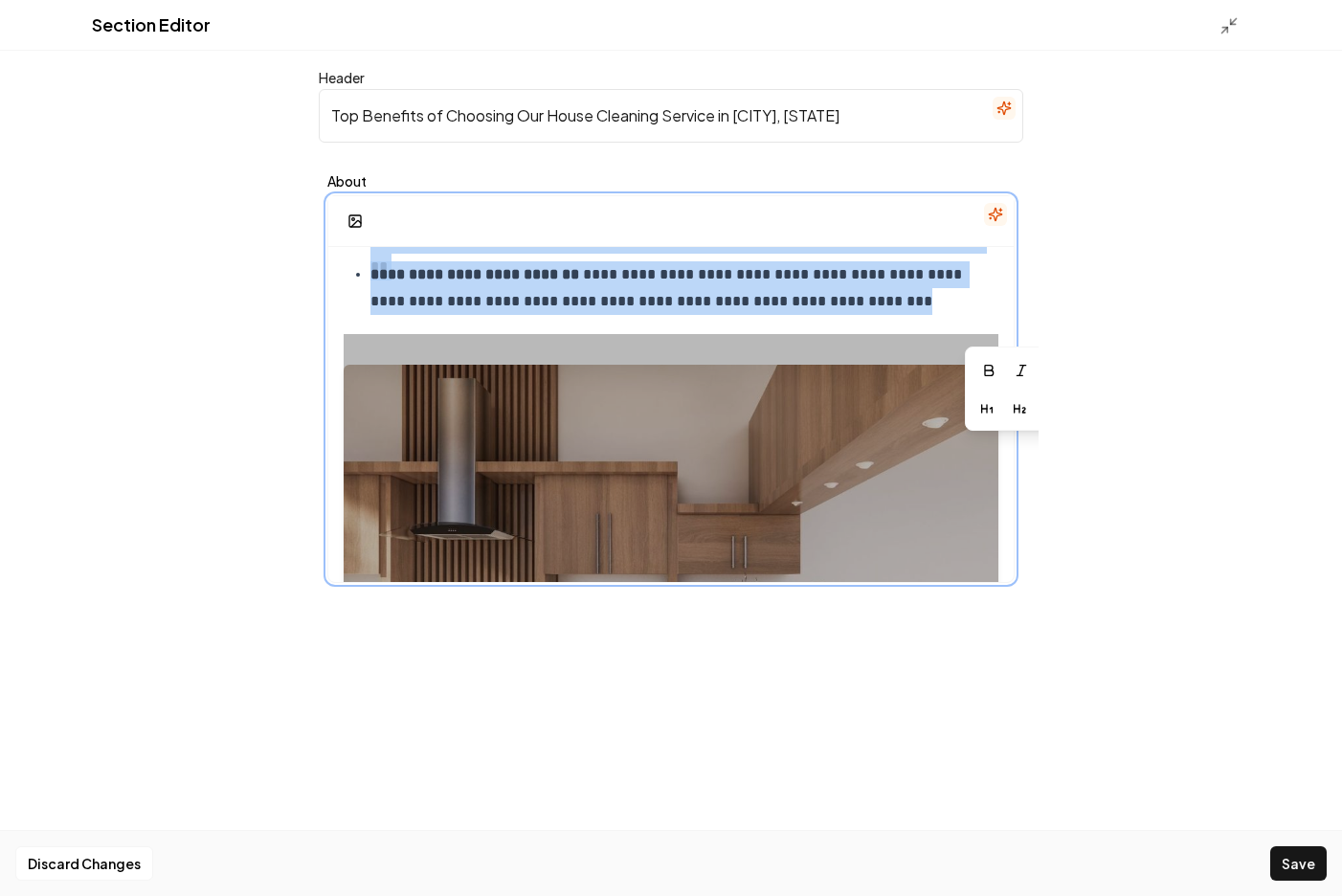 scroll, scrollTop: 0, scrollLeft: 0, axis: both 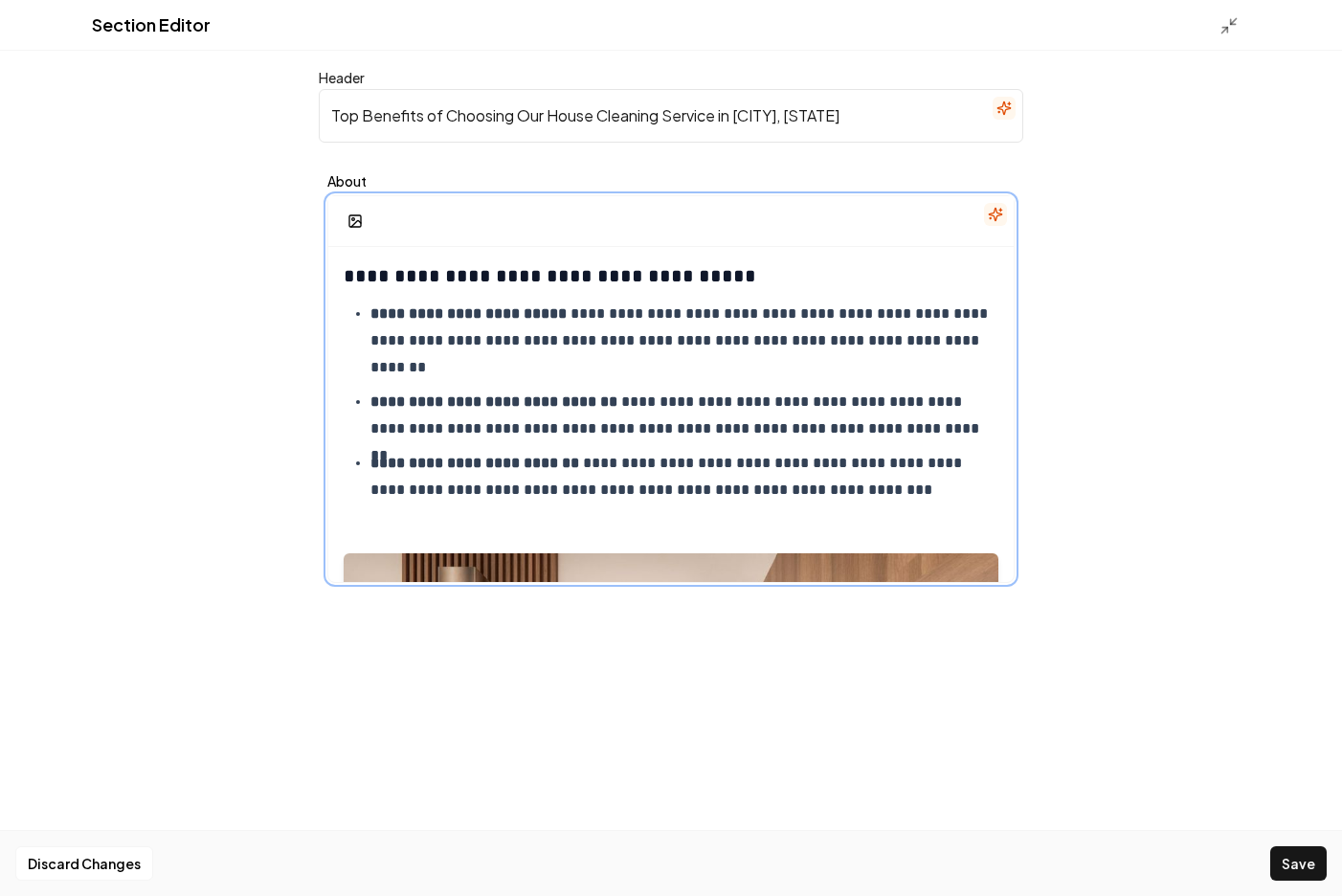 click on "**********" at bounding box center (684, 415) 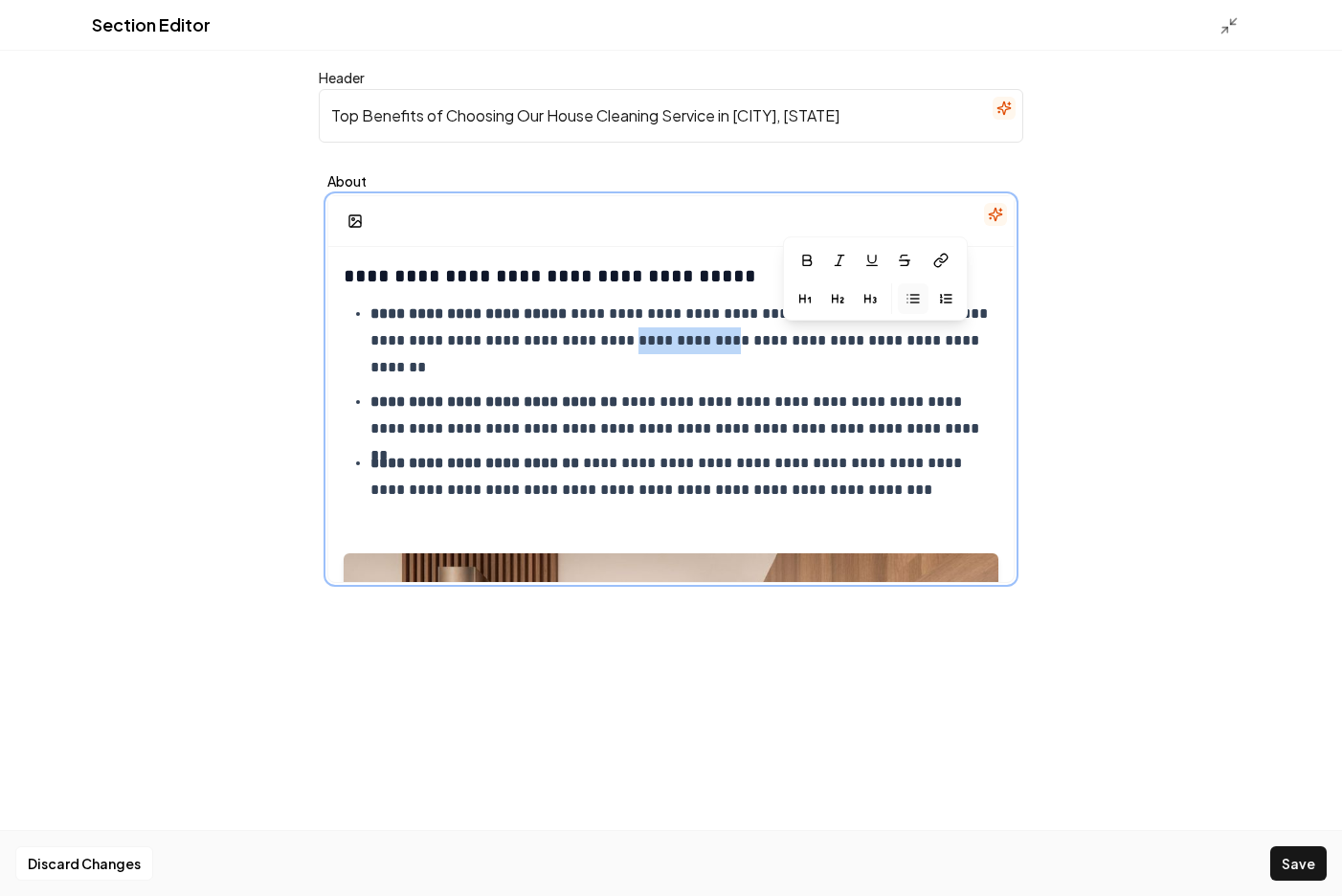 drag, startPoint x: 678, startPoint y: 340, endPoint x: 778, endPoint y: 342, distance: 100.02 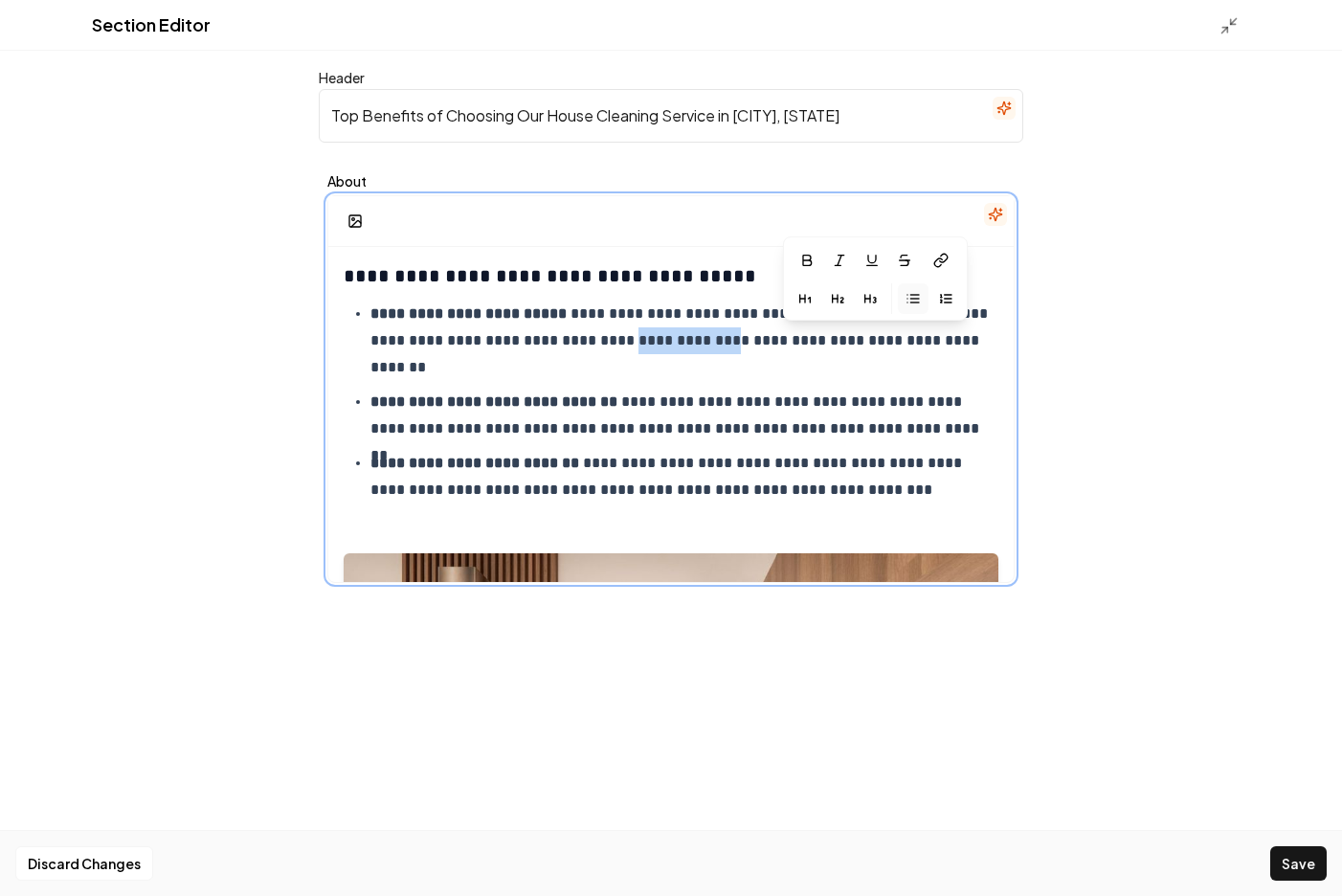 click on "**********" at bounding box center [684, 341] 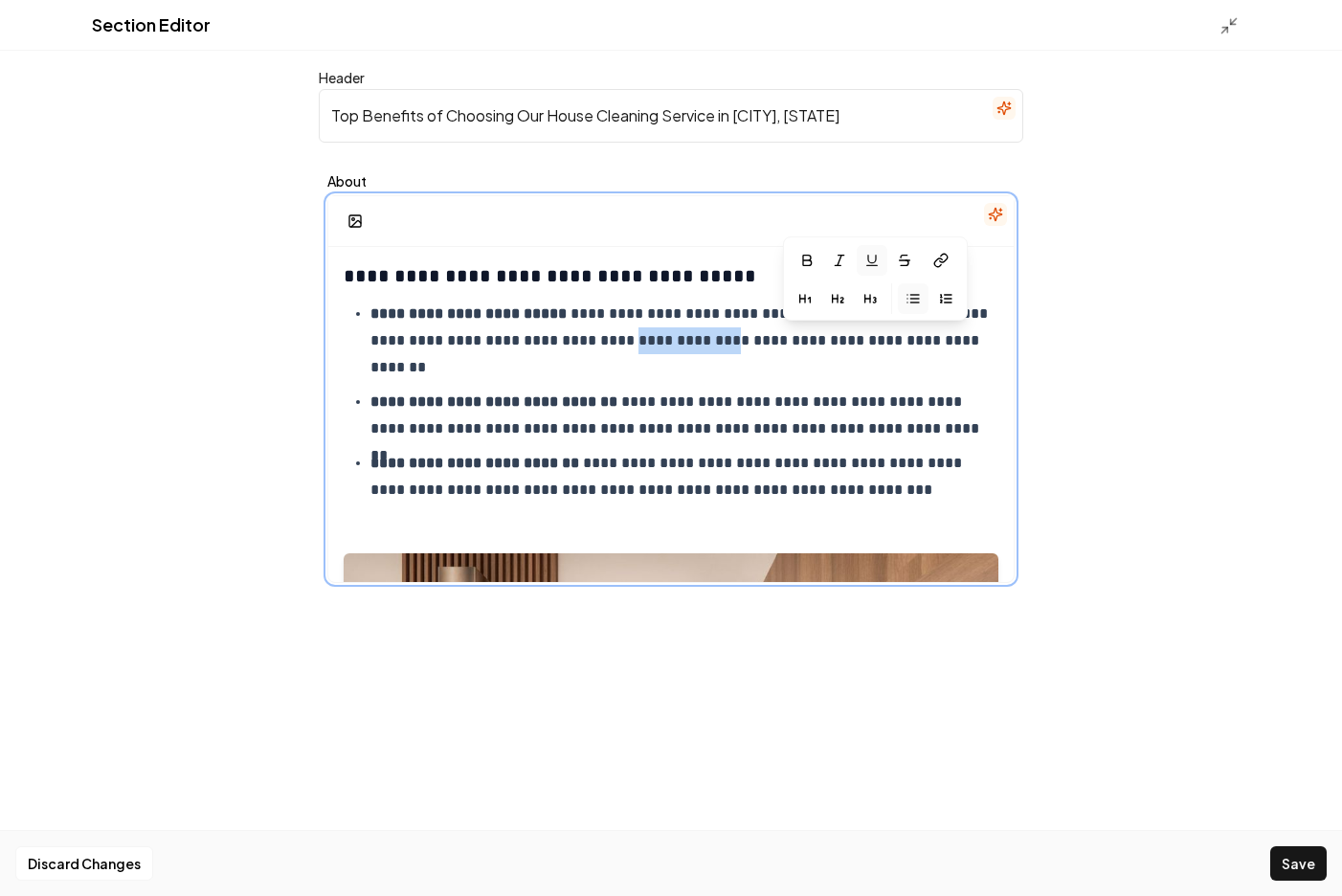 click 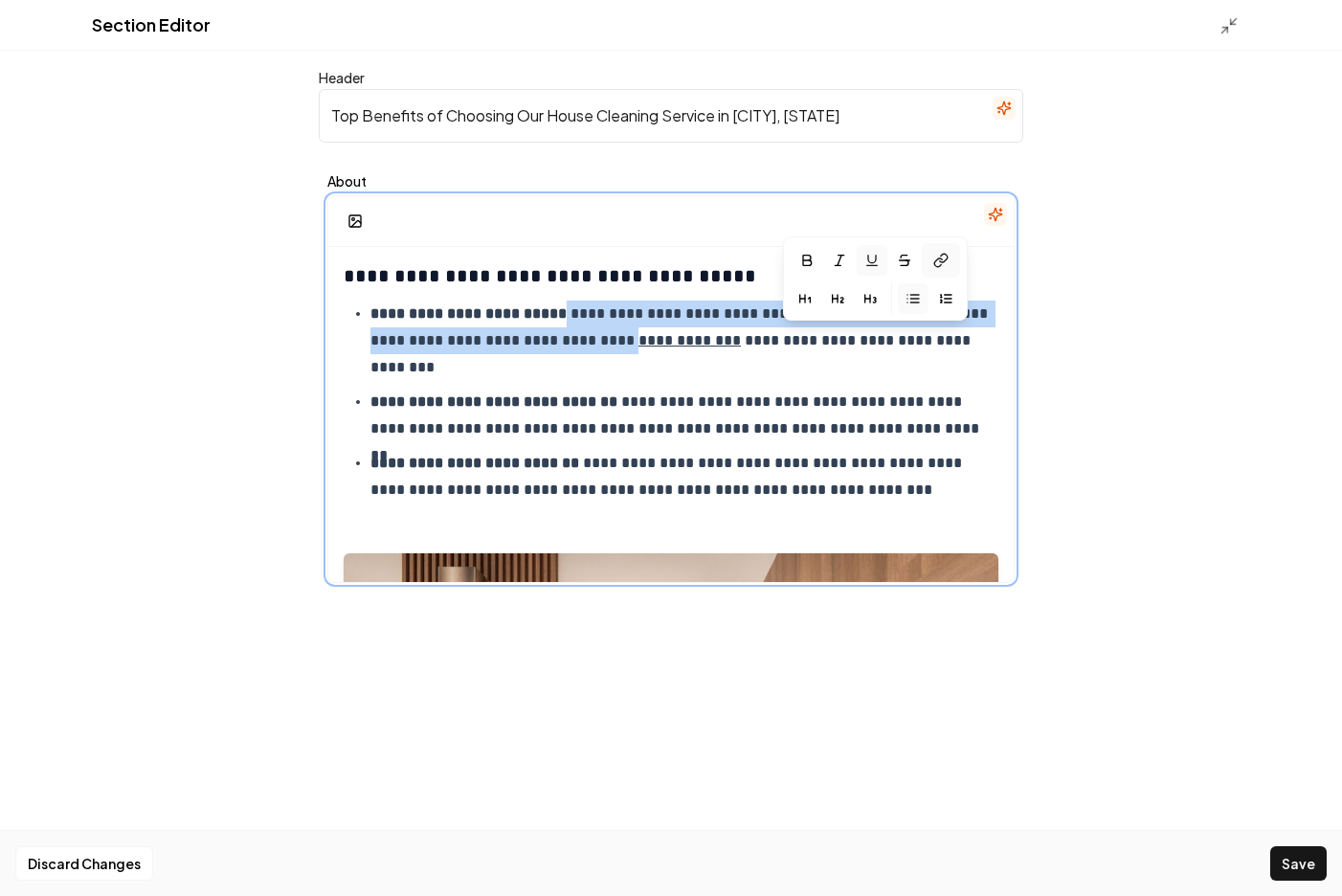 click 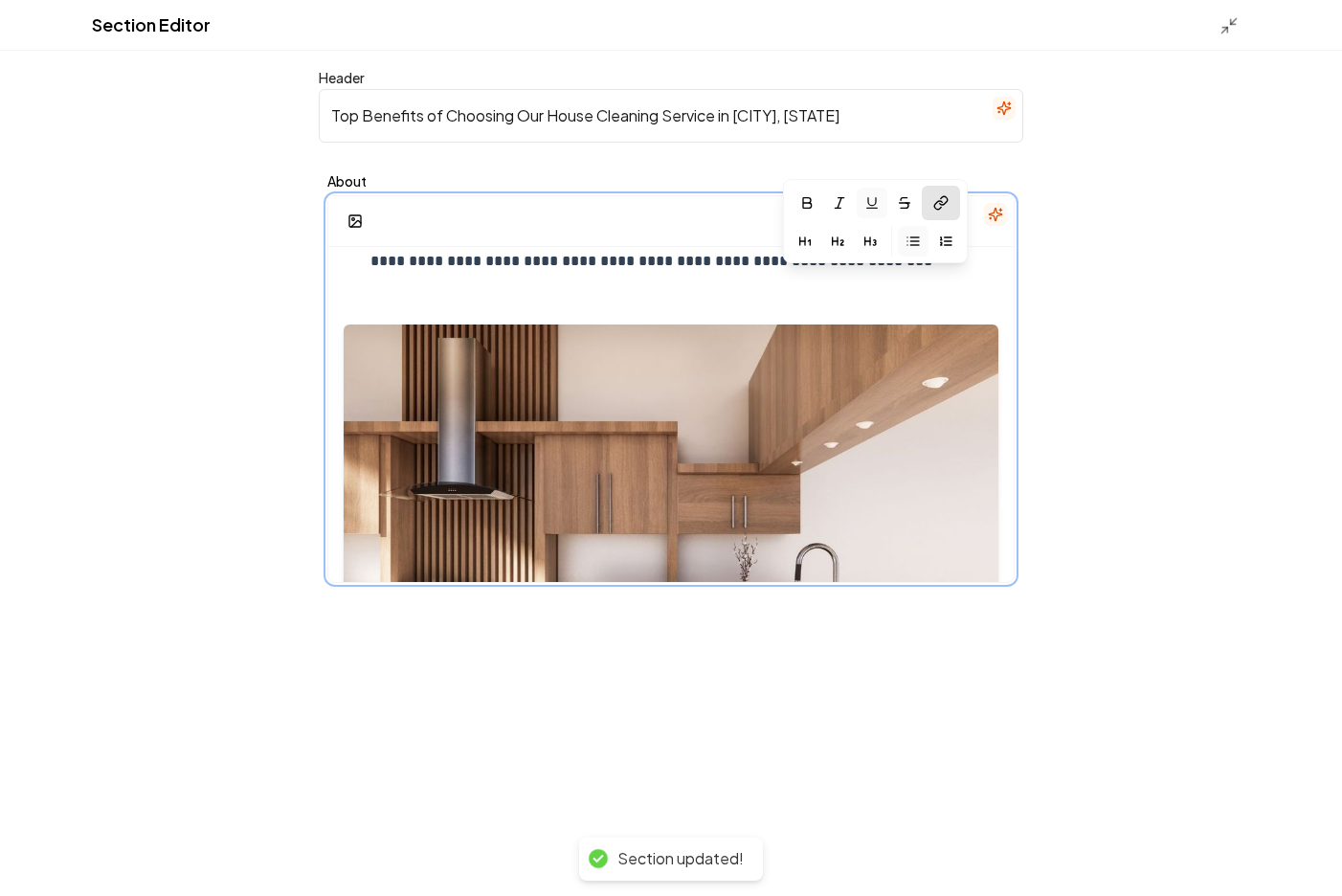 scroll, scrollTop: 0, scrollLeft: 0, axis: both 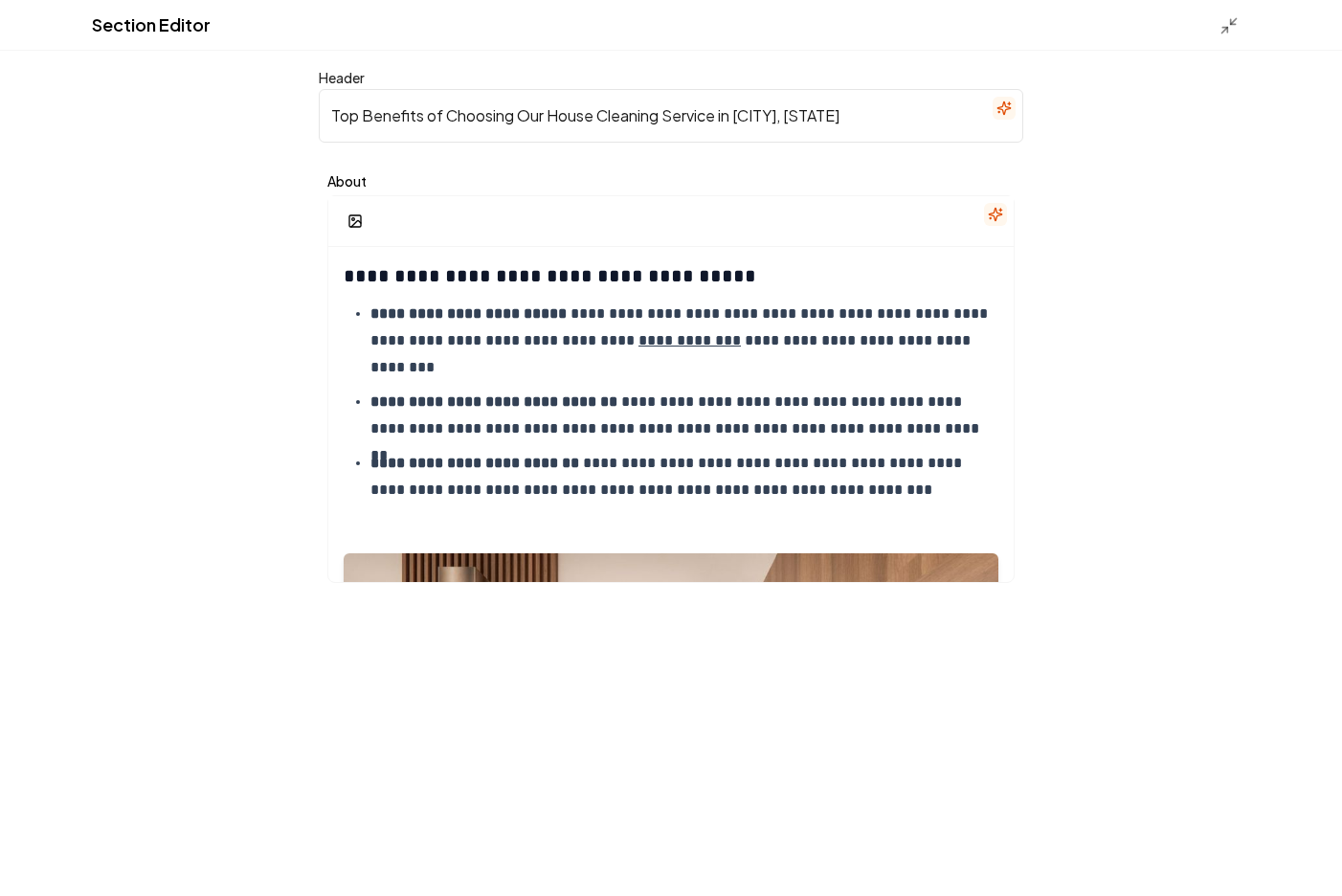 click on "**********" at bounding box center (671, 448) 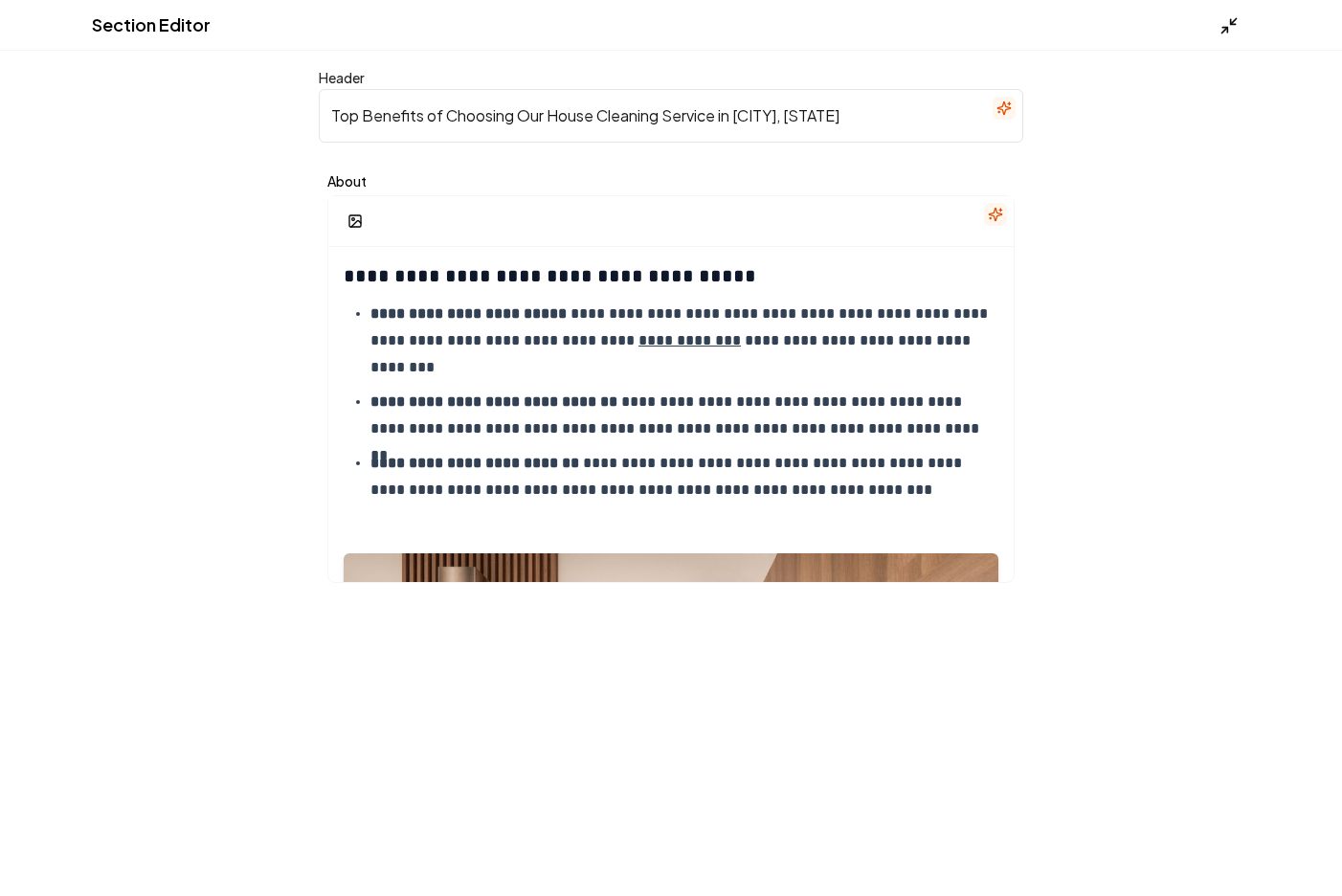 click 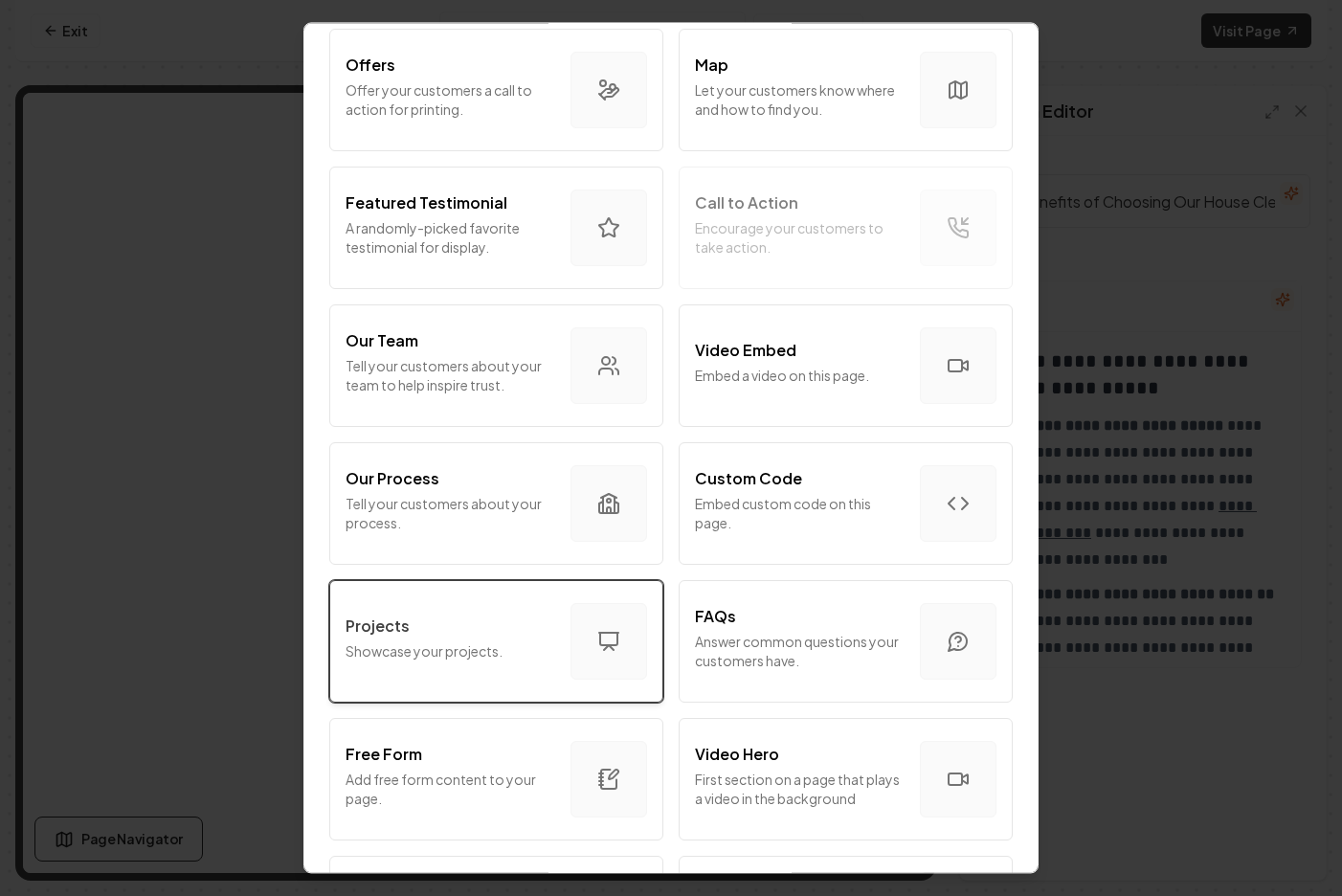 scroll, scrollTop: 557, scrollLeft: 0, axis: vertical 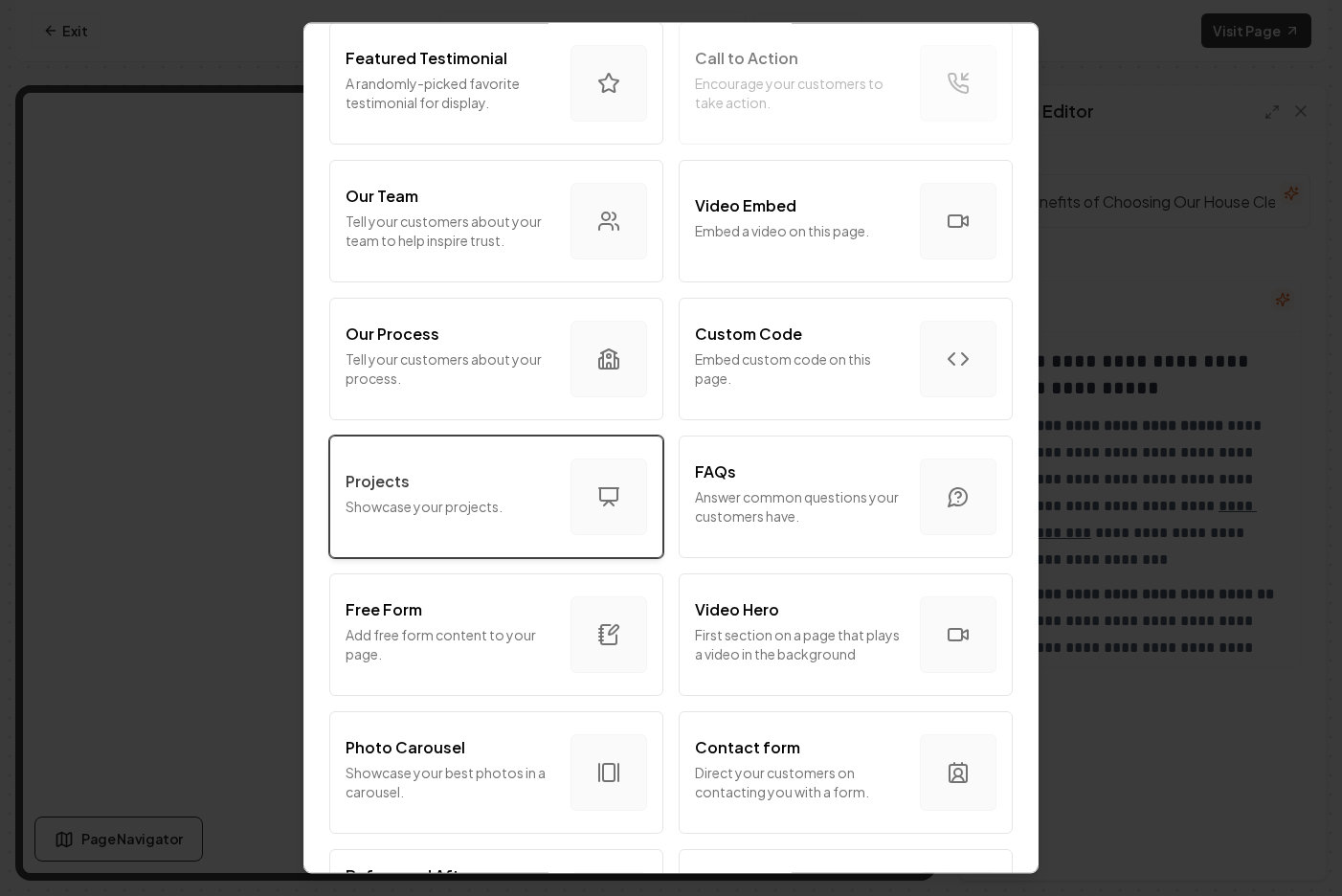 click on "Add free form content to your page." at bounding box center (450, 644) 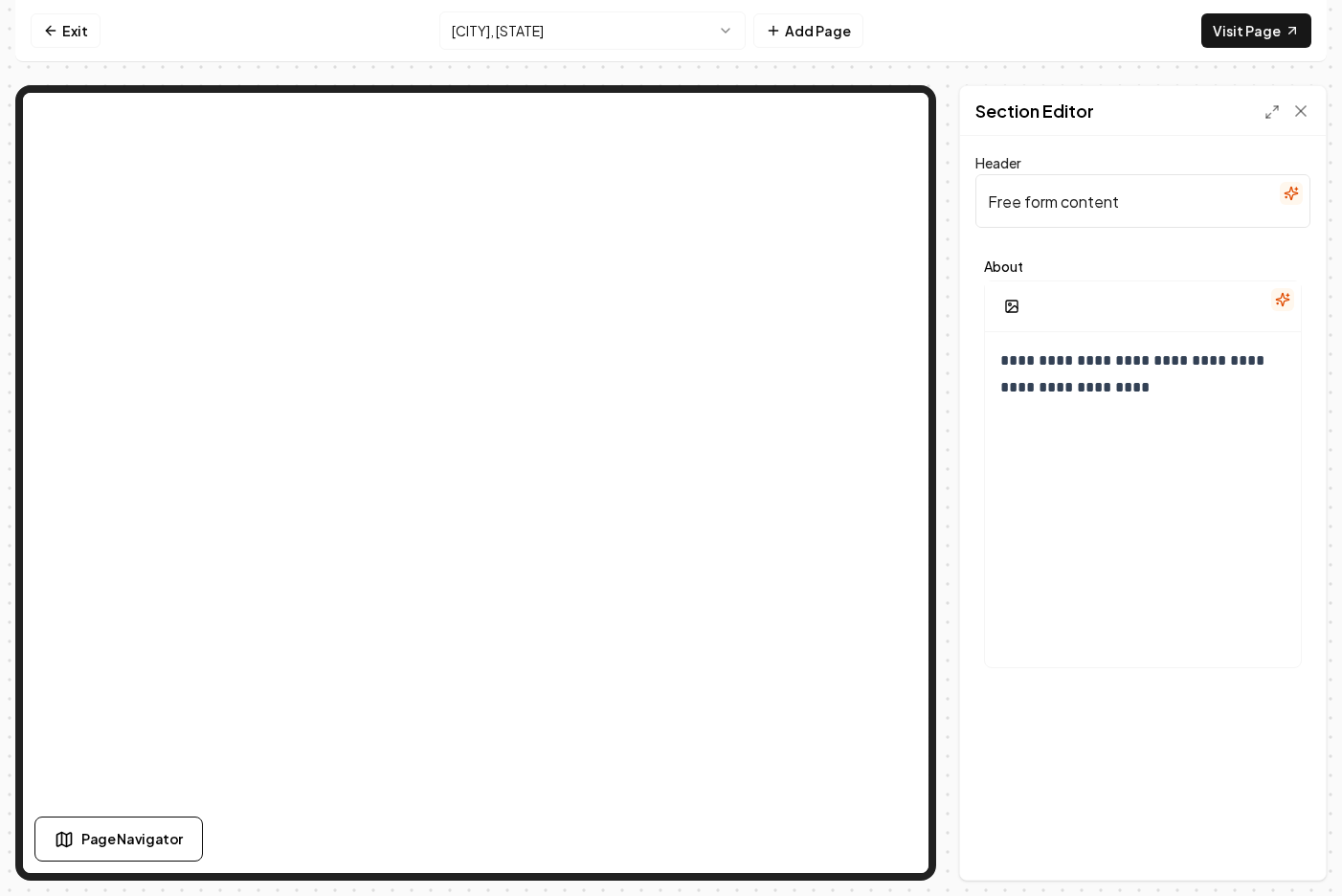 click on "Free form content" at bounding box center [1143, 201] 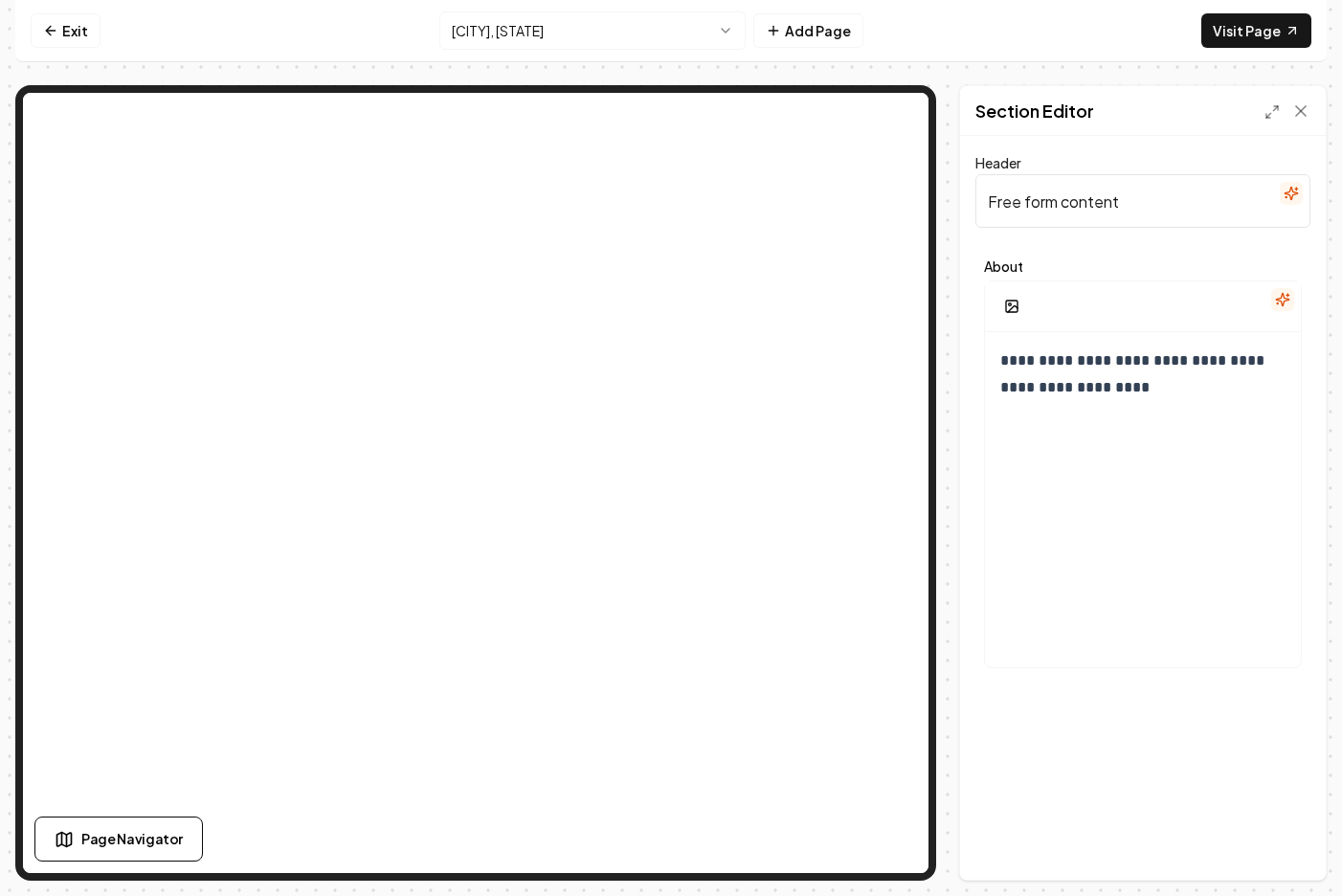 paste on "Why Our House Cleaning Service in [CITY], [STATE] by Day Off Cleaning Stands Ou" 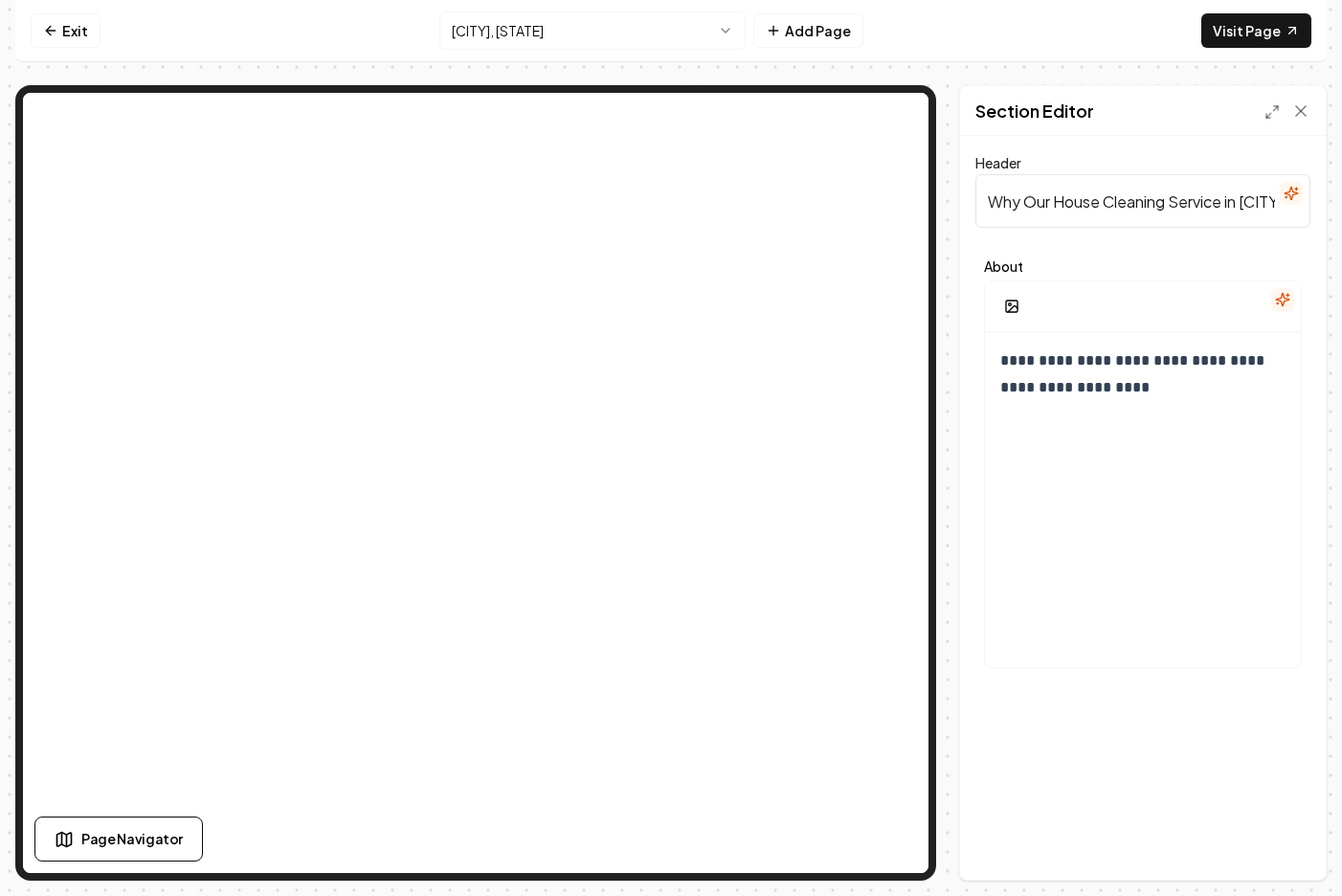 scroll, scrollTop: 0, scrollLeft: 264, axis: horizontal 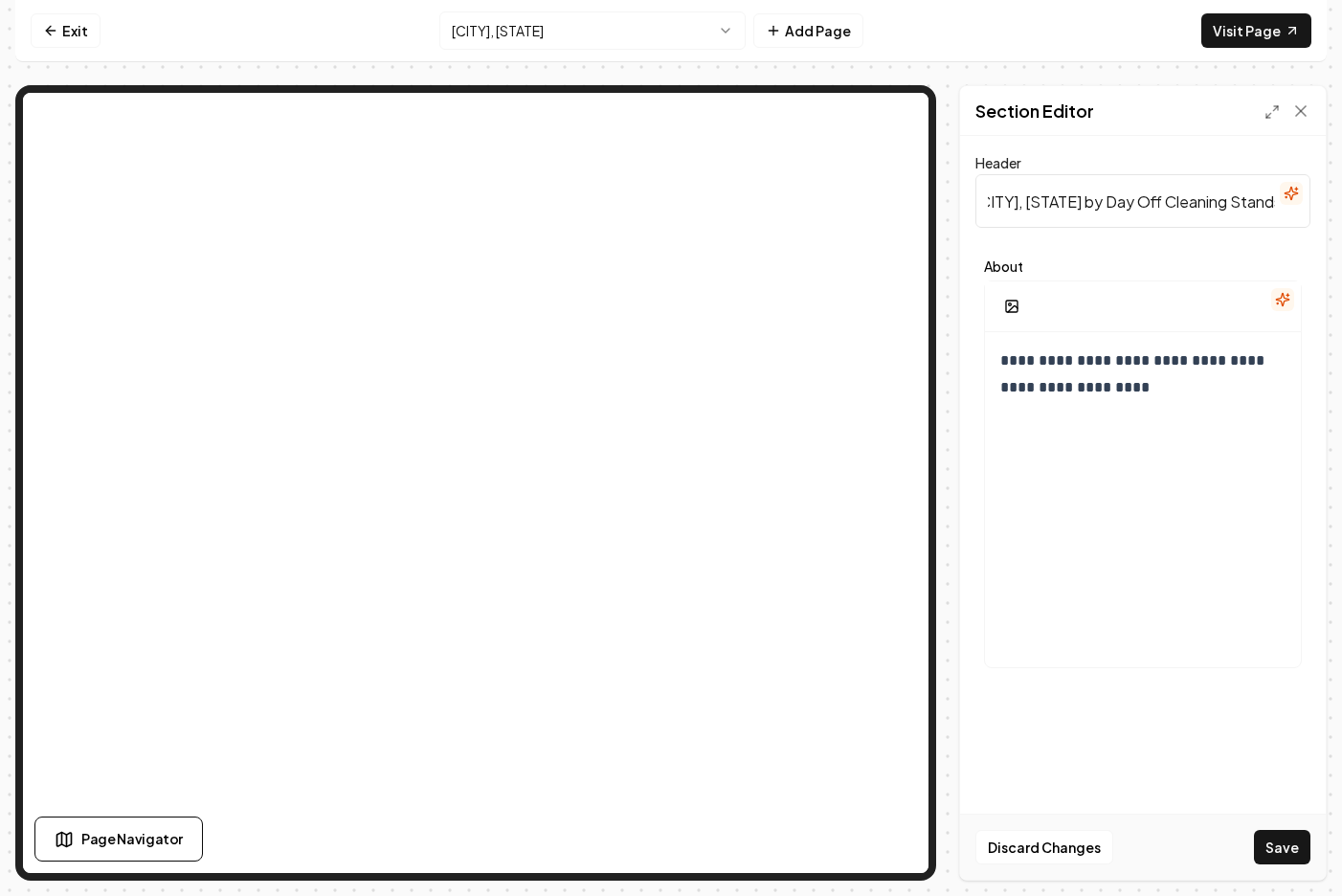 type on "Why Our House Cleaning Service in [CITY], [STATE] by Day Off Cleaning Stands Out" 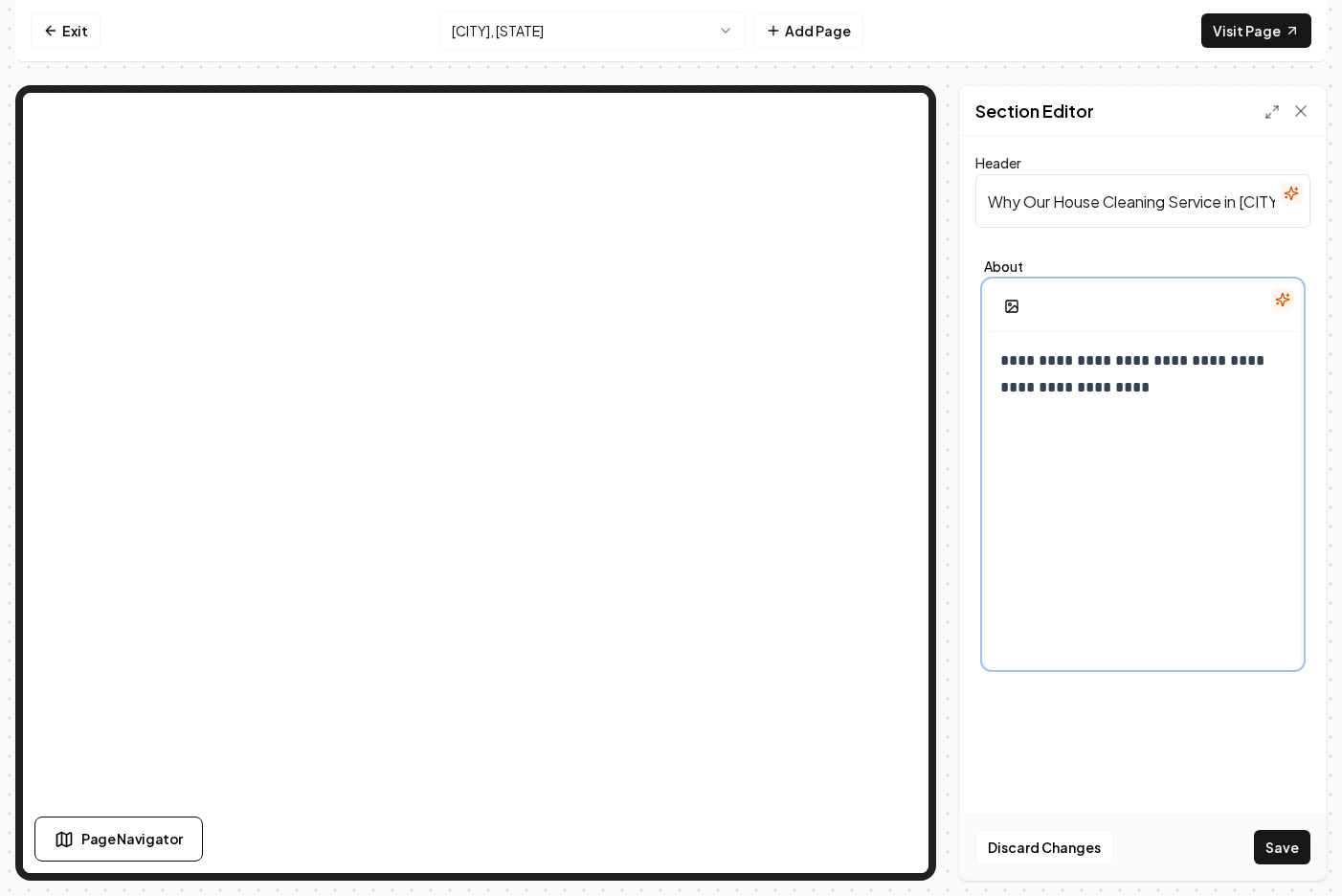 click on "**********" at bounding box center [1143, 374] 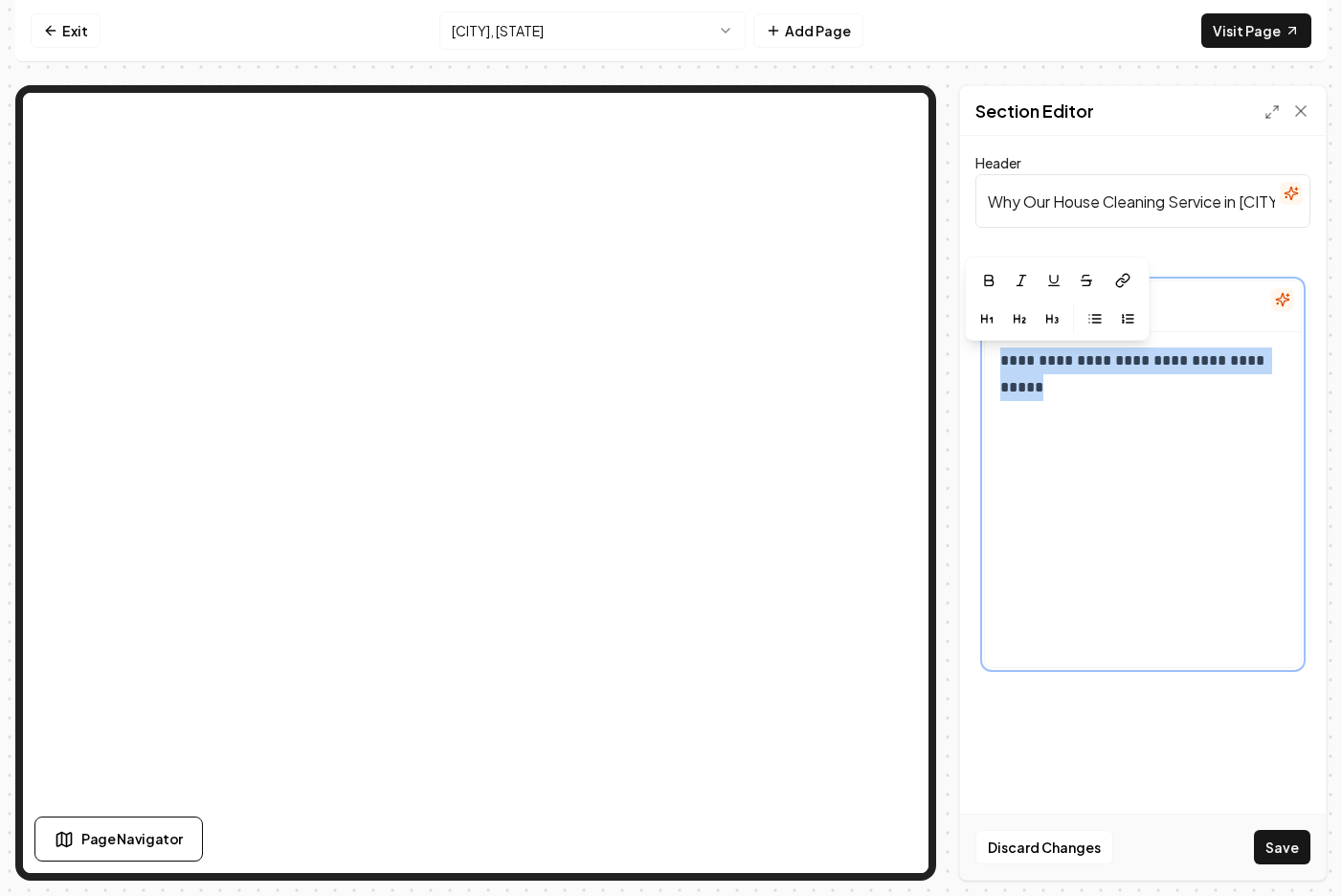 drag, startPoint x: 1122, startPoint y: 391, endPoint x: 985, endPoint y: 362, distance: 140.03571 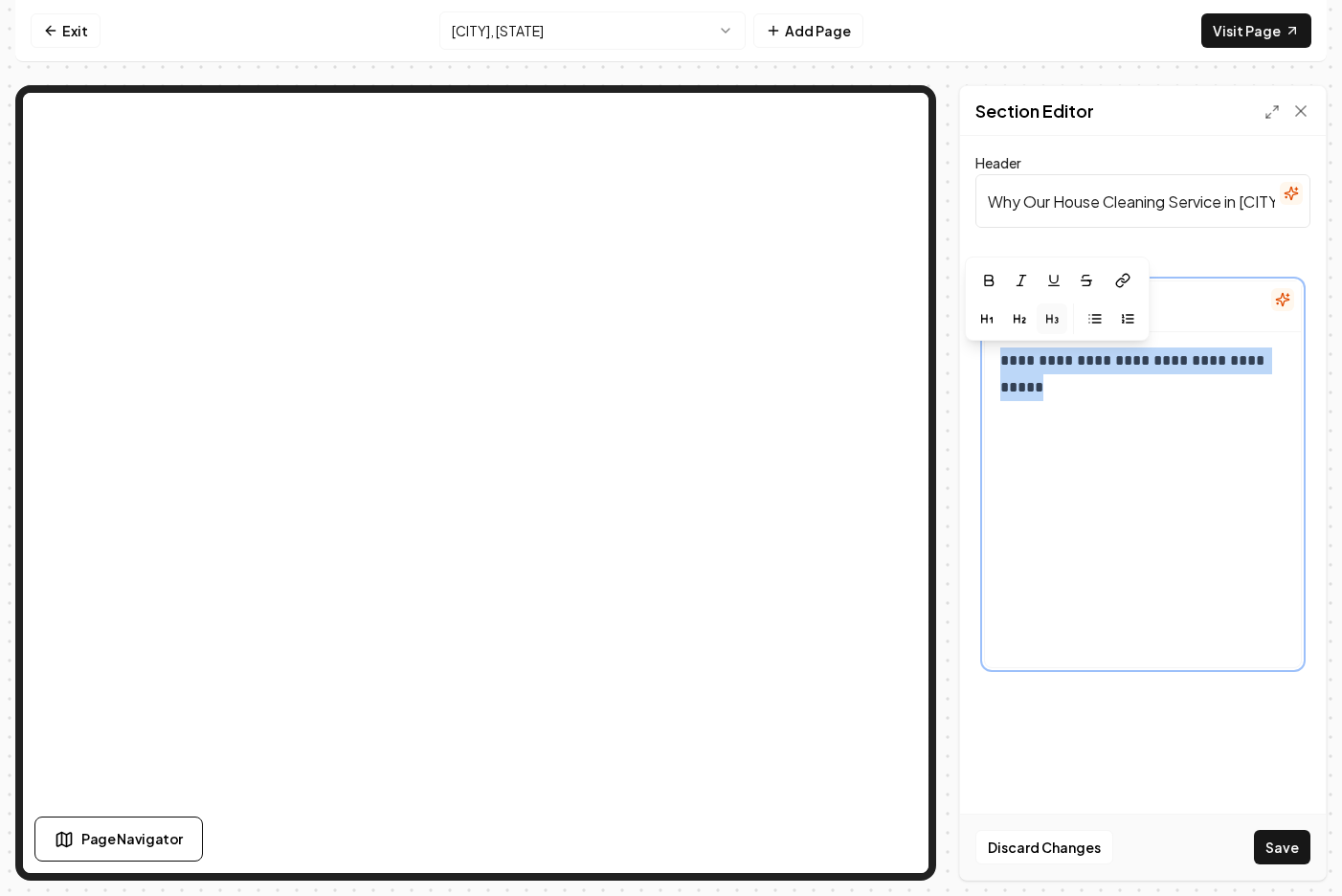 click 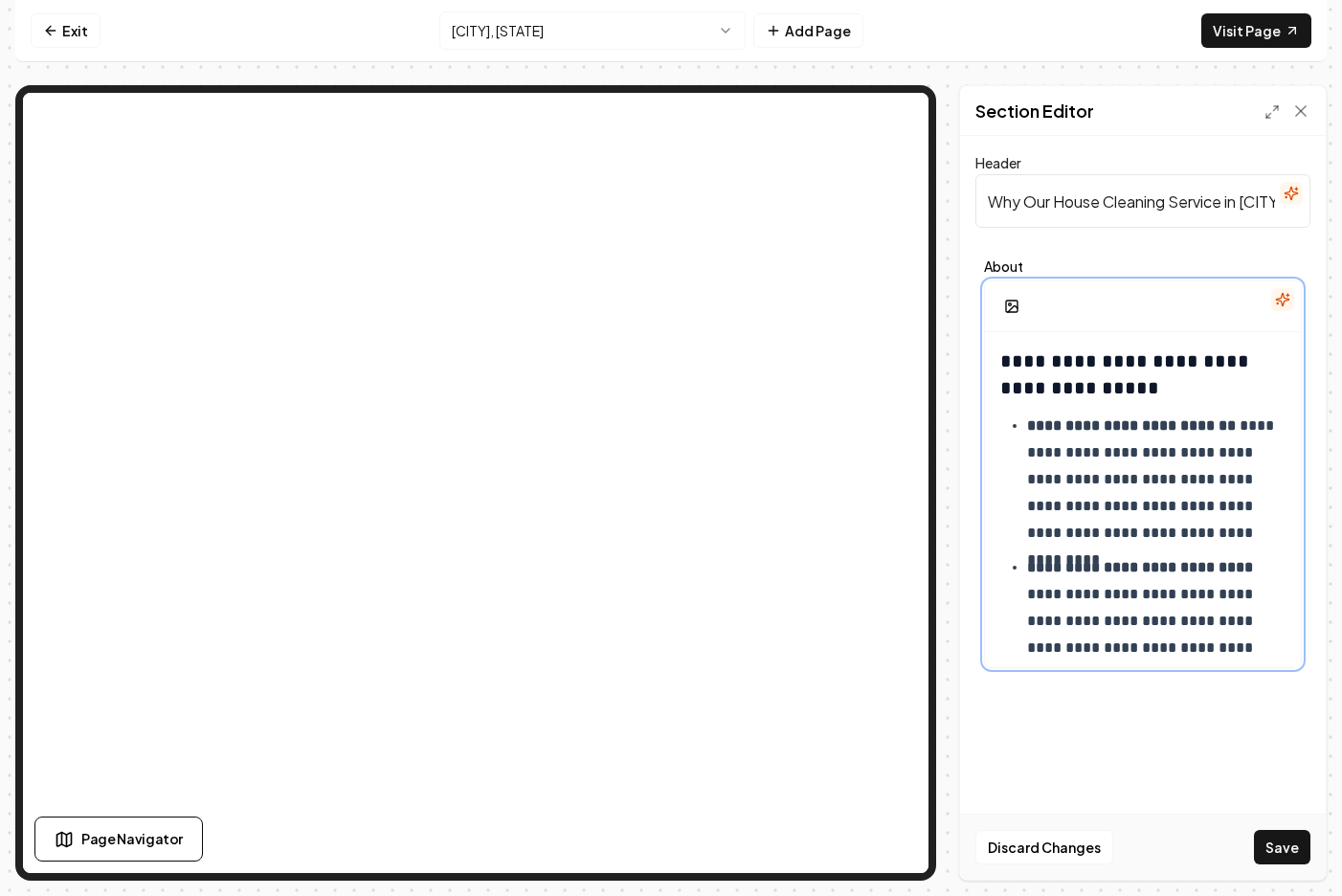 scroll, scrollTop: 164, scrollLeft: 0, axis: vertical 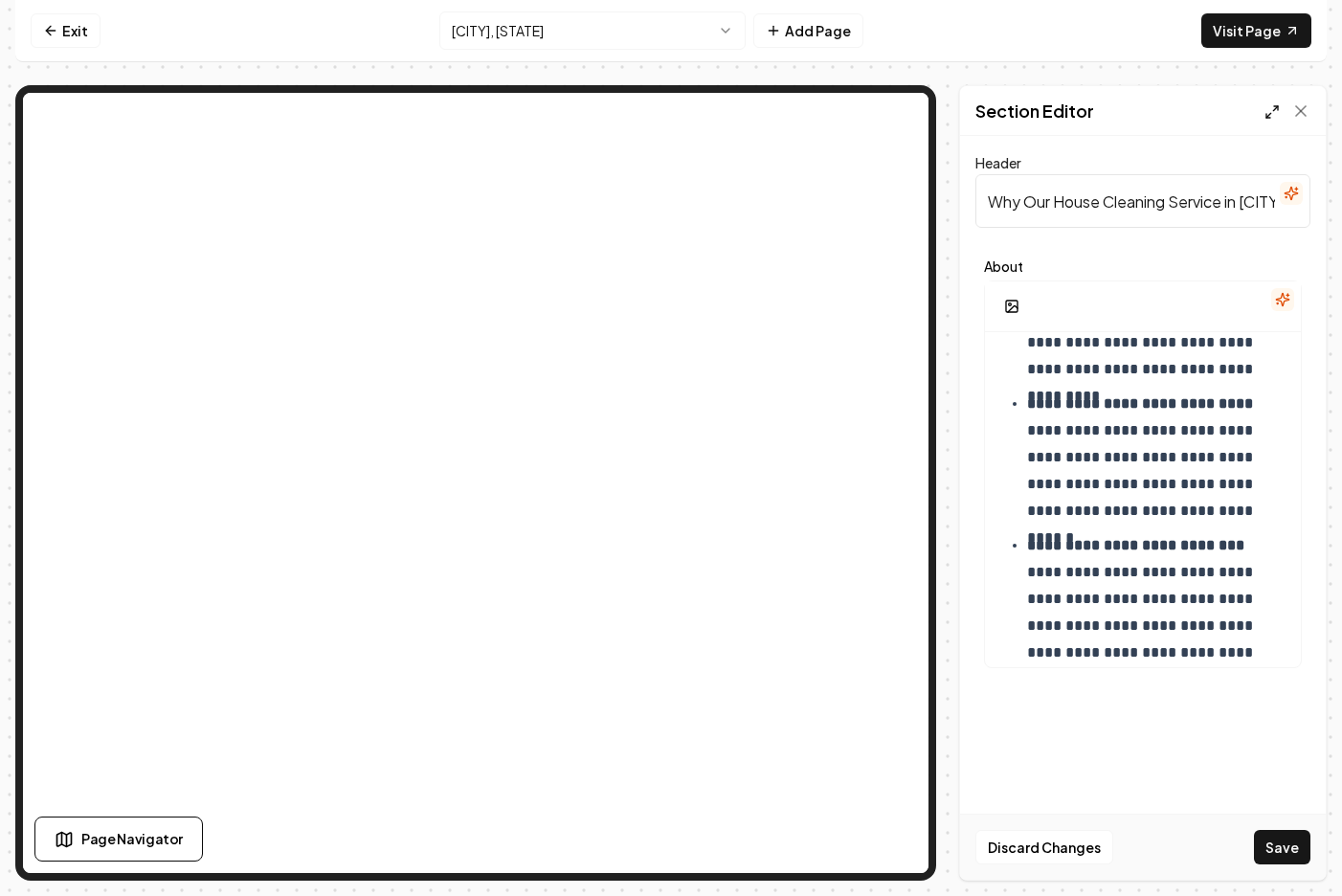 click 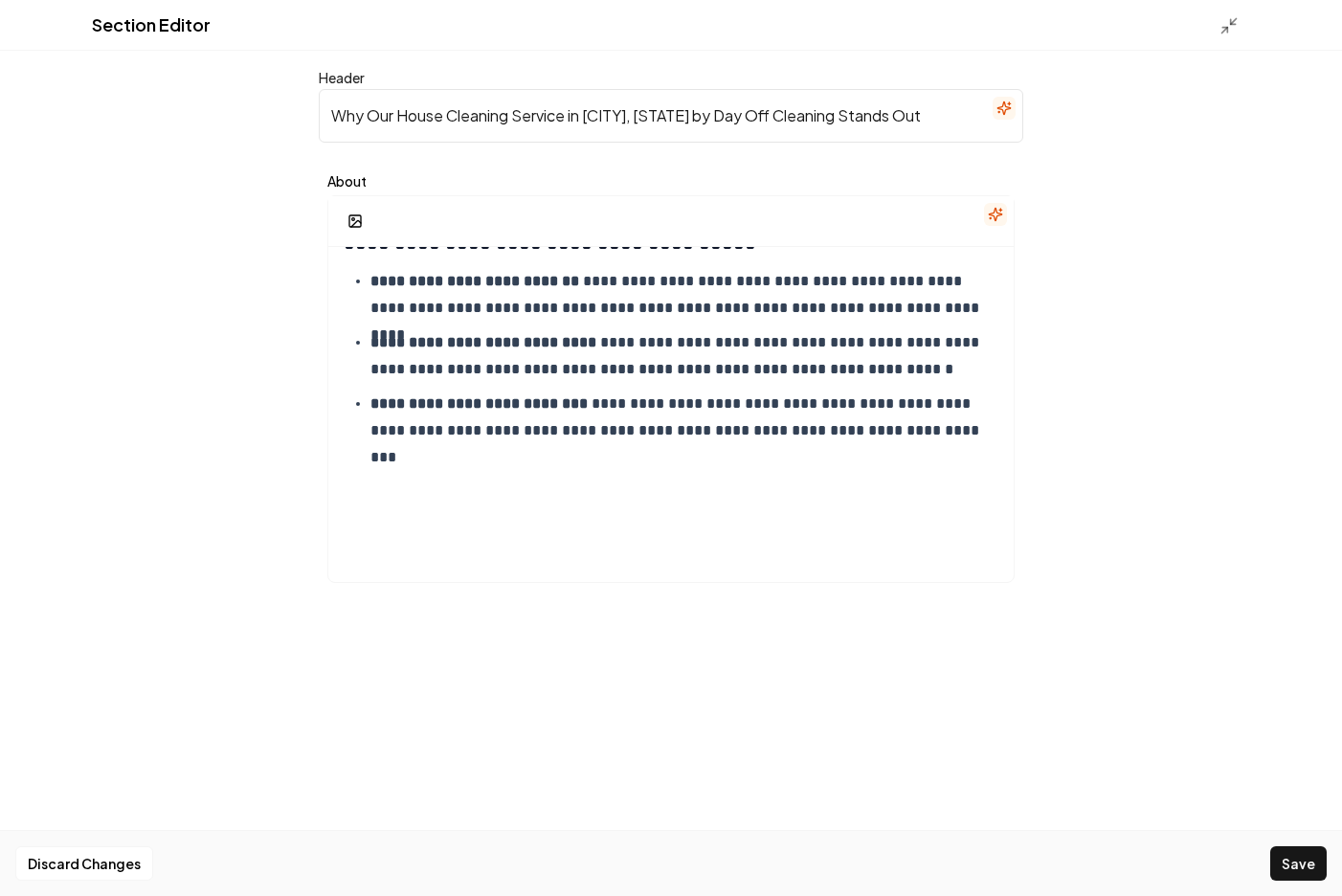 scroll, scrollTop: 0, scrollLeft: 0, axis: both 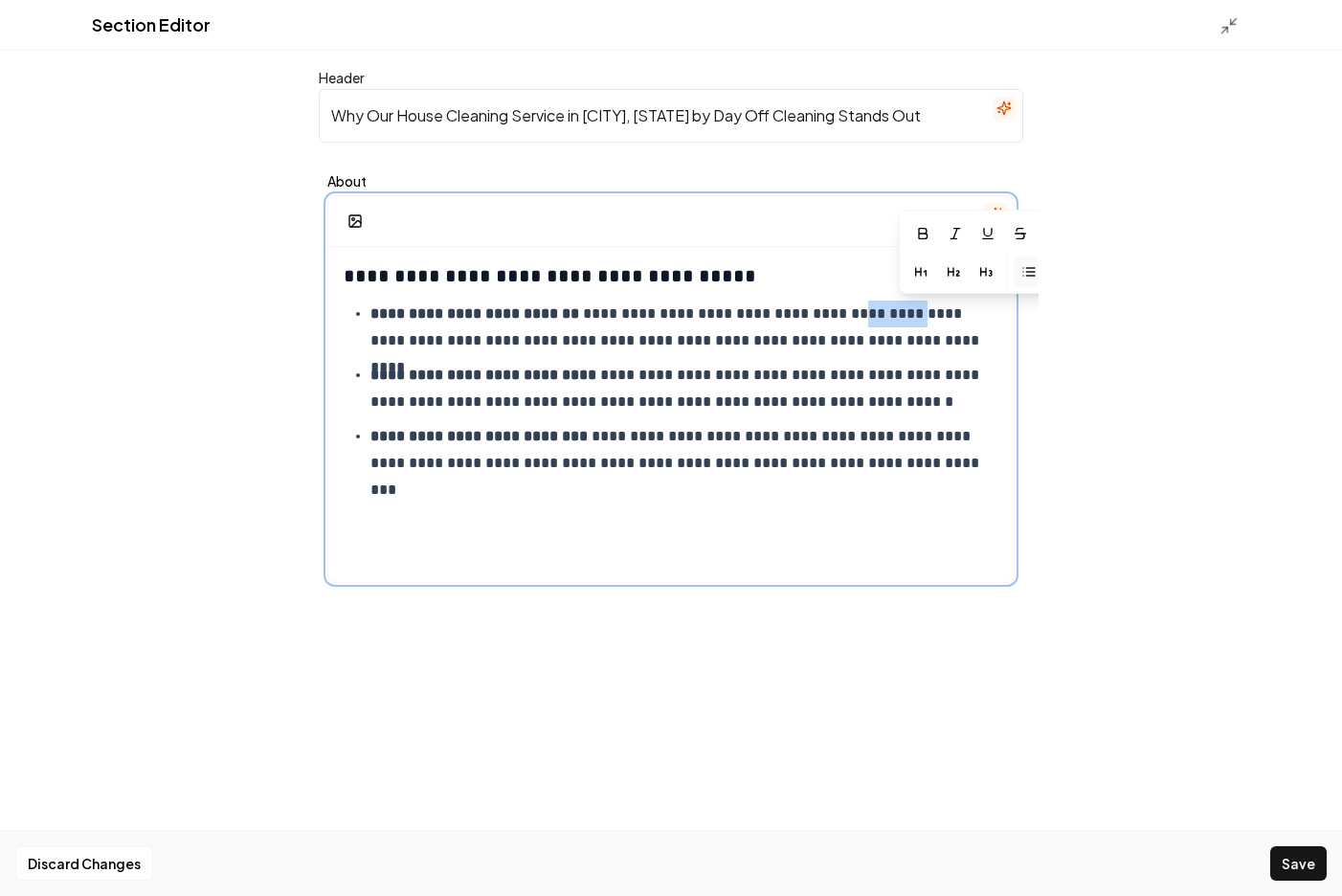 drag, startPoint x: 847, startPoint y: 312, endPoint x: 909, endPoint y: 309, distance: 62.07254 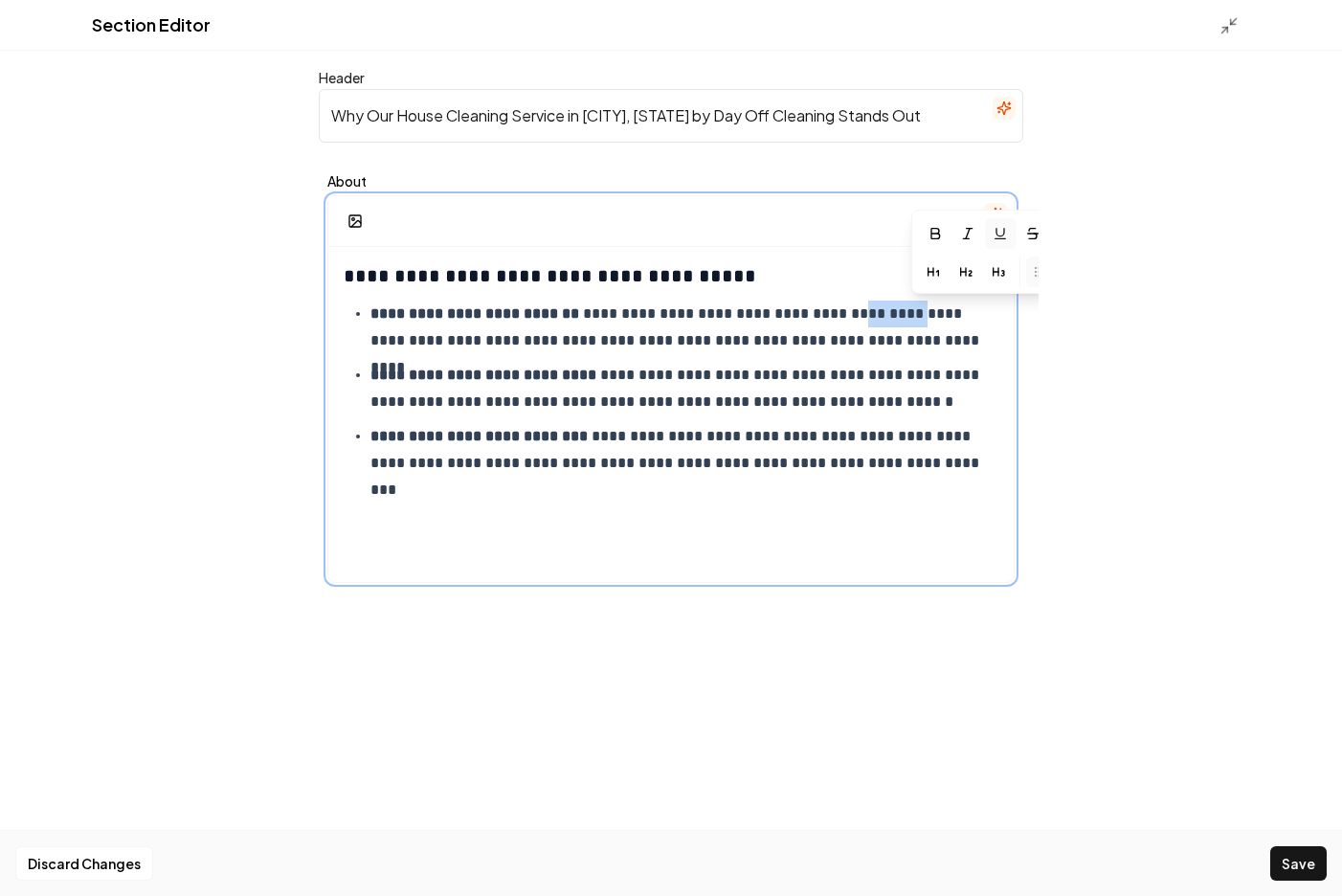click 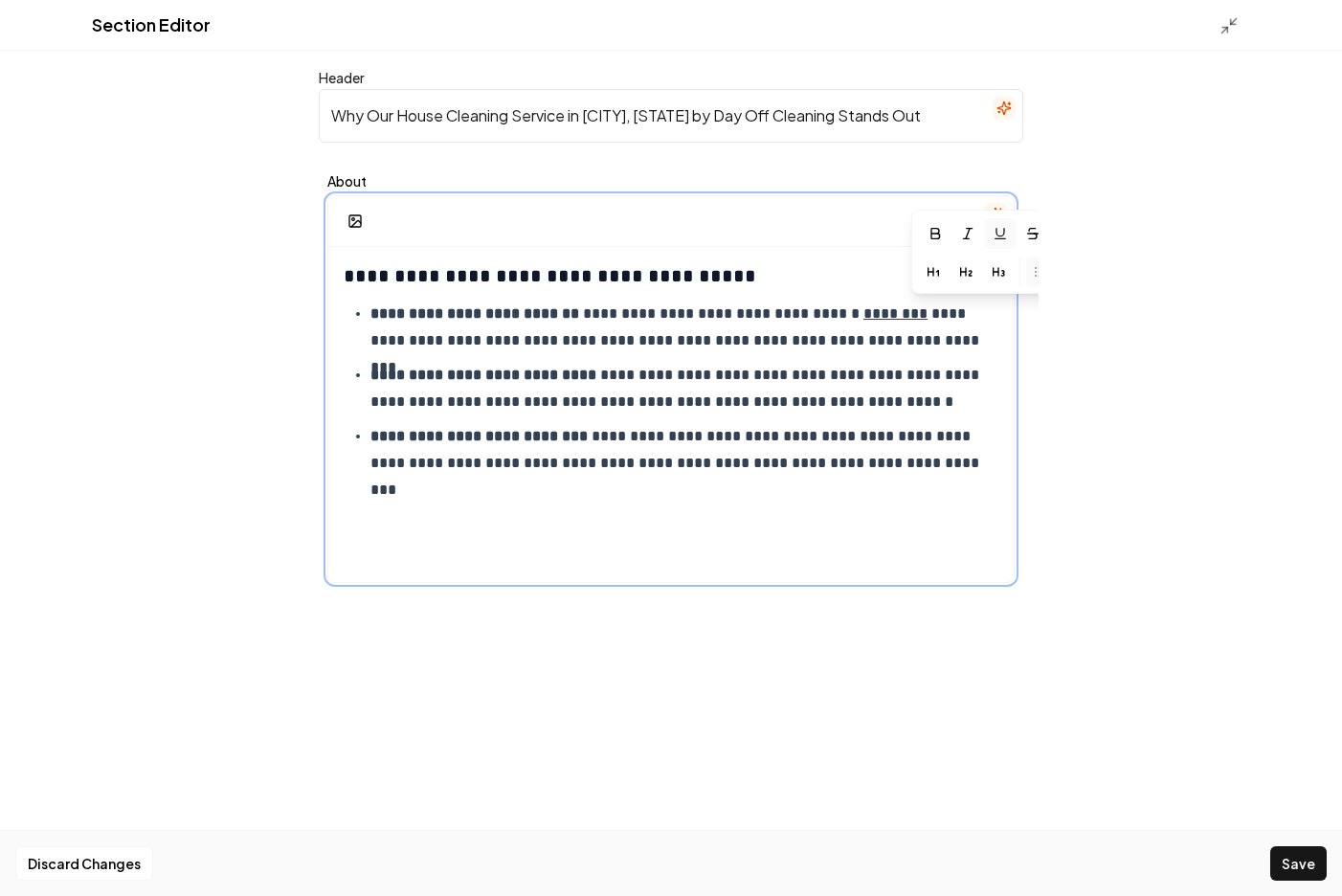 click on "**********" at bounding box center [684, 389] 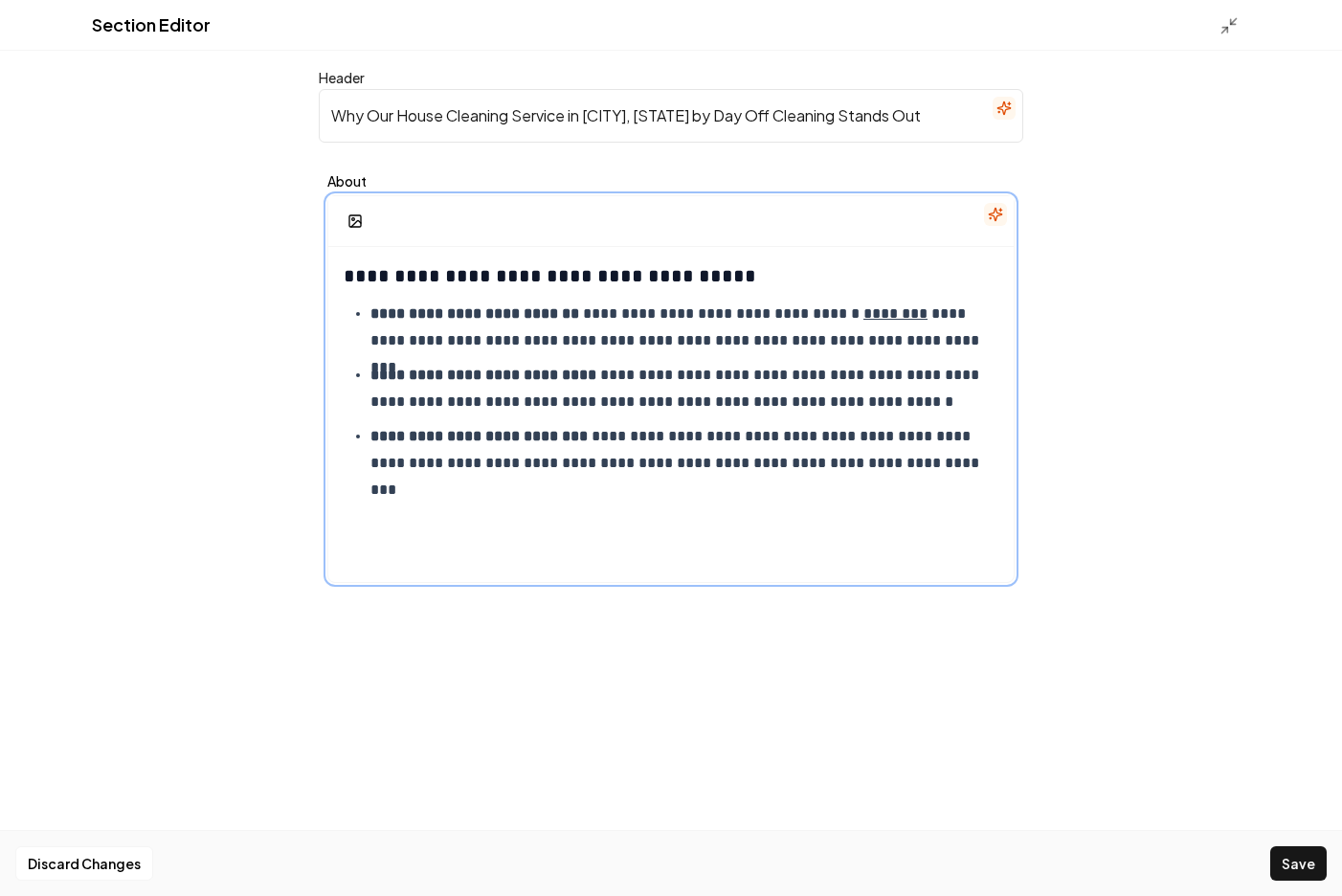 click on "********" at bounding box center (895, 313) 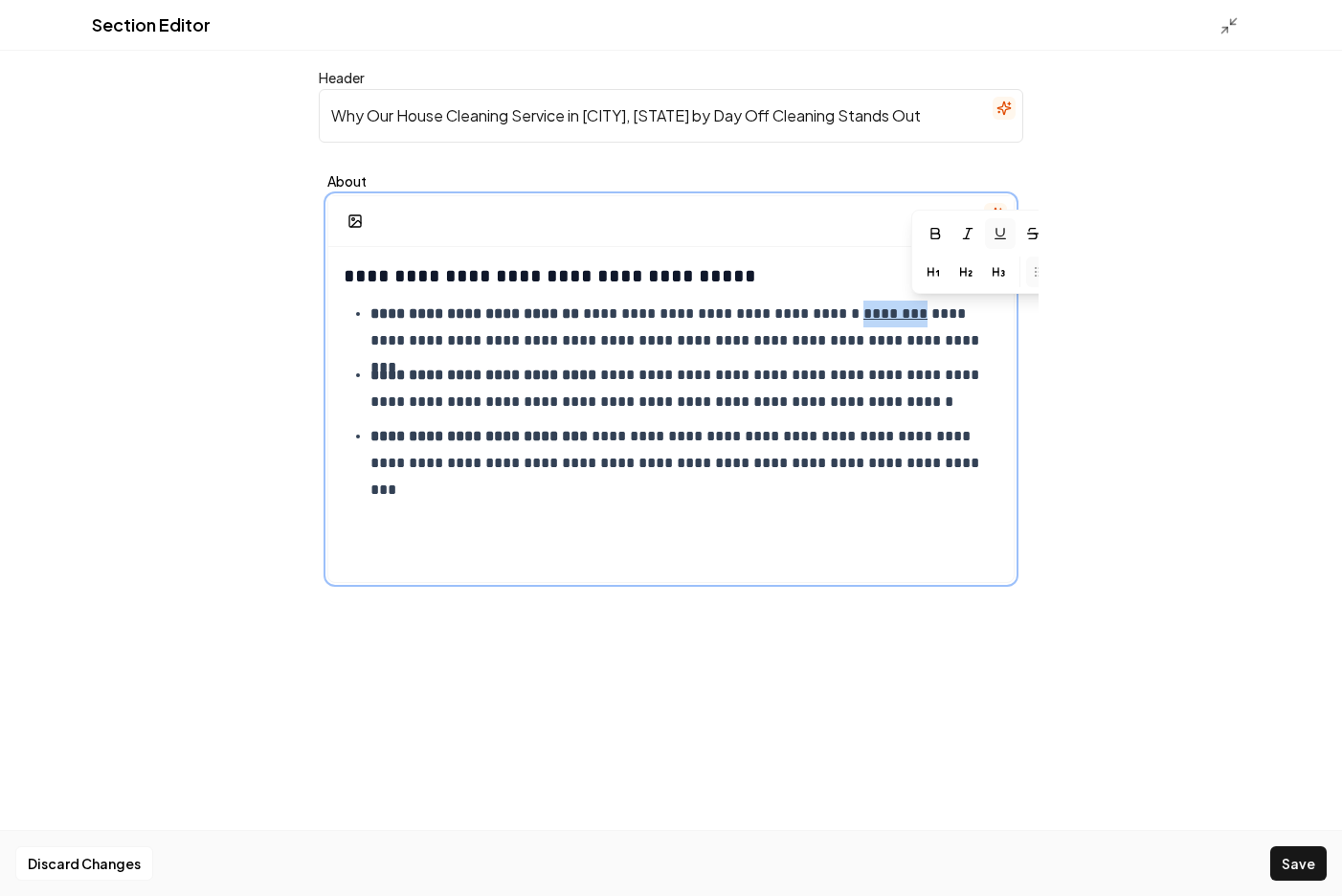drag, startPoint x: 908, startPoint y: 313, endPoint x: 846, endPoint y: 315, distance: 62.03225 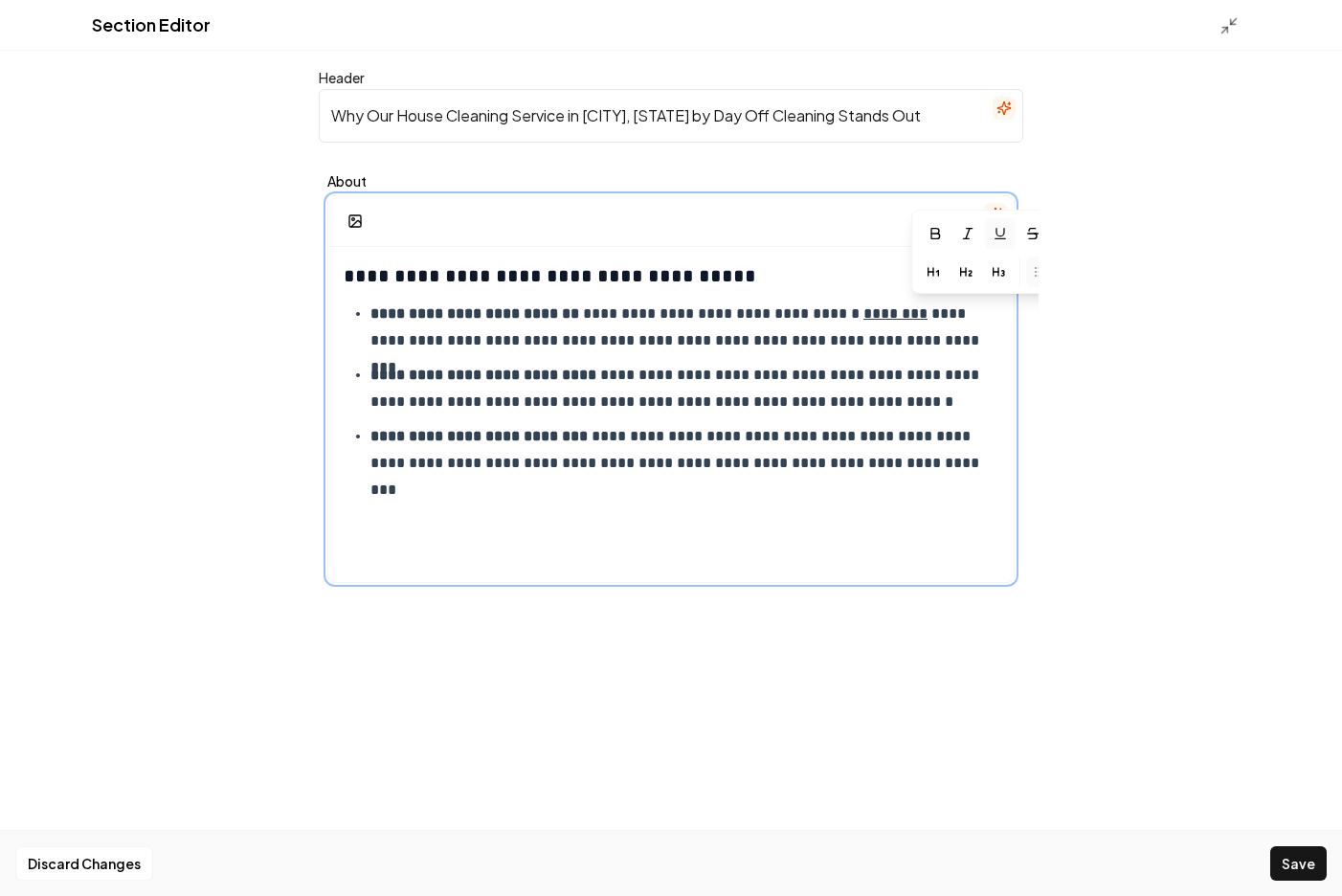 click on "**********" at bounding box center [684, 327] 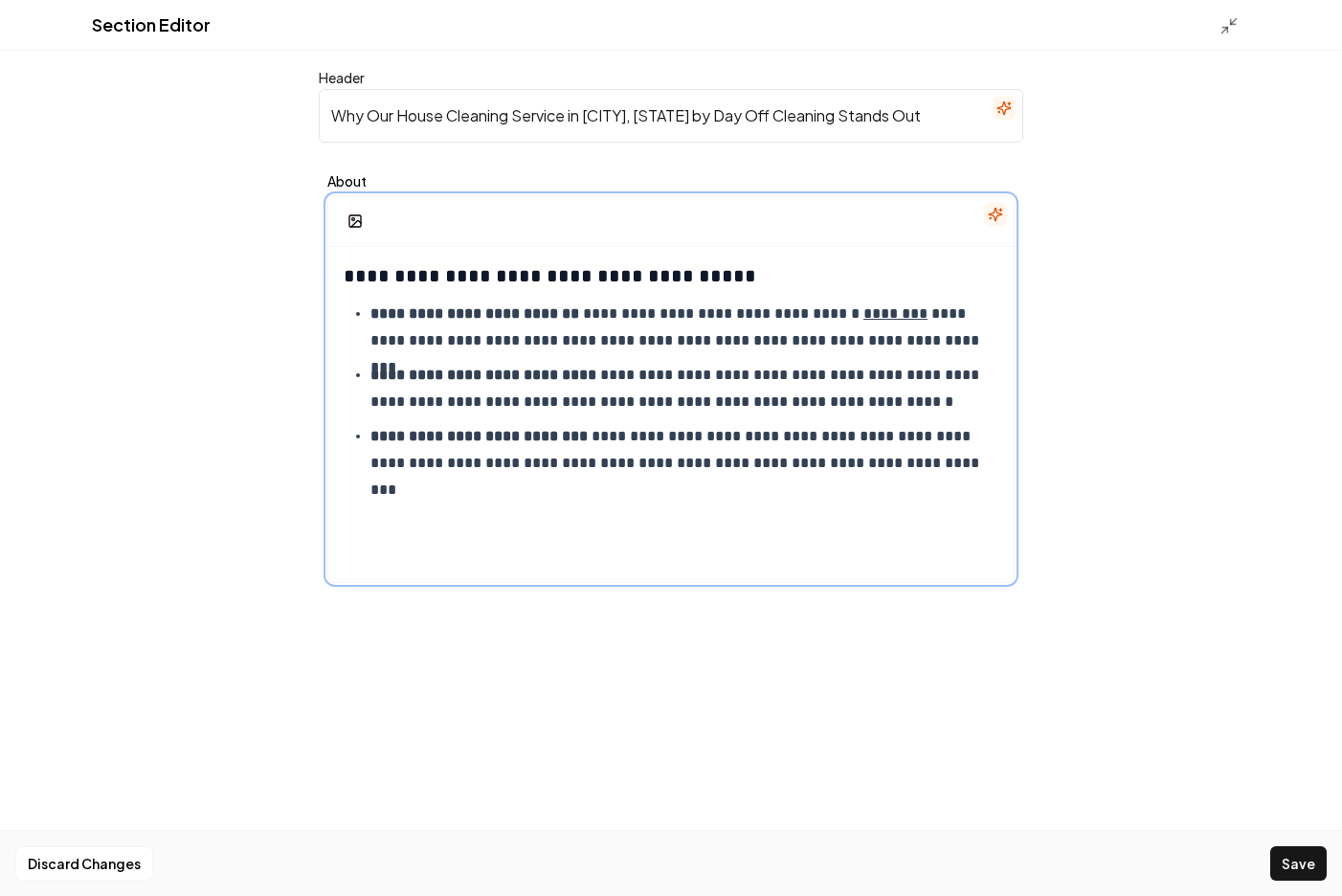 click on "********" at bounding box center (895, 313) 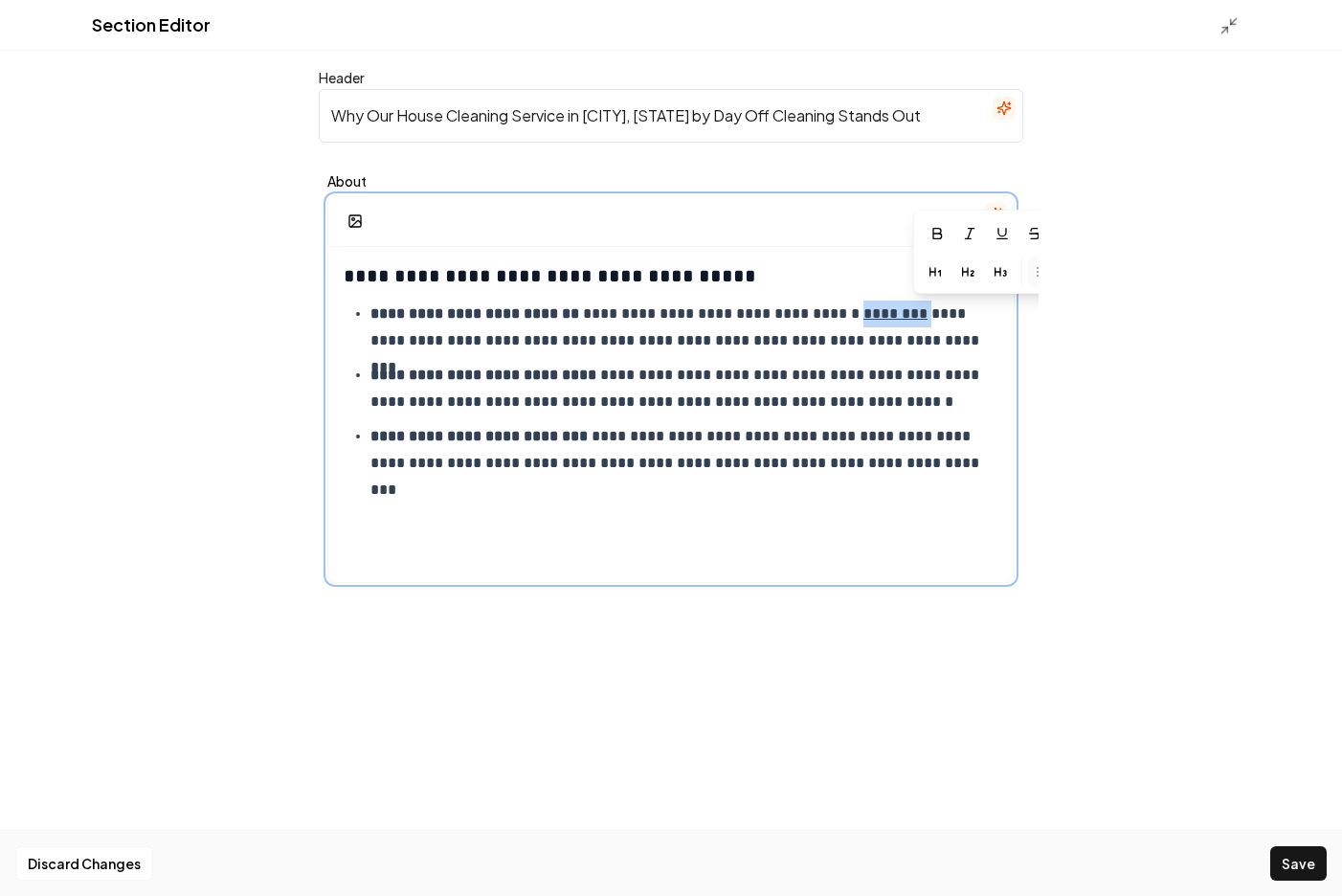 drag, startPoint x: 843, startPoint y: 314, endPoint x: 915, endPoint y: 314, distance: 72 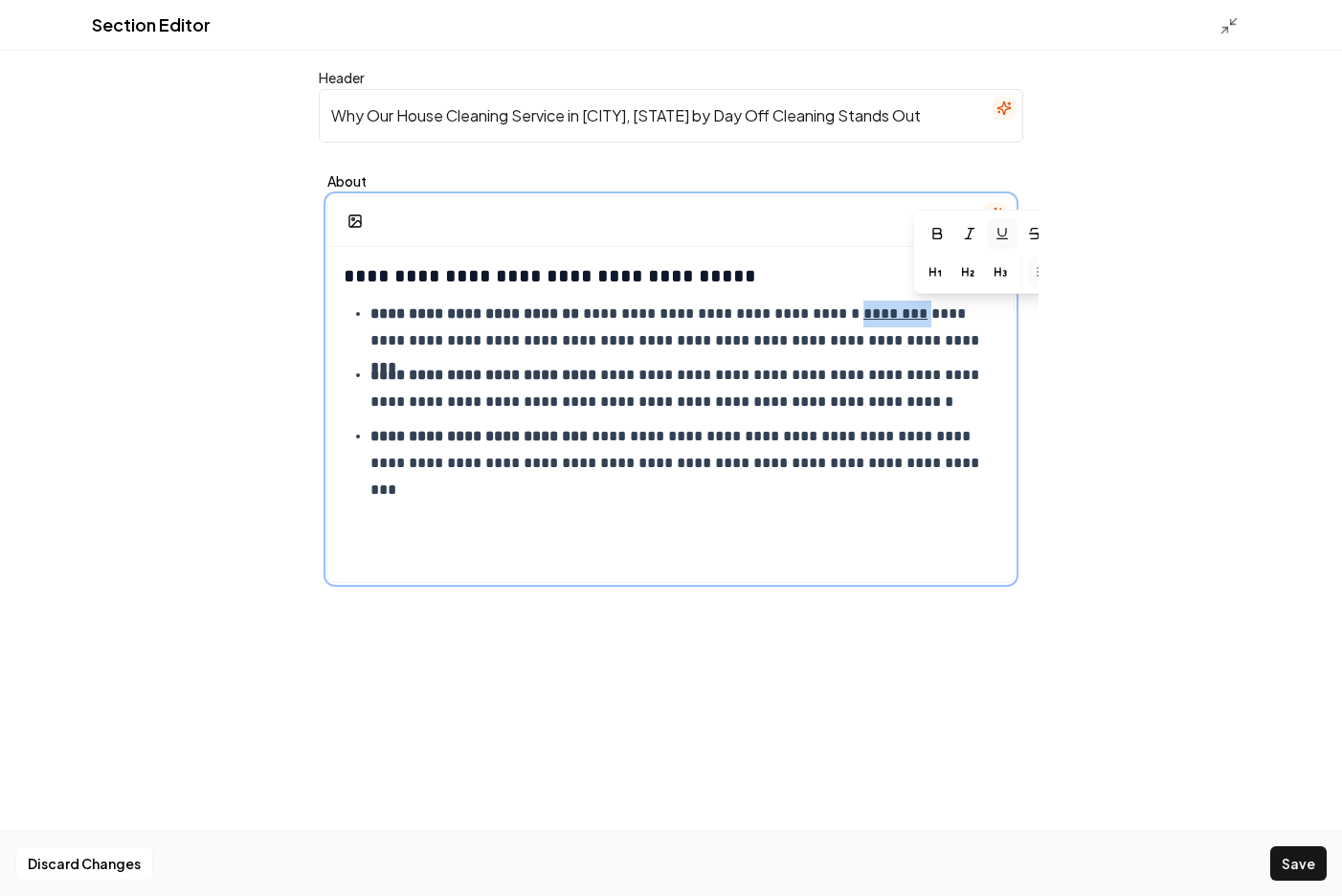 click at bounding box center [1002, 234] 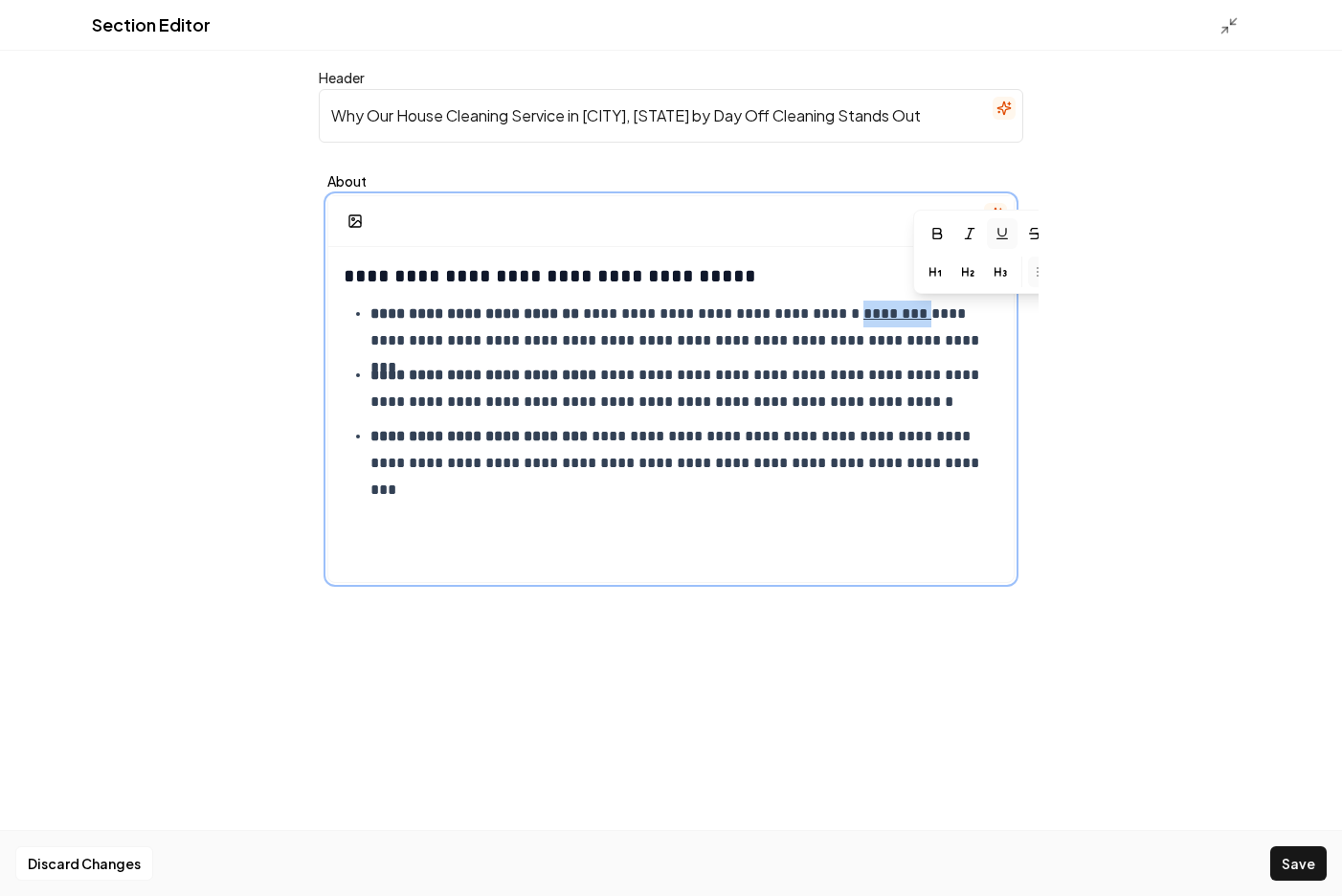 click 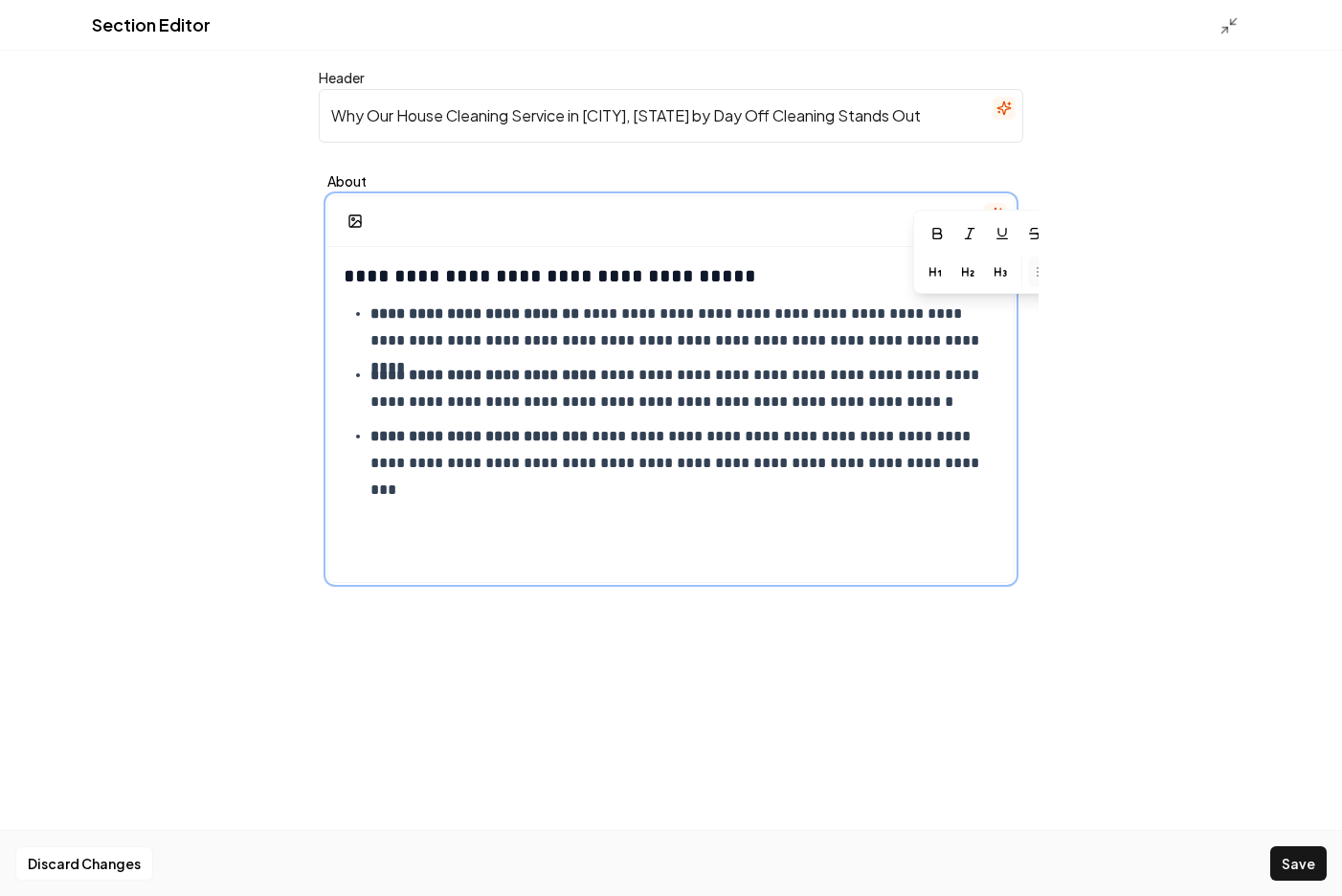 click on "**********" at bounding box center [671, 389] 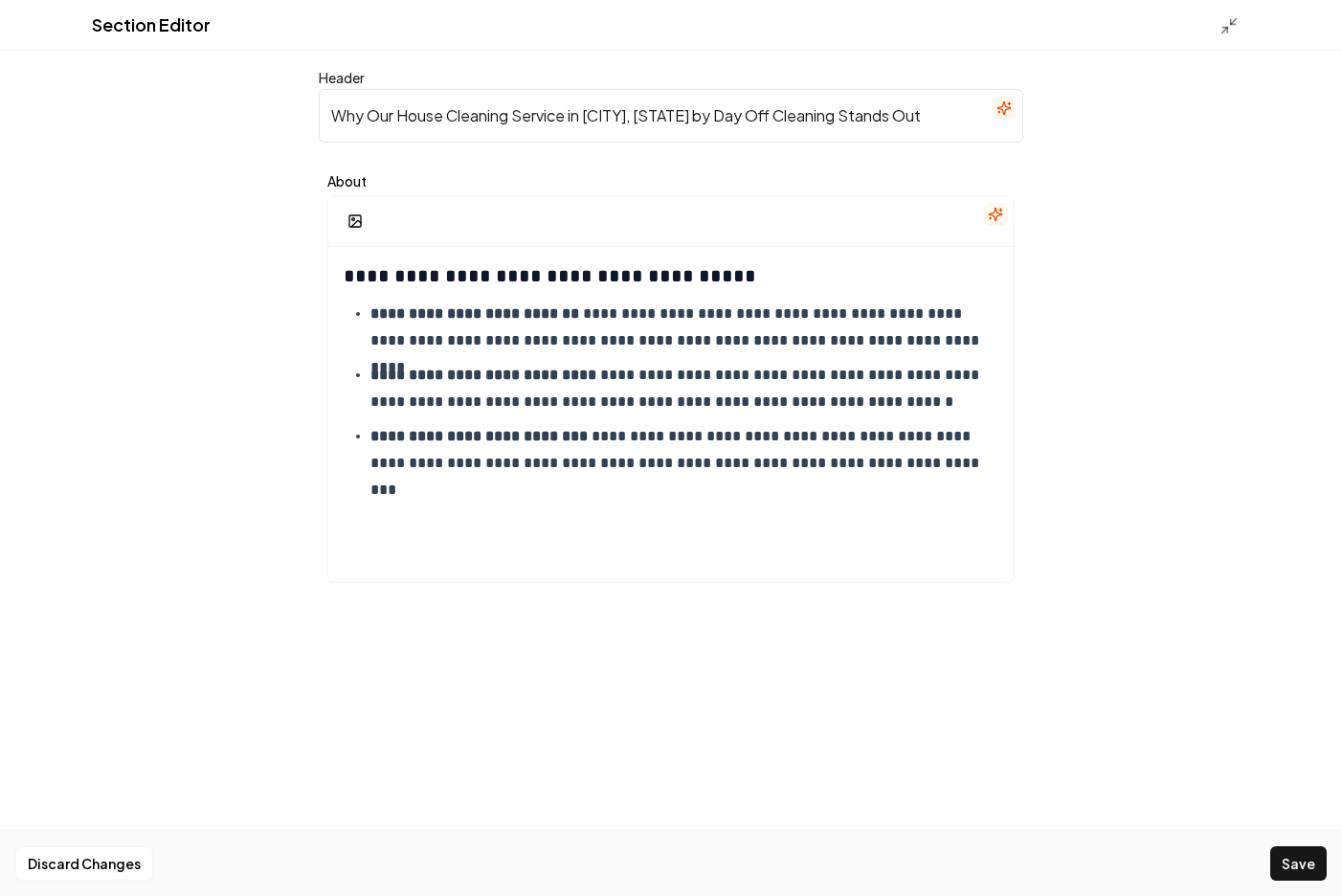 click at bounding box center [1235, 25] 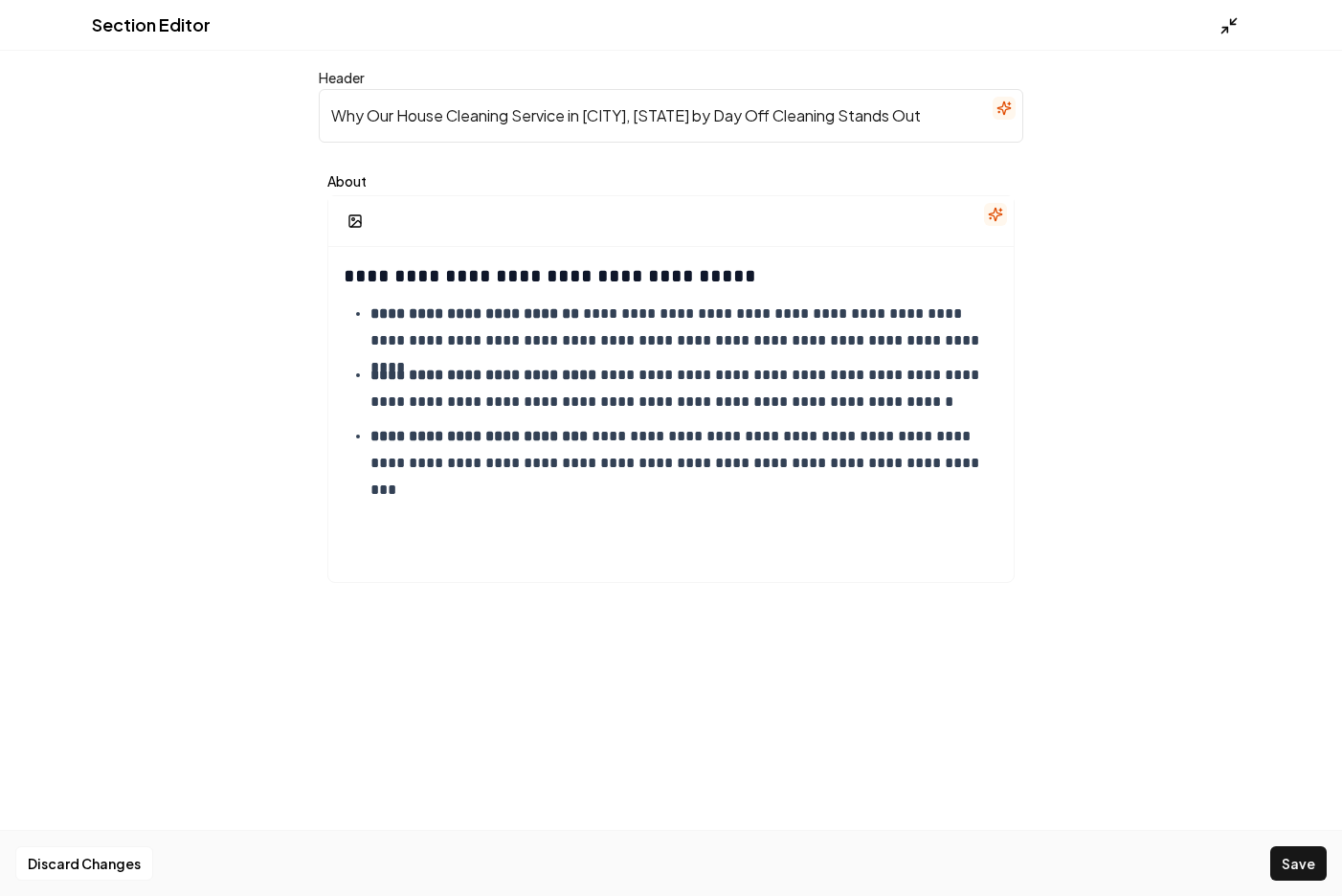 click 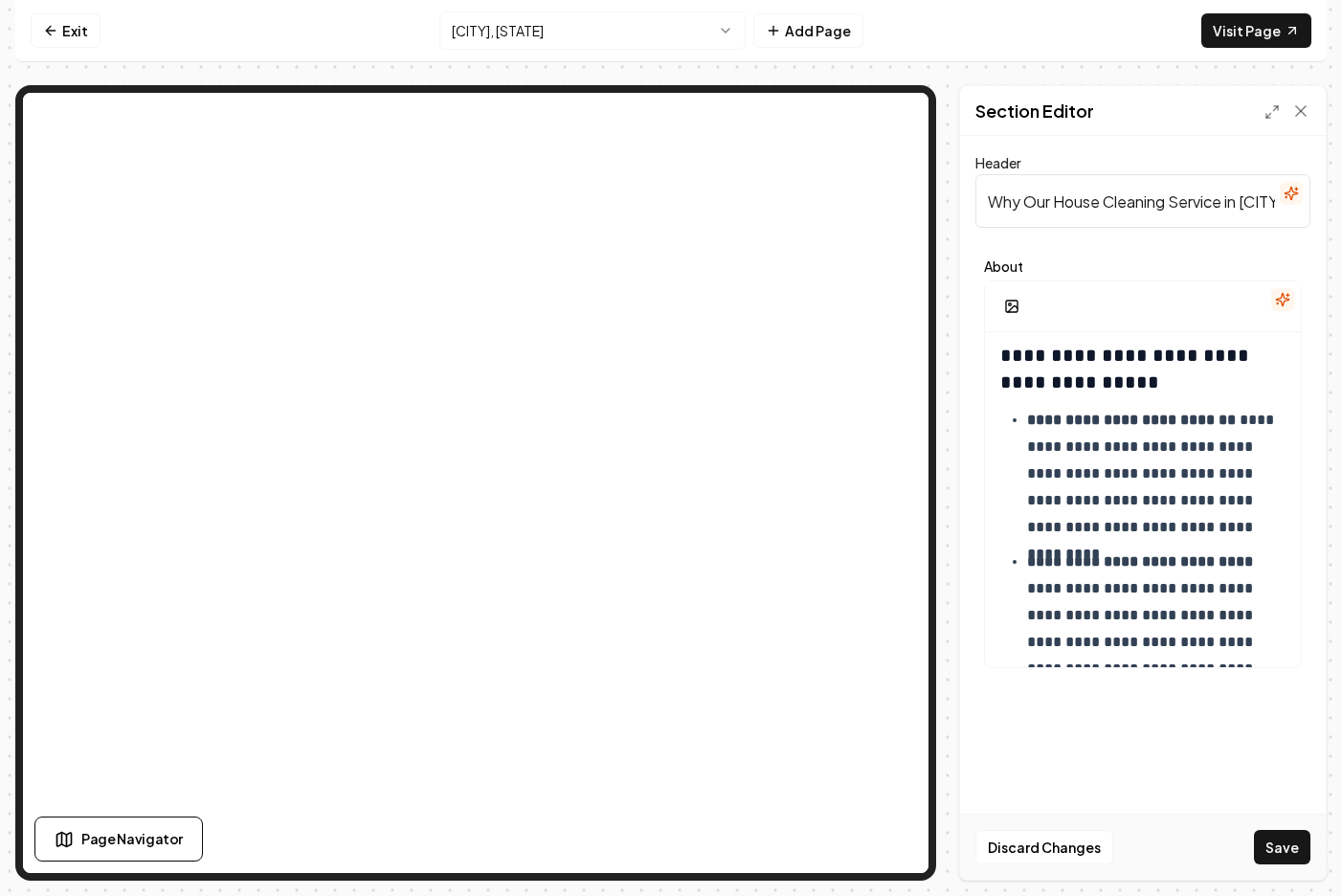 scroll, scrollTop: 0, scrollLeft: 0, axis: both 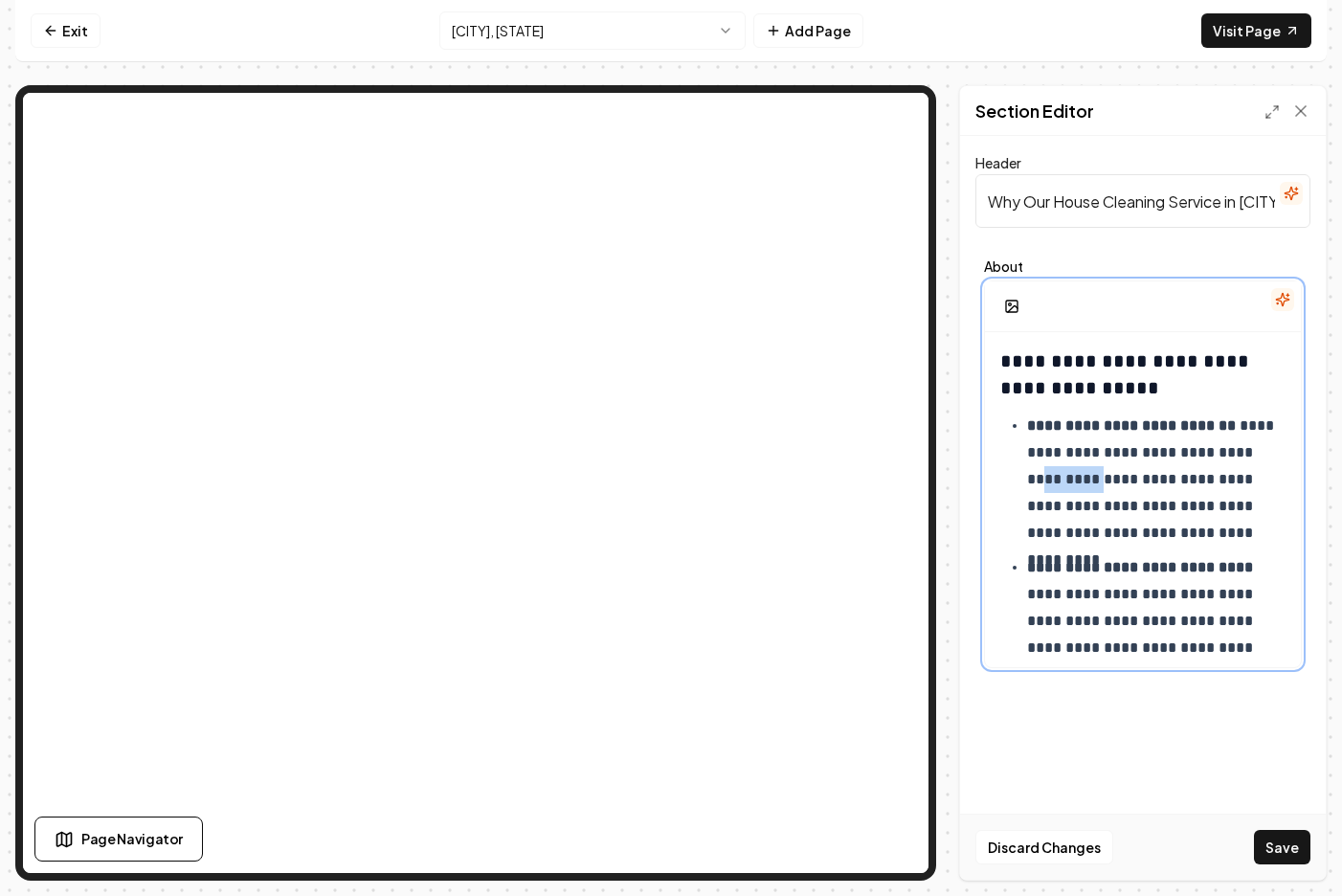 drag, startPoint x: 1094, startPoint y: 479, endPoint x: 1016, endPoint y: 479, distance: 78 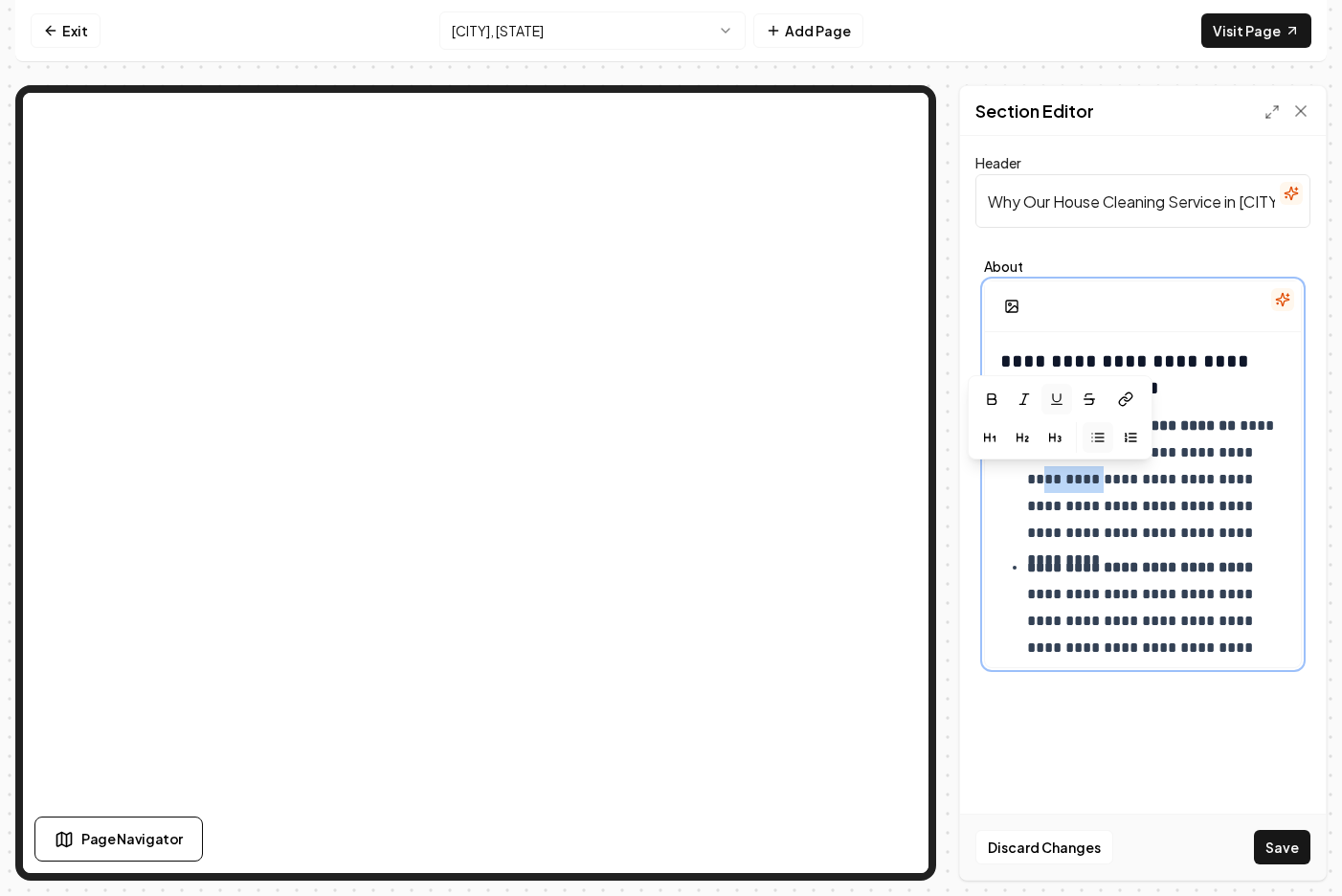 click 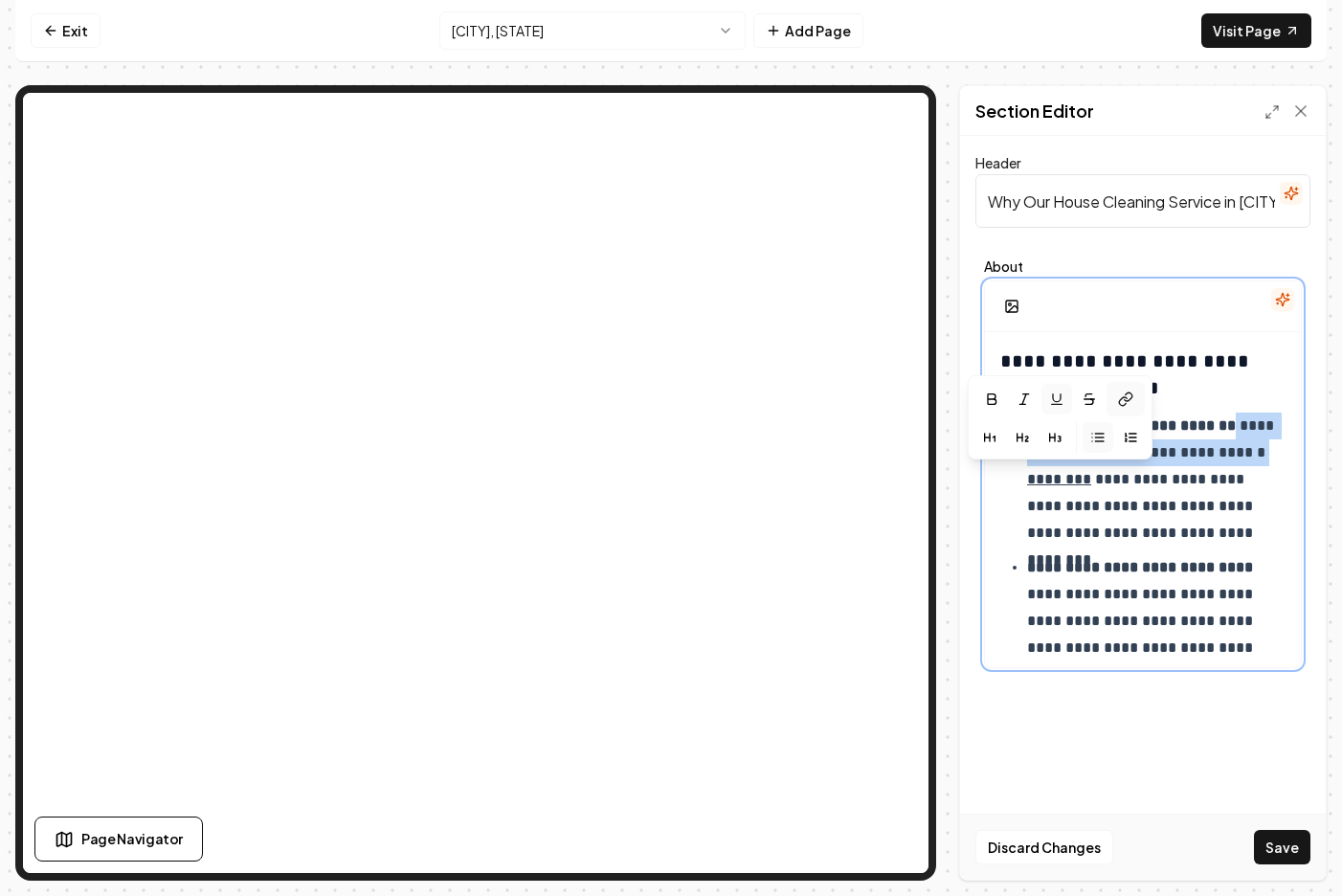 click 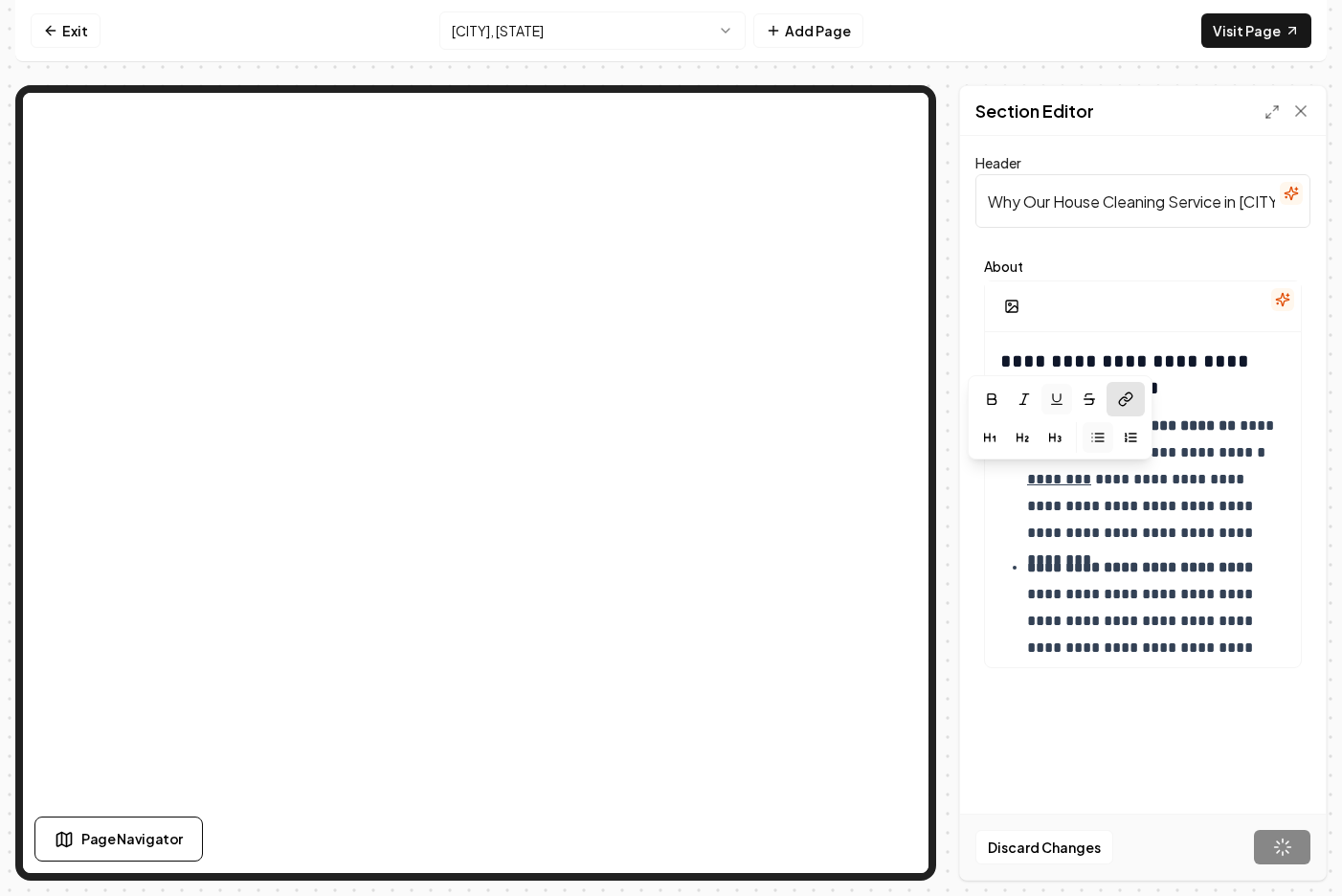 click on "Section Editor" at bounding box center (1143, 111) 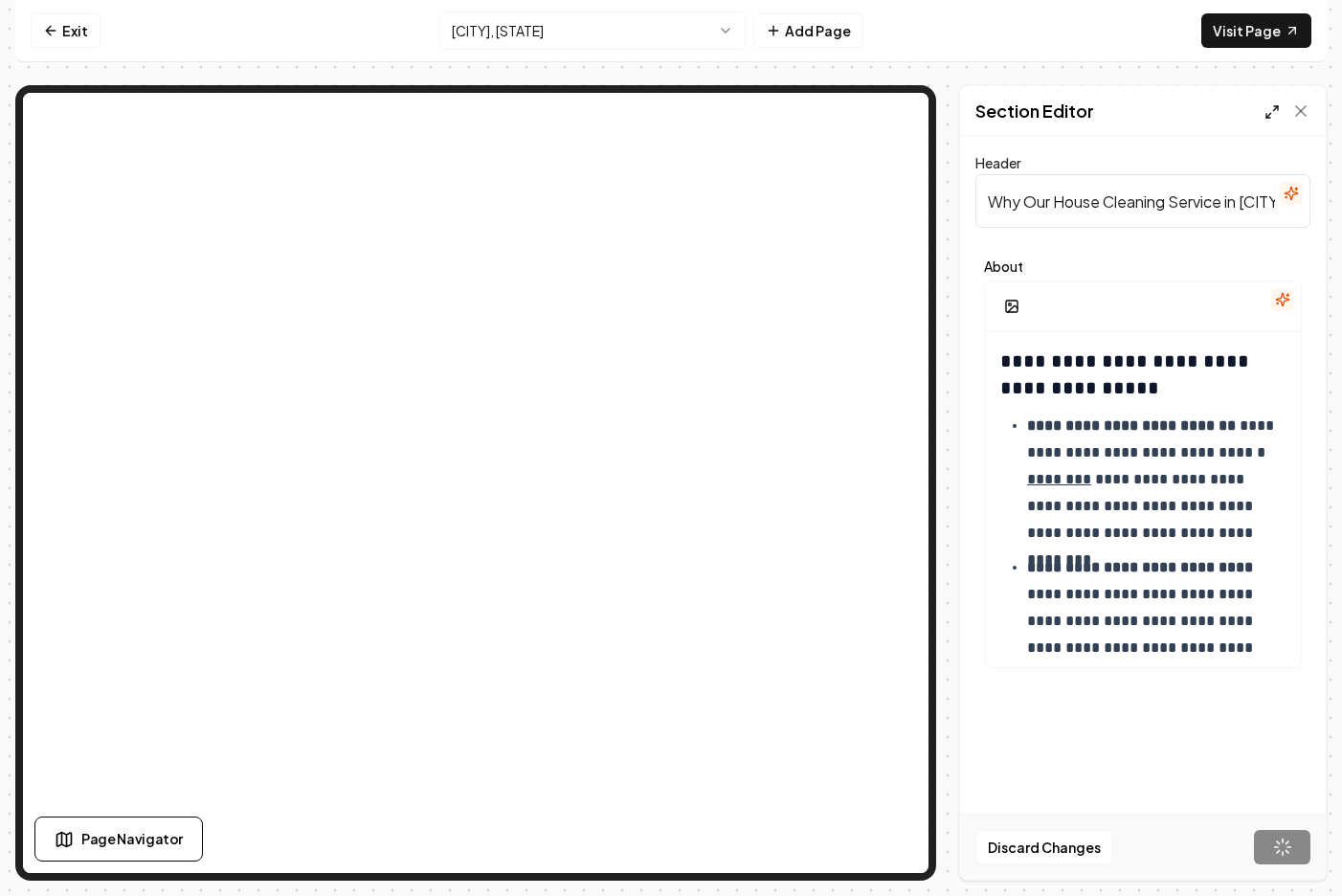 click 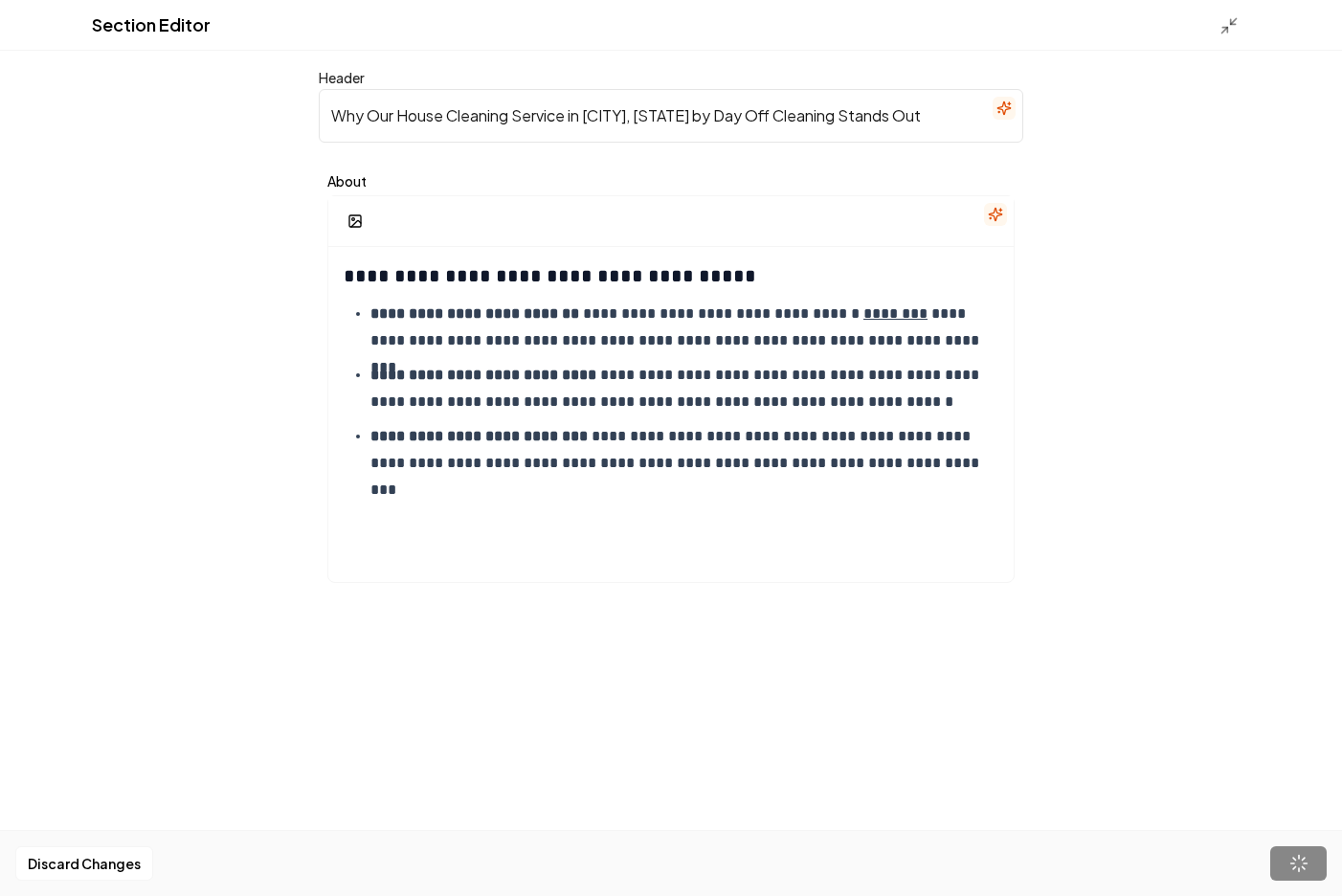 scroll, scrollTop: 33, scrollLeft: 0, axis: vertical 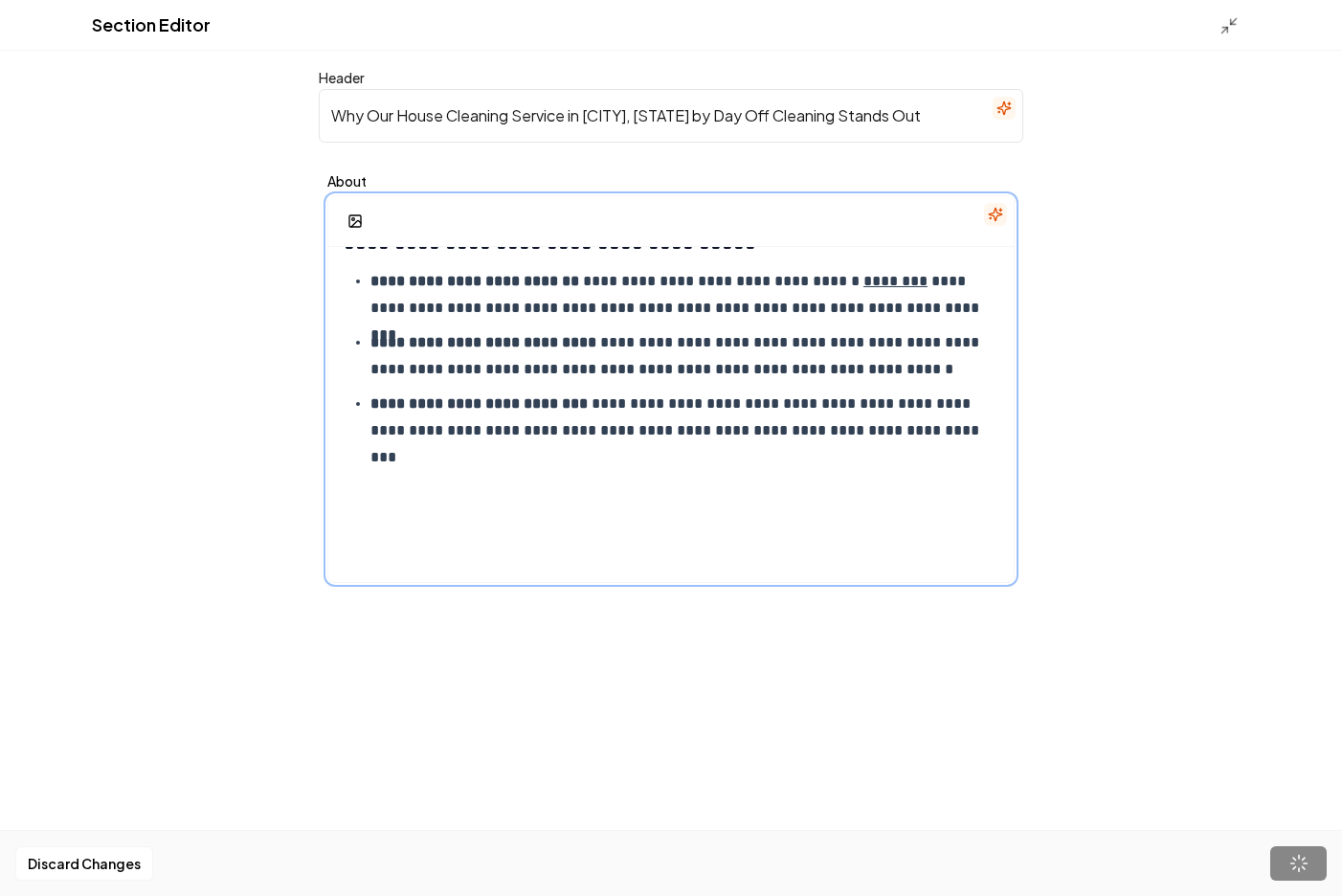 click on "**********" at bounding box center [671, 398] 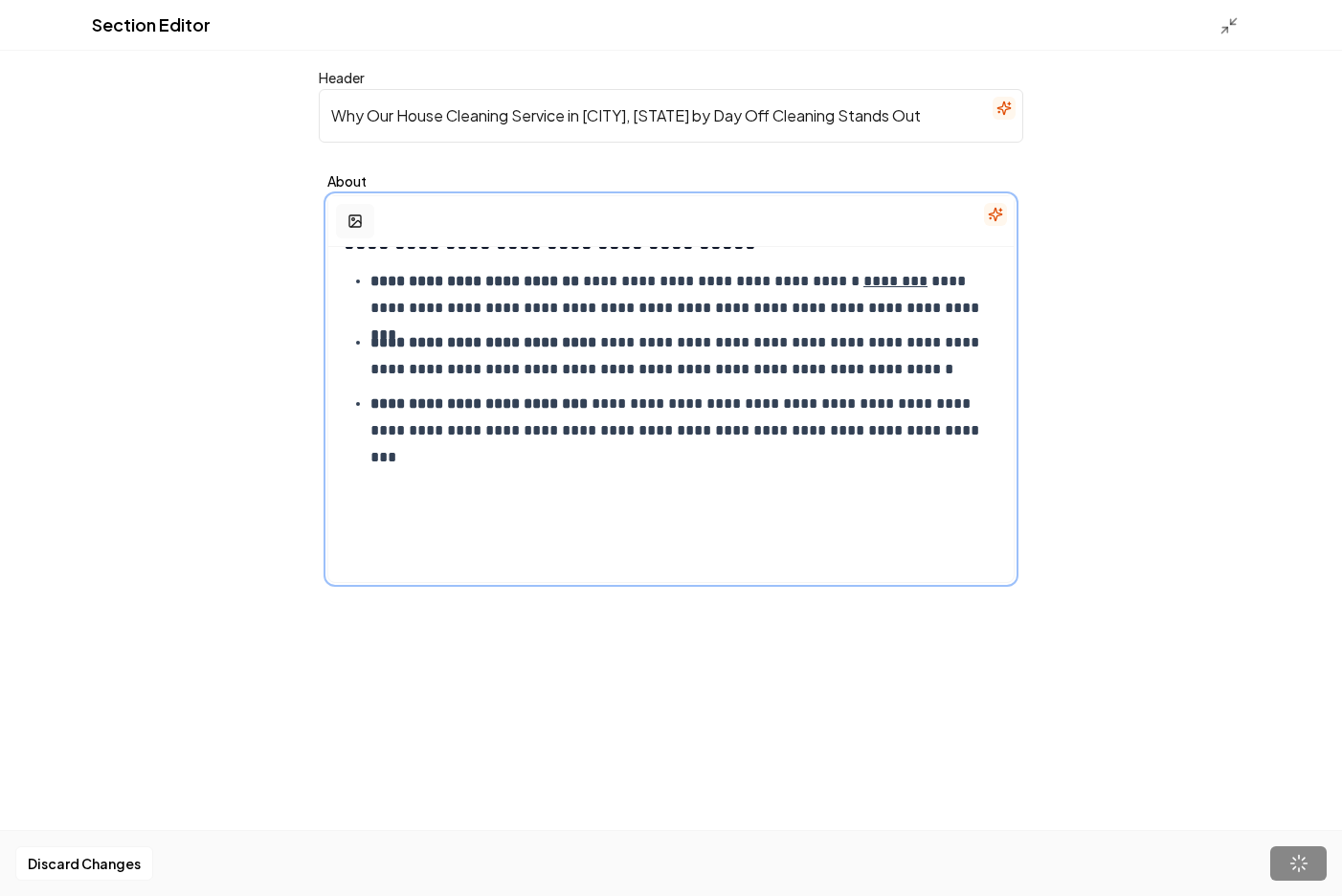 click 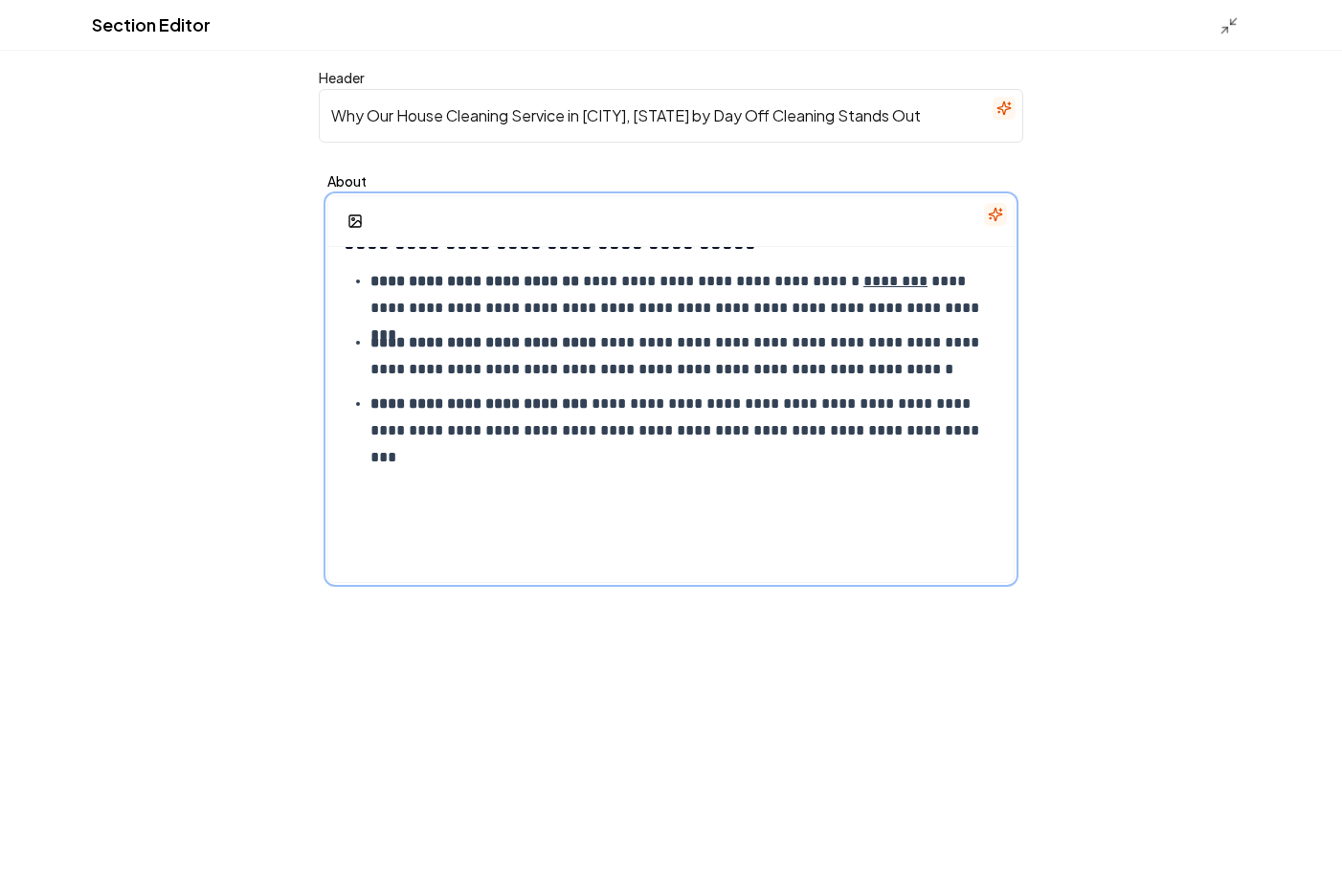 click on "**********" at bounding box center (671, 398) 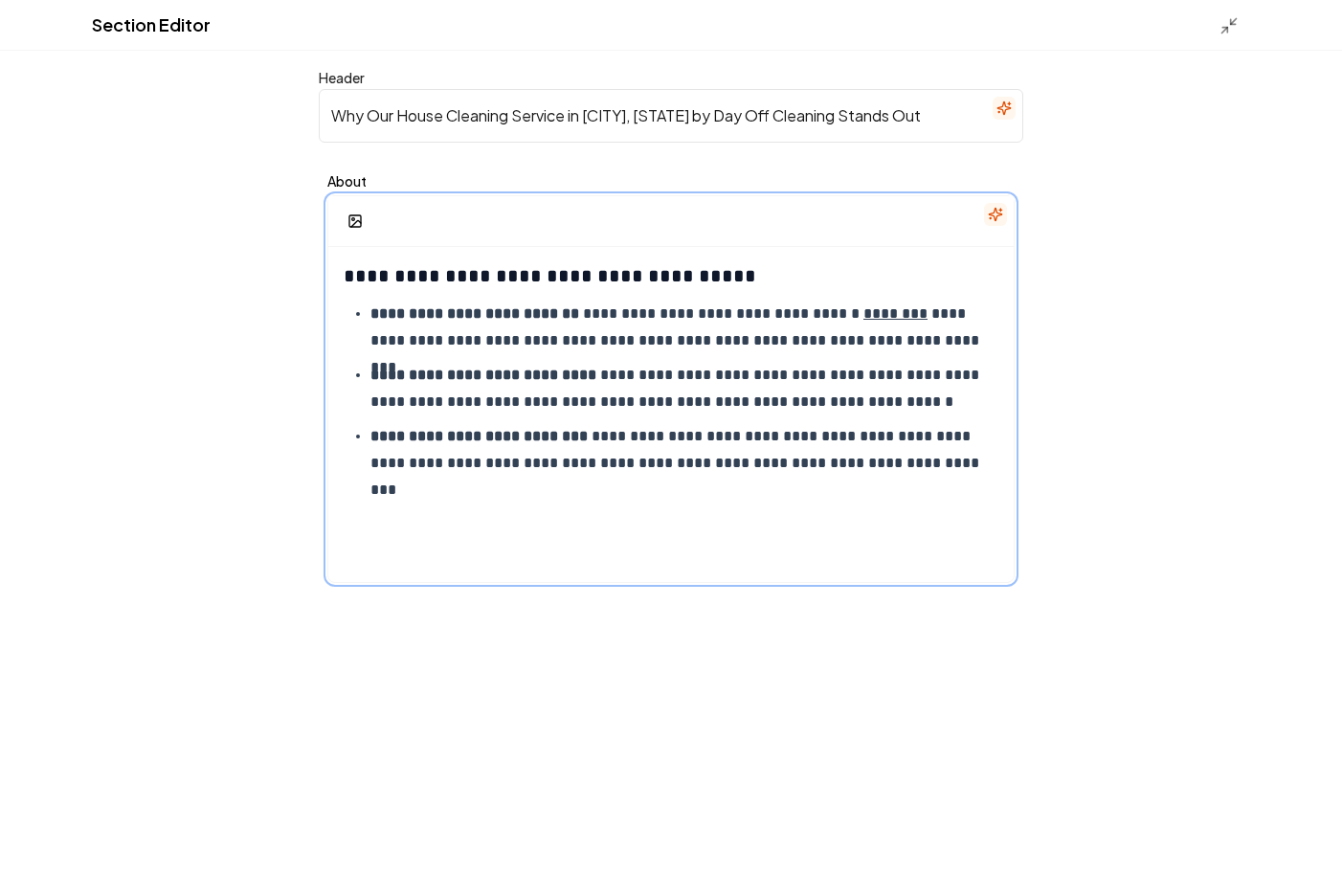 scroll, scrollTop: 33, scrollLeft: 0, axis: vertical 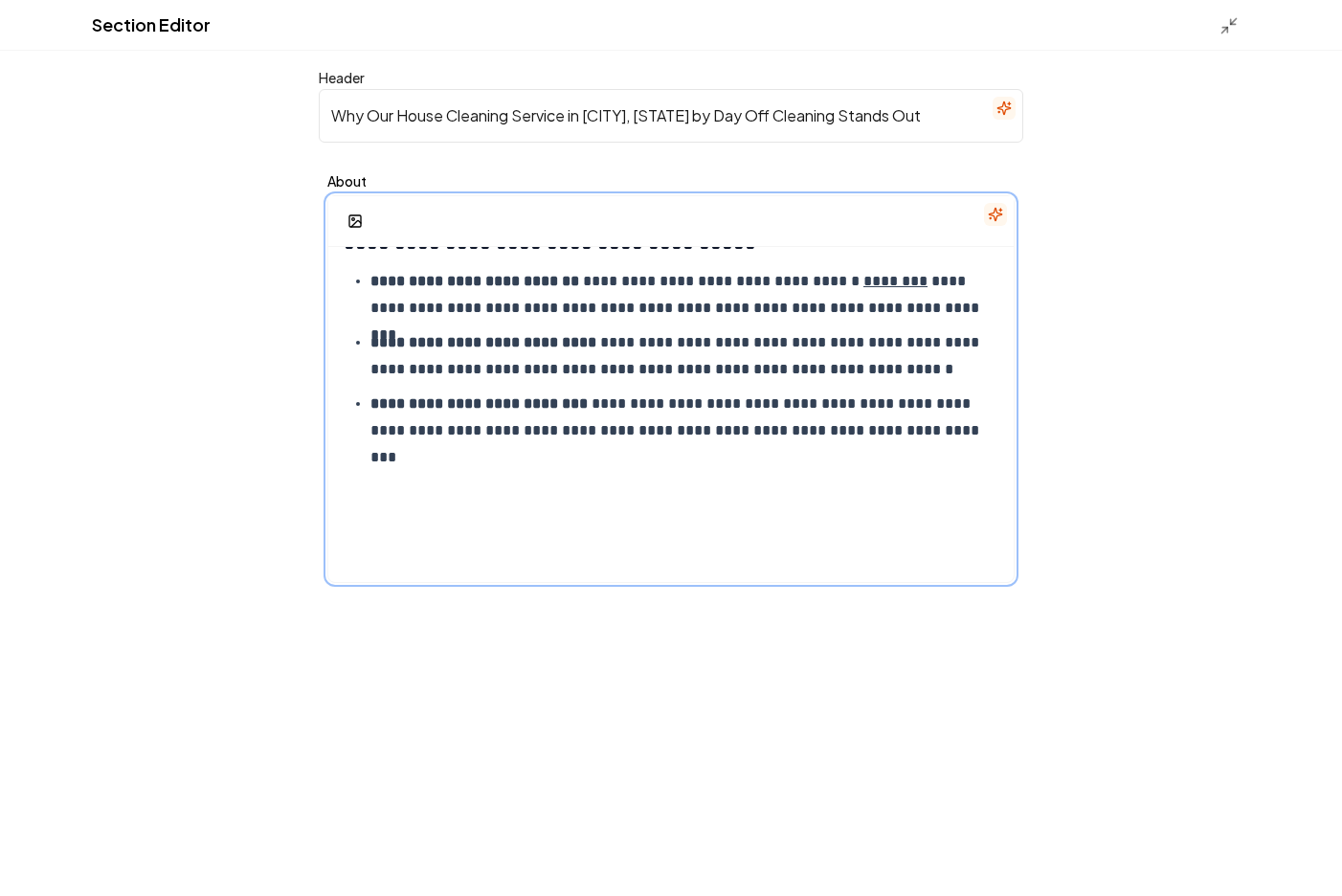 click on "**********" at bounding box center [671, 398] 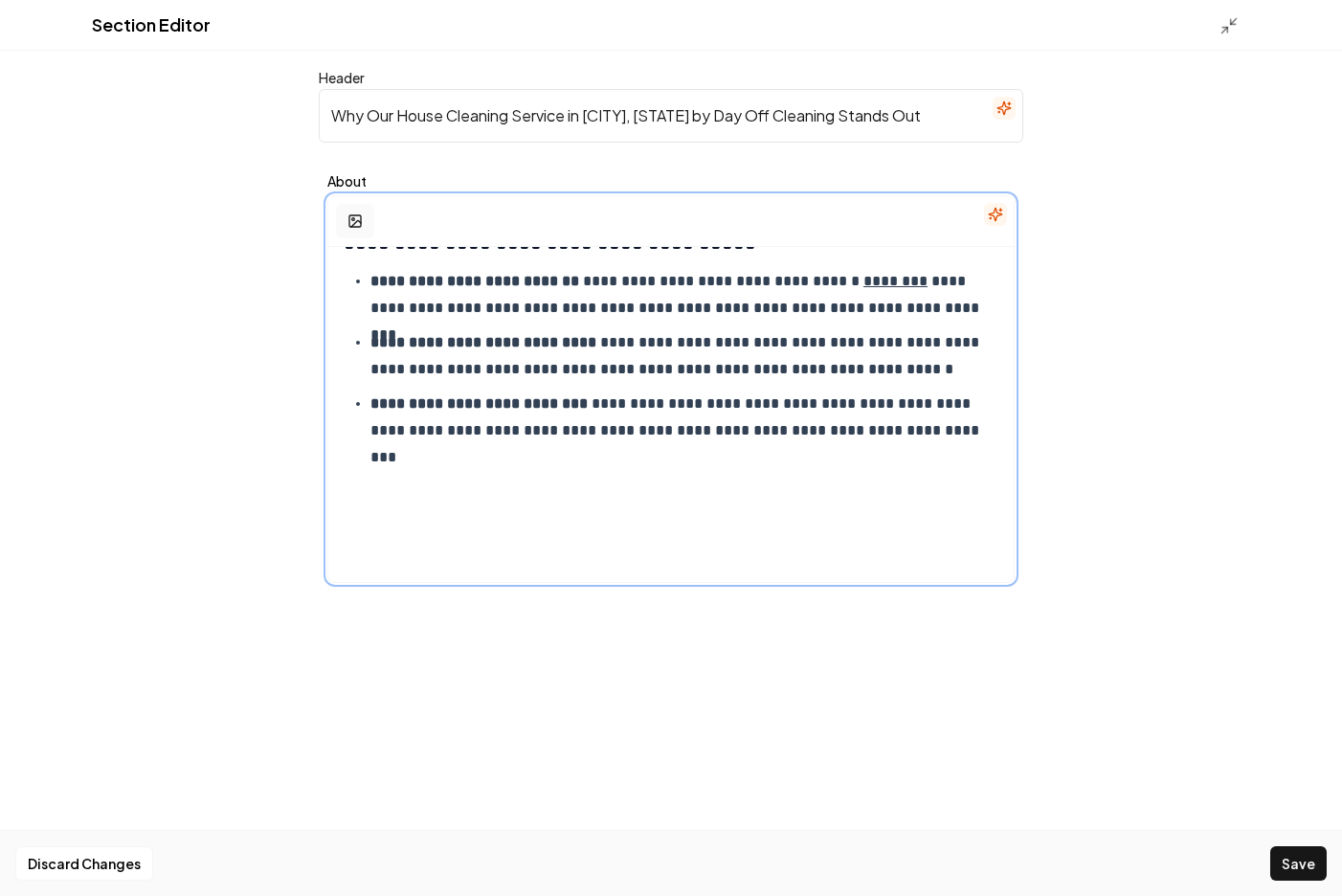 click at bounding box center (355, 221) 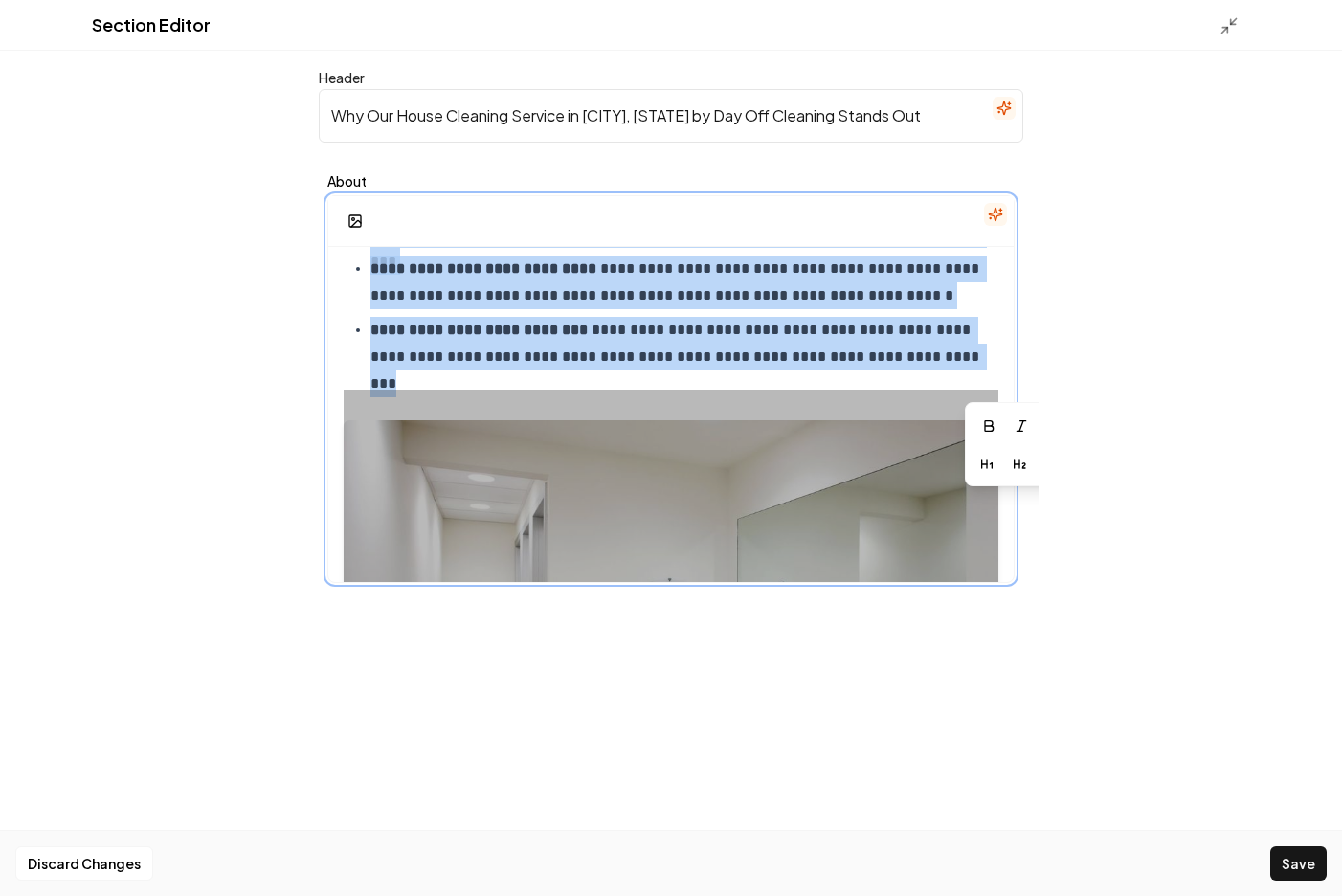 scroll, scrollTop: 0, scrollLeft: 0, axis: both 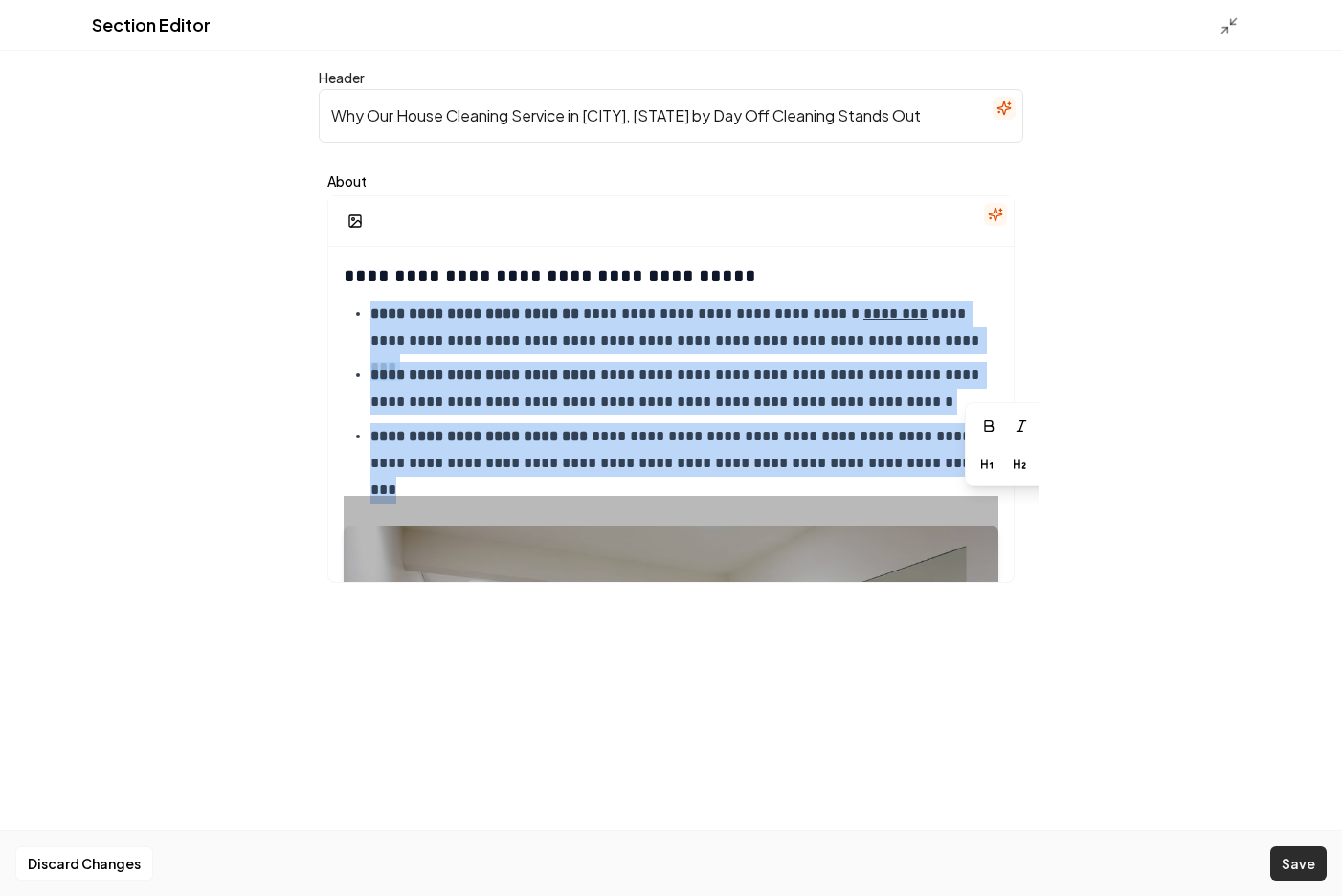 click on "Save" at bounding box center (1298, 863) 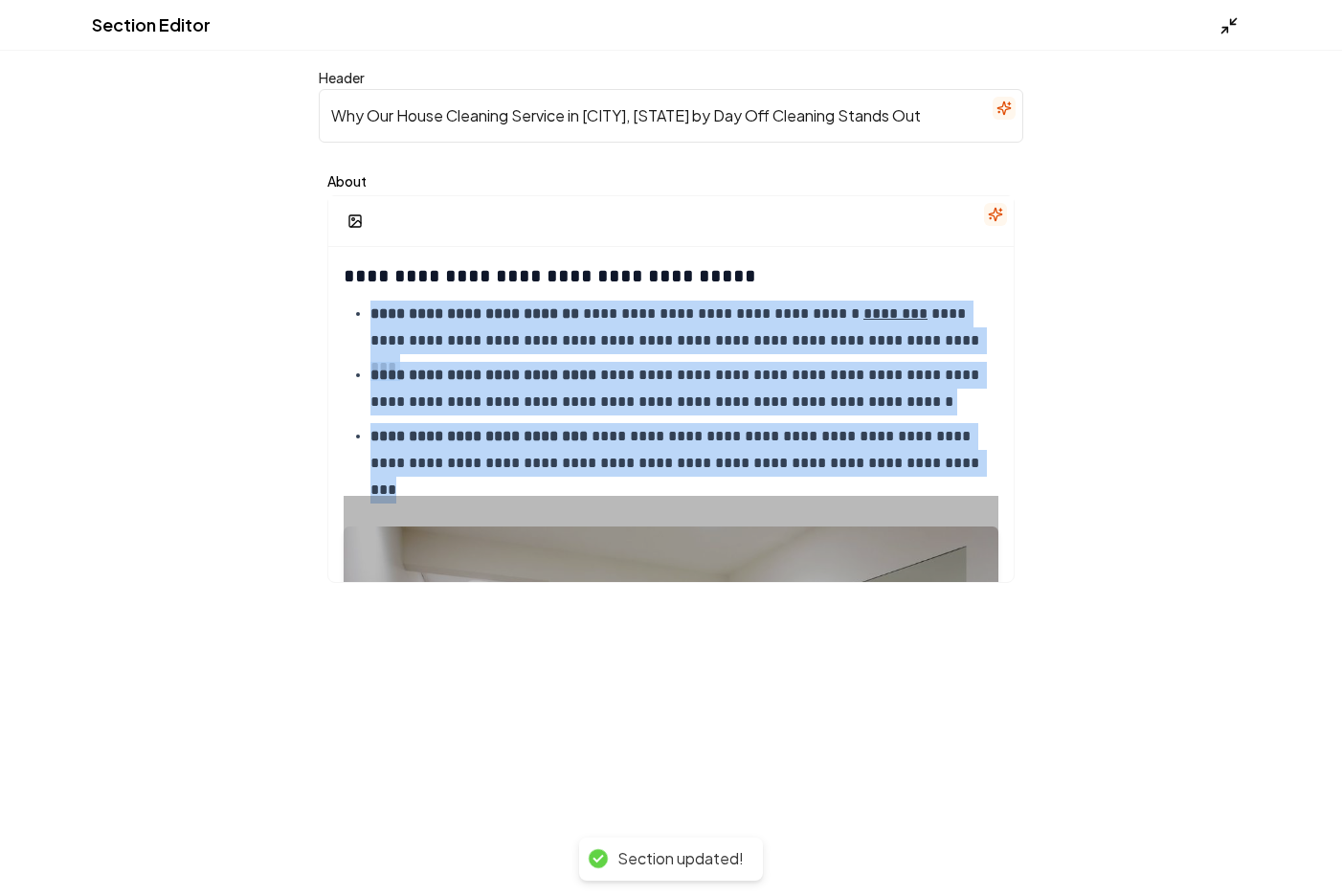 click 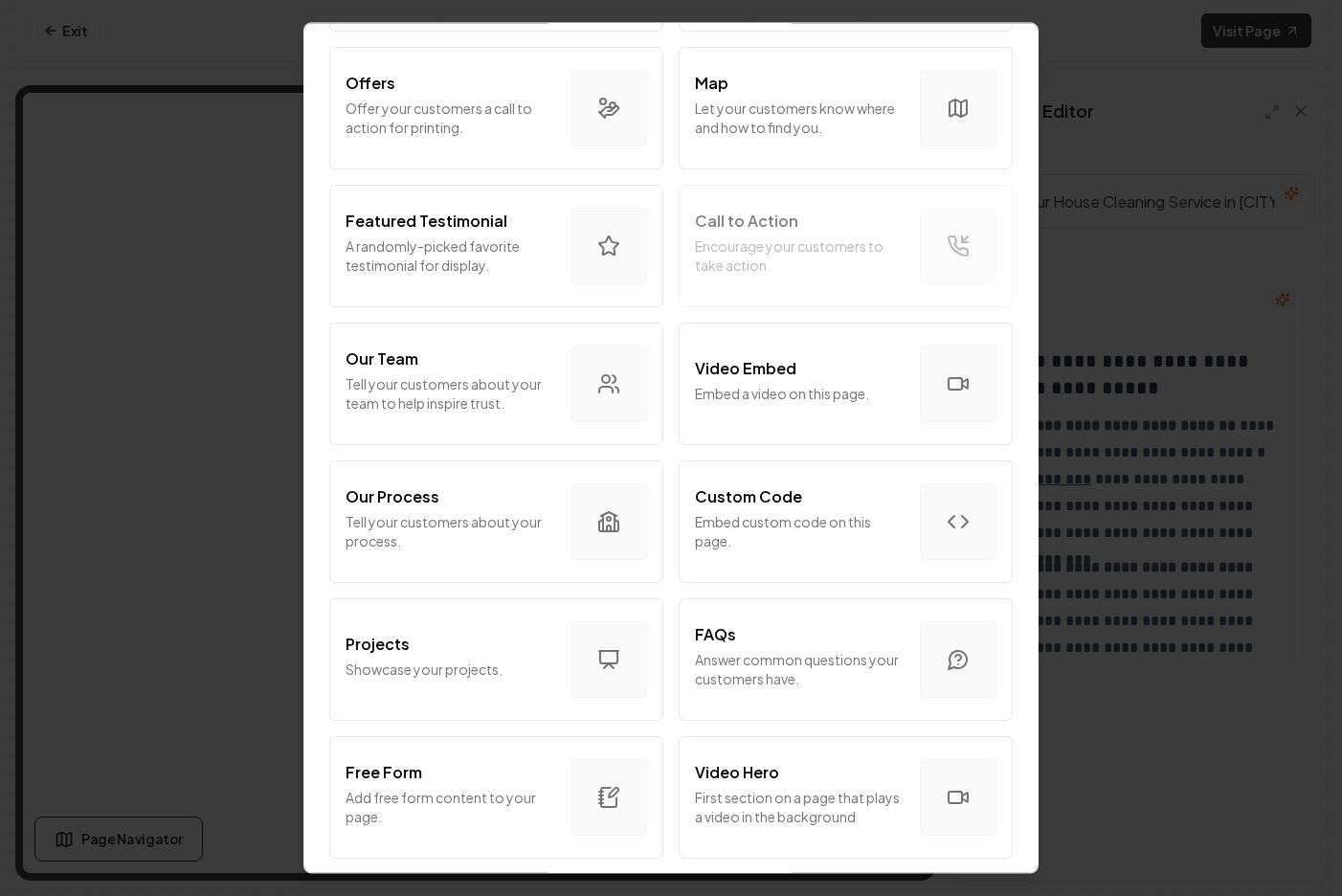 scroll, scrollTop: 432, scrollLeft: 0, axis: vertical 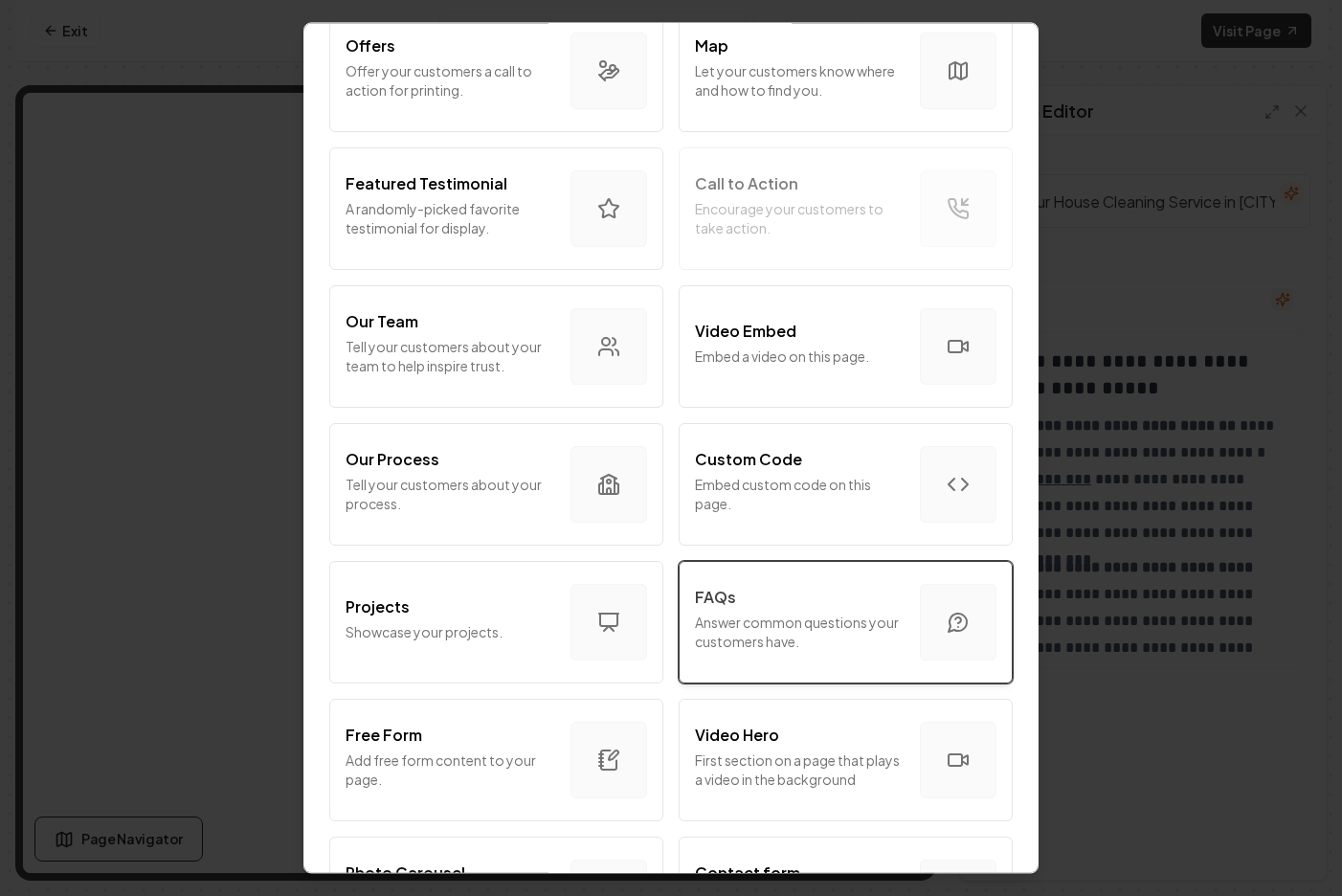 click on "FAQs" at bounding box center (799, 597) 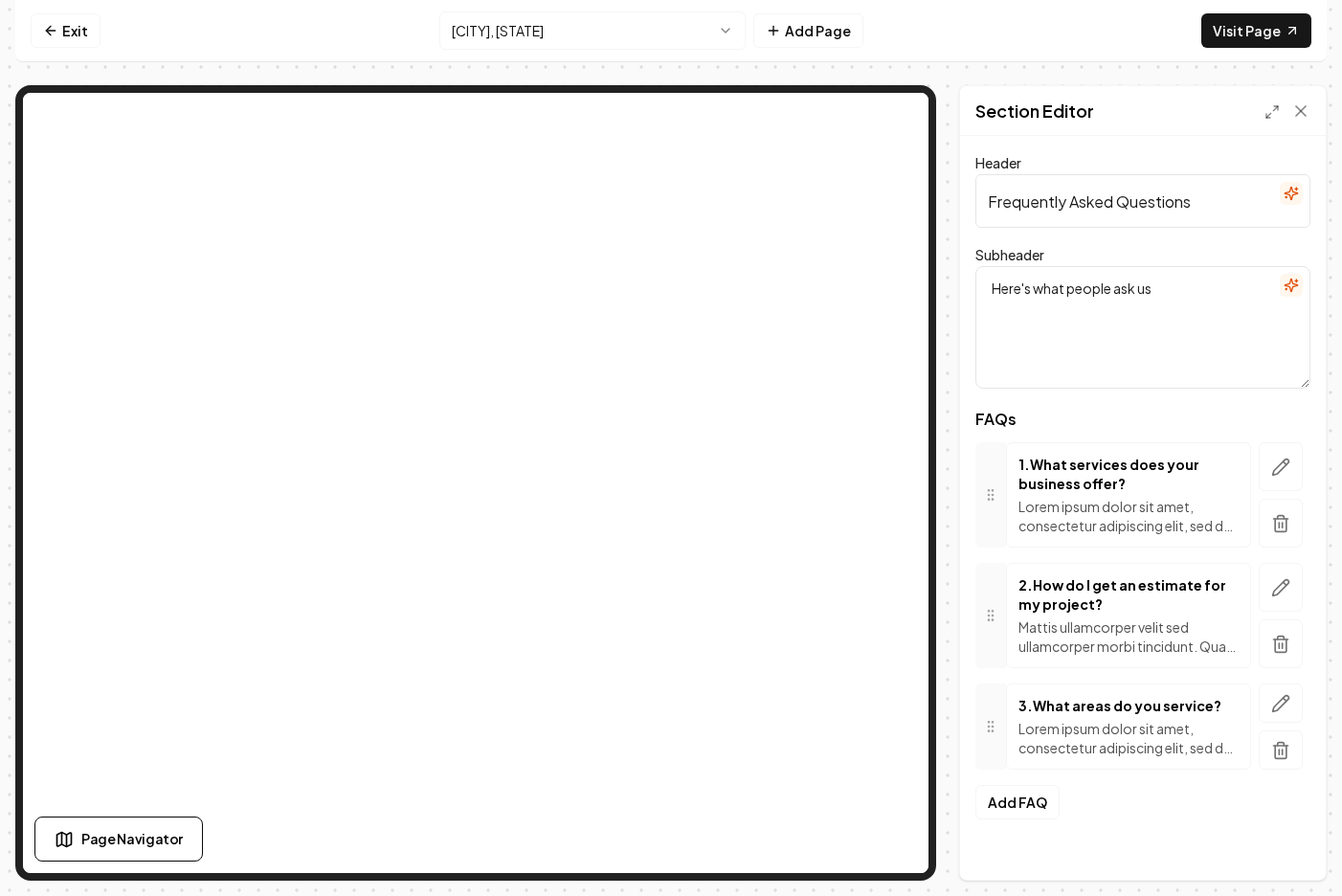 click on "Frequently Asked Questions" at bounding box center [1143, 201] 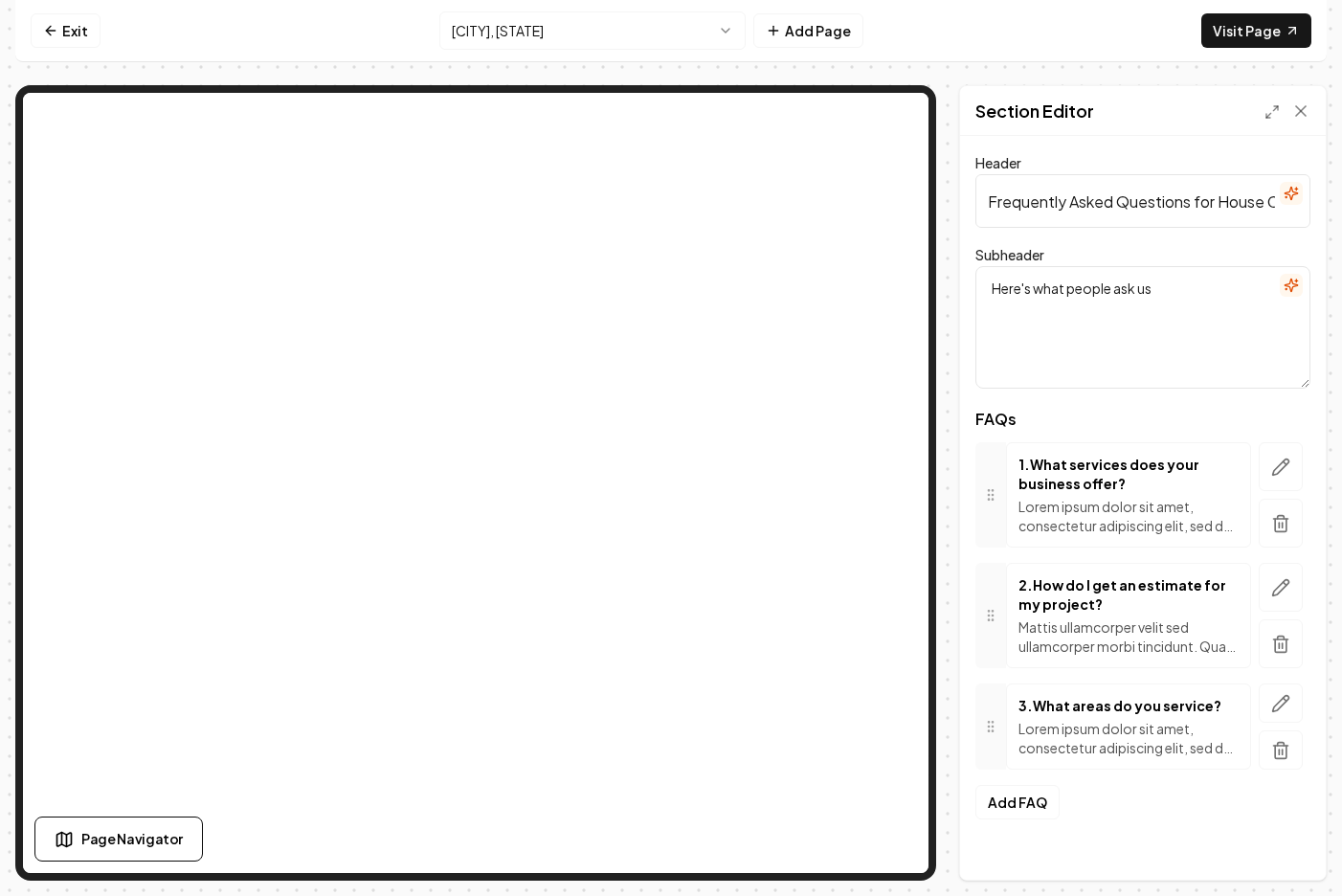 scroll, scrollTop: 0, scrollLeft: 199, axis: horizontal 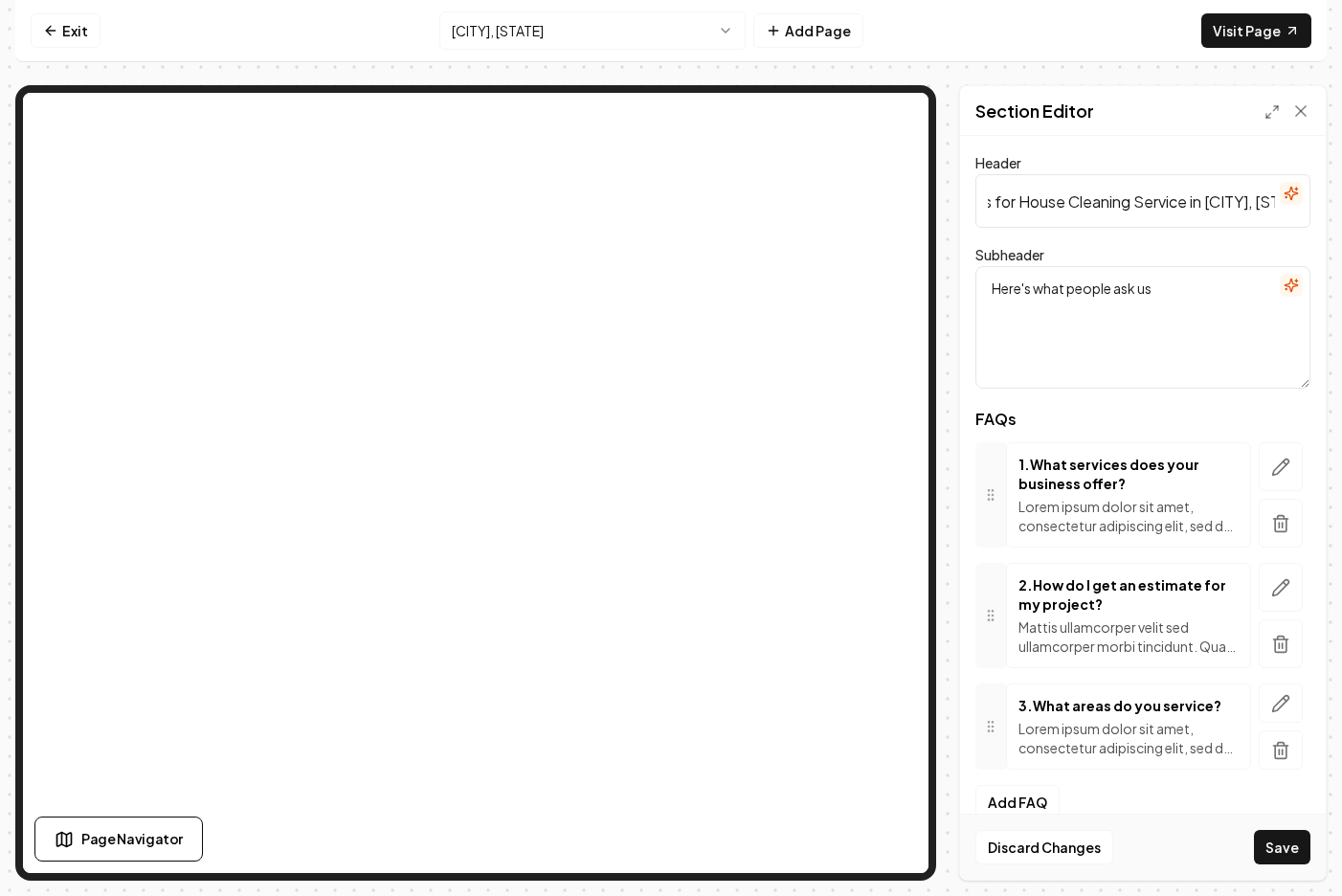 type on "Frequently Asked Questions for House Cleaning Service in [CITY], [STATE]" 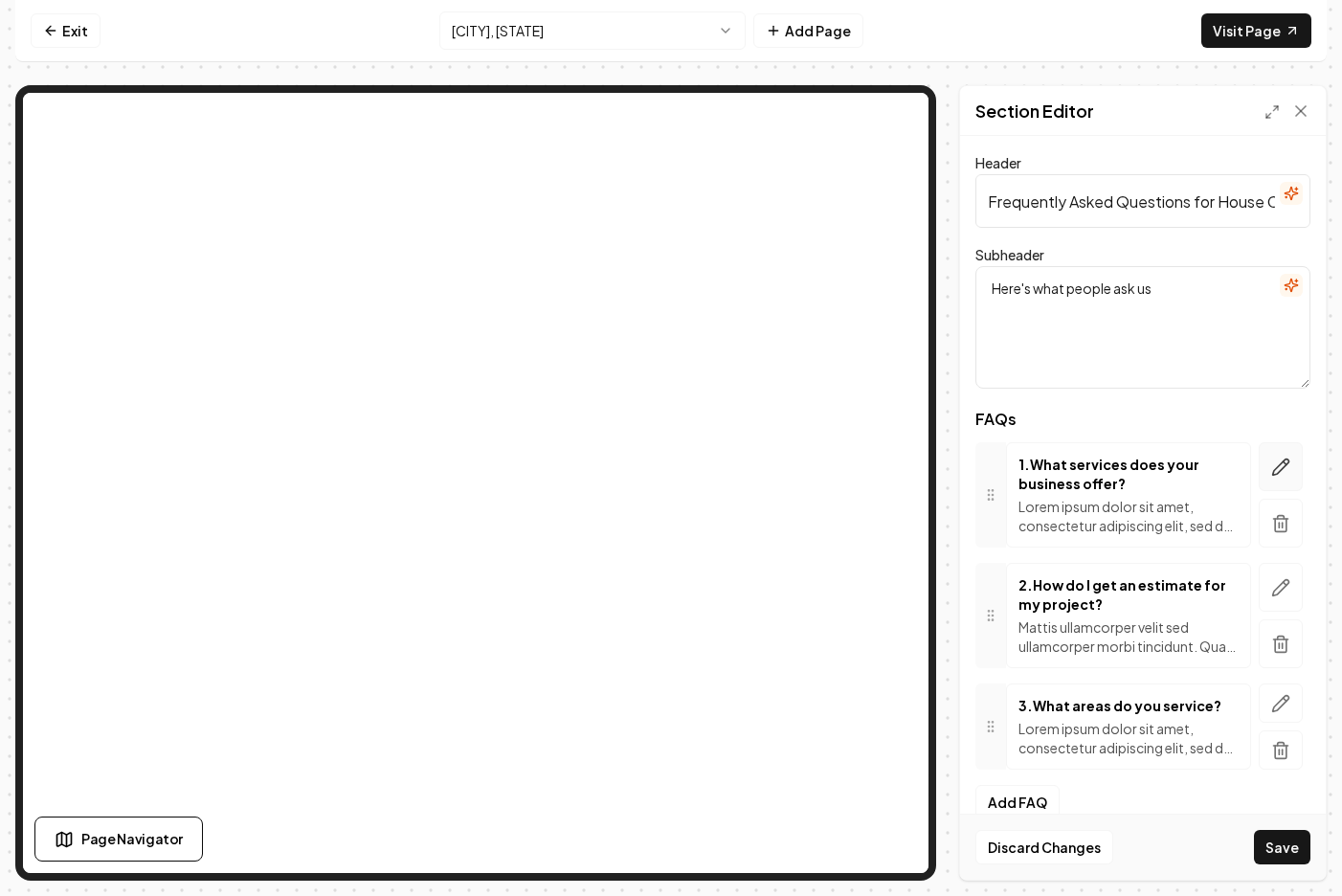 click 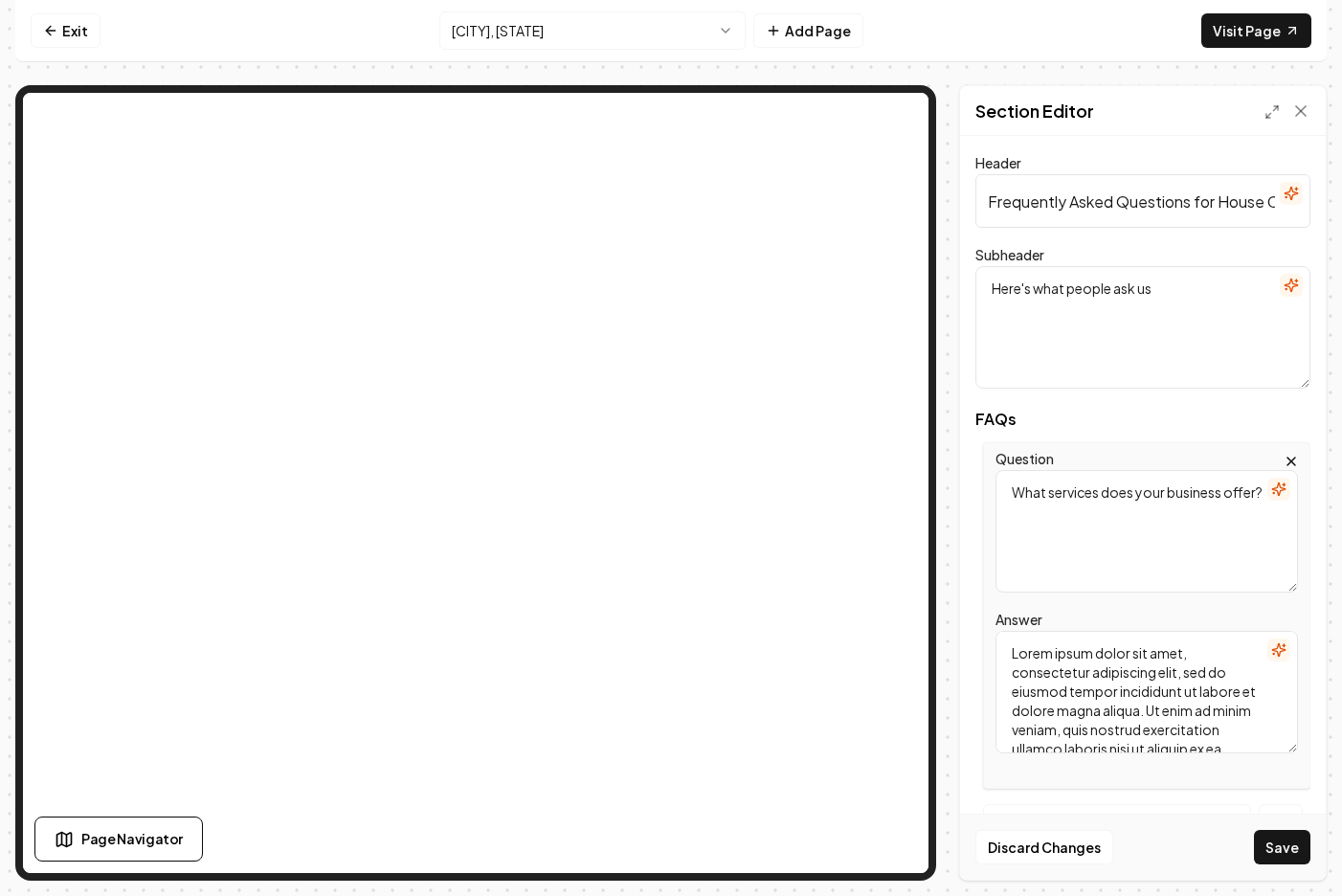 click on "What services does your business offer?" at bounding box center [1147, 531] 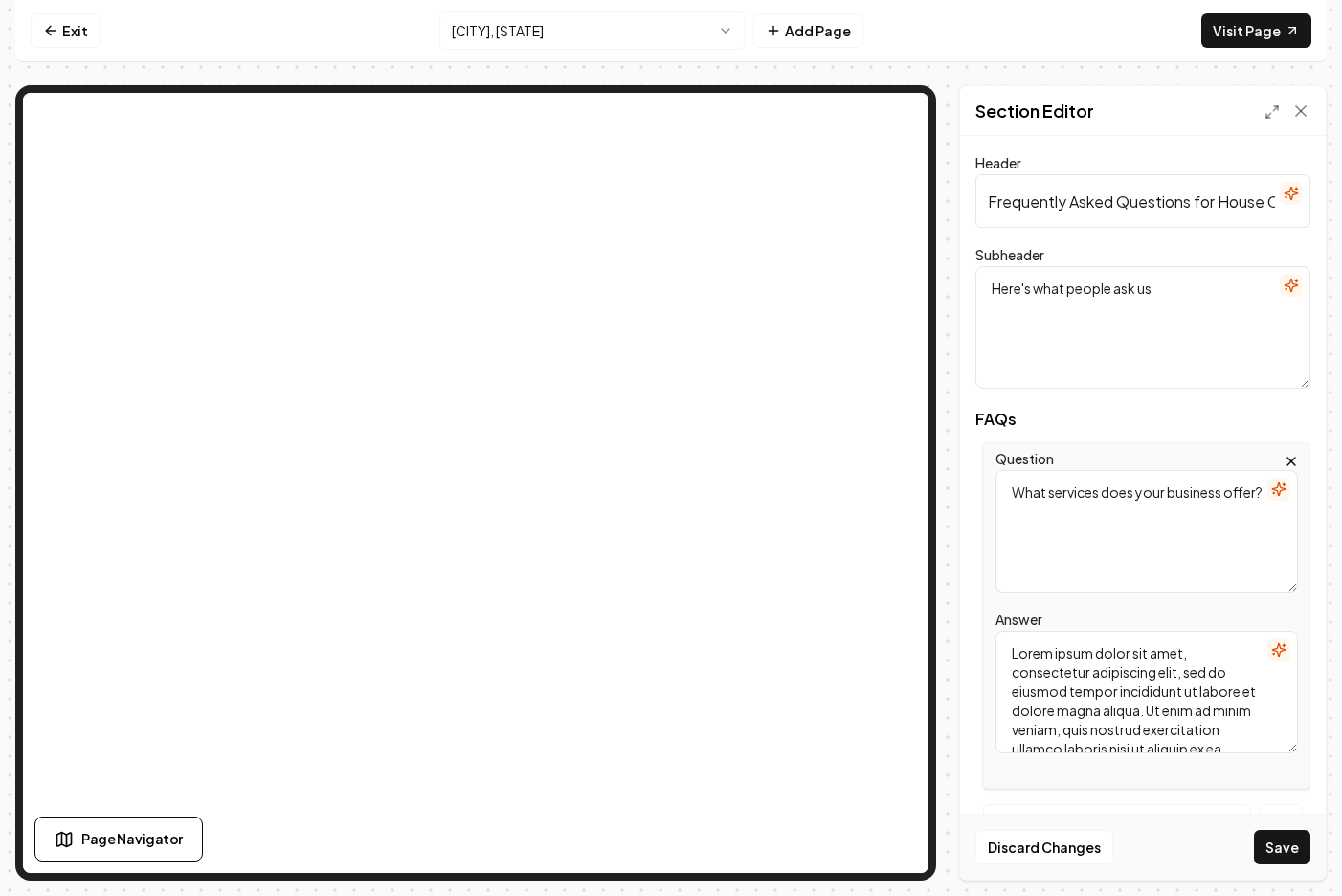 paste on "How long does a typical house cleaning take in [CITY], [STATE]? A1: Cleaning duration depends on home size and service level, but most standard house cleanings in [CITY], [STATE] take 2 to 4 hours." 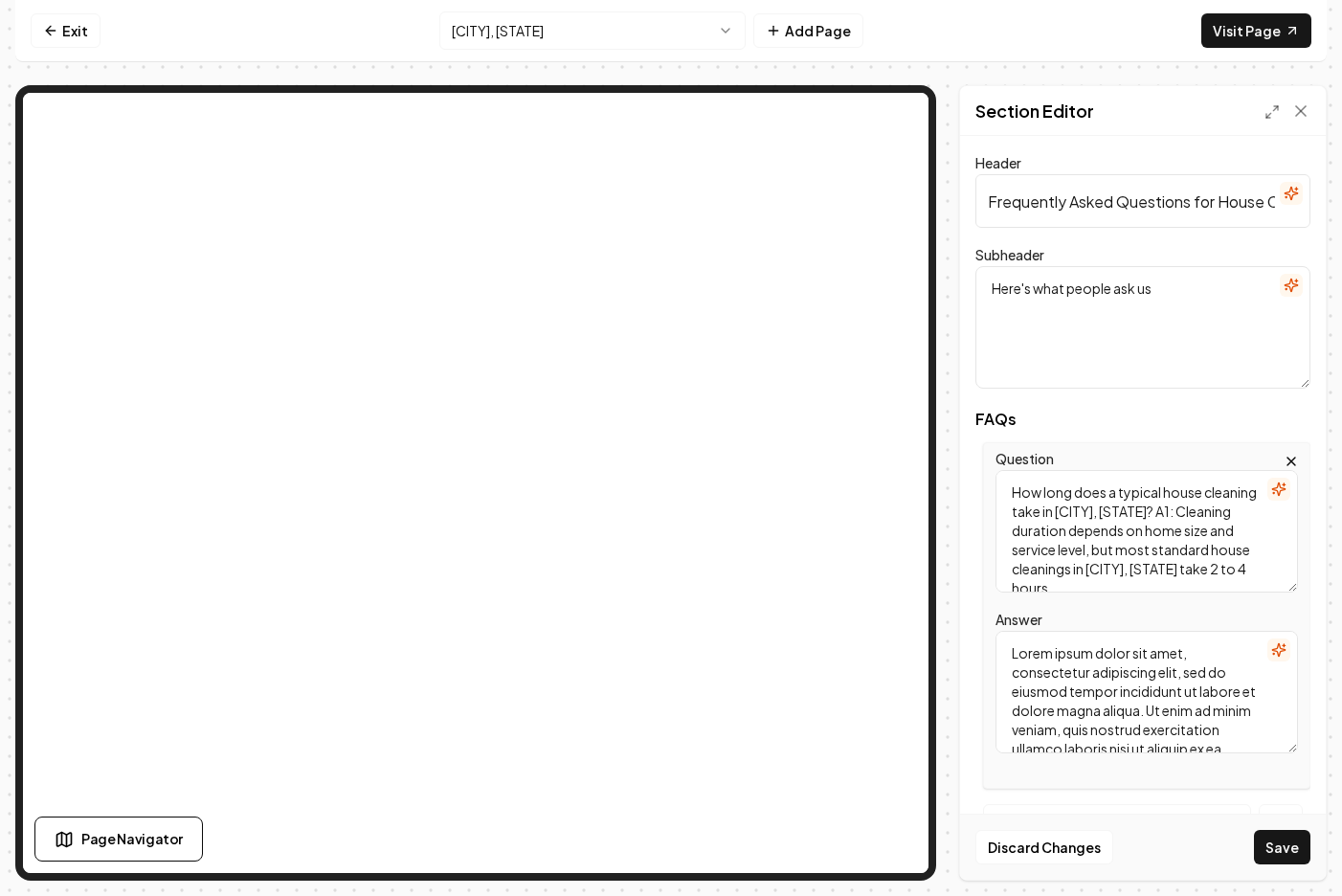 scroll, scrollTop: 6, scrollLeft: 0, axis: vertical 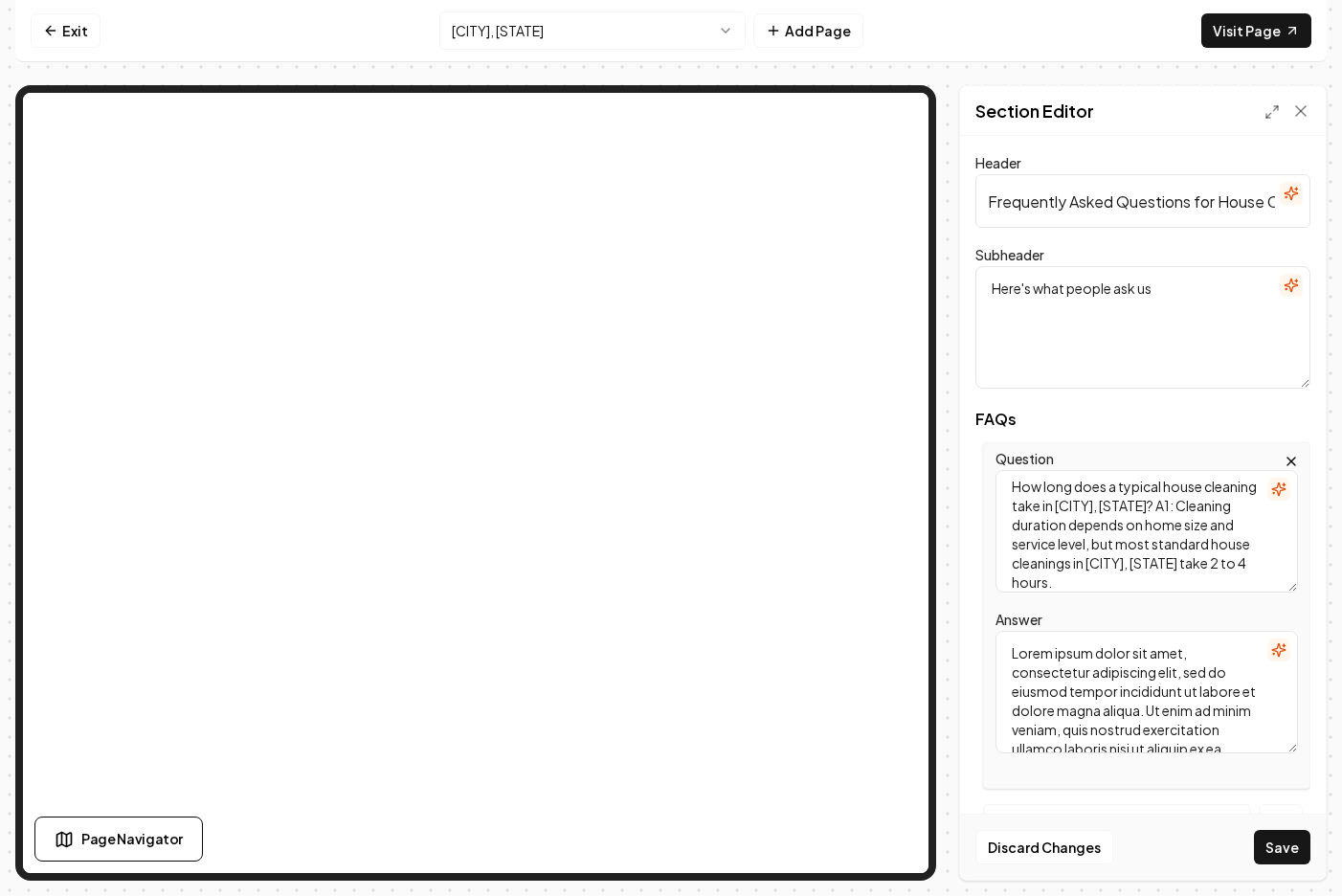 click on "How long does a typical house cleaning take in [CITY], [STATE]? A1: Cleaning duration depends on home size and service level, but most standard house cleanings in [CITY], [STATE] take 2 to 4 hours." at bounding box center [1147, 531] 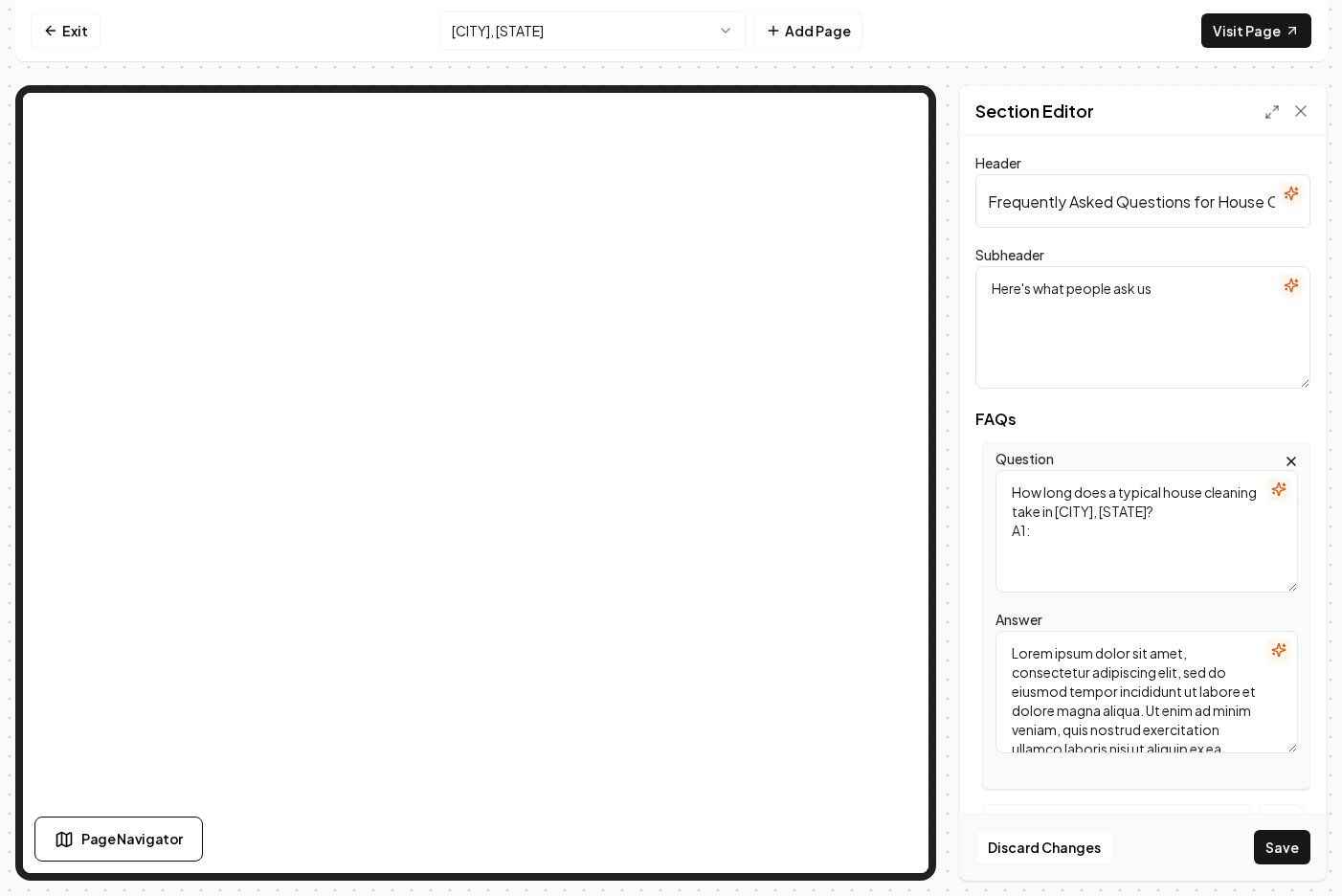 scroll, scrollTop: 0, scrollLeft: 0, axis: both 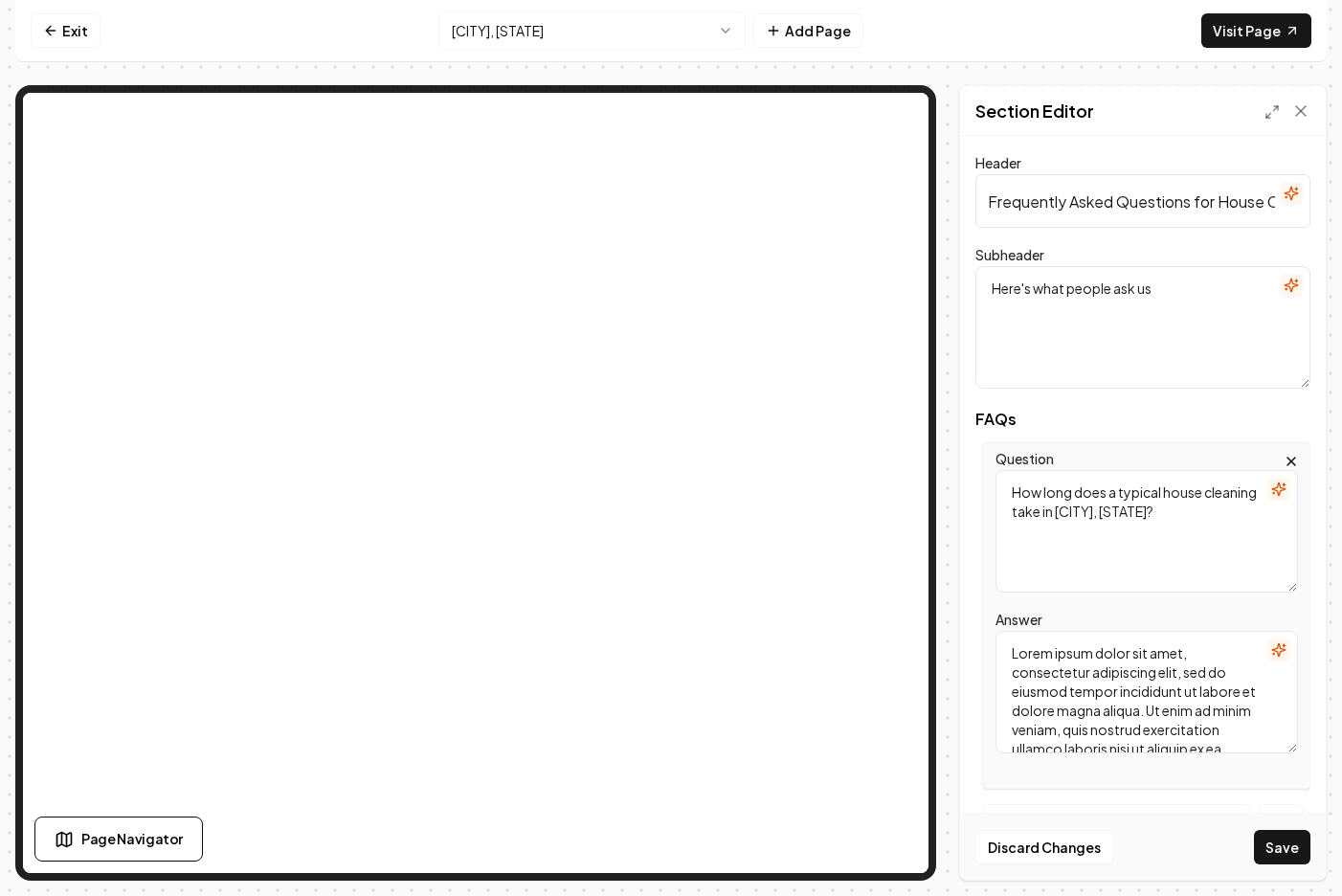 type on "How long does a typical house cleaning take in [CITY], [STATE]?" 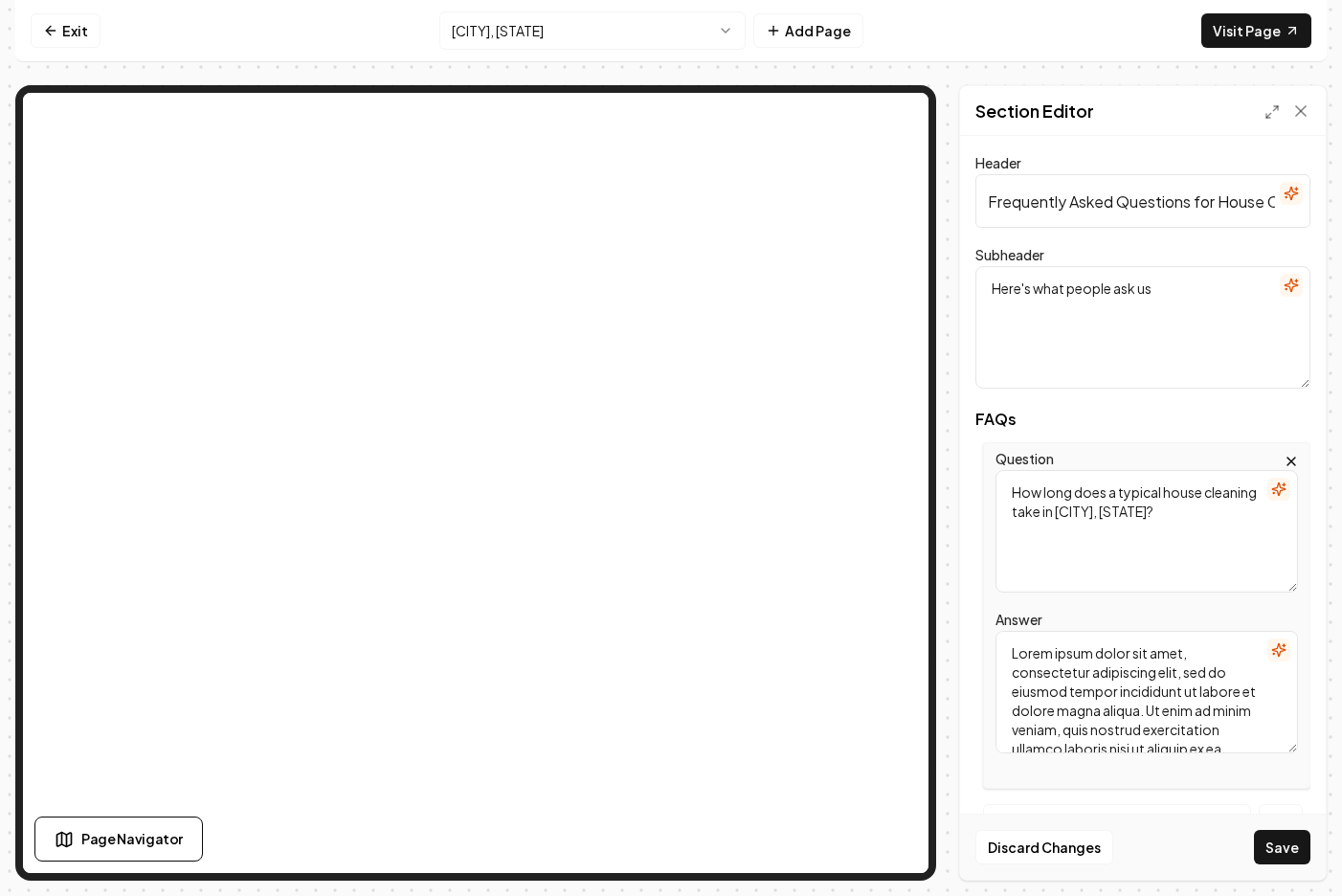 paste on "Cleaning duration depends on home size and service level, but most standard house cleanings in [CITY], [STATE] take 2 to 4 hours." 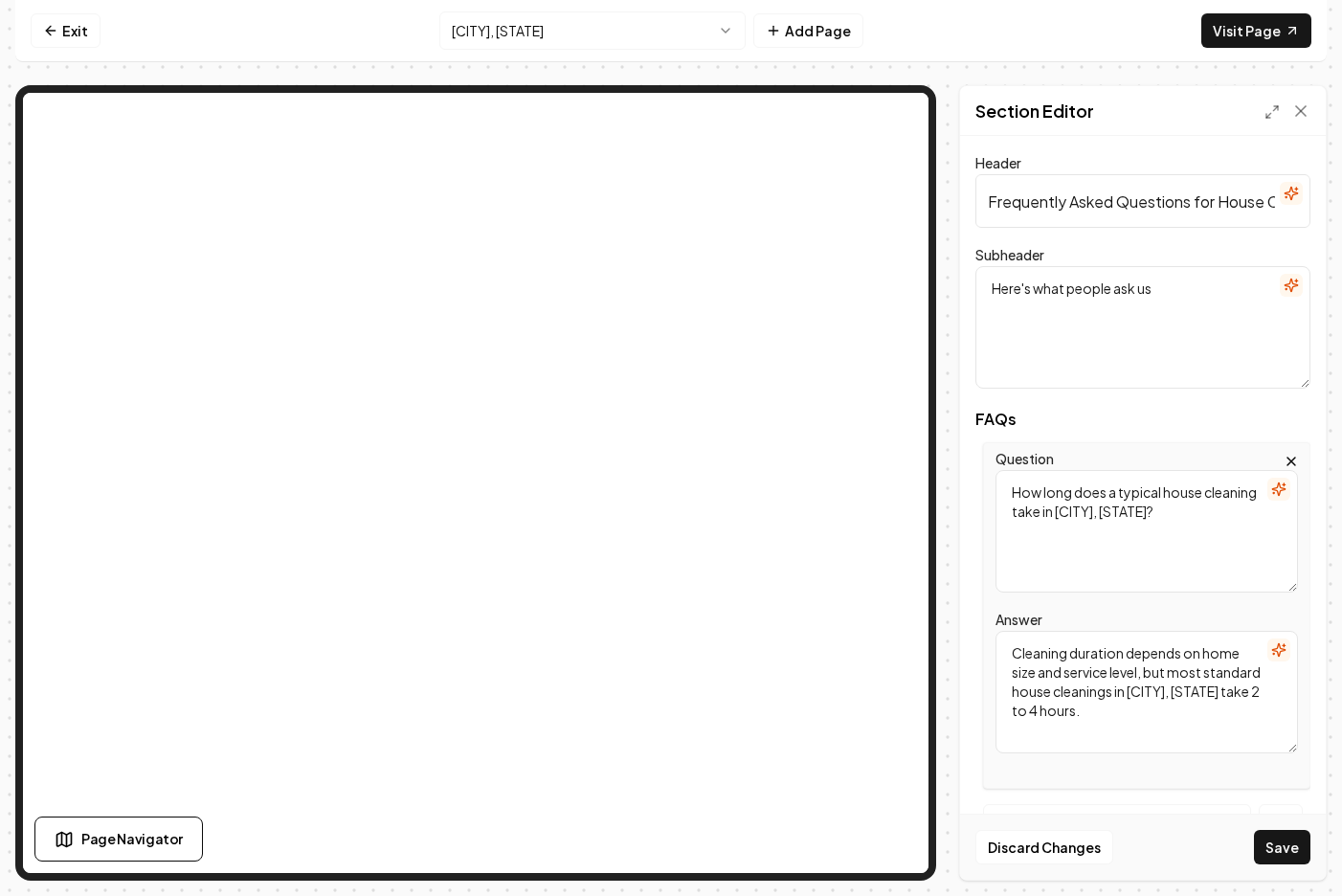 type on "Cleaning duration depends on home size and service level, but most standard house cleanings in [CITY], [STATE] take 2 to 4 hours." 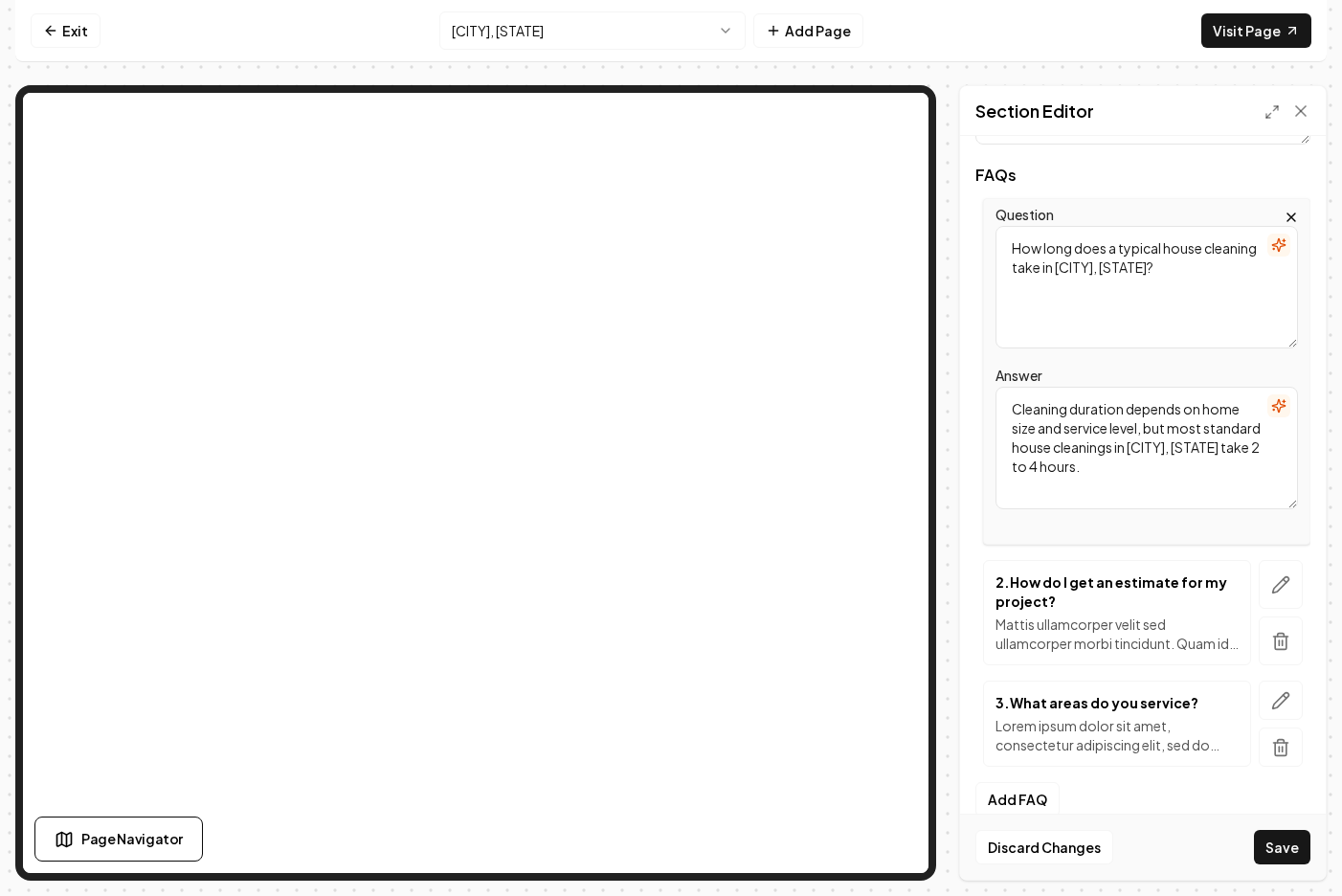 scroll, scrollTop: 266, scrollLeft: 0, axis: vertical 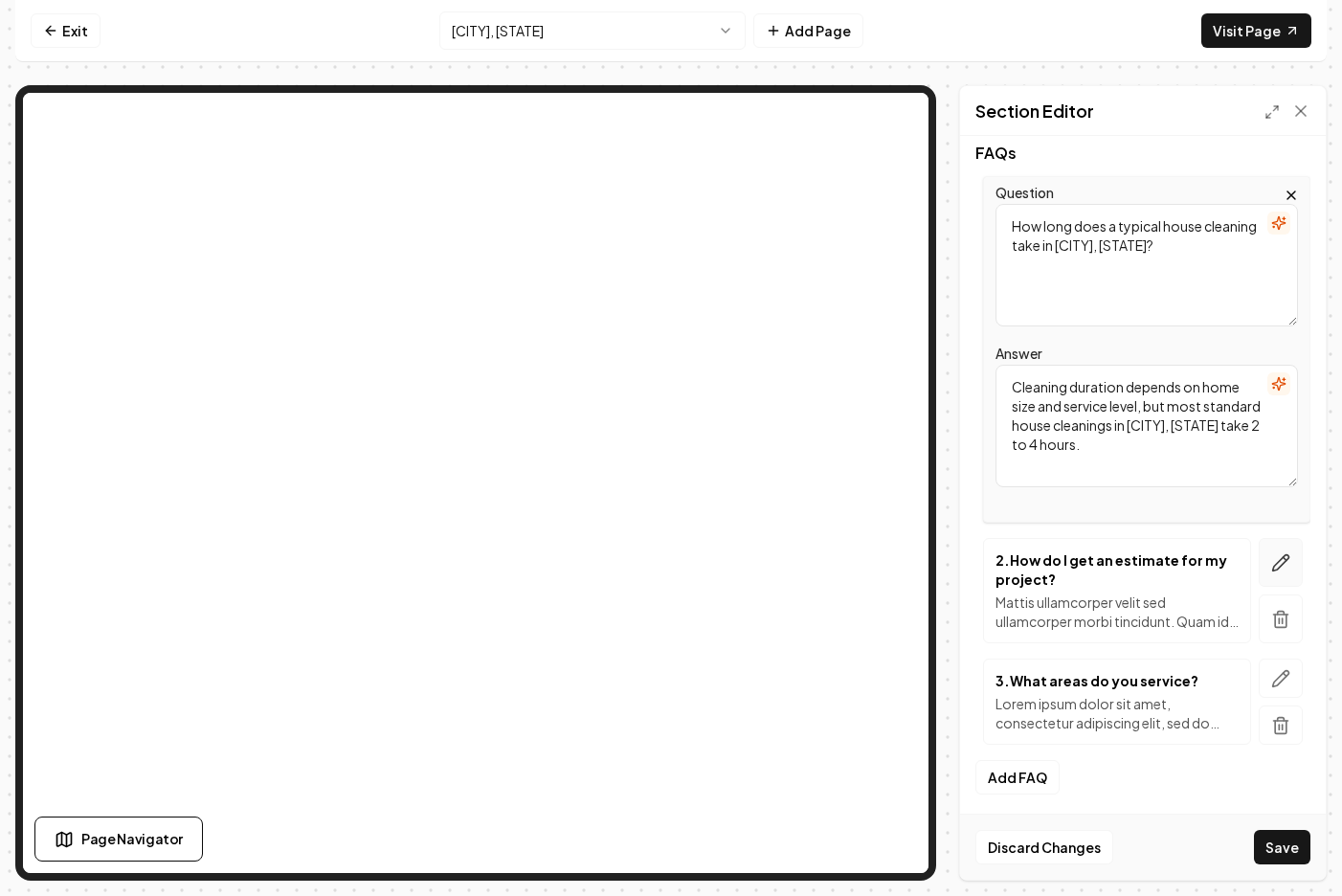 click 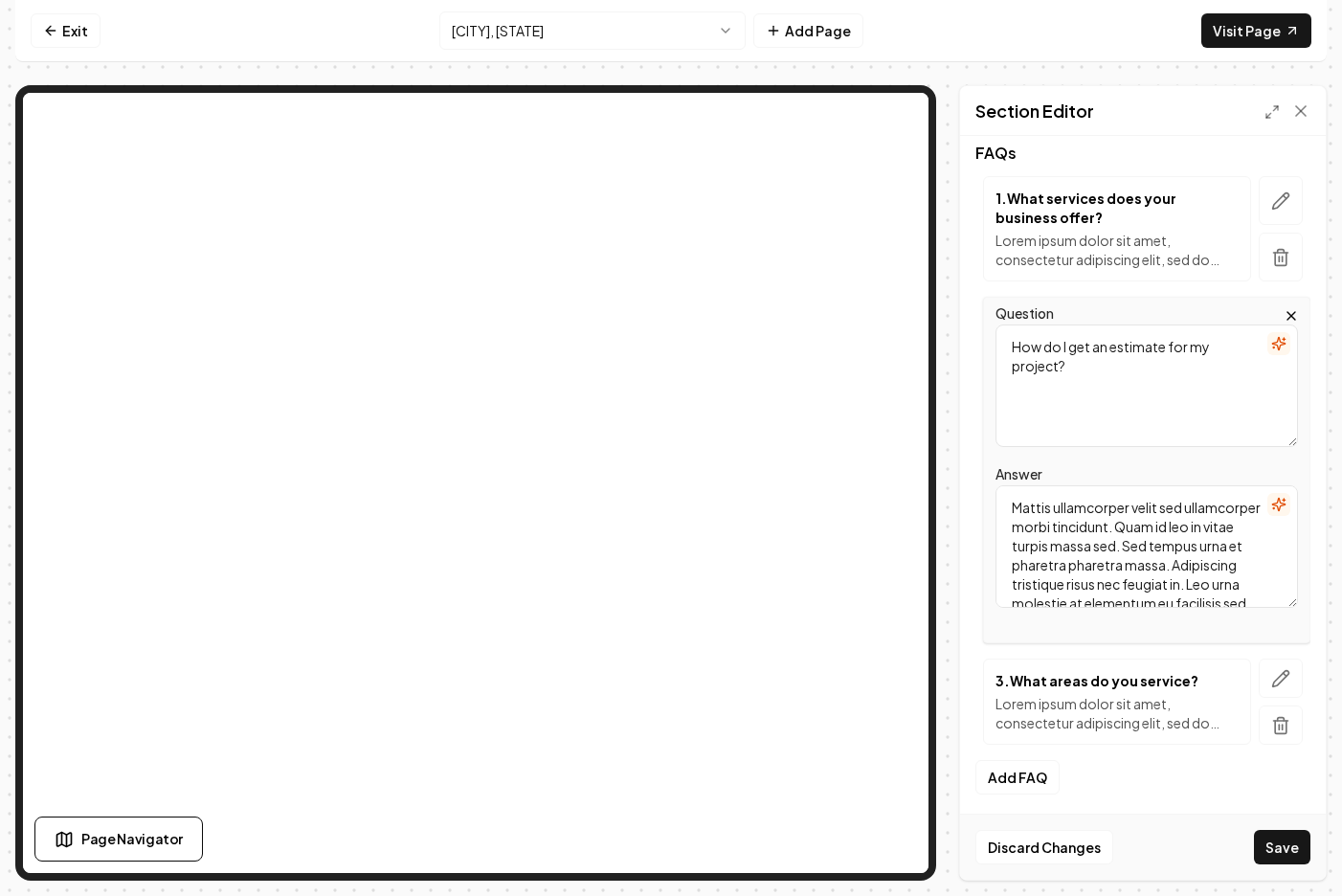 scroll, scrollTop: 0, scrollLeft: 0, axis: both 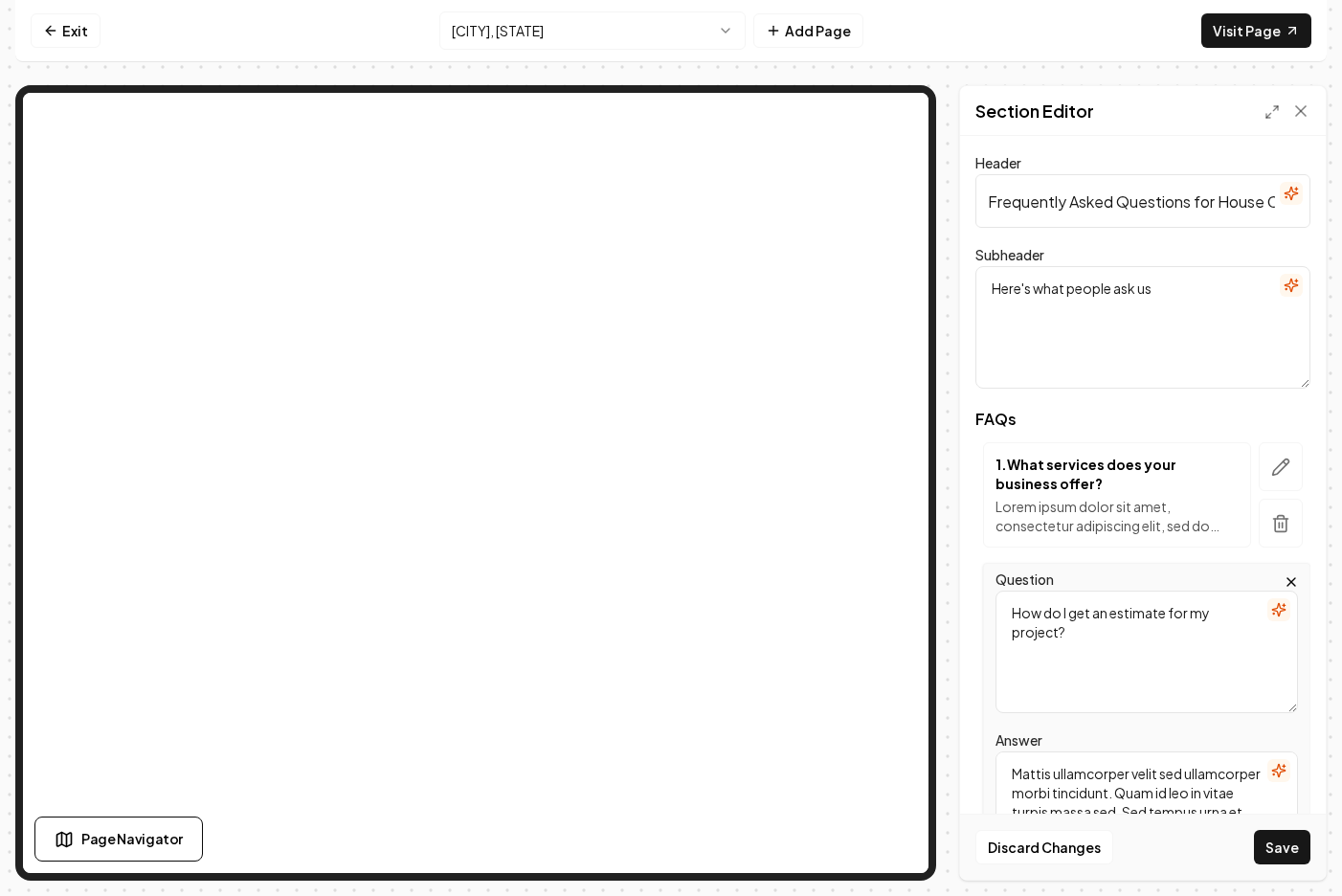 click on "How do I get an estimate for my project?" at bounding box center (1147, 652) 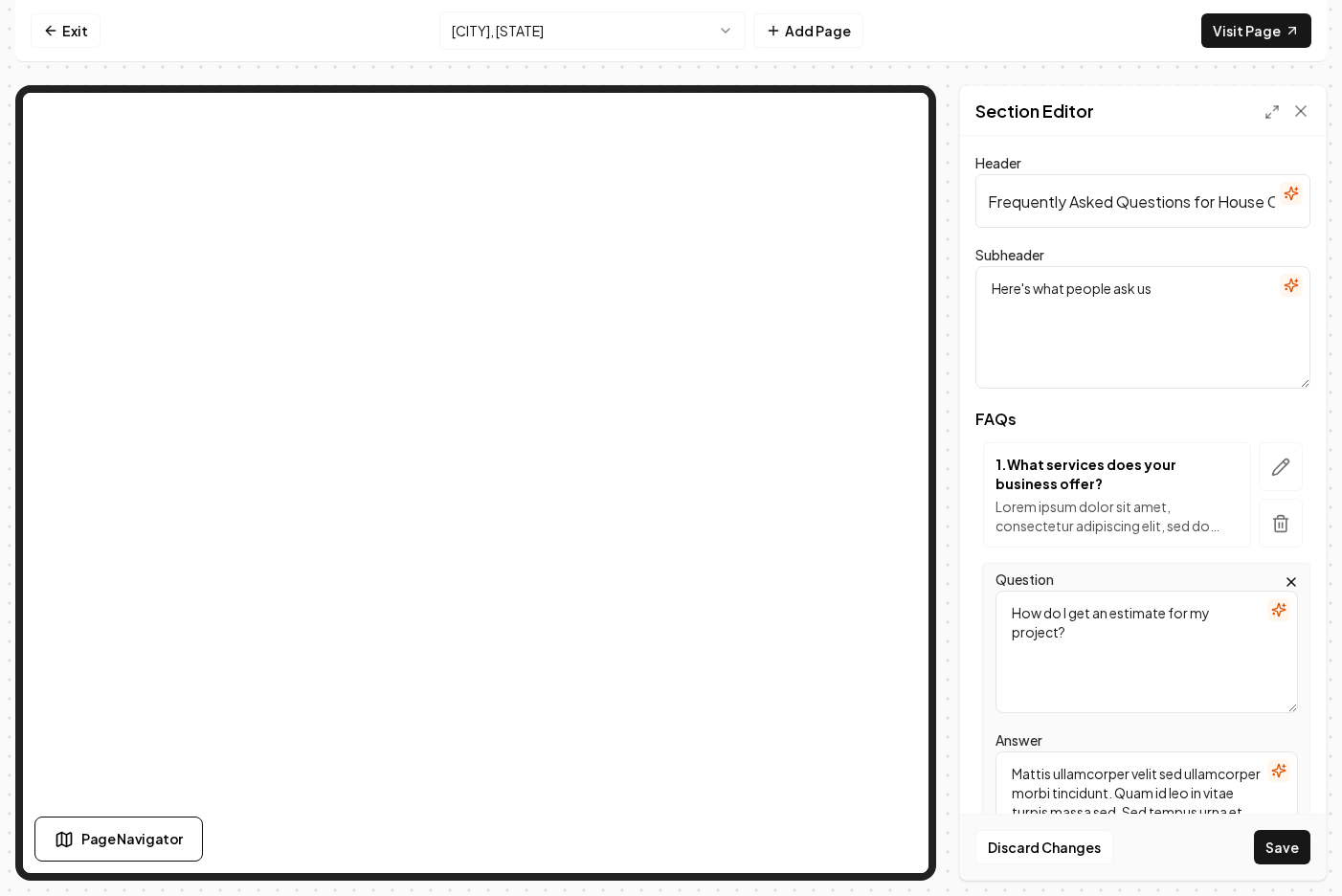 paste on "What type of cleaning products do you use in [CITY], [STATE] homes? A2: We use eco-friendly and non-toxic products that are safe for children, pets, and the environment in every [CITY], [STATE] home we service." 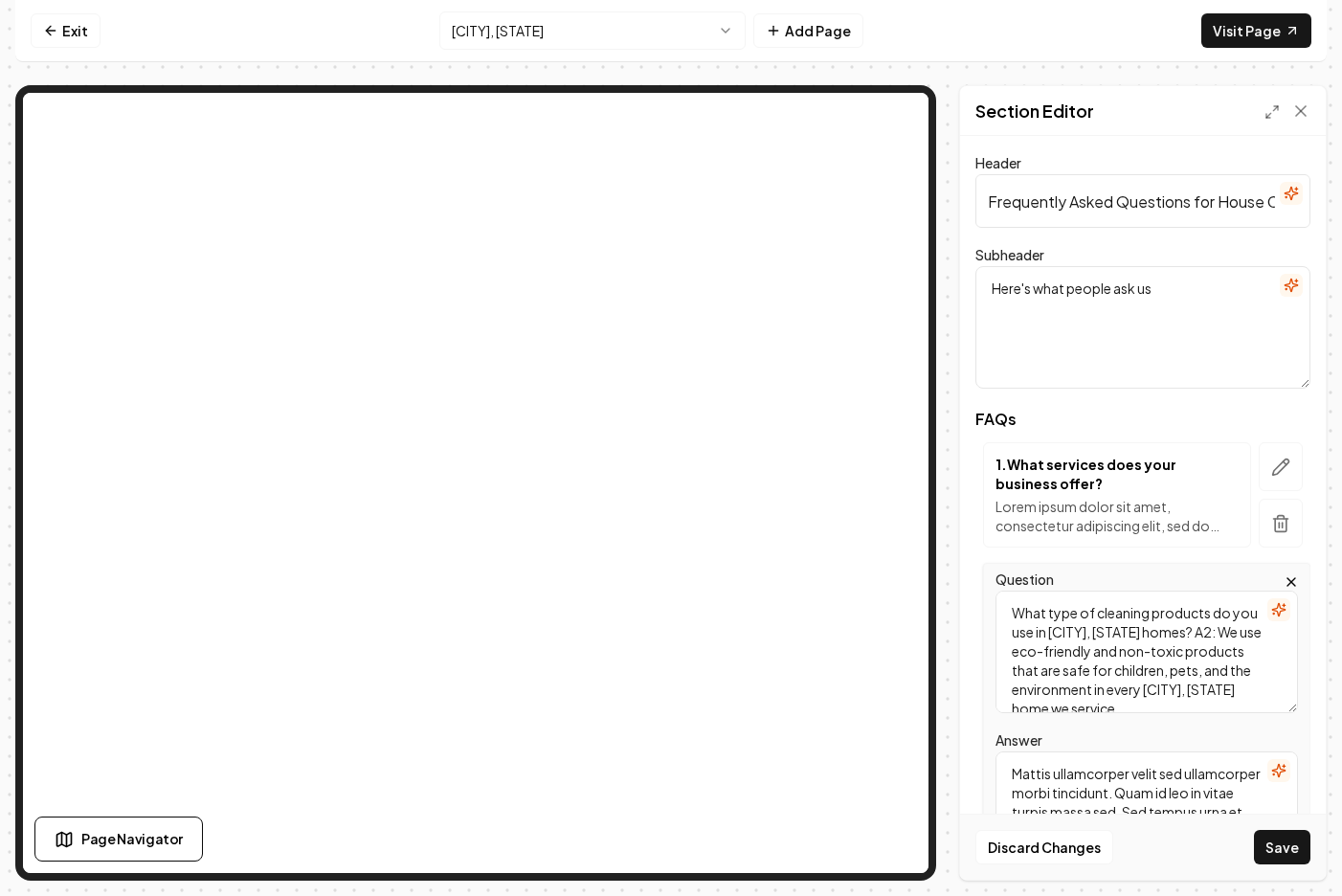 scroll, scrollTop: 6, scrollLeft: 0, axis: vertical 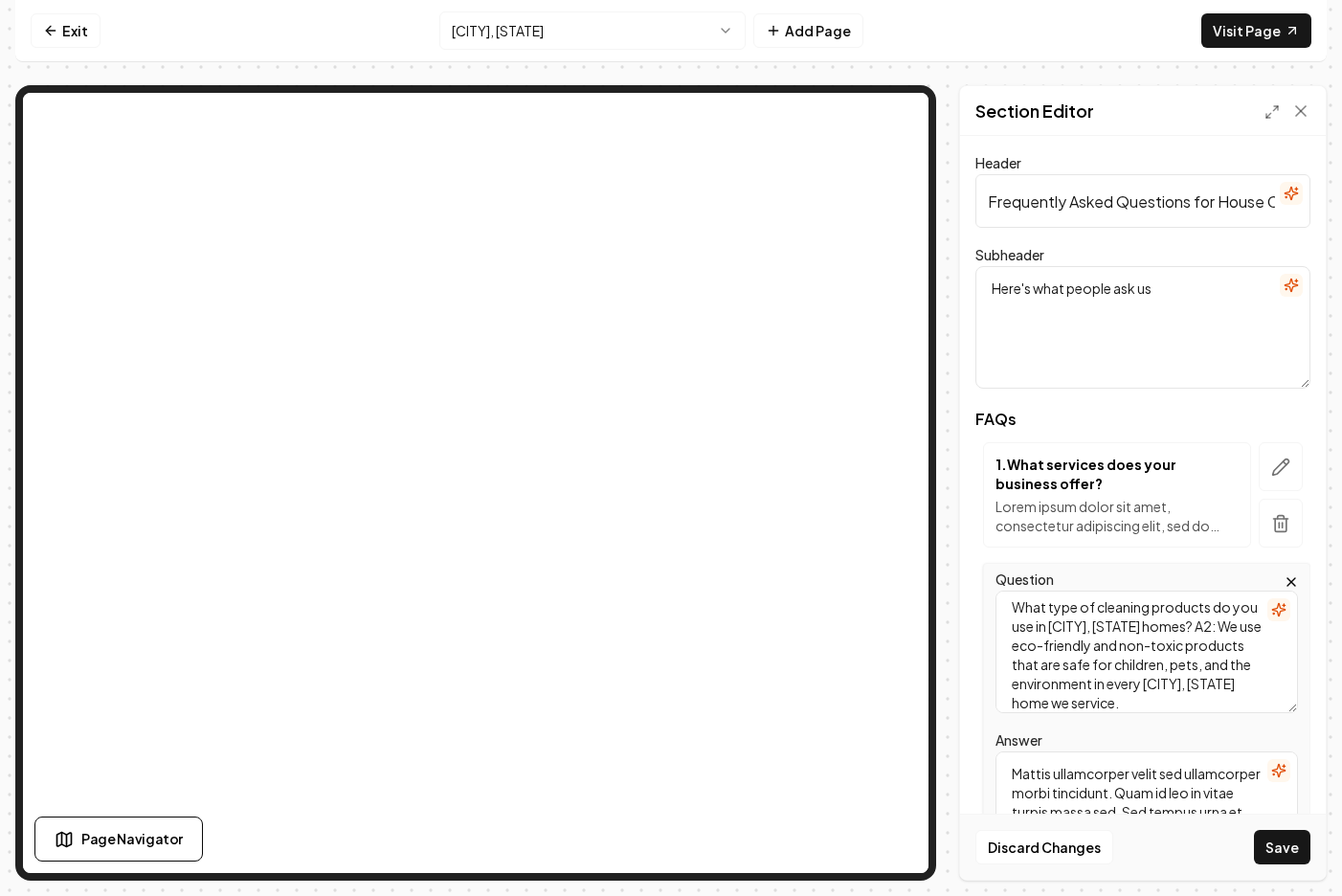 click on "What type of cleaning products do you use in [CITY], [STATE] homes? A2: We use eco-friendly and non-toxic products that are safe for children, pets, and the environment in every [CITY], [STATE] home we service." at bounding box center [1147, 652] 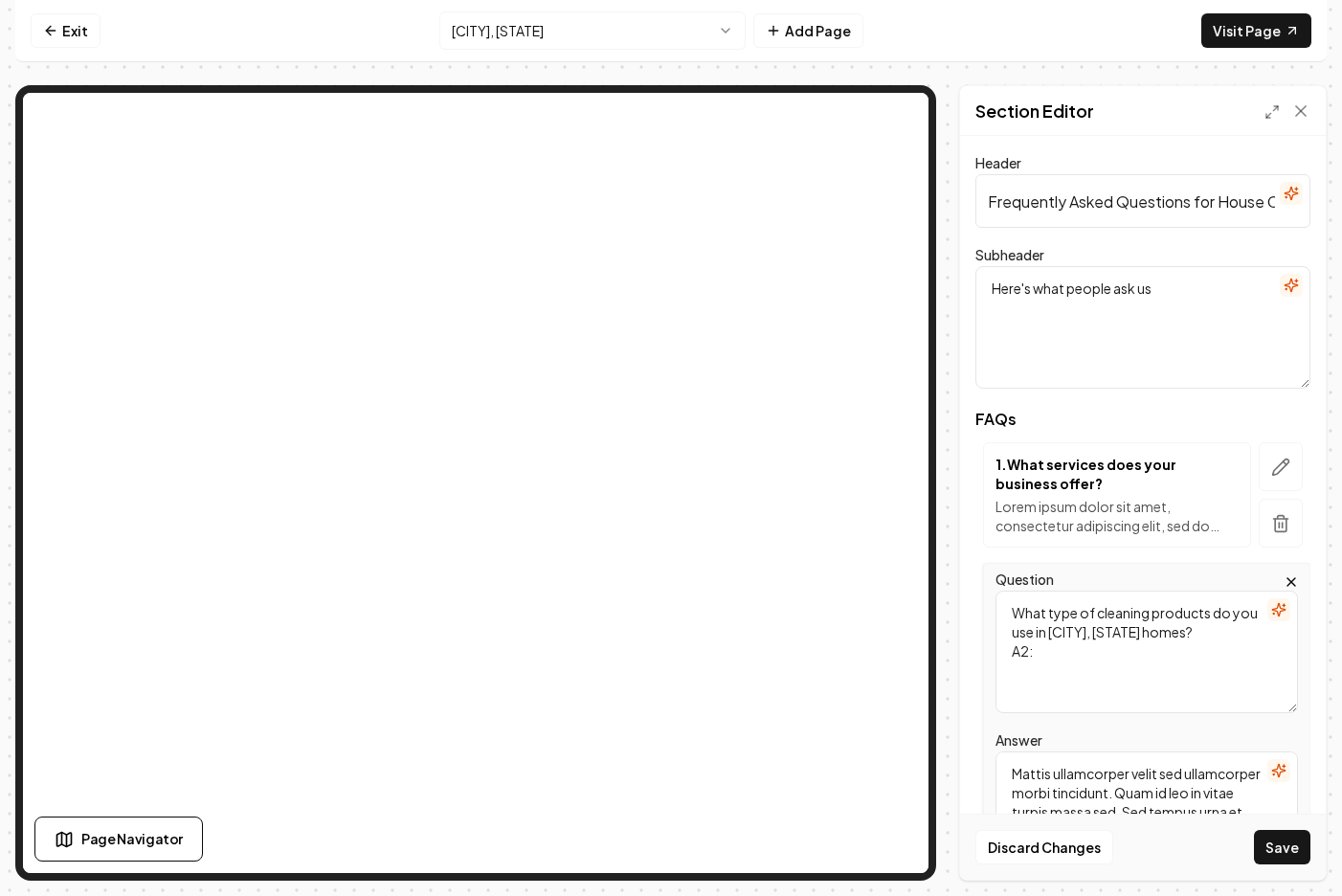 scroll, scrollTop: 0, scrollLeft: 0, axis: both 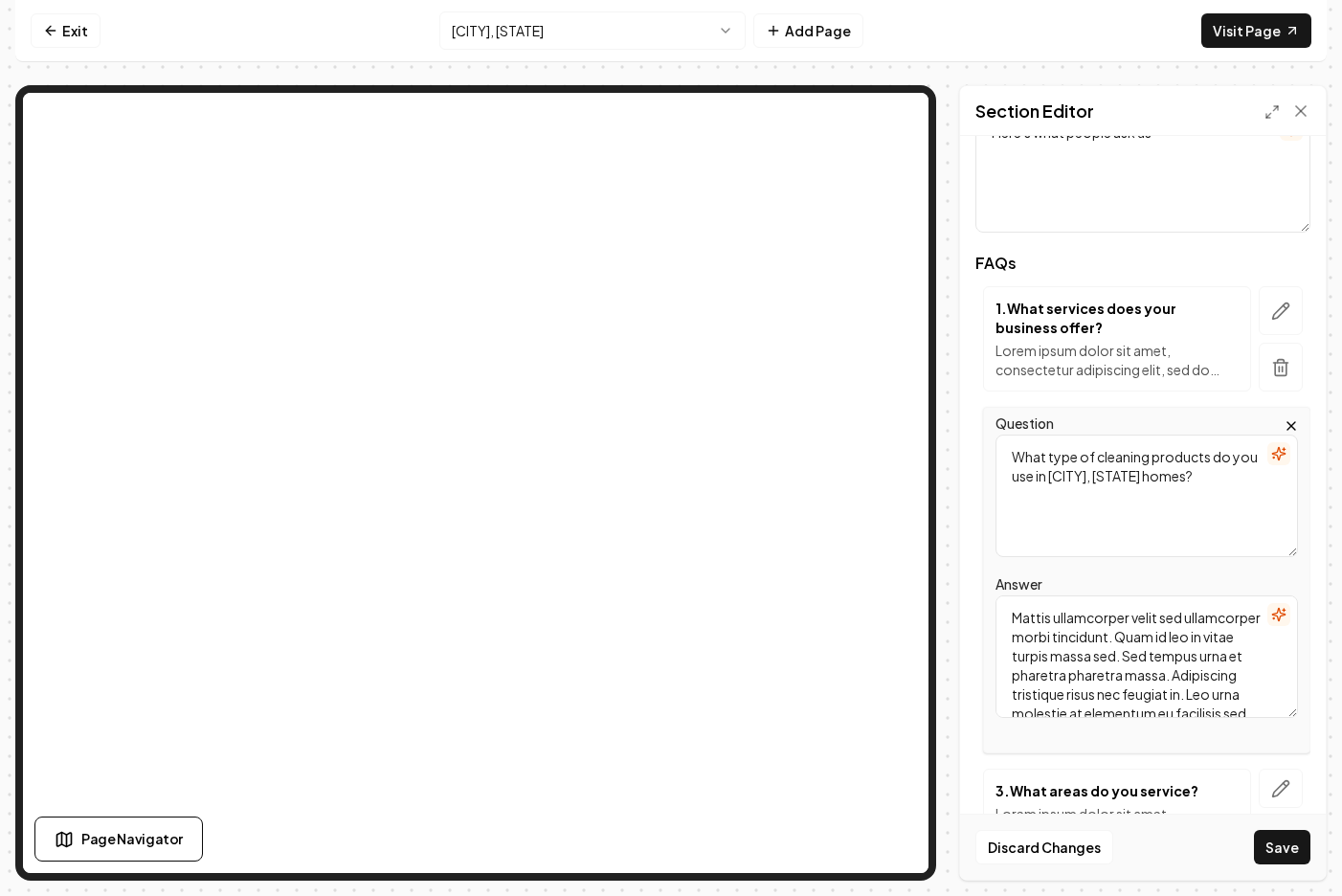 type on "What type of cleaning products do you use in [CITY], [STATE] homes?" 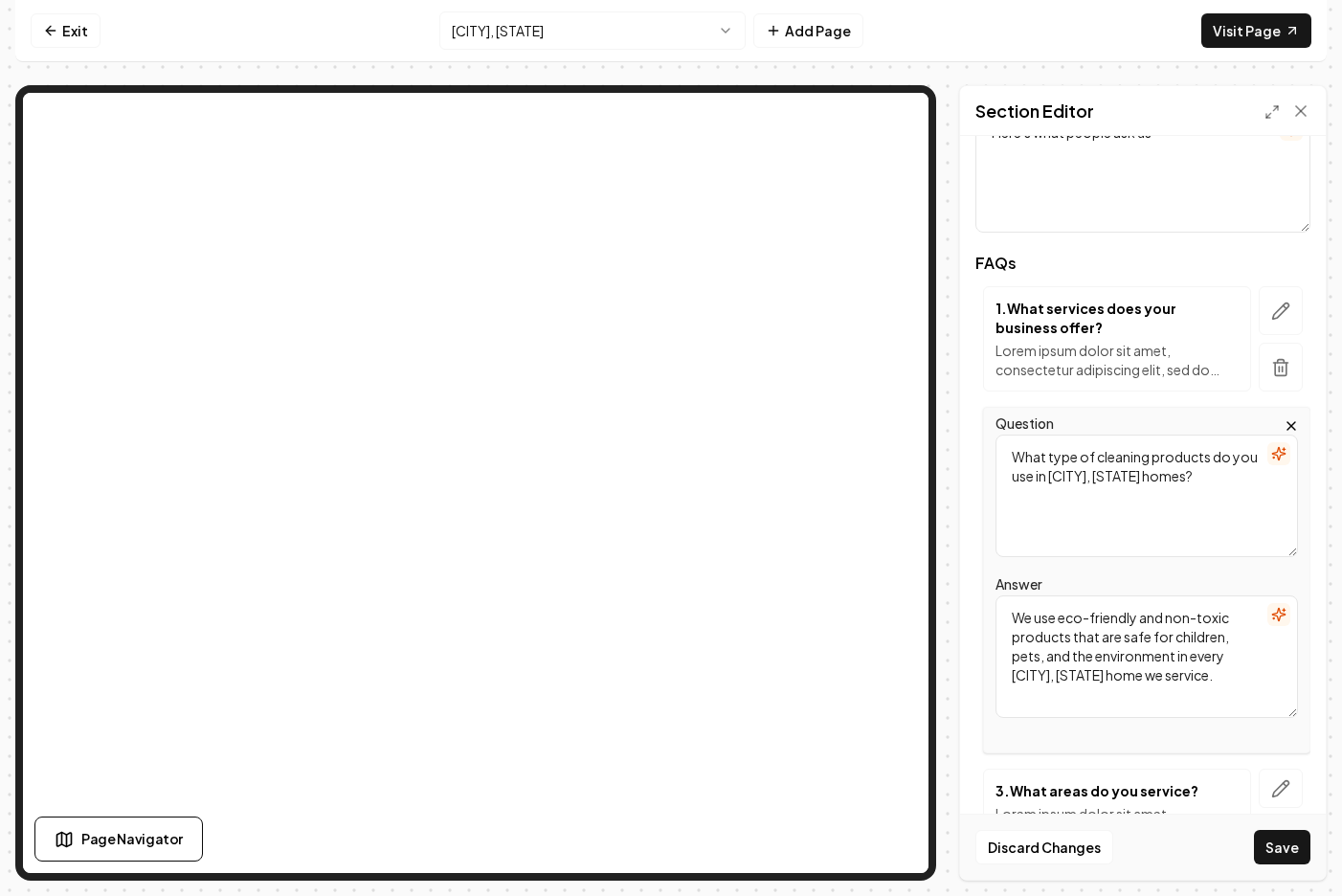 scroll, scrollTop: 270, scrollLeft: 0, axis: vertical 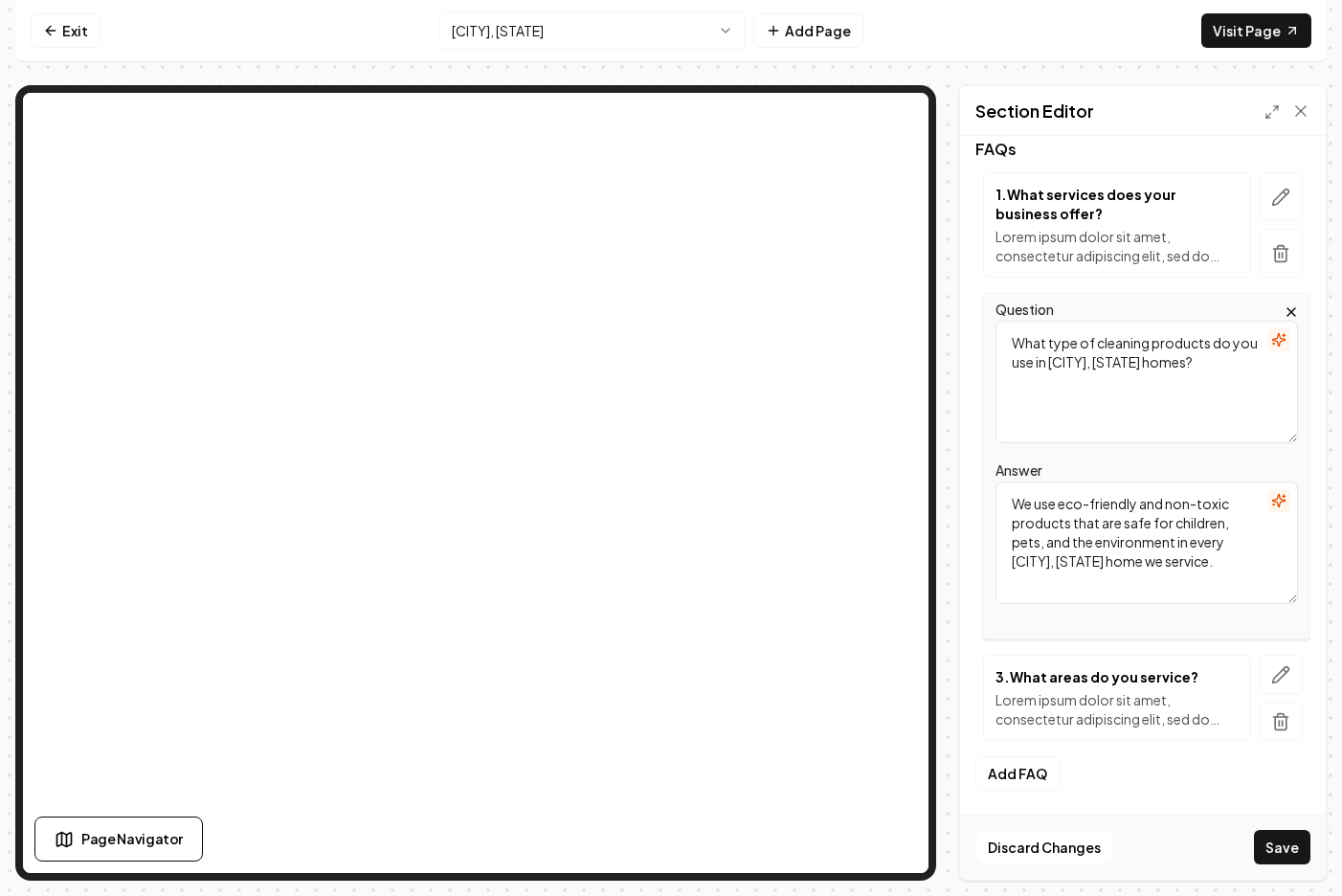 type on "We use eco-friendly and non-toxic products that are safe for children, pets, and the environment in every [CITY], [STATE] home we service." 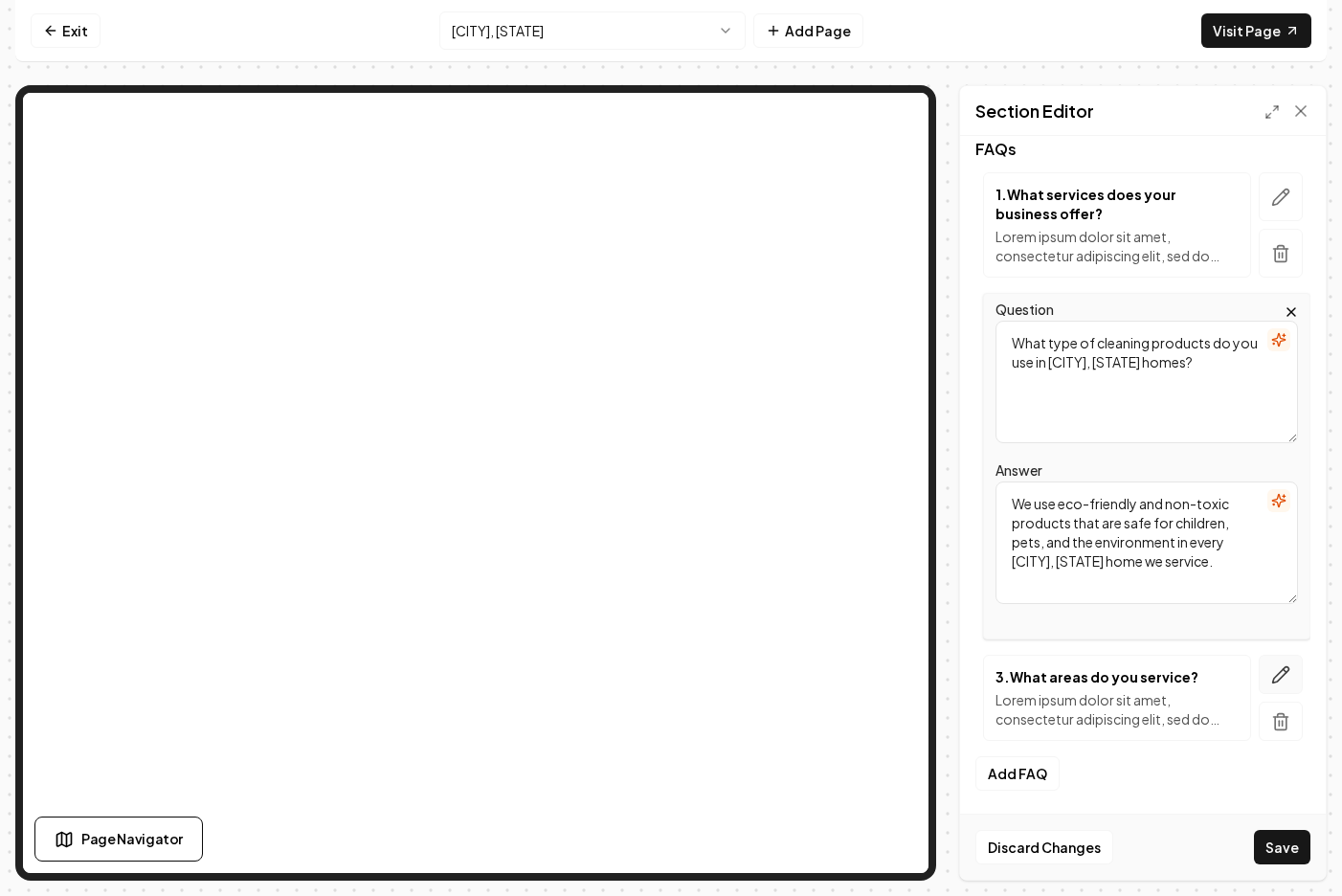 click 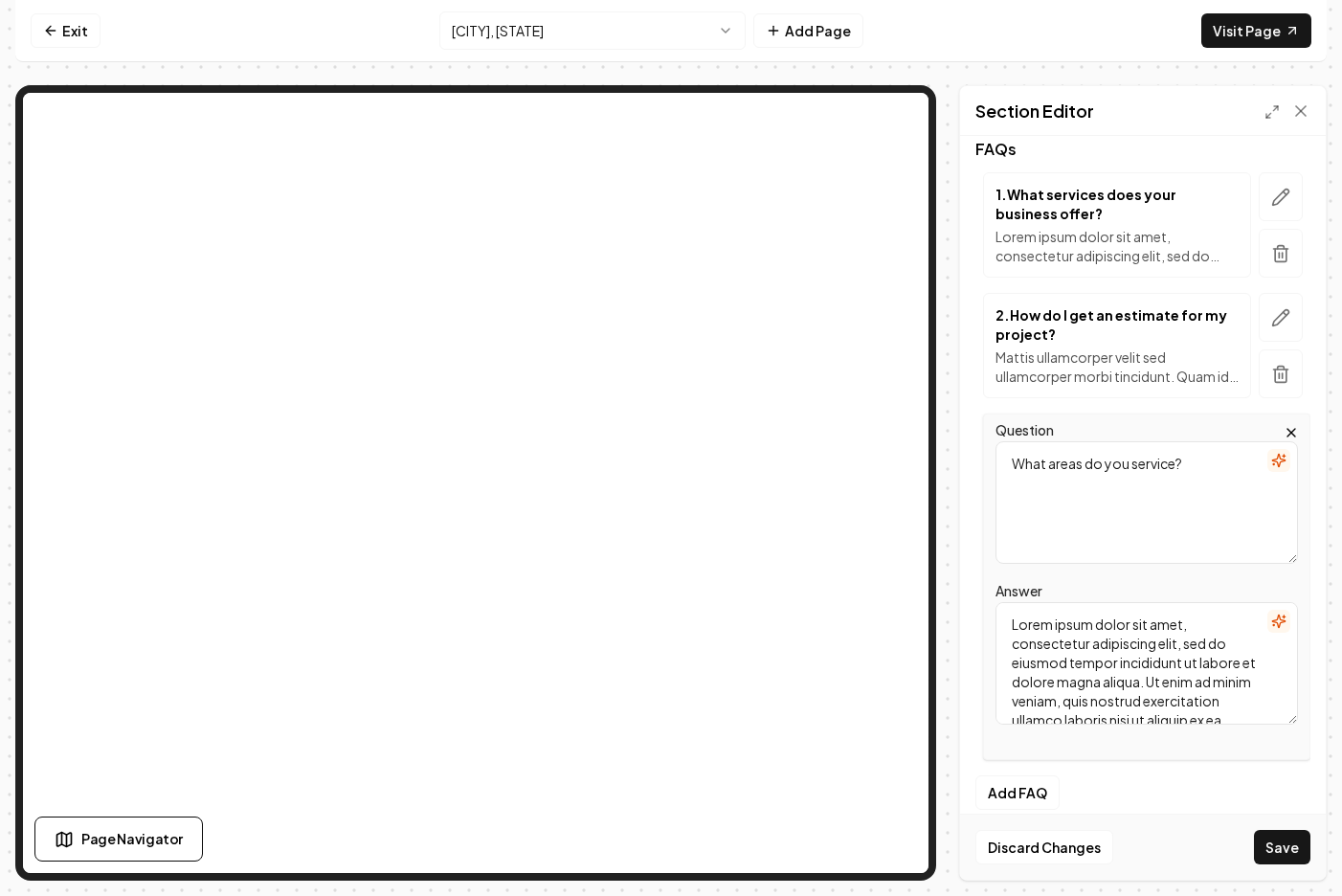 scroll, scrollTop: 0, scrollLeft: 0, axis: both 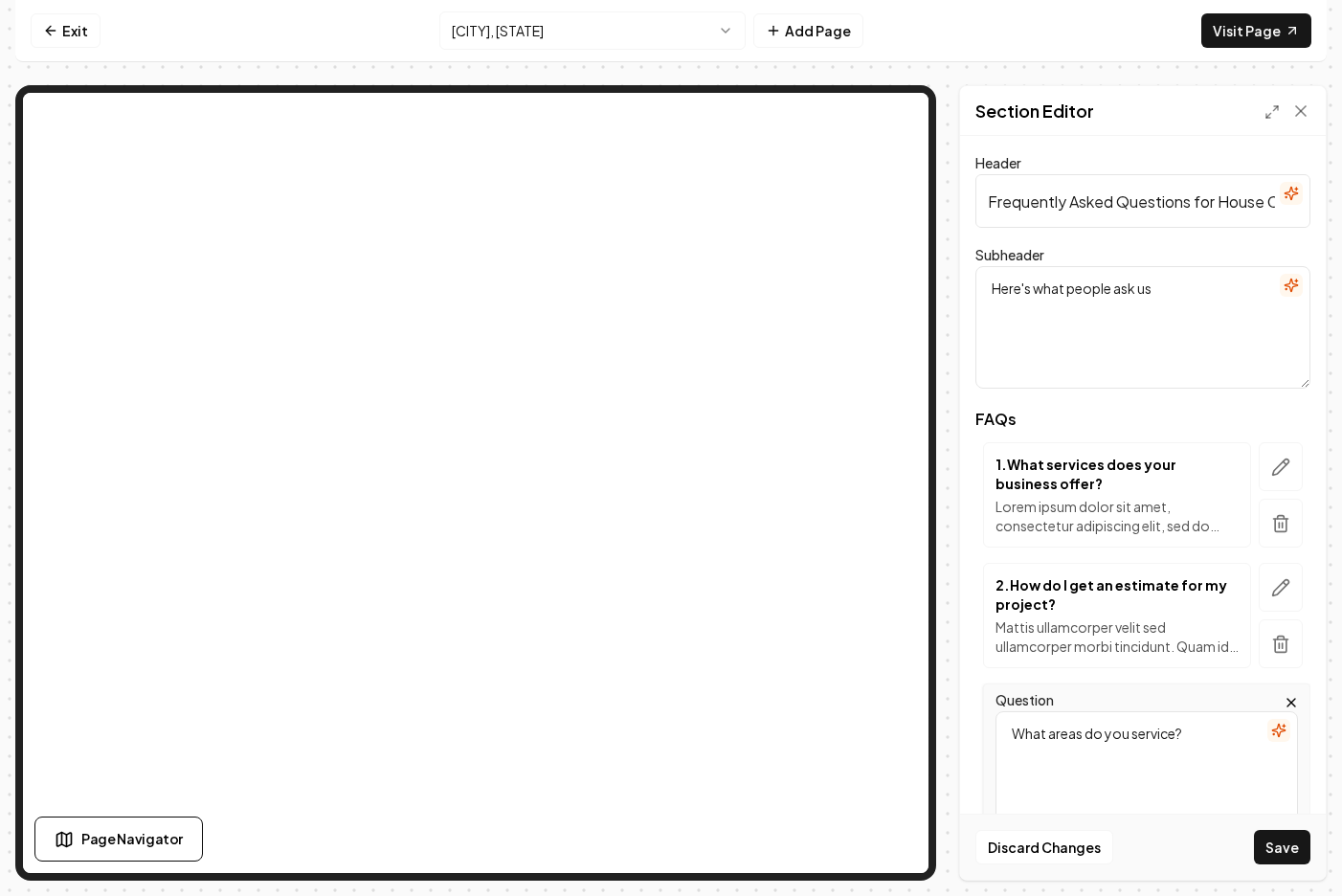click on "What areas do you service?" at bounding box center (1147, 773) 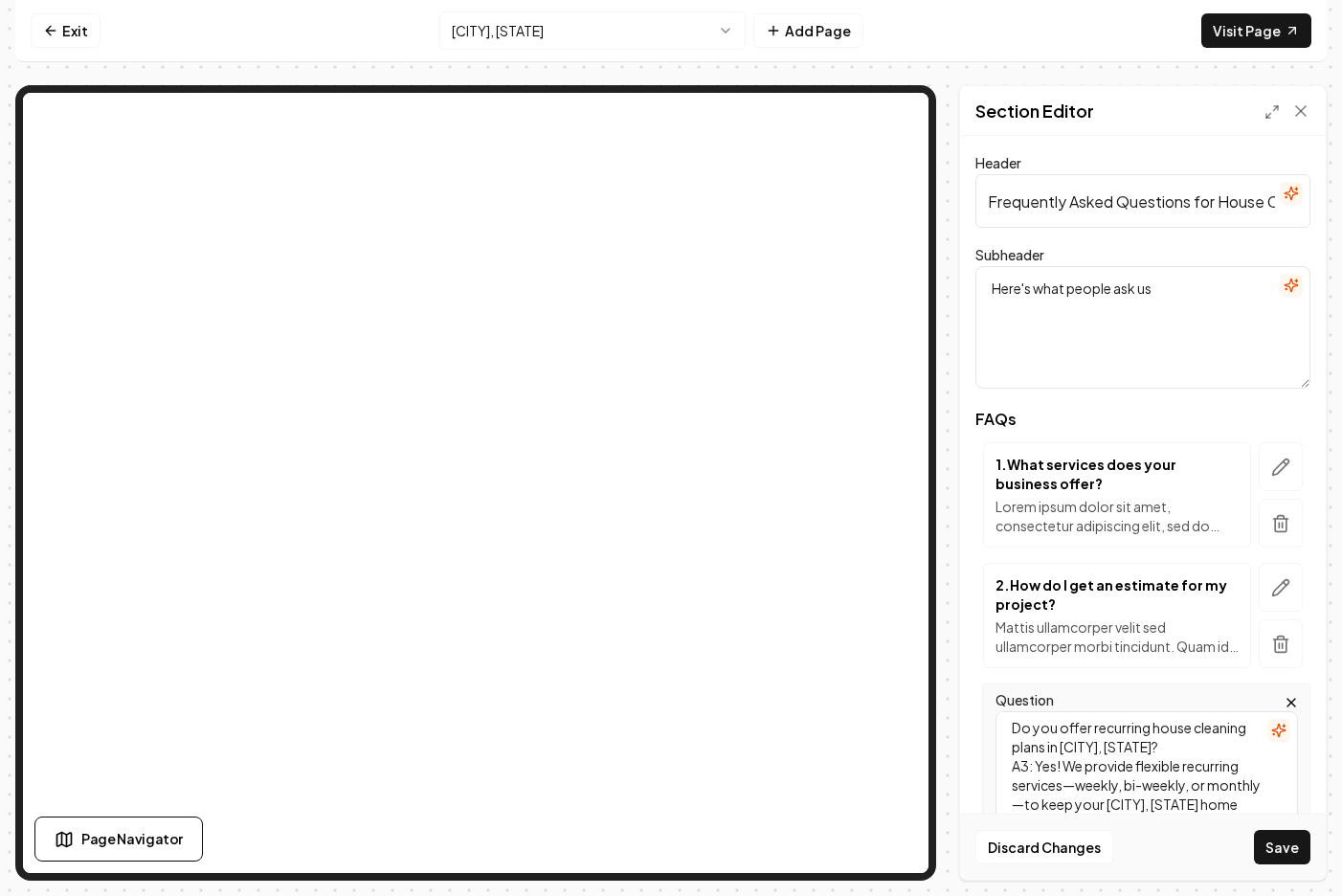 scroll, scrollTop: 17, scrollLeft: 0, axis: vertical 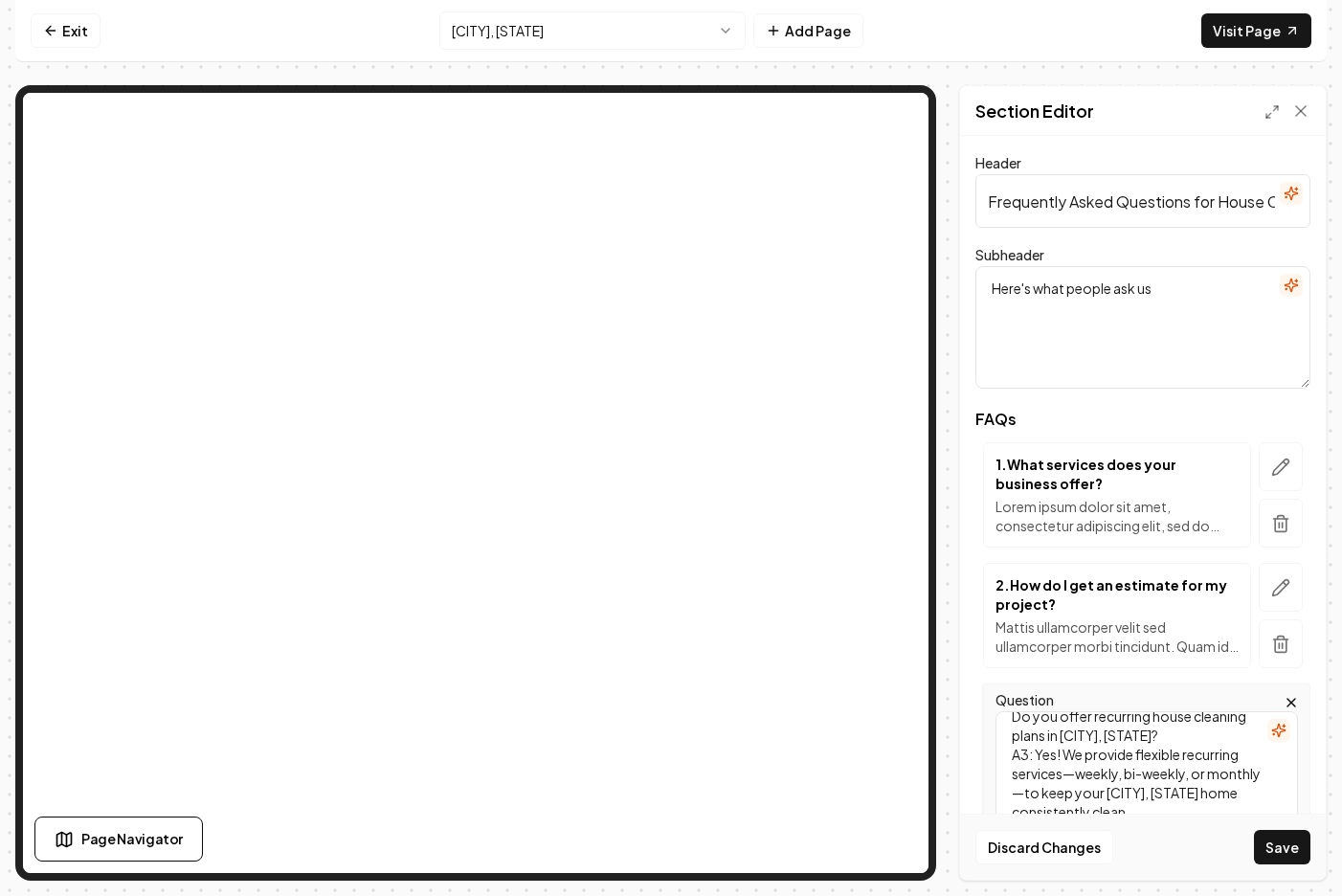 click on "Do you offer recurring house cleaning plans in [CITY], [STATE]?
A3: Yes! We provide flexible recurring services—weekly, bi-weekly, or monthly—to keep your [CITY], [STATE] home consistently clean." at bounding box center (1147, 773) 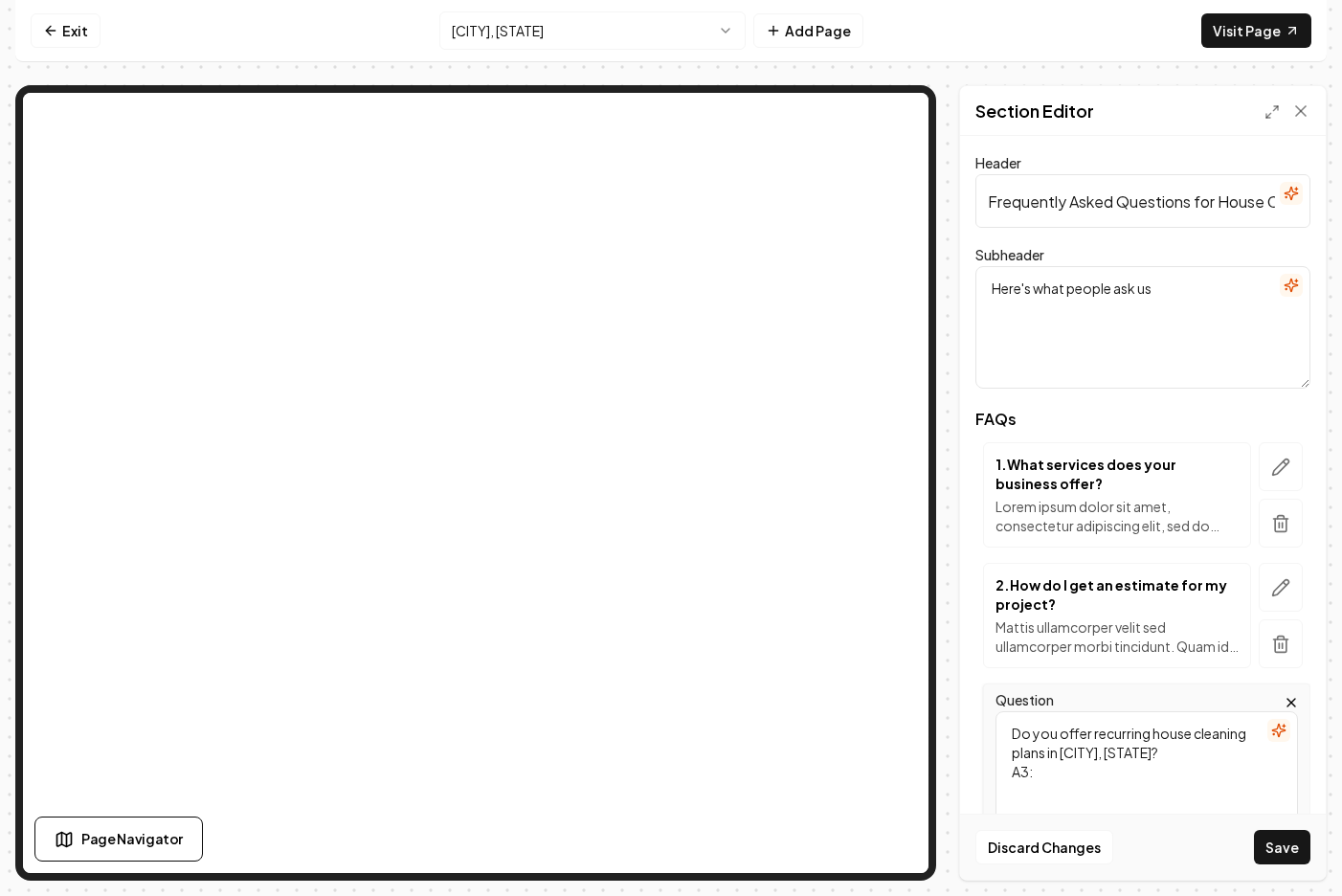 scroll, scrollTop: 0, scrollLeft: 0, axis: both 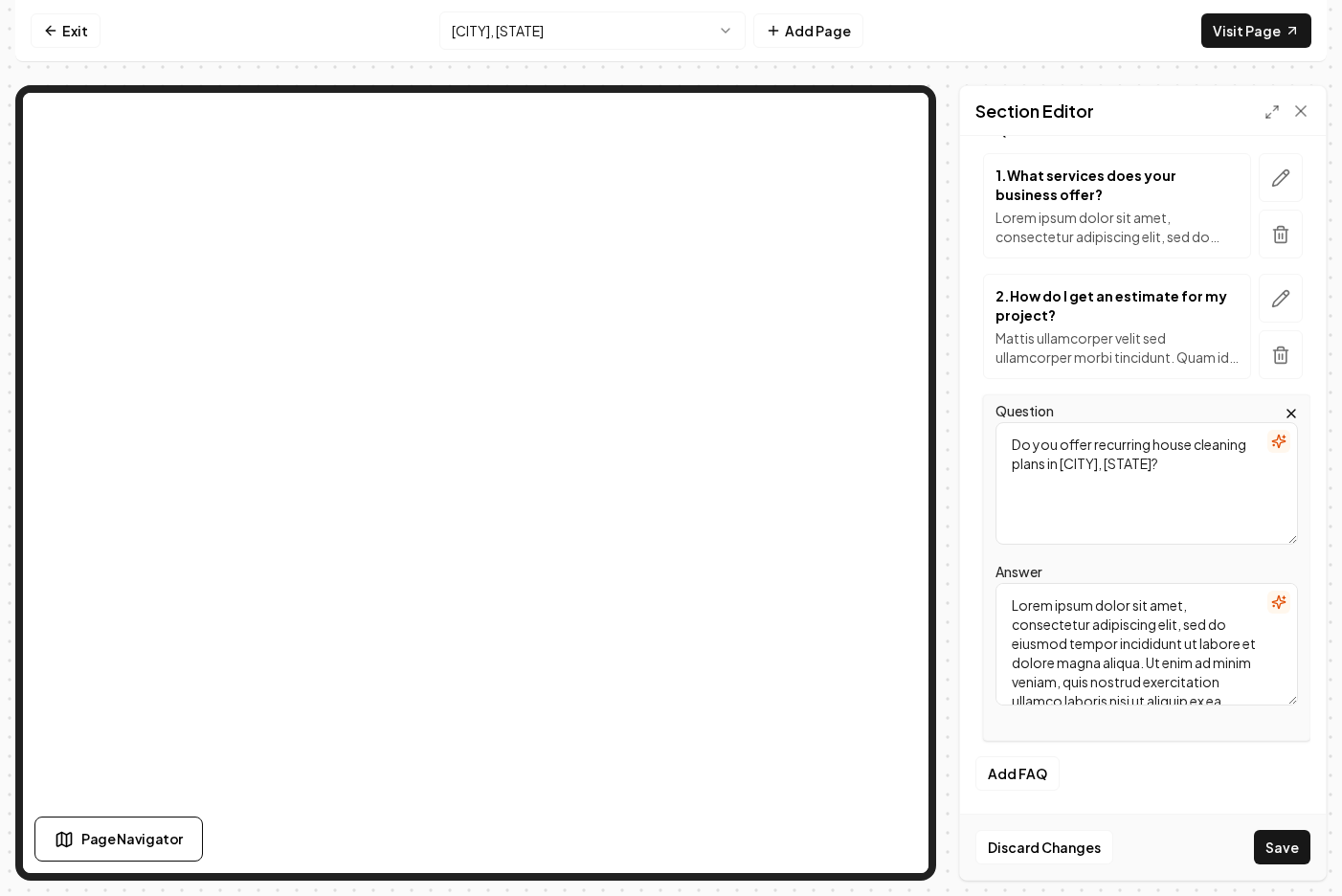 type on "Do you offer recurring house cleaning plans in [CITY], [STATE]?" 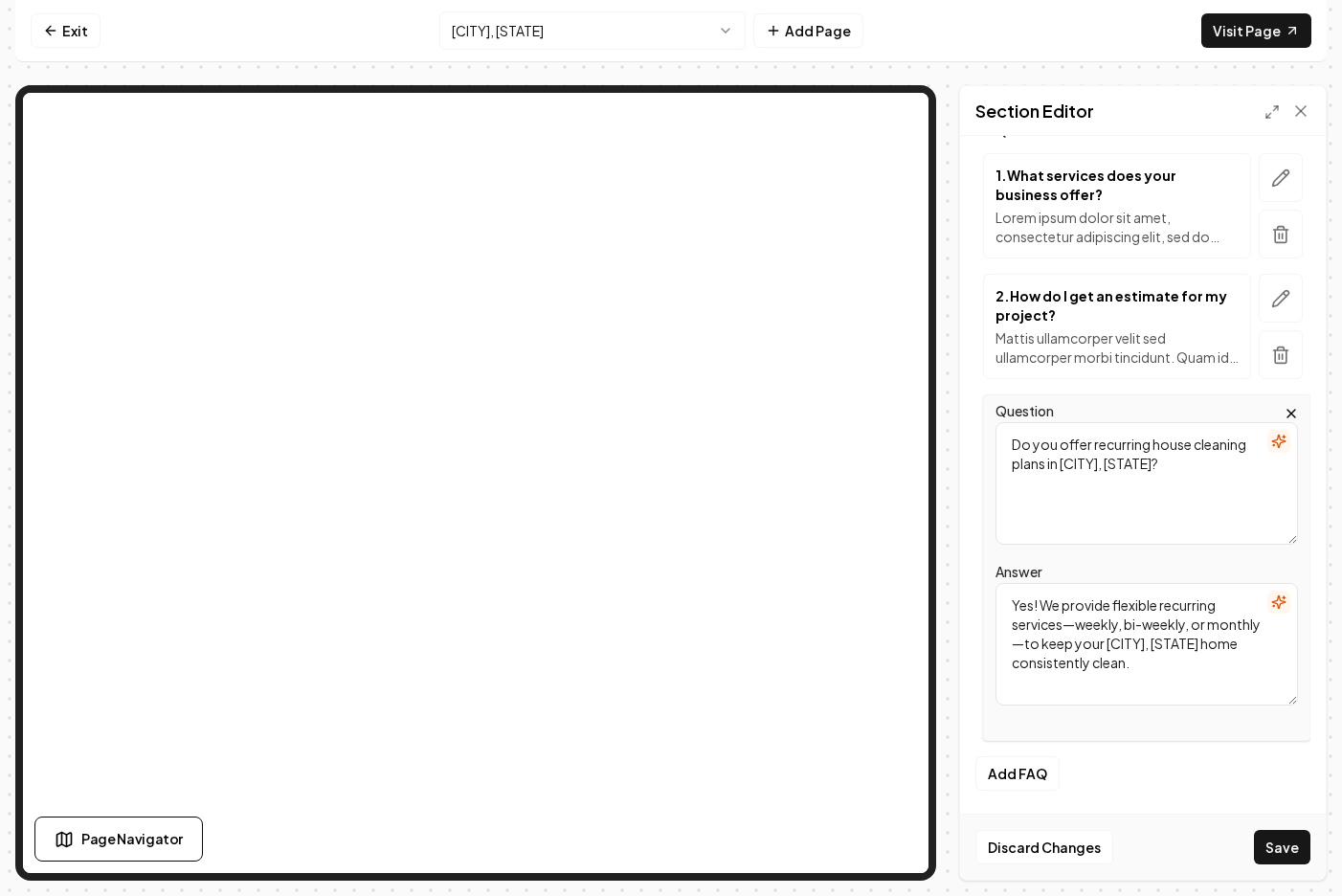 type on "Yes! We provide flexible recurring services—weekly, bi-weekly, or monthly—to keep your [CITY], [STATE] home consistently clean." 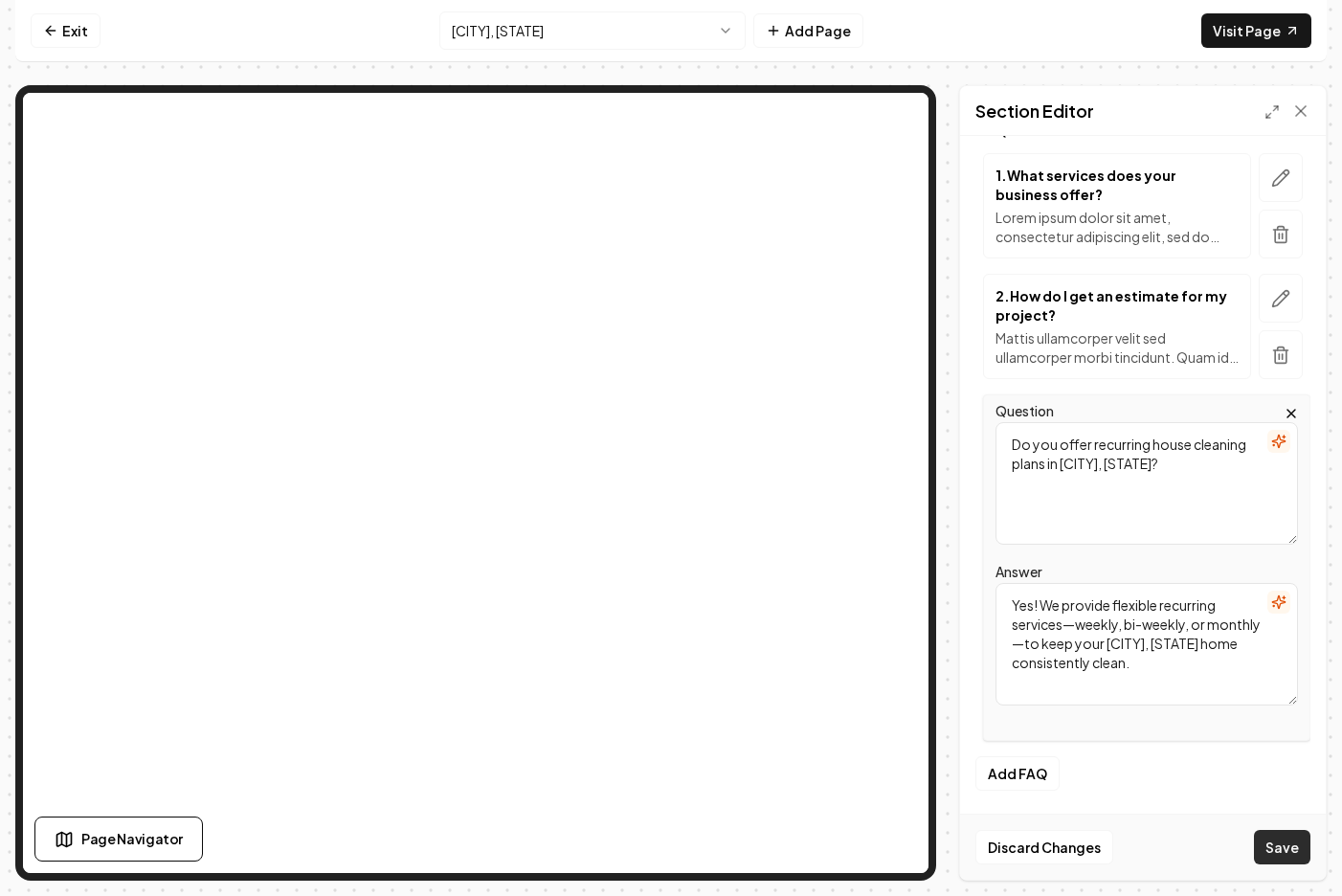 click on "Save" at bounding box center [1282, 847] 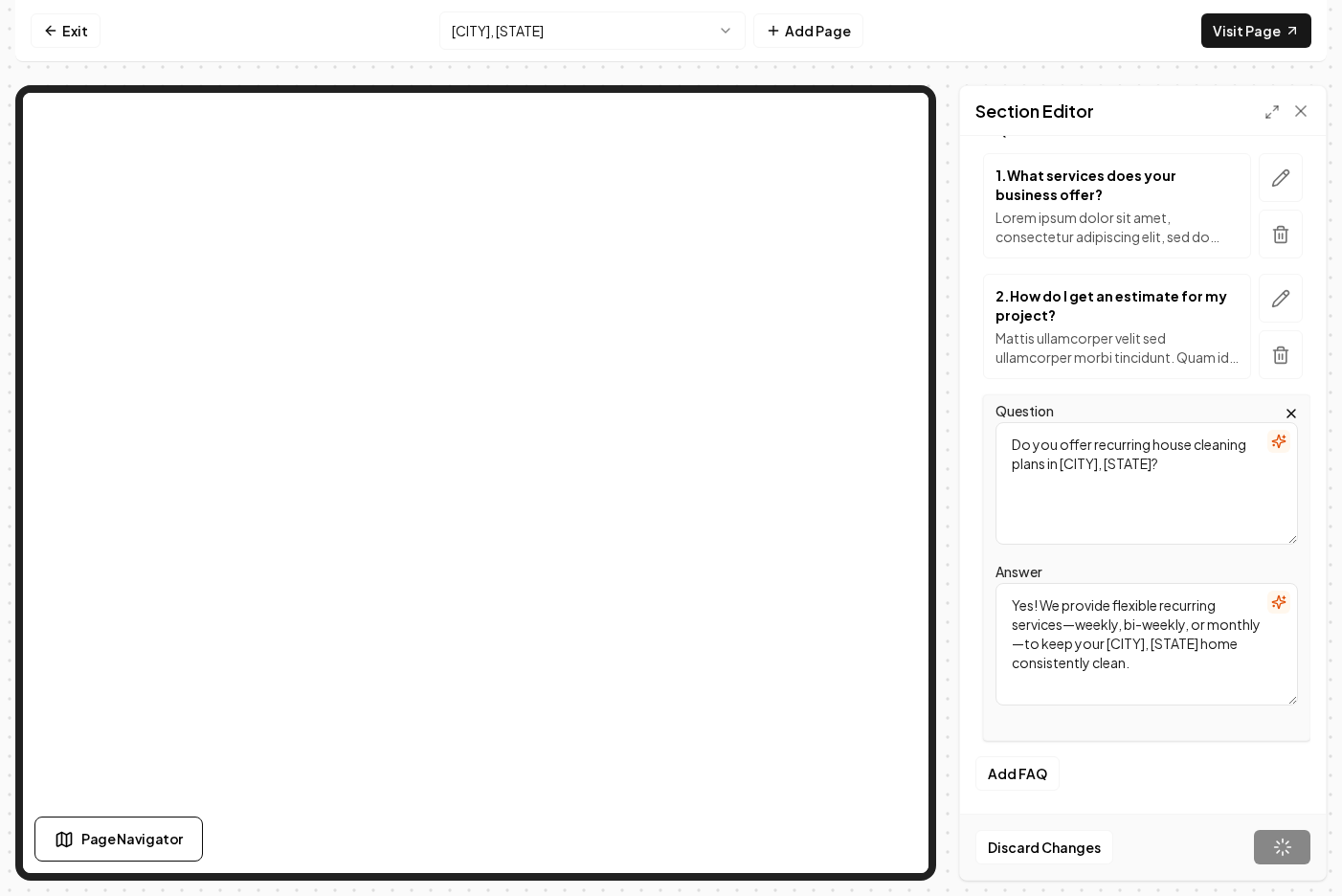 scroll, scrollTop: 0, scrollLeft: 0, axis: both 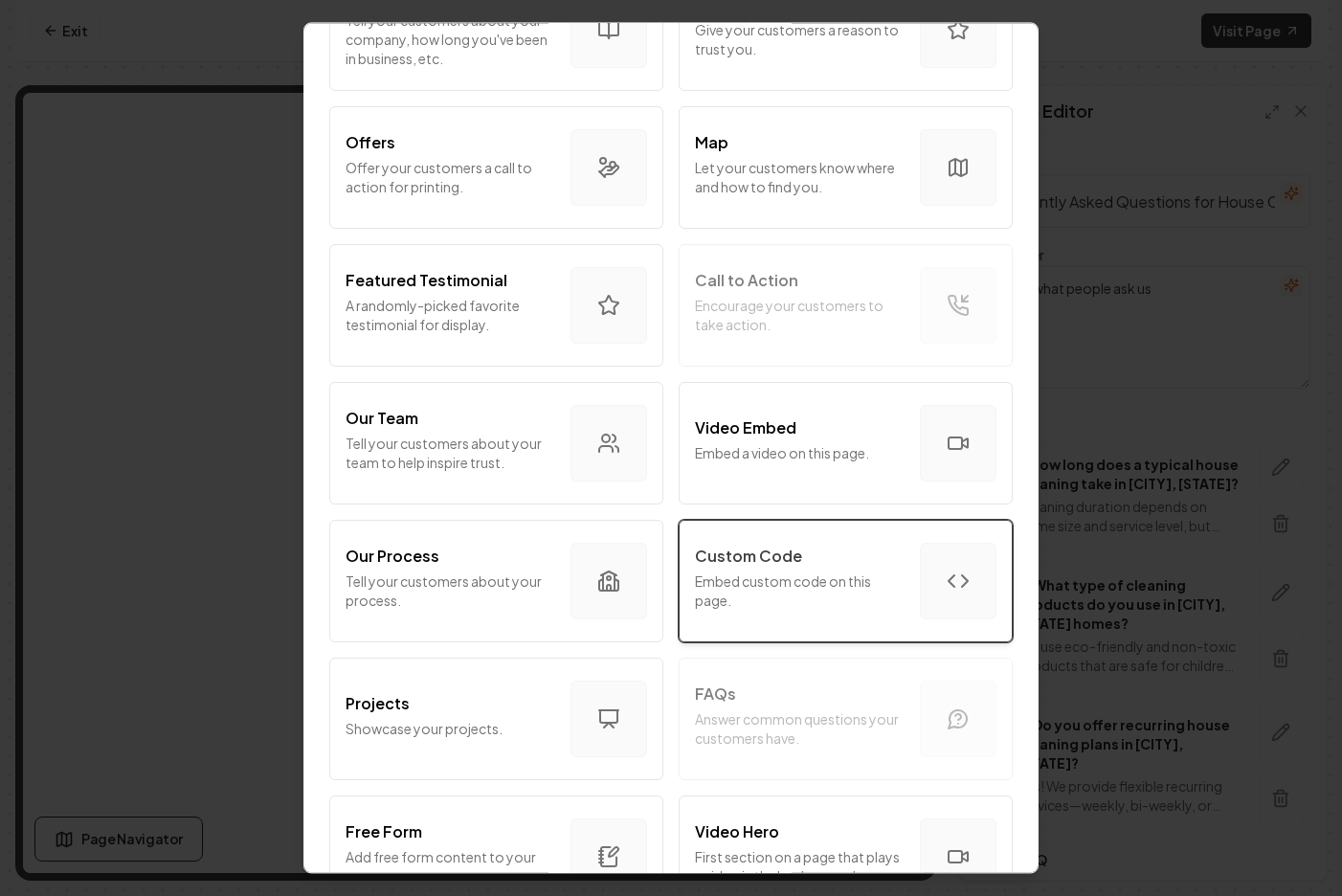 click on "Embed custom code on this page." at bounding box center [799, 591] 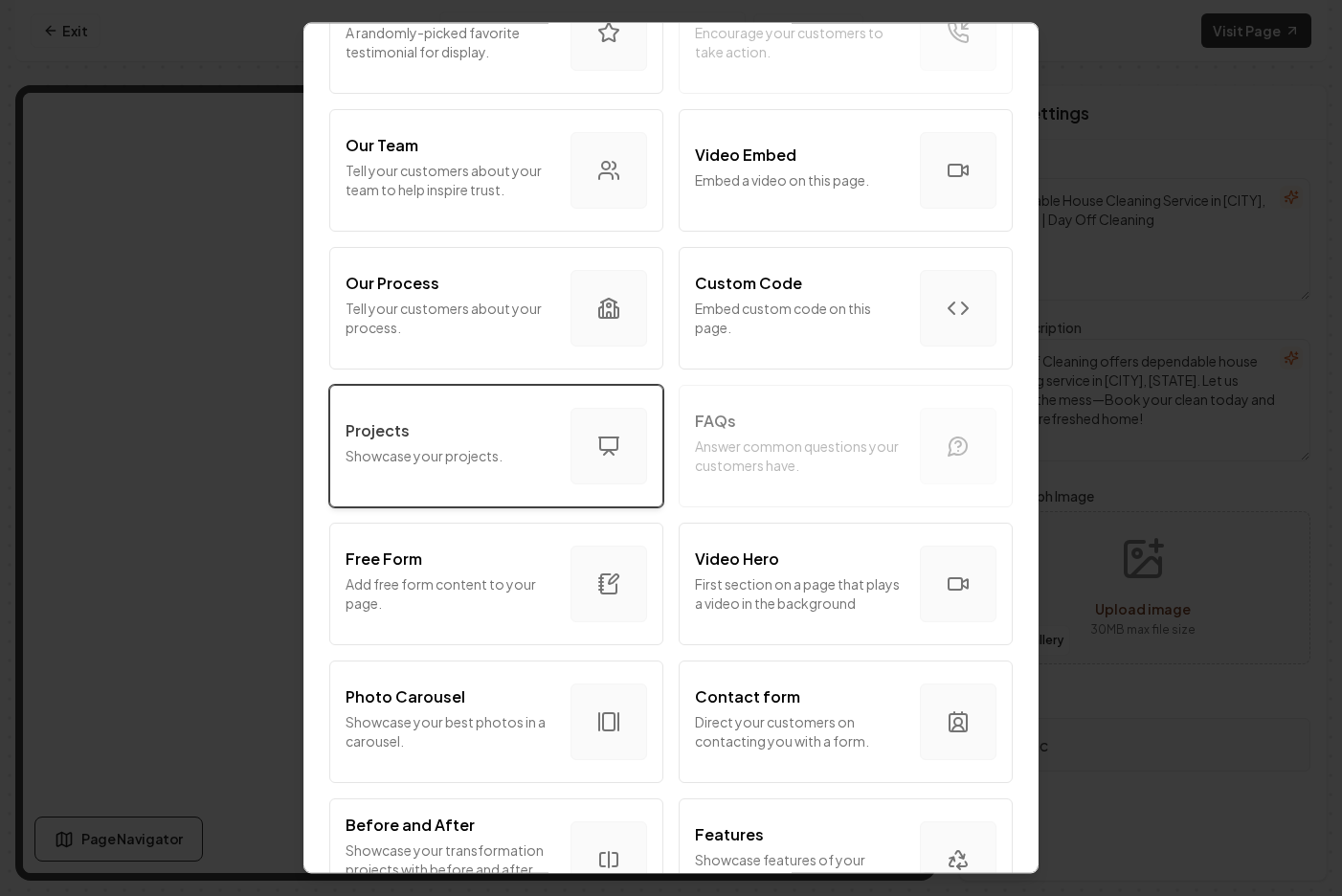 scroll, scrollTop: 638, scrollLeft: 0, axis: vertical 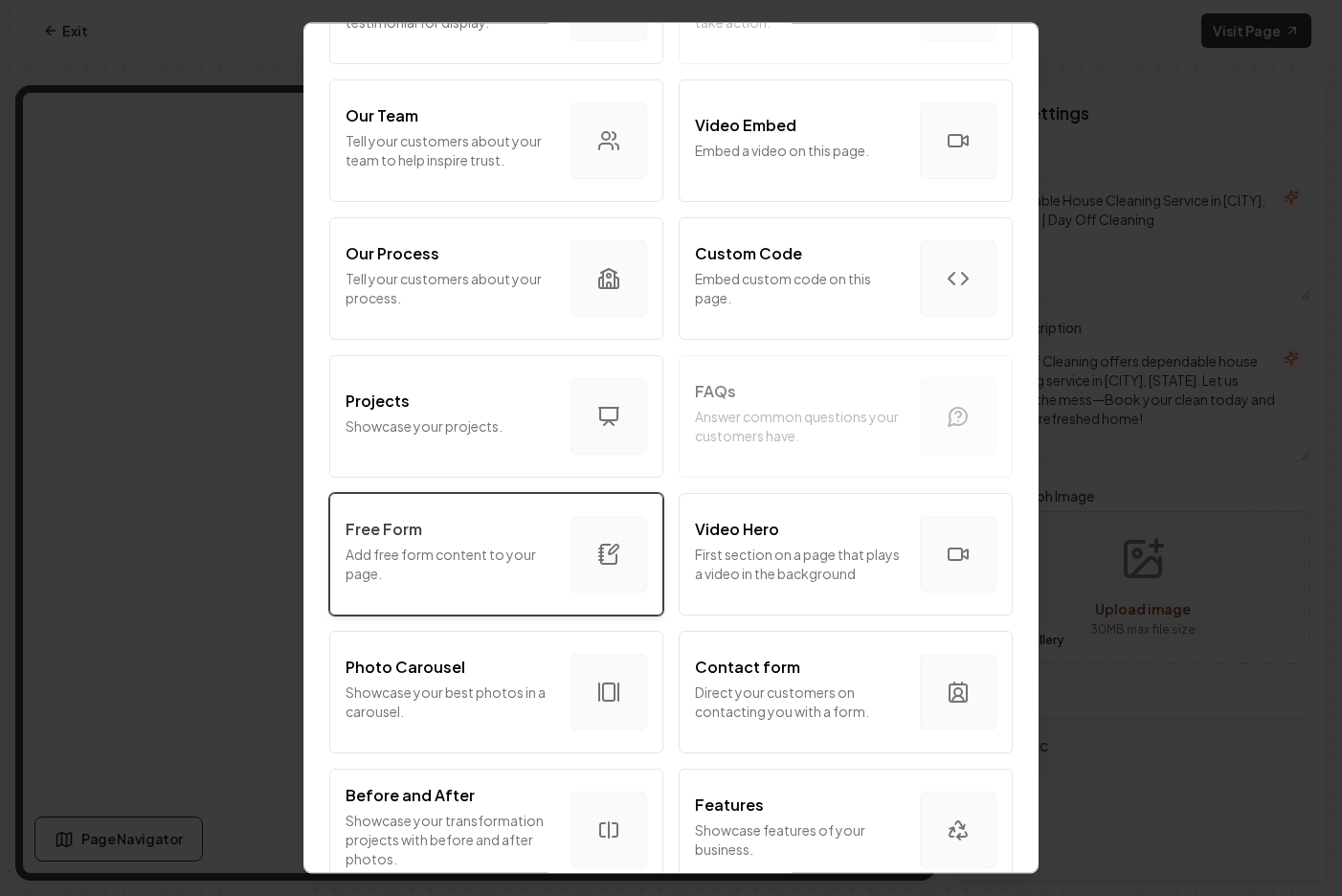 click on "Add free form content to your page." at bounding box center [450, 564] 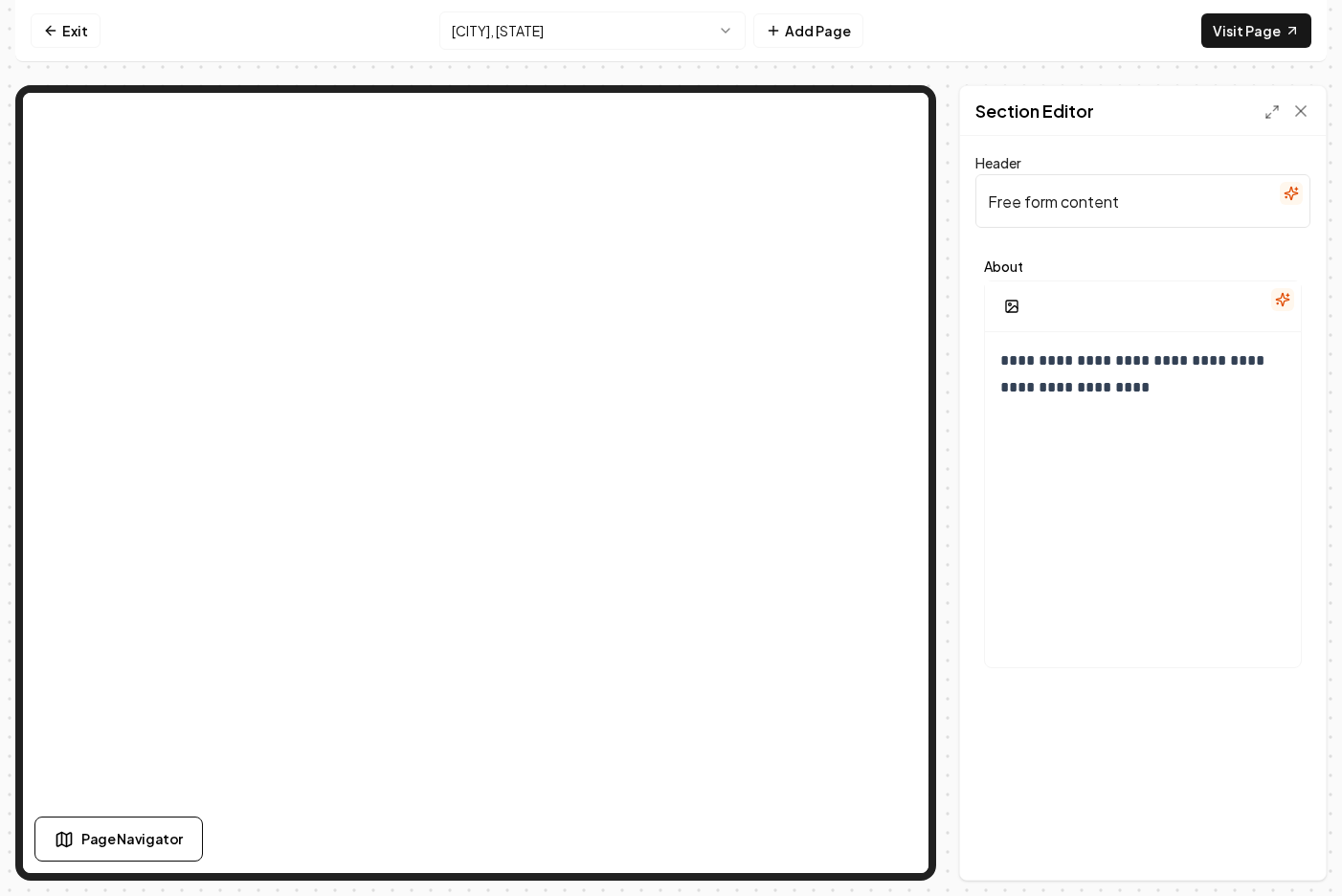 click on "Free form content" at bounding box center [1143, 201] 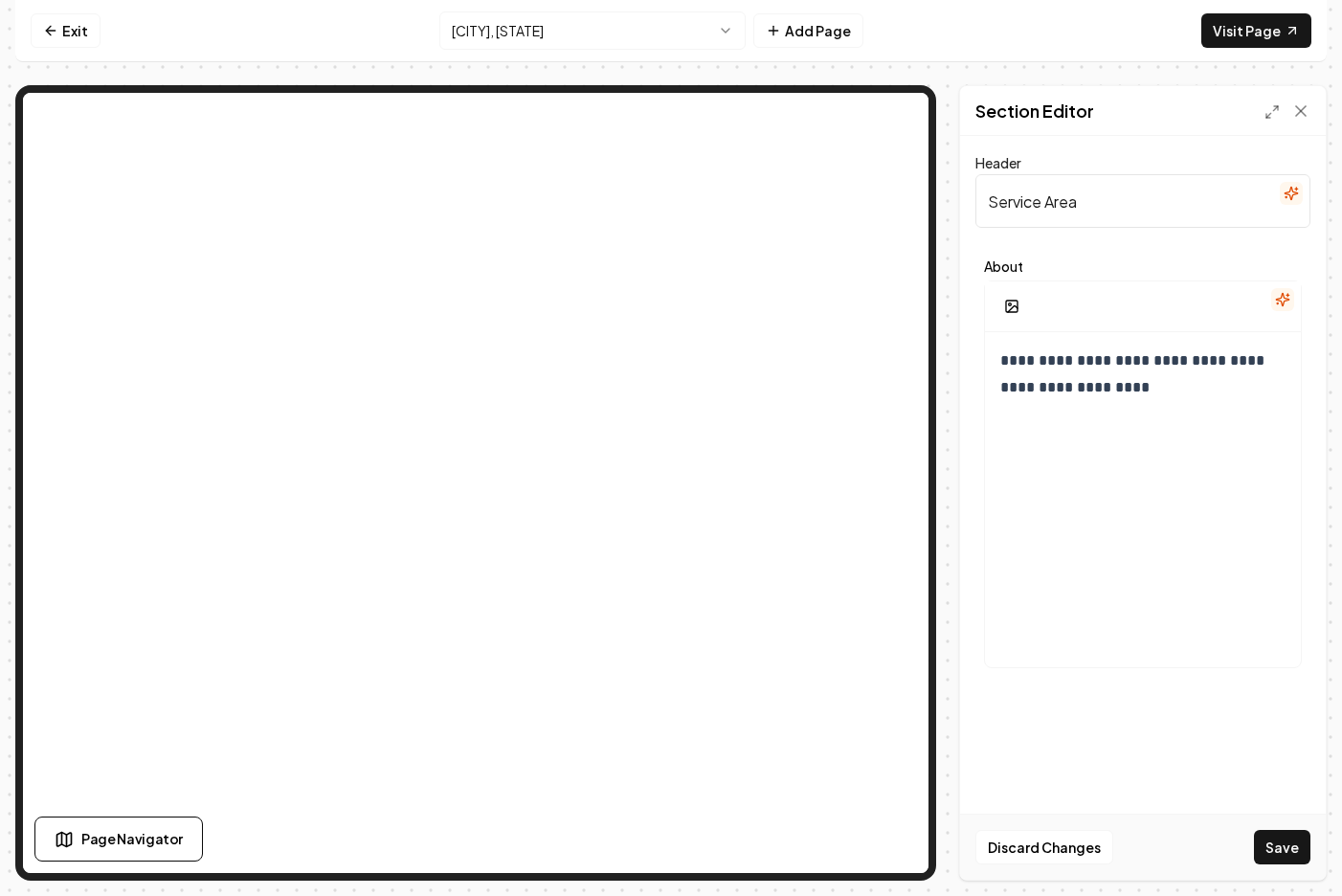 type on "Service Area" 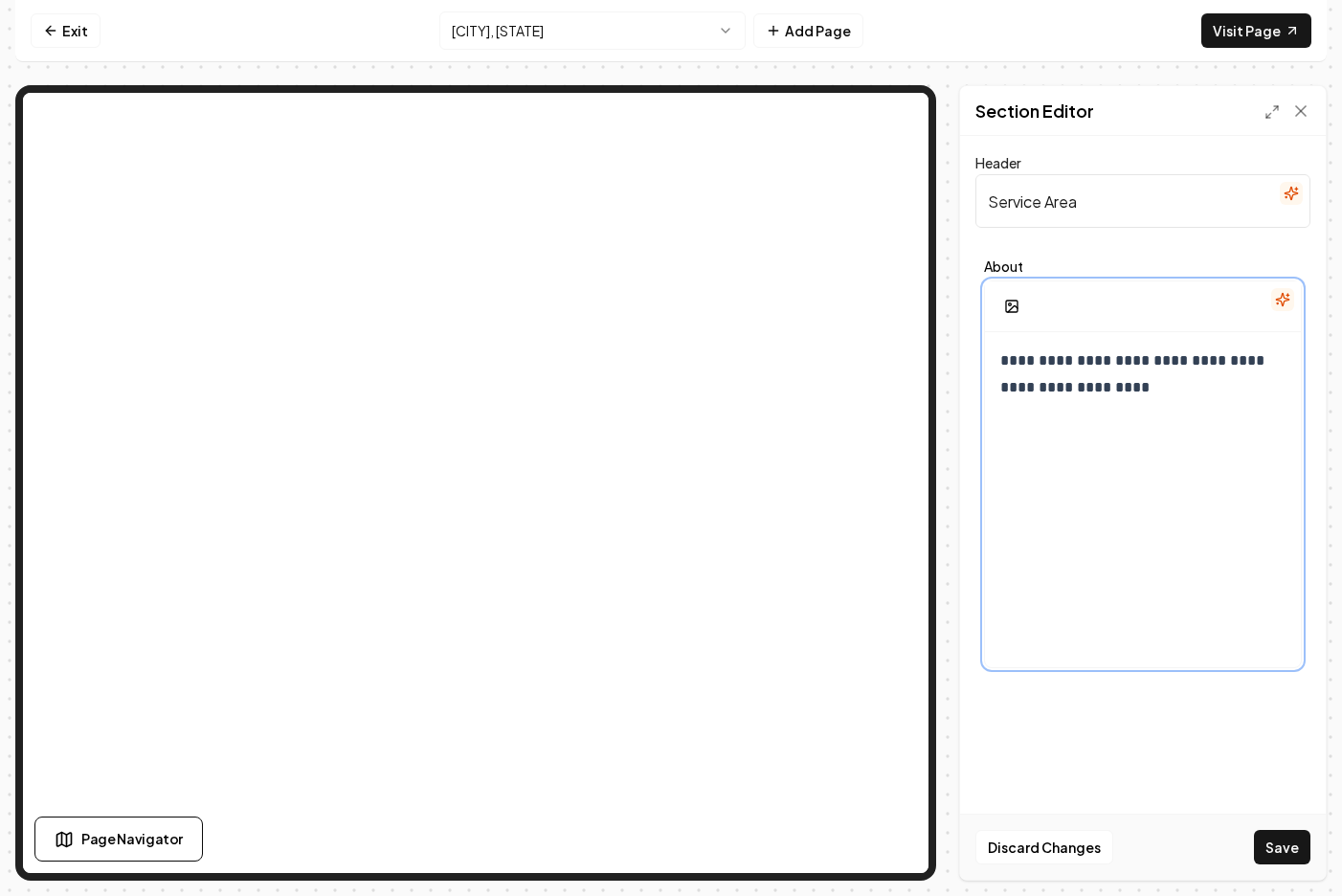 click on "**********" at bounding box center (1143, 516) 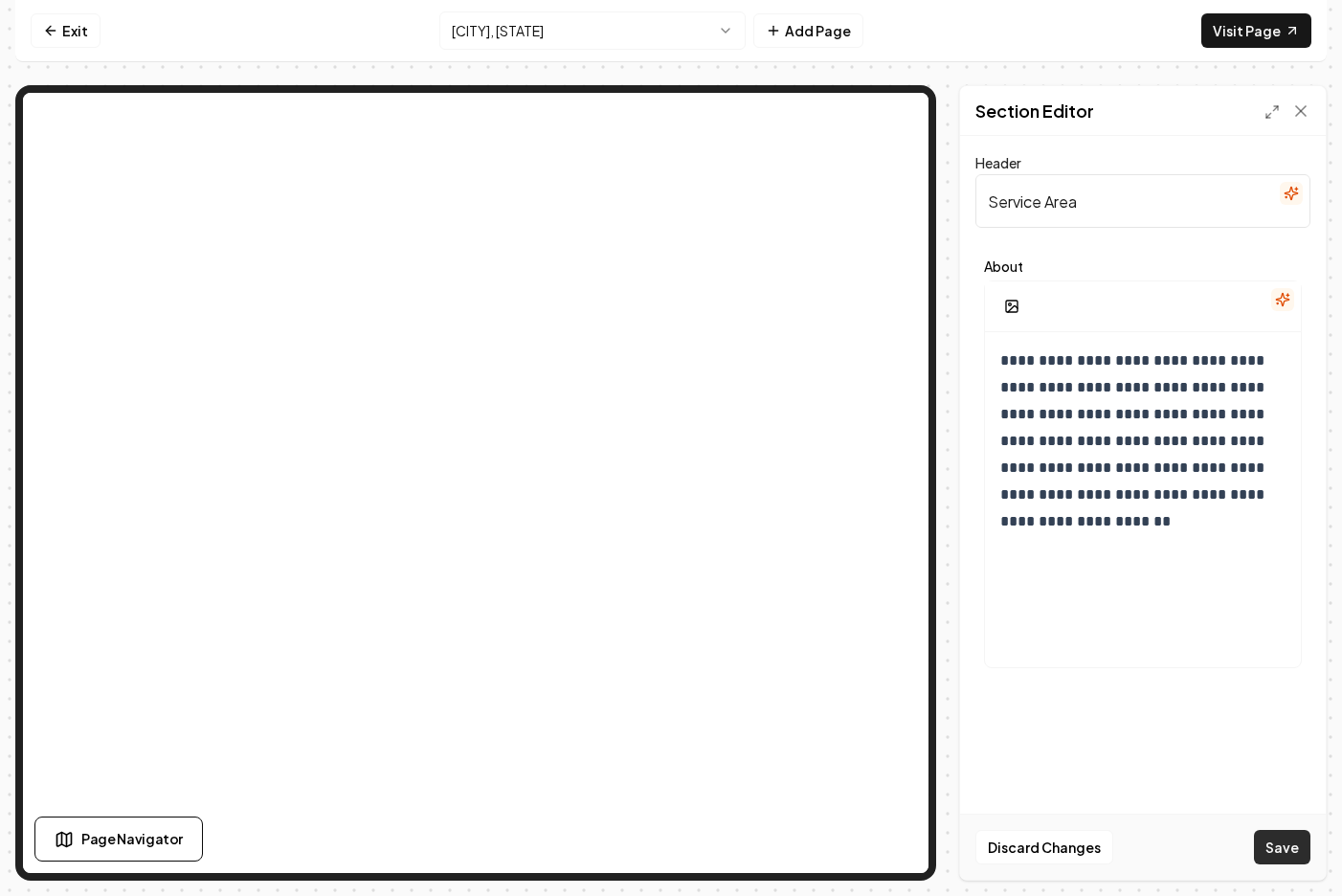 click on "Save" at bounding box center [1282, 847] 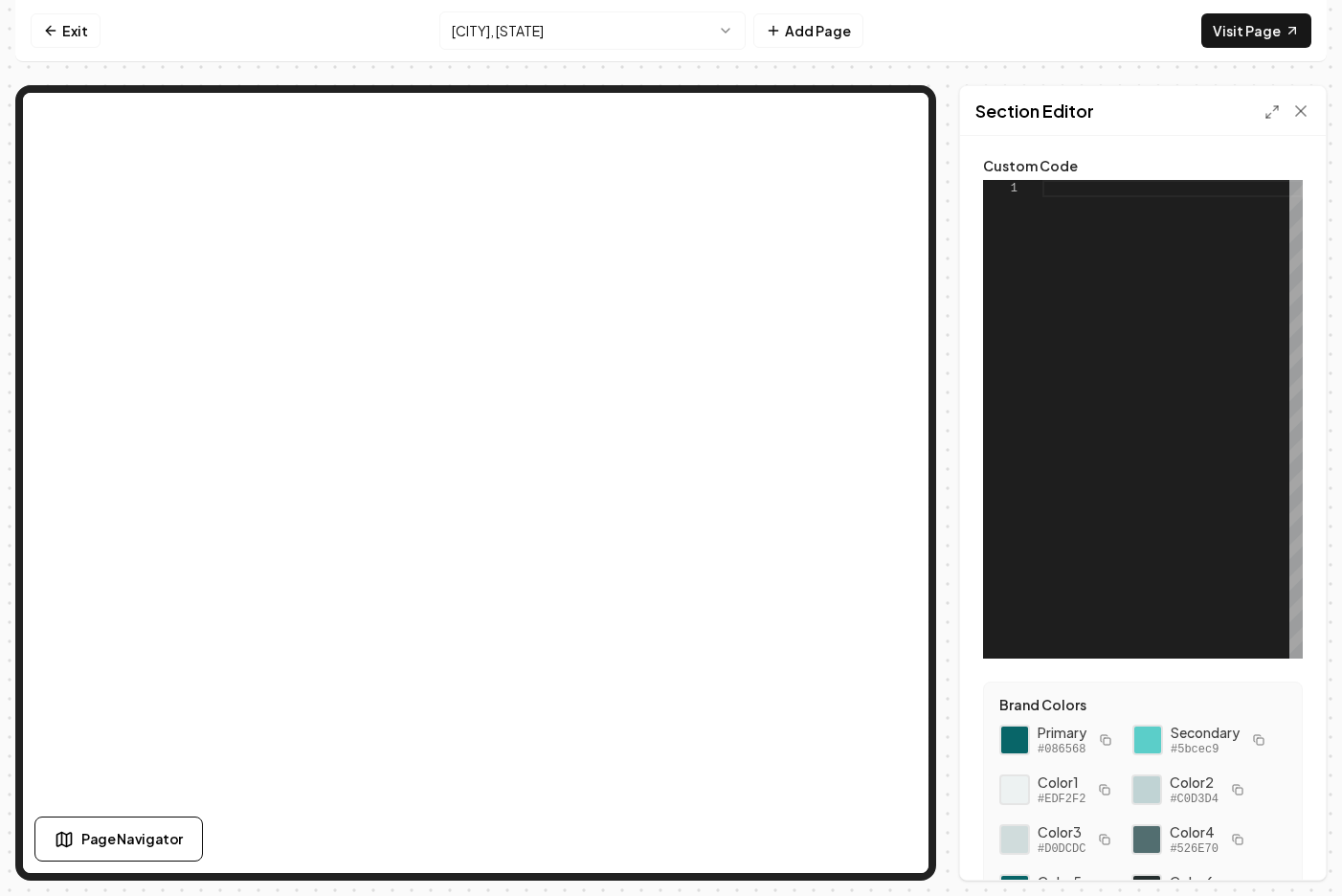 click at bounding box center [1173, 419] 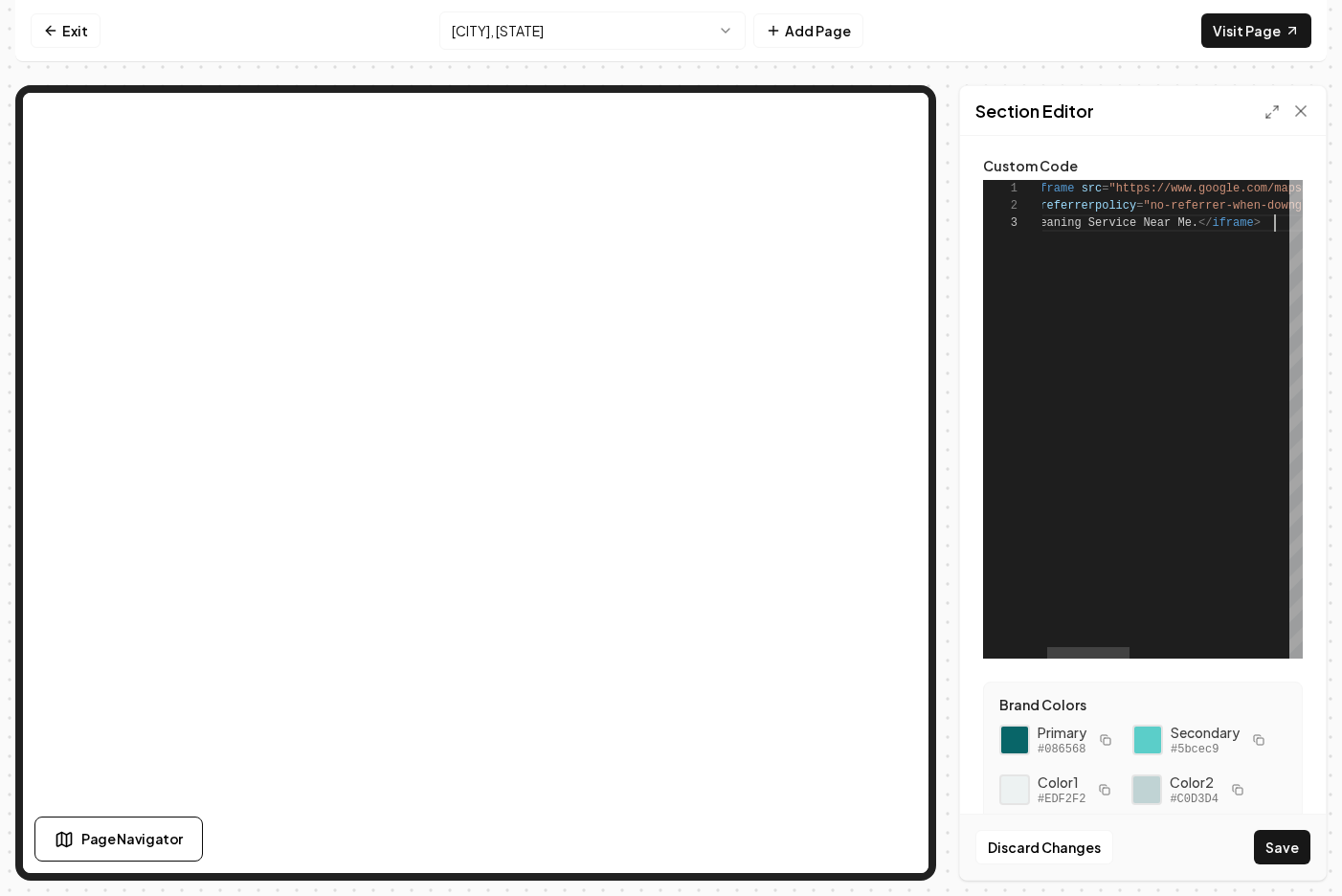 scroll, scrollTop: 34, scrollLeft: 249, axis: both 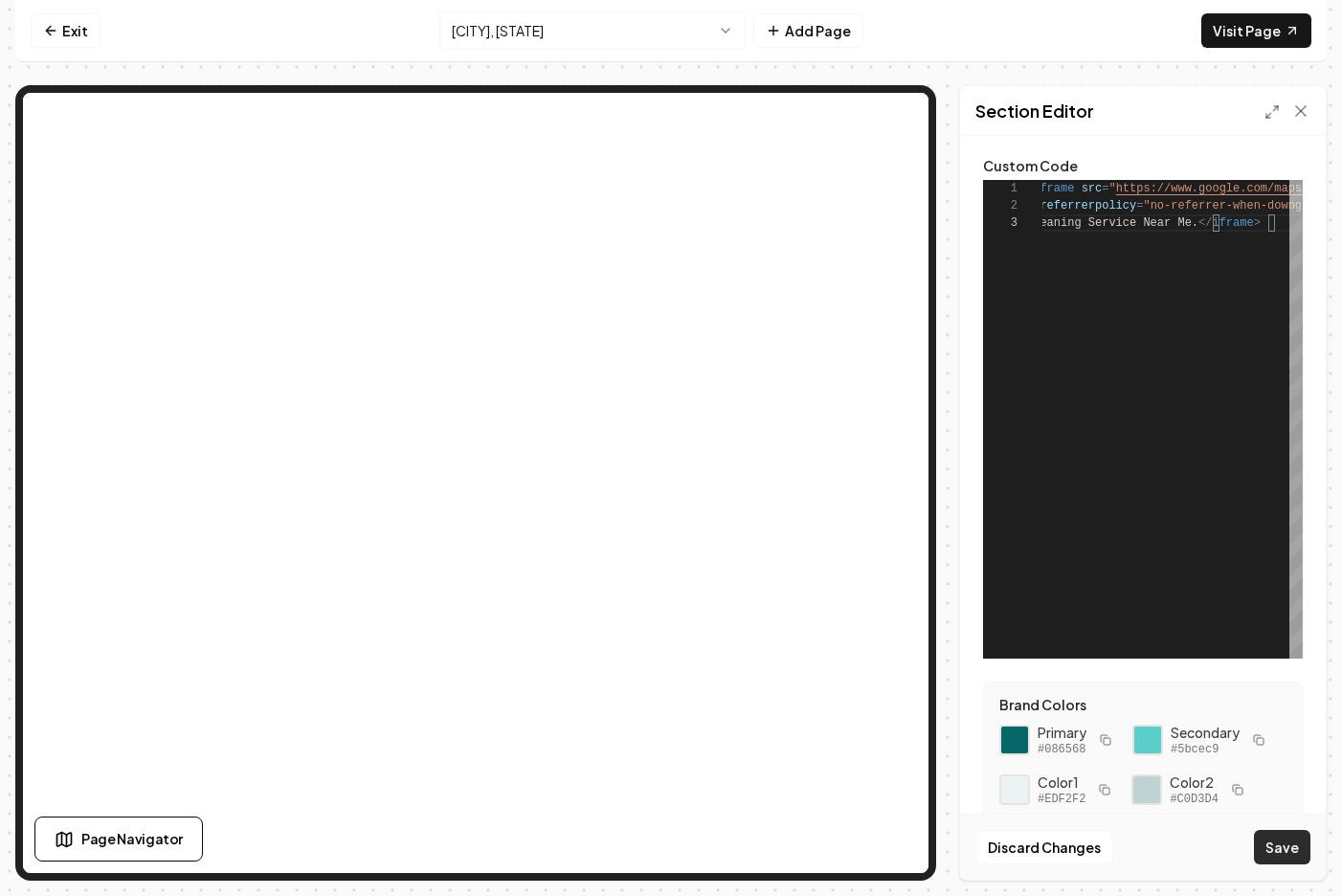 click on "Save" at bounding box center (1282, 847) 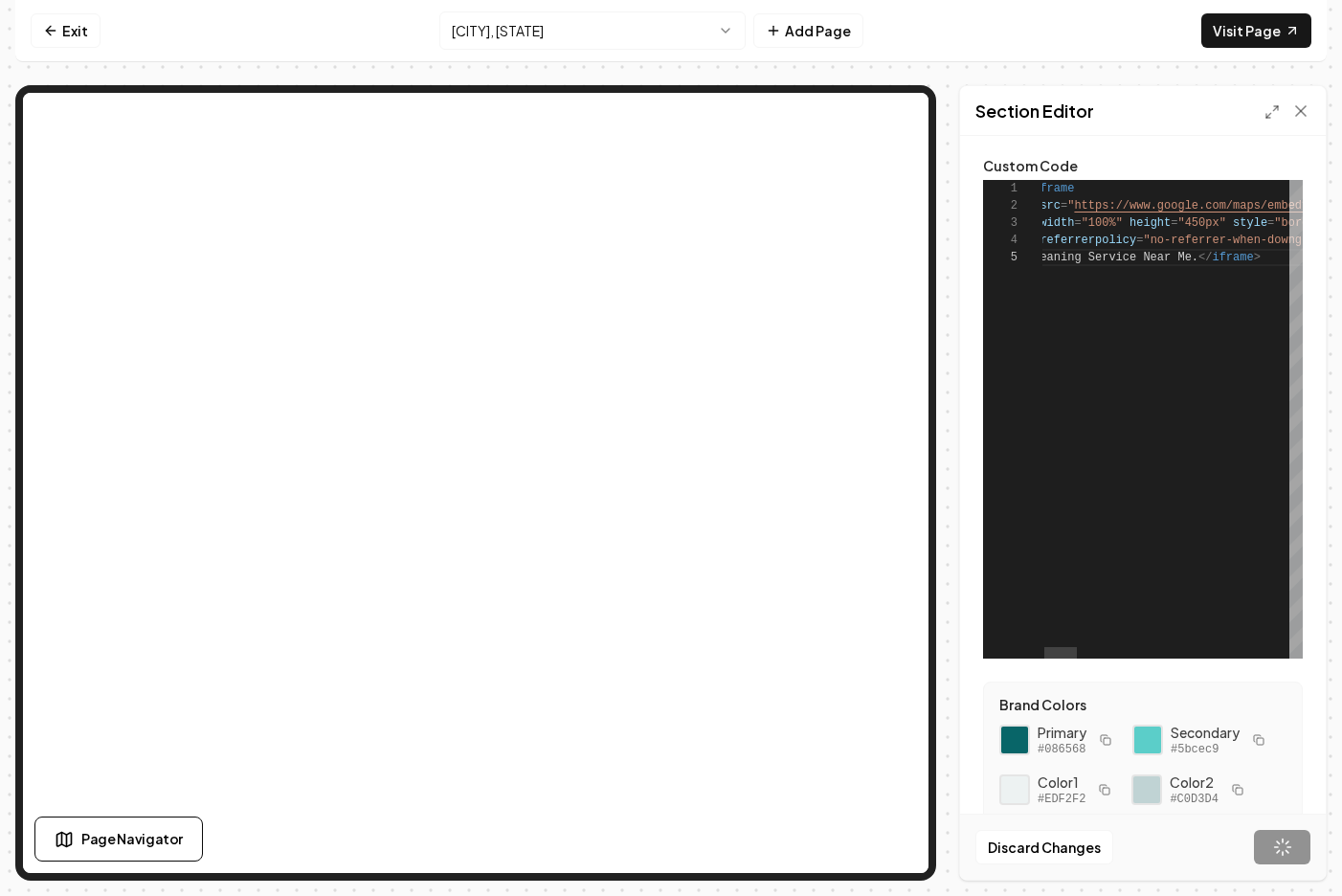 scroll, scrollTop: 69, scrollLeft: 249, axis: both 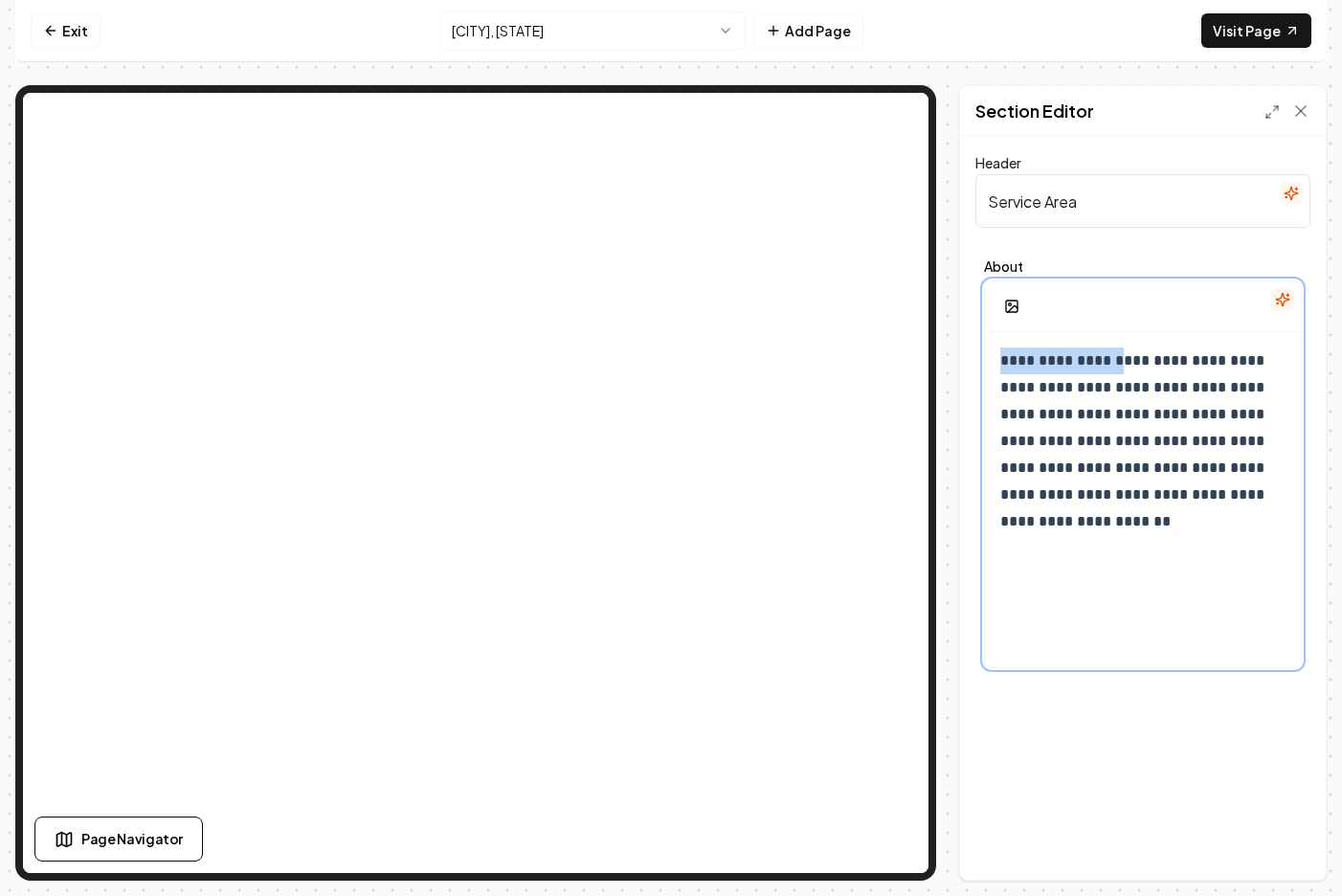 drag, startPoint x: 1122, startPoint y: 359, endPoint x: 951, endPoint y: 350, distance: 171.23668 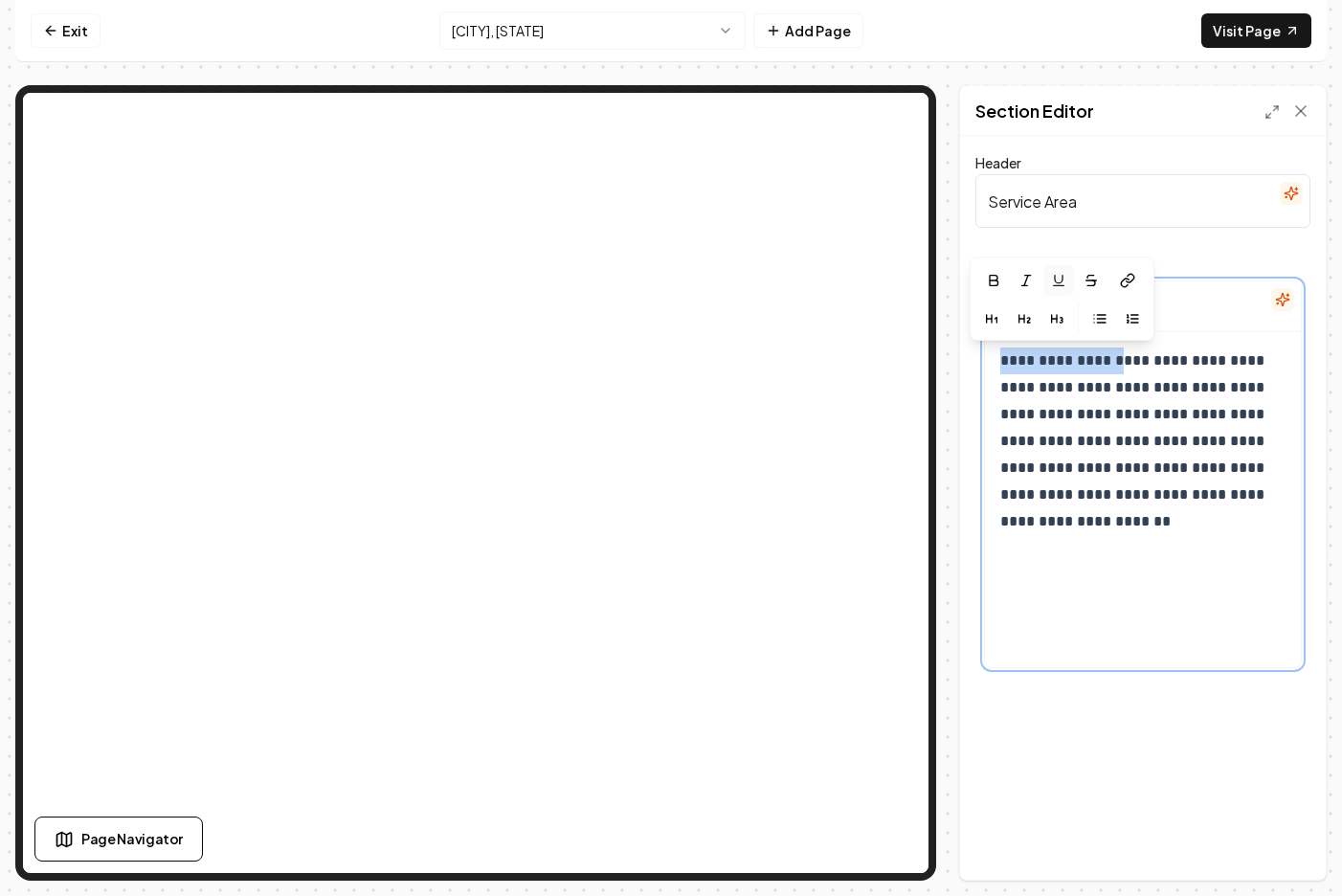 click 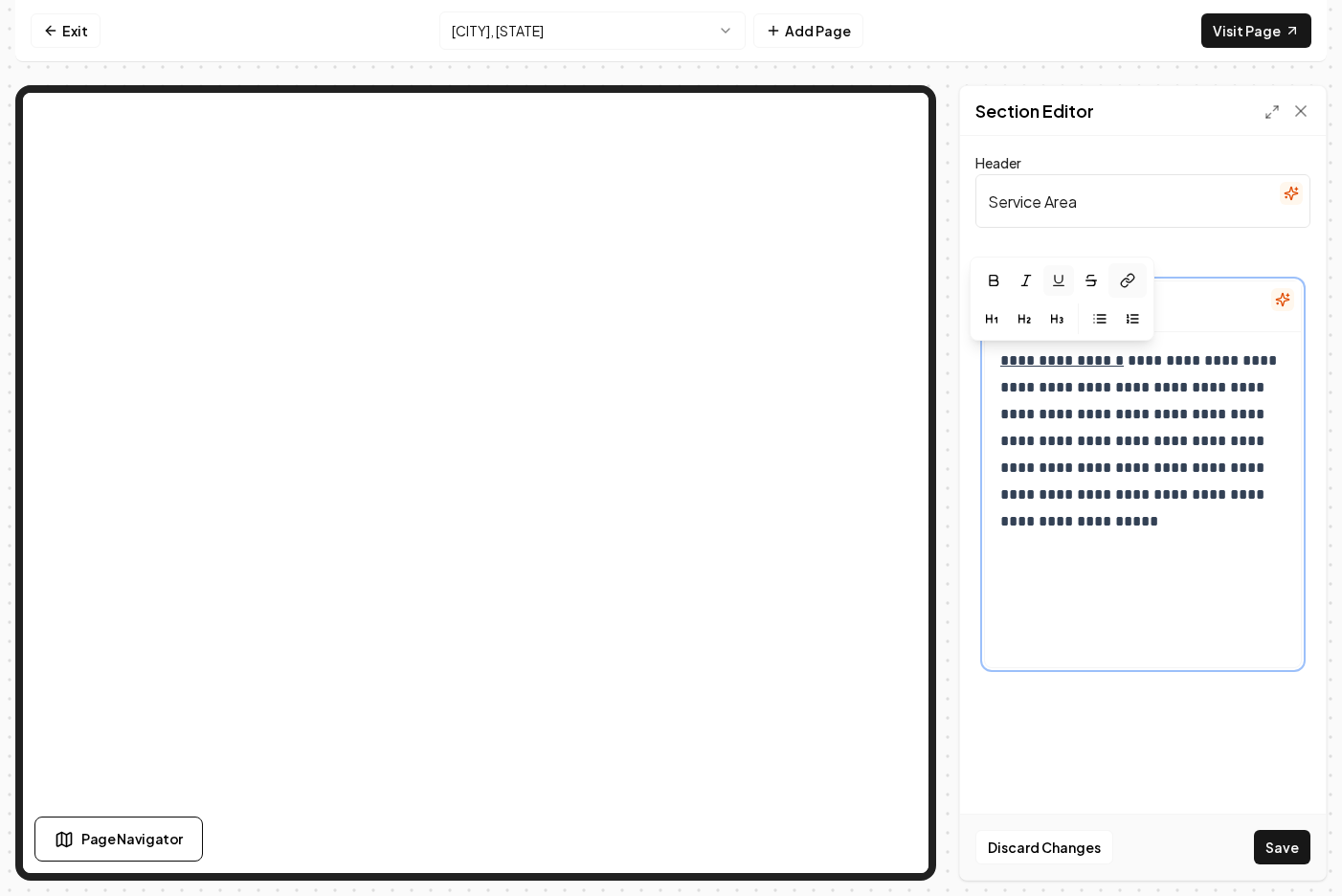 click at bounding box center (1128, 280) 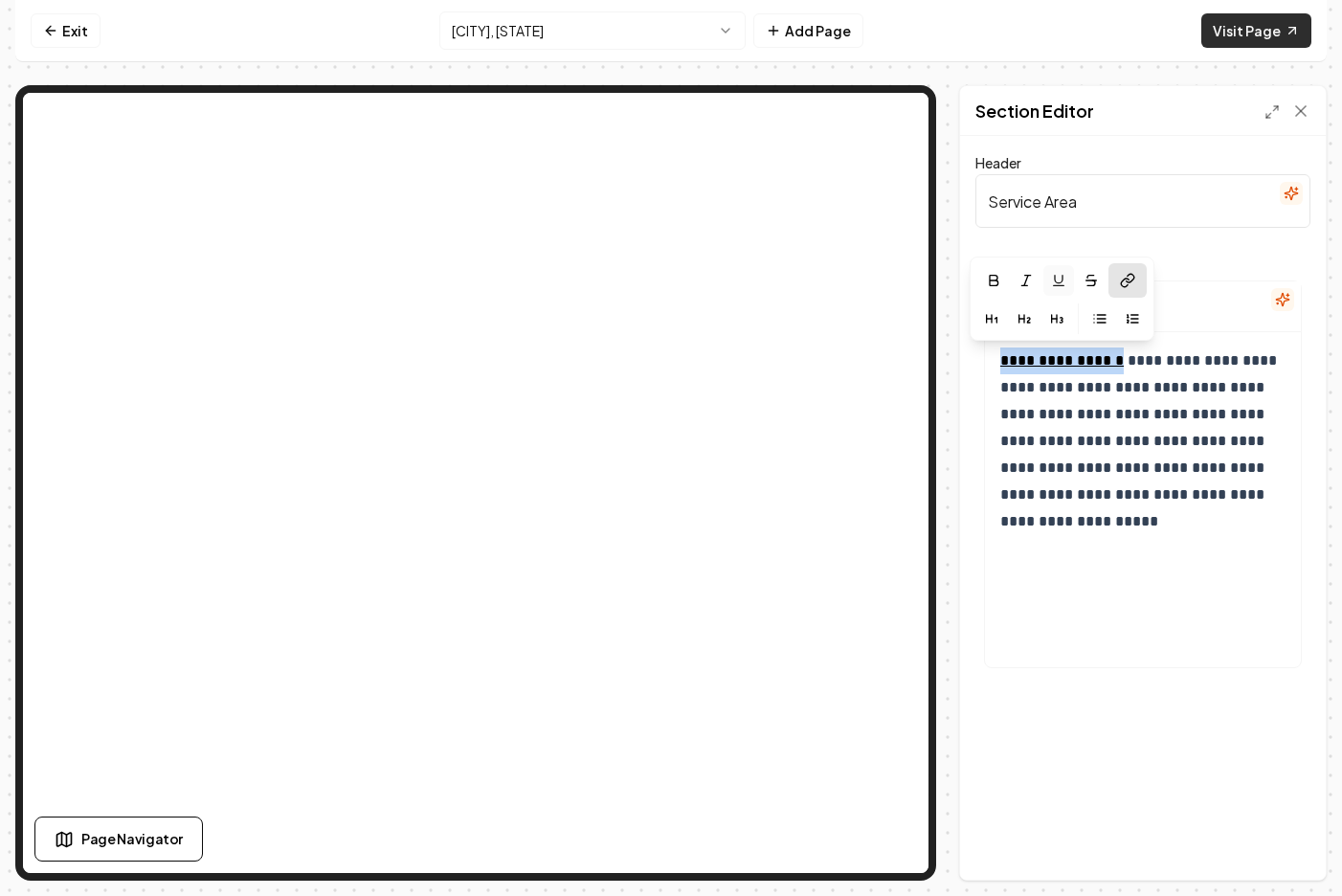 click on "Visit Page" at bounding box center [1256, 31] 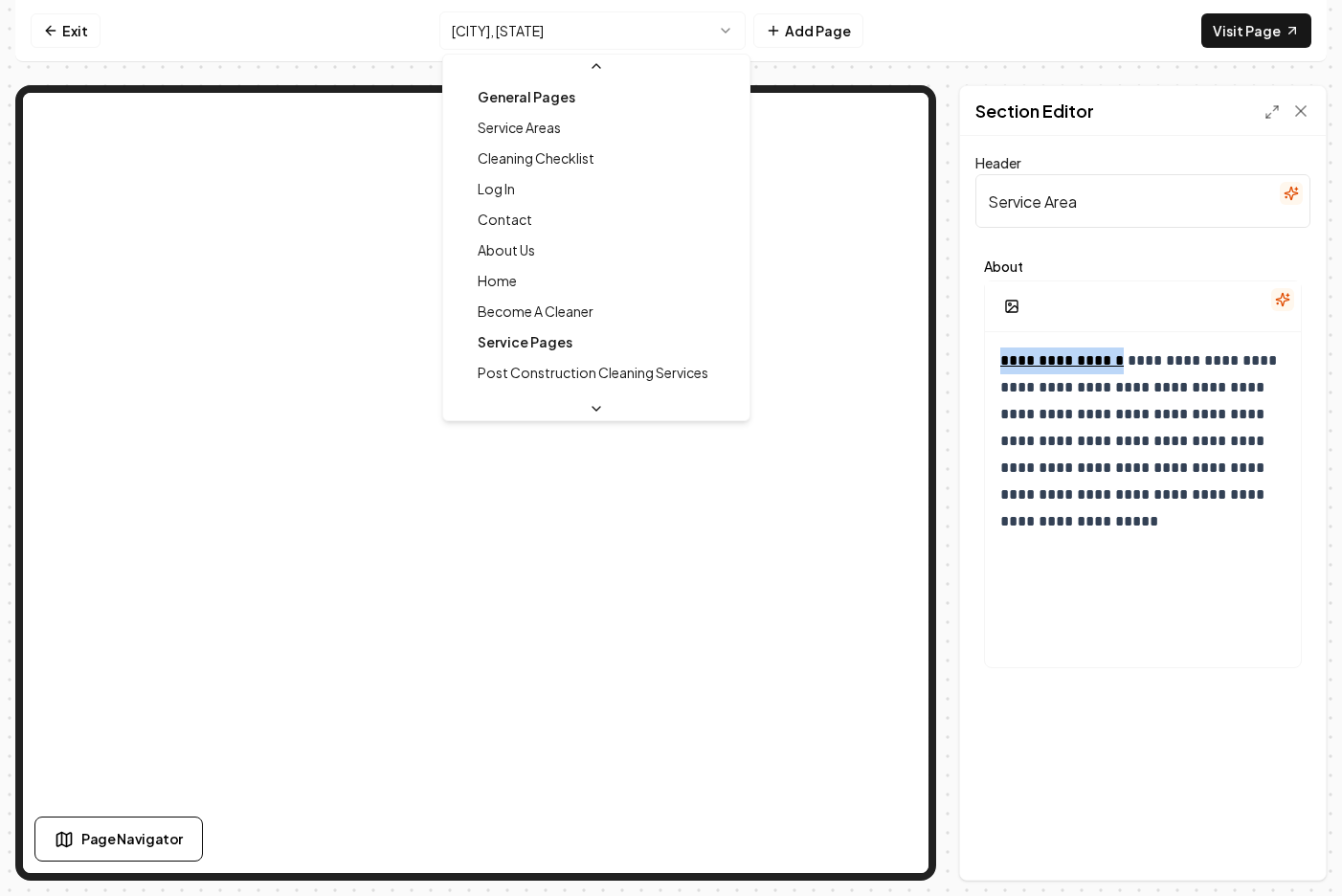 click on "**********" at bounding box center (671, 448) 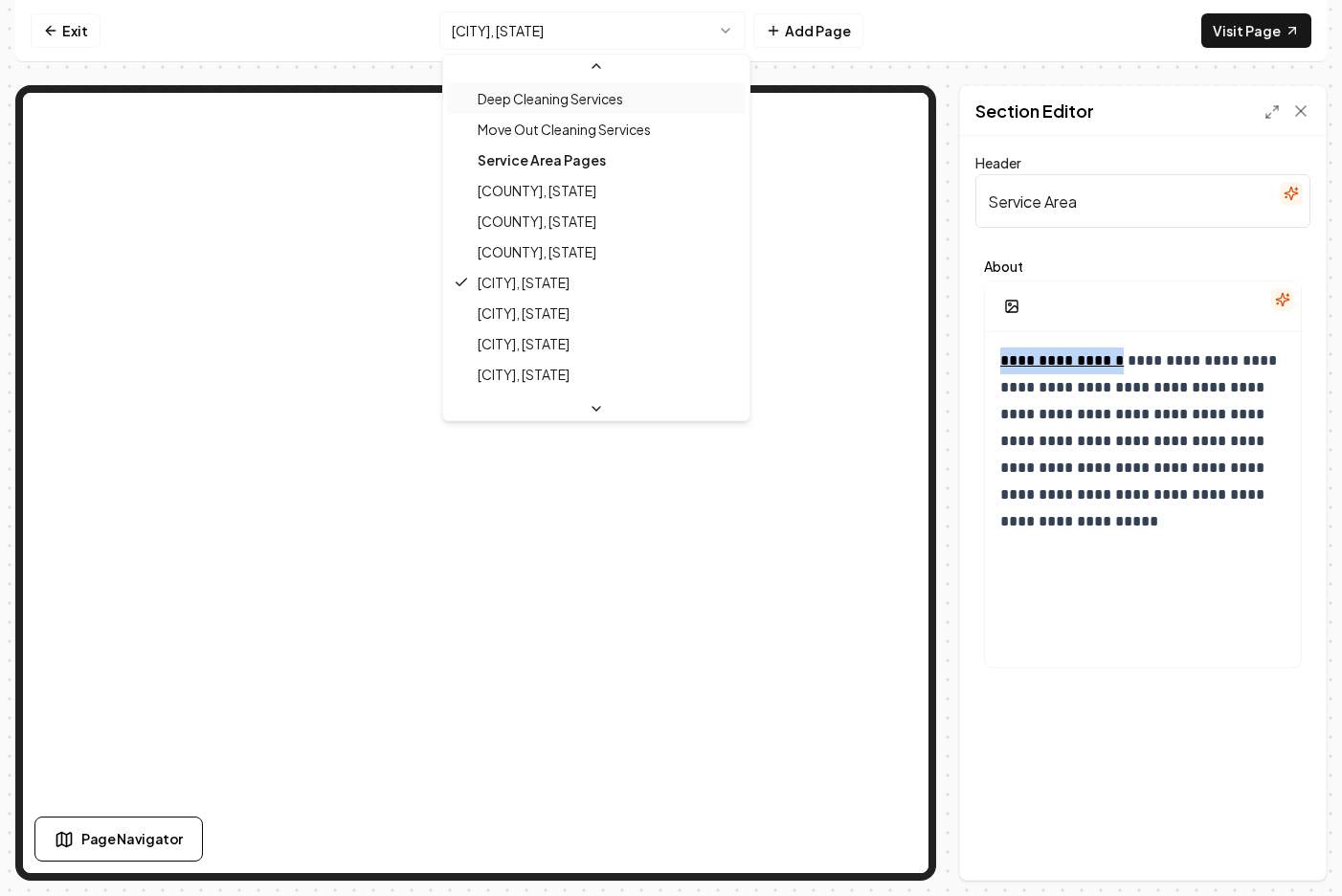 scroll, scrollTop: 554, scrollLeft: 0, axis: vertical 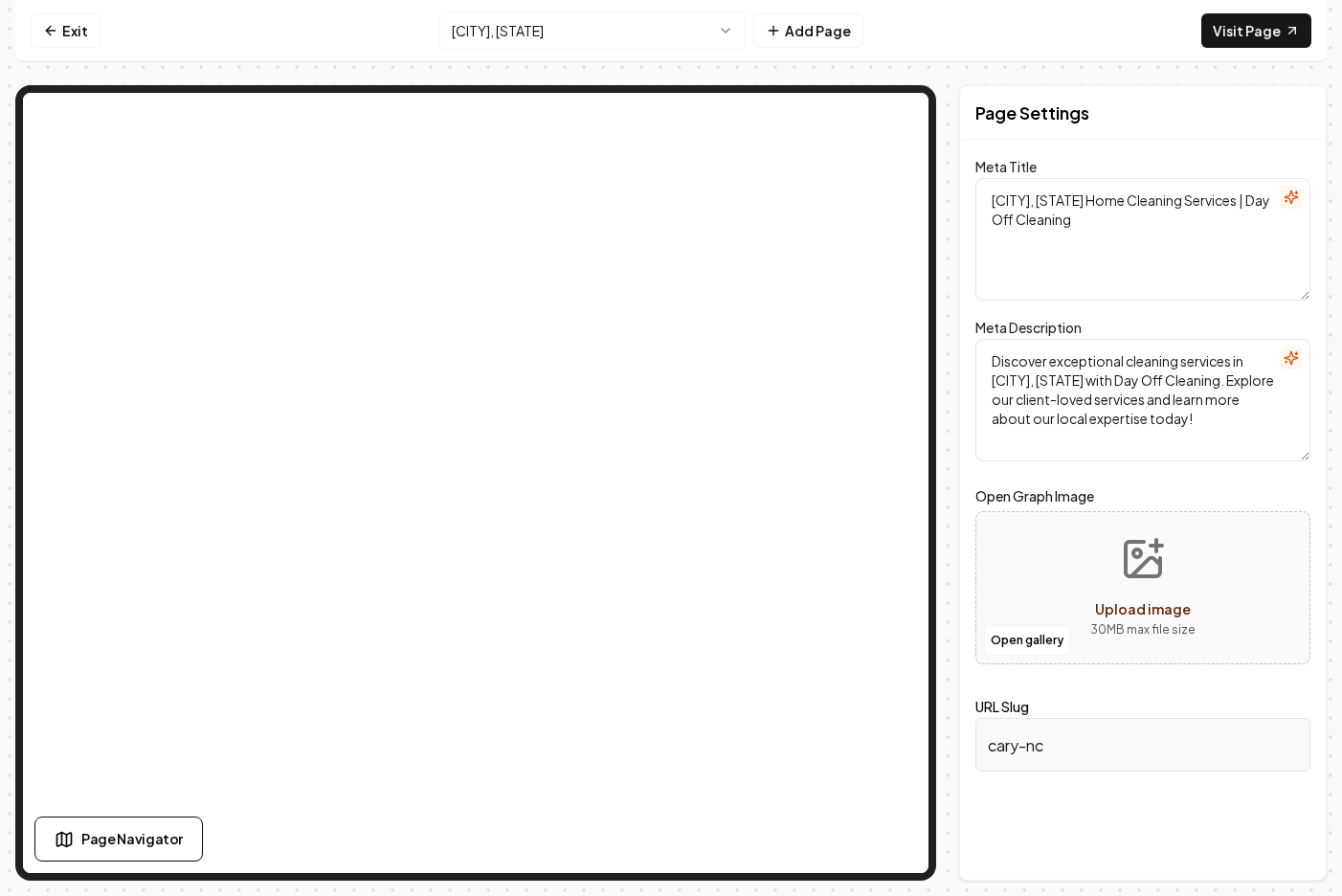 click on "[CITY], [STATE] Home Cleaning Services | Day Off Cleaning" at bounding box center (1143, 239) 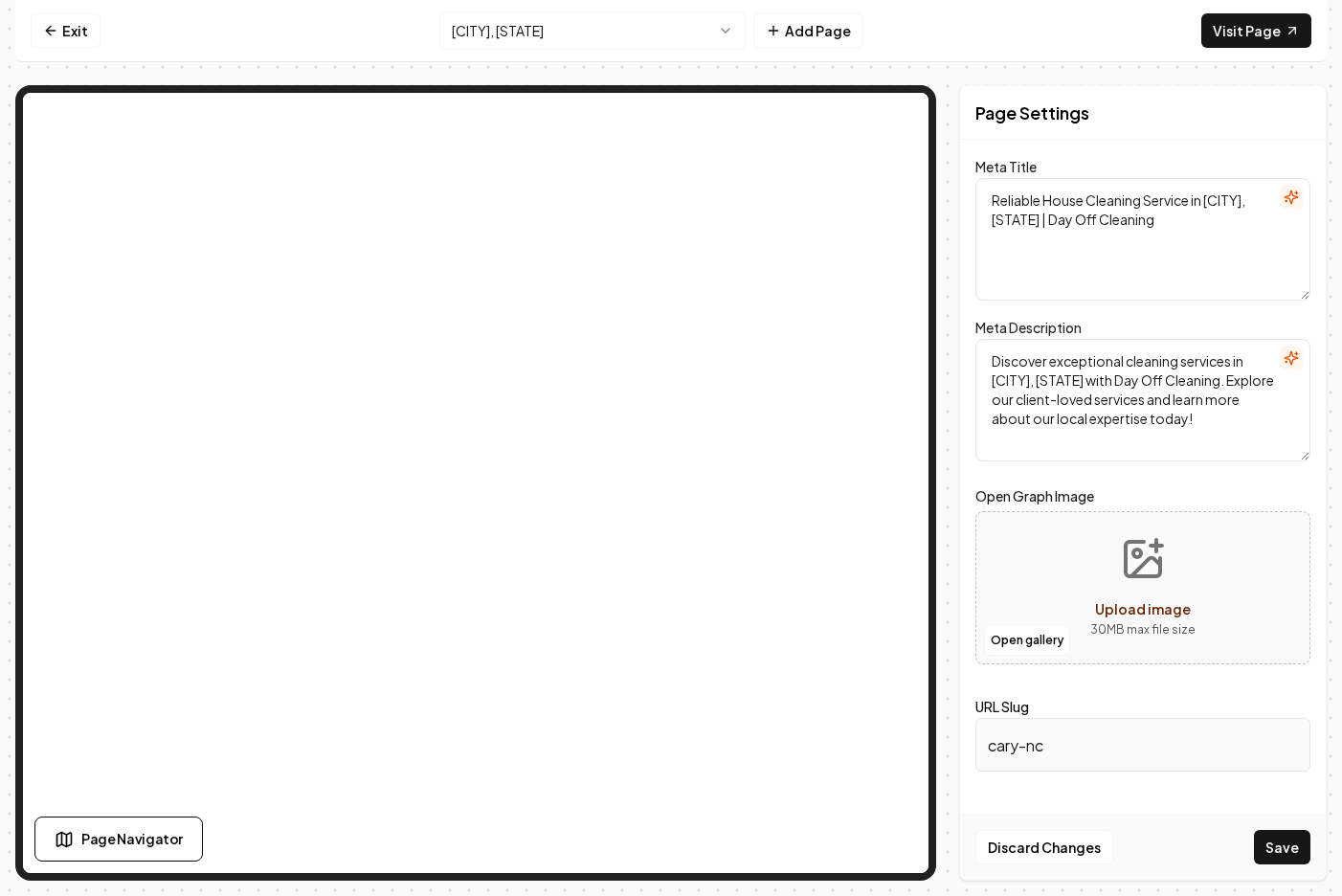 type on "Reliable House Cleaning Service in [CITY], [STATE] | Day Off Cleaning" 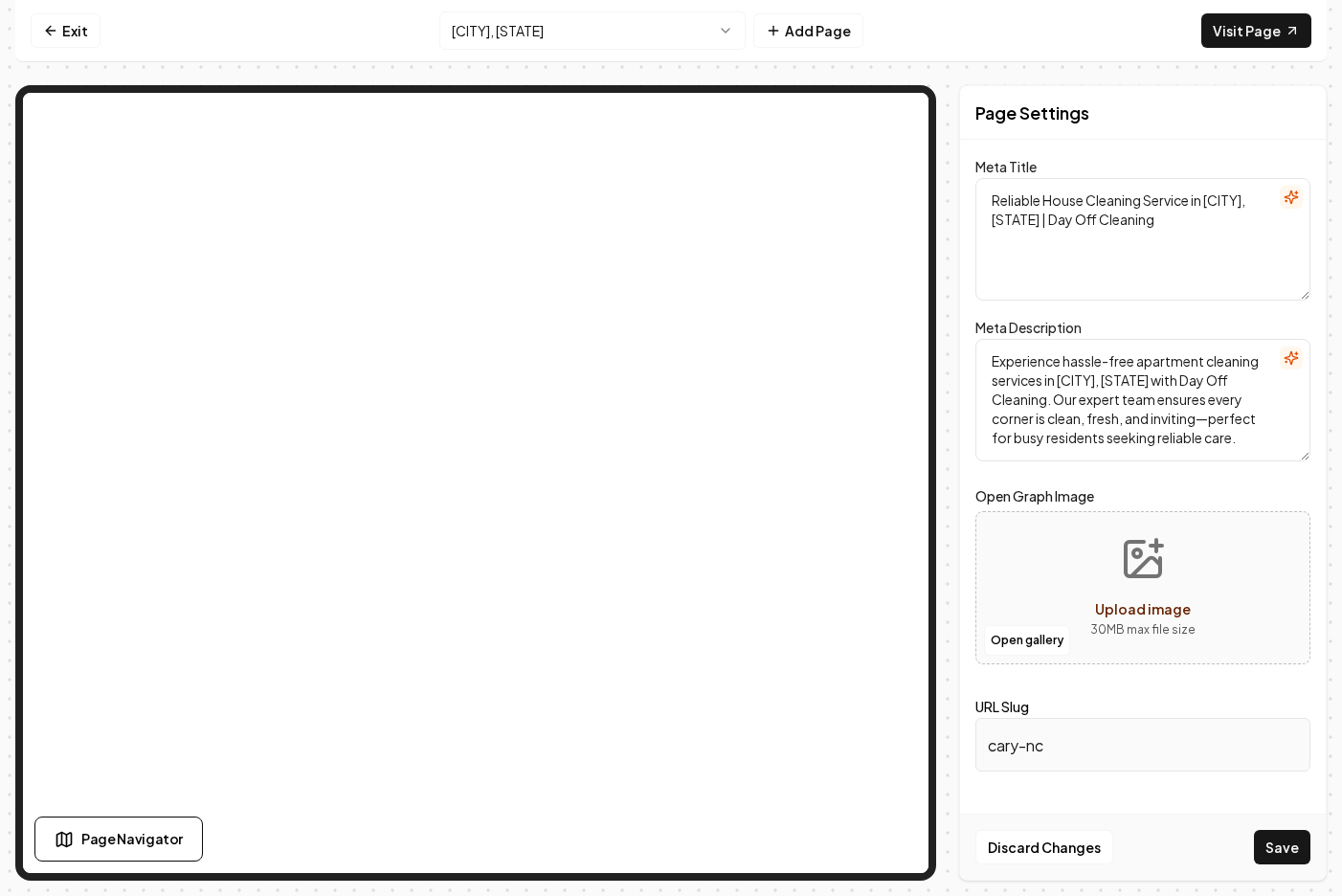 type on "Experience hassle-free apartment cleaning services in [CITY], [STATE] with Day Off Cleaning. Our expert team ensures every corner is clean, fresh, and inviting—perfect for busy residents seeking reliable care." 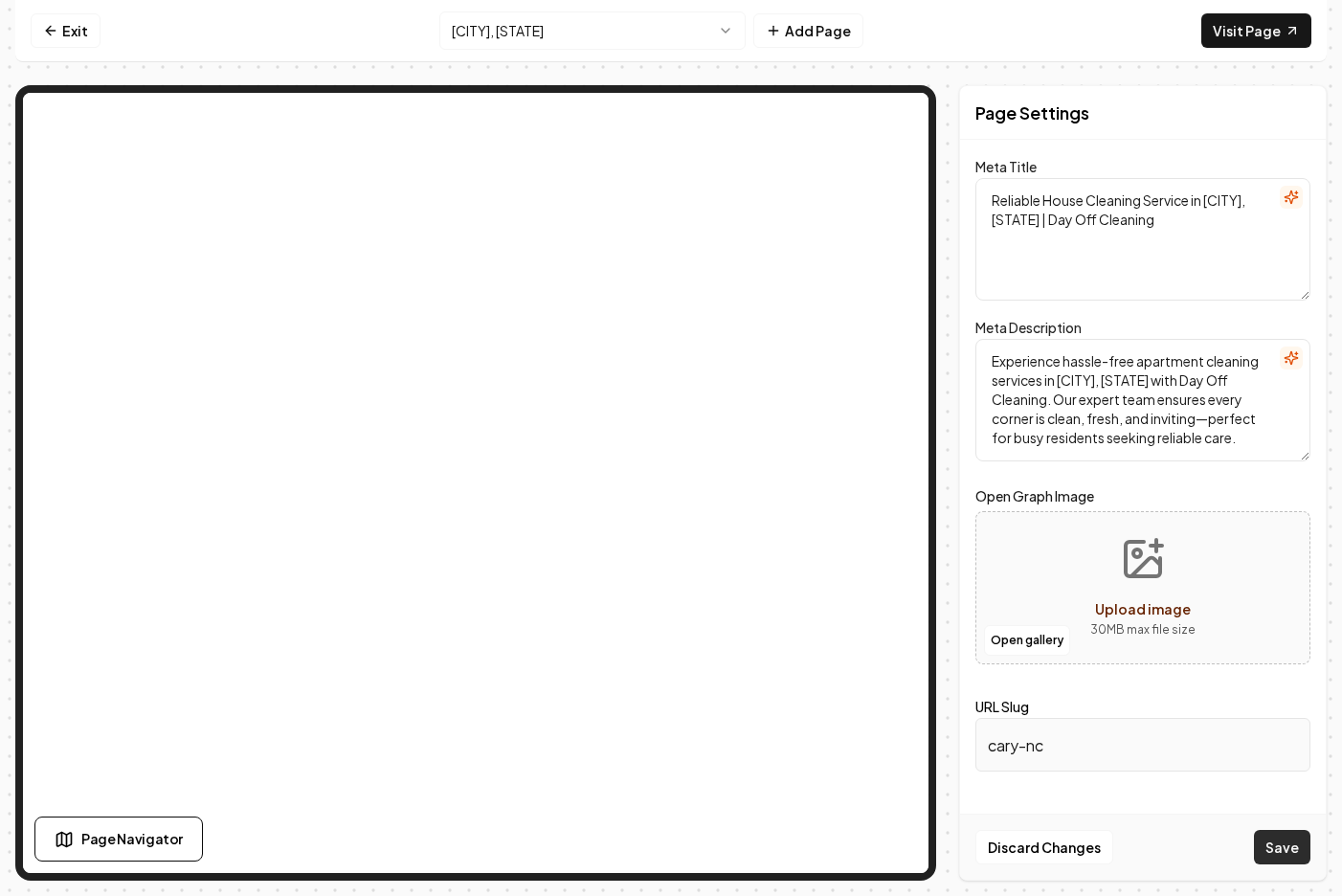 click on "Save" at bounding box center [1282, 847] 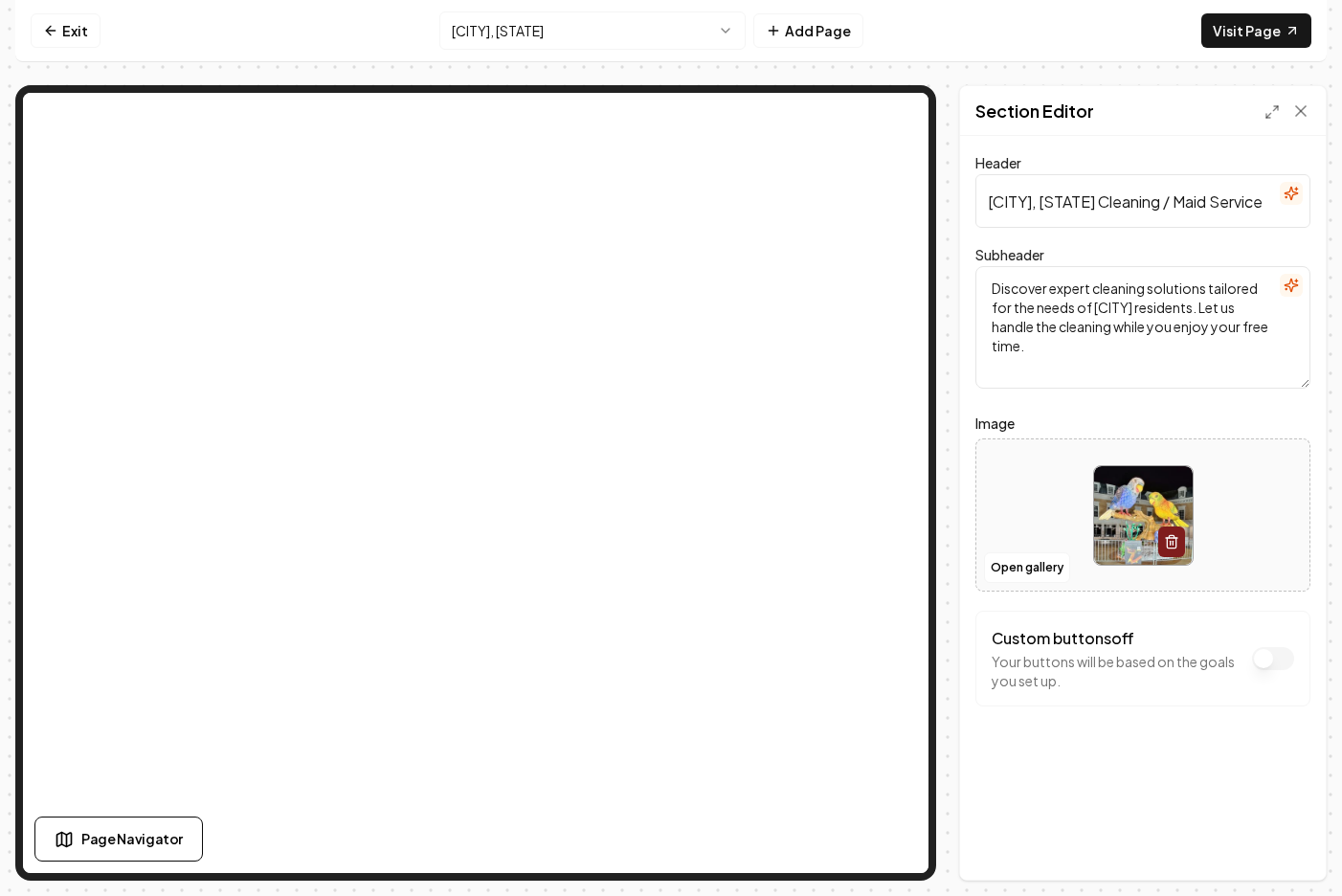 click on "[CITY], [STATE] Cleaning / Maid Service" at bounding box center [1143, 201] 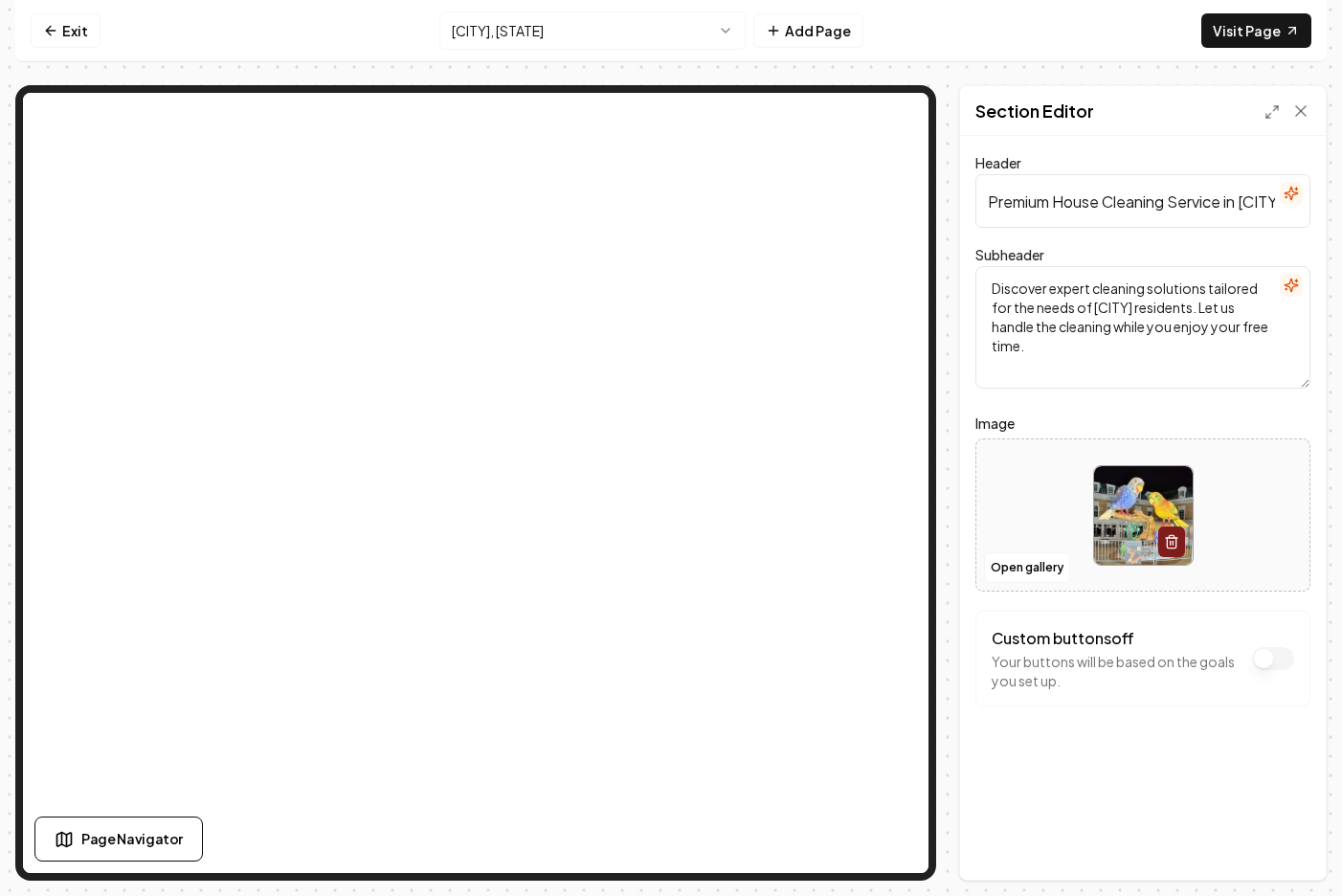 scroll, scrollTop: 0, scrollLeft: 32, axis: horizontal 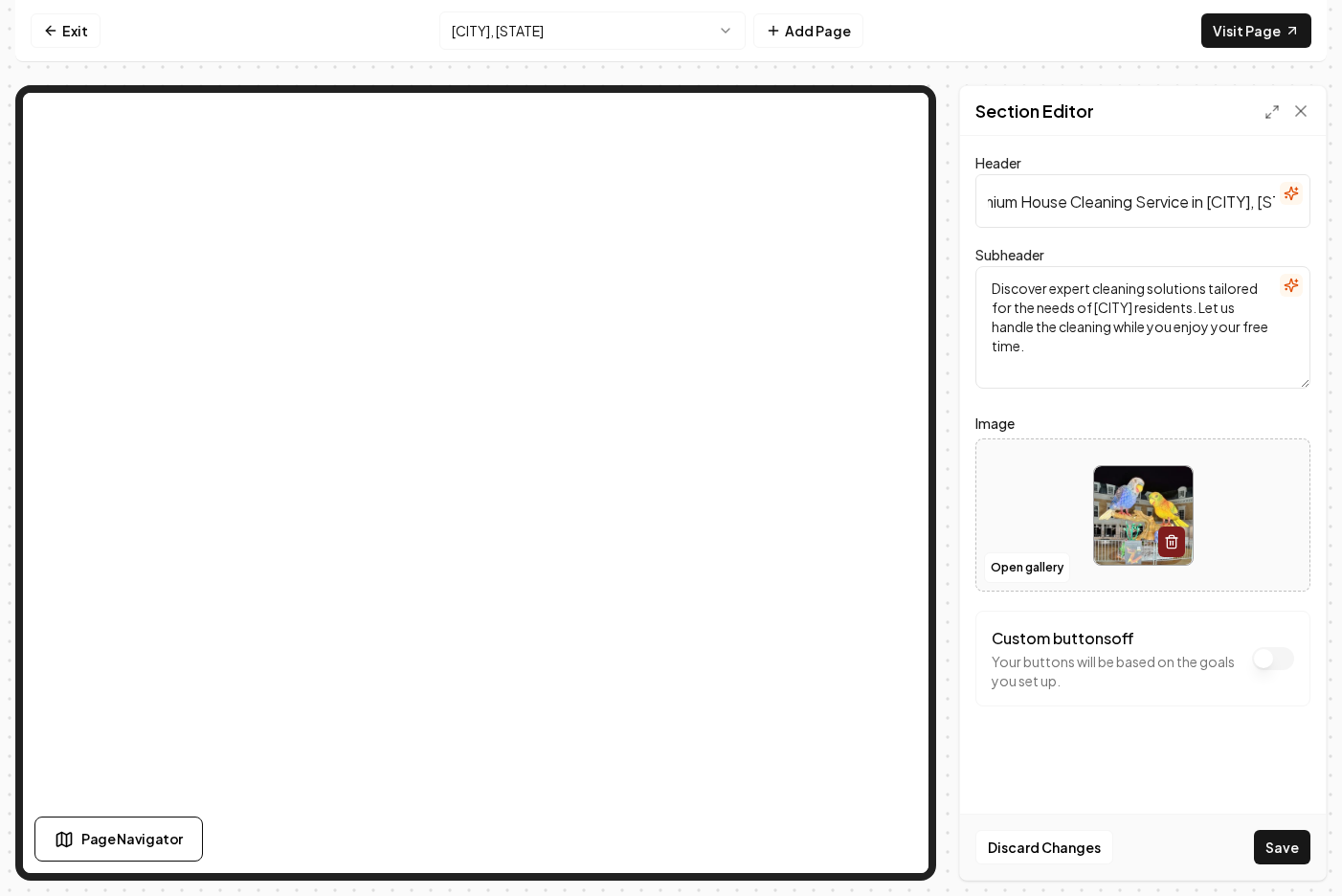 type on "Premium House Cleaning Service in [CITY], [STATE]" 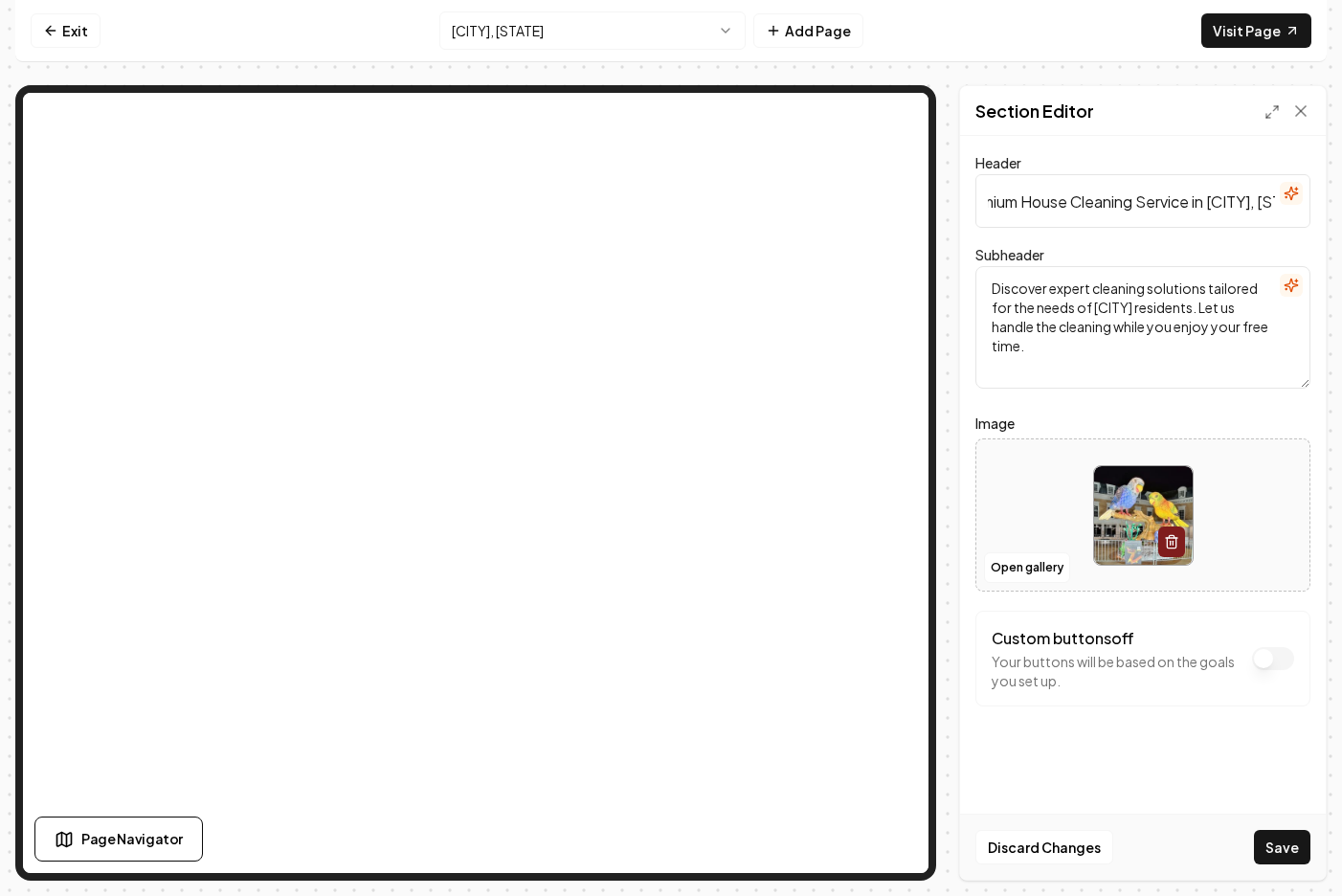 scroll, scrollTop: 0, scrollLeft: 0, axis: both 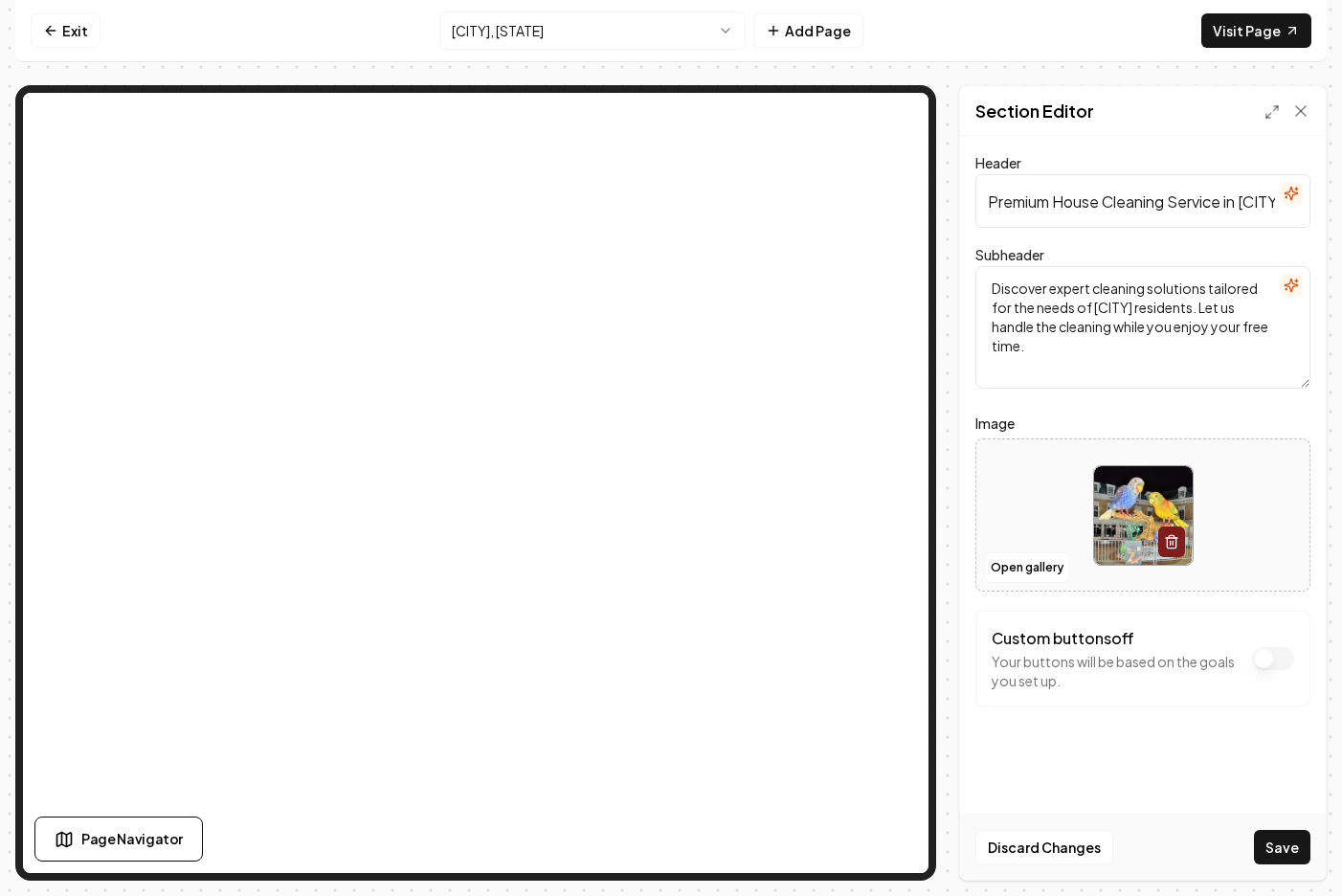 click on "Discover expert cleaning solutions tailored for the needs of [CITY] residents. Let us handle the cleaning while you enjoy your free time." at bounding box center (1143, 327) 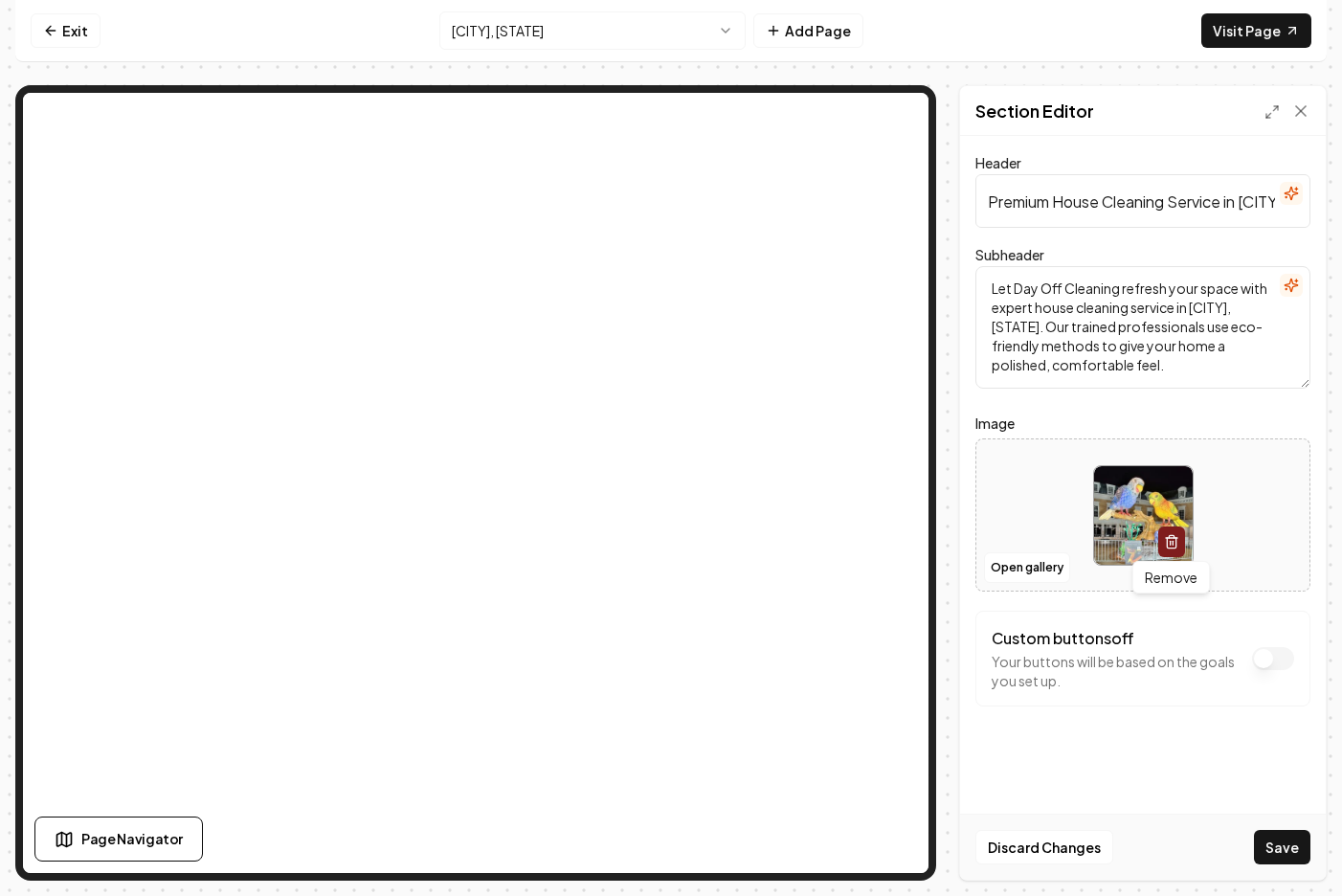 type on "Let Day Off Cleaning refresh your space with expert house cleaning service in [CITY], [STATE]. Our trained professionals use eco-friendly methods to give your home a polished, comfortable feel." 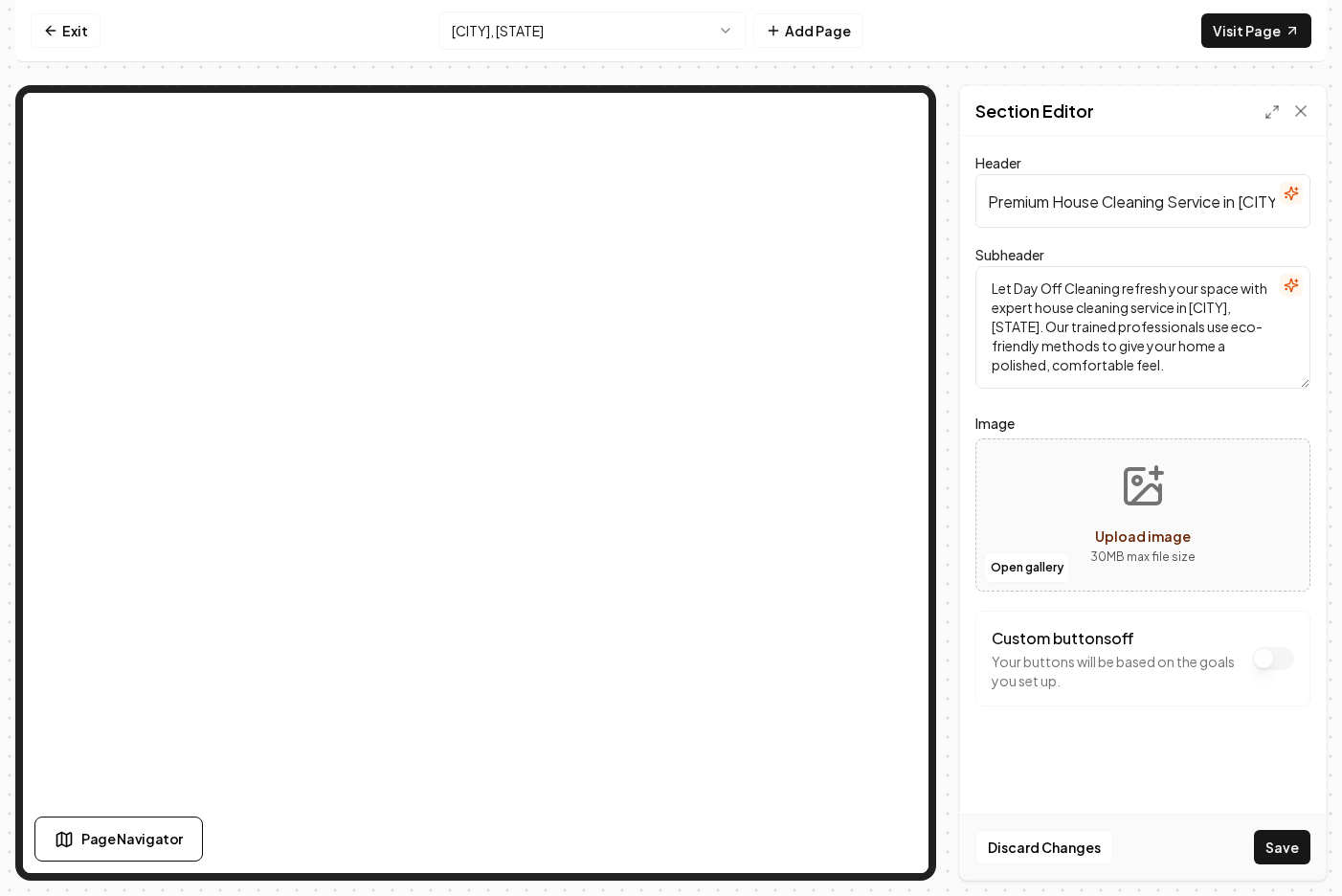 click on "Upload image 30  MB max file size" at bounding box center (1143, 515) 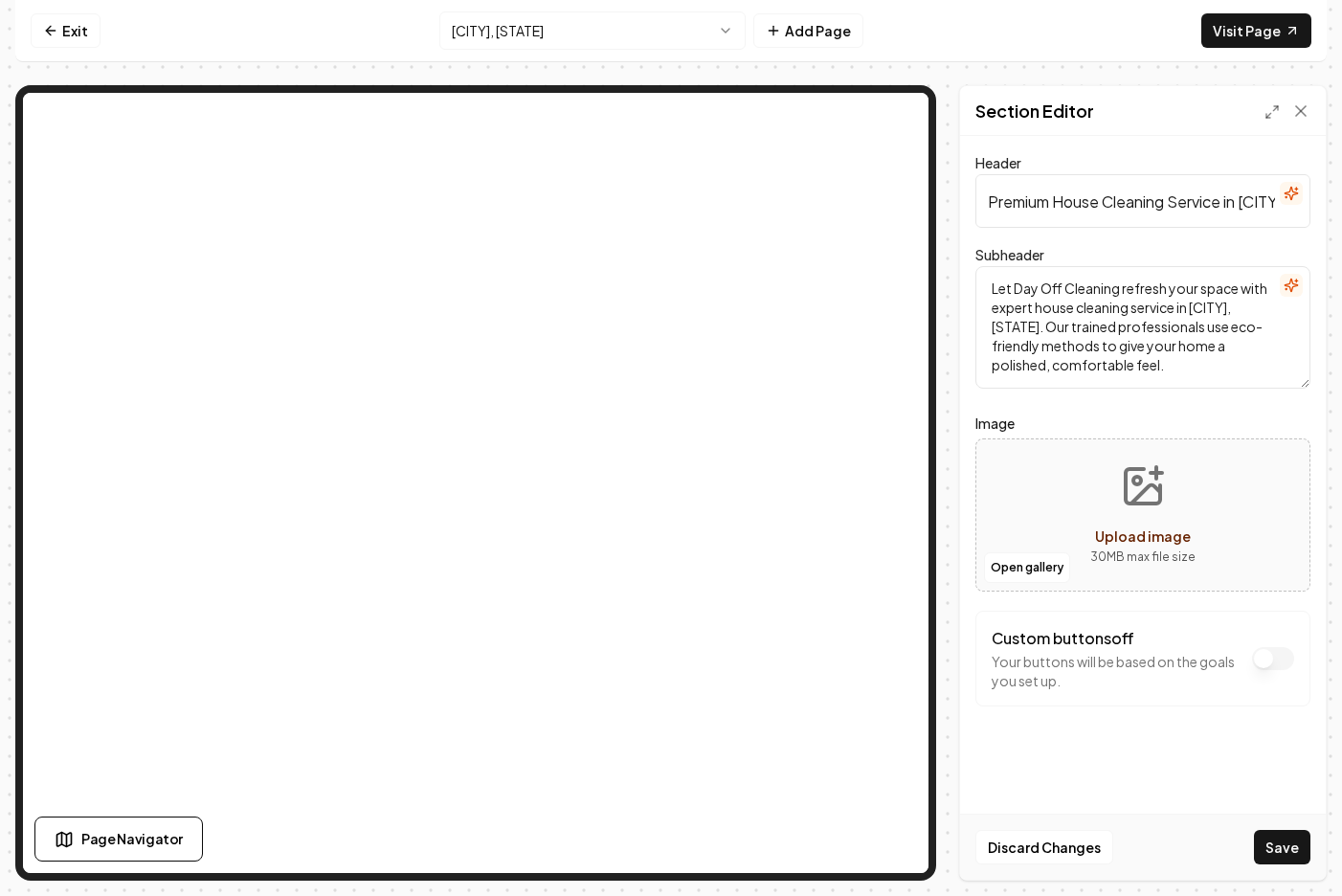 type on "**********" 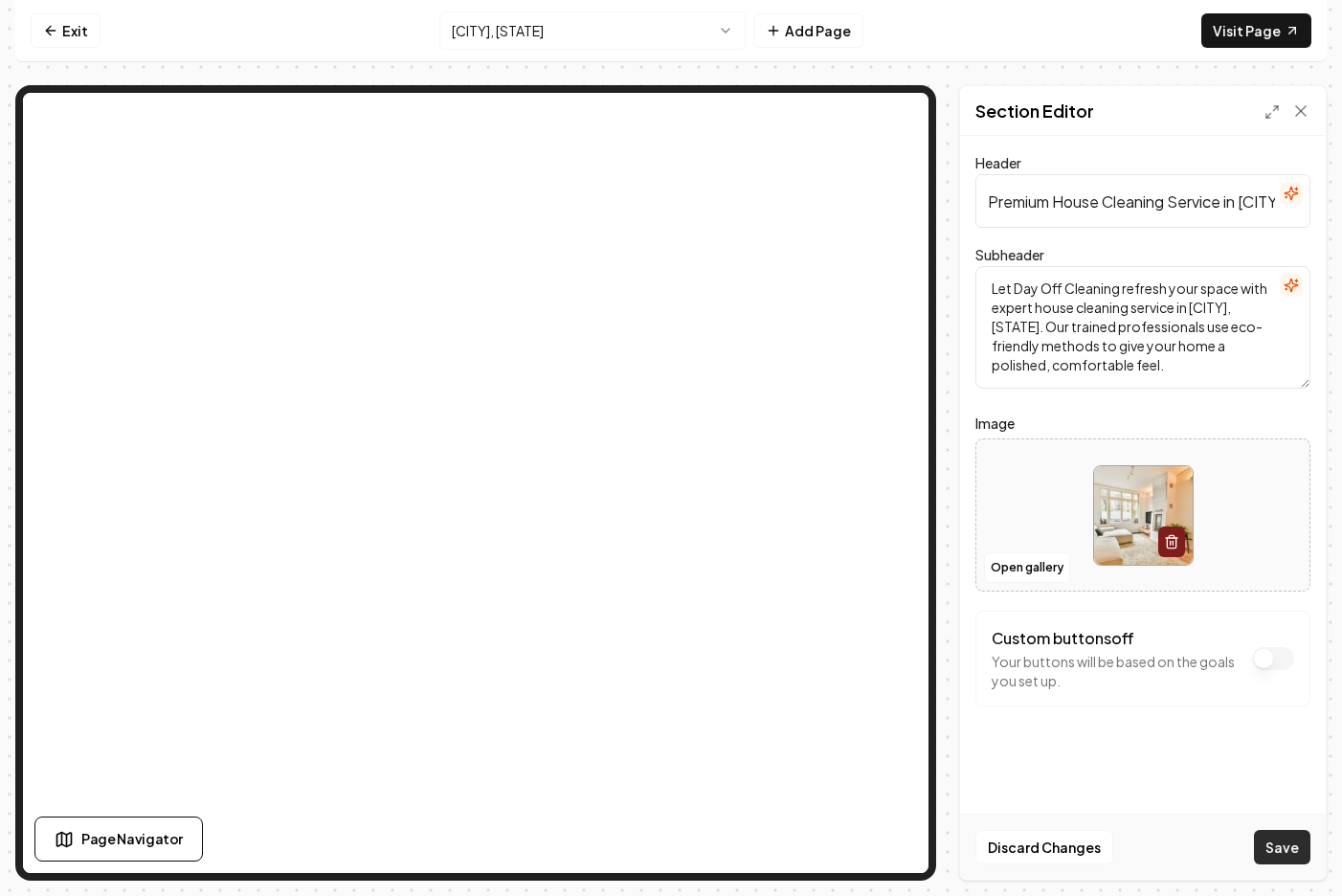 click on "Save" at bounding box center (1282, 847) 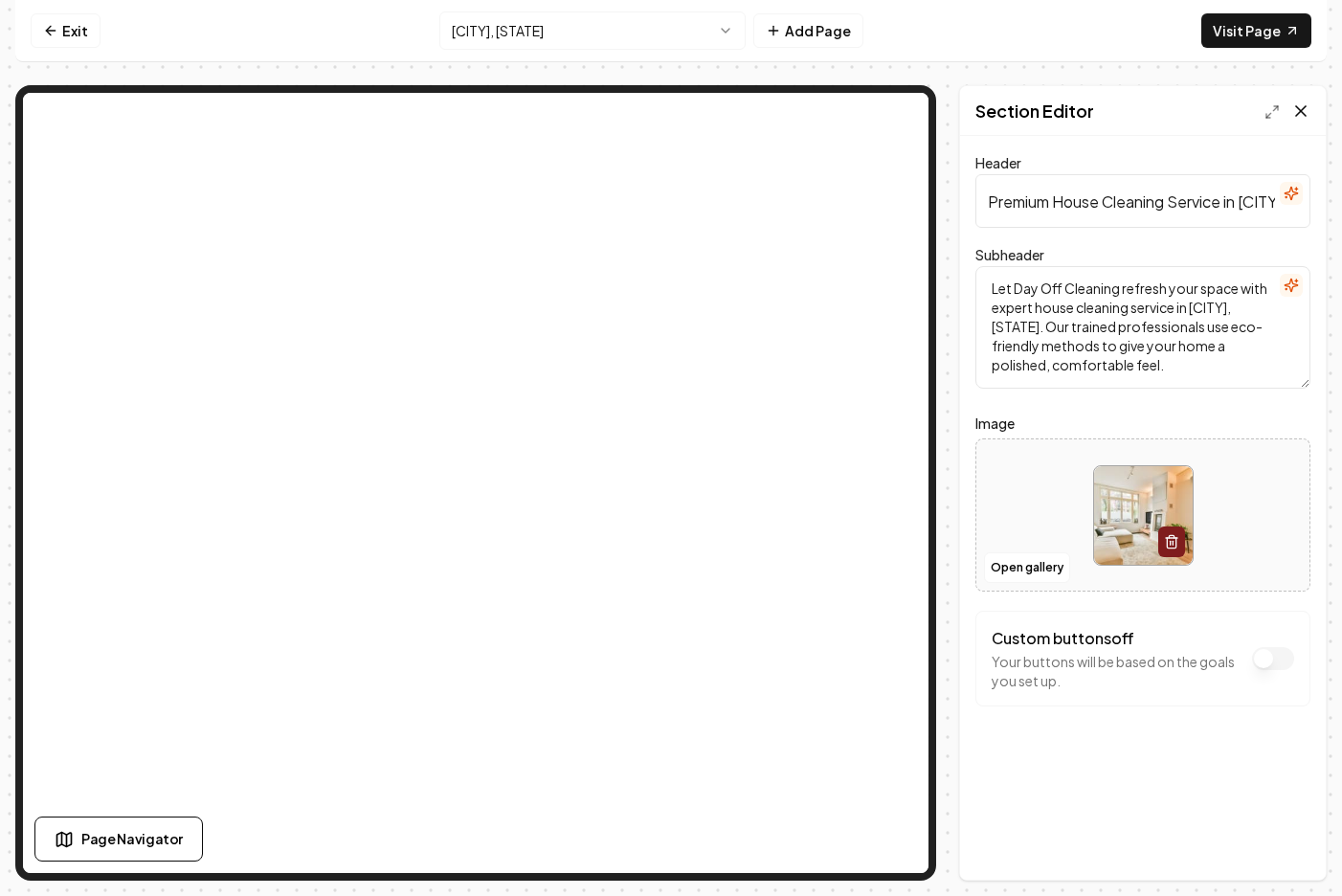 click 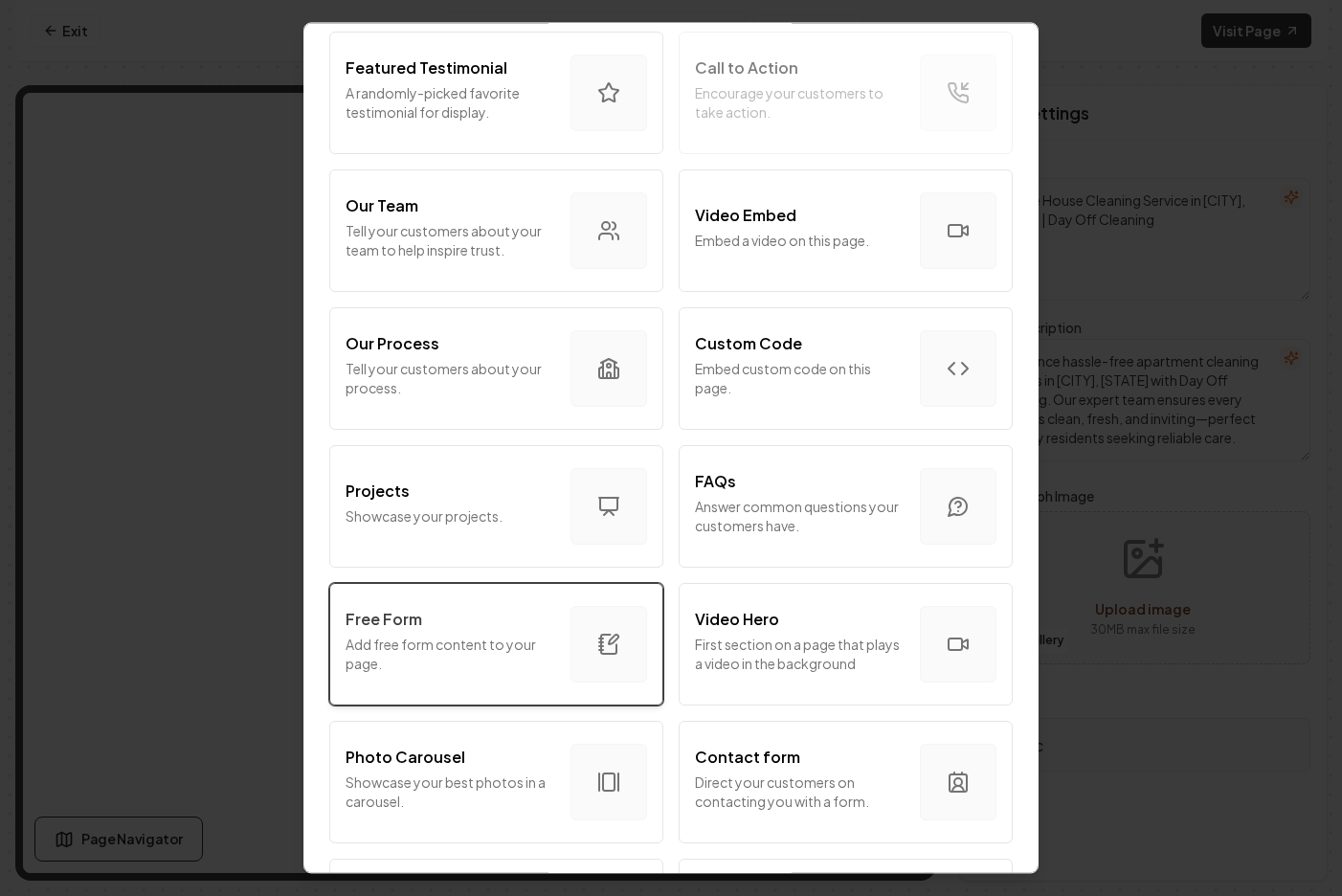 scroll, scrollTop: 0, scrollLeft: 0, axis: both 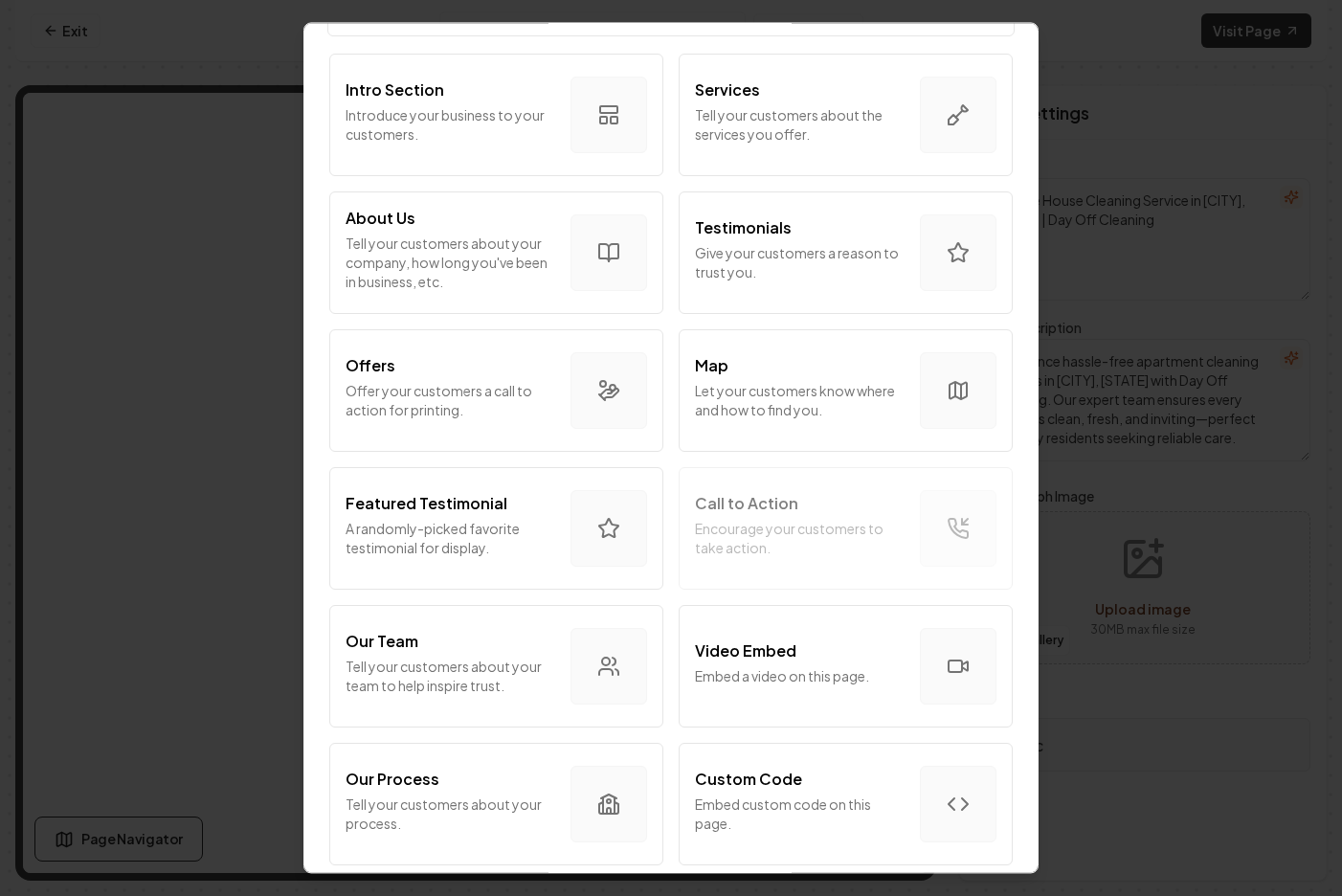 click on "Add free form content to your page." at bounding box center (450, 1089) 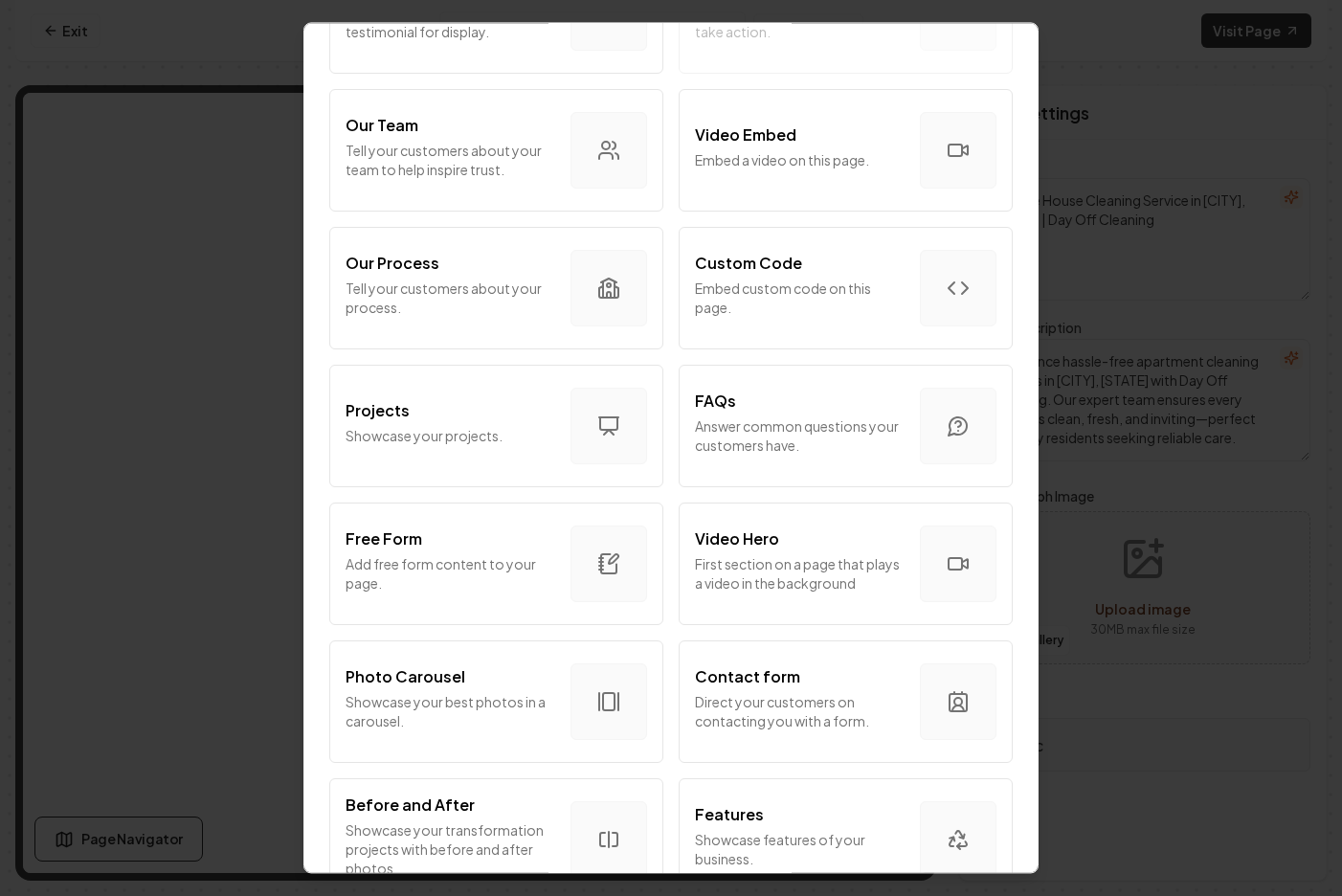 scroll, scrollTop: 645, scrollLeft: 0, axis: vertical 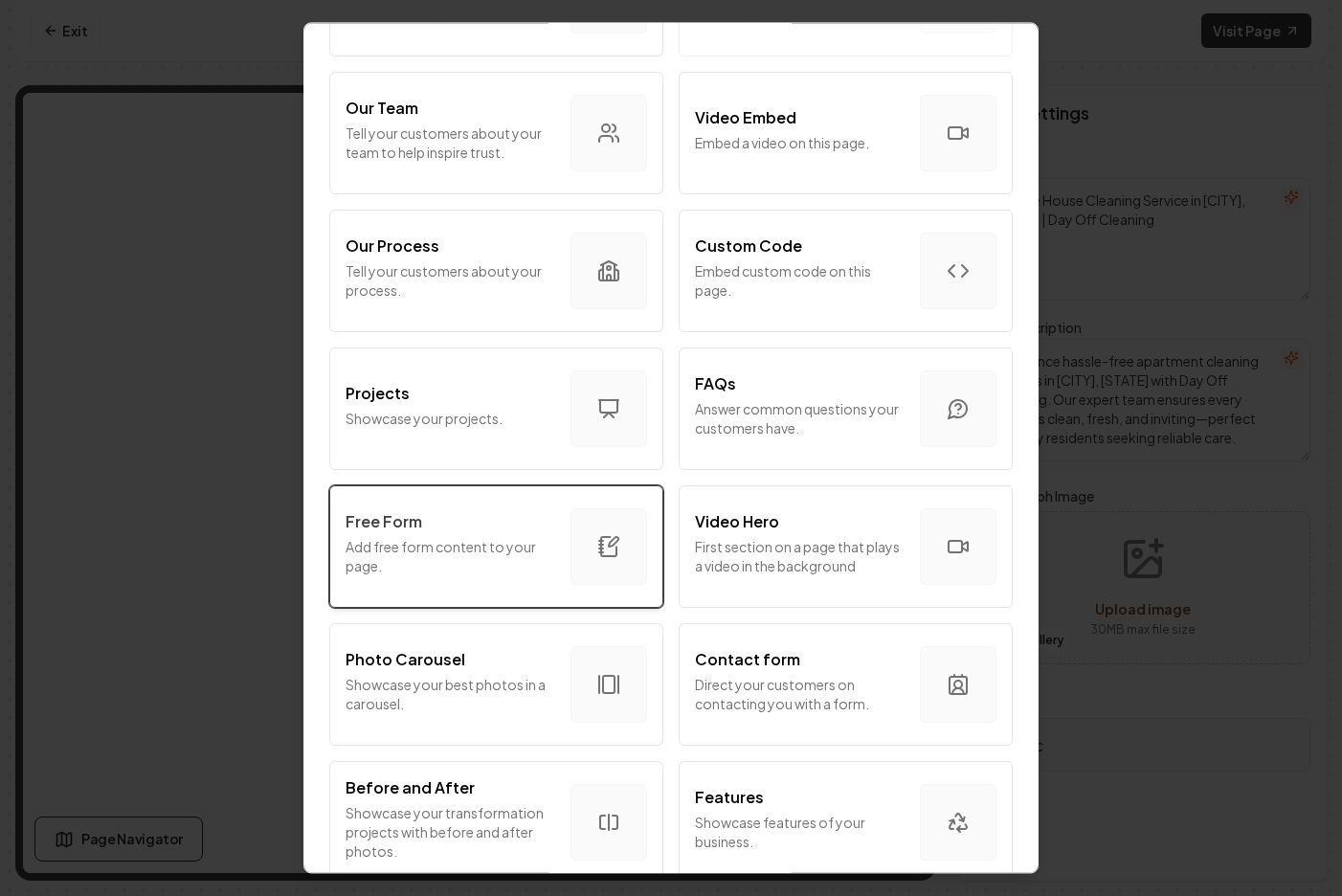 click on "Free Form" at bounding box center (450, 522) 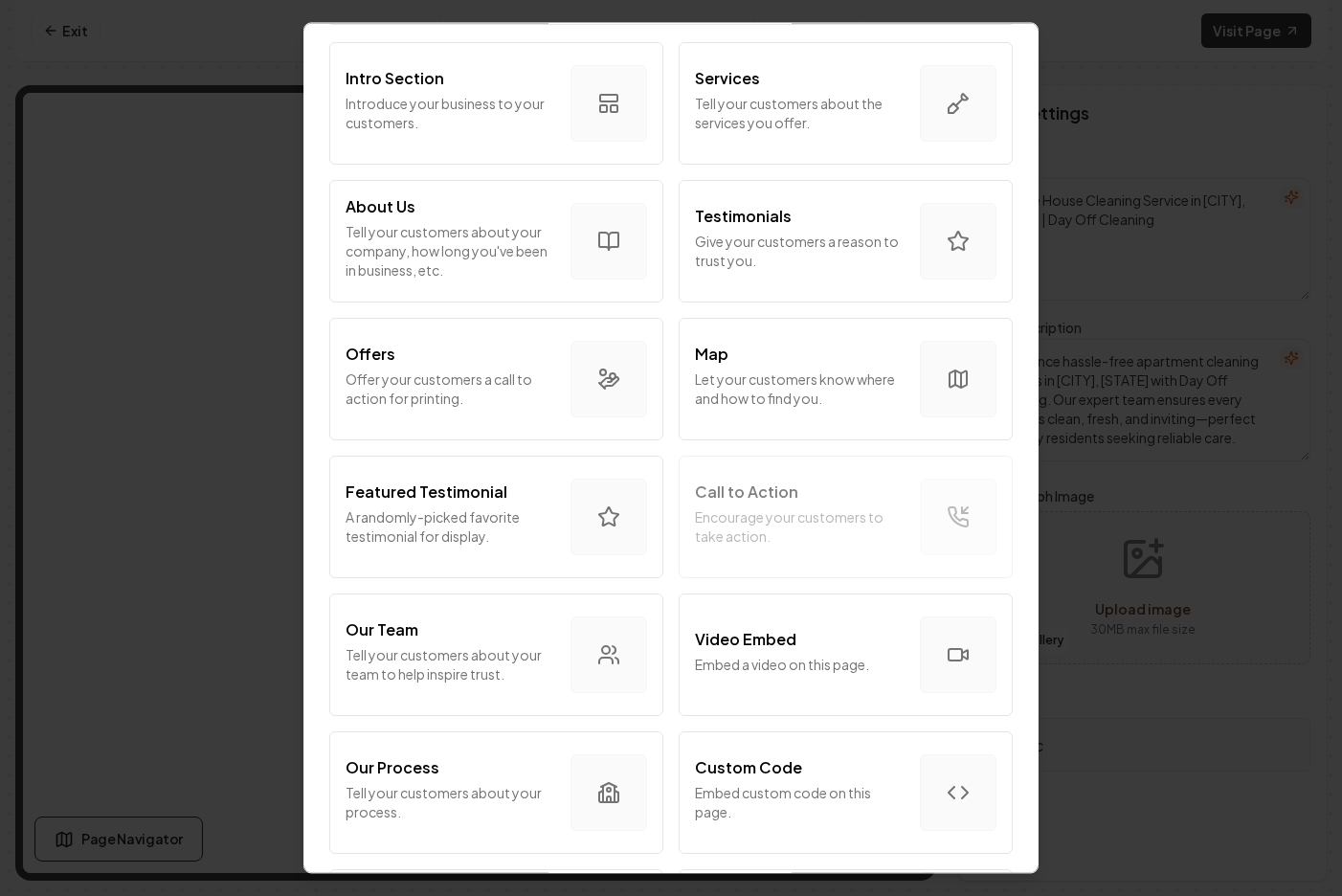 scroll, scrollTop: 370, scrollLeft: 0, axis: vertical 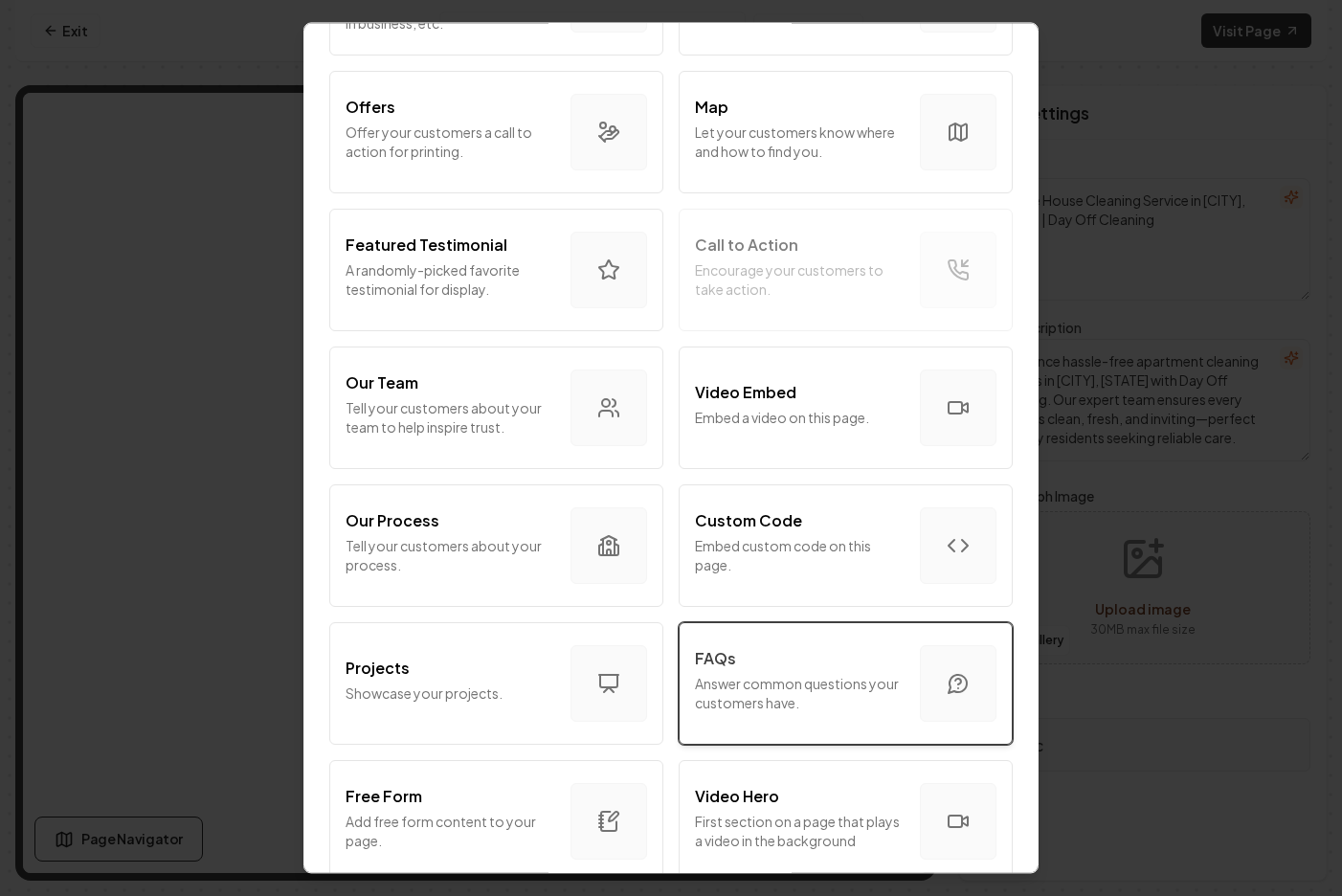 click on "FAQs" at bounding box center (799, 659) 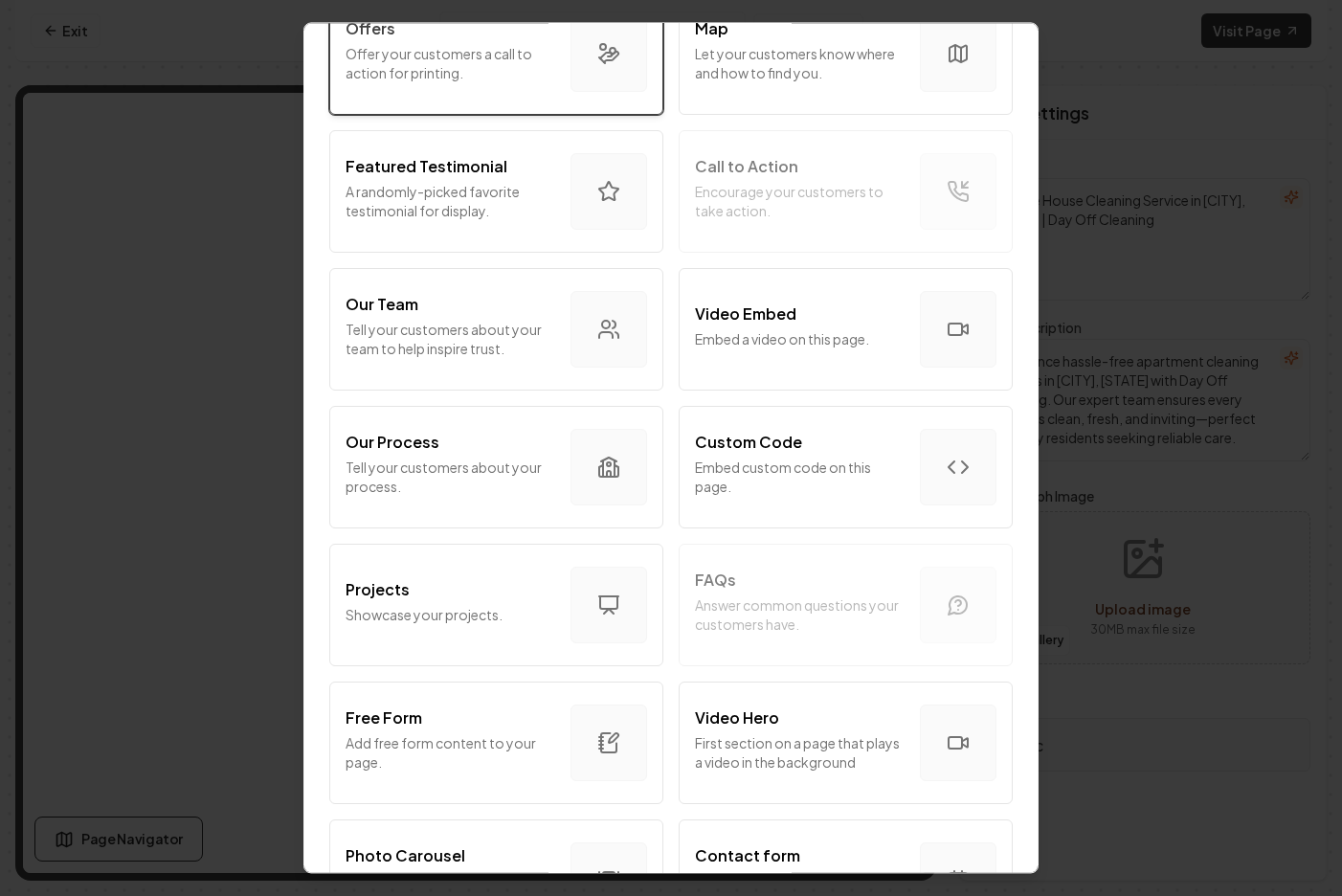 scroll, scrollTop: 562, scrollLeft: 0, axis: vertical 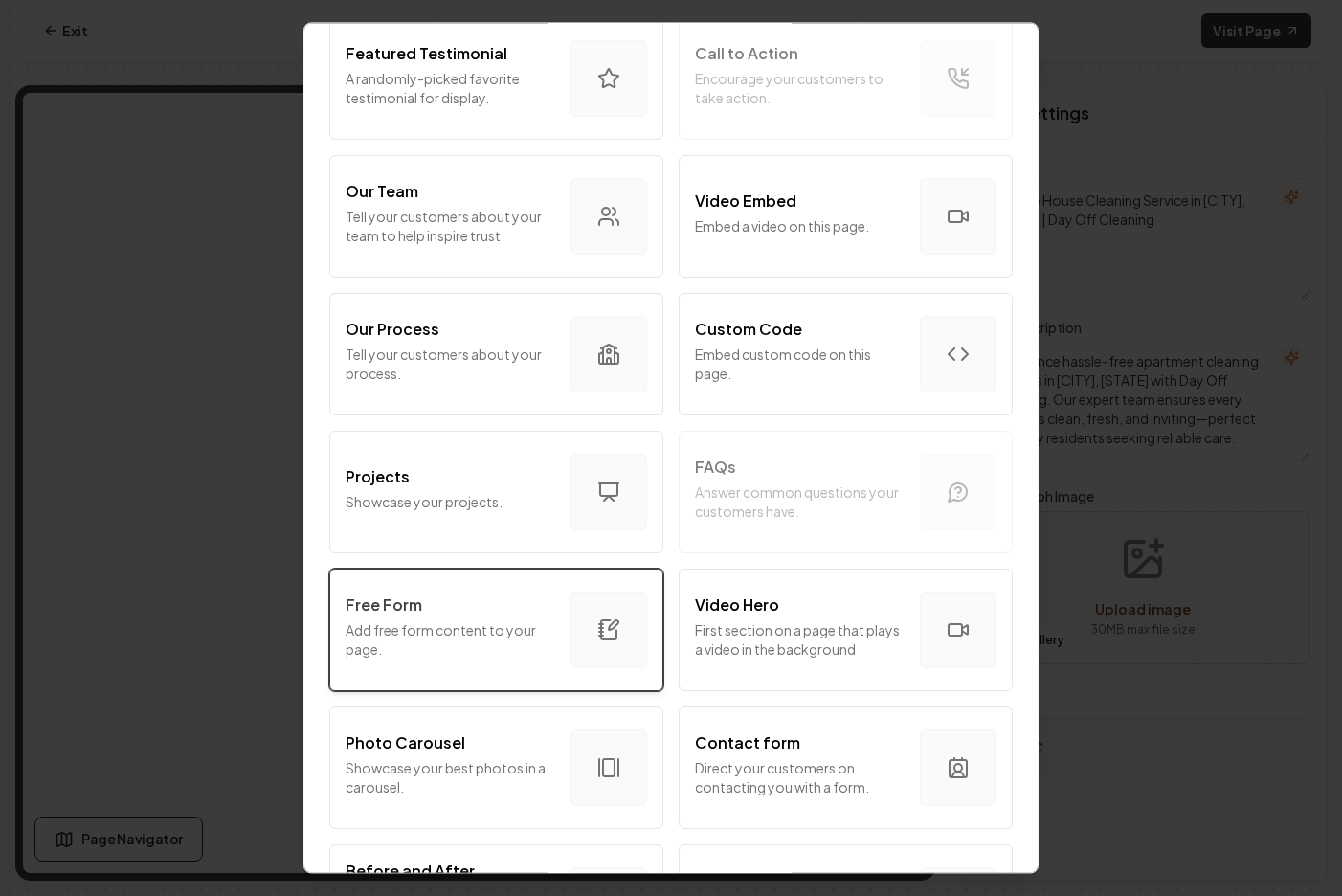 click on "Add free form content to your page." at bounding box center [450, 639] 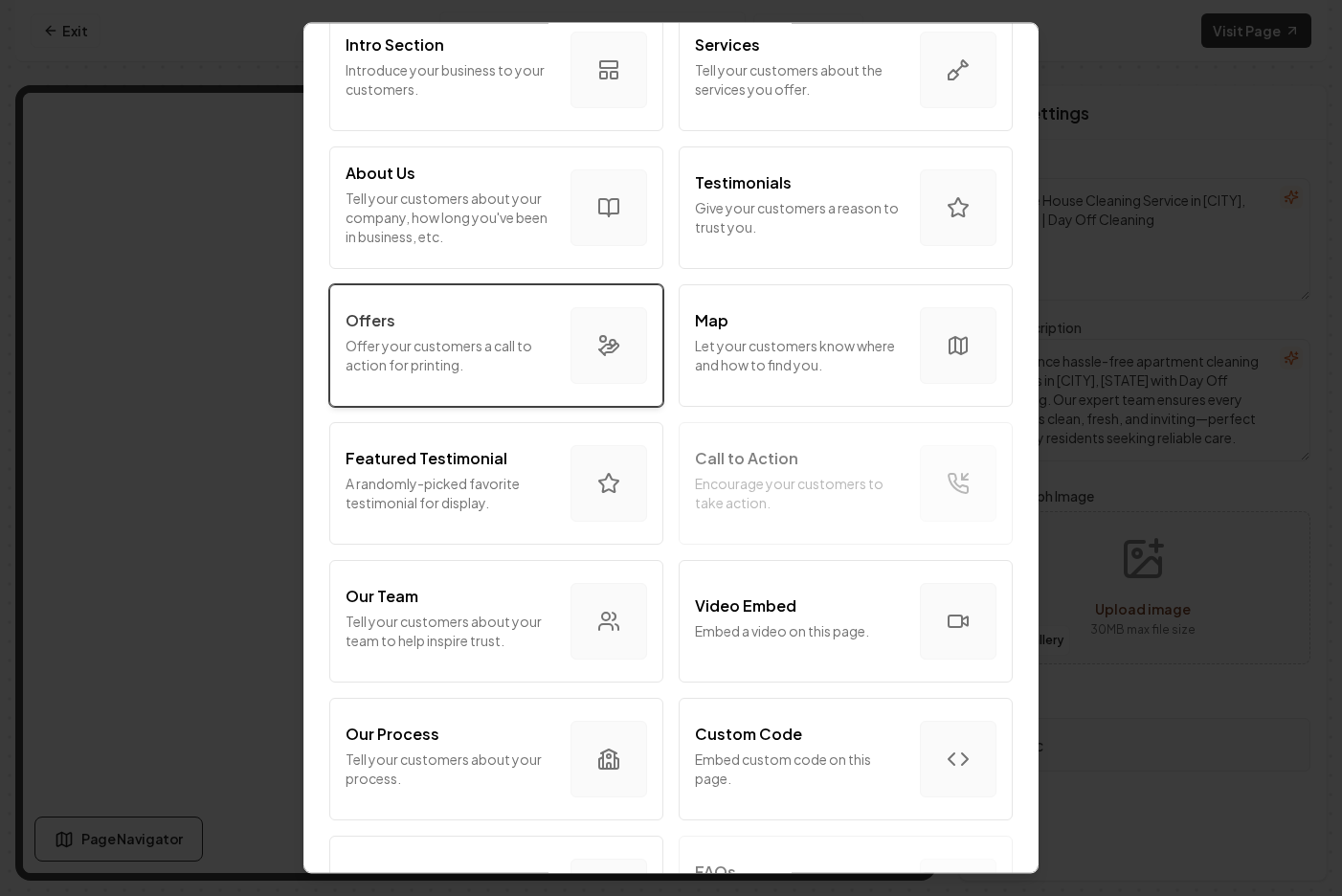 scroll, scrollTop: 164, scrollLeft: 0, axis: vertical 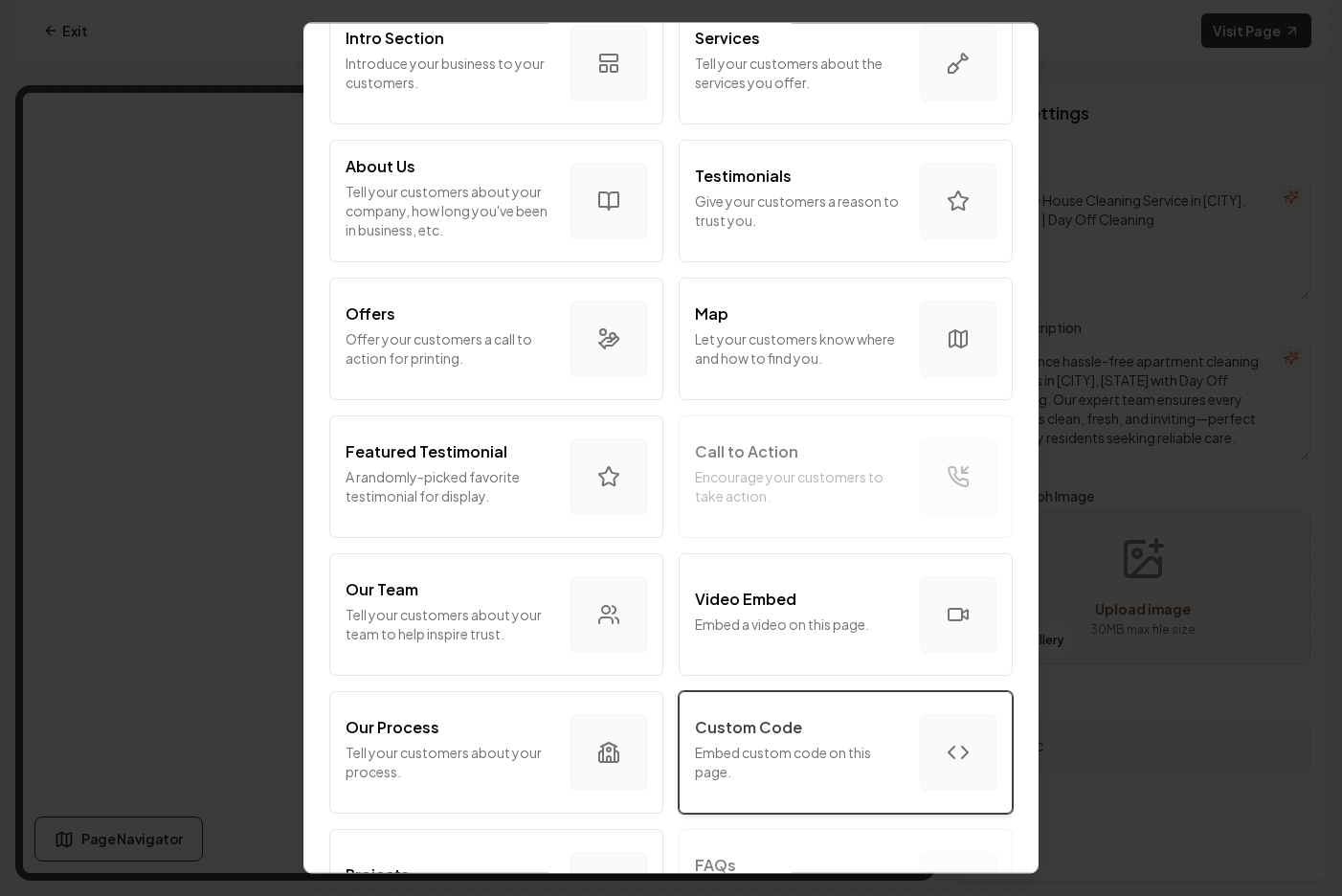 click on "Custom Code Embed custom code on this page." at bounding box center [845, 752] 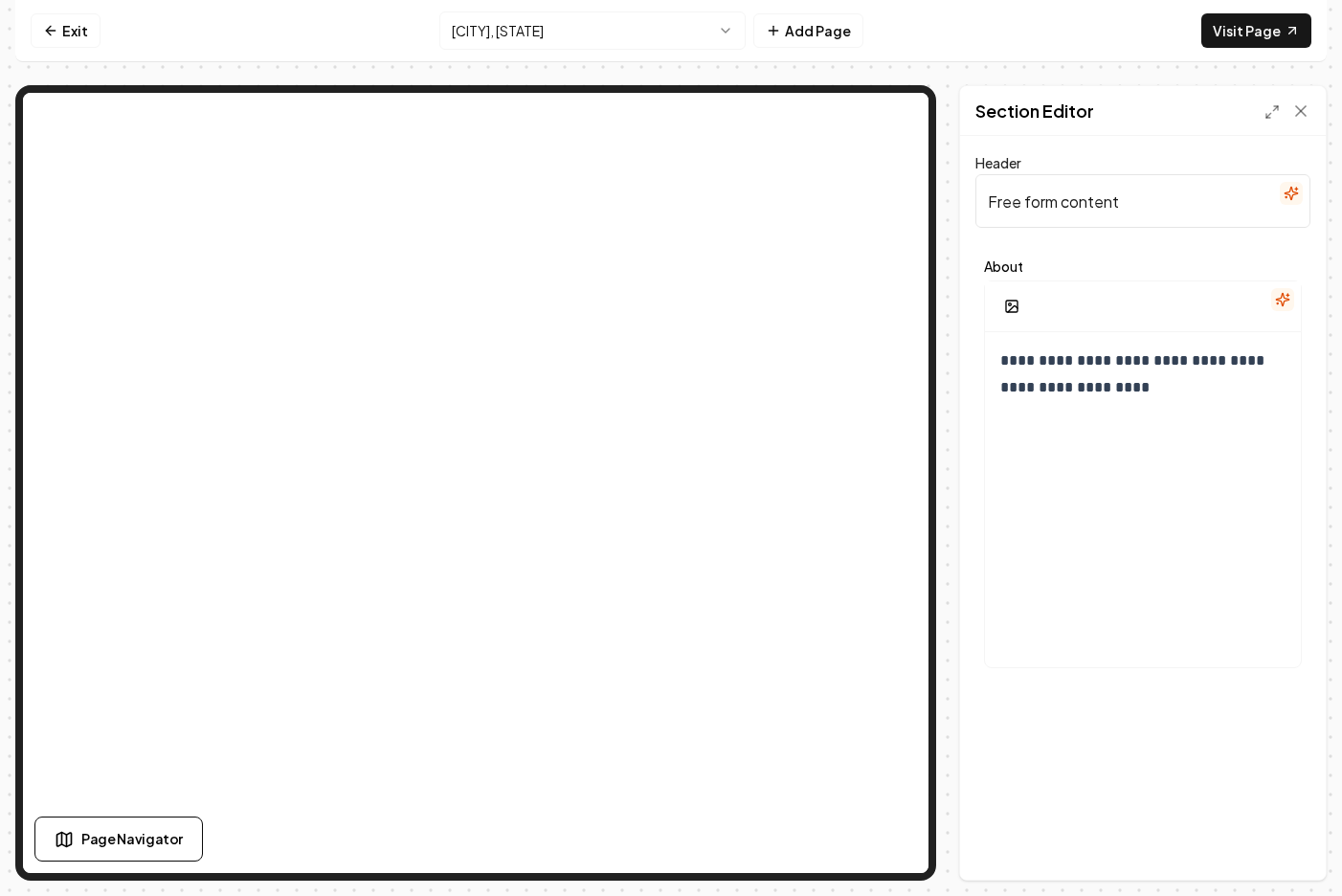 click on "Free form content" at bounding box center (1143, 201) 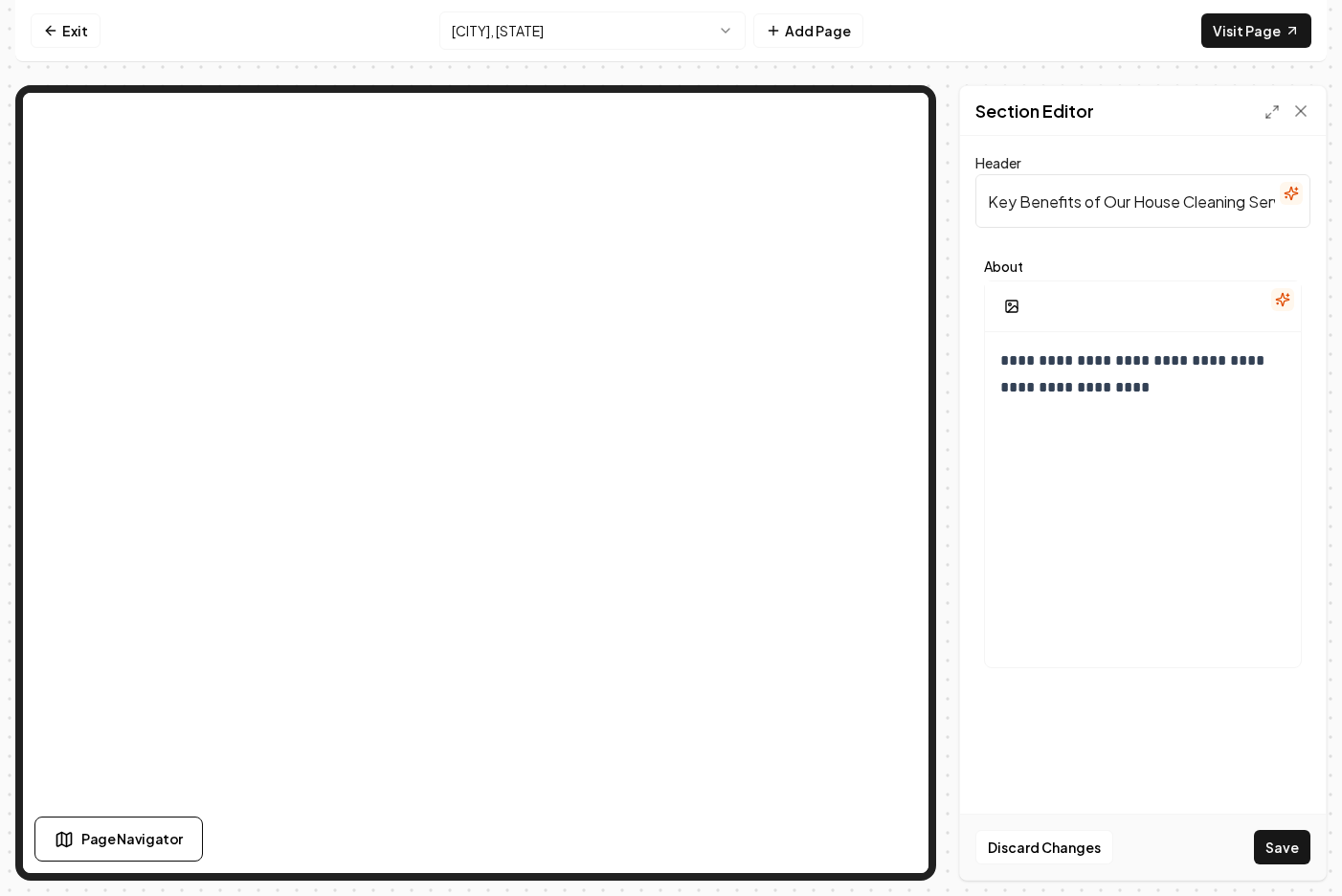 scroll, scrollTop: 0, scrollLeft: 106, axis: horizontal 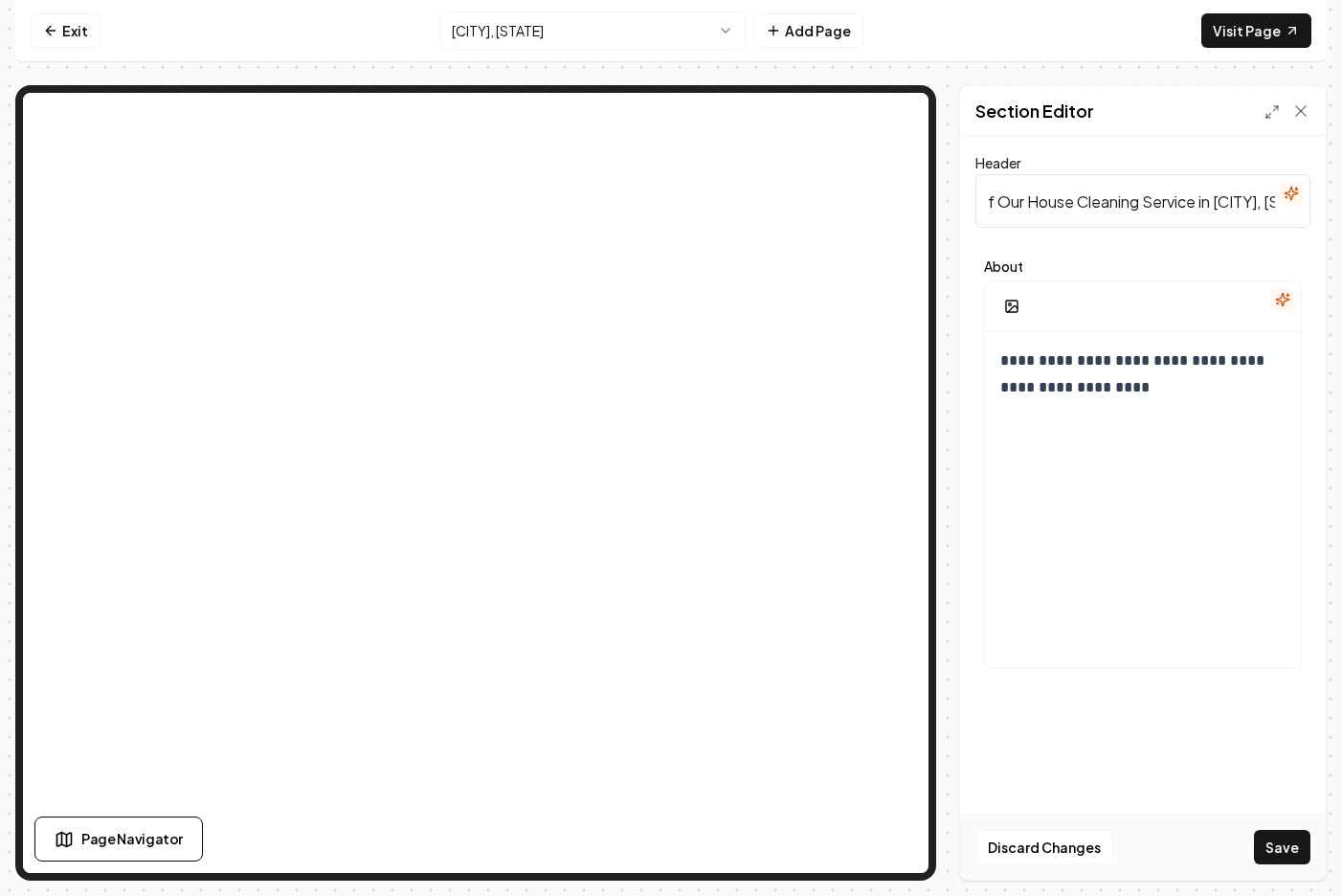 type on "Key Benefits of Our House Cleaning Service in [CITY], [STATE]" 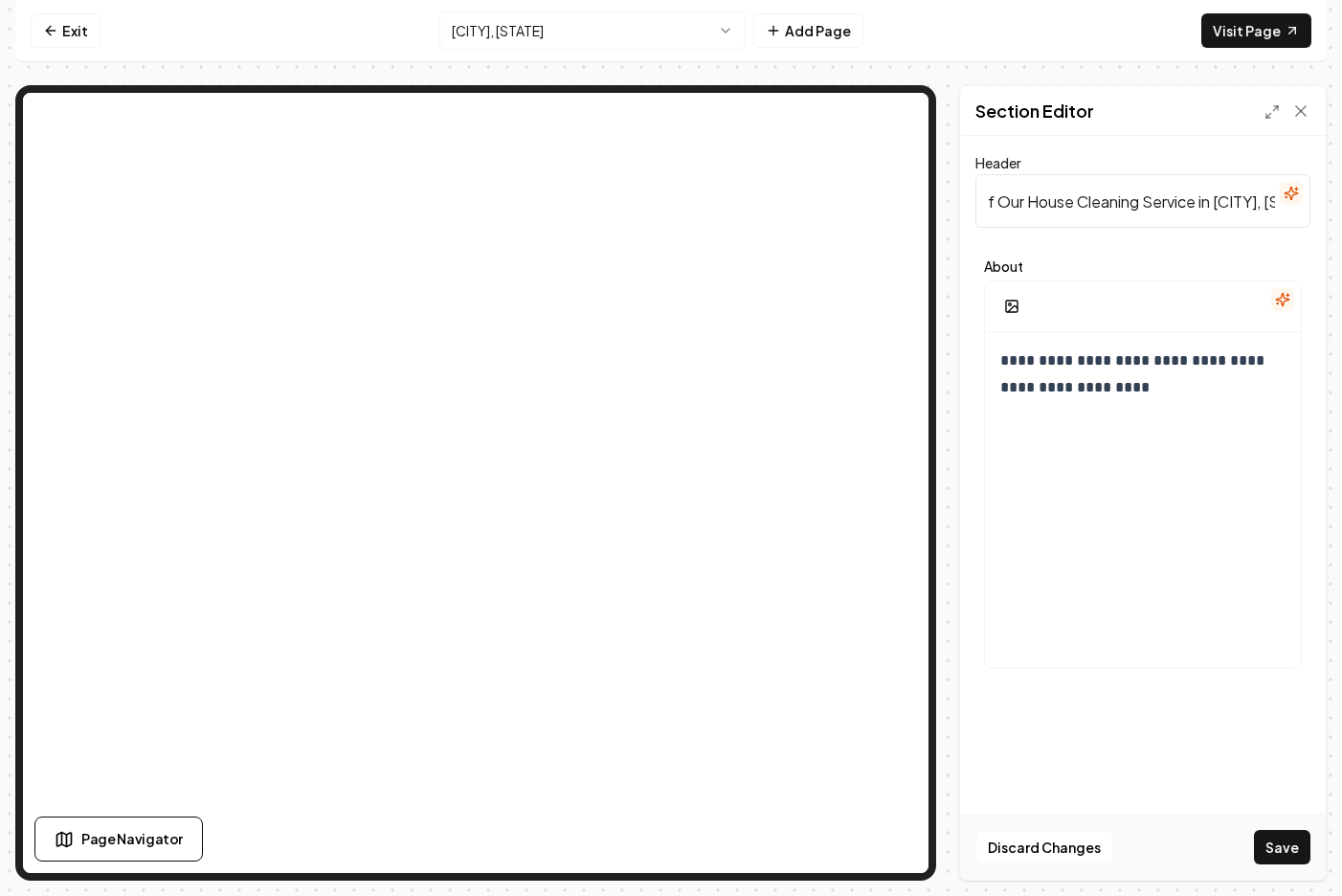 scroll, scrollTop: 0, scrollLeft: 0, axis: both 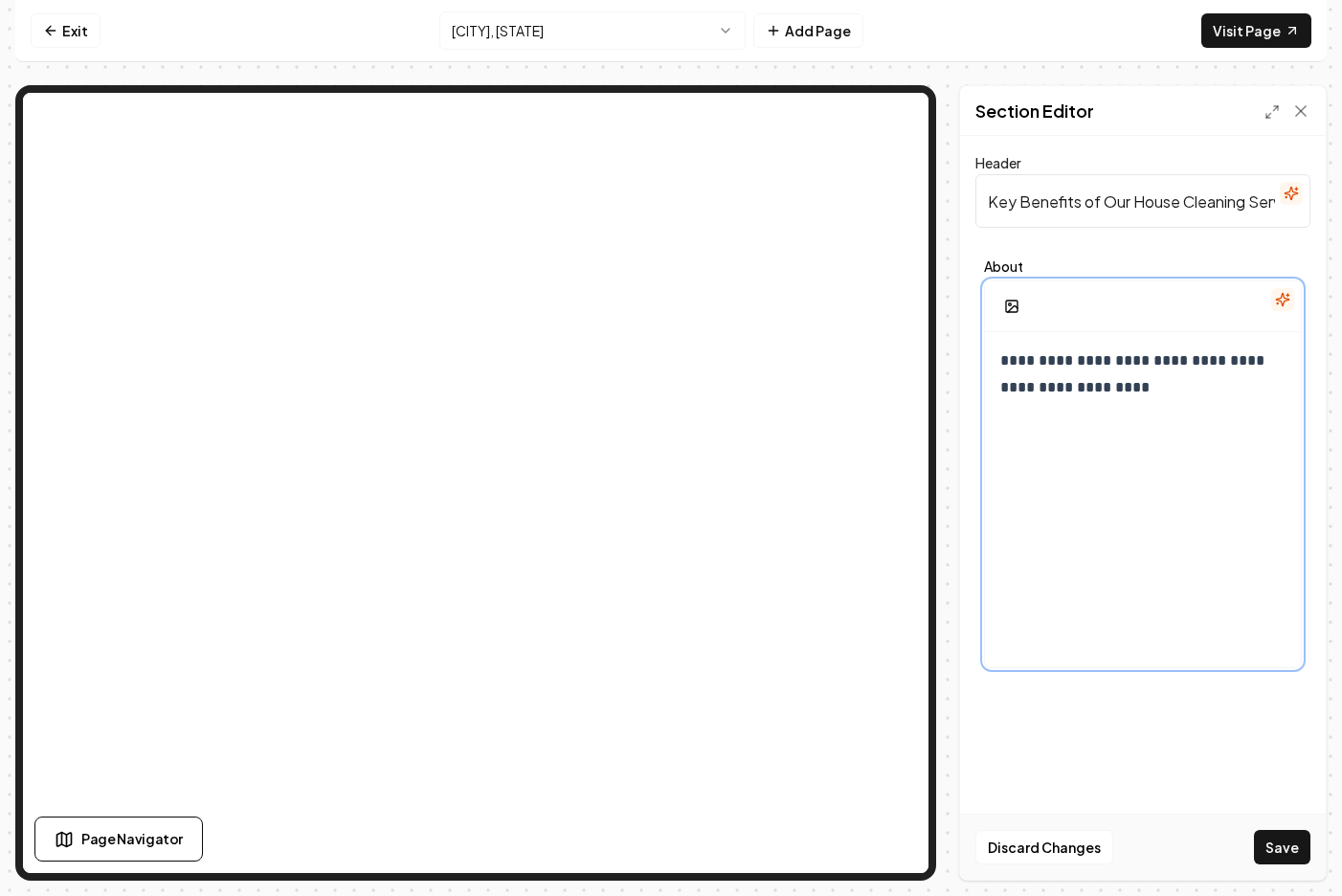 click on "**********" at bounding box center [1143, 374] 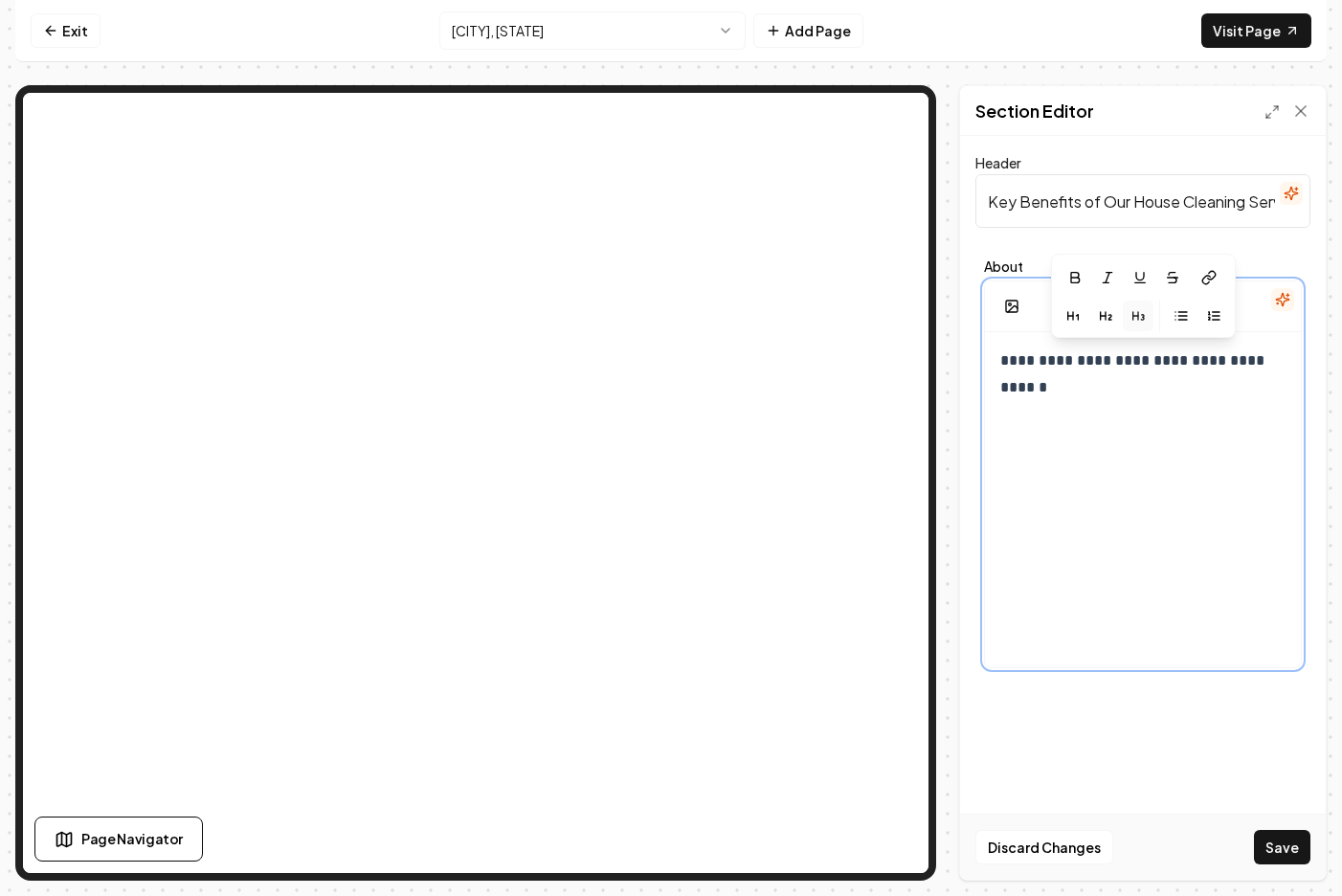 click 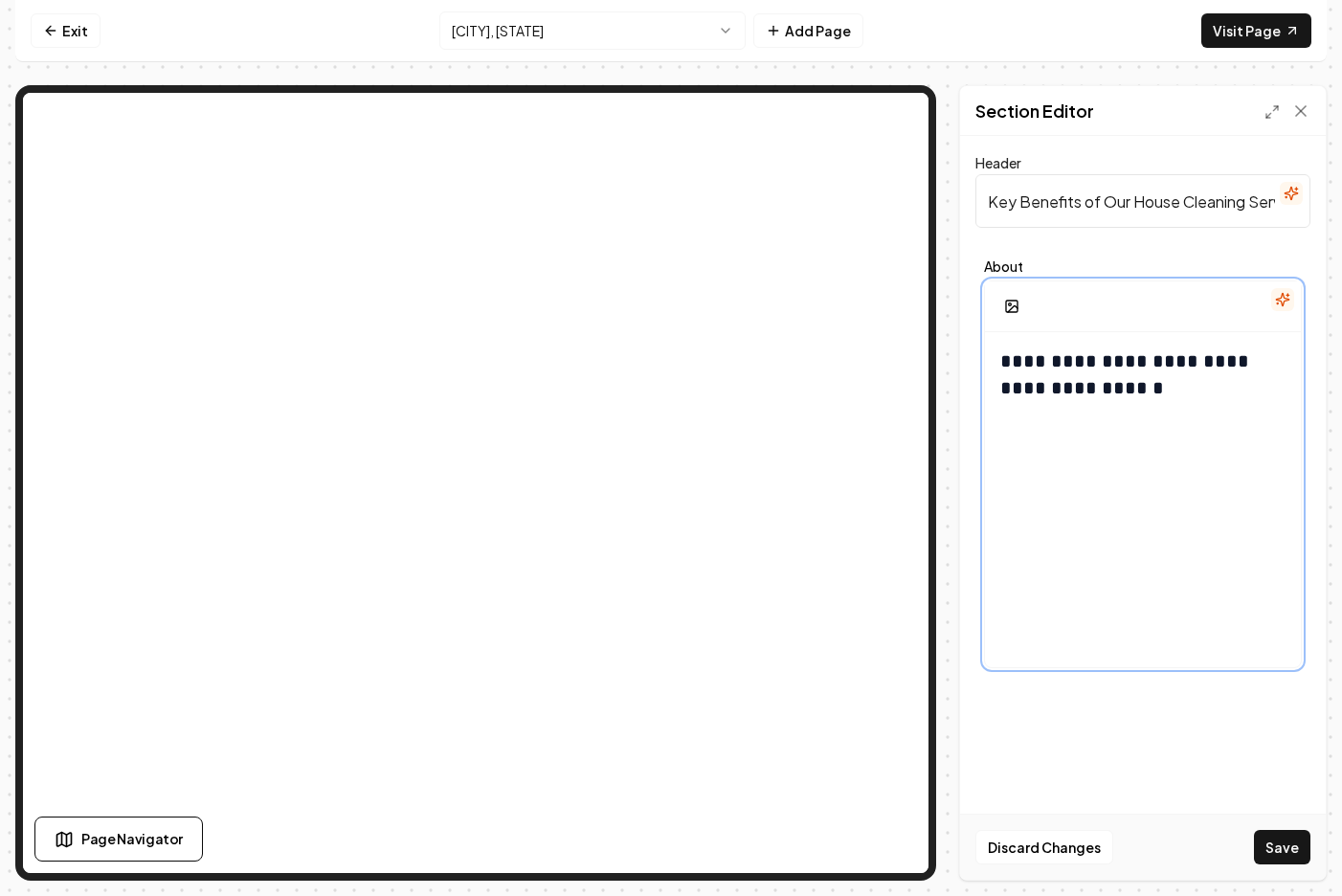 click at bounding box center [1143, 426] 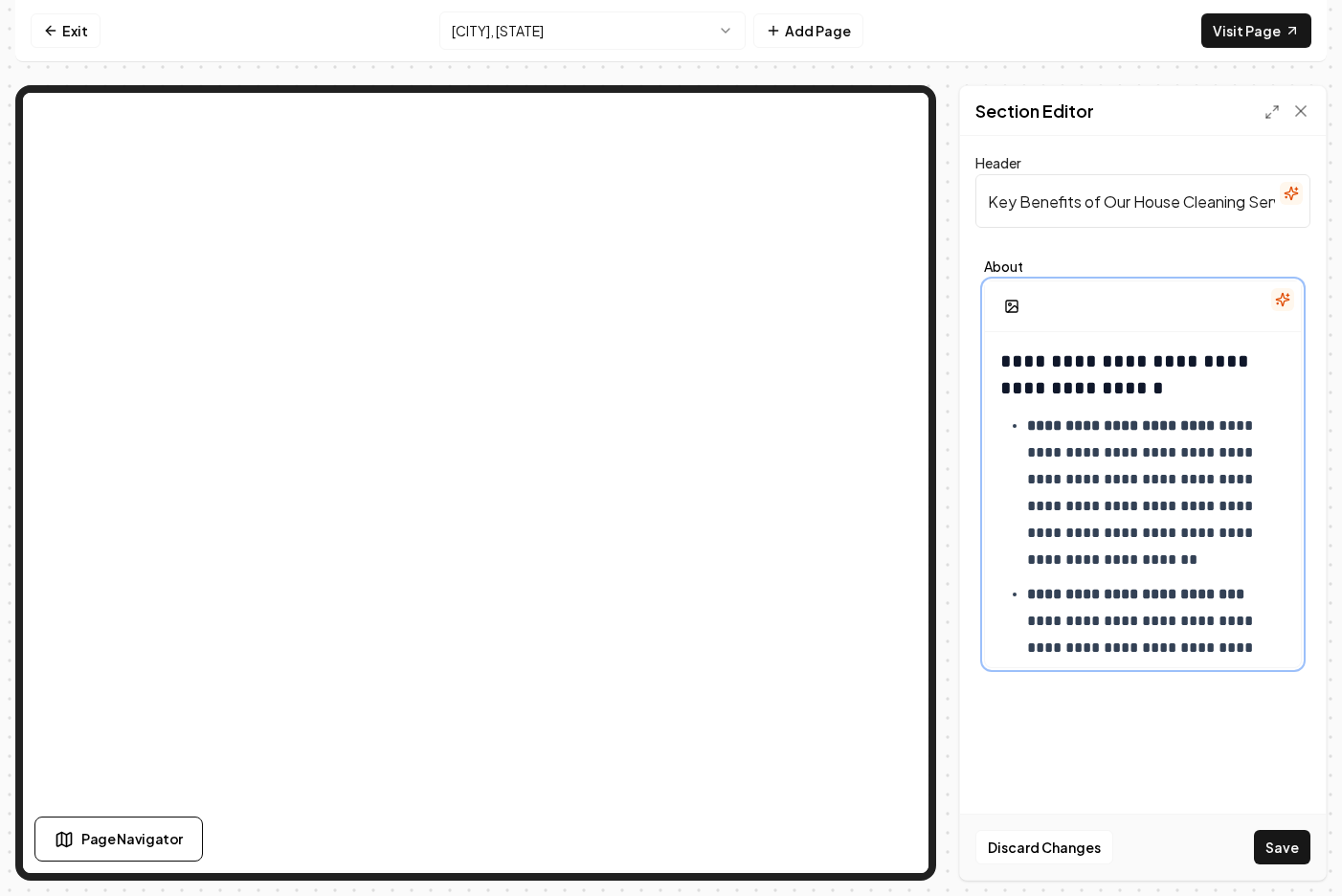 scroll, scrollTop: 217, scrollLeft: 0, axis: vertical 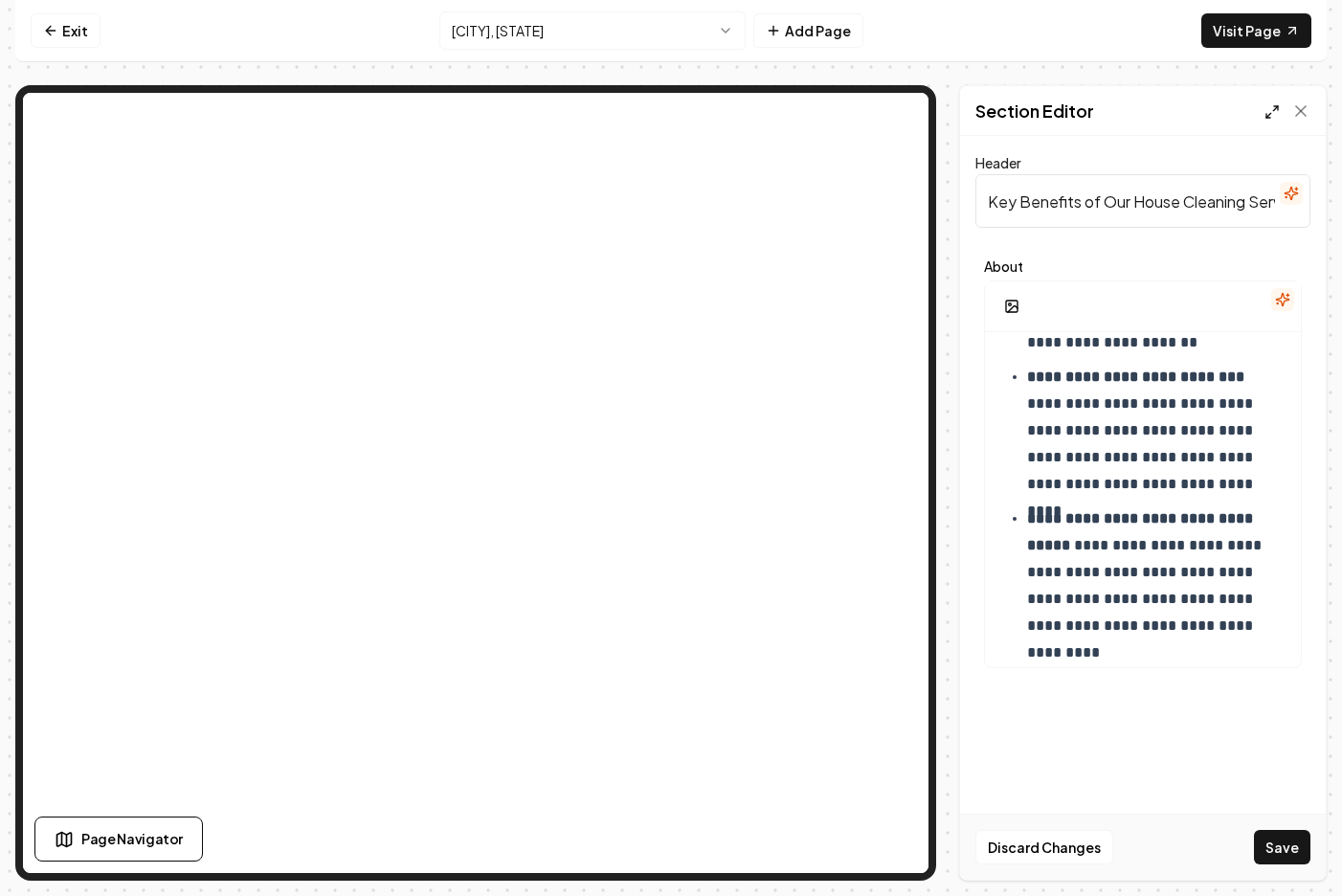 click 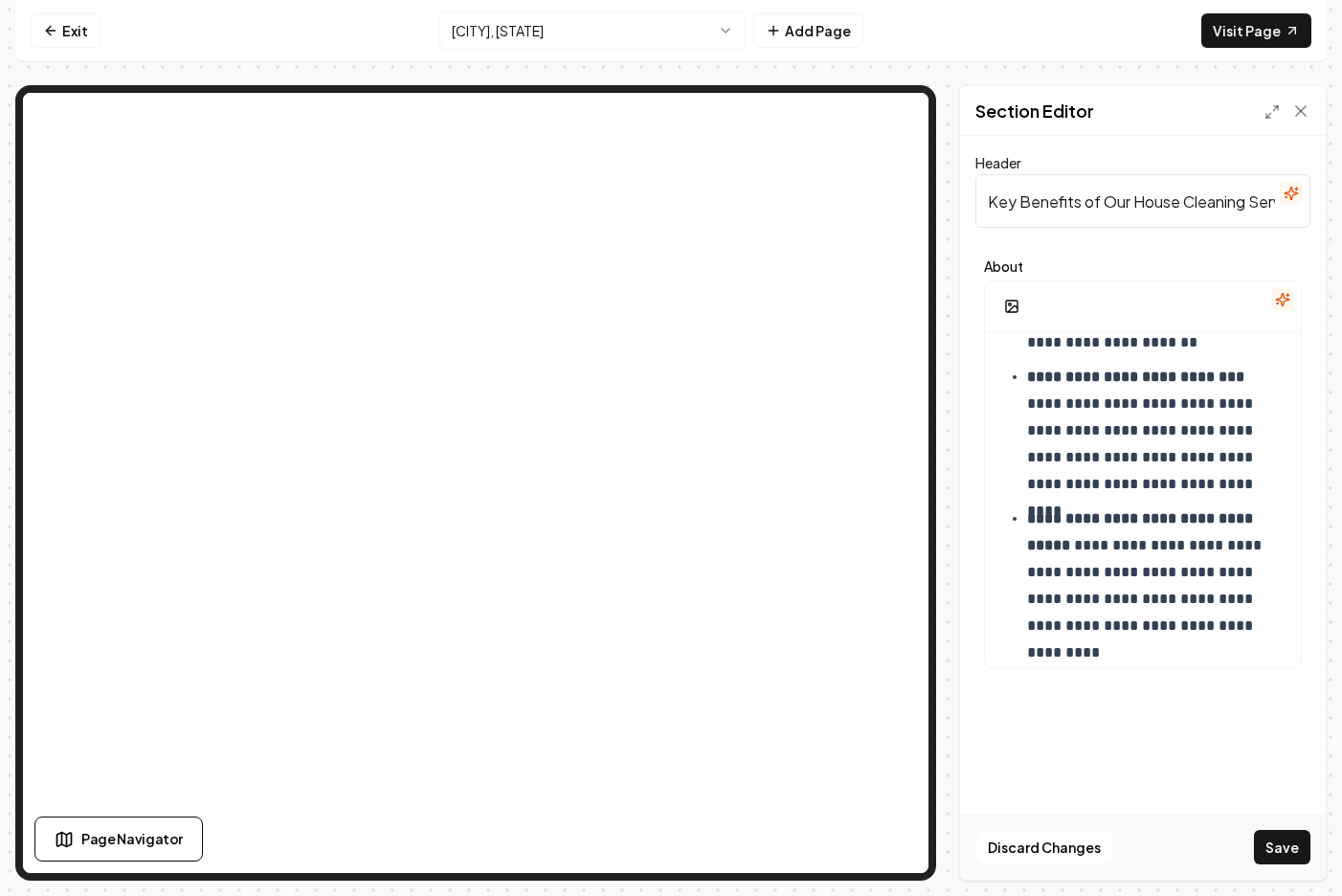 scroll, scrollTop: 33, scrollLeft: 0, axis: vertical 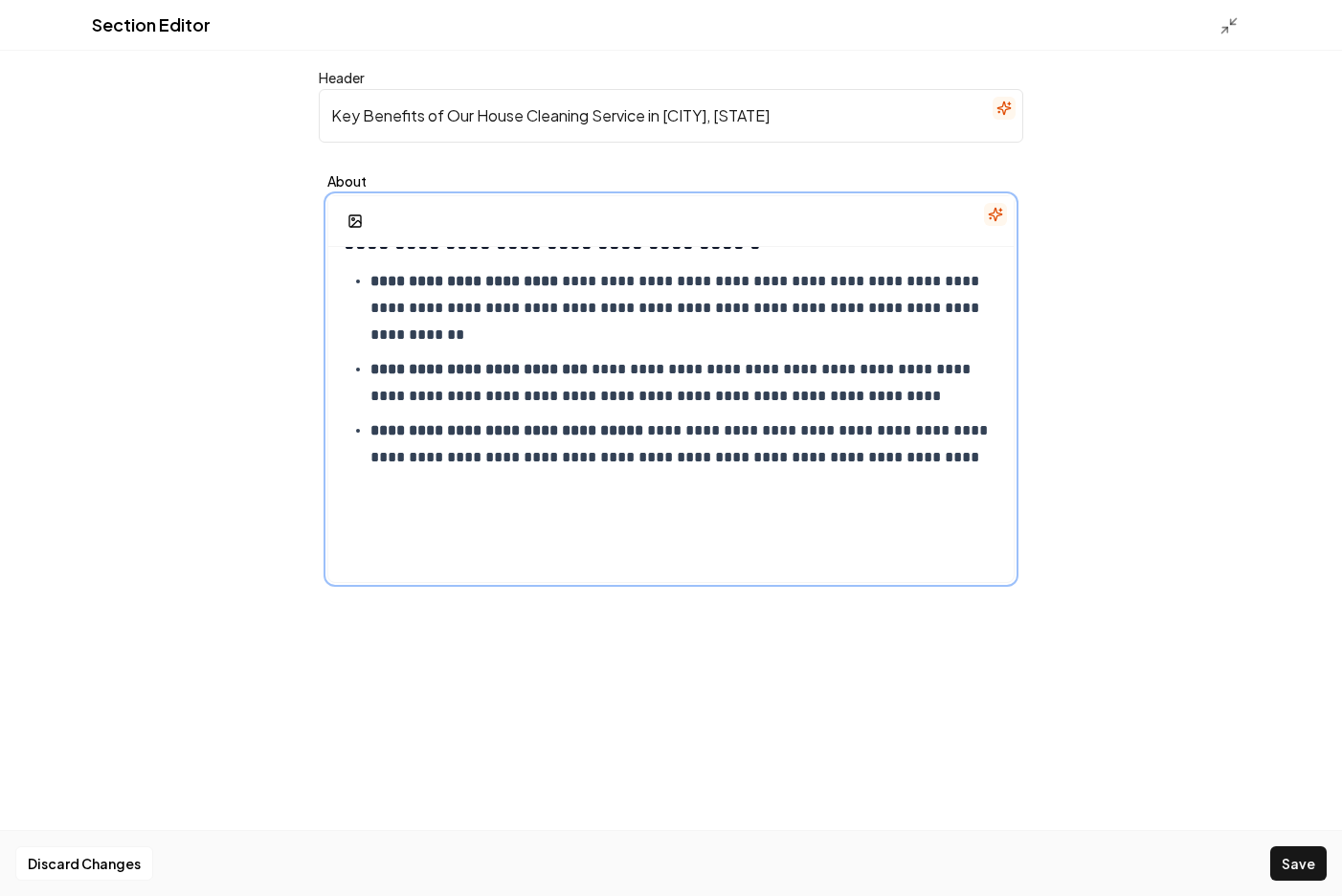 click on "**********" at bounding box center [671, 398] 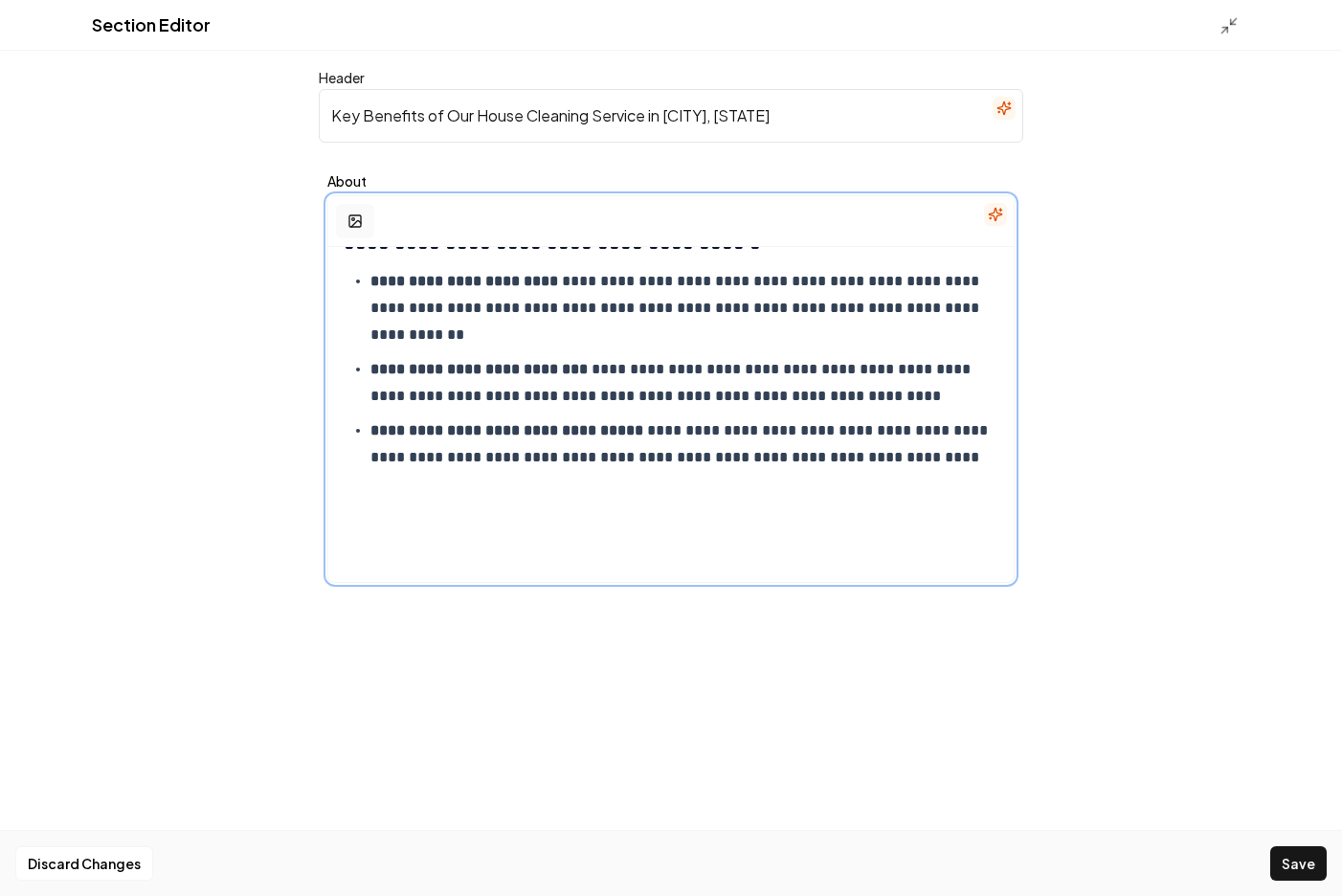 click 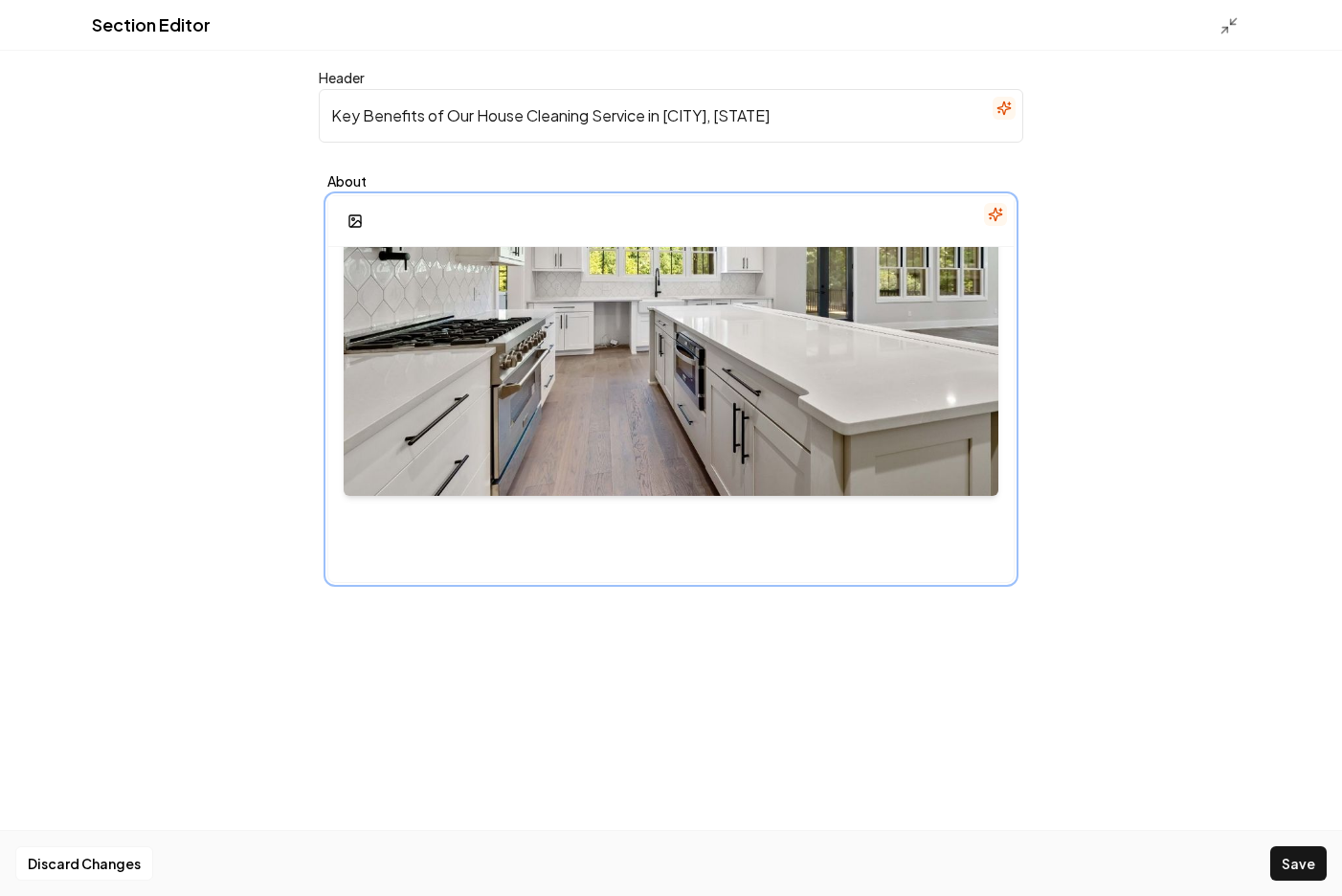 scroll, scrollTop: 271, scrollLeft: 0, axis: vertical 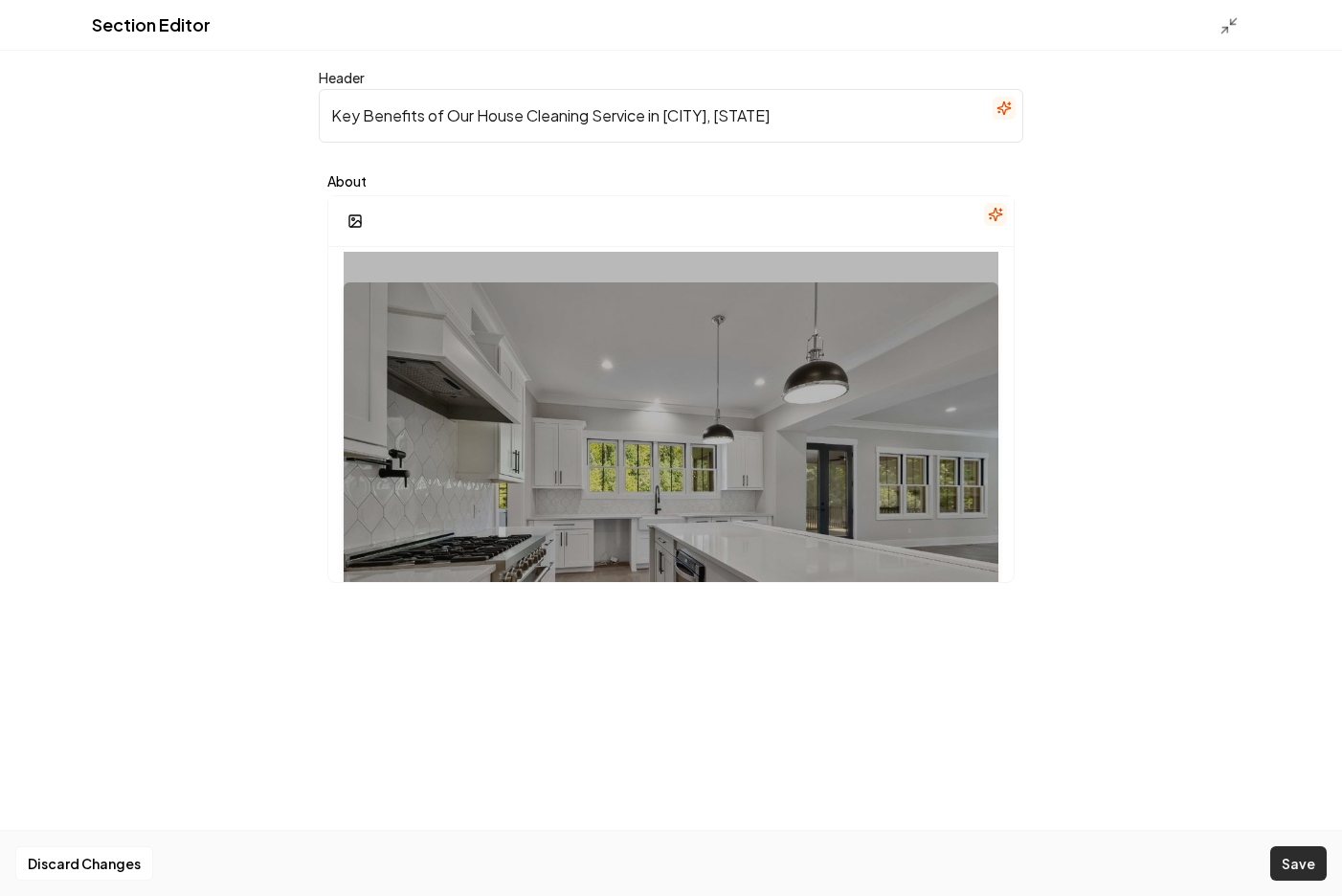 click on "Save" at bounding box center [1298, 863] 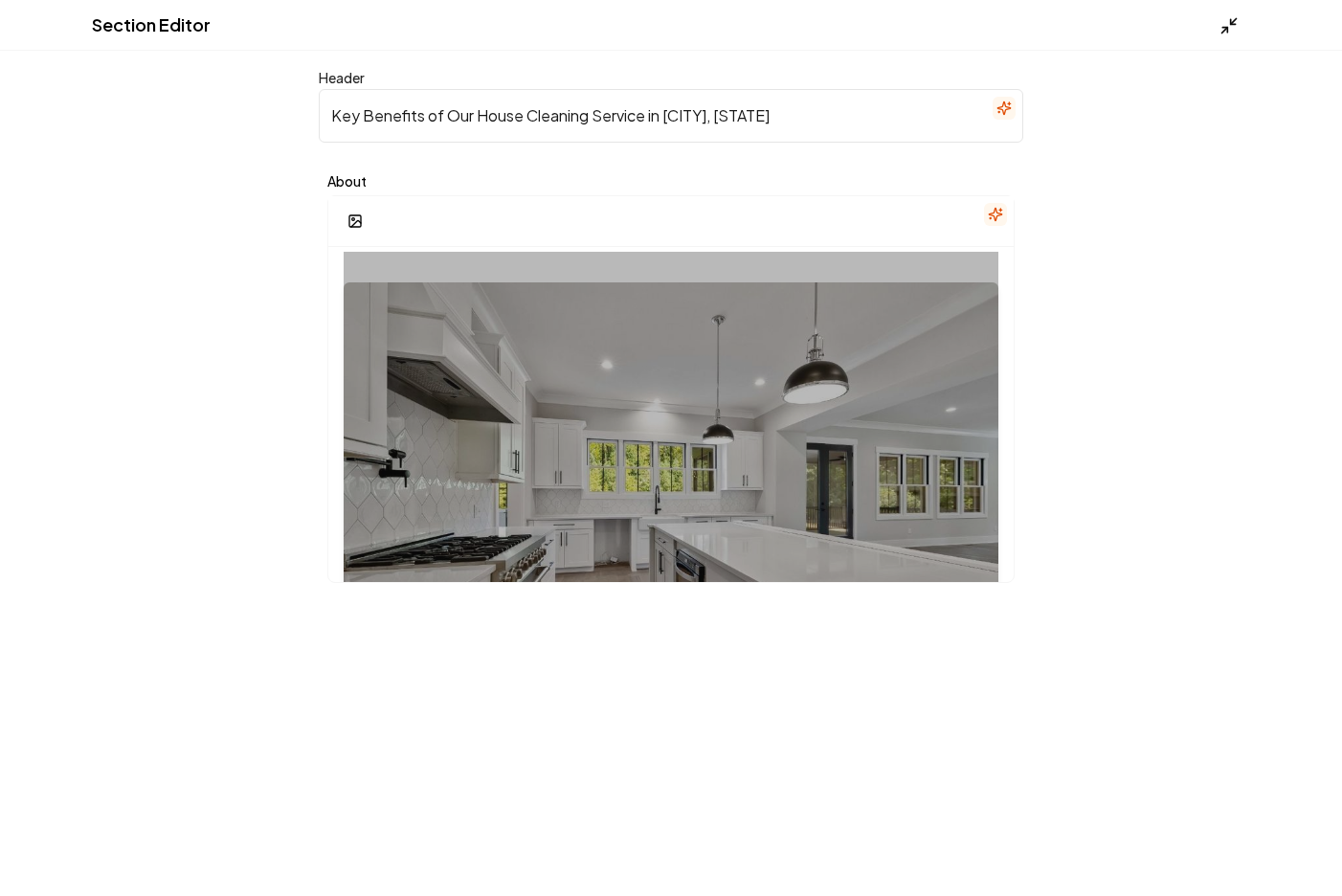 click 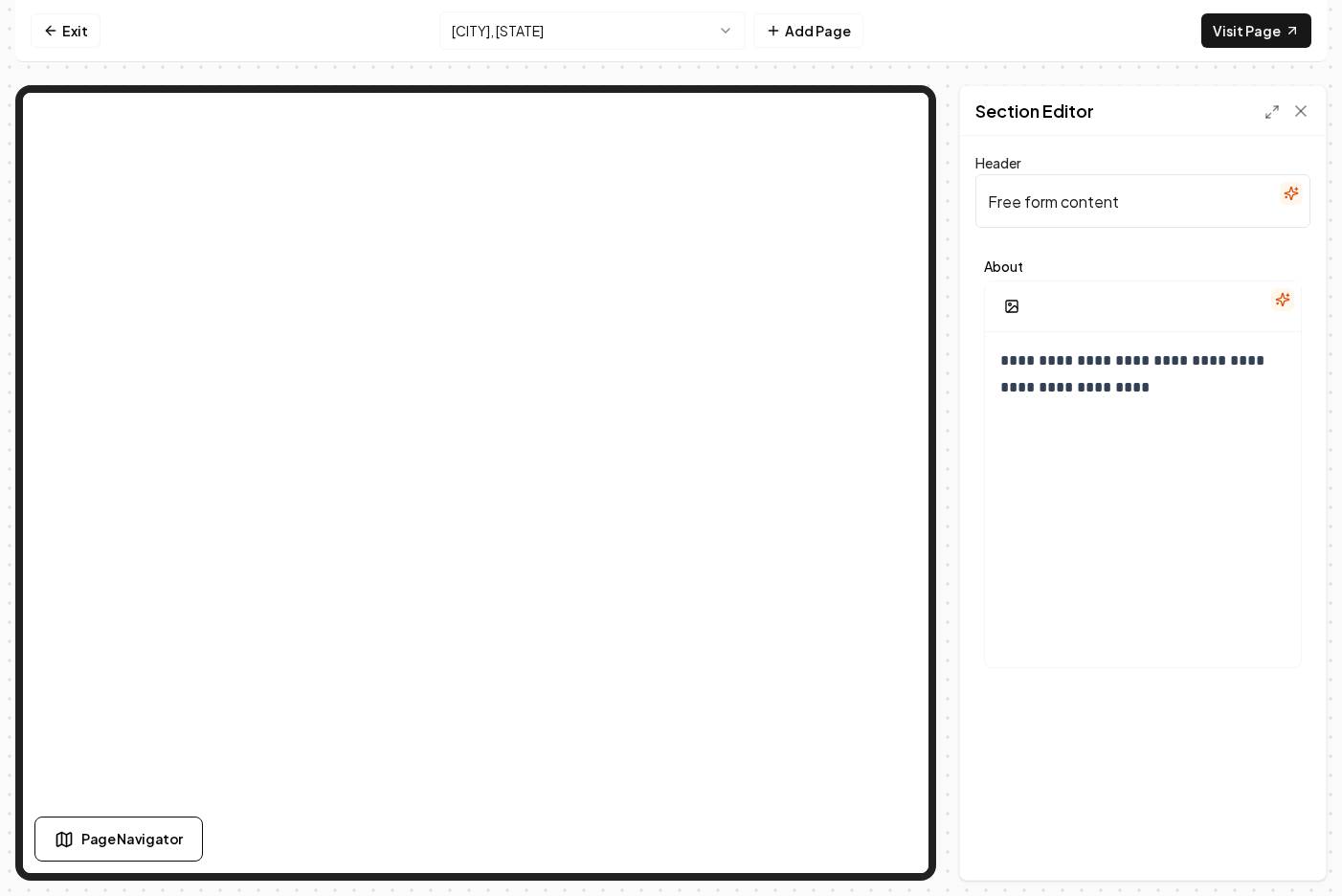click on "Free form content" at bounding box center (1143, 201) 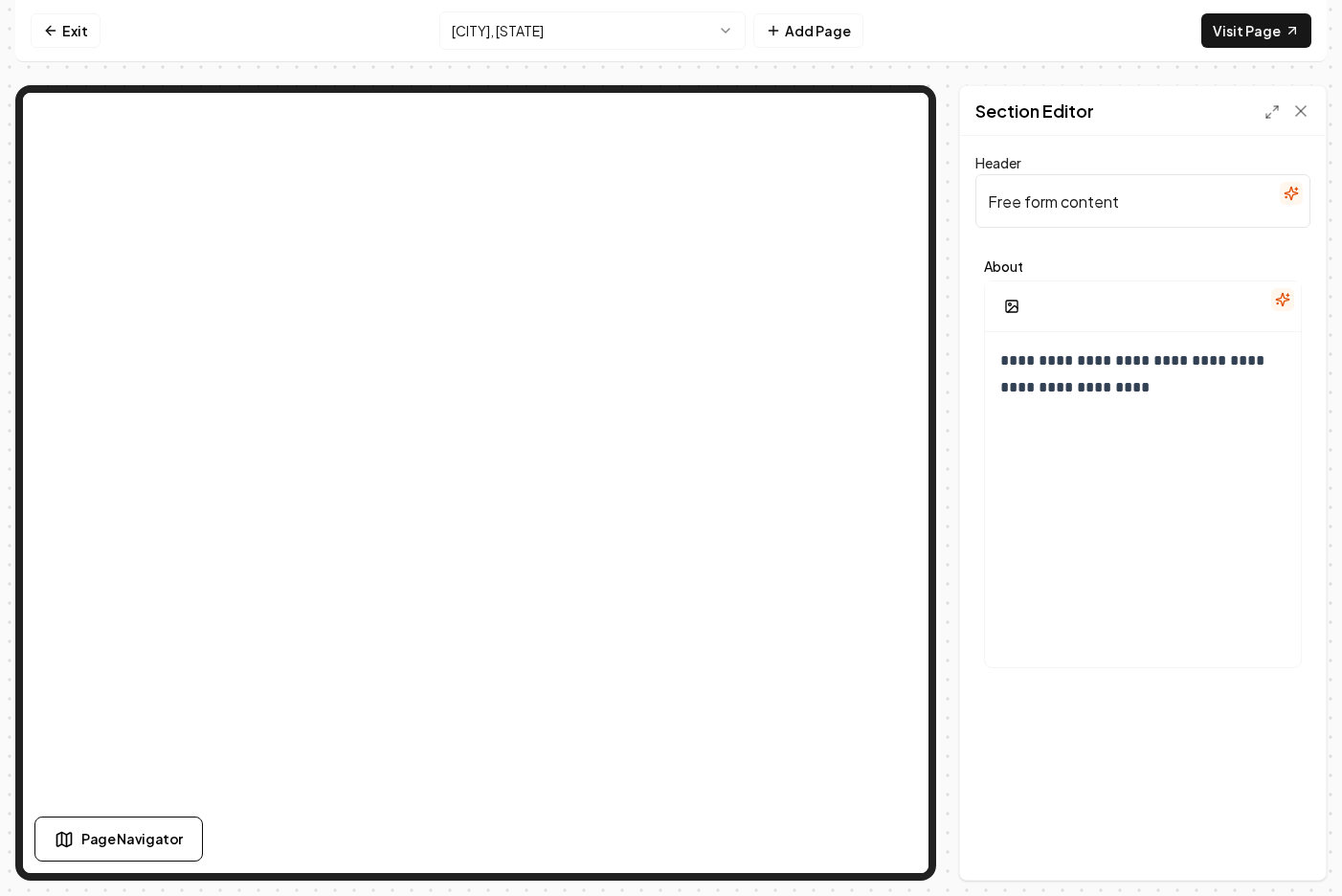 click on "Free form content" at bounding box center [1143, 201] 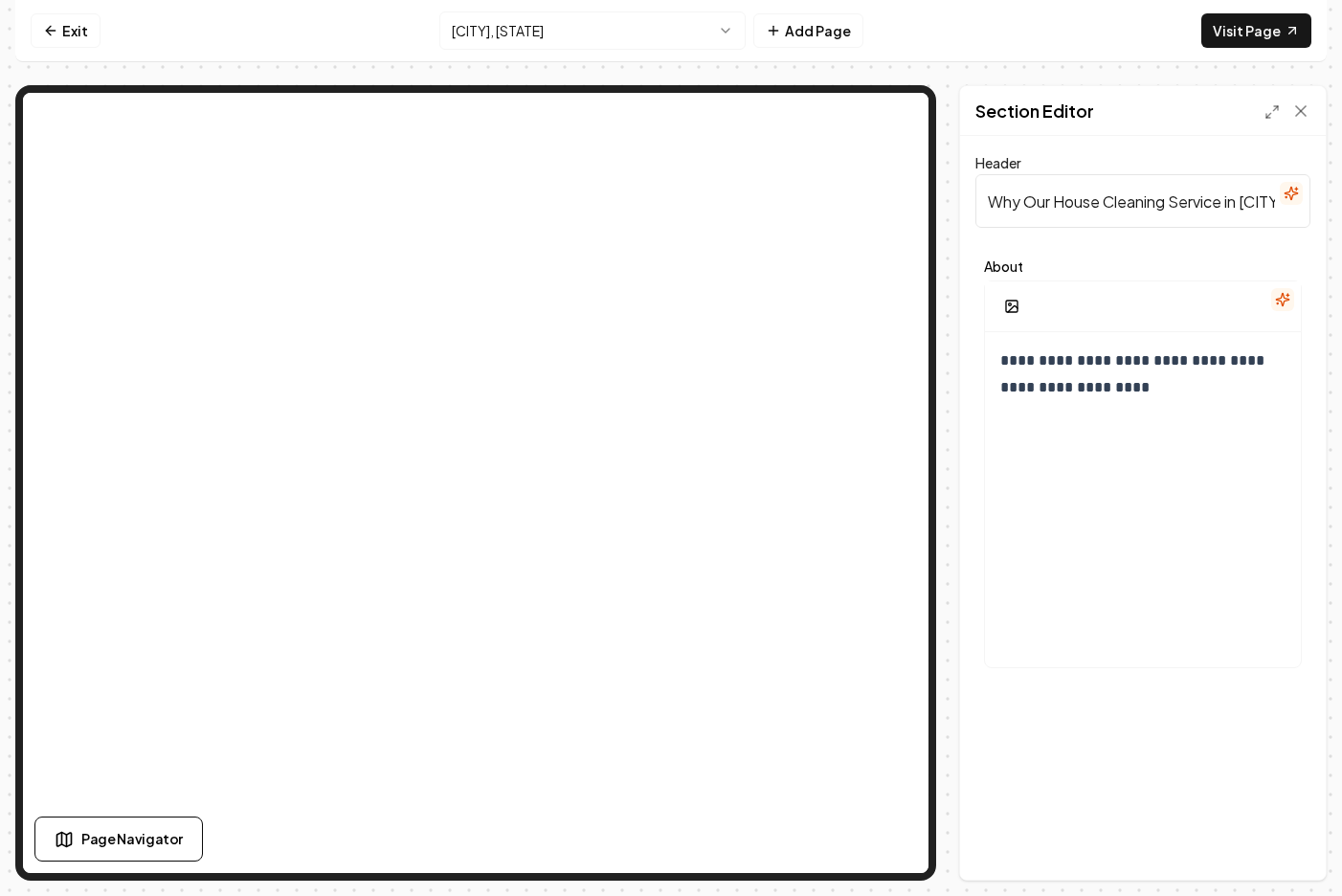 scroll, scrollTop: 0, scrollLeft: 314, axis: horizontal 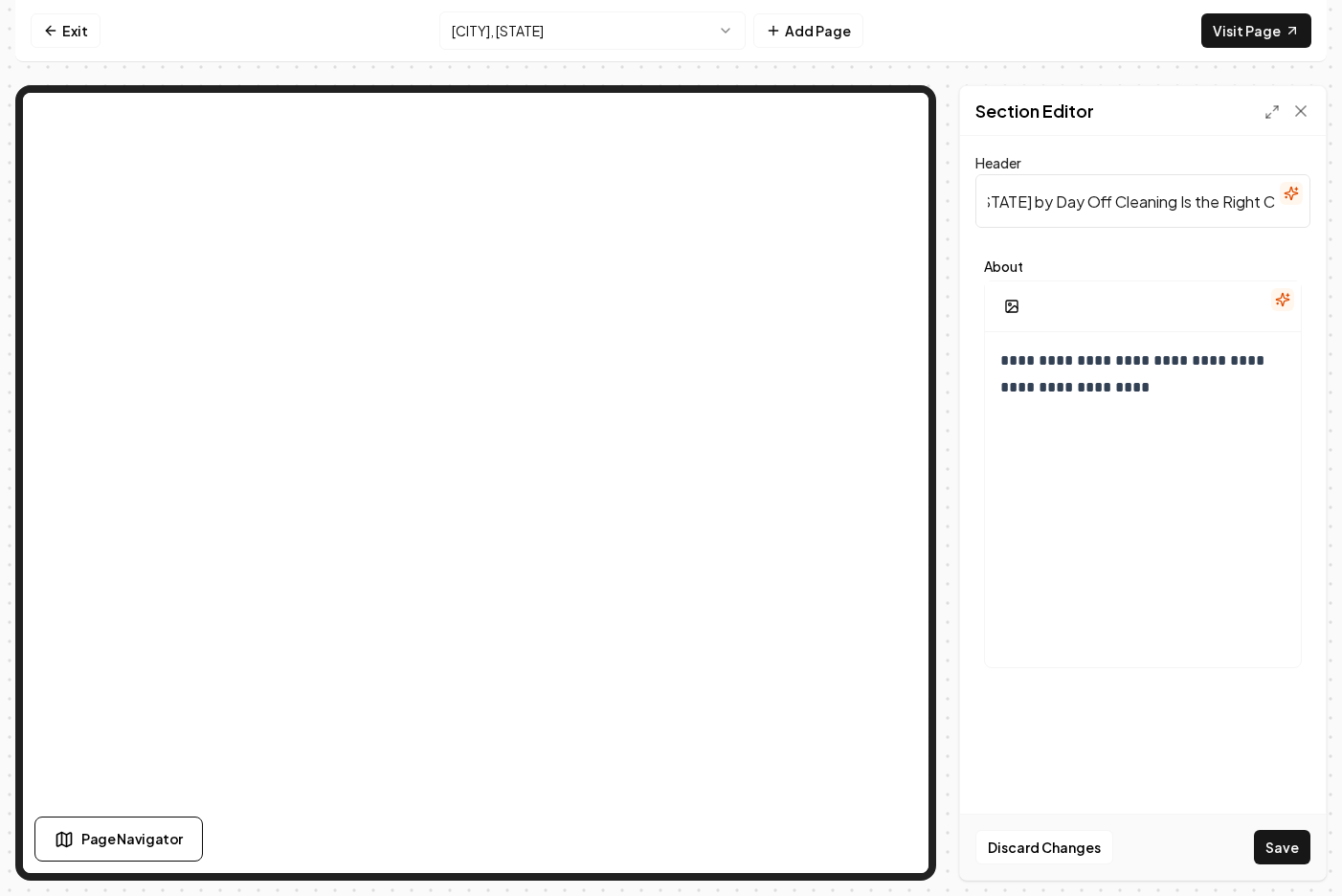 type on "Why Our House Cleaning Service in [CITY], [STATE] by Day Off Cleaning Is the Right Choice" 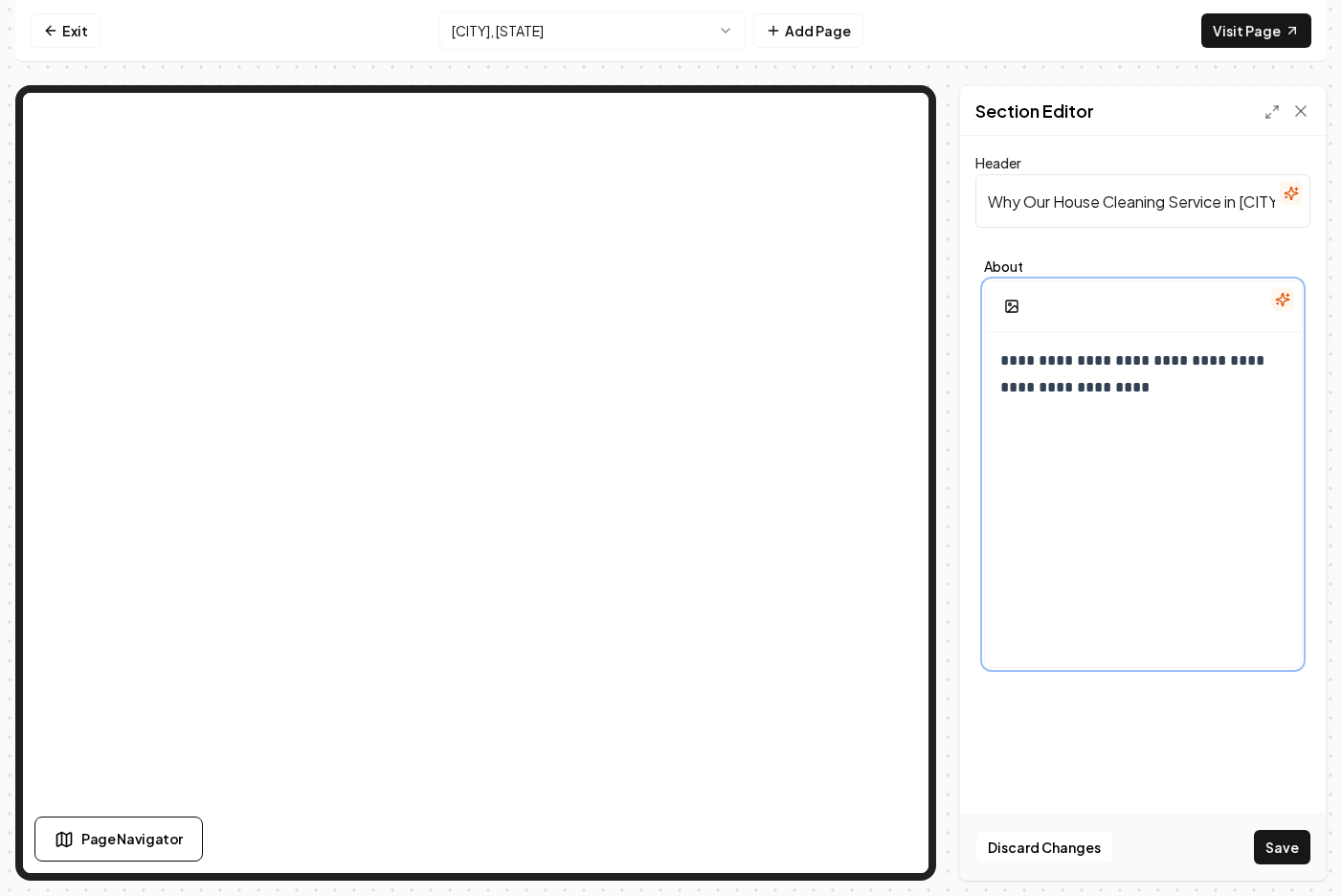 click on "**********" at bounding box center [1143, 374] 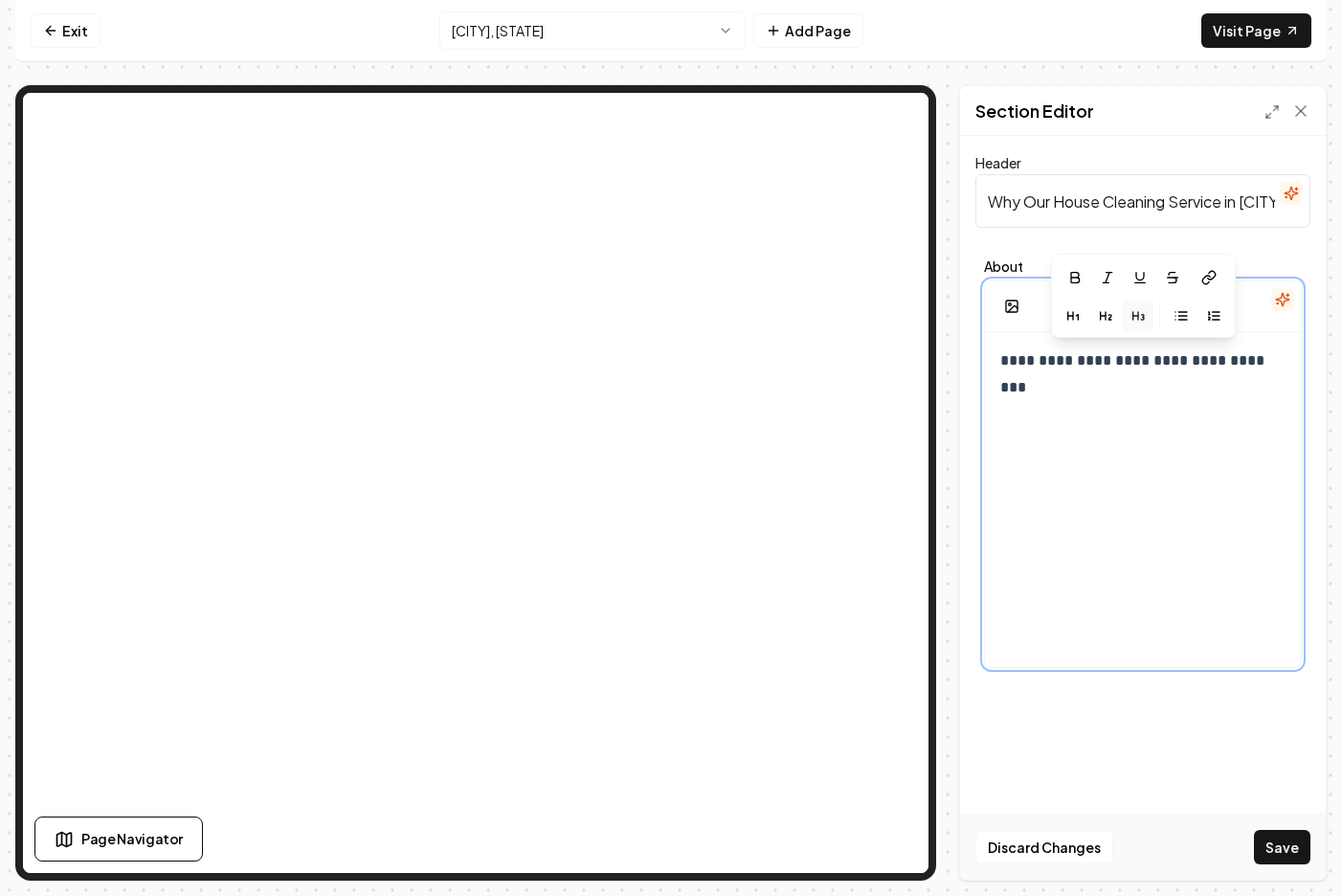 click 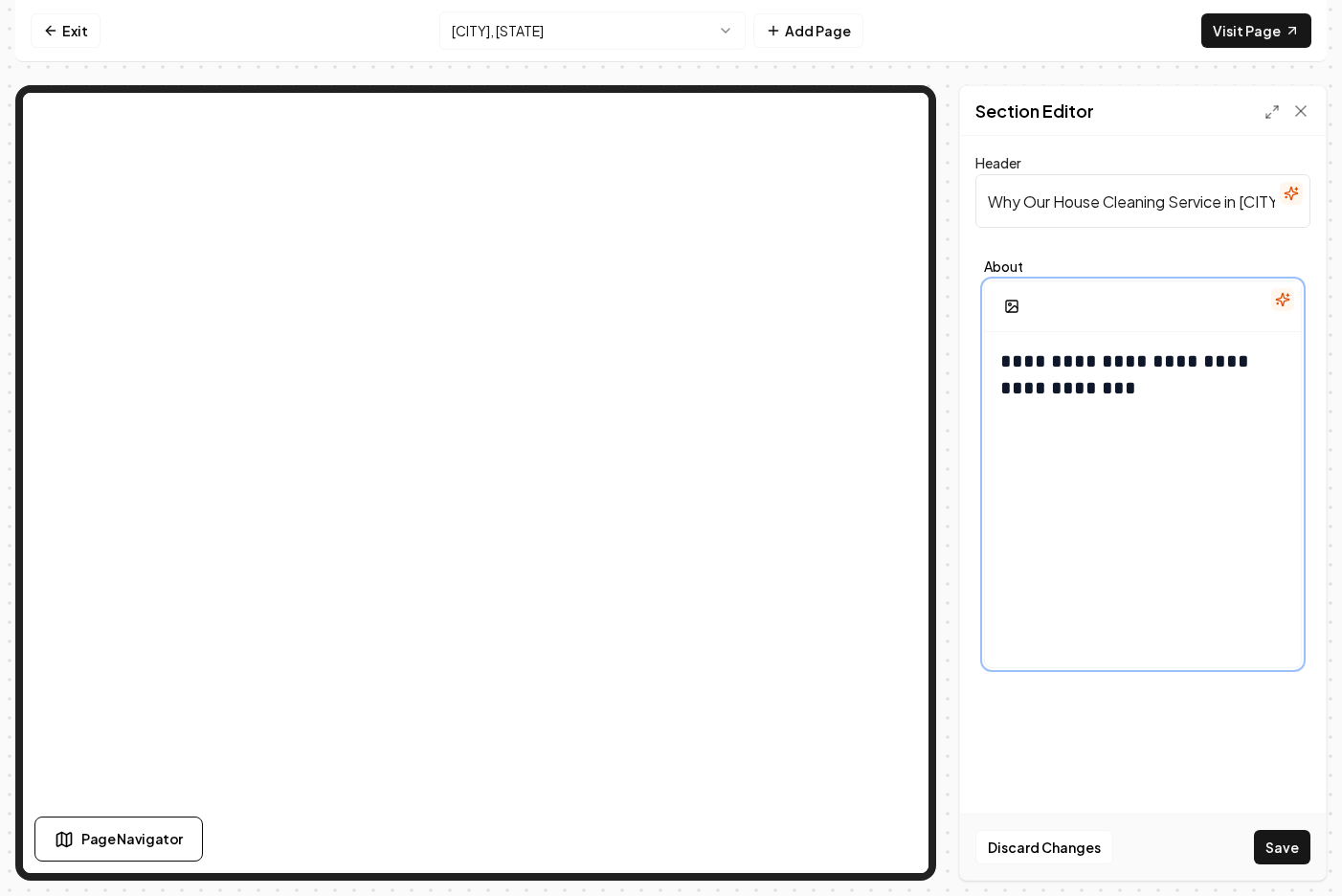 scroll, scrollTop: 190, scrollLeft: 0, axis: vertical 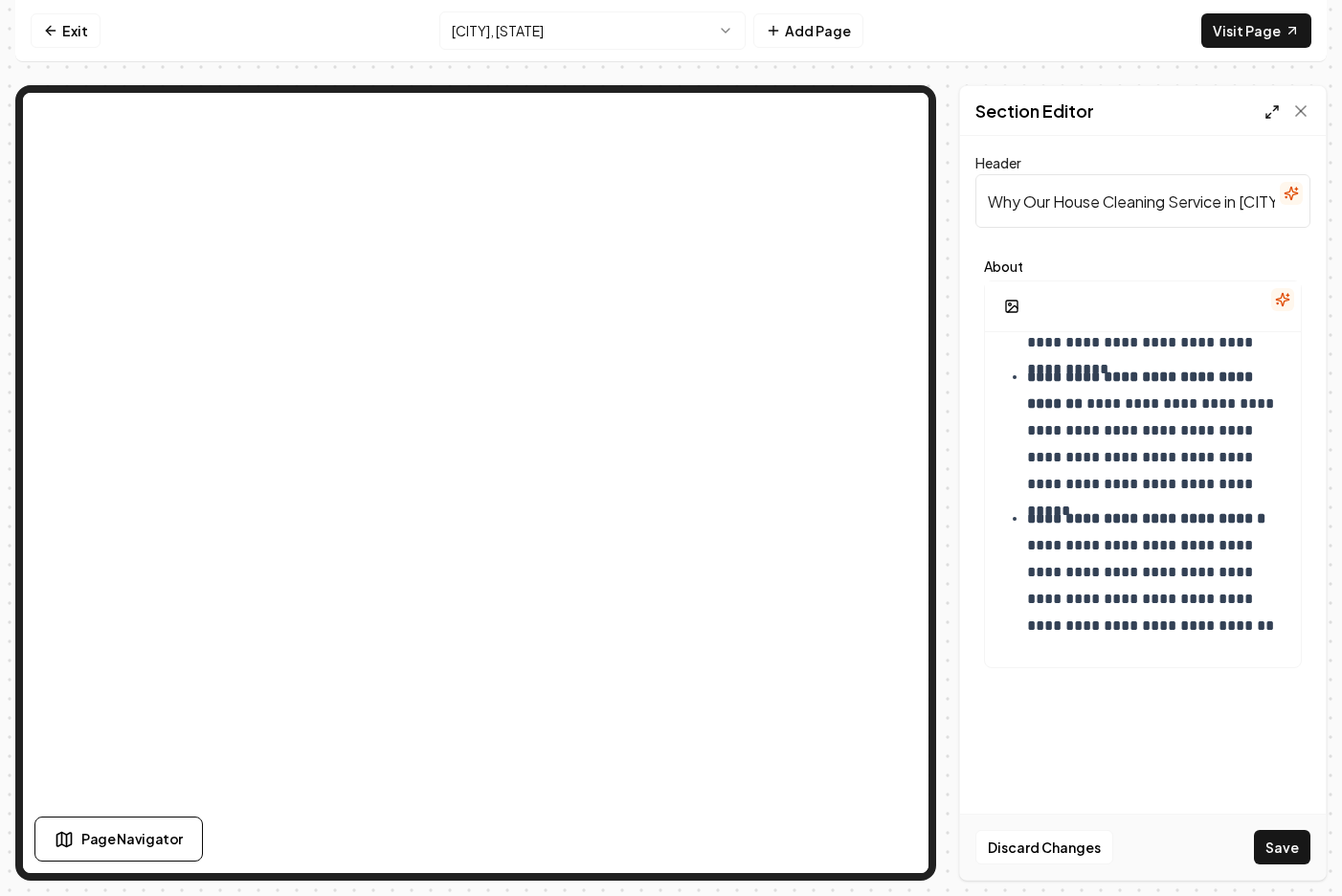 click 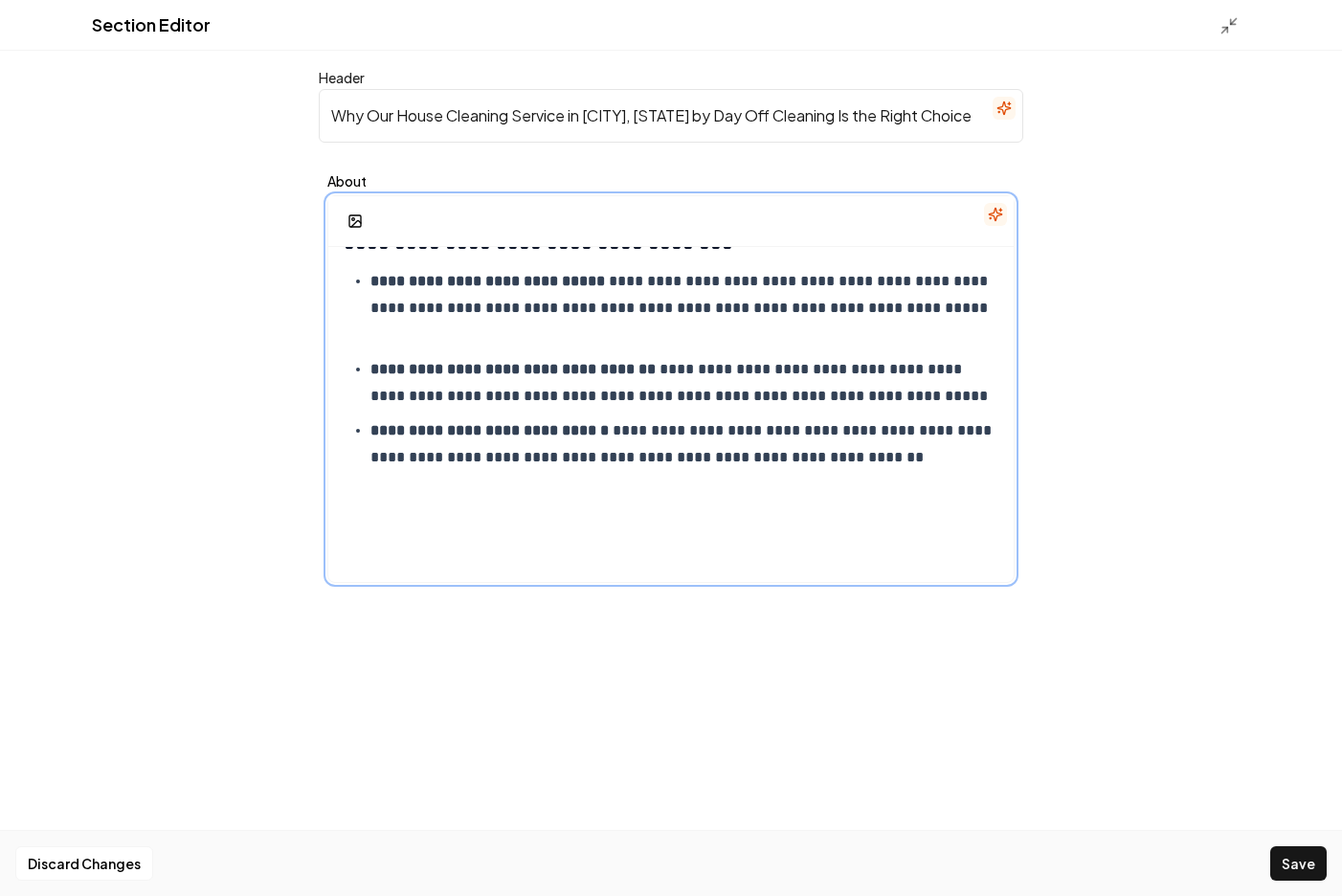 click on "**********" at bounding box center [671, 398] 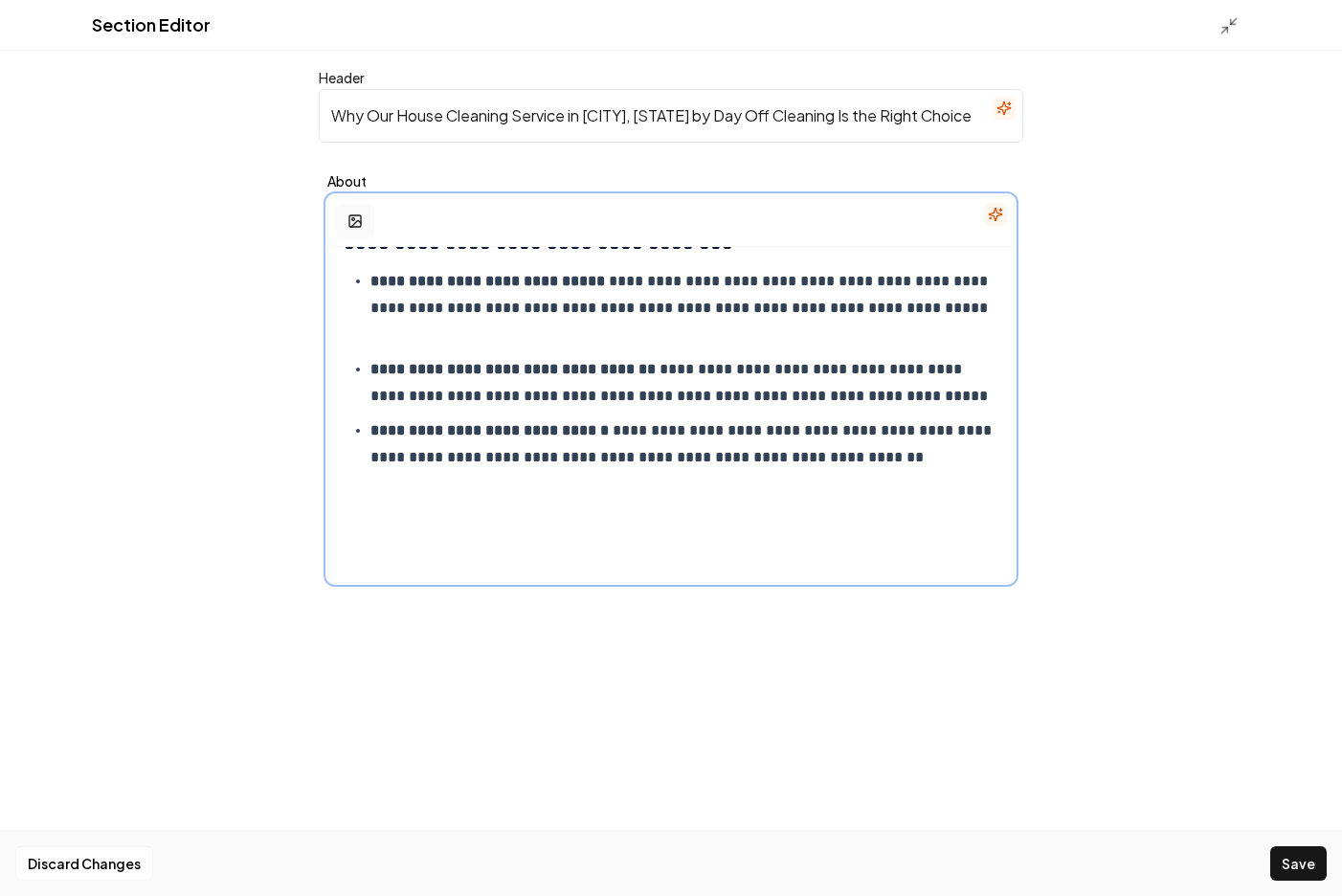 click 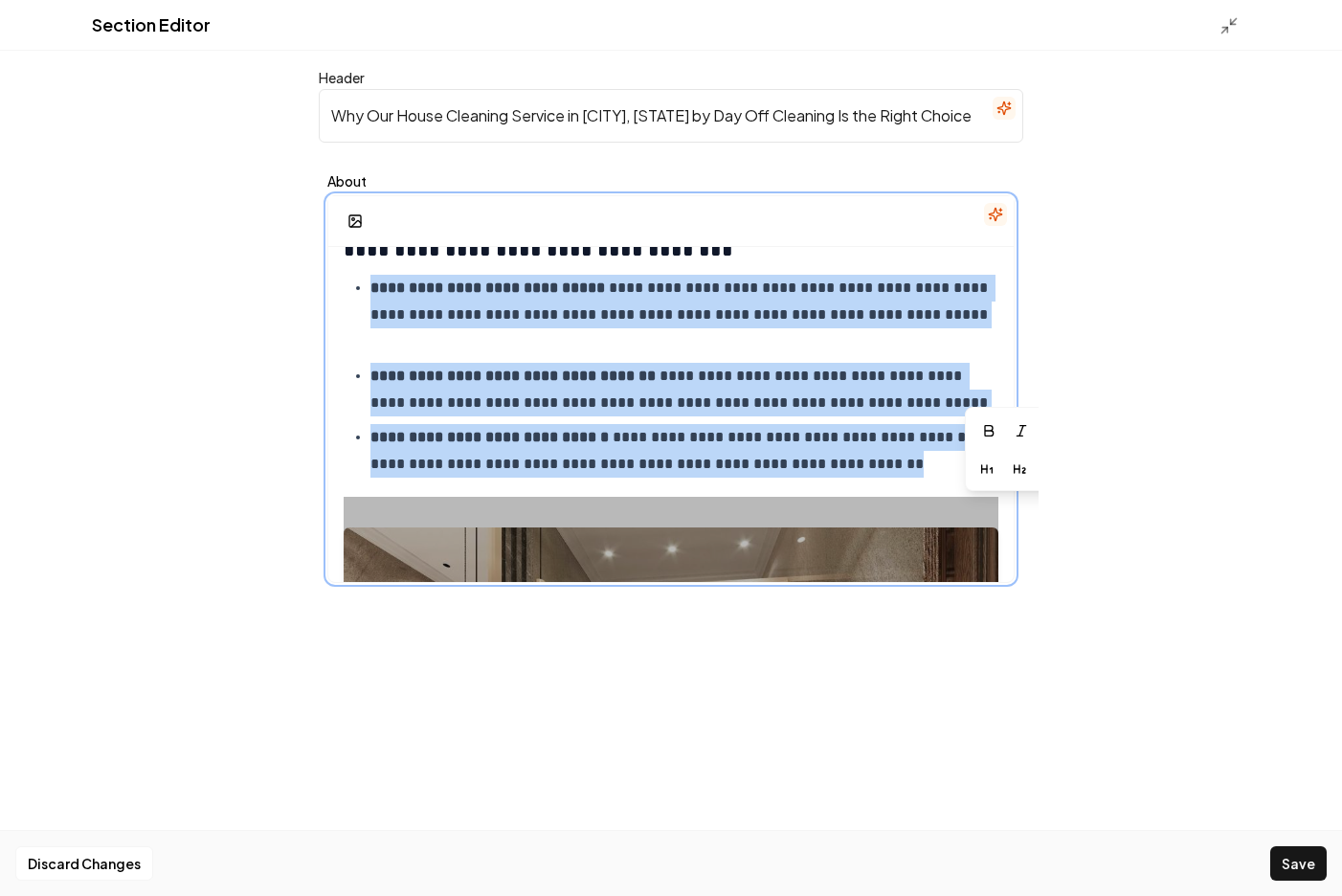 scroll, scrollTop: 12, scrollLeft: 0, axis: vertical 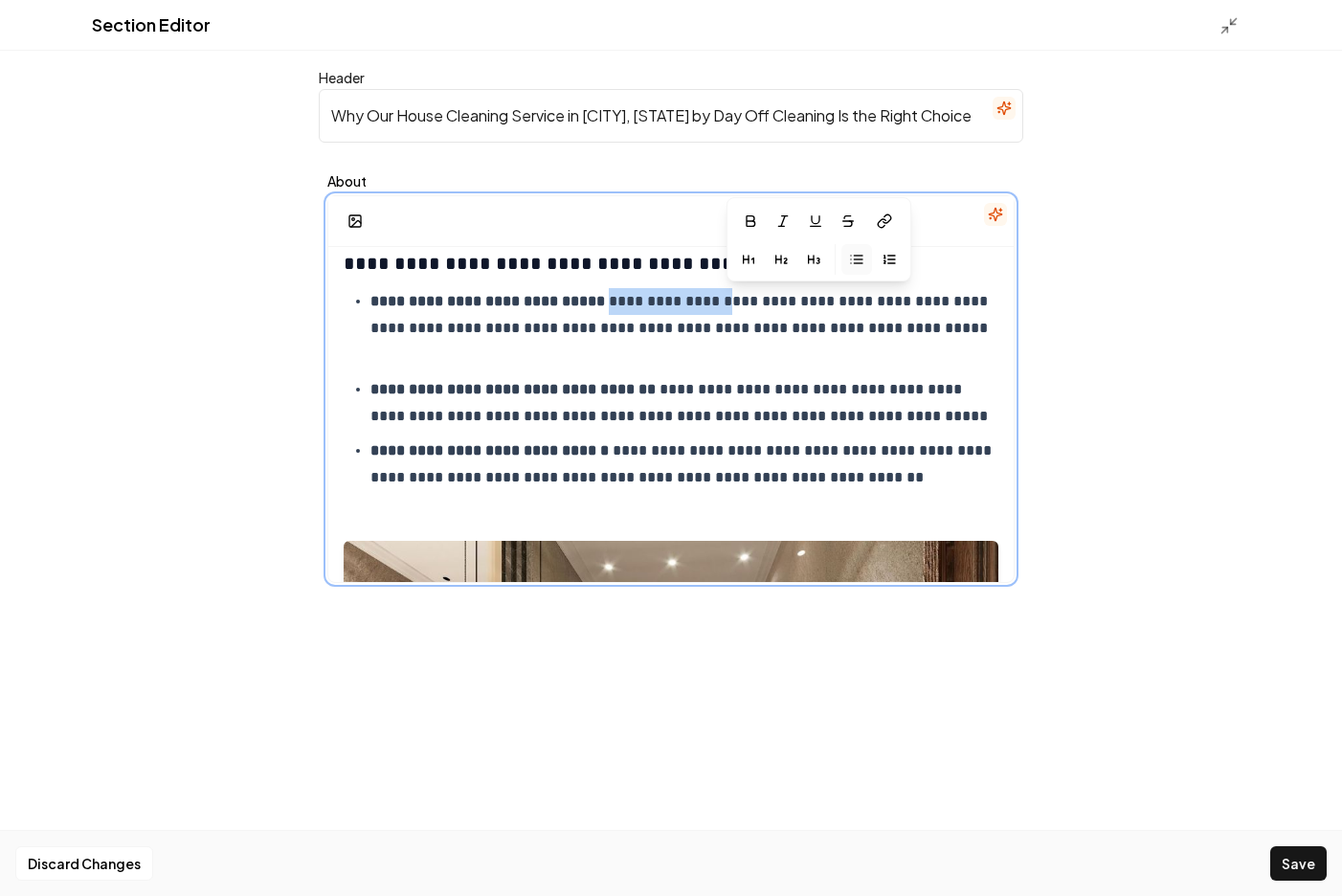 drag, startPoint x: 605, startPoint y: 302, endPoint x: 725, endPoint y: 300, distance: 120.016666 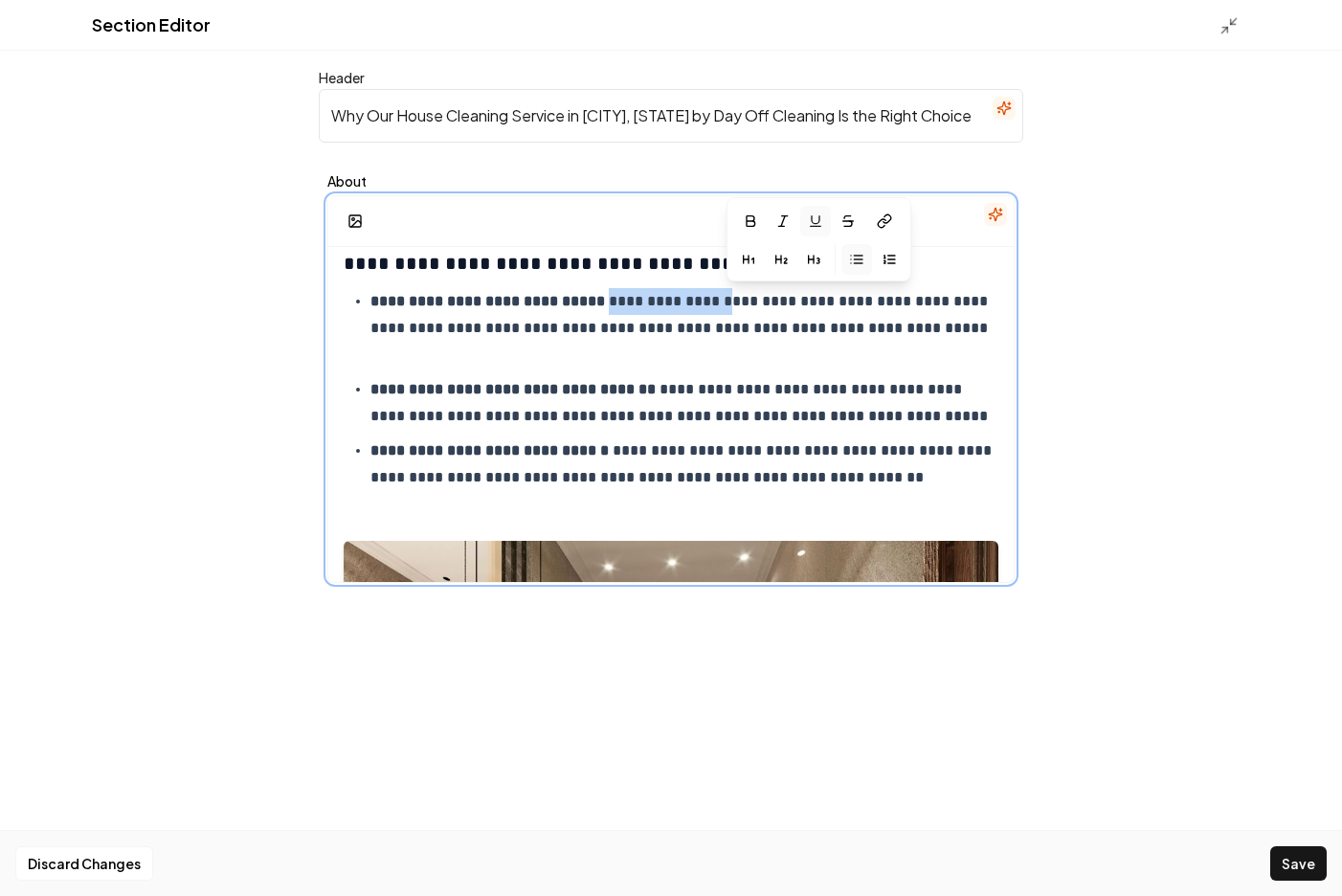 click 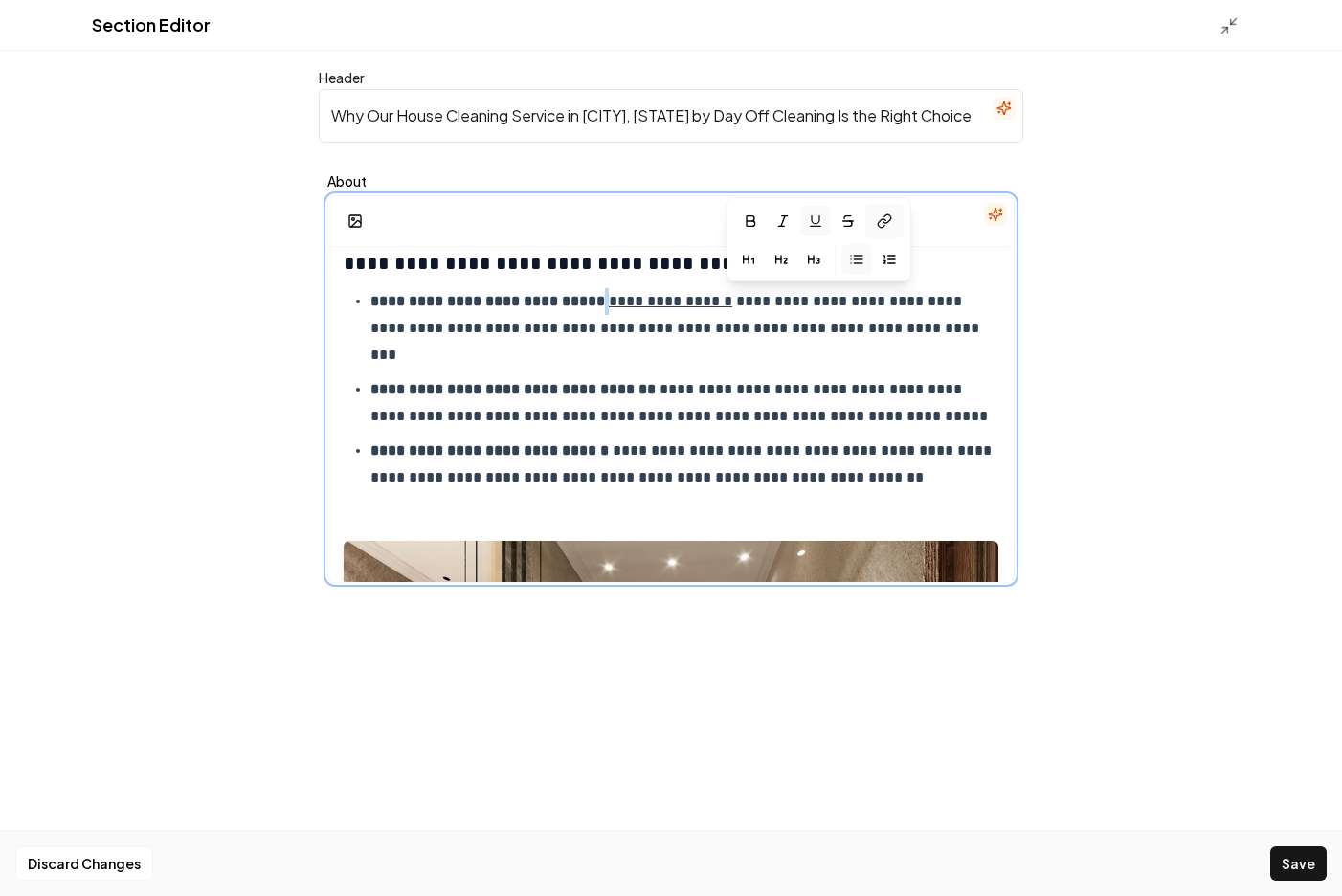click 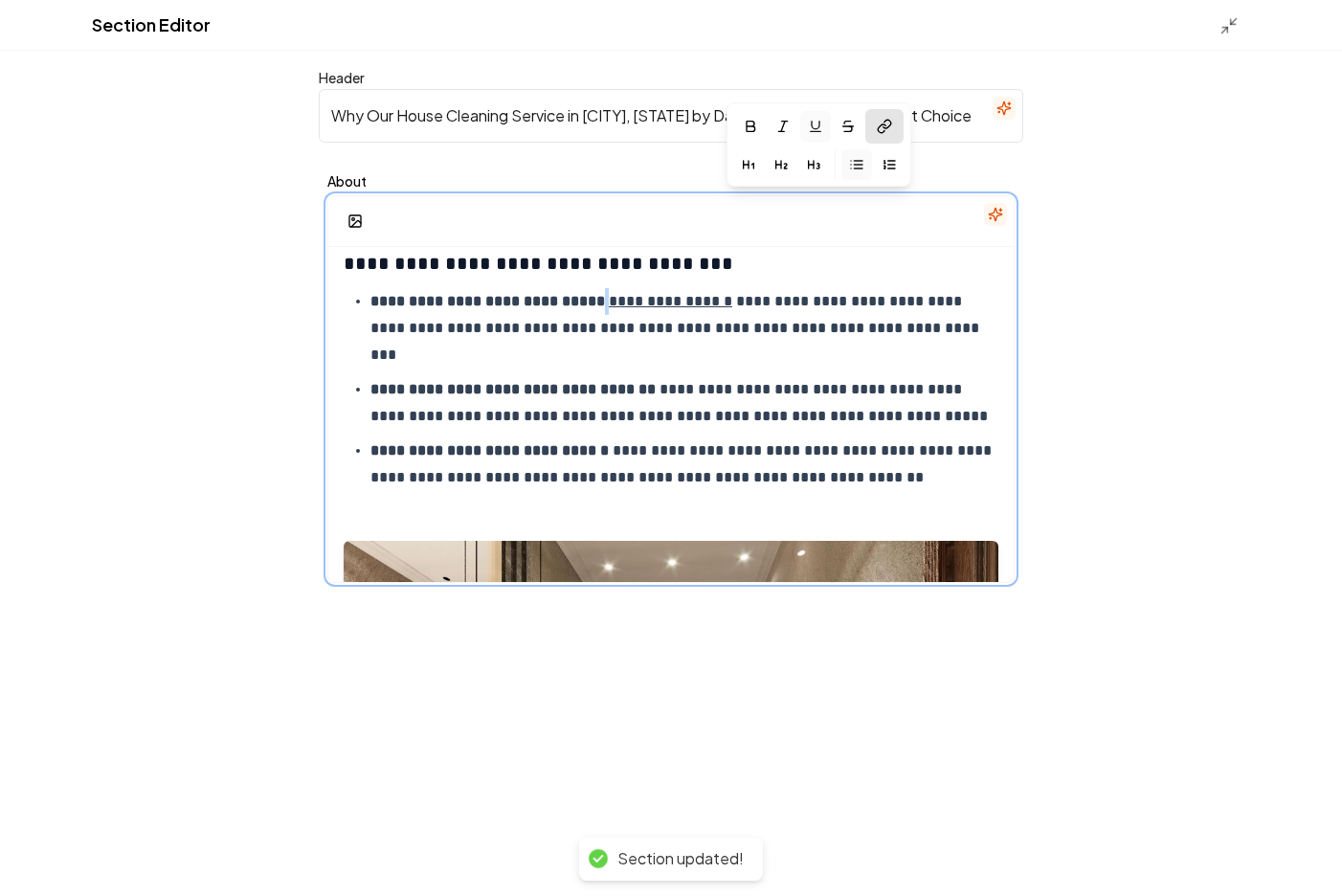 scroll, scrollTop: 463, scrollLeft: 0, axis: vertical 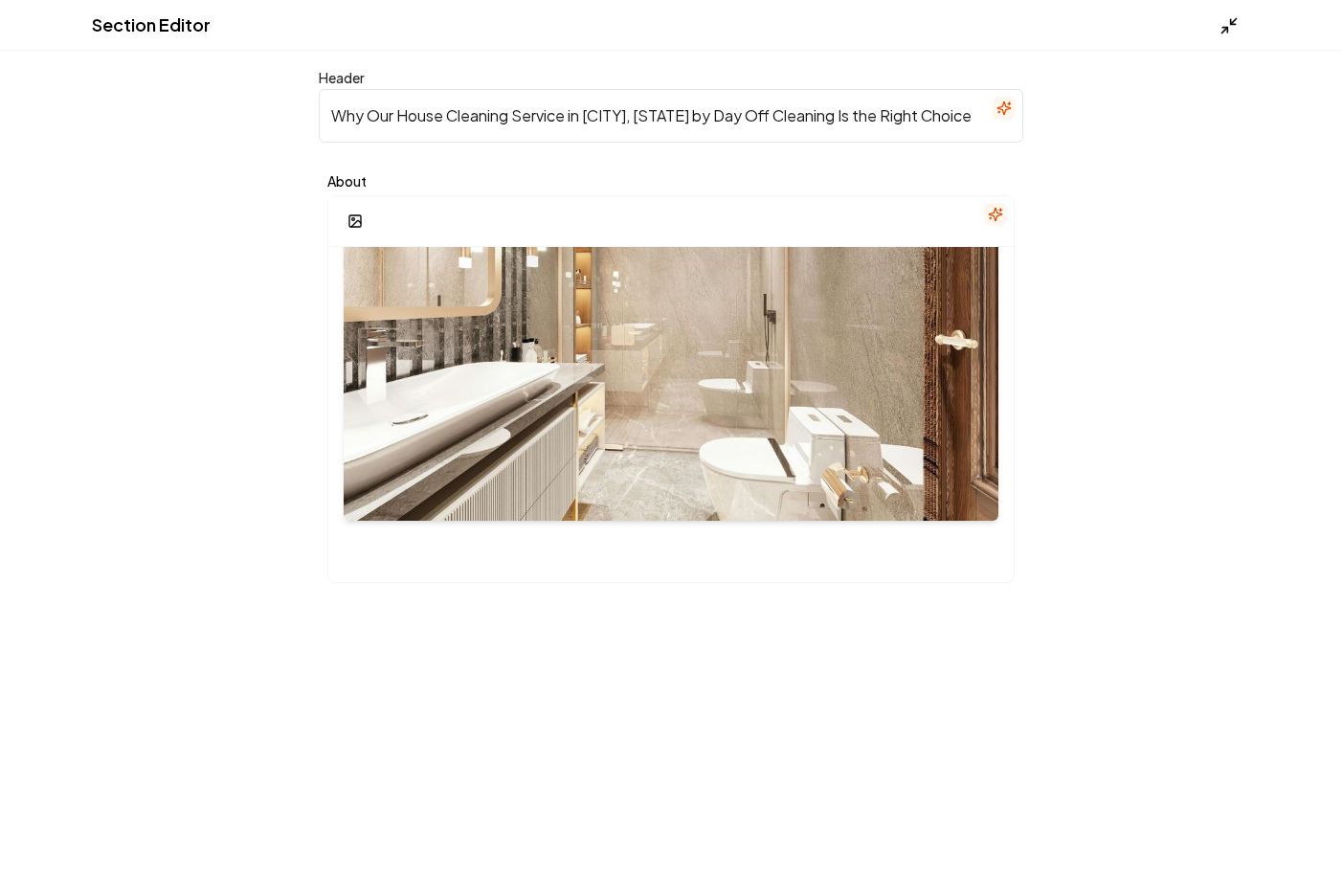 click 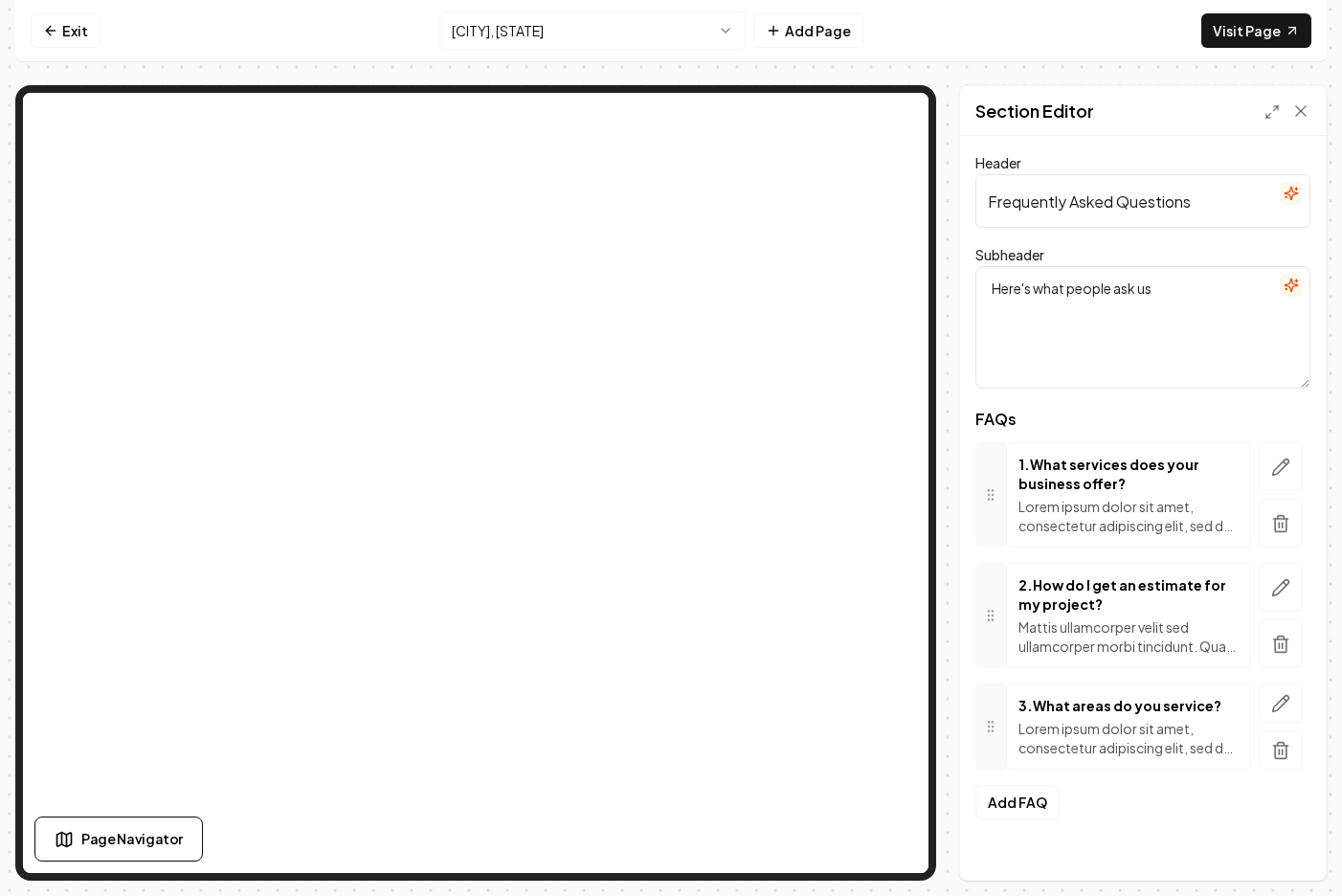 click on "Here's what people ask us" at bounding box center [1143, 327] 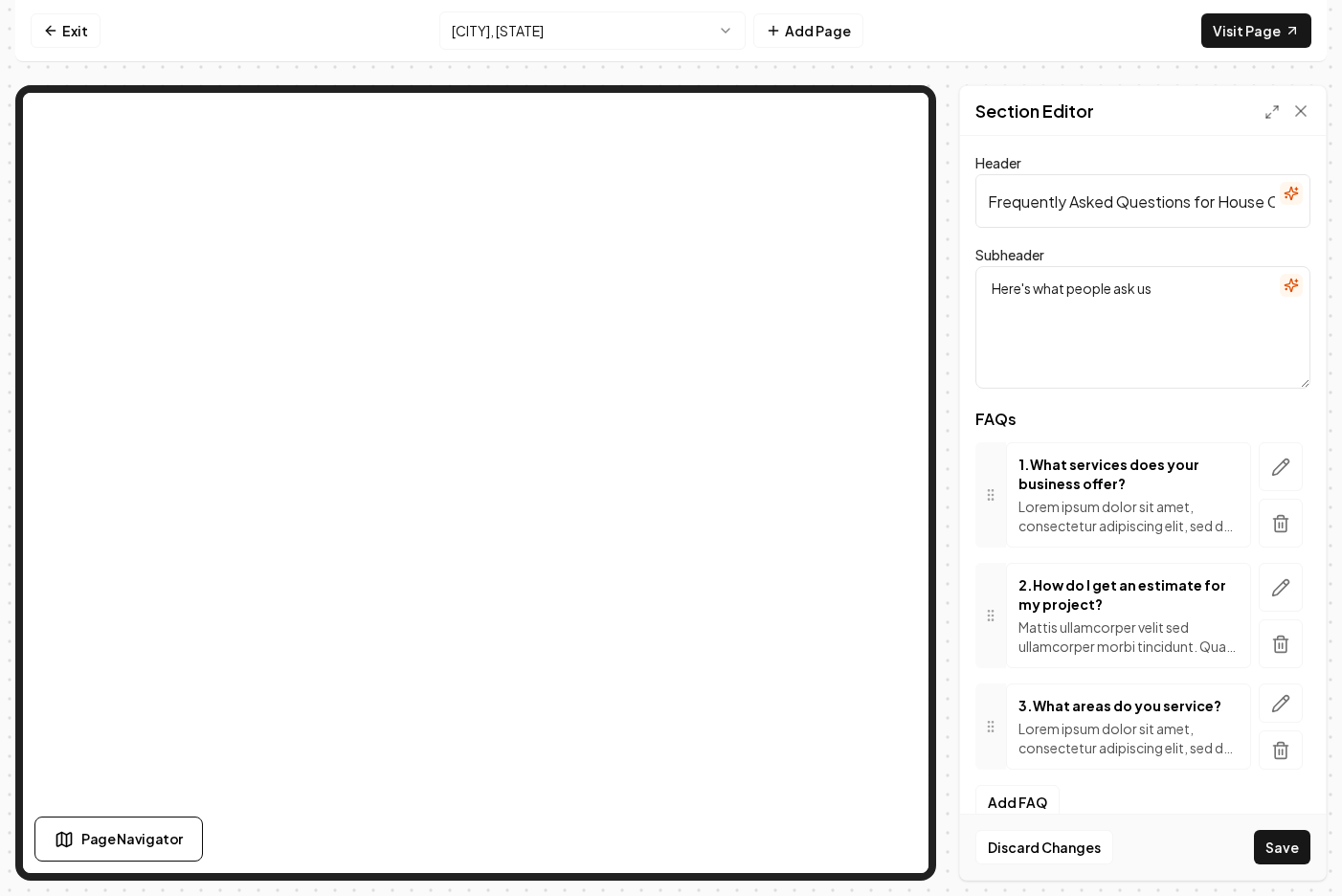 scroll, scrollTop: 0, scrollLeft: 195, axis: horizontal 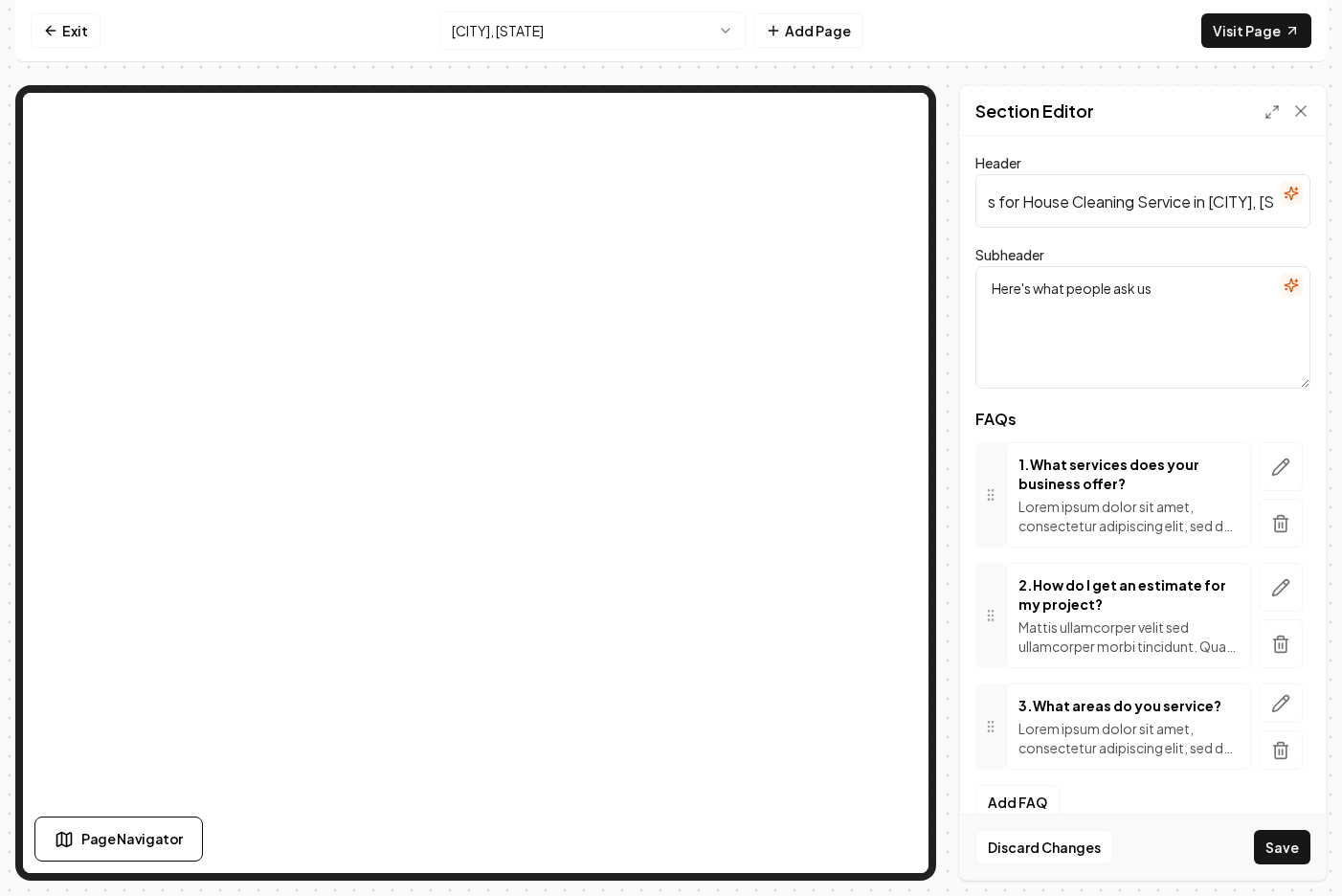 type on "Frequently Asked Questions for House Cleaning Service in [CITY], [STATE]" 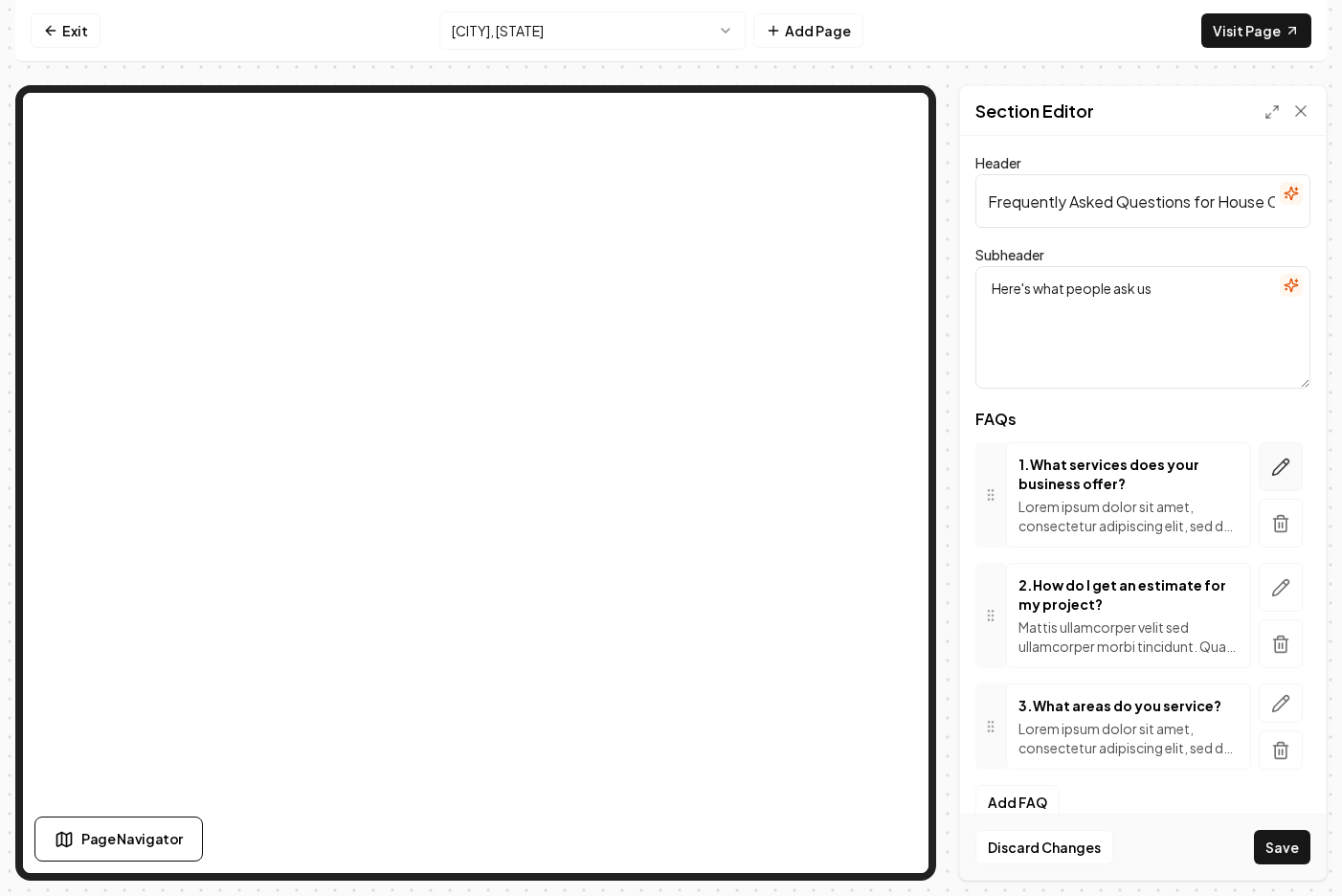click 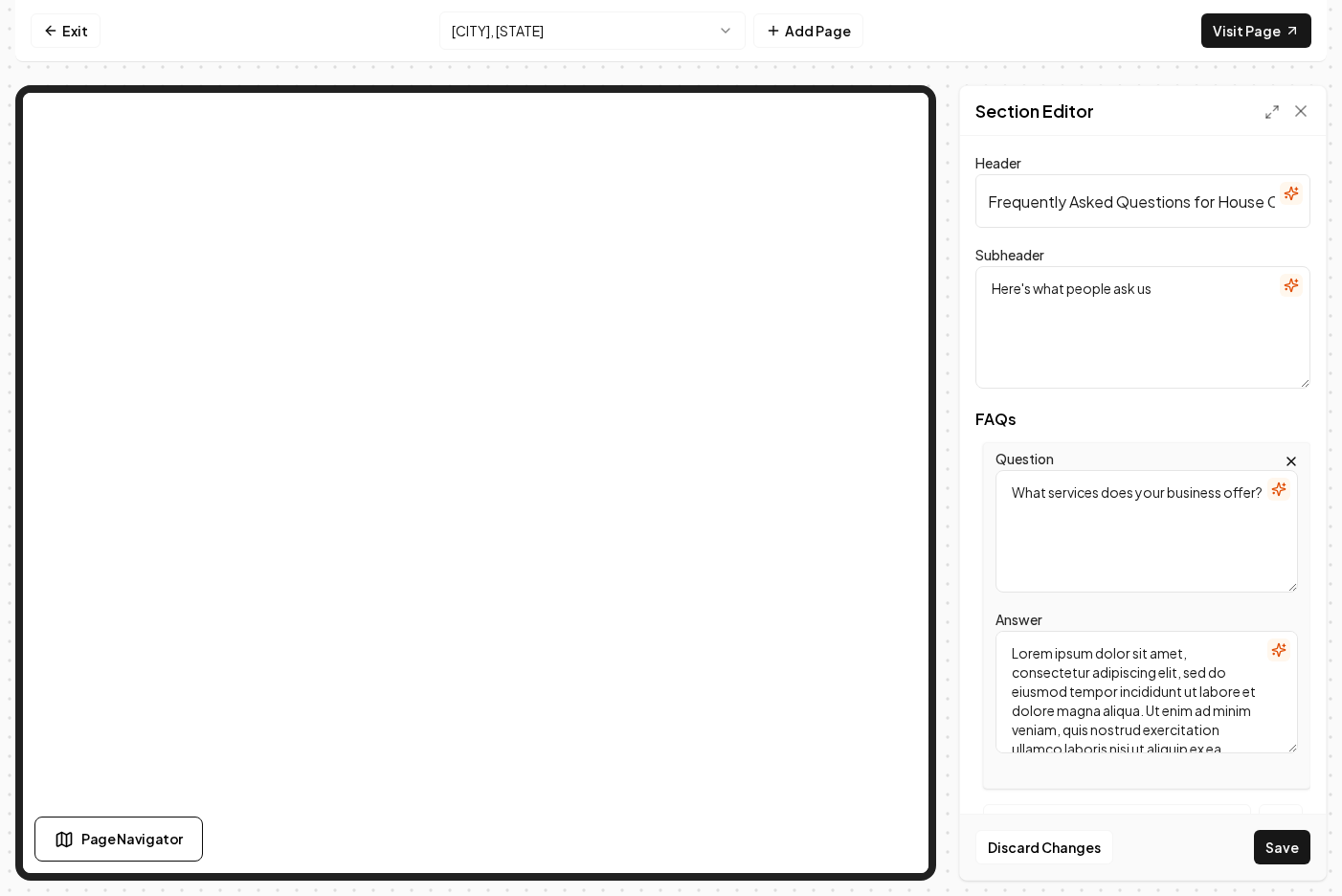 click on "What services does your business offer?" at bounding box center (1147, 531) 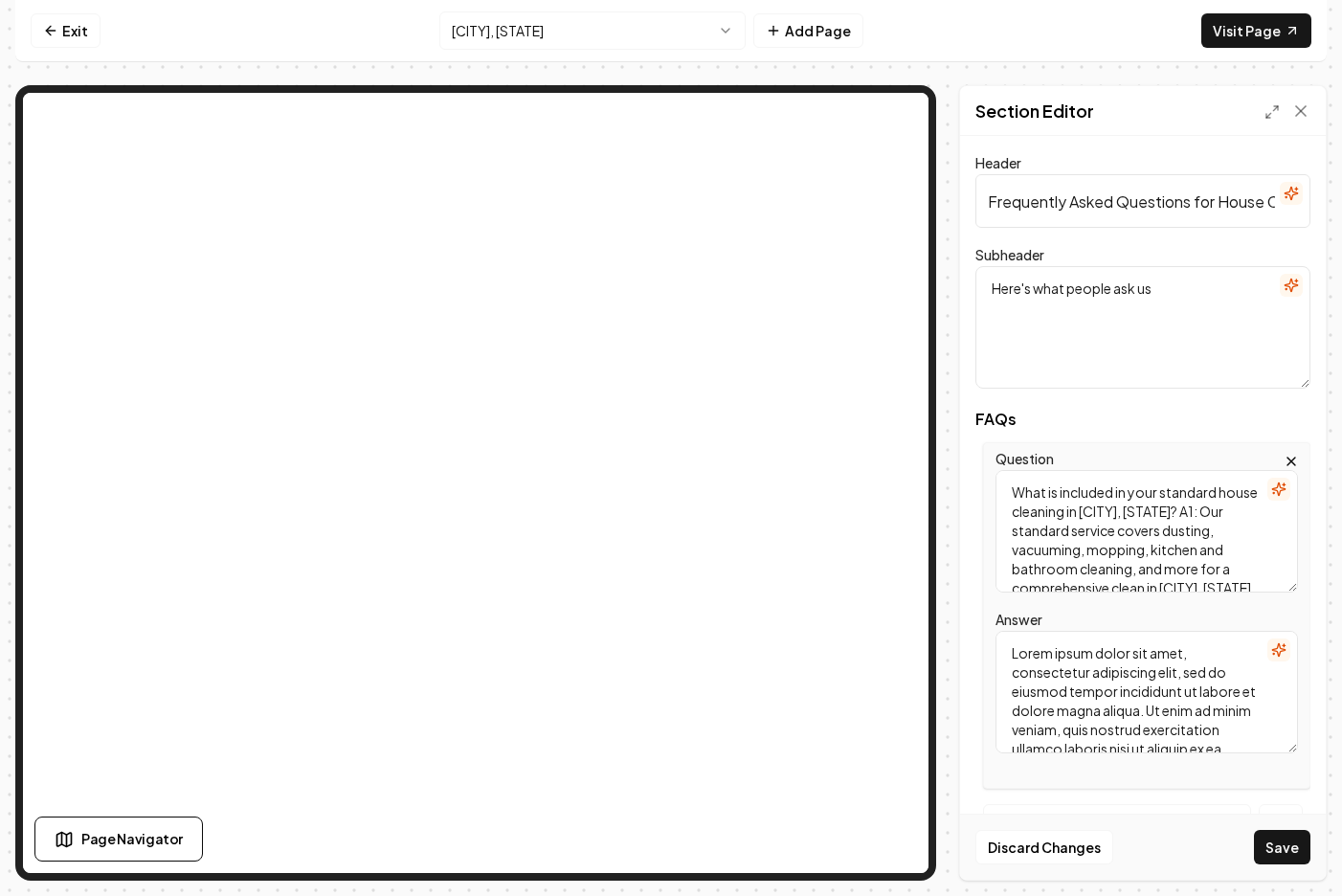 scroll, scrollTop: 6, scrollLeft: 0, axis: vertical 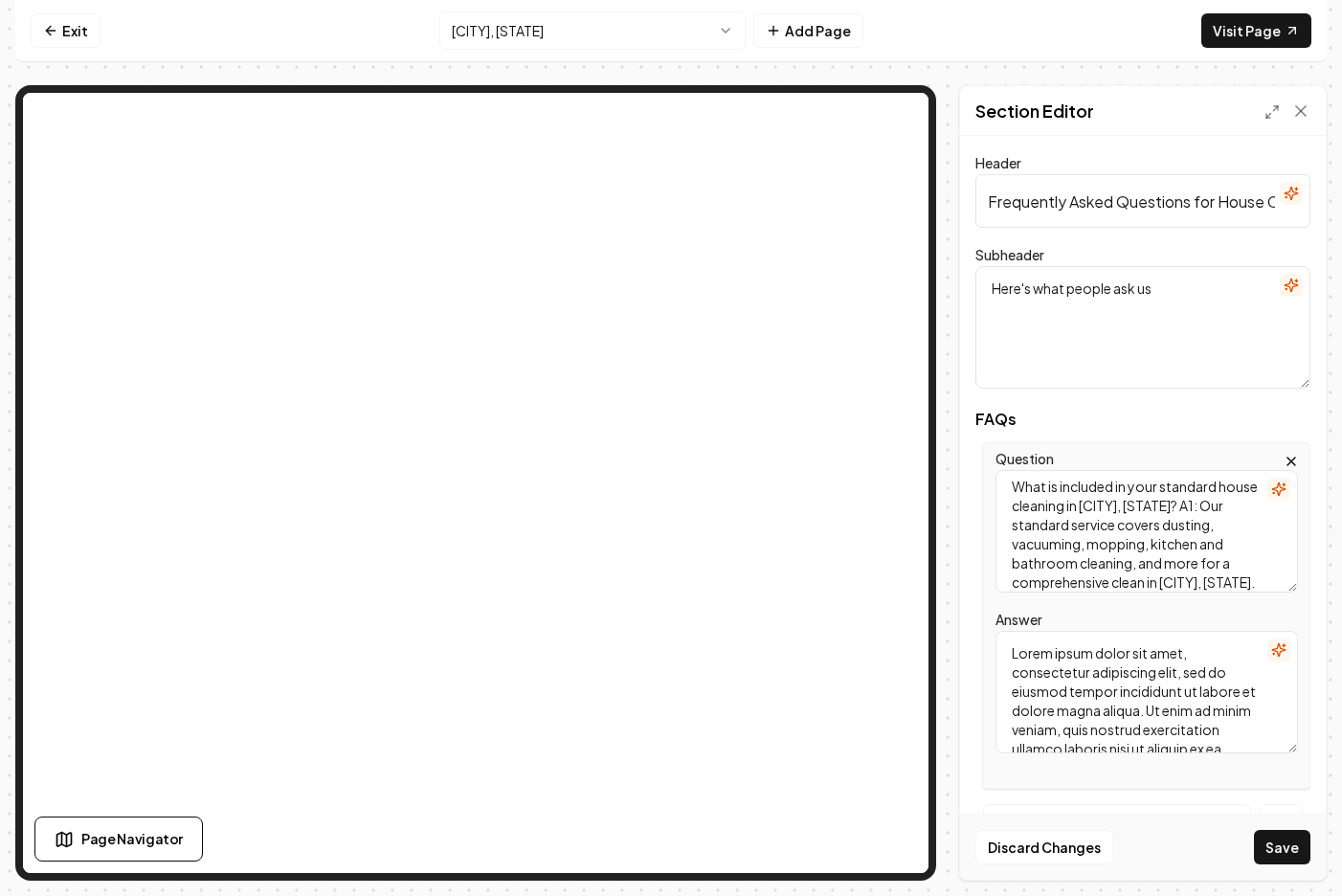 click on "What is included in your standard house cleaning in [CITY], [STATE]? A1: Our standard service covers dusting, vacuuming, mopping, kitchen and bathroom cleaning, and more for a comprehensive clean in [CITY], [STATE]." at bounding box center (1147, 531) 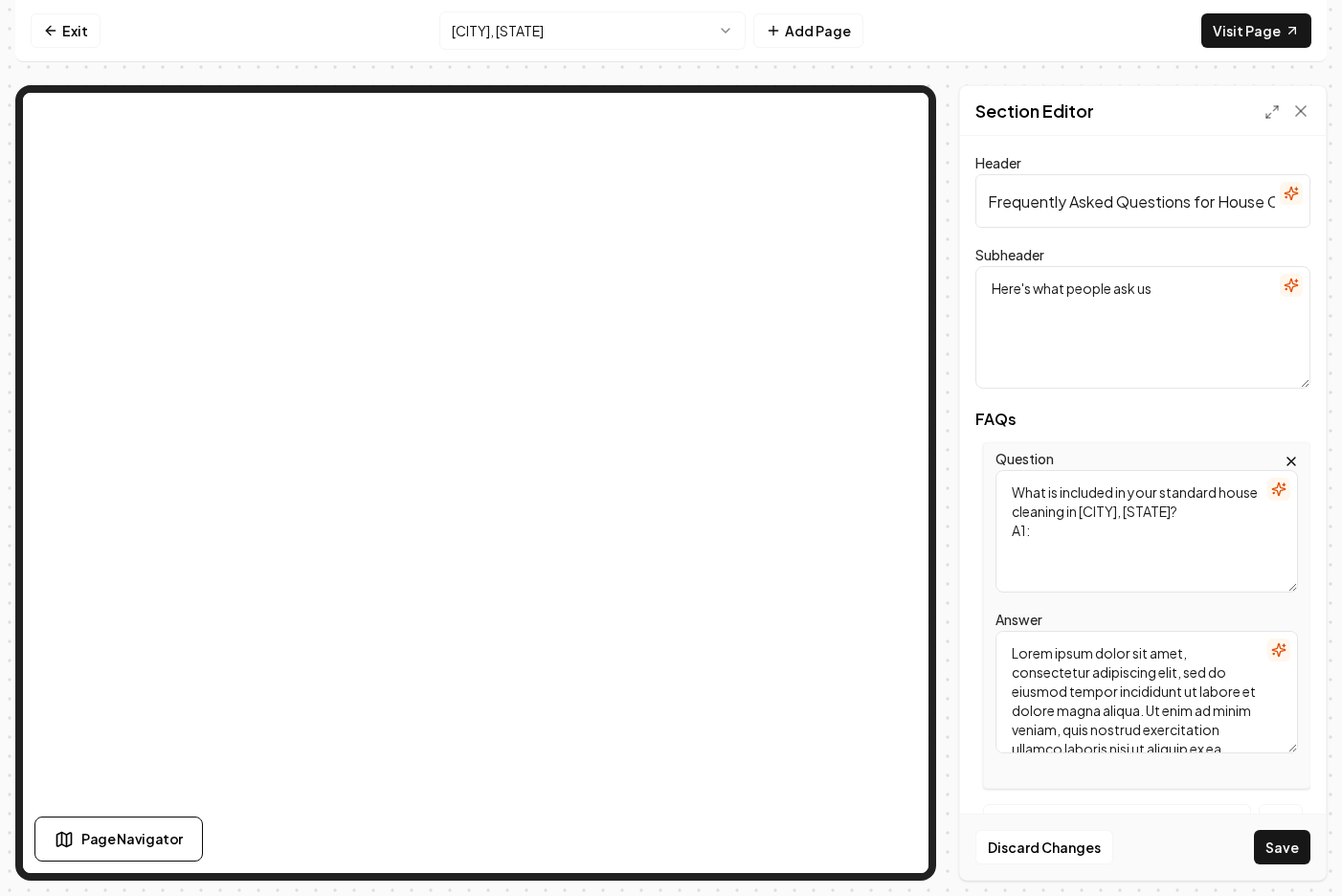 scroll, scrollTop: 0, scrollLeft: 0, axis: both 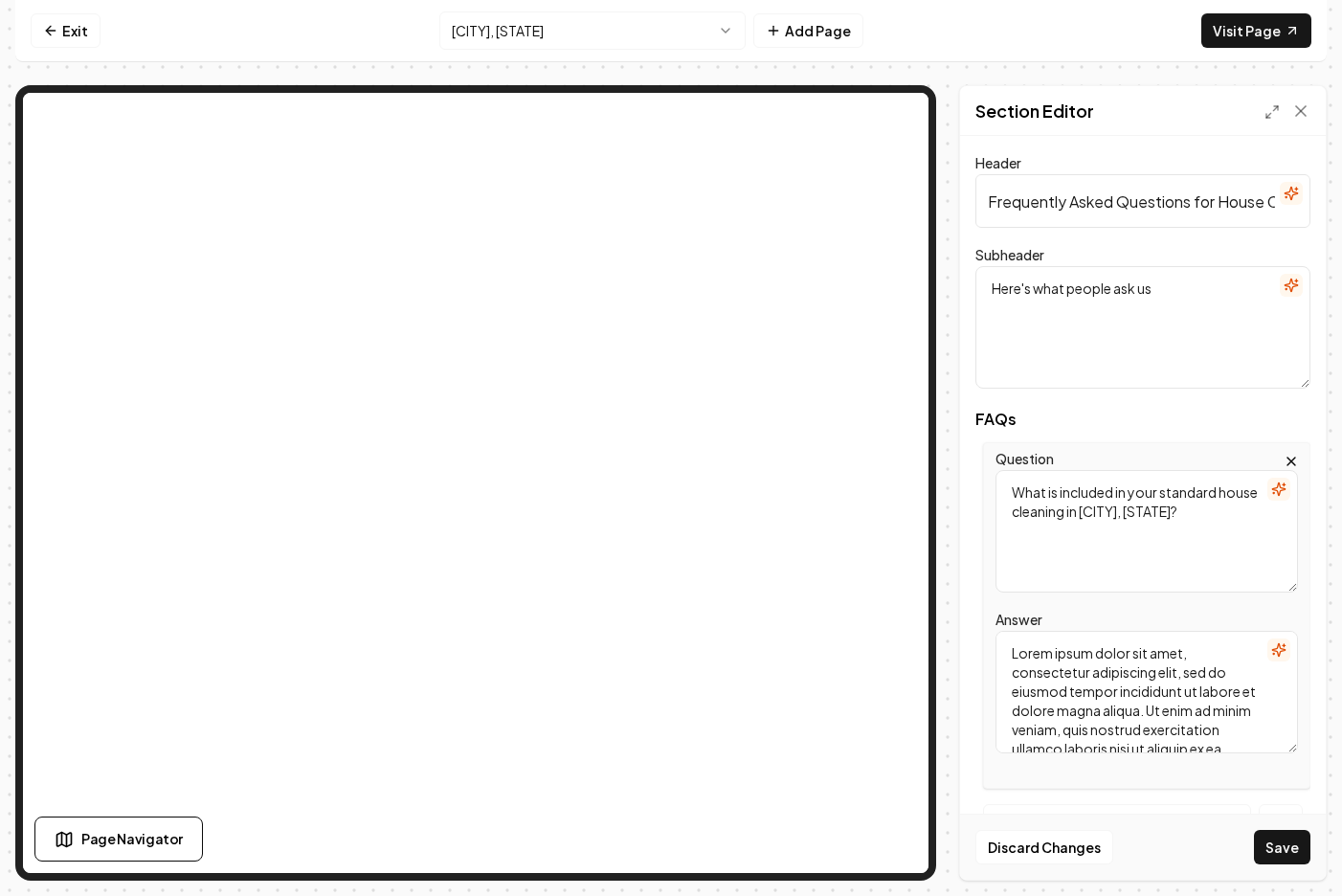 type on "What is included in your standard house cleaning in [CITY], [STATE]?" 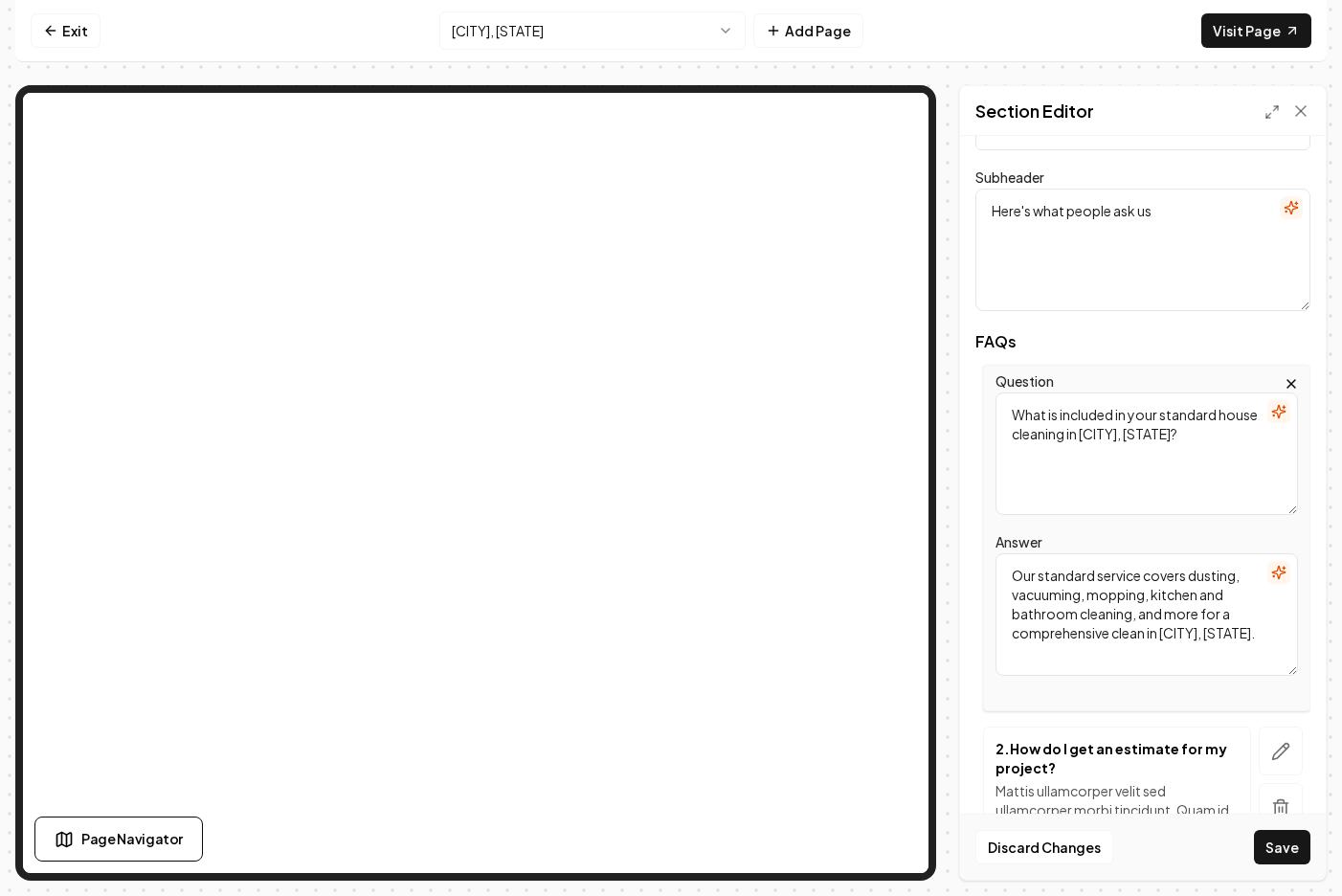 scroll, scrollTop: 104, scrollLeft: 0, axis: vertical 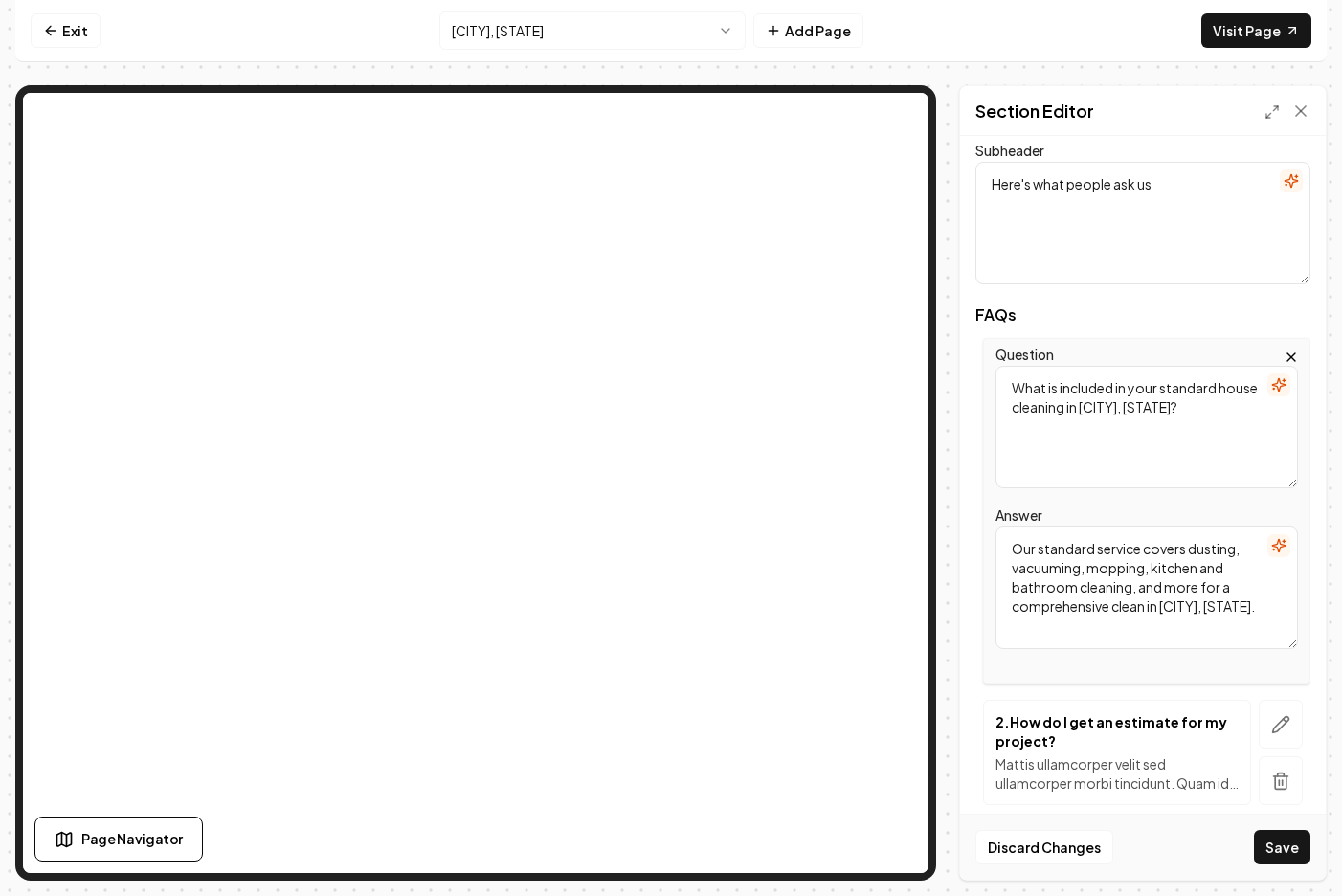 type on "Our standard service covers dusting, vacuuming, mopping, kitchen and bathroom cleaning, and more for a comprehensive clean in [CITY], [STATE]." 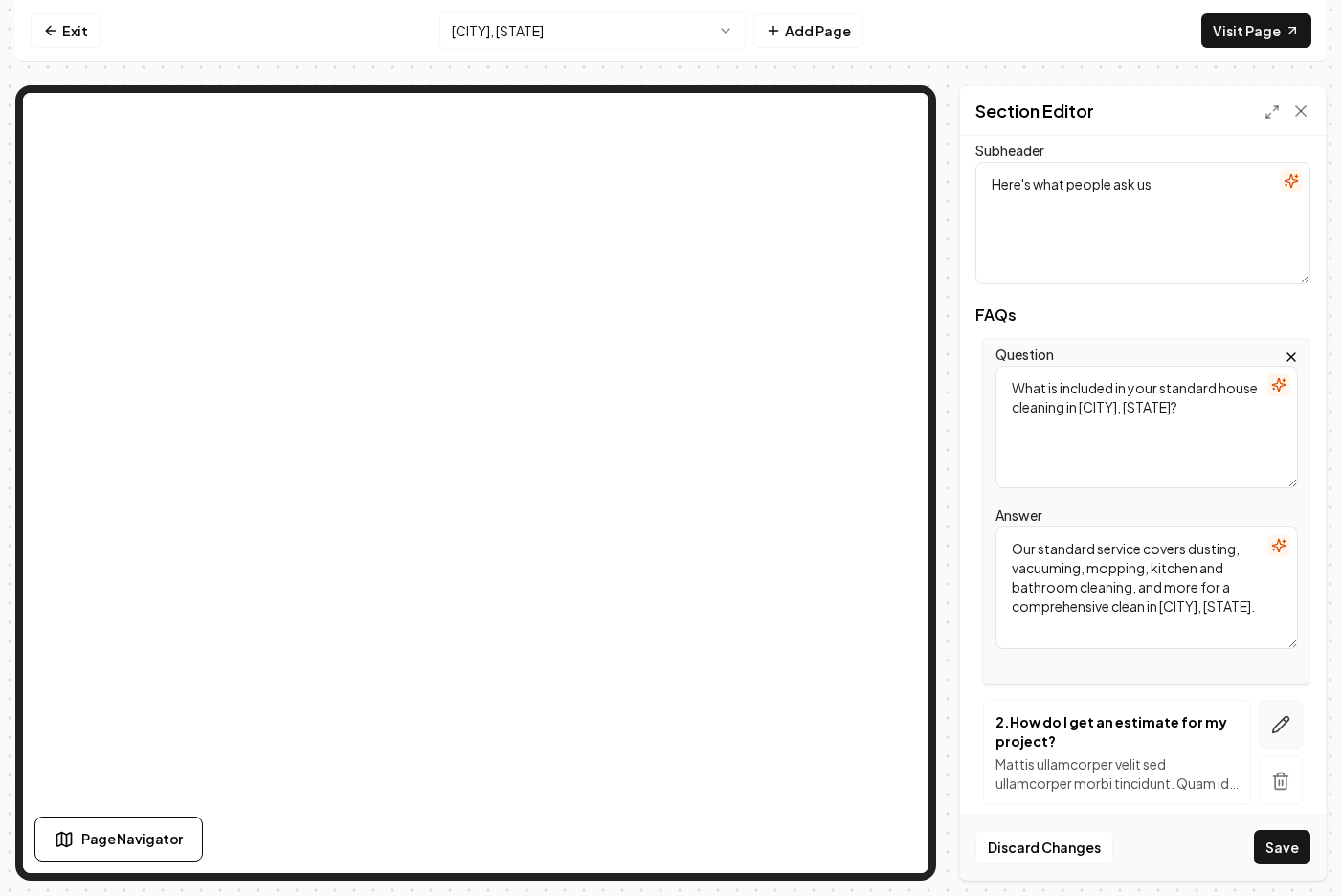 click 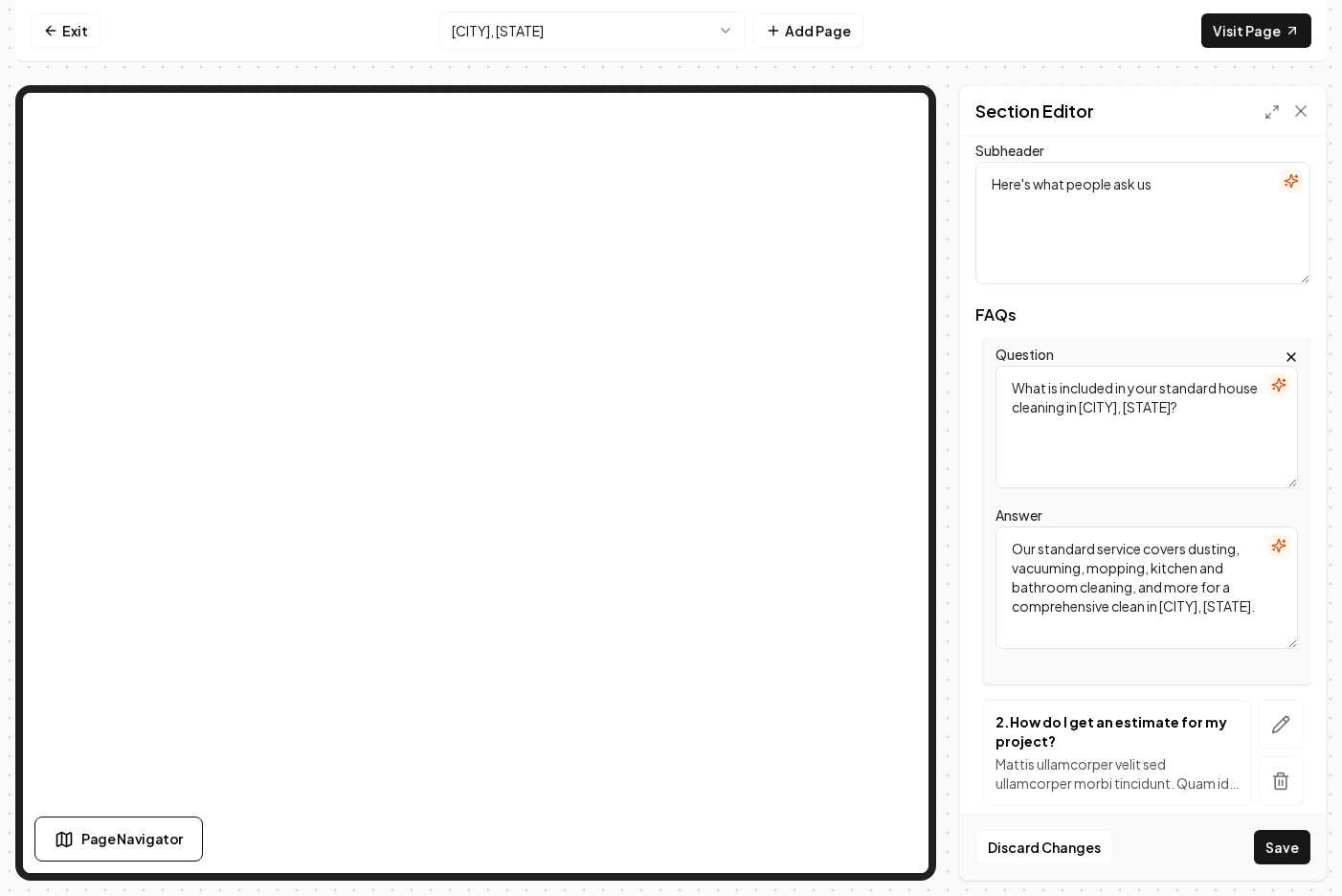 scroll, scrollTop: 0, scrollLeft: 0, axis: both 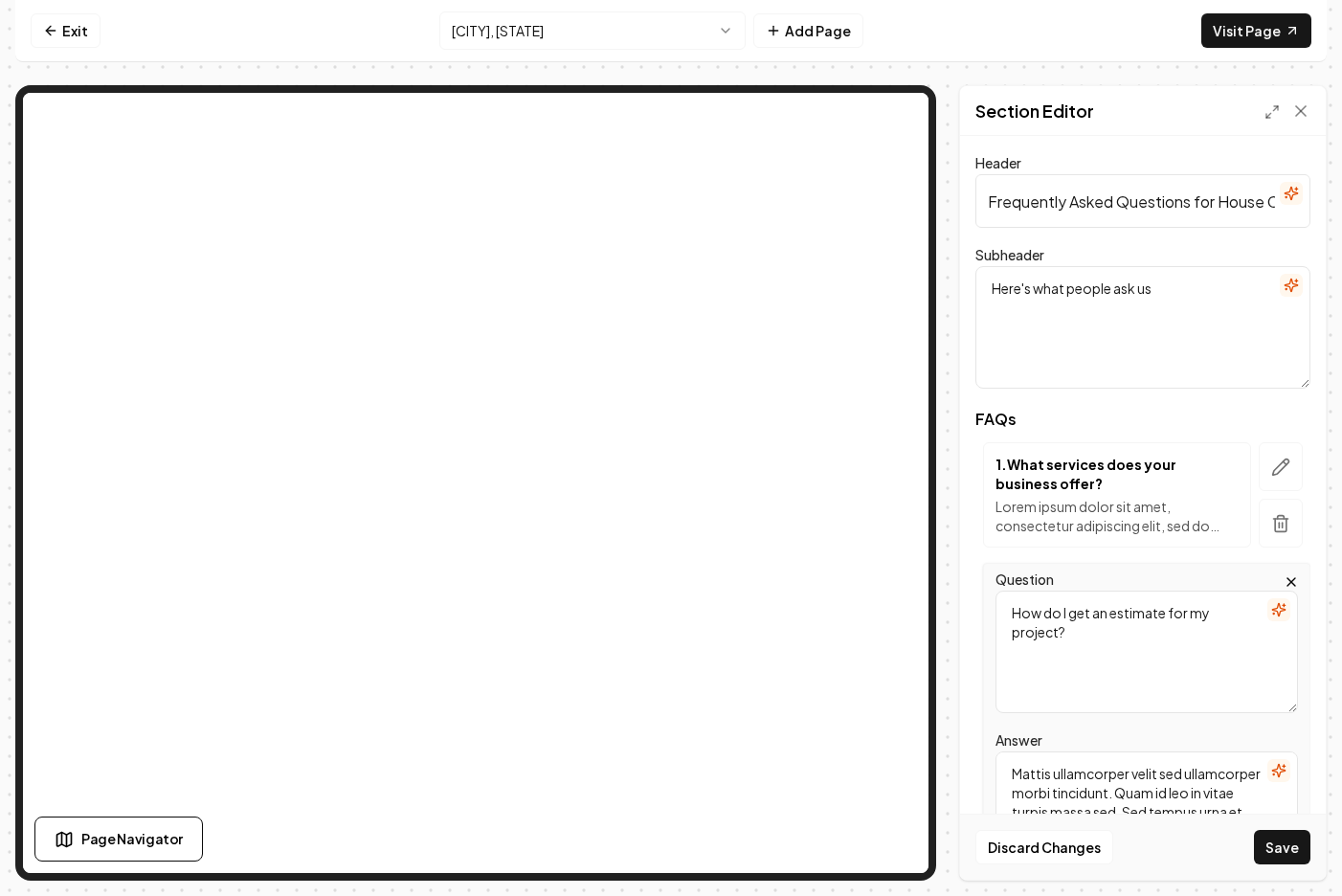 click on "How do I get an estimate for my project?" at bounding box center (1147, 652) 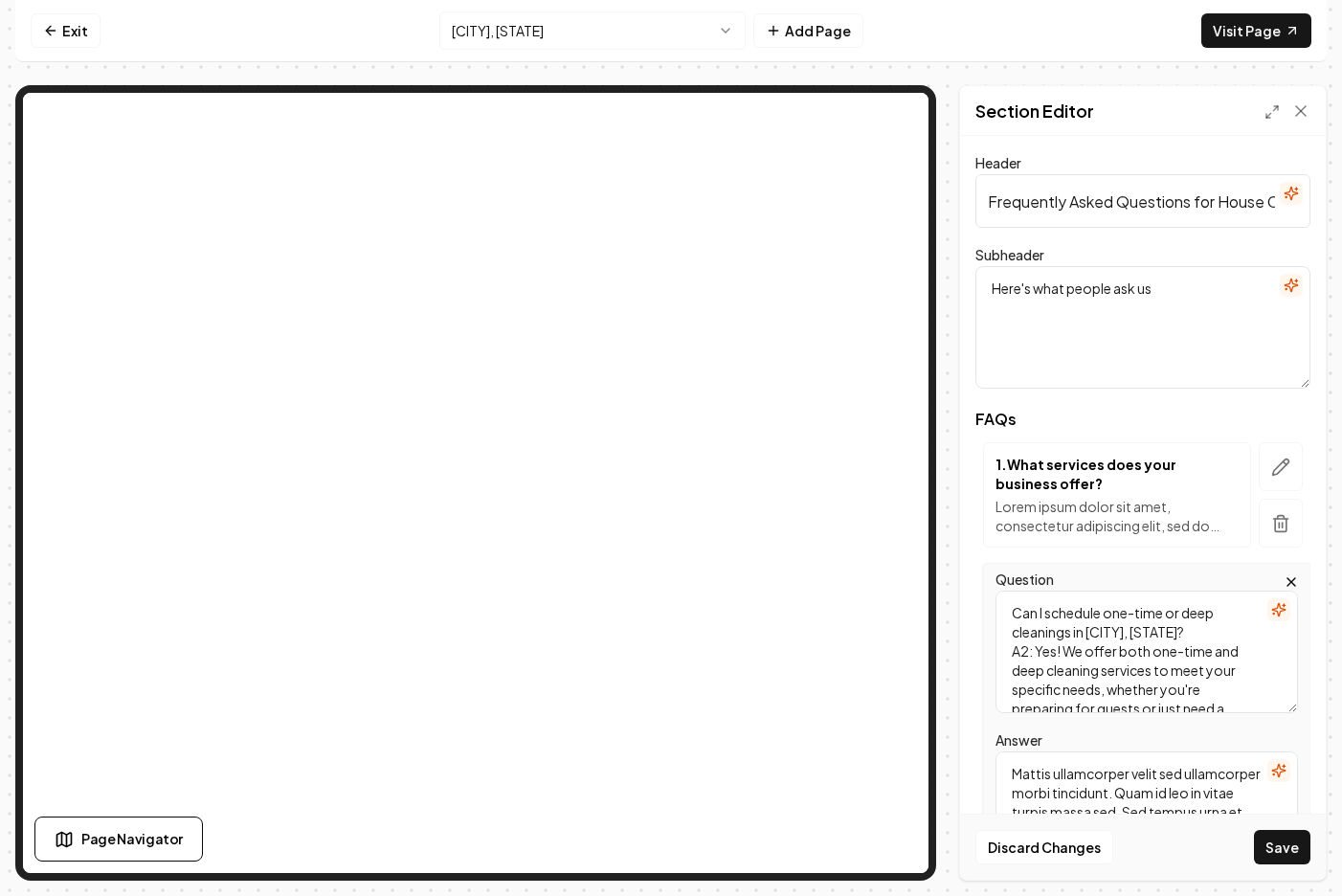 scroll, scrollTop: 25, scrollLeft: 0, axis: vertical 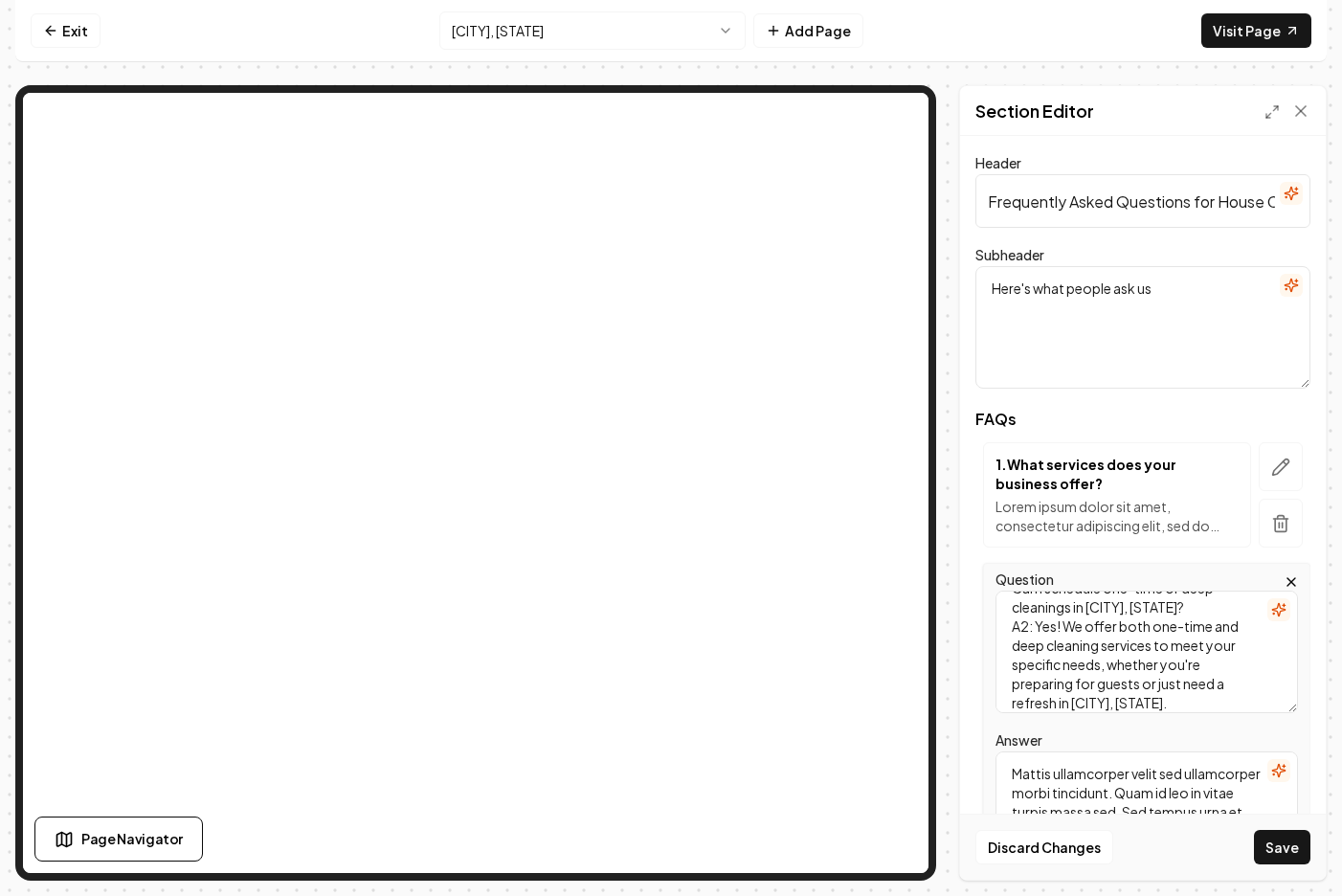 click on "Can I schedule one-time or deep cleanings in [CITY], [STATE]?
A2: Yes! We offer both one-time and deep cleaning services to meet your specific needs, whether you're preparing for guests or just need a refresh in [CITY], [STATE]." at bounding box center [1147, 652] 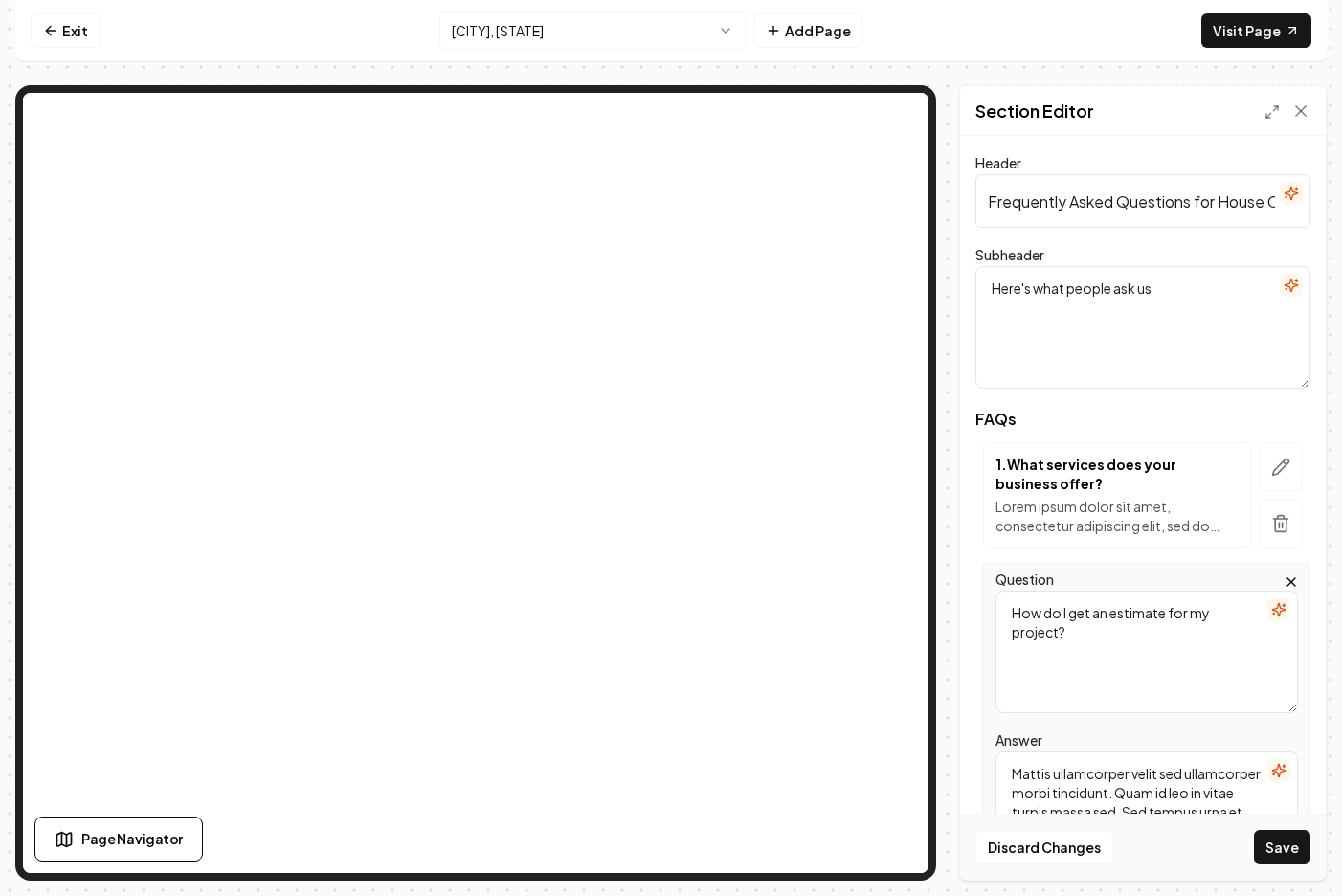 scroll, scrollTop: 0, scrollLeft: 0, axis: both 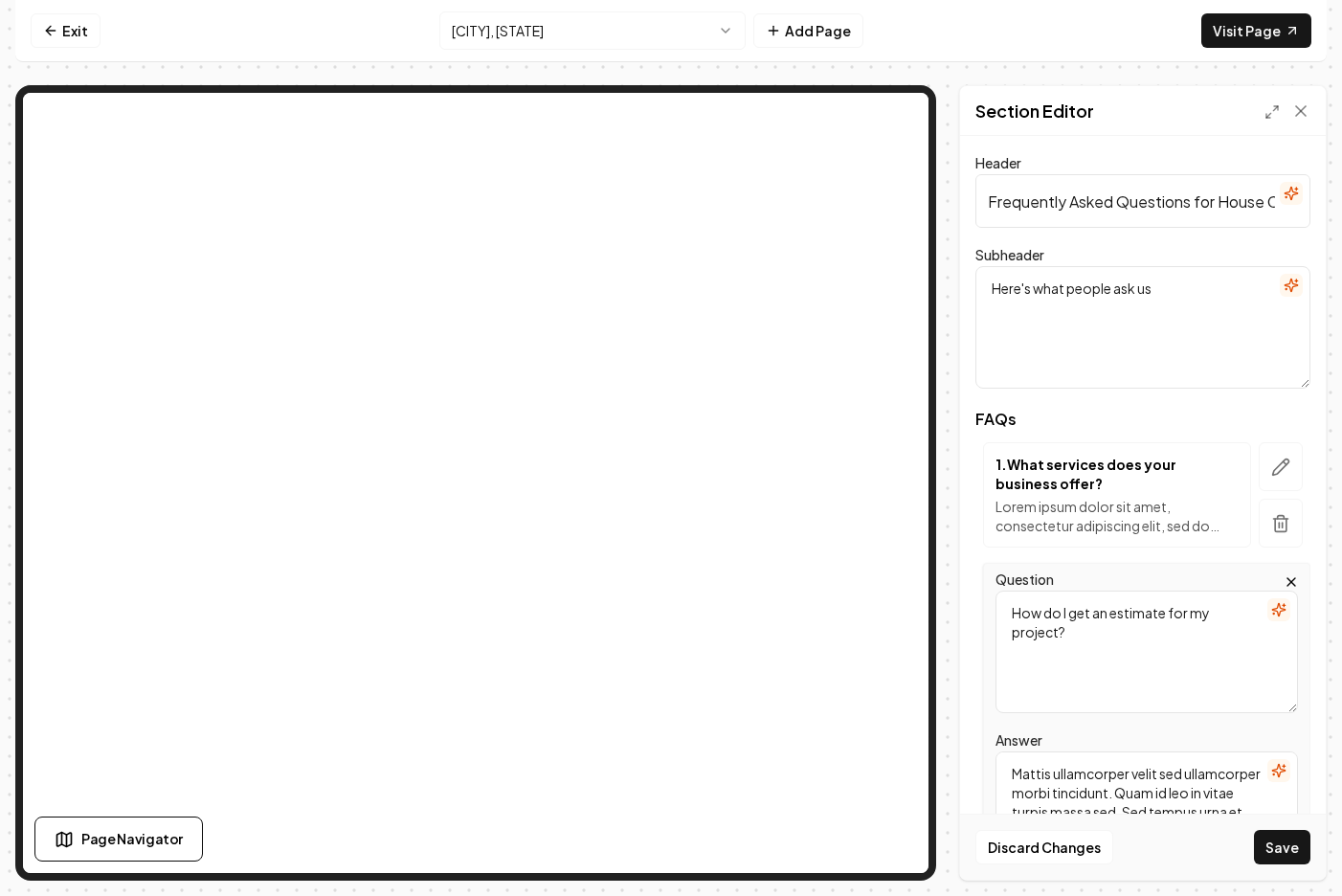 paste on "Can I schedule one-time or deep cleanings in [CITY], [STATE]?
A2: Yes! We offer both one-time and deep cleaning services to meet your specific needs, whether you're preparing for guests or just need a refresh in [CITY], [STATE]." 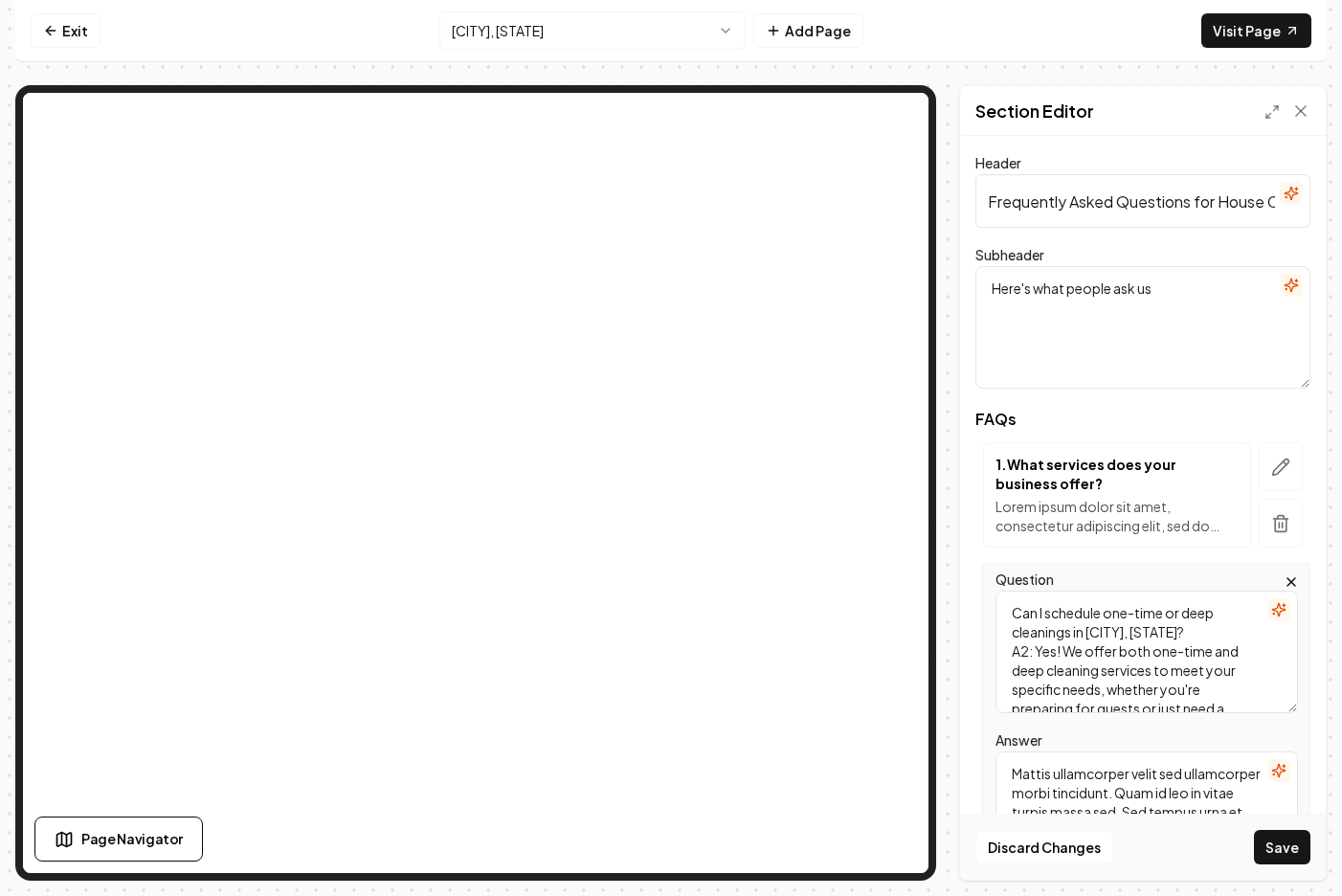 scroll, scrollTop: 25, scrollLeft: 0, axis: vertical 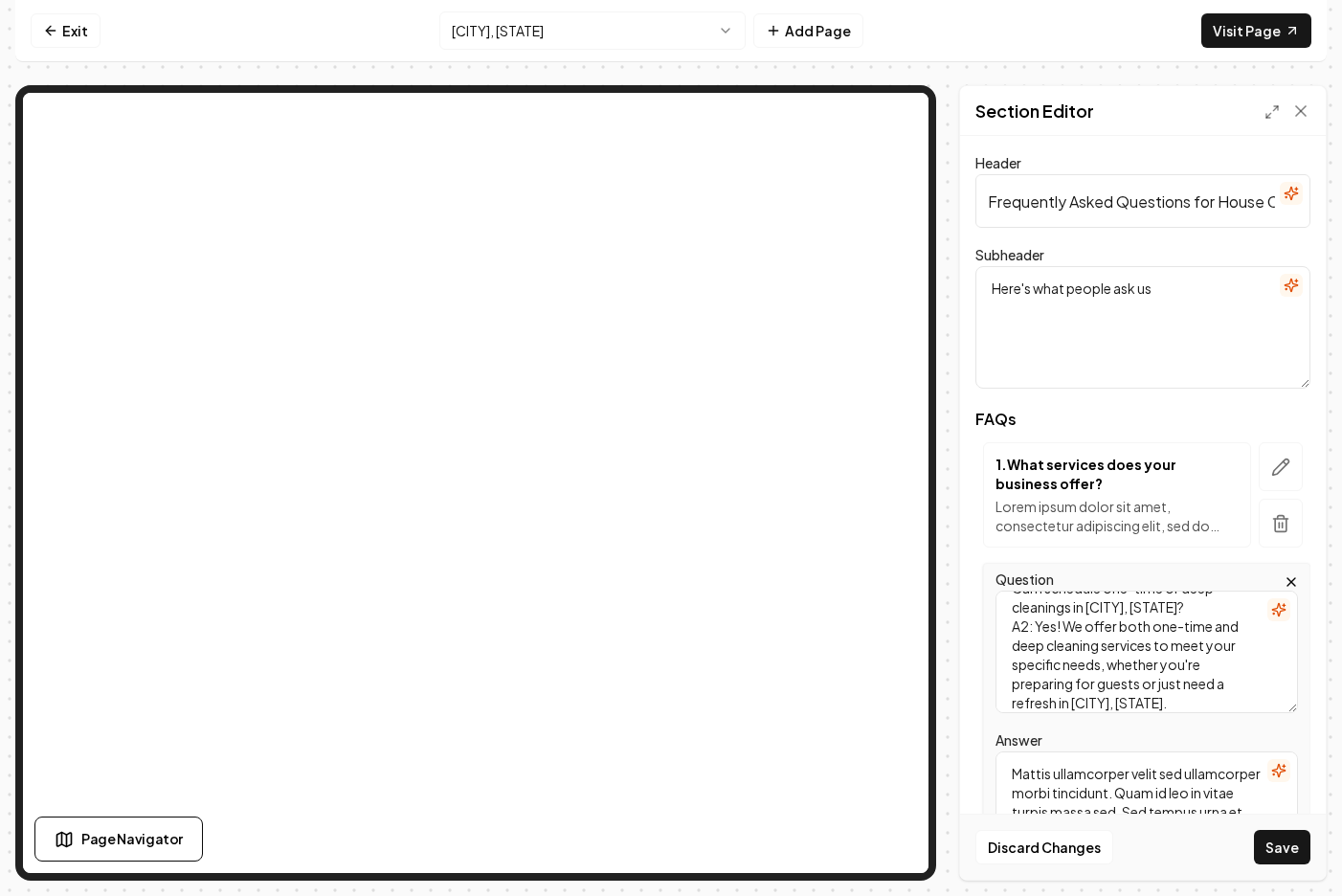 click on "Can I schedule one-time or deep cleanings in [CITY], [STATE]?
A2: Yes! We offer both one-time and deep cleaning services to meet your specific needs, whether you're preparing for guests or just need a refresh in [CITY], [STATE]." at bounding box center (1147, 652) 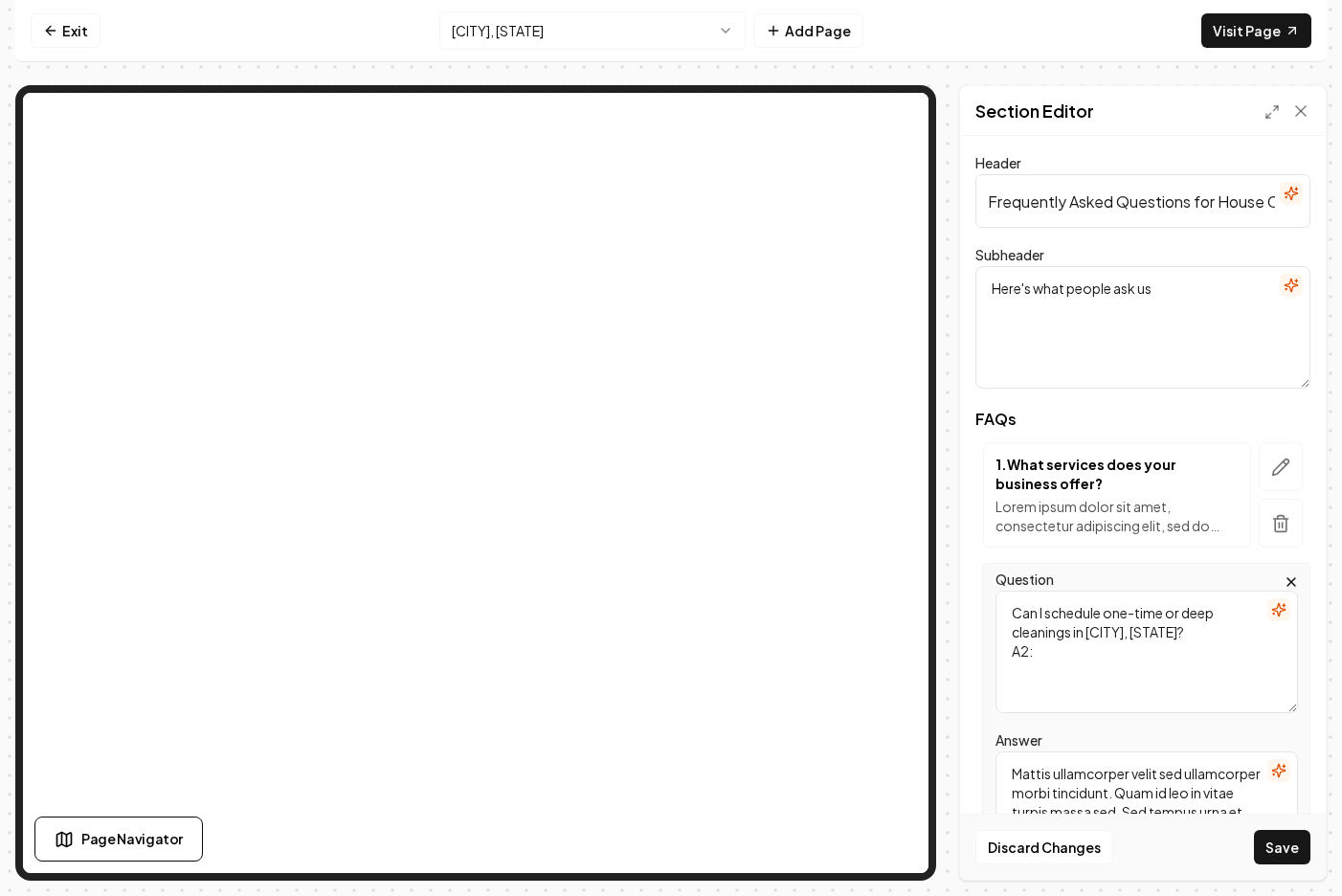 scroll, scrollTop: 0, scrollLeft: 0, axis: both 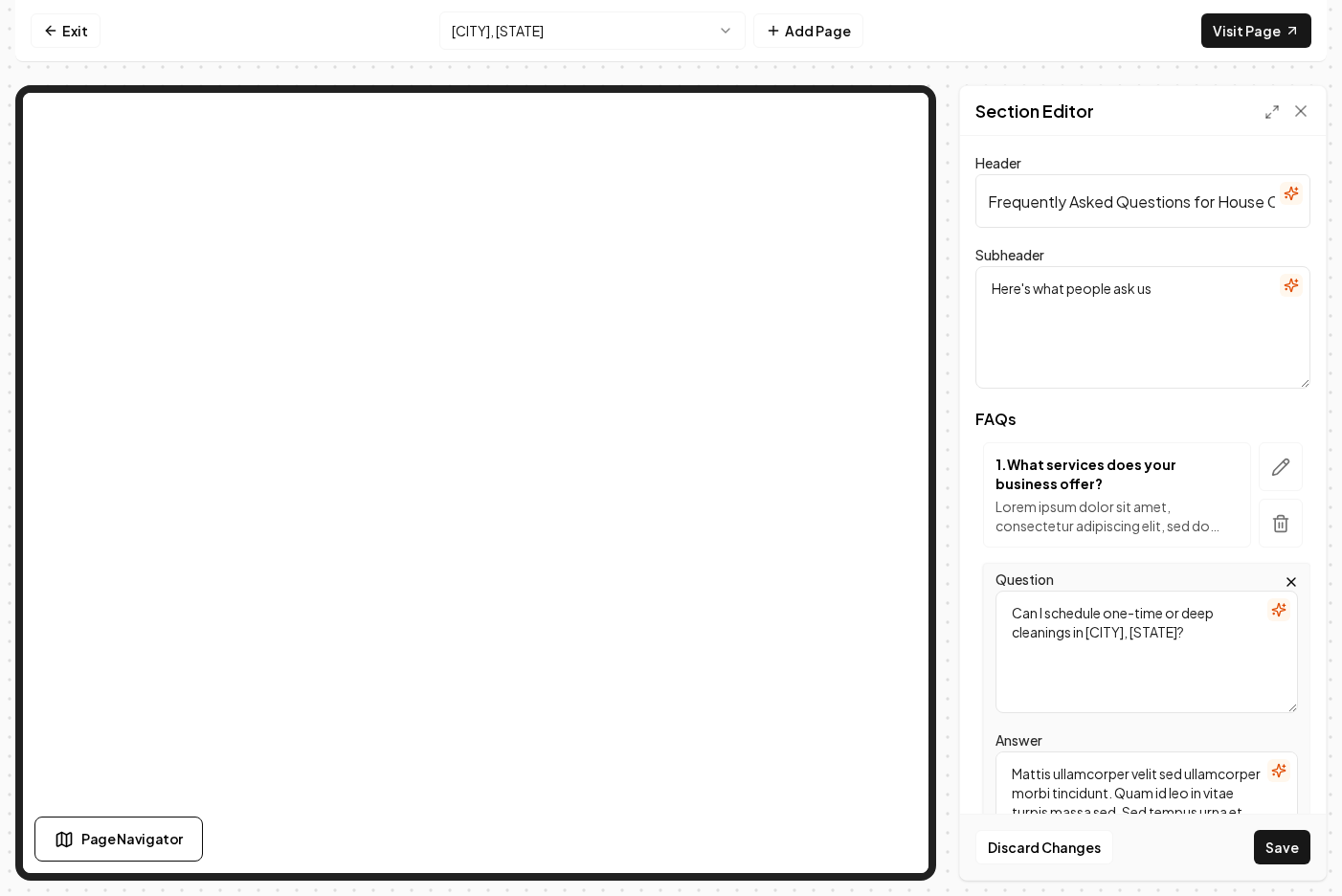 type on "Can I schedule one-time or deep cleanings in [CITY], [STATE]?" 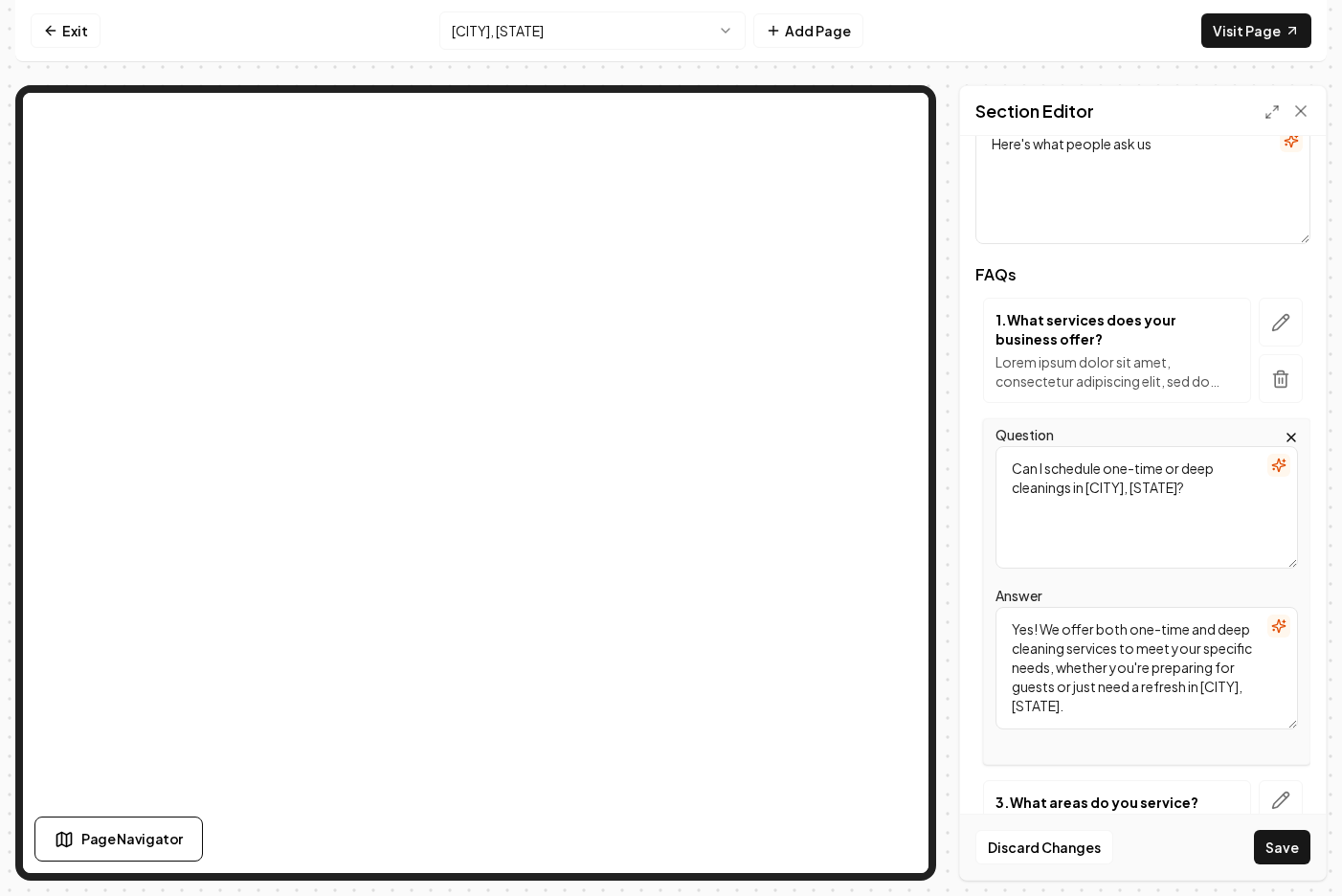 scroll, scrollTop: 162, scrollLeft: 0, axis: vertical 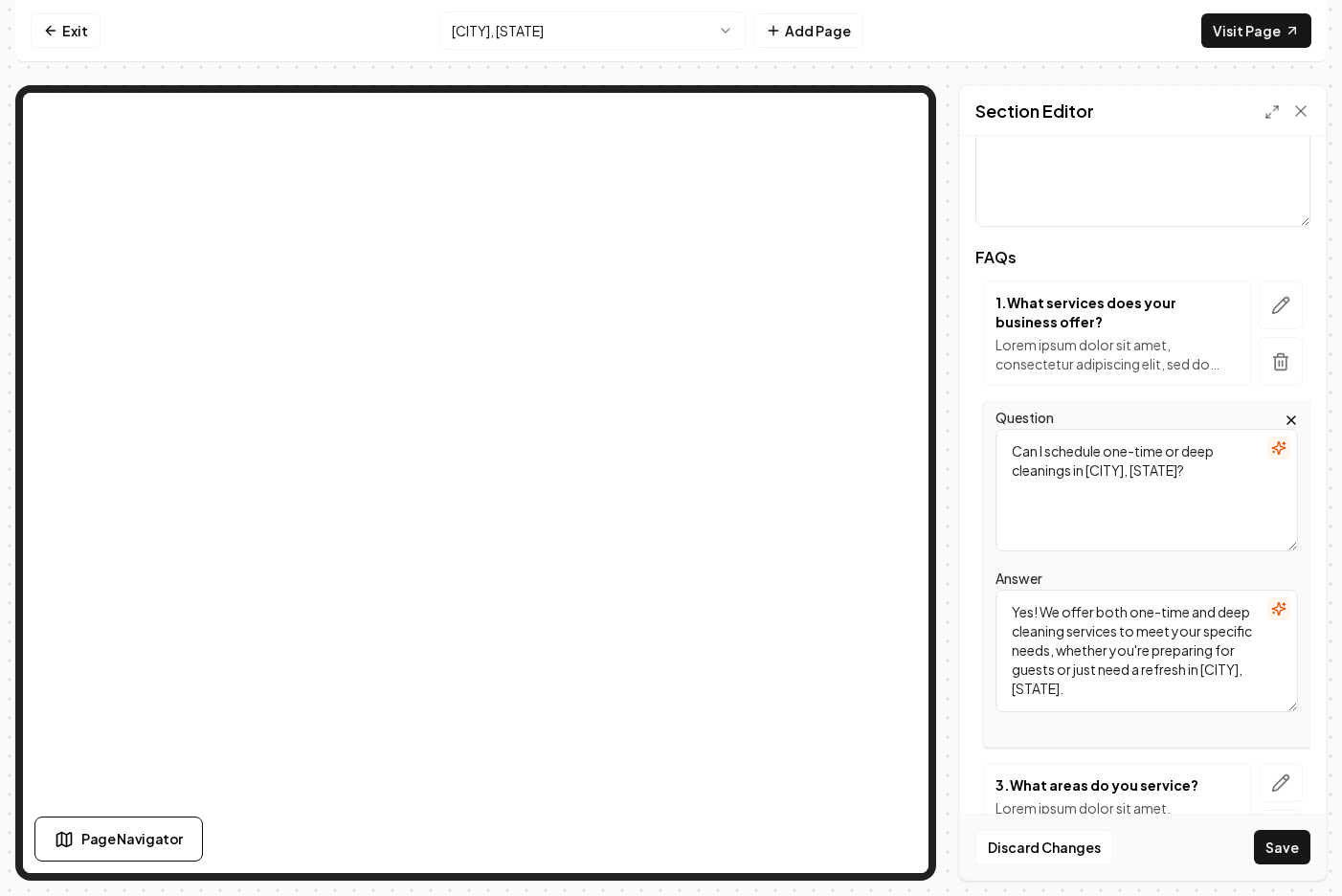type on "Yes! We offer both one-time and deep cleaning services to meet your specific needs, whether you're preparing for guests or just need a refresh in [CITY], [STATE]." 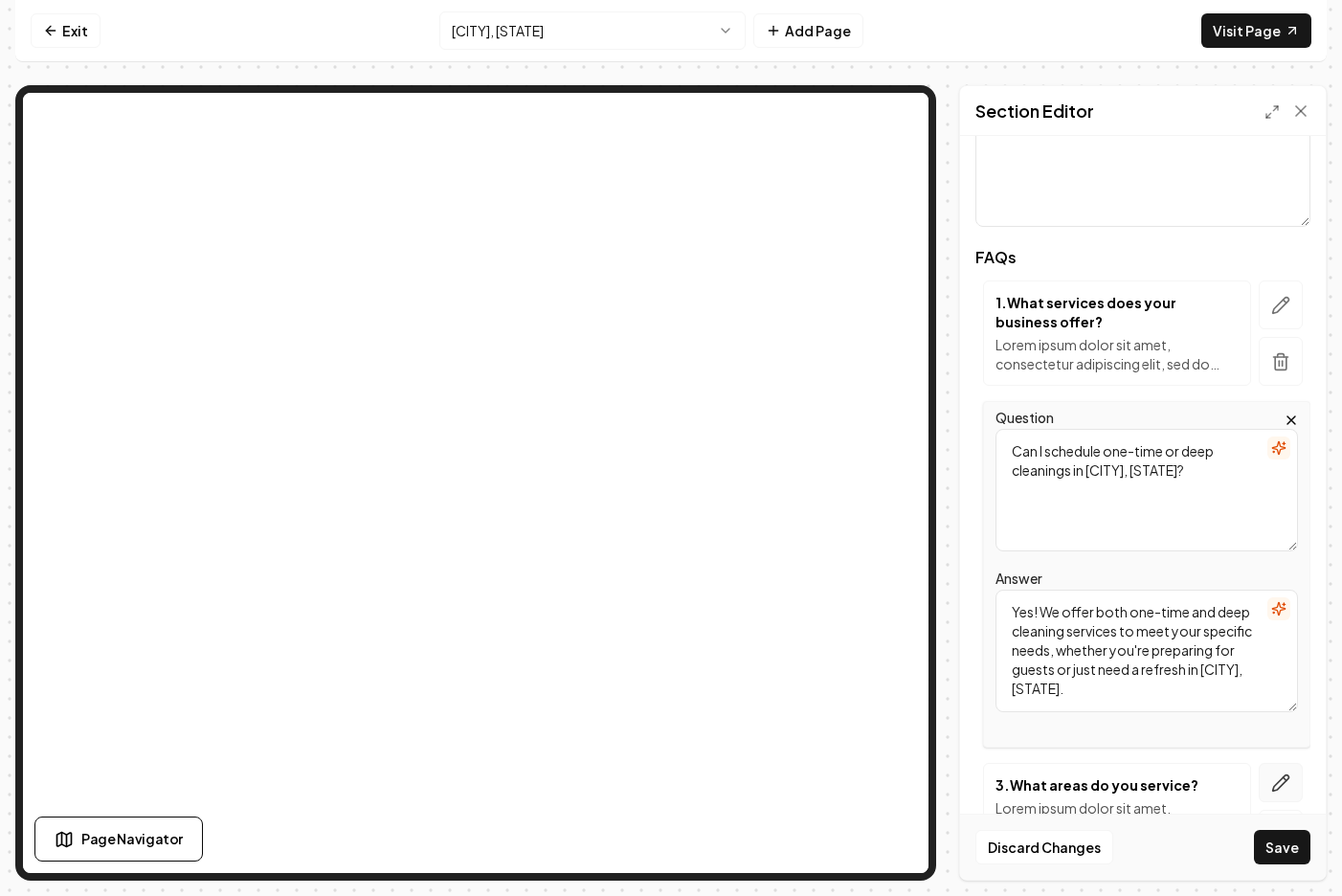 click at bounding box center (1281, 782) 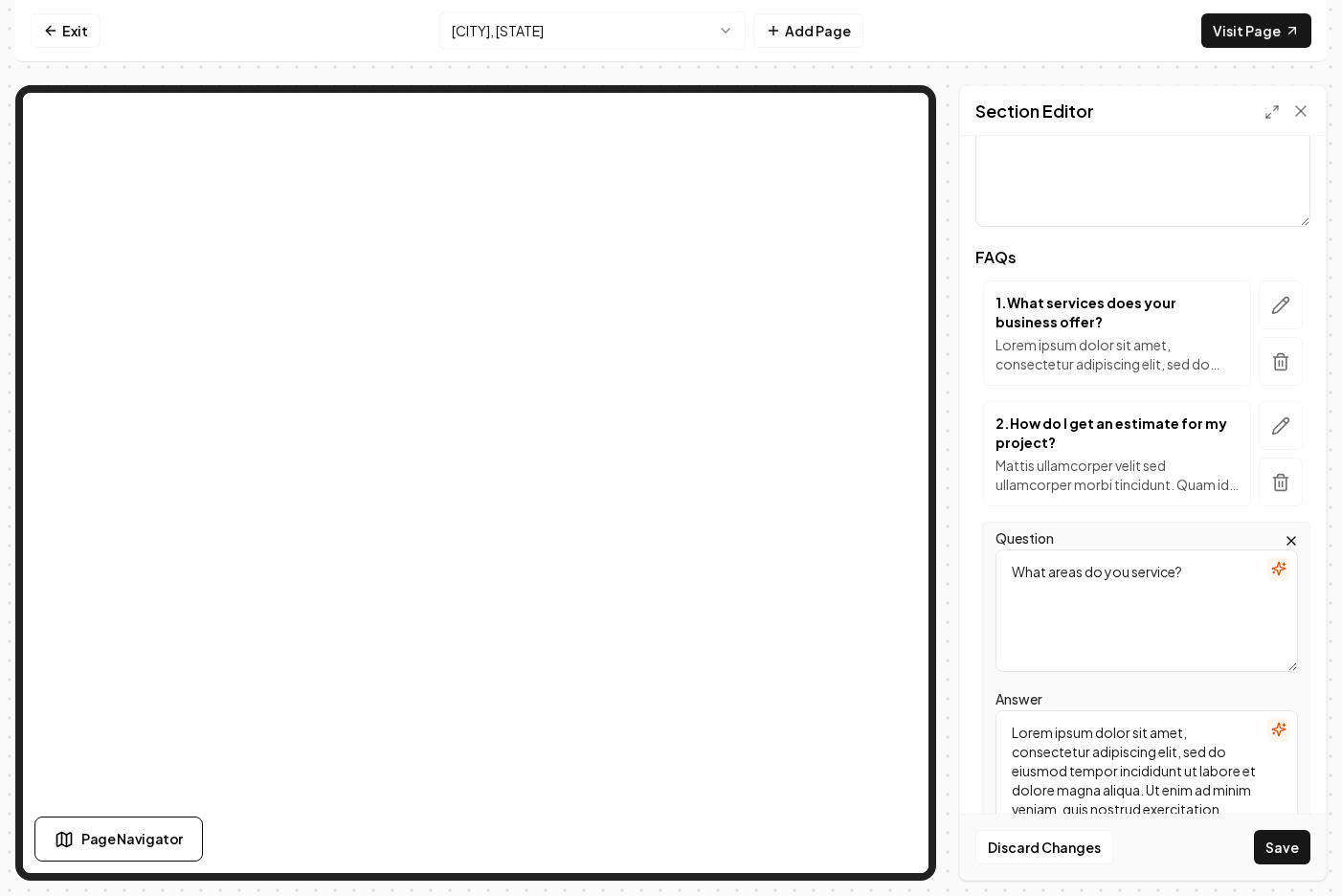 scroll, scrollTop: 0, scrollLeft: 0, axis: both 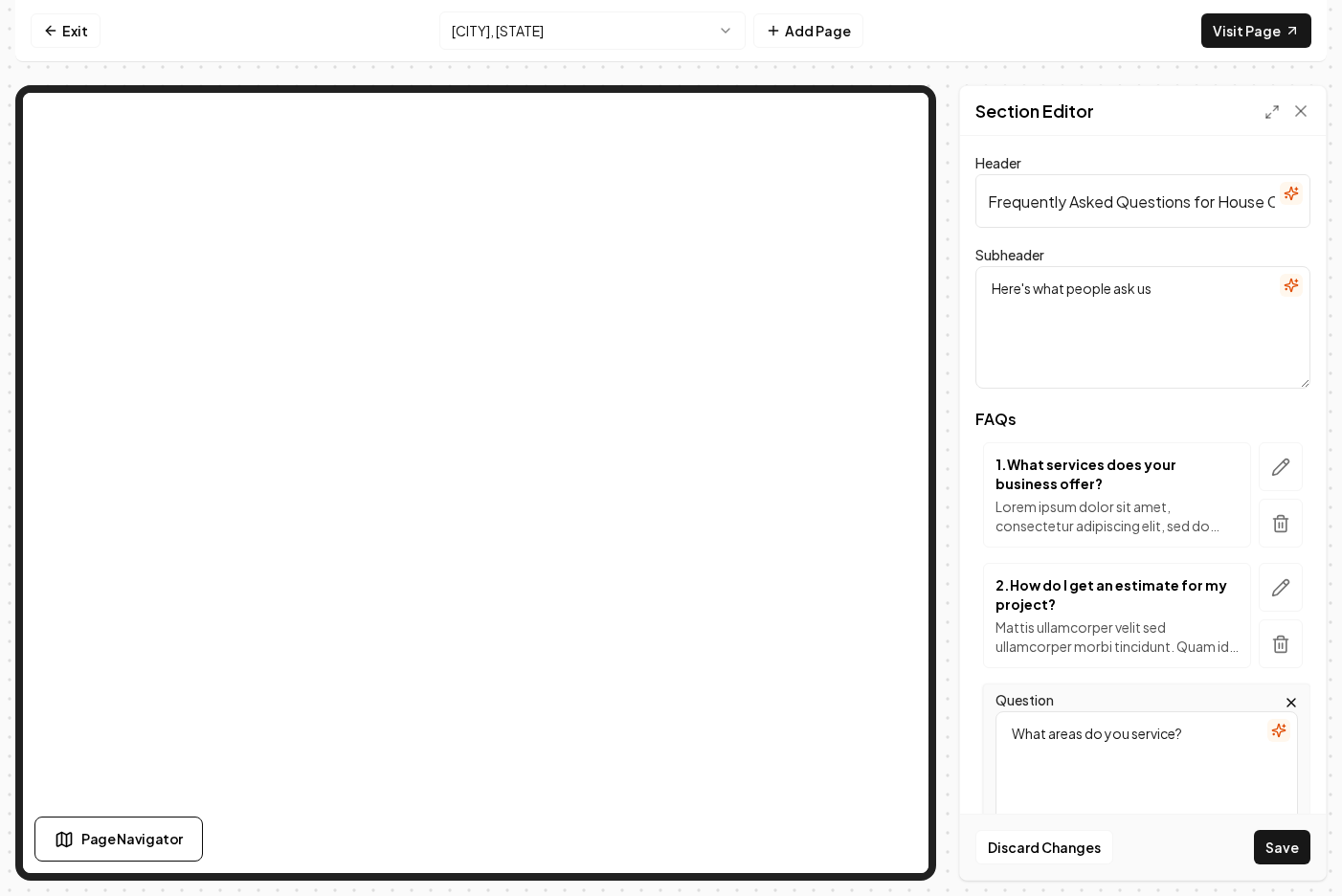 click on "What areas do you service?" at bounding box center [1147, 773] 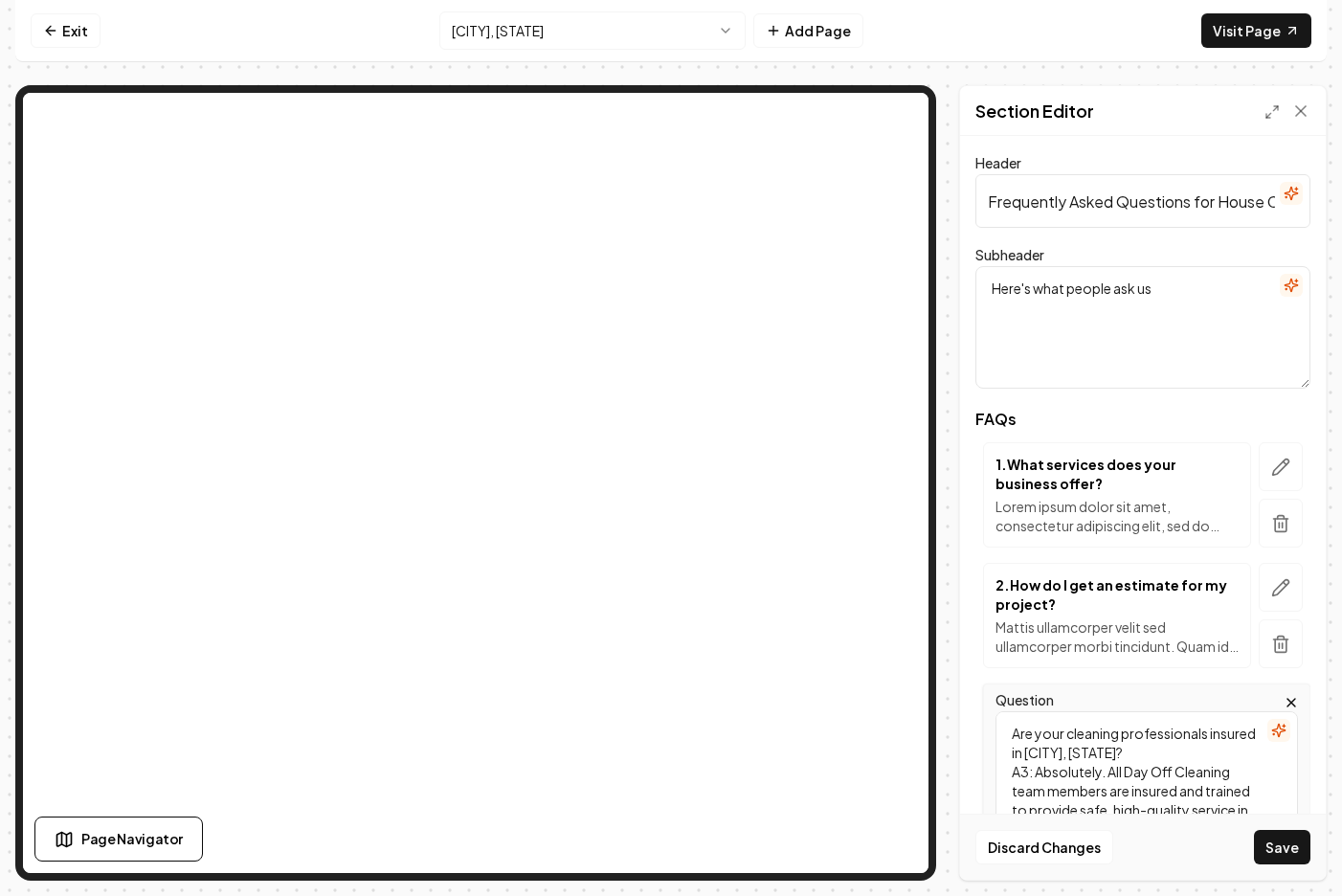 scroll, scrollTop: 6, scrollLeft: 0, axis: vertical 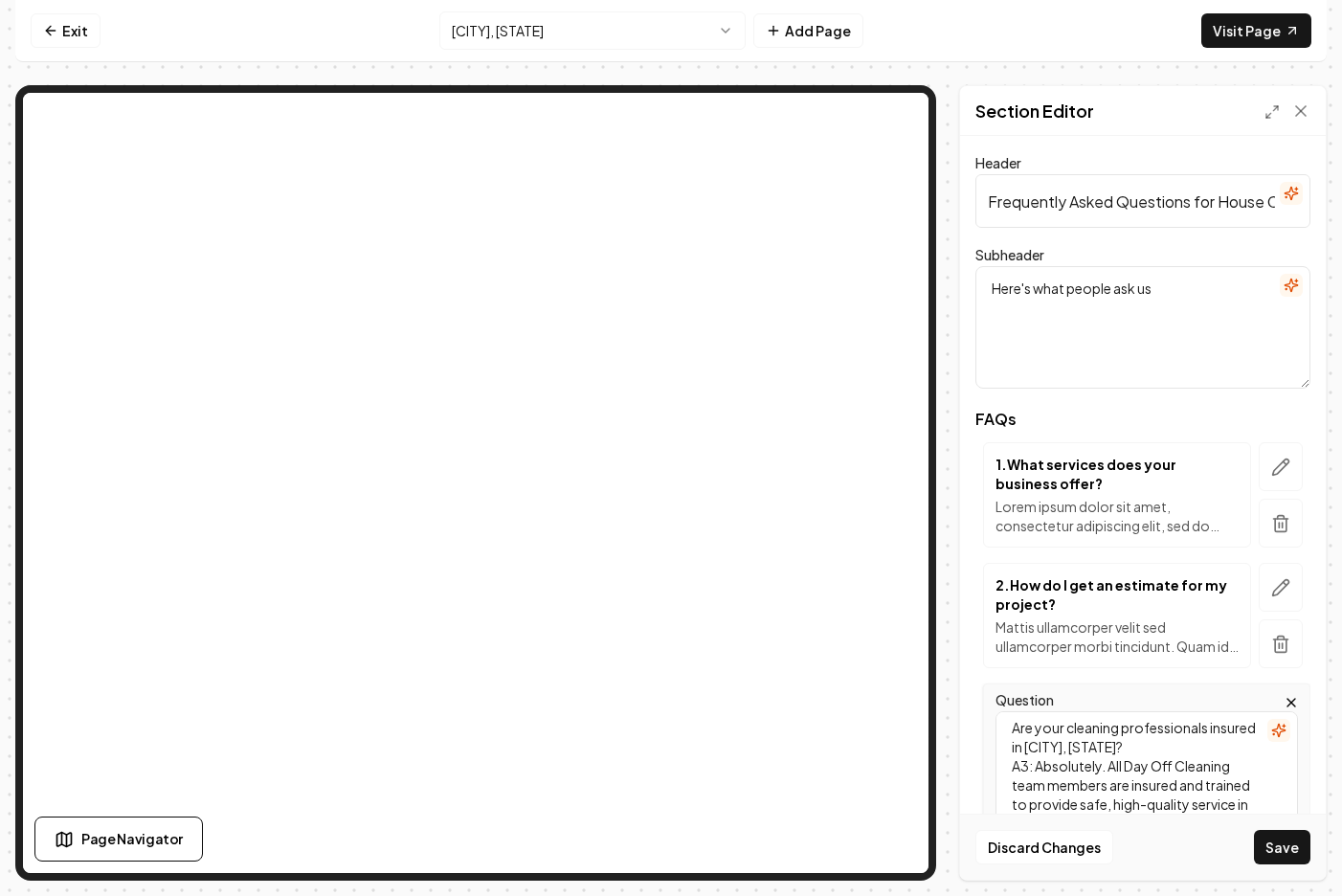 click on "Are your cleaning professionals insured in [CITY], [STATE]?
A3: Absolutely. All Day Off Cleaning team members are insured and trained to provide safe, high-quality service in [CITY], [STATE] homes." at bounding box center [1147, 773] 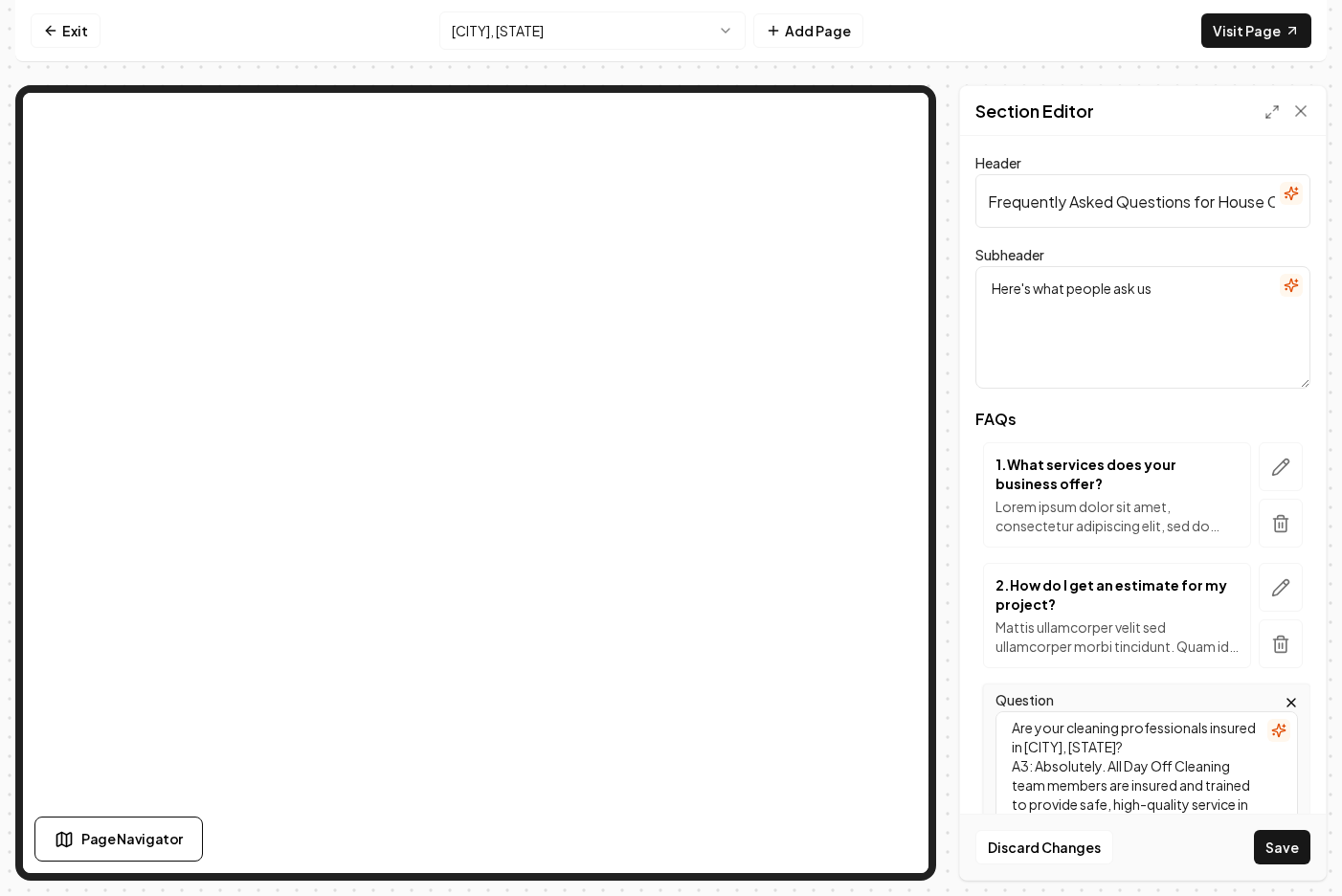 scroll, scrollTop: 17, scrollLeft: 0, axis: vertical 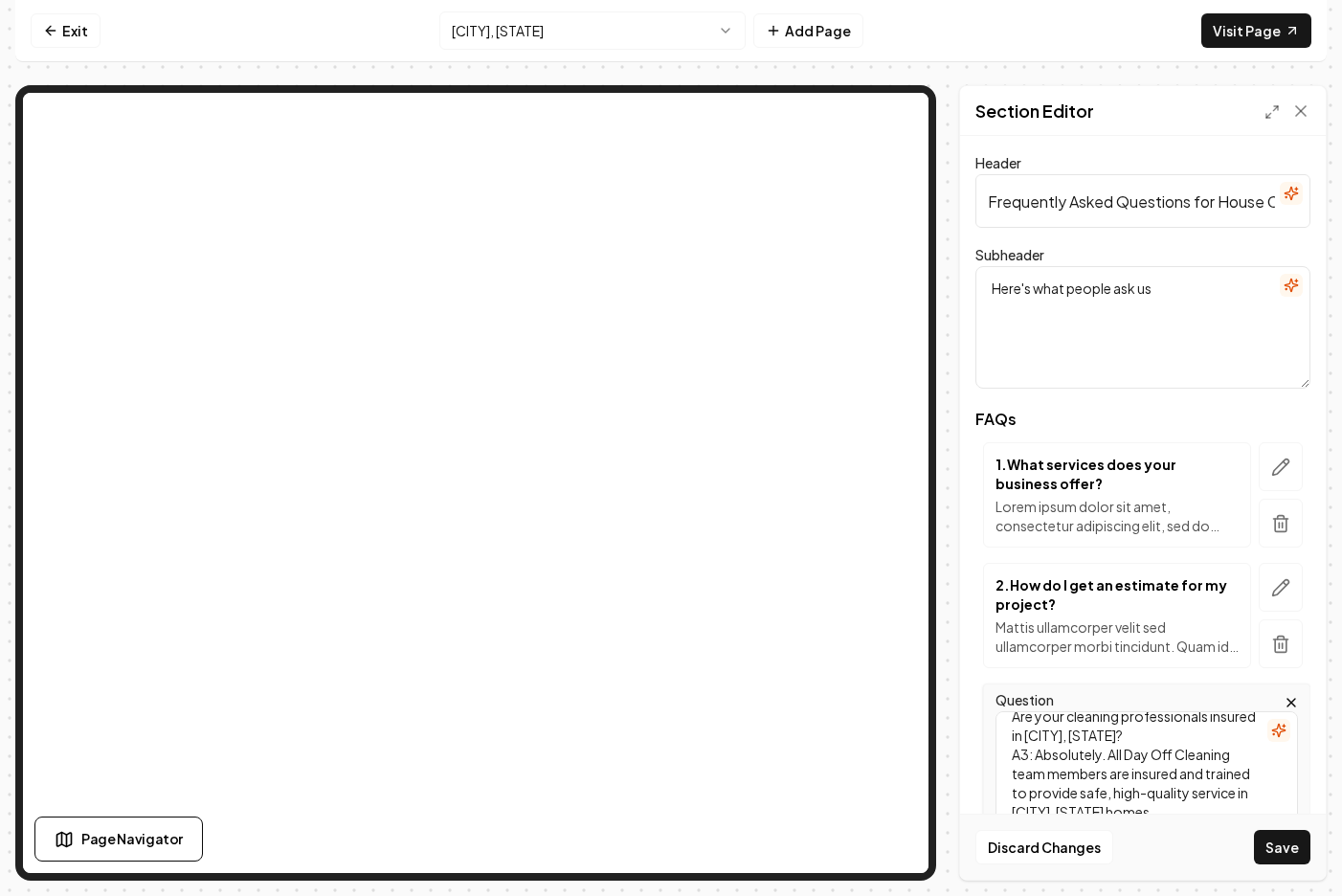 drag, startPoint x: 1038, startPoint y: 750, endPoint x: 1190, endPoint y: 834, distance: 173.6663 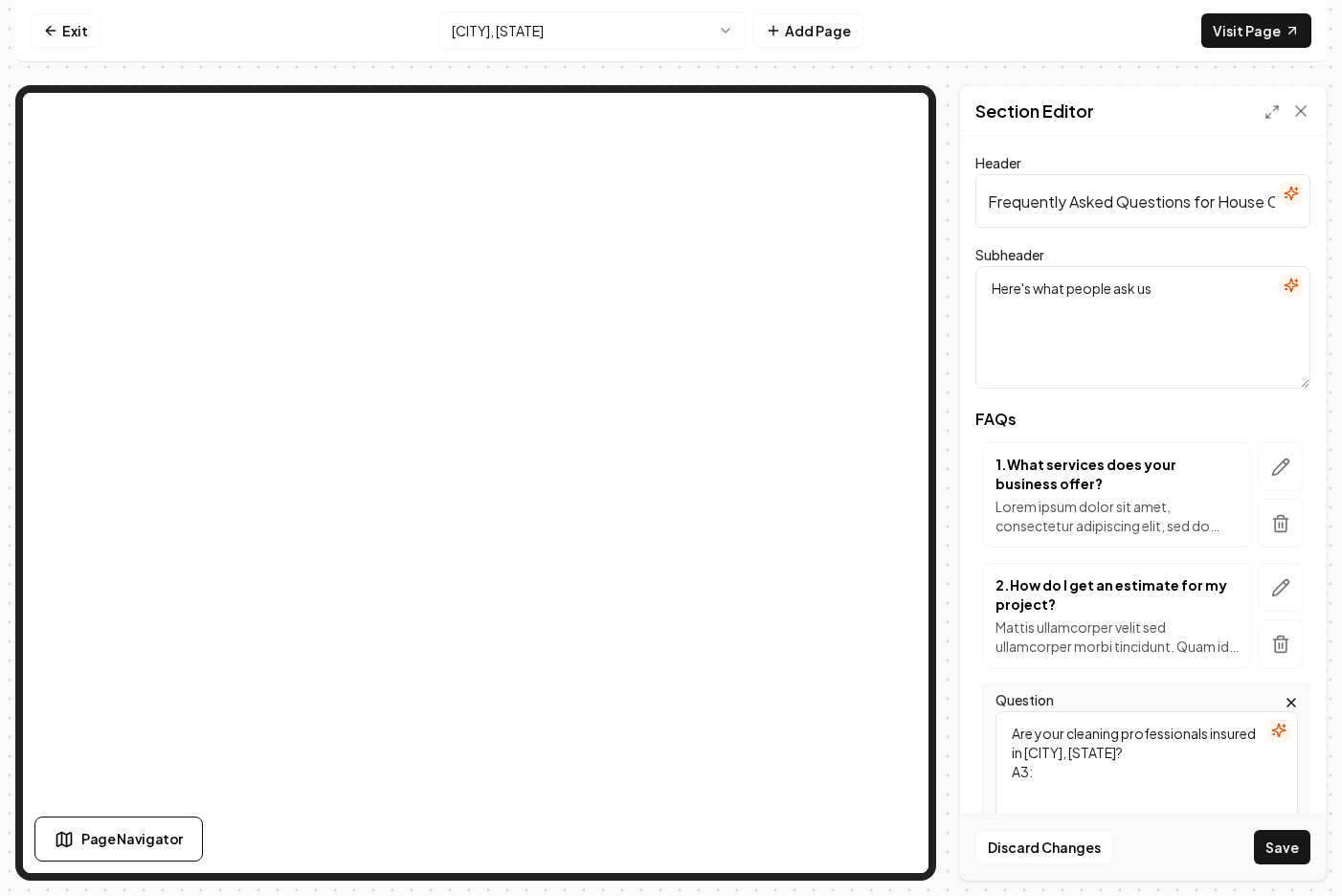 scroll, scrollTop: 0, scrollLeft: 0, axis: both 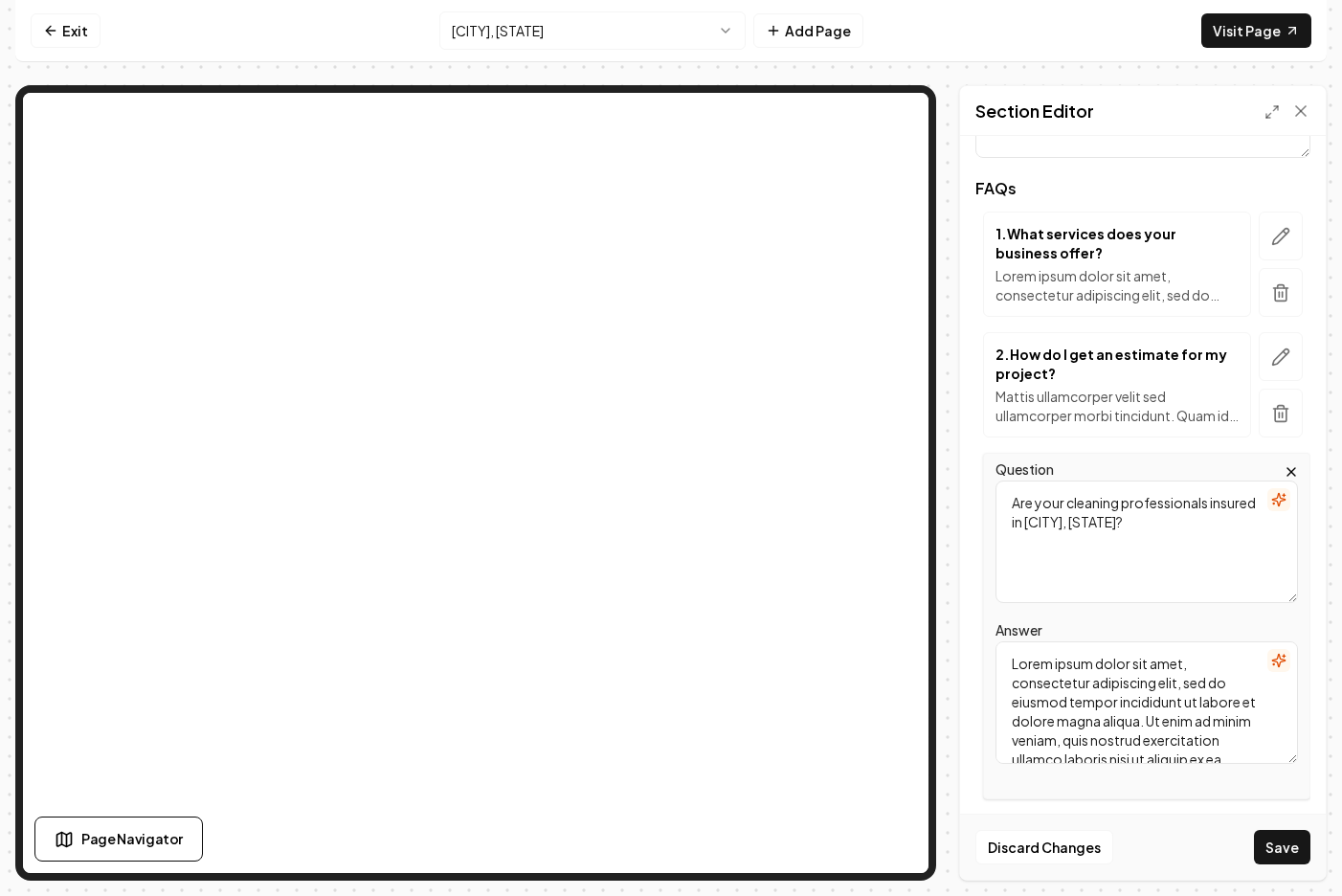 type on "Are your cleaning professionals insured in [CITY], [STATE]?" 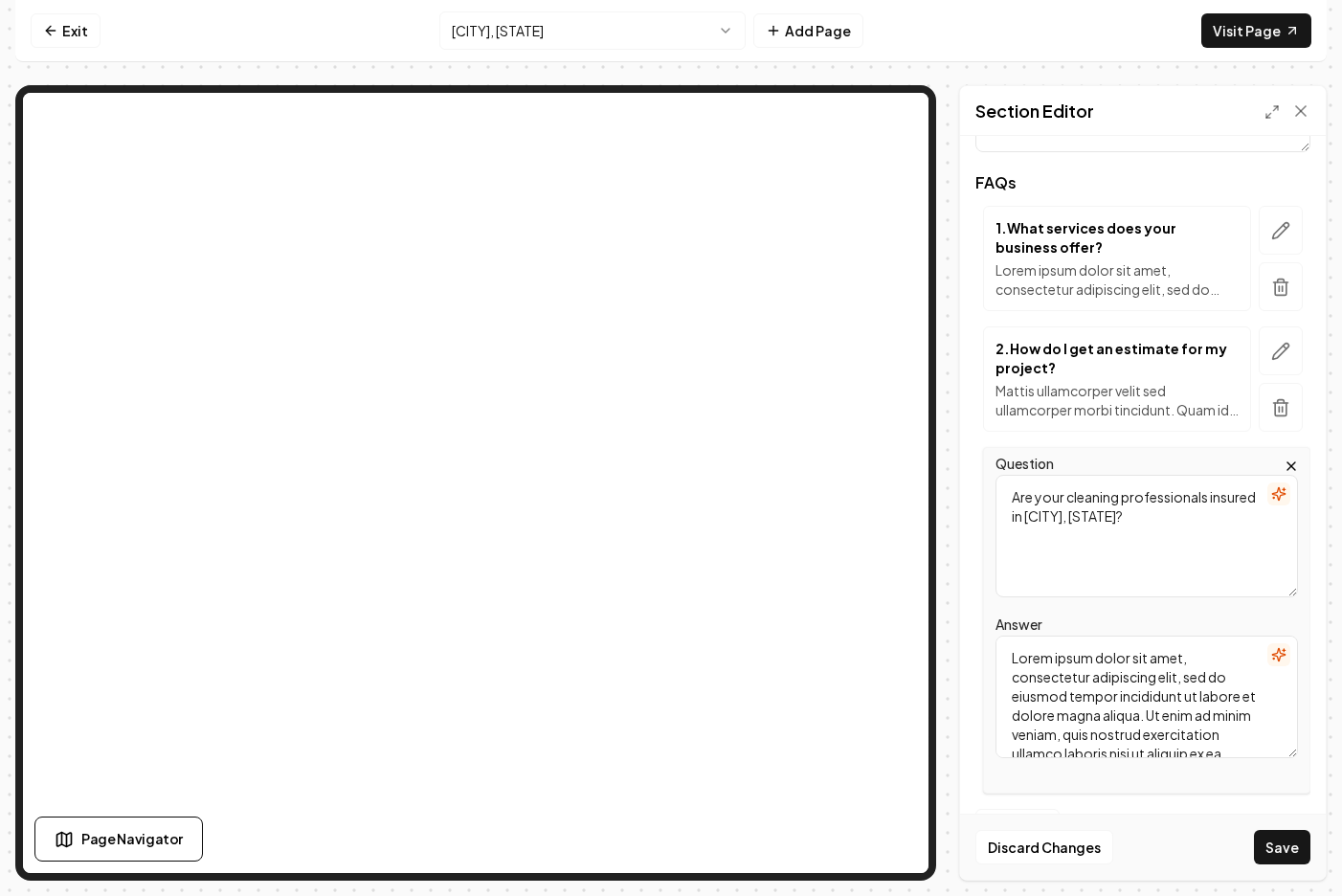 click on "Lorem ipsum dolor sit amet, consectetur adipiscing elit, sed do eiusmod tempor incididunt ut labore et dolore magna aliqua. Ut enim ad minim veniam, quis nostrud exercitation ullamco laboris nisi ut aliquip ex ea commodo consequat. Duis aute irure dolor in reprehenderit in voluptate velit esse cillum dolore eu fugiat nulla pariatur" at bounding box center (1147, 697) 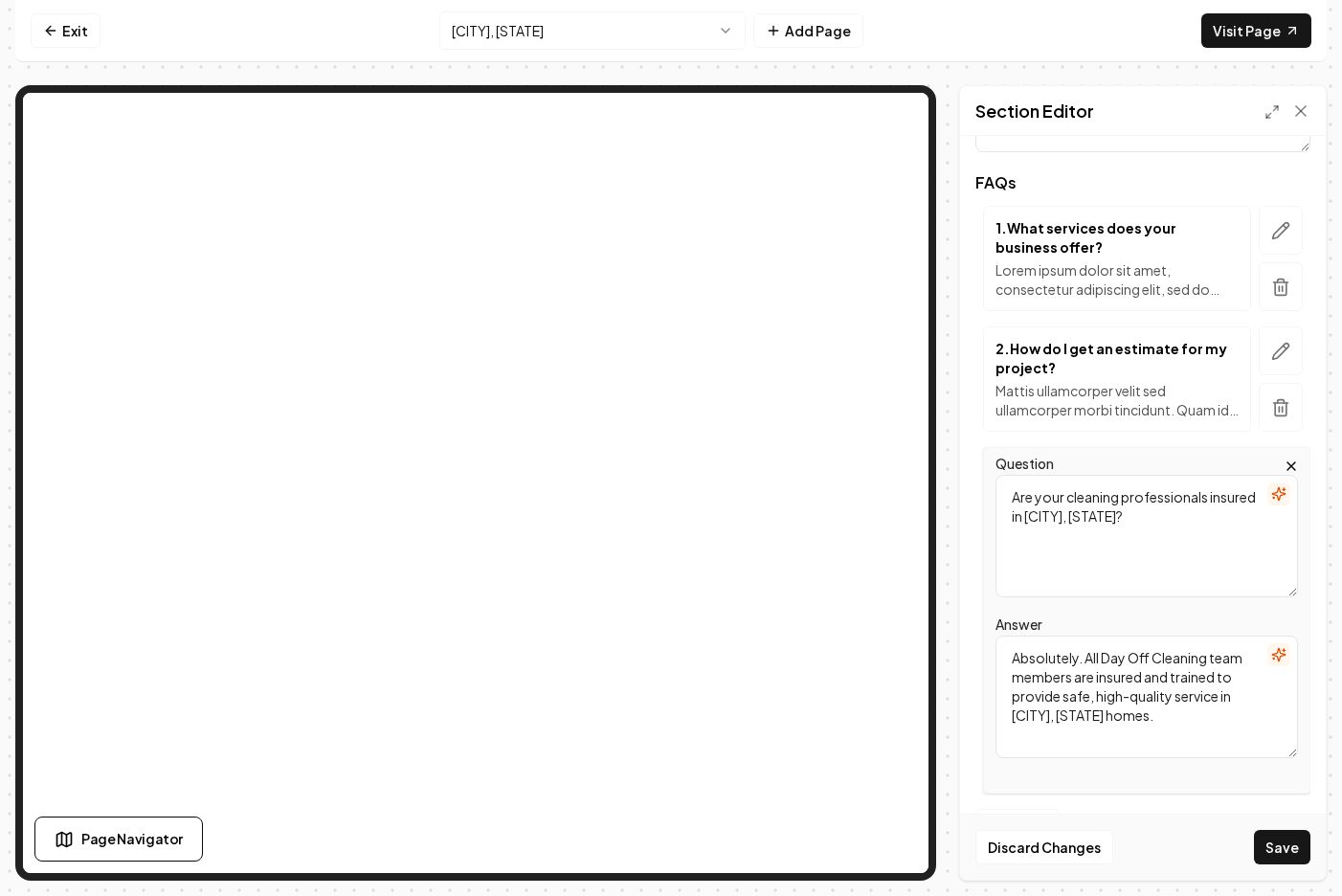 type on "Absolutely. All Day Off Cleaning team members are insured and trained to provide safe, high-quality service in [CITY], [STATE] homes." 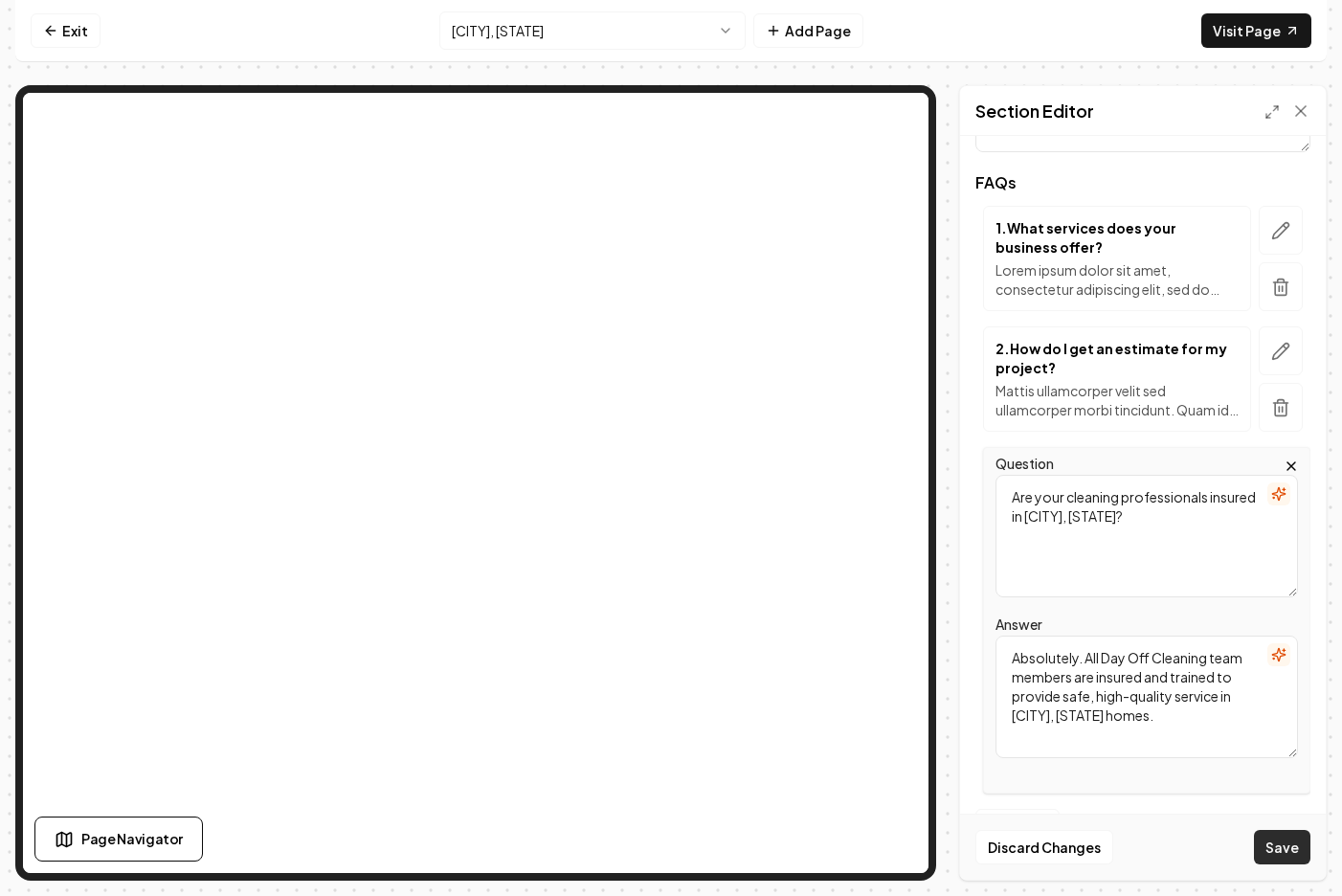 click on "Save" at bounding box center (1282, 847) 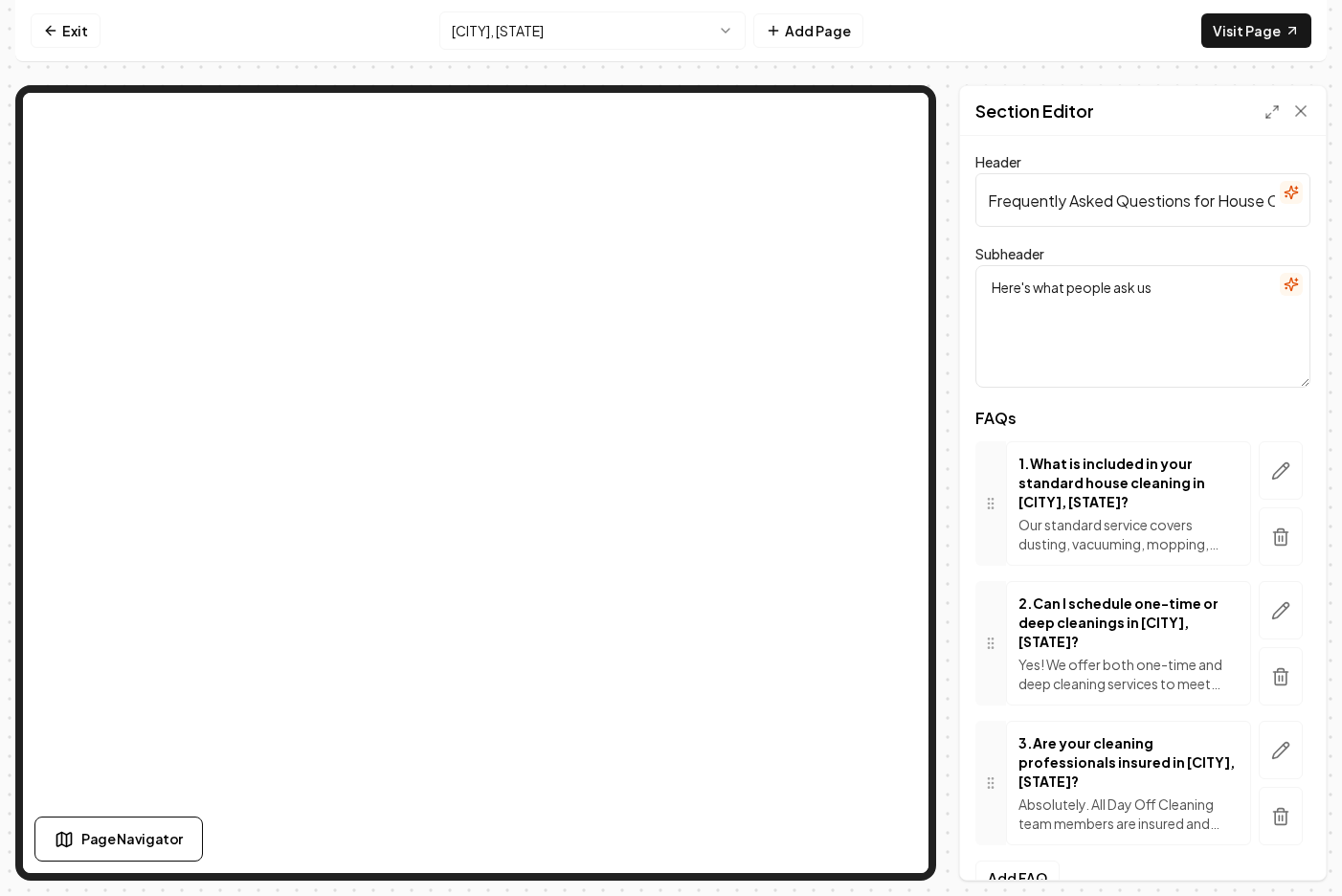 scroll, scrollTop: 0, scrollLeft: 0, axis: both 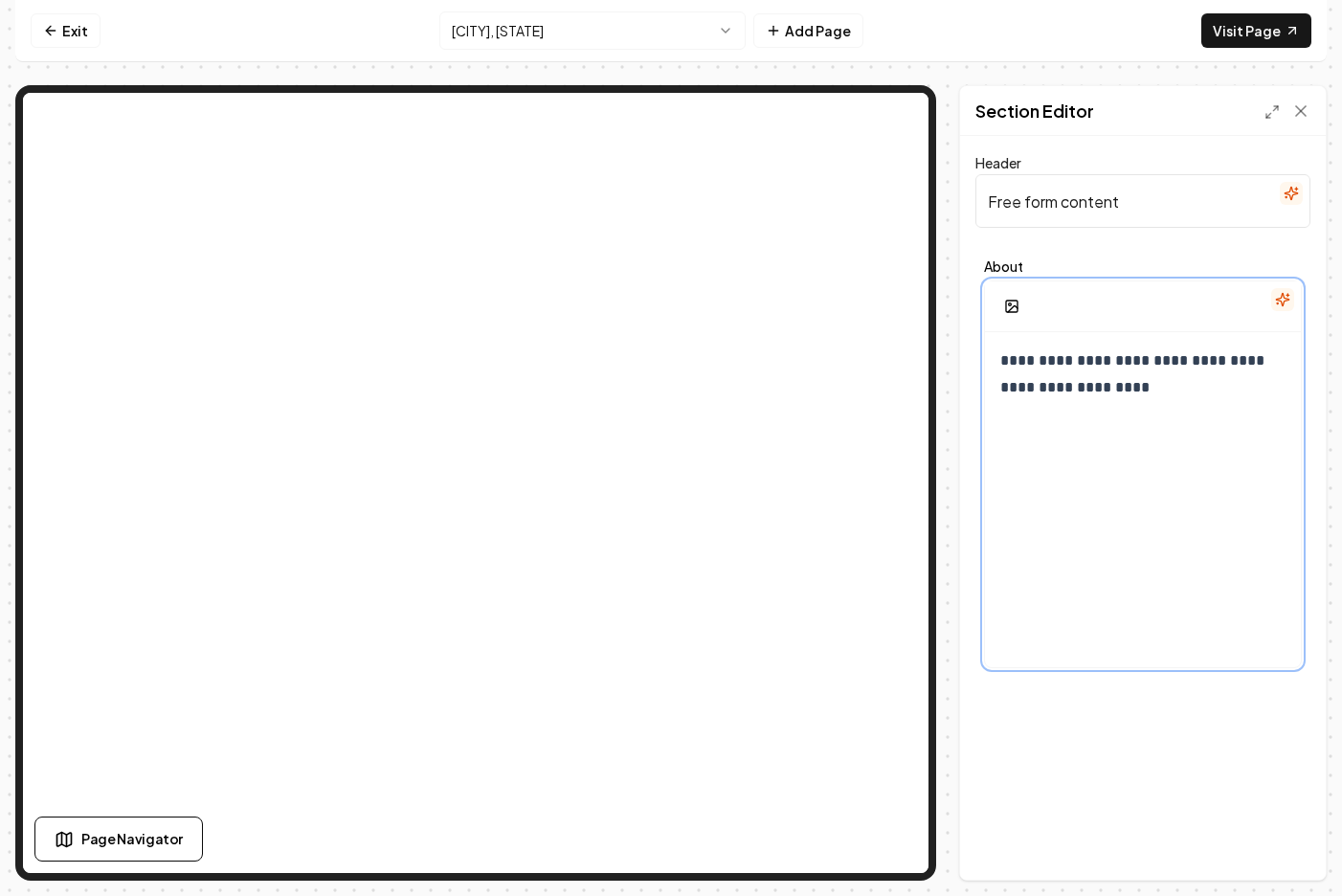 click on "**********" at bounding box center (1143, 374) 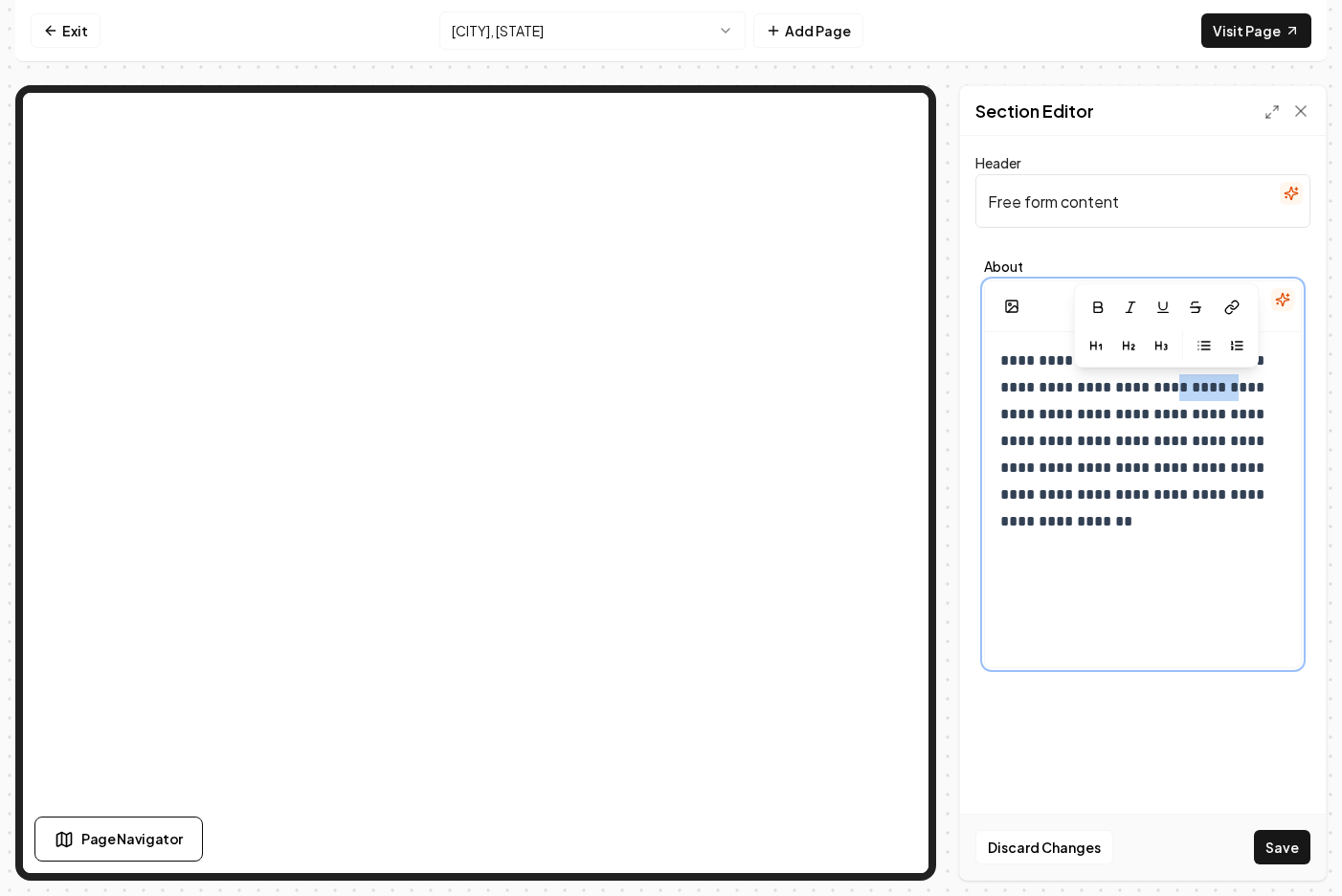 drag, startPoint x: 1195, startPoint y: 389, endPoint x: 1134, endPoint y: 393, distance: 61.131 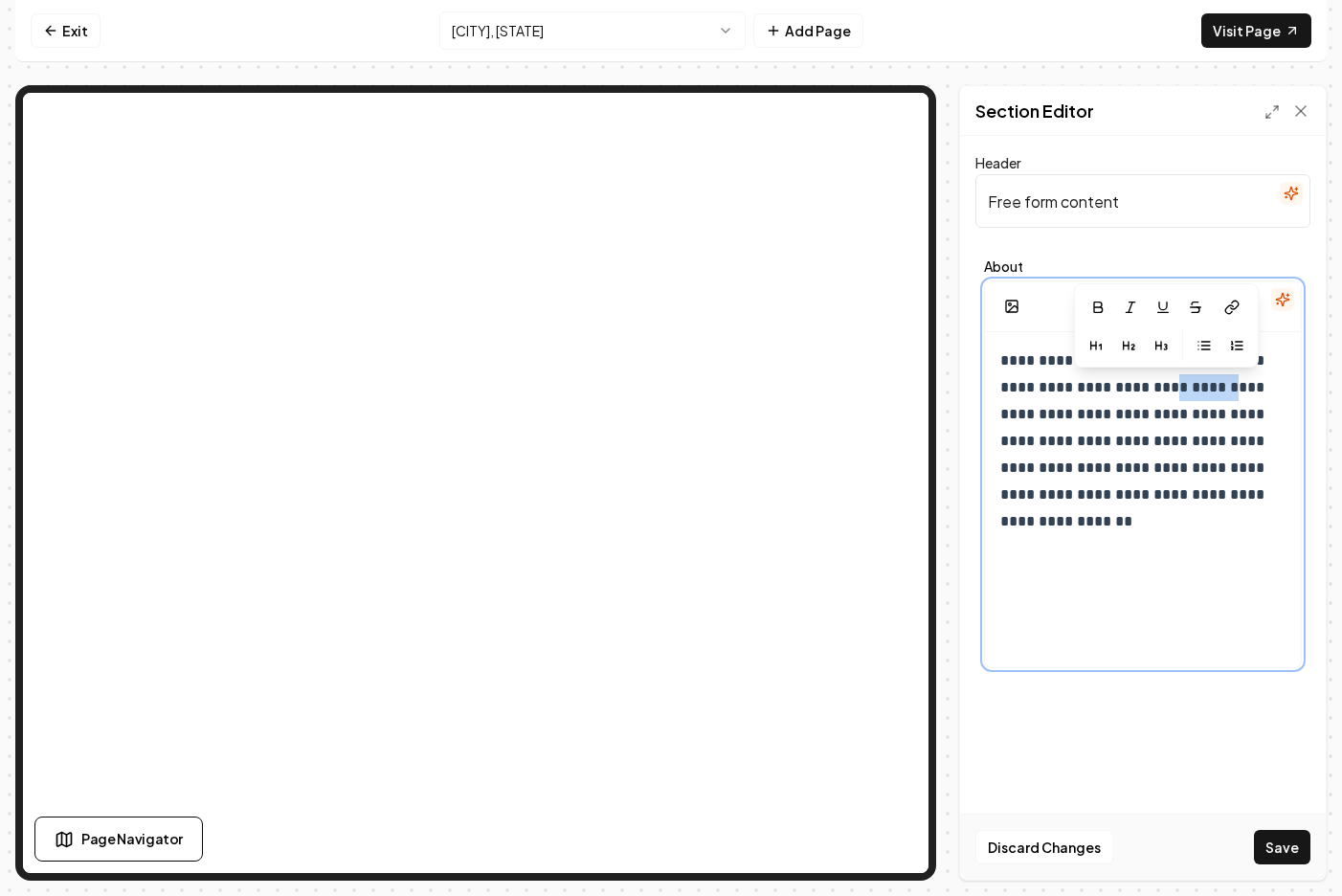 click on "**********" at bounding box center (1143, 441) 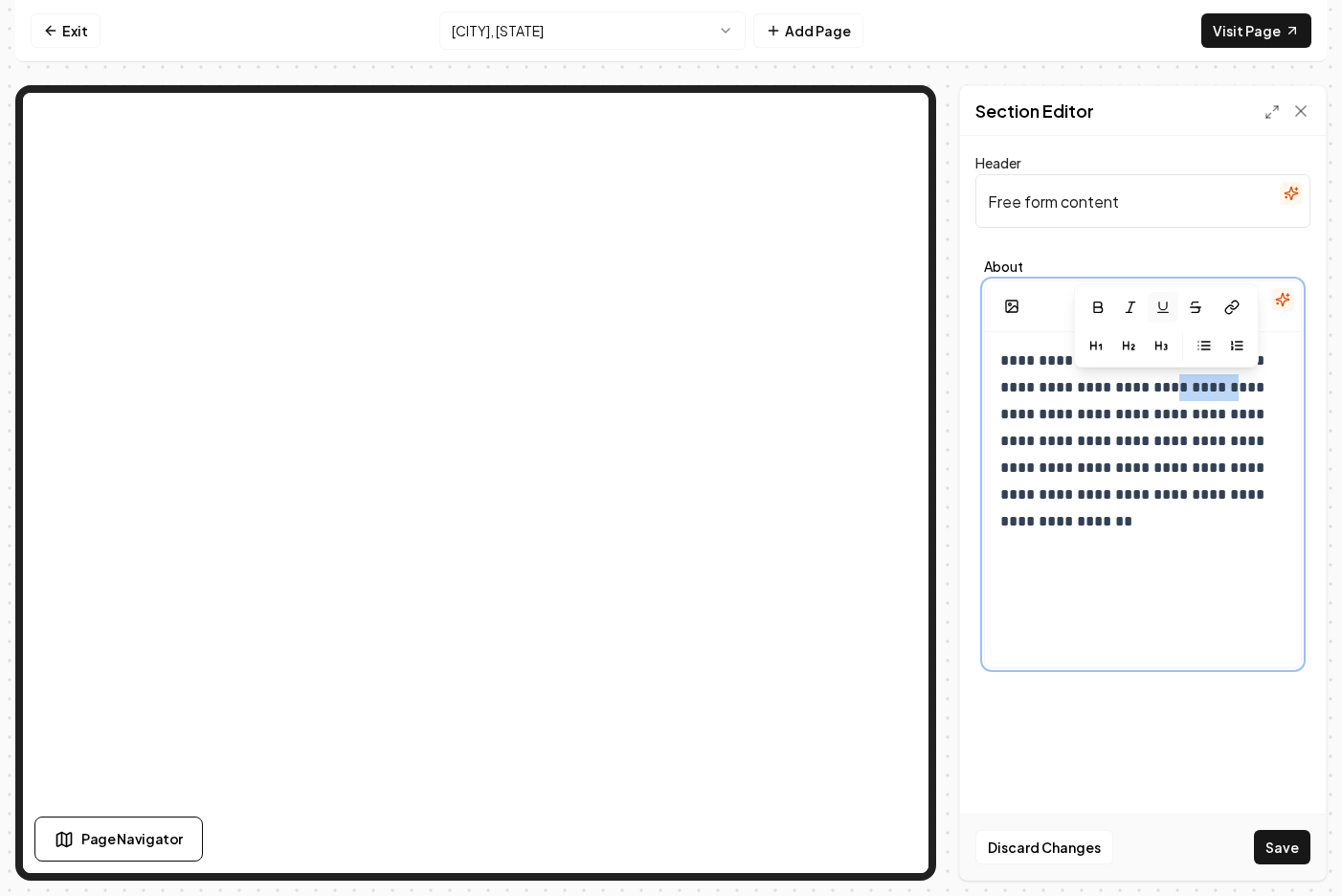 click 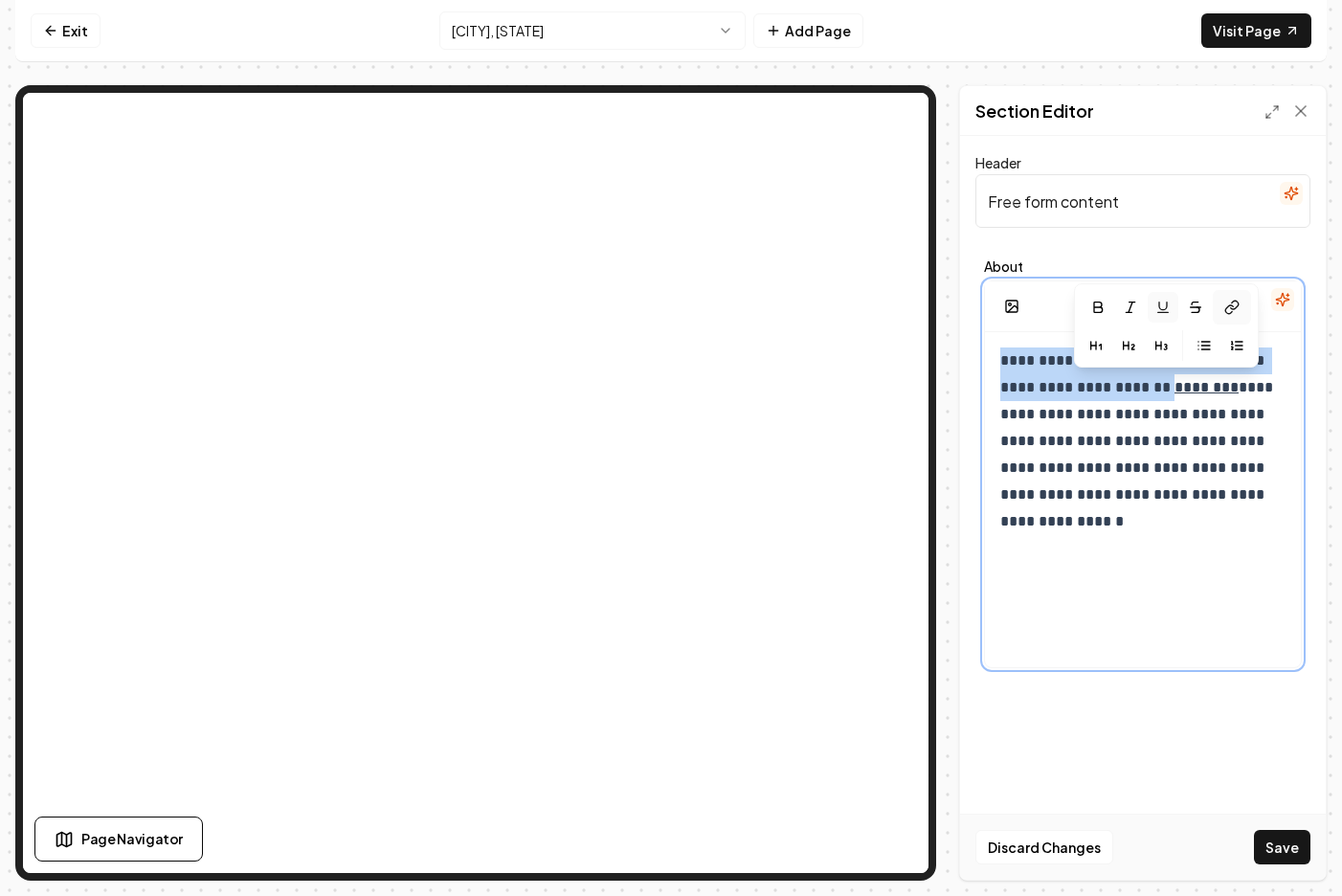 click 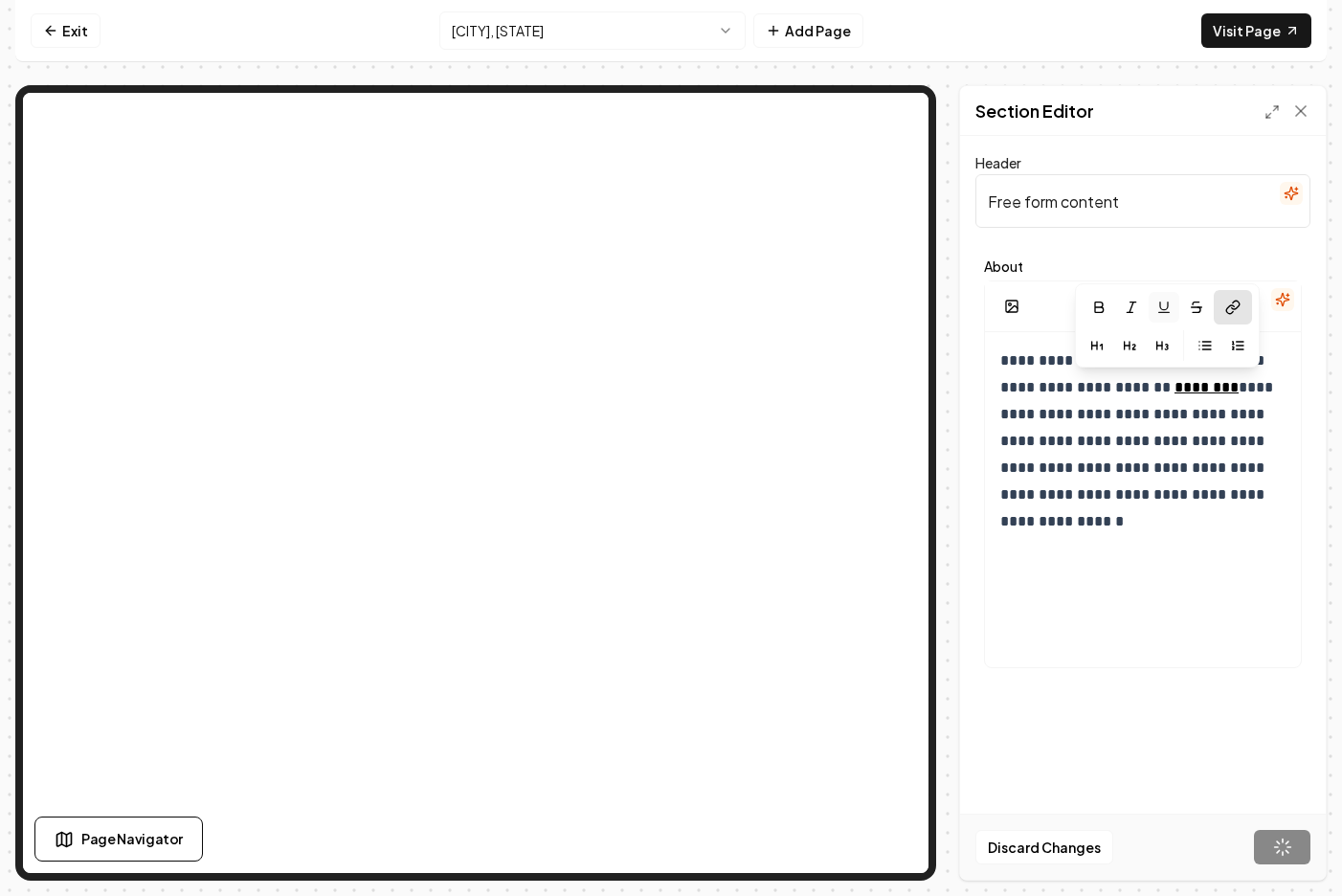 click on "Free form content" at bounding box center [1143, 201] 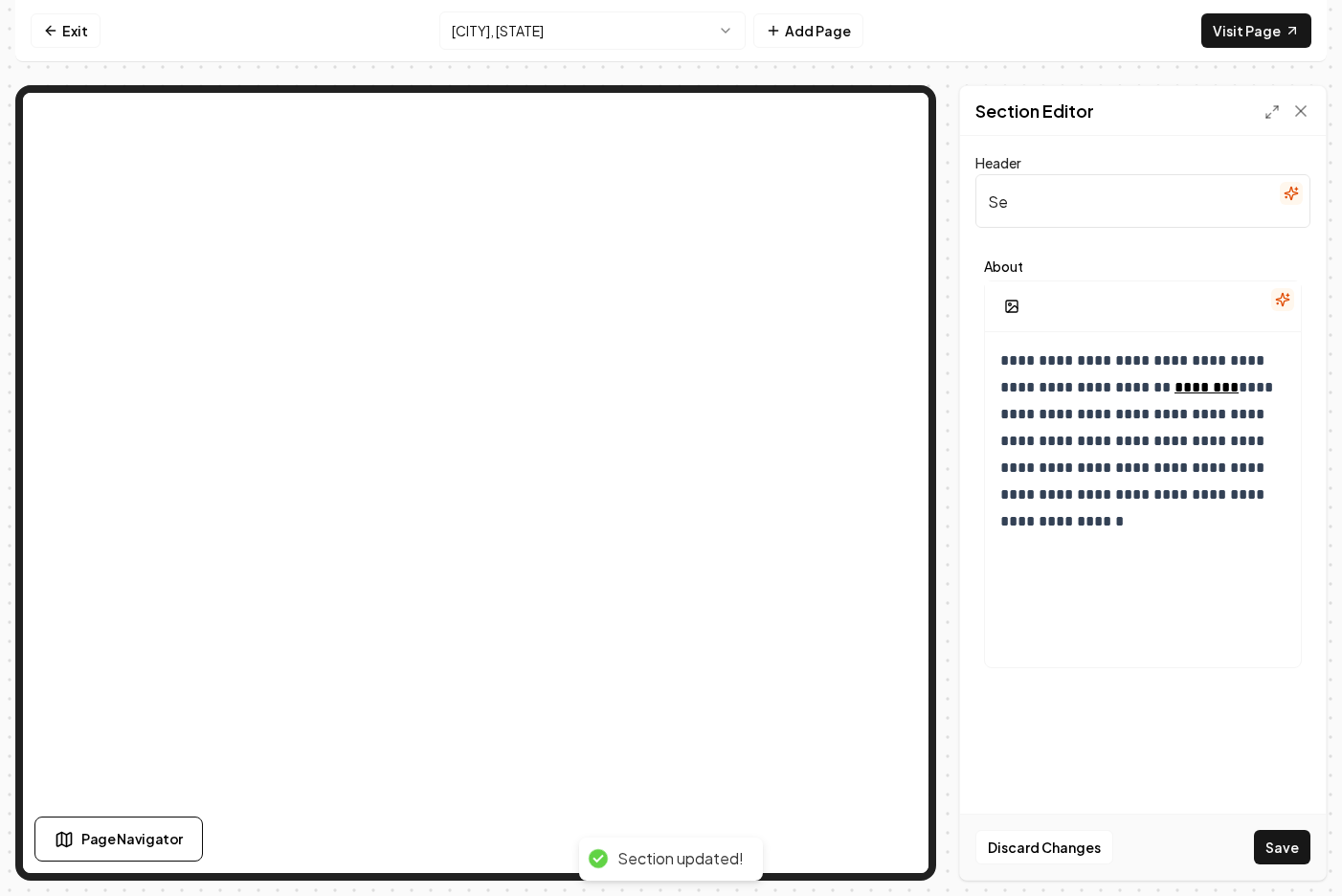 type on "Service Area" 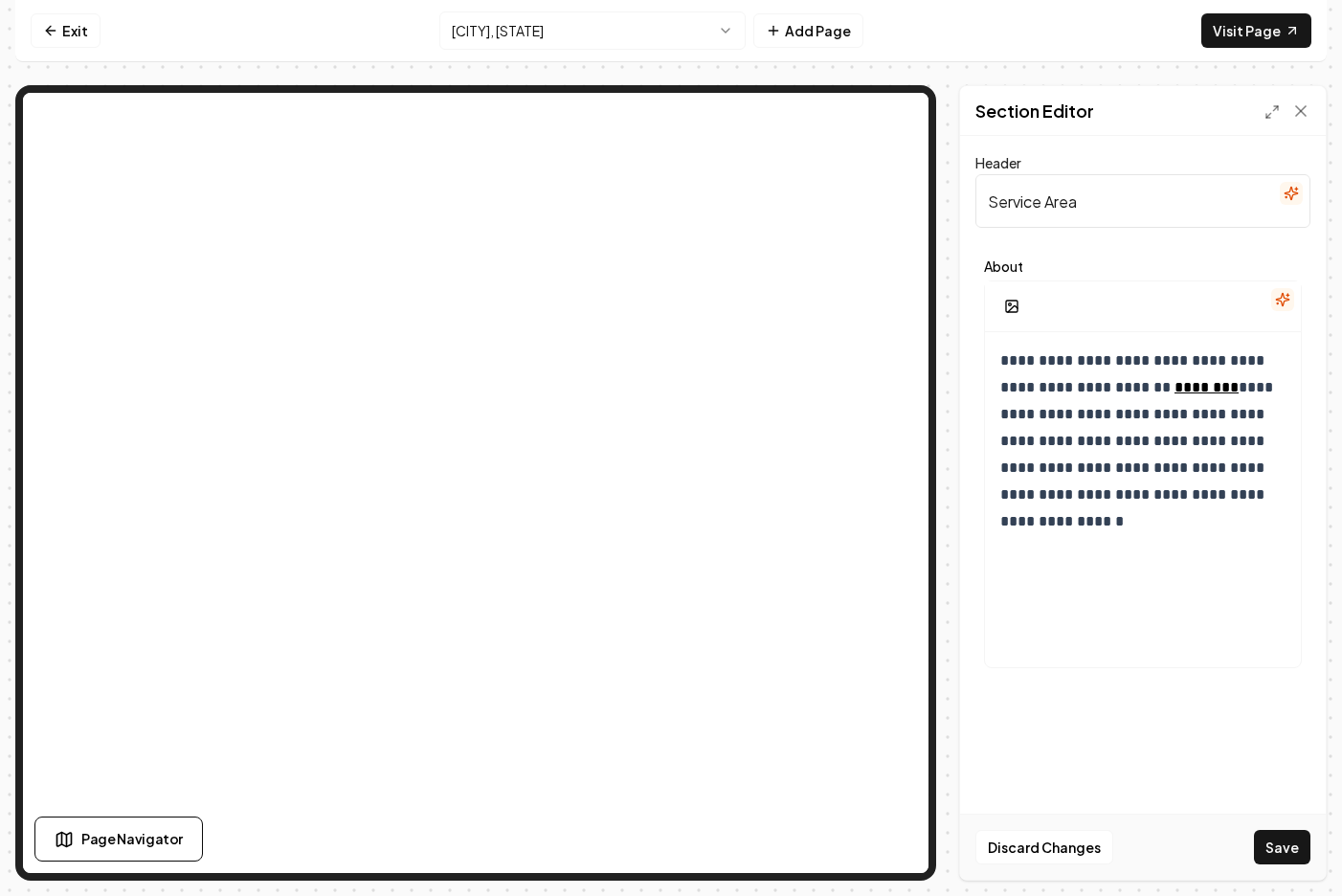 click on "**********" at bounding box center (1143, 414) 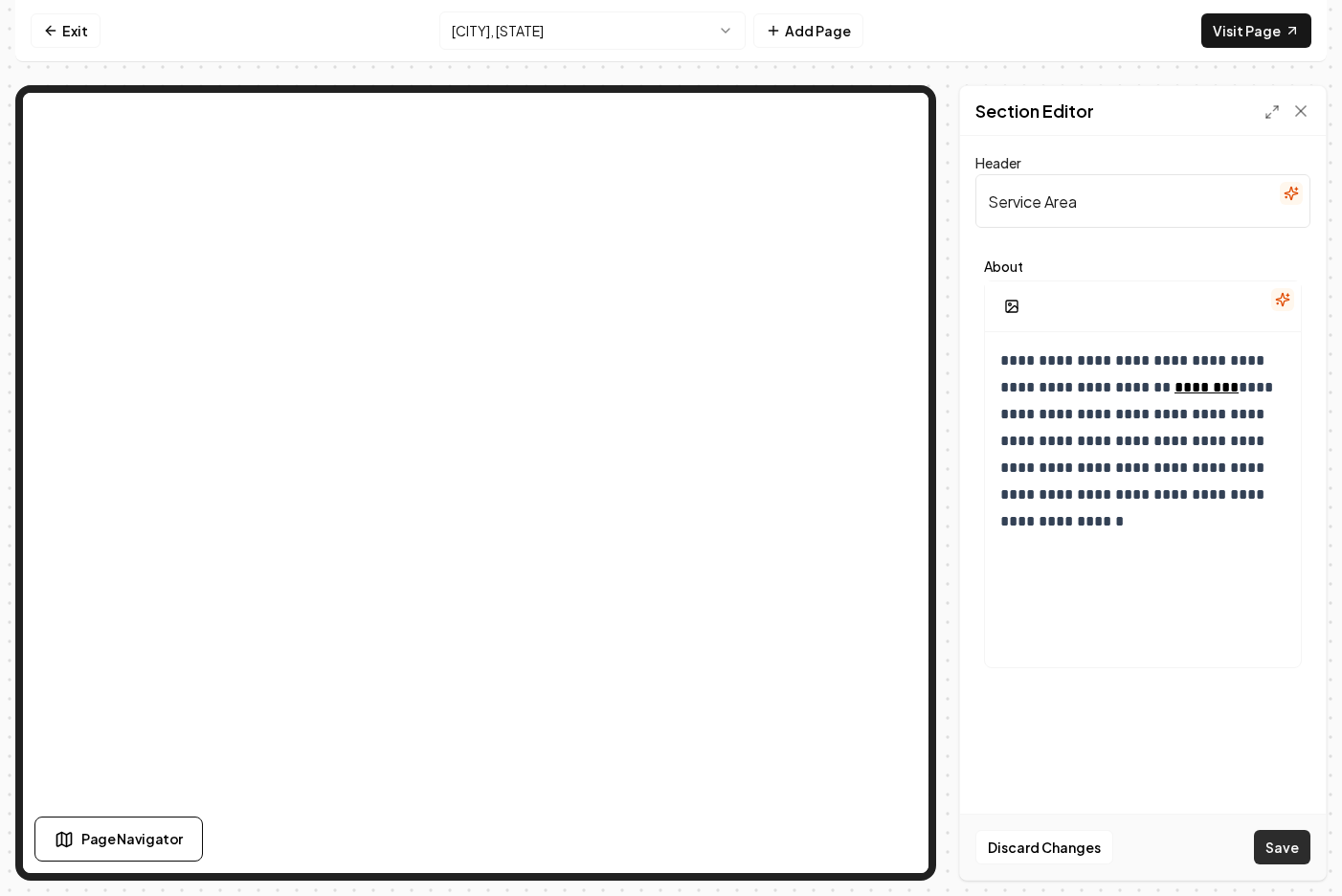 click on "Save" at bounding box center (1282, 847) 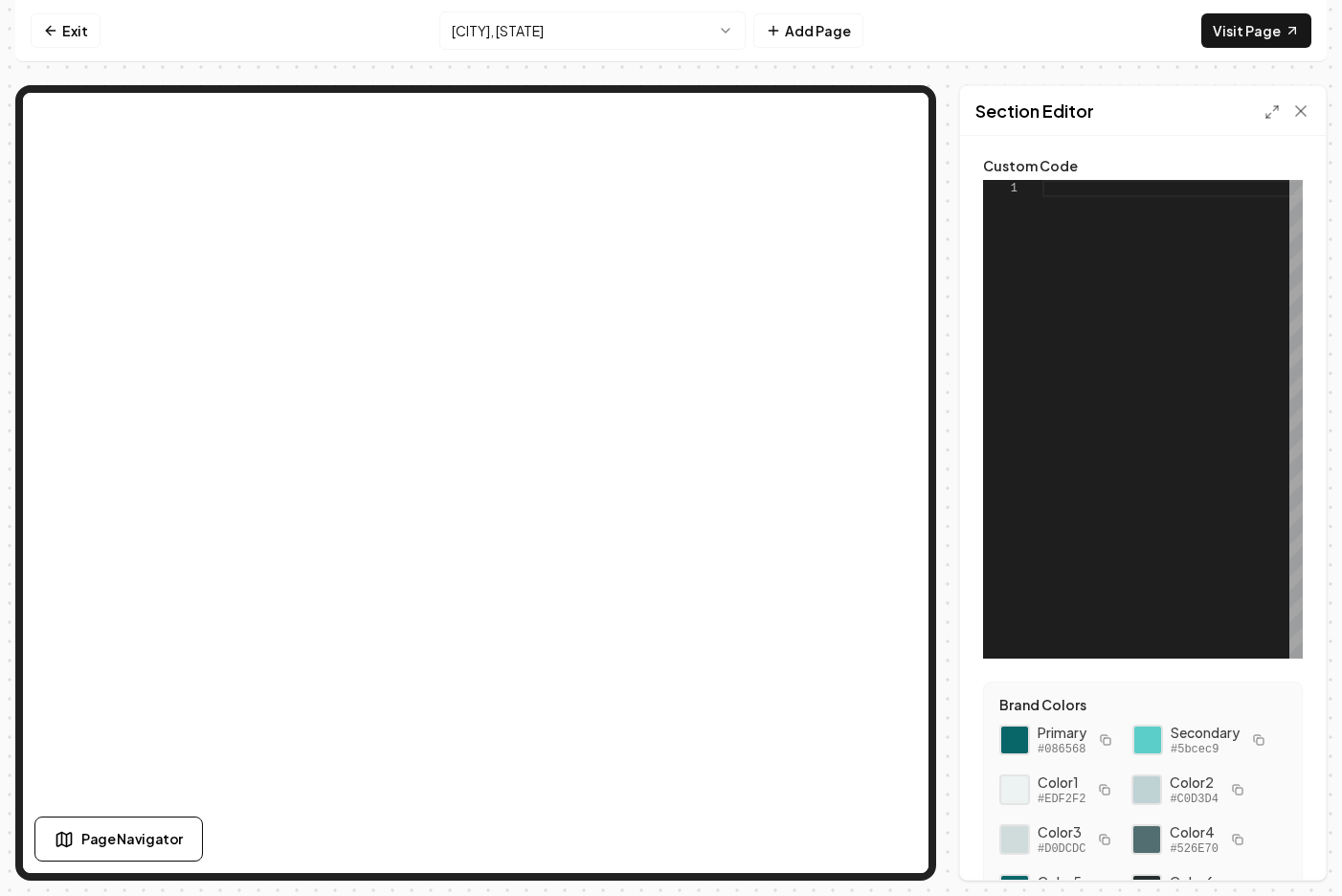 click at bounding box center (1173, 419) 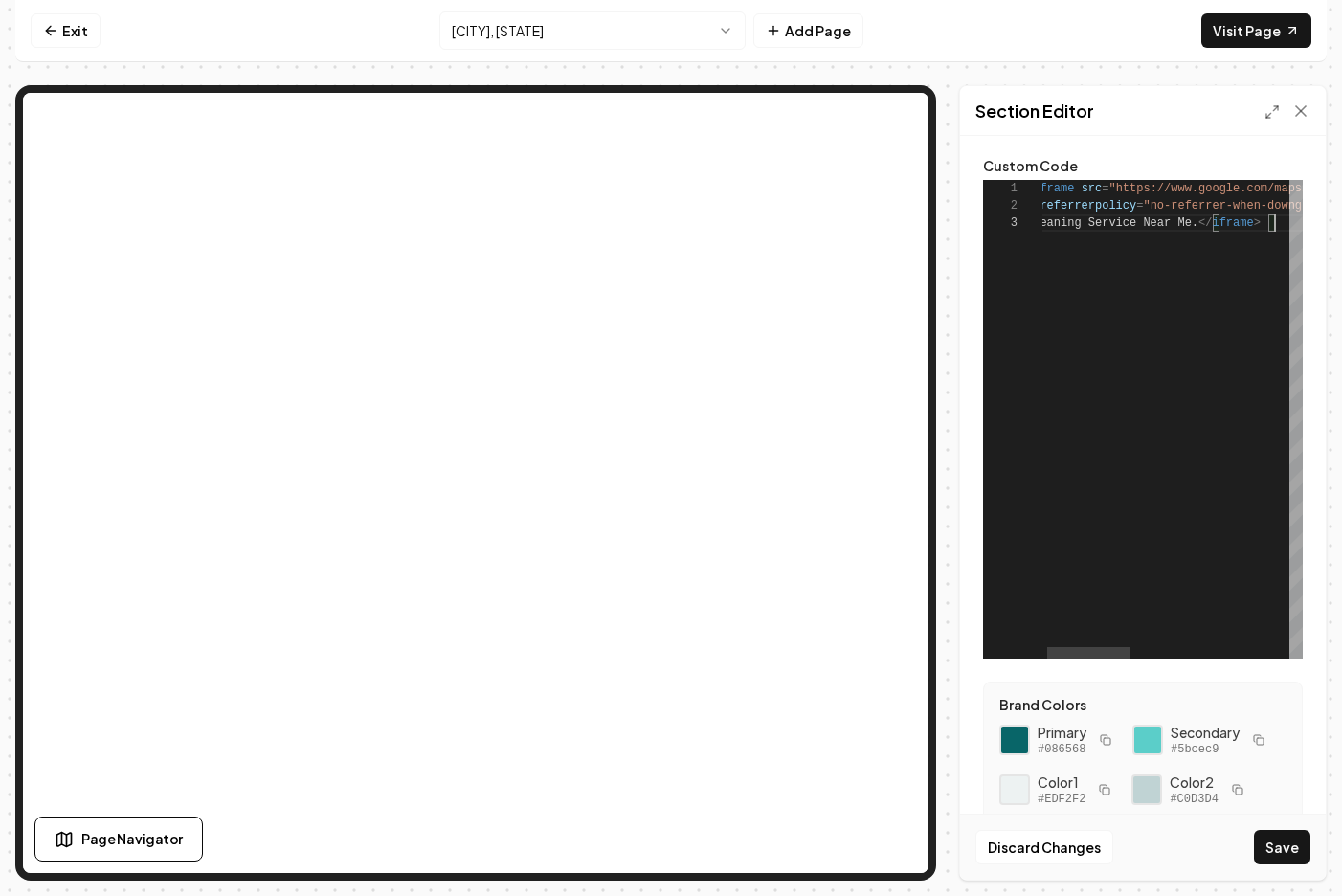 scroll, scrollTop: 34, scrollLeft: 249, axis: both 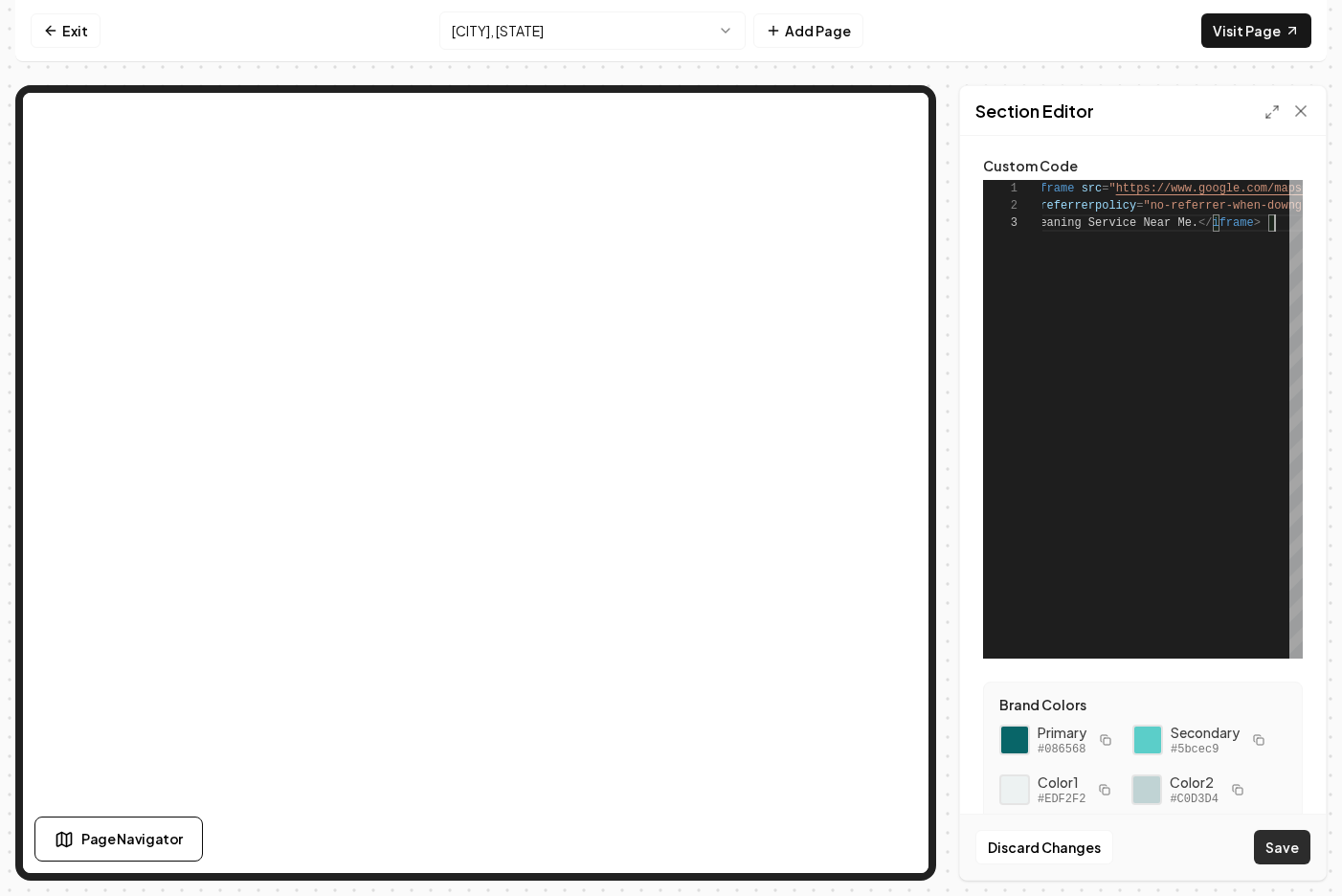 click on "Save" at bounding box center (1282, 847) 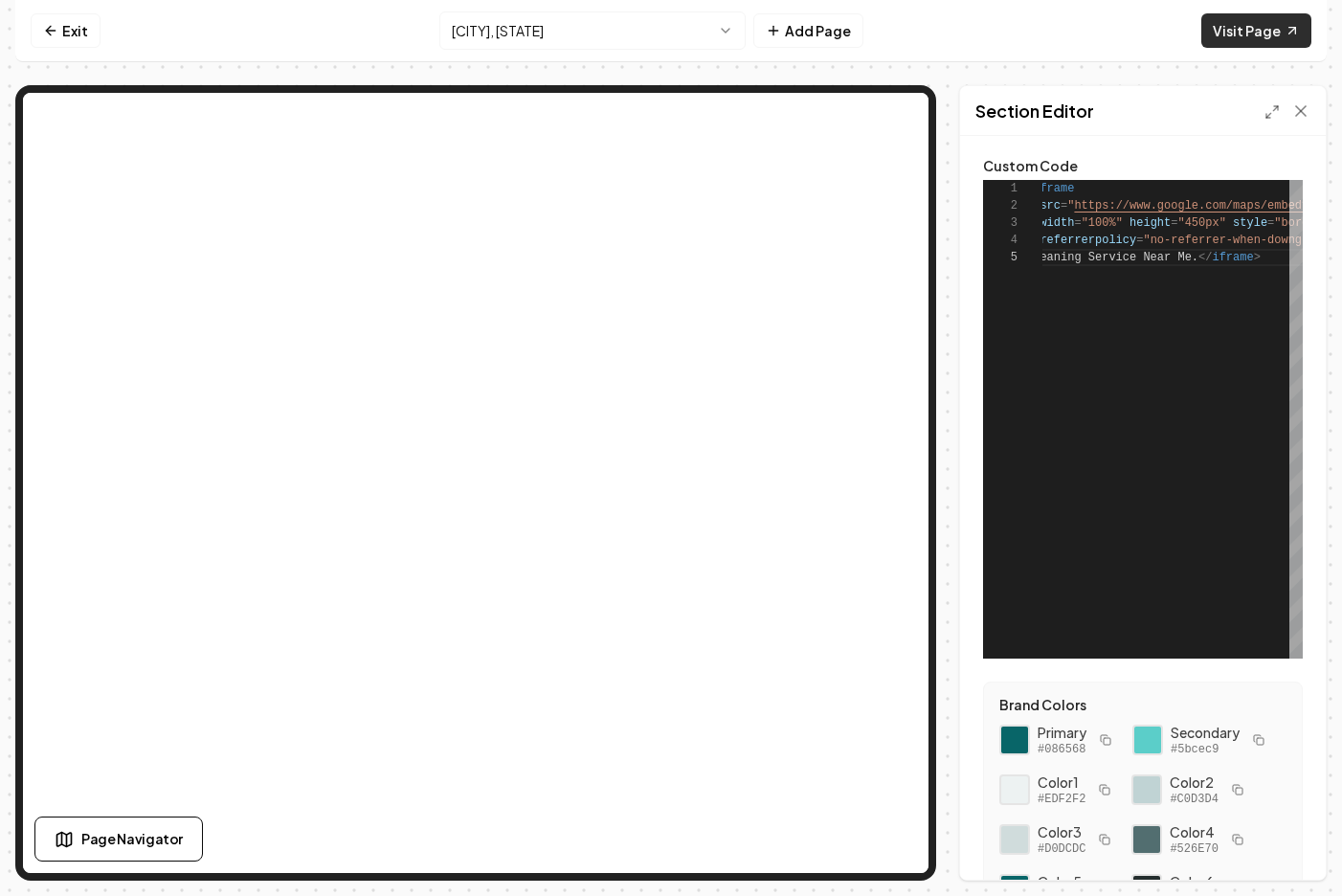 click on "Visit Page" at bounding box center (1256, 31) 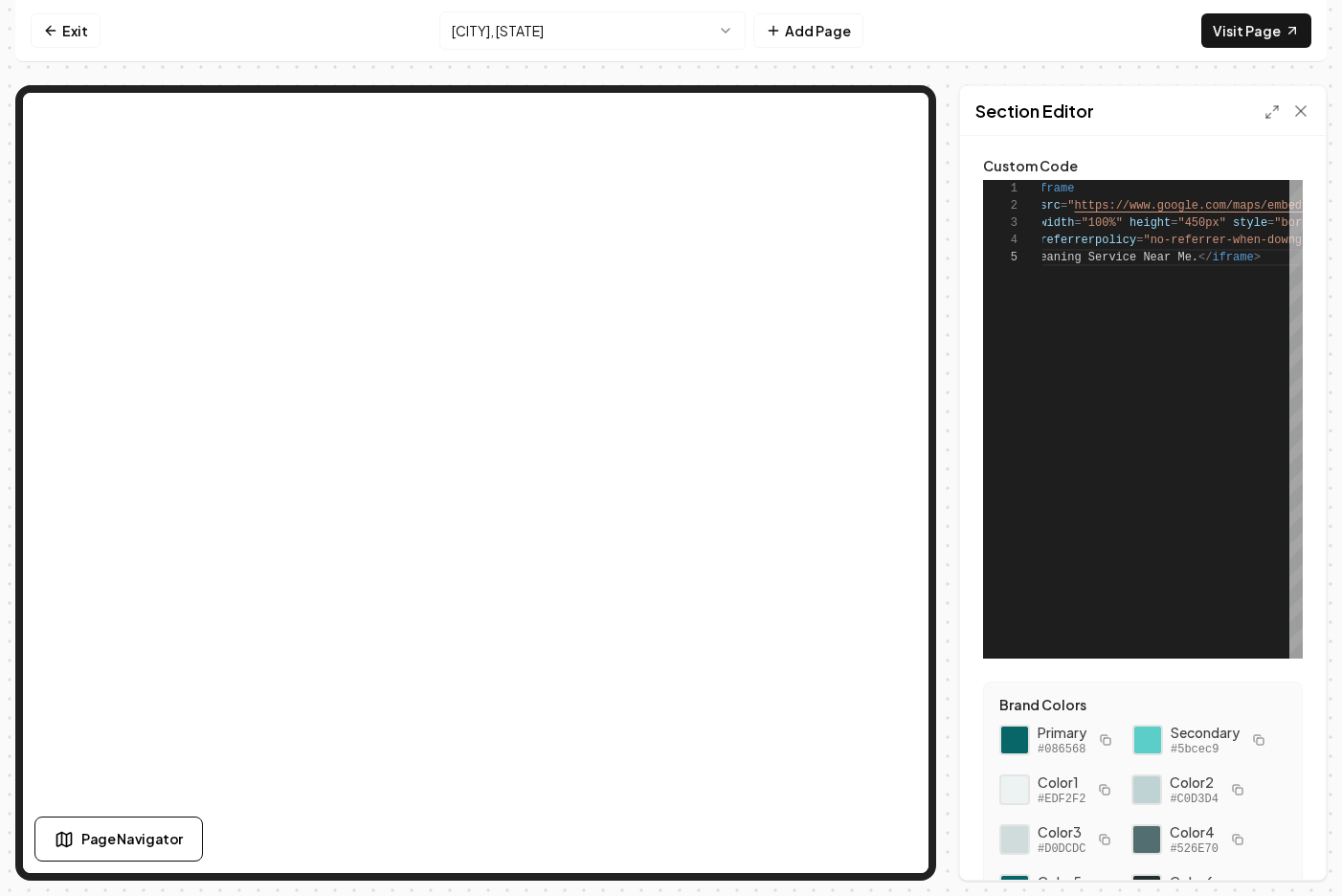 click on "Computer Required This feature is only available on a computer. Please switch to a computer to edit your site. Go back  Exit [CITY], [STATE] Add Page Visit Page  Page Navigator Page Settings Section Editor Custom Code 1 2 3 4 5 < iframe    src = " https://www.google.com/maps/embed?pb=!1m18!1m12!1m 3!1d176087.8078799254!2d-78.94690011649371!3d35.77 0333429776834!2m3!1f0!2f0!3f0!3m2!1i1024!2i768!4f1 3.1!3m3!1m2!1s0x89acbd54ff4a8b43%3A0x44568fdb5a444 be1!2s[CITY]%2C%20[STATE]!5e1!3m2!1sen!2sus!4v17541665523 90!5m2!1sen!2sus "    width = "100%"   height = "450px"   style = "border:0;"   allowfullscreen = ""   loading = "lazy"    referrerpolicy = "no-referrer-when-downgrade" > House Cleaning Service in [CITY], [STATE] | Day Off Clean ing. House   Cleaning Service Near Me. </ iframe > Brand Colors Primary #086568 Secondary #5bcec9 Color  1 #EDF2F2 Color  2 #C0D3D4 Color  3 #D0DCDC Color  4 #526E70 Color  5 #086568 Color  6 #242E2E Color  7 #081616 Discard Changes Save Made 3 formatting edits on line 1" at bounding box center (671, 448) 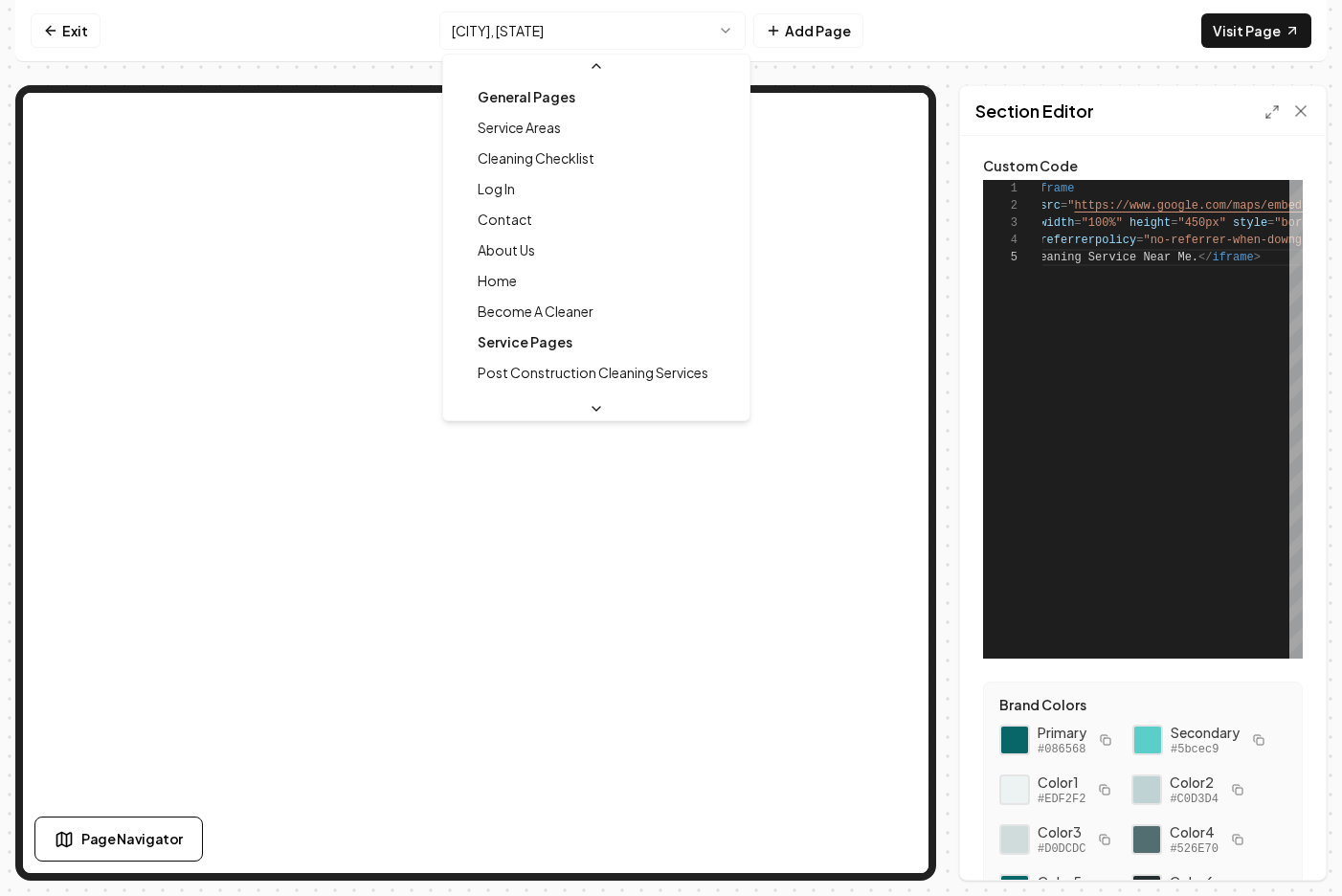 scroll, scrollTop: 603, scrollLeft: 0, axis: vertical 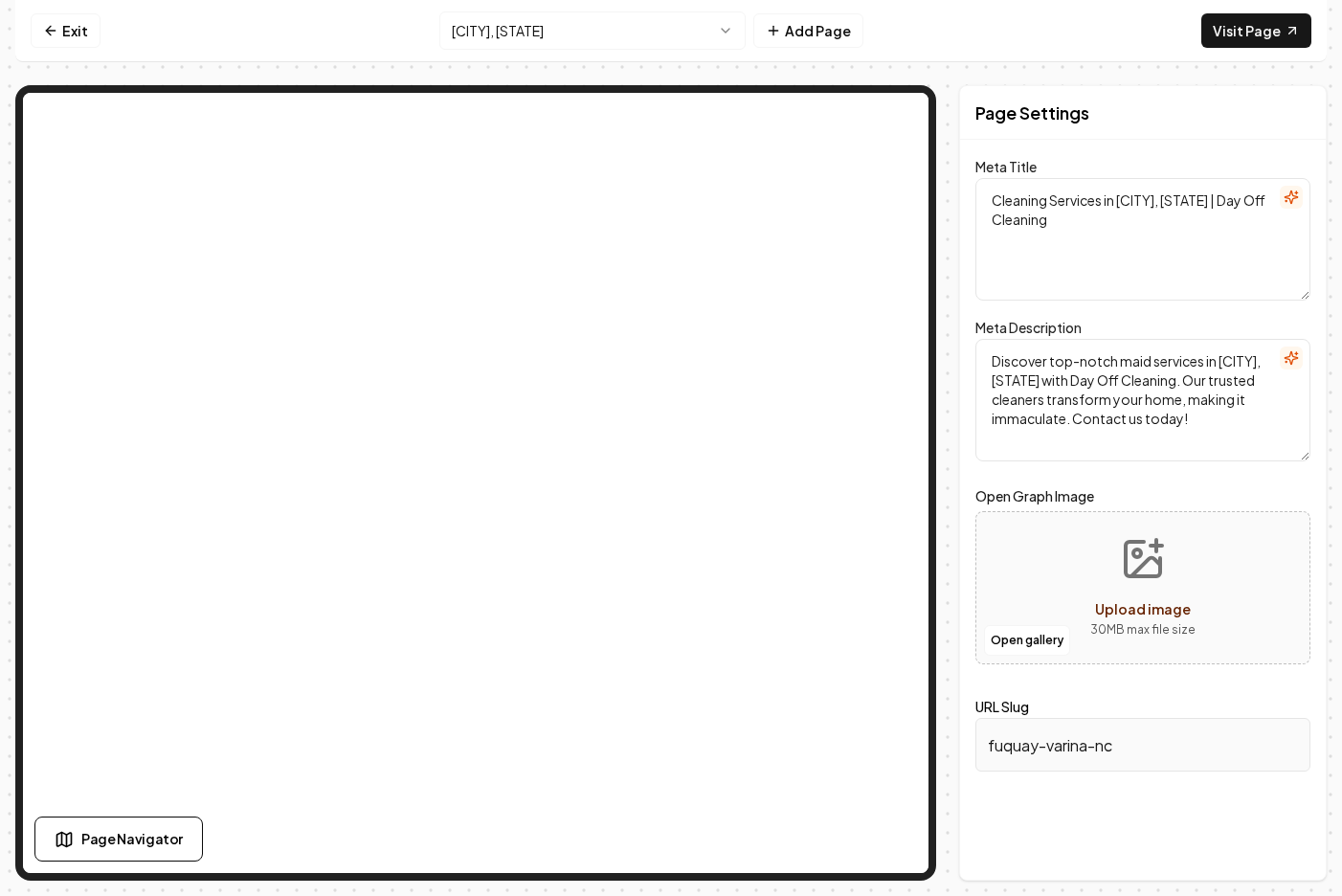 click on "Cleaning Services in [CITY], [STATE] | Day Off Cleaning" at bounding box center [1143, 239] 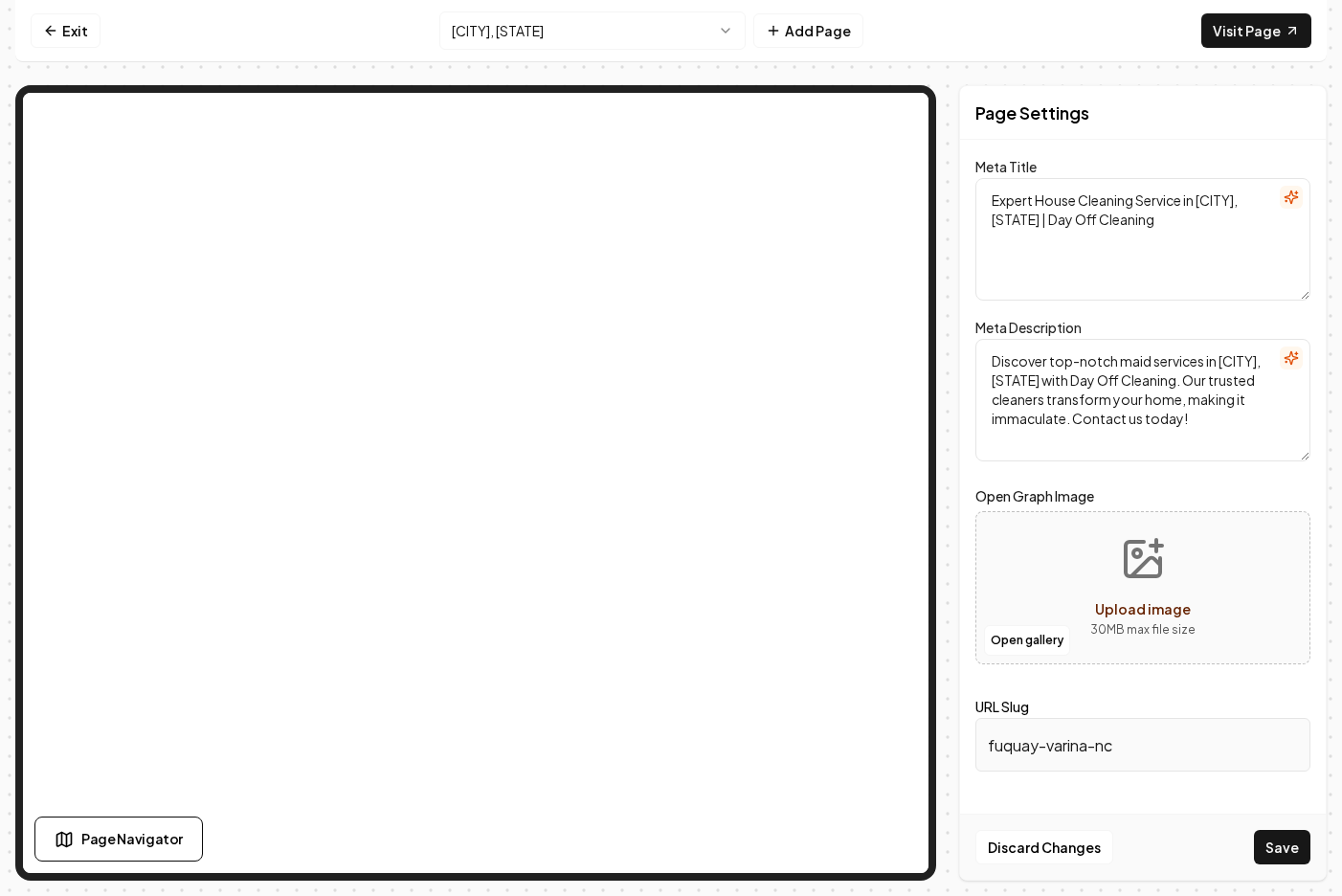 type on "Expert House Cleaning Service in [CITY], [STATE] | Day Off Cleaning" 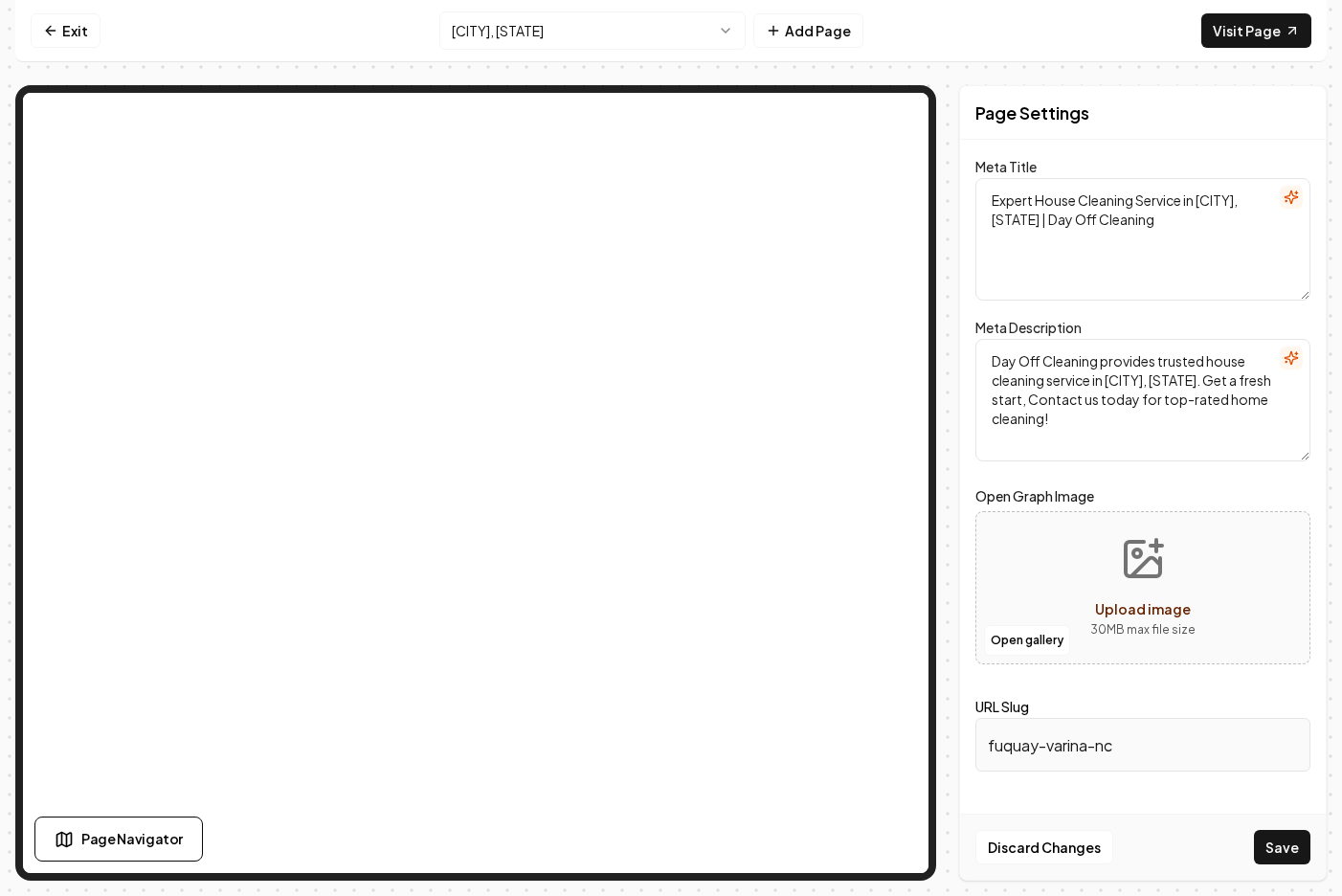 type on "Day Off Cleaning provides trusted house cleaning service in [CITY], [STATE]. Get a fresh start, Contact us today for top-rated home cleaning!" 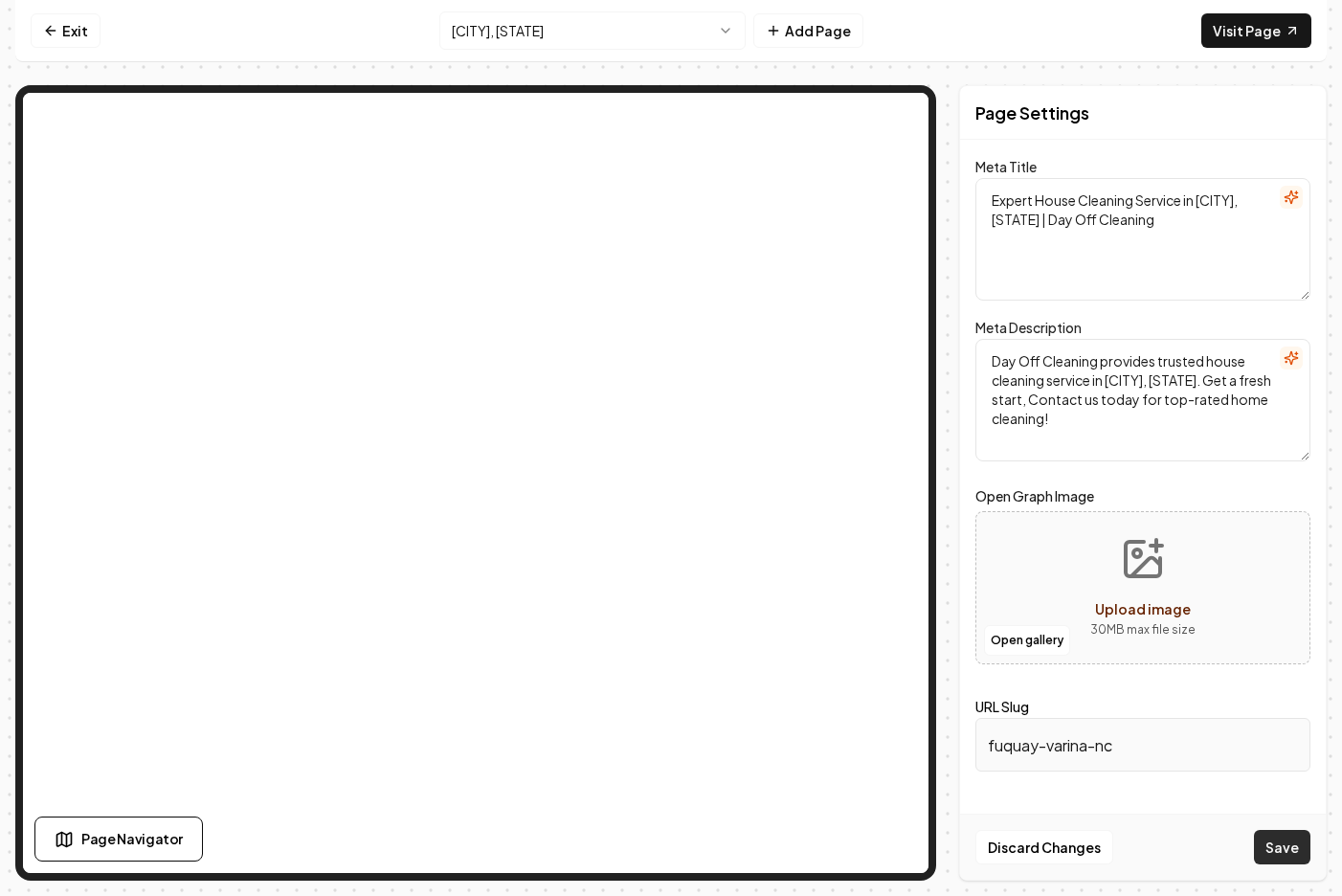 click on "Save" at bounding box center [1282, 847] 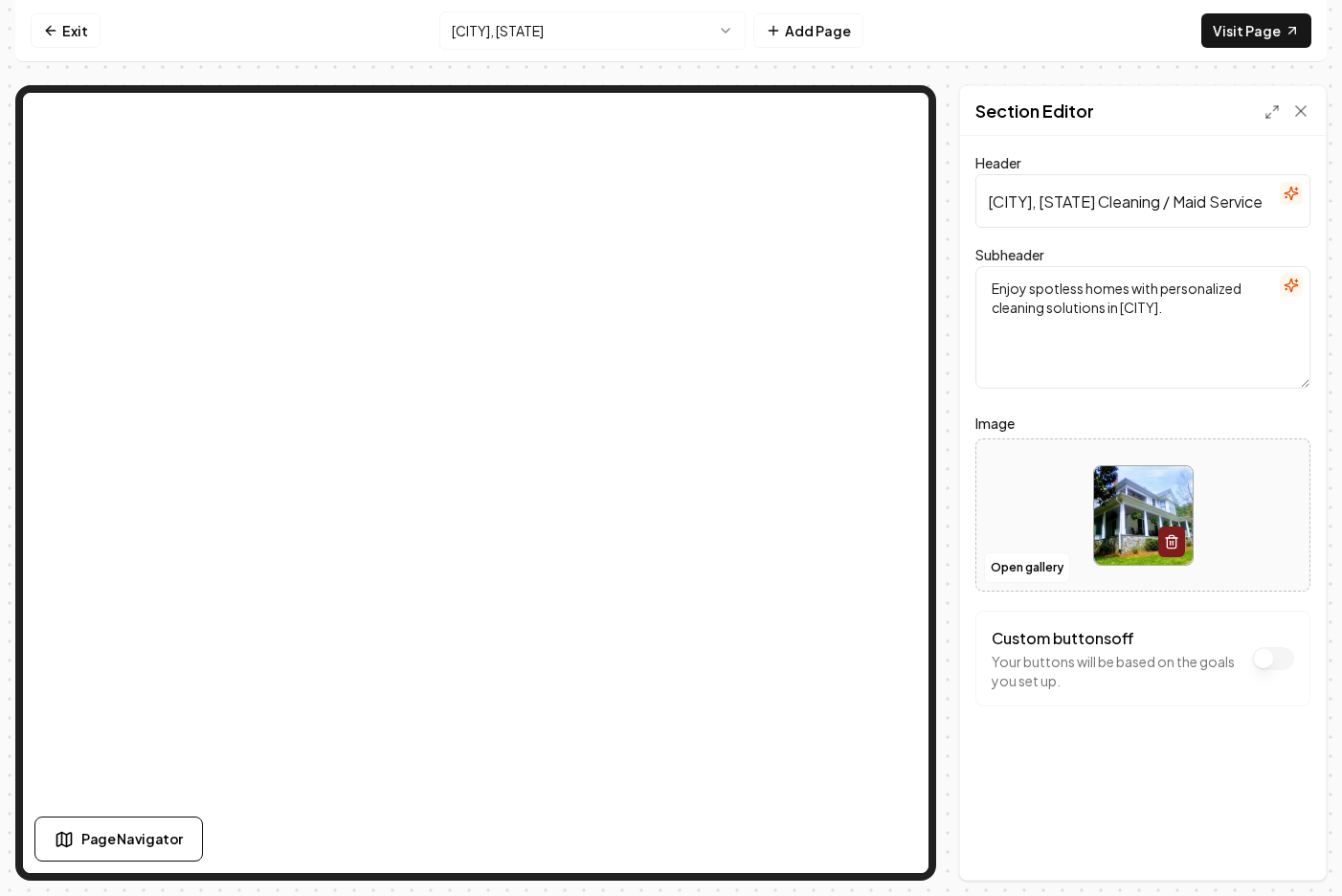 click on "[CITY], [STATE] Cleaning / Maid Service" at bounding box center (1143, 201) 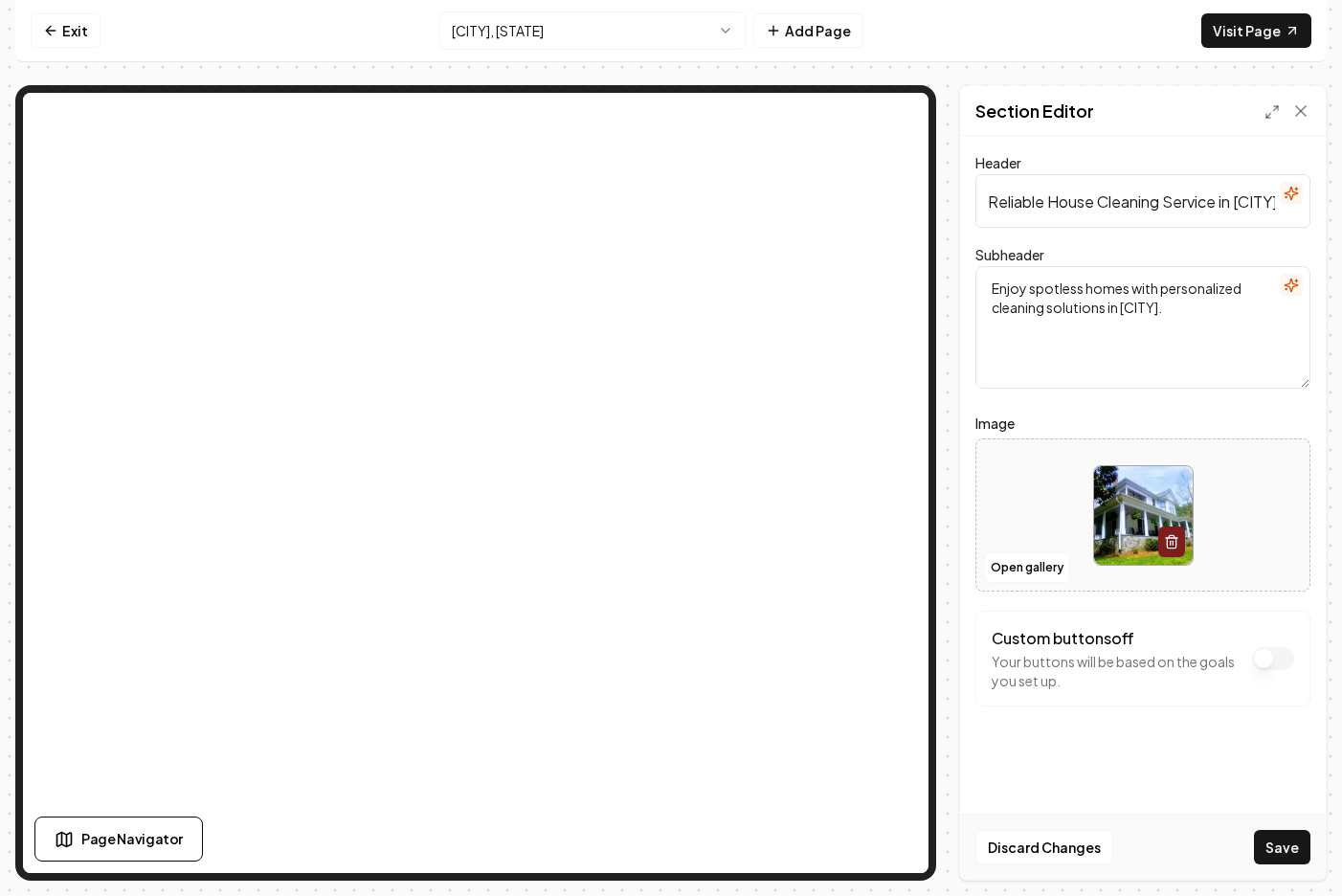 scroll, scrollTop: 0, scrollLeft: 98, axis: horizontal 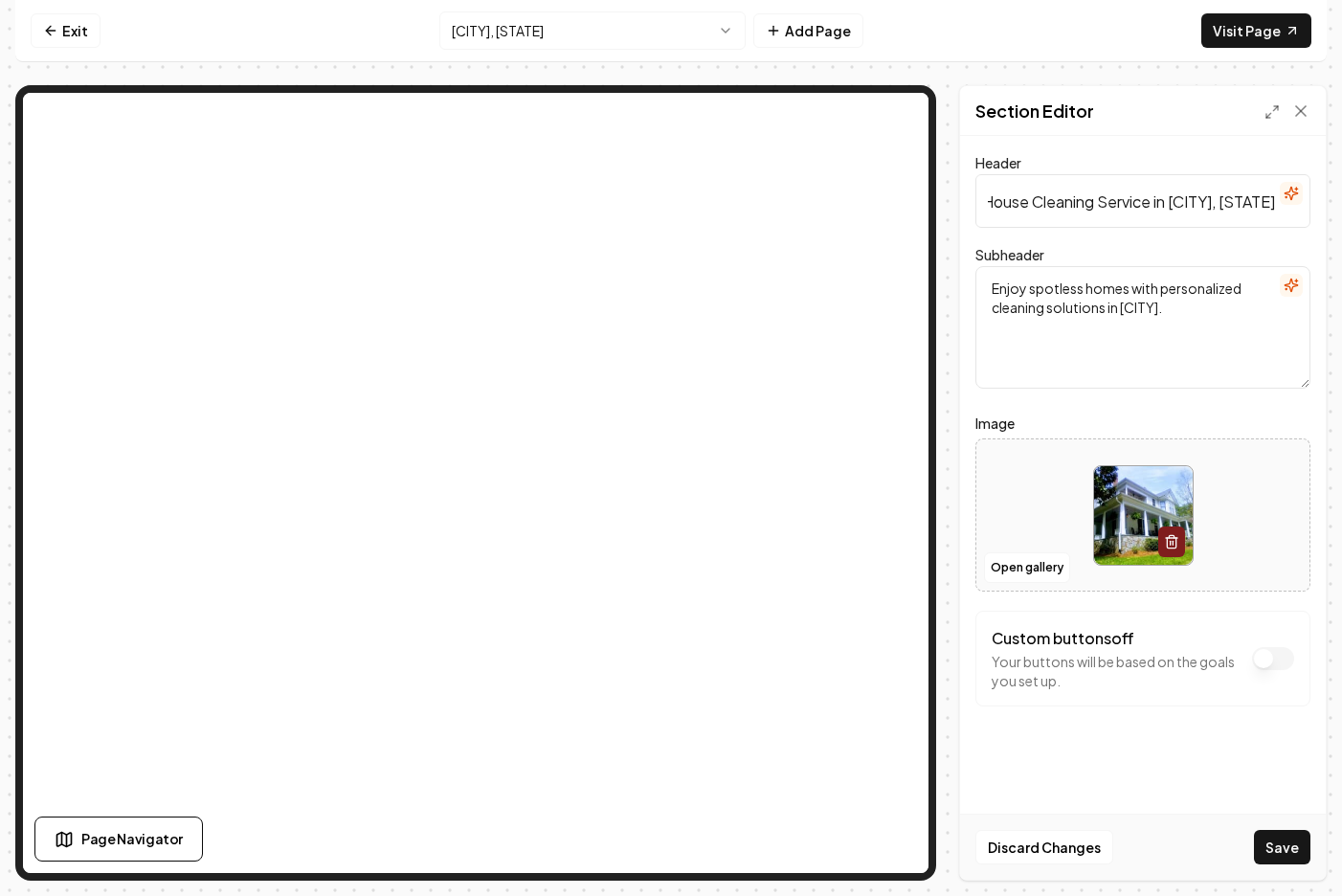 type on "Reliable House Cleaning Service in [CITY], [STATE]" 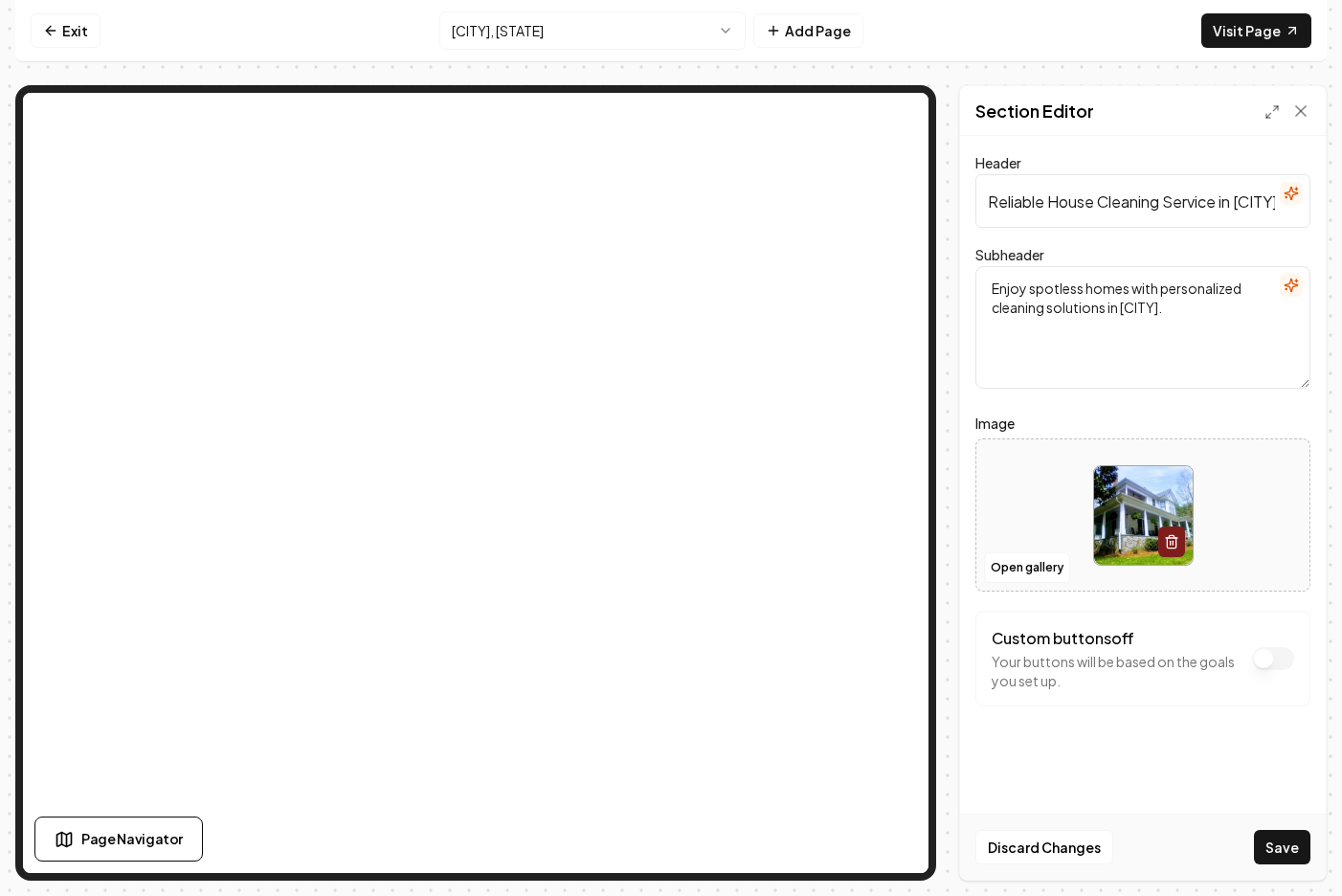 click on "Enjoy spotless homes with personalized cleaning solutions in [CITY]." at bounding box center [1143, 327] 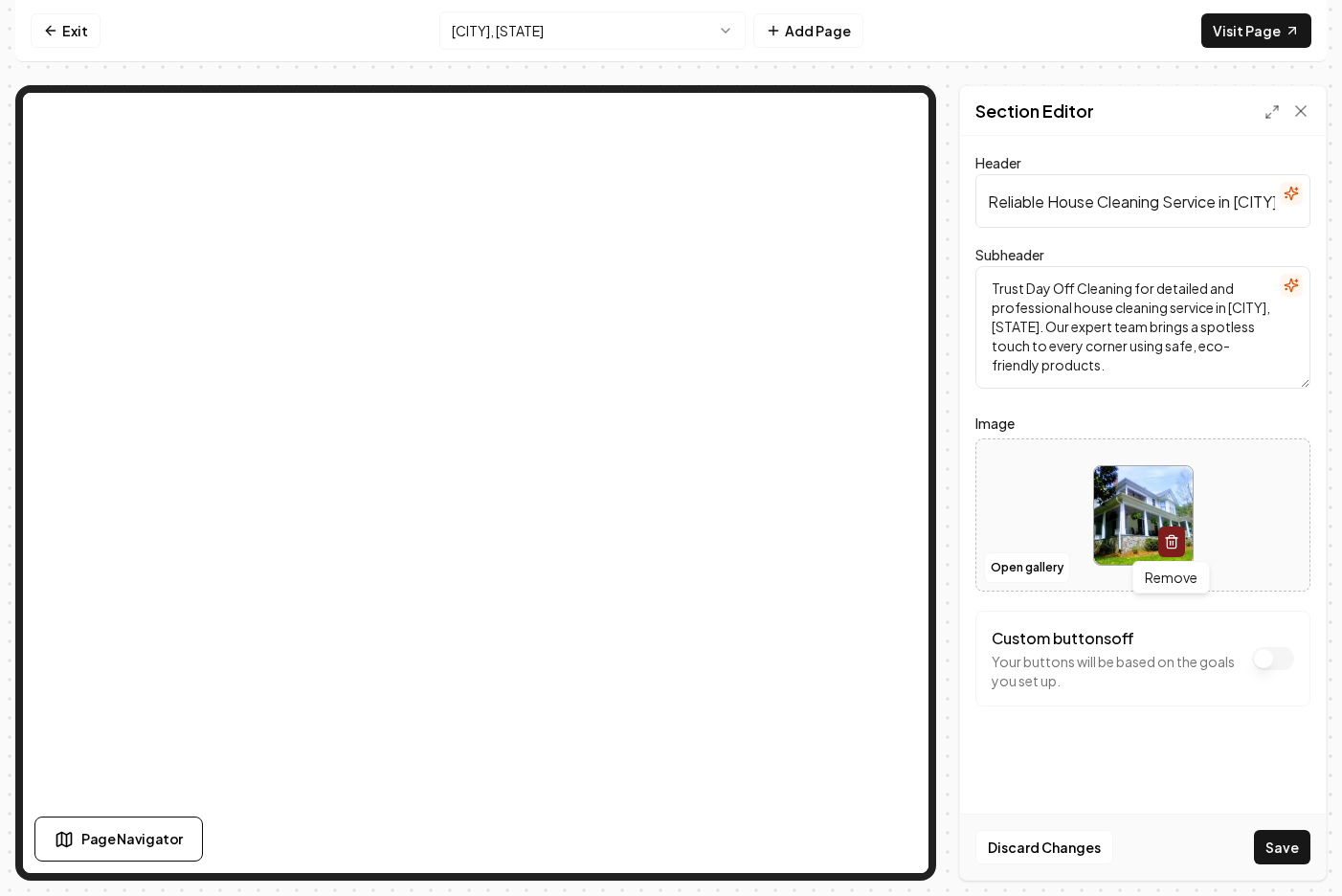 type on "Trust Day Off Cleaning for detailed and professional house cleaning service in [CITY], [STATE]. Our expert team brings a spotless touch to every corner using safe, eco-friendly products." 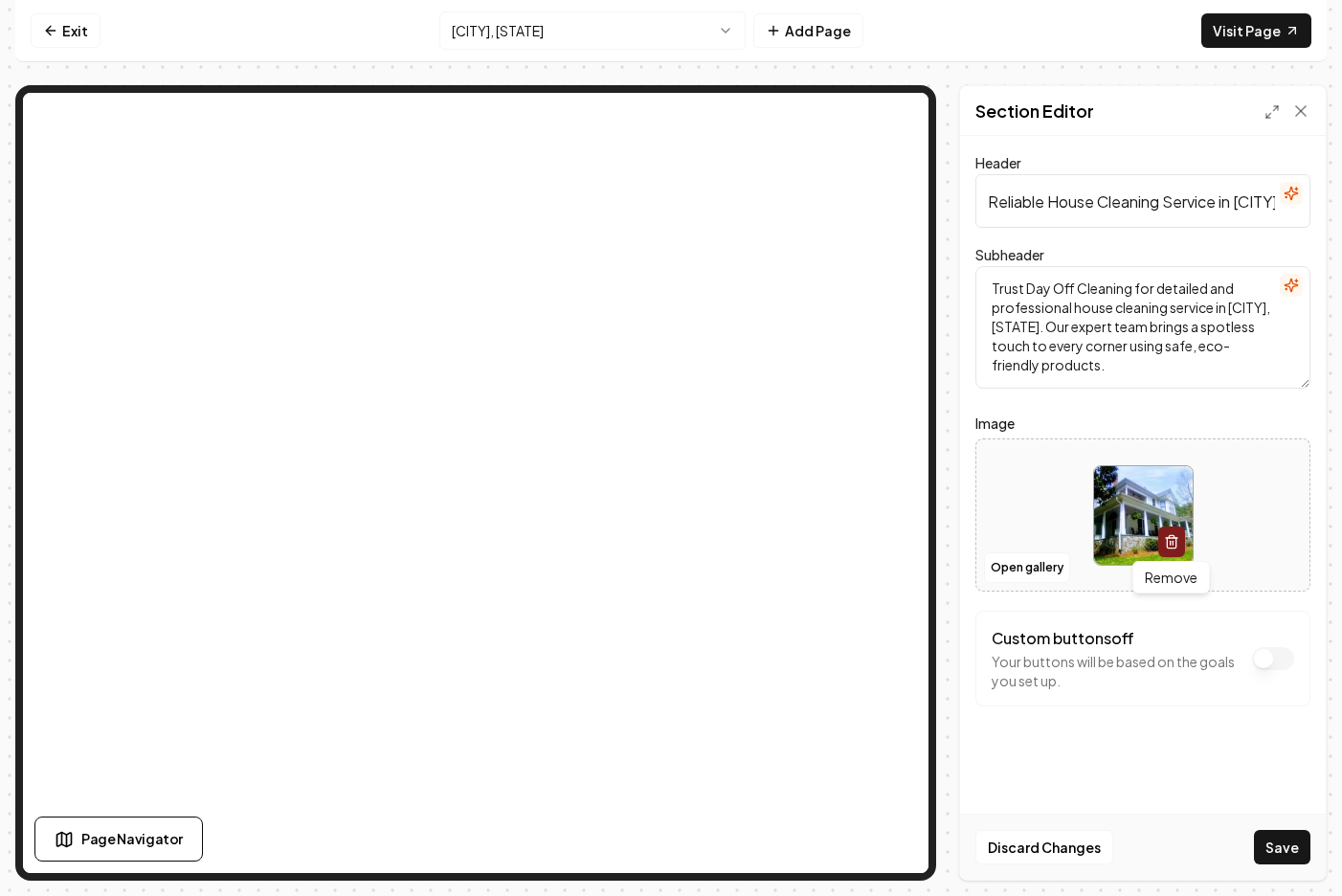 click 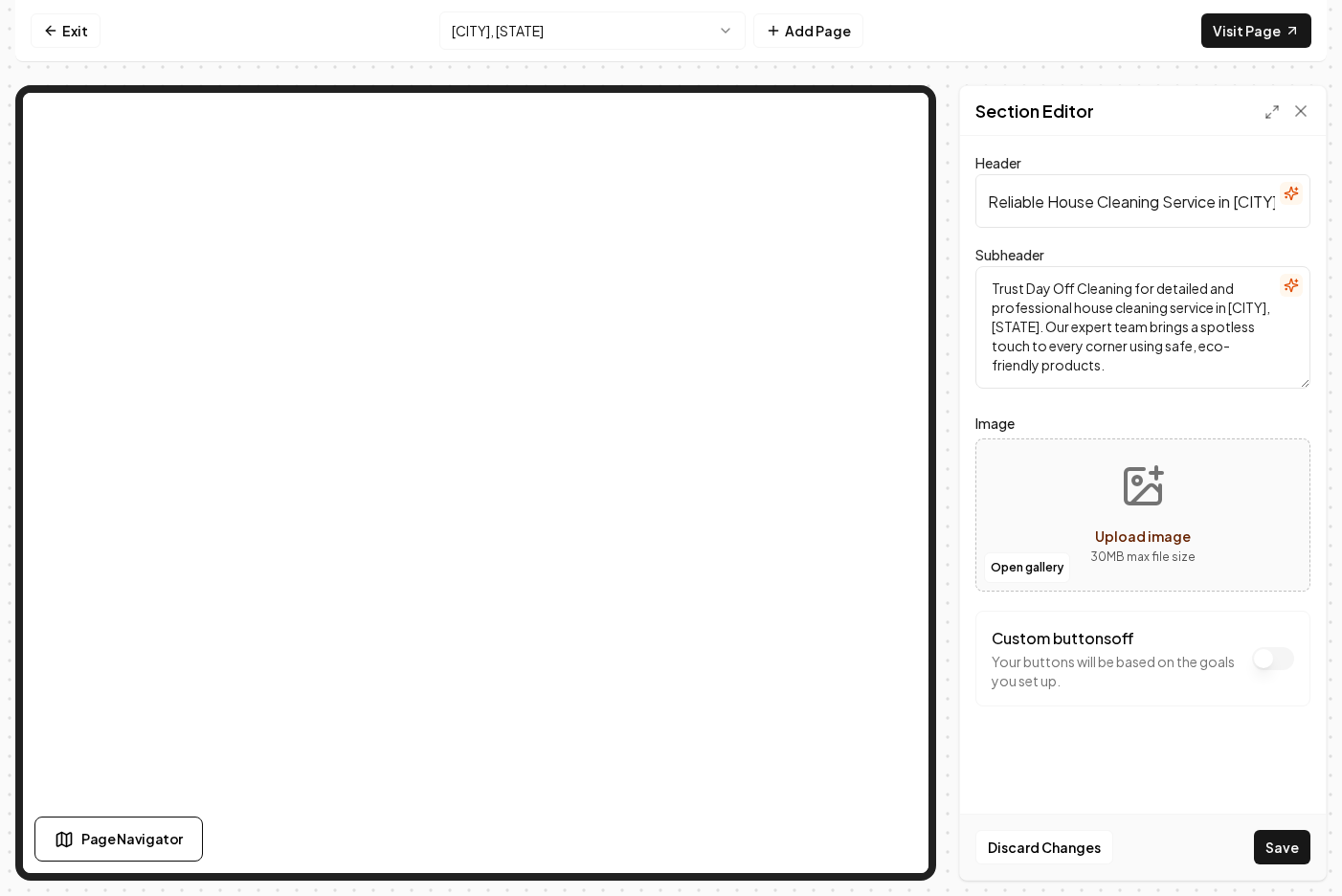 click on "Upload image" at bounding box center [1143, 536] 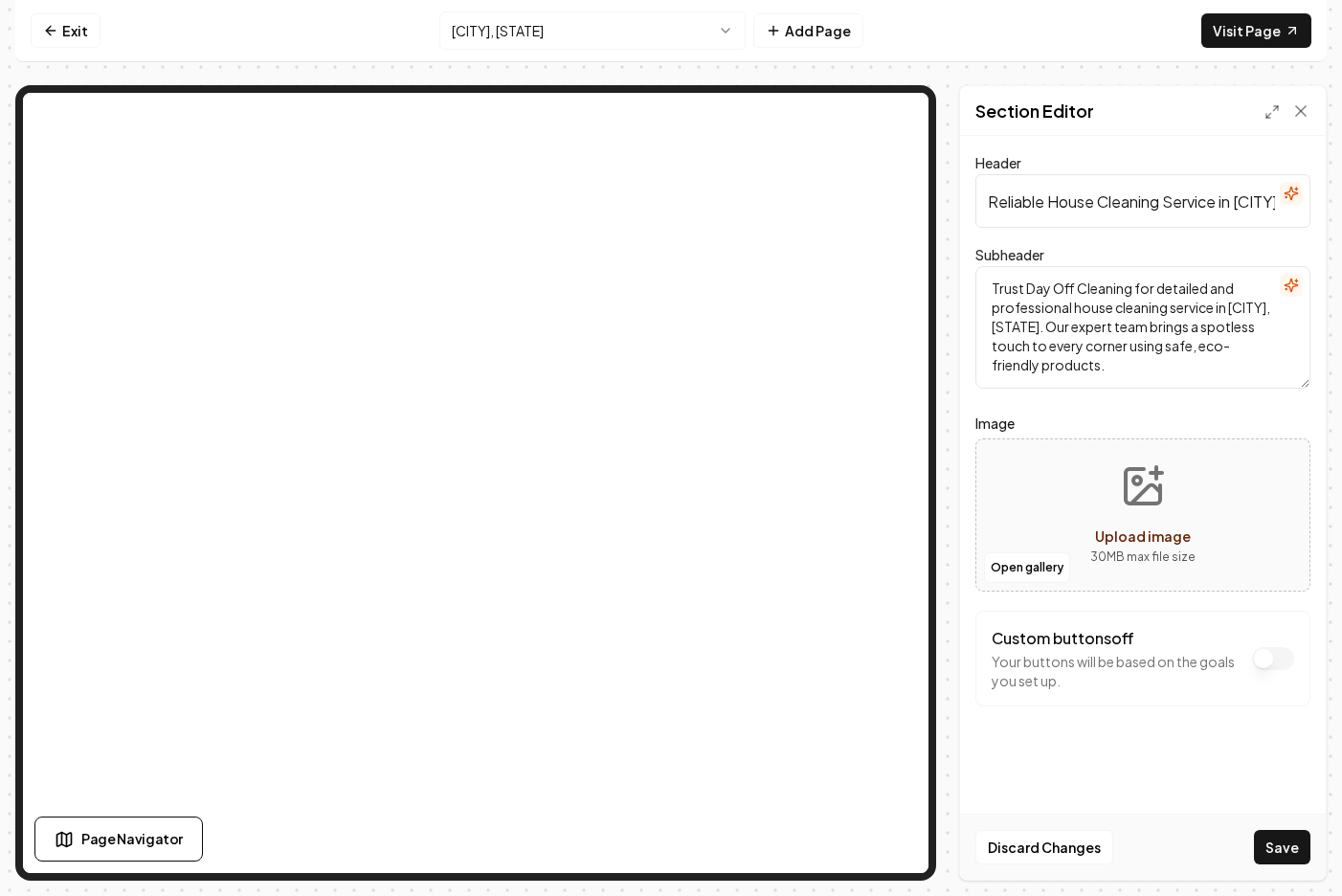 type on "**********" 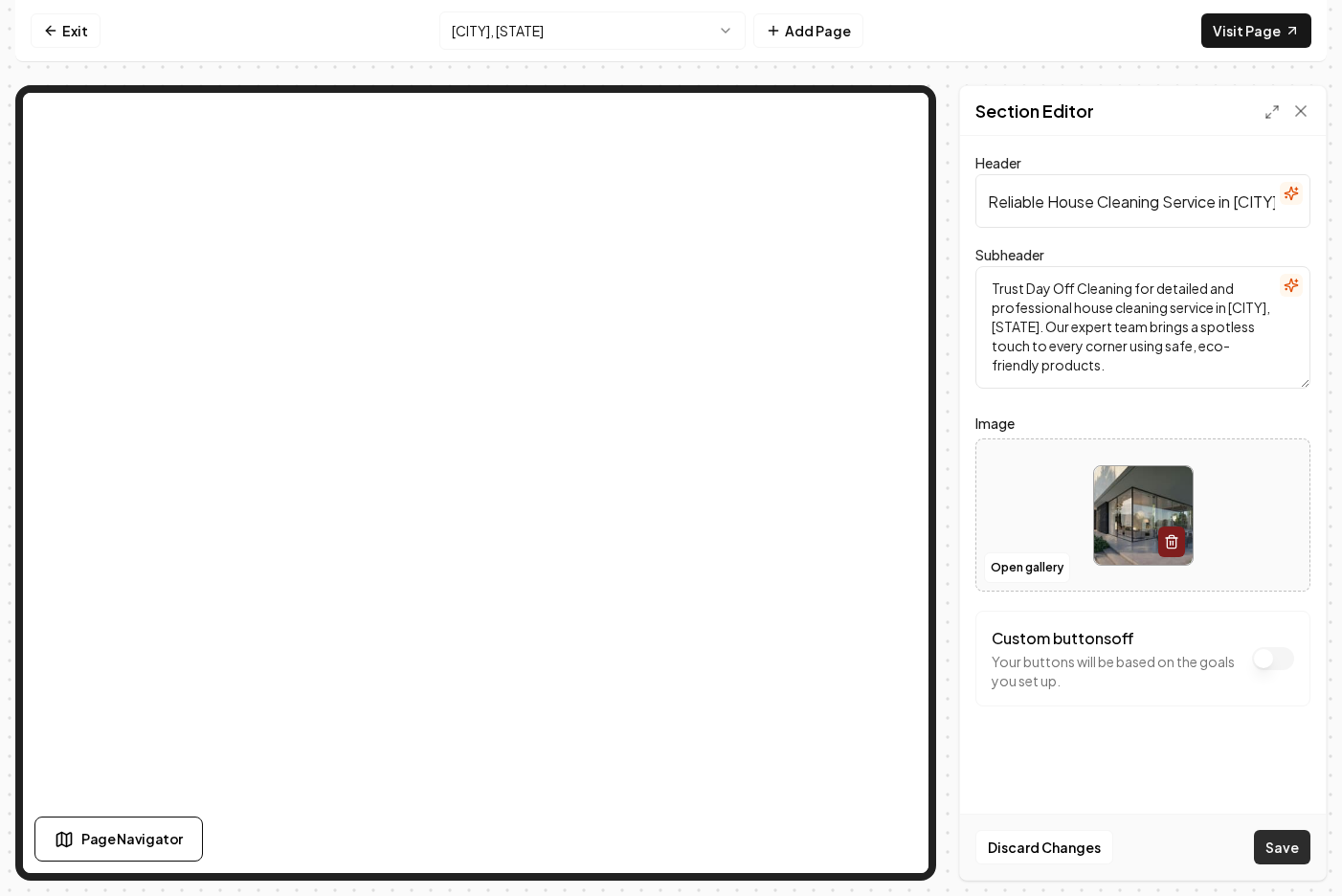 click on "Save" at bounding box center [1282, 847] 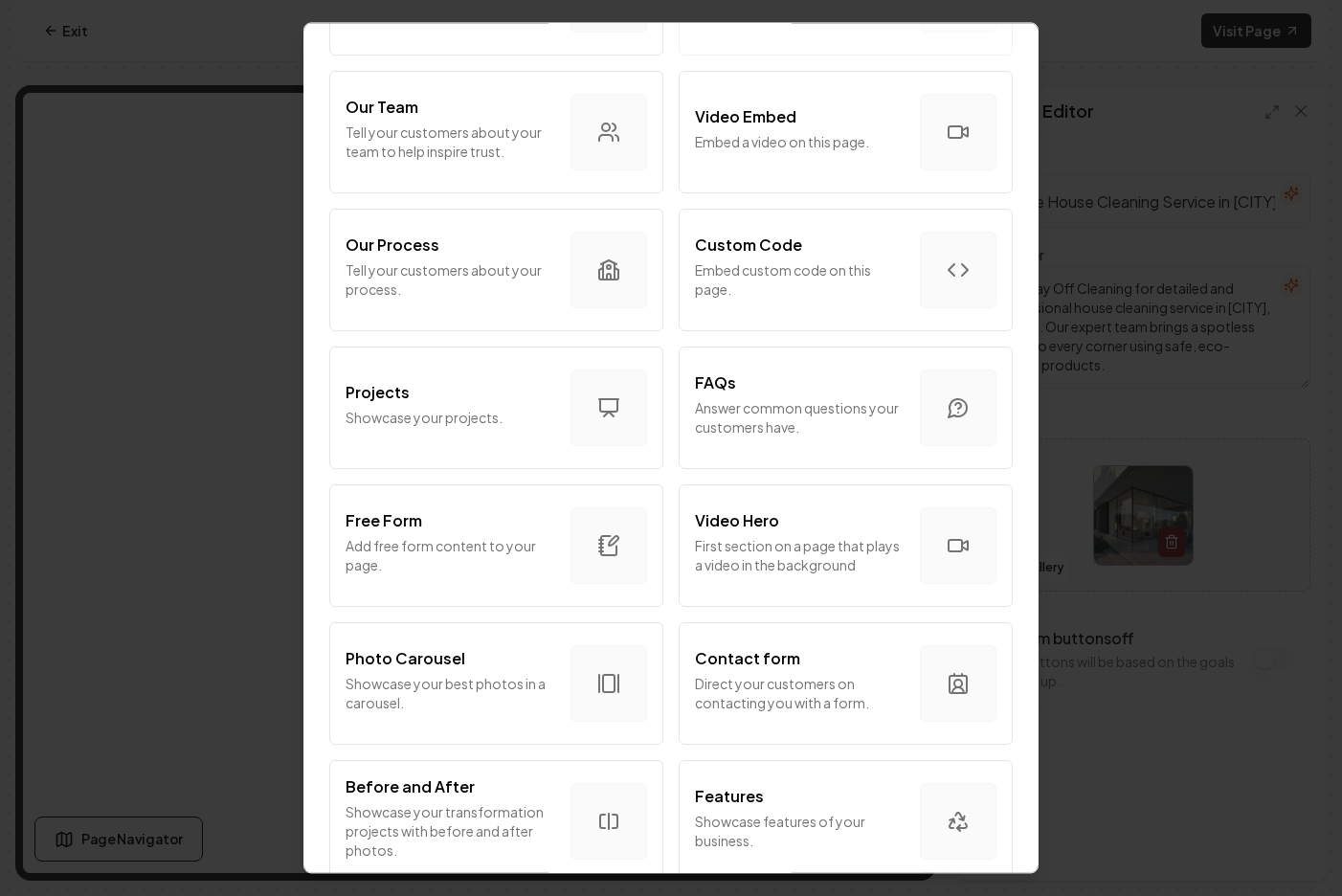 scroll, scrollTop: 940, scrollLeft: 0, axis: vertical 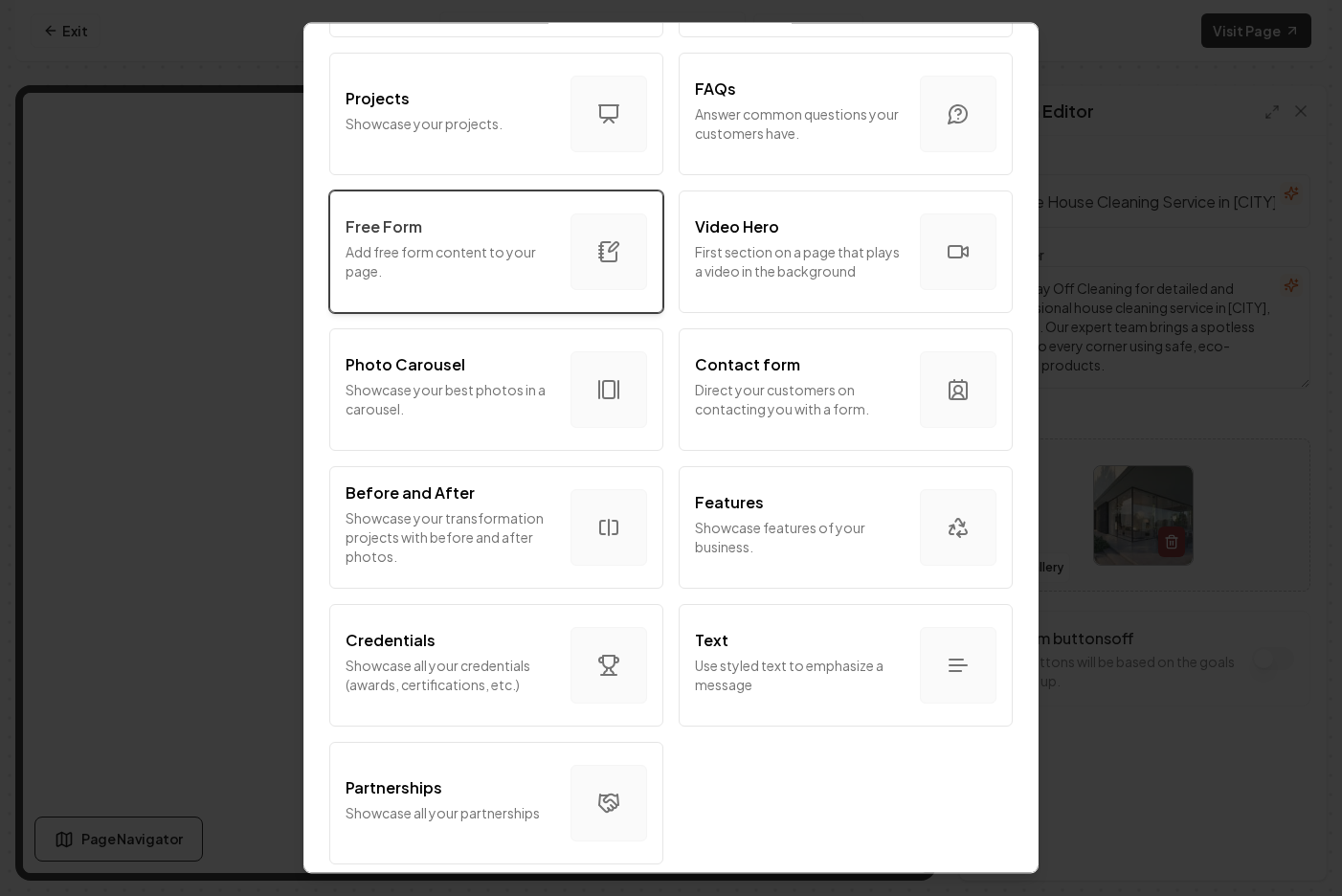 click on "Add free form content to your page." at bounding box center [450, 261] 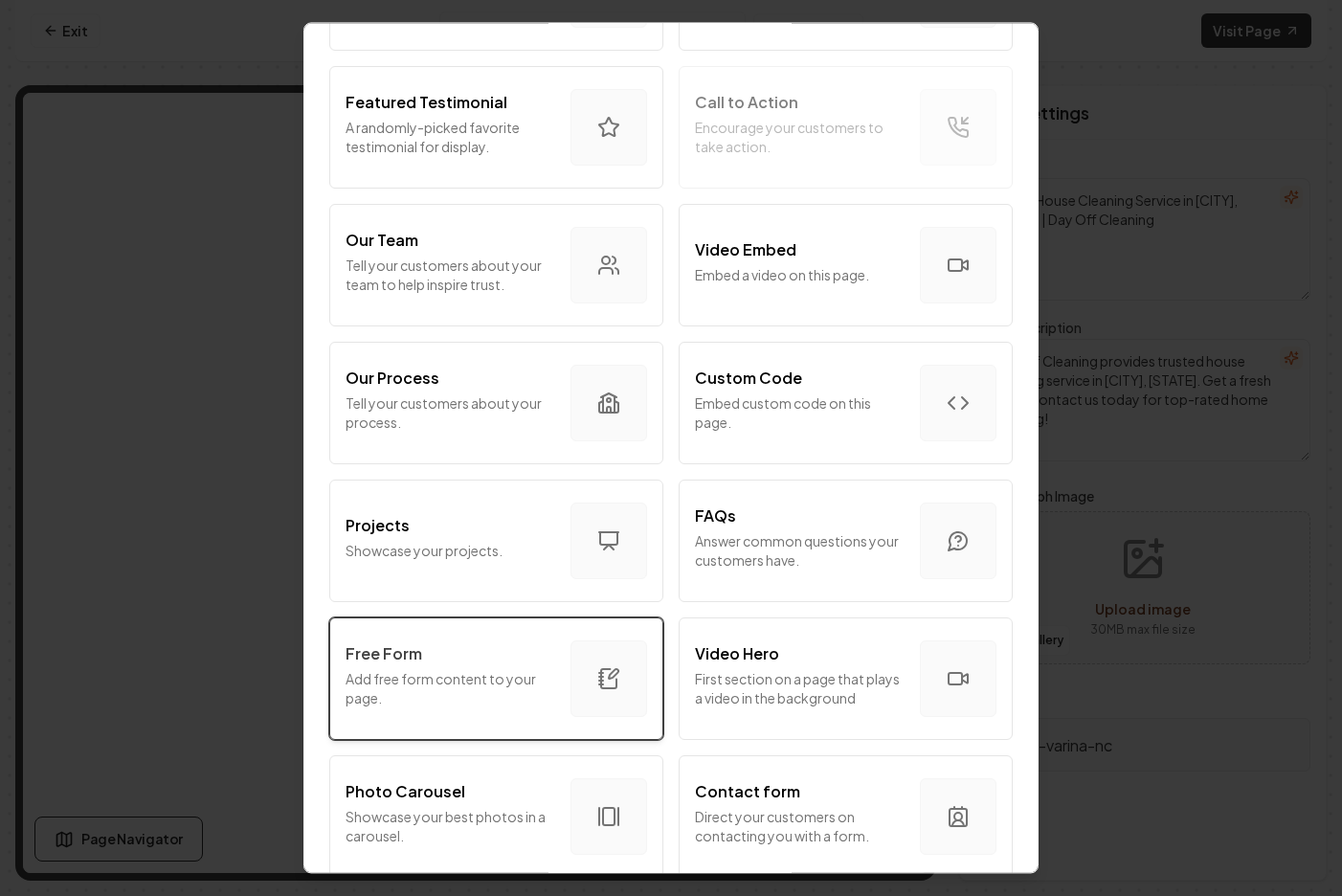 scroll, scrollTop: 517, scrollLeft: 0, axis: vertical 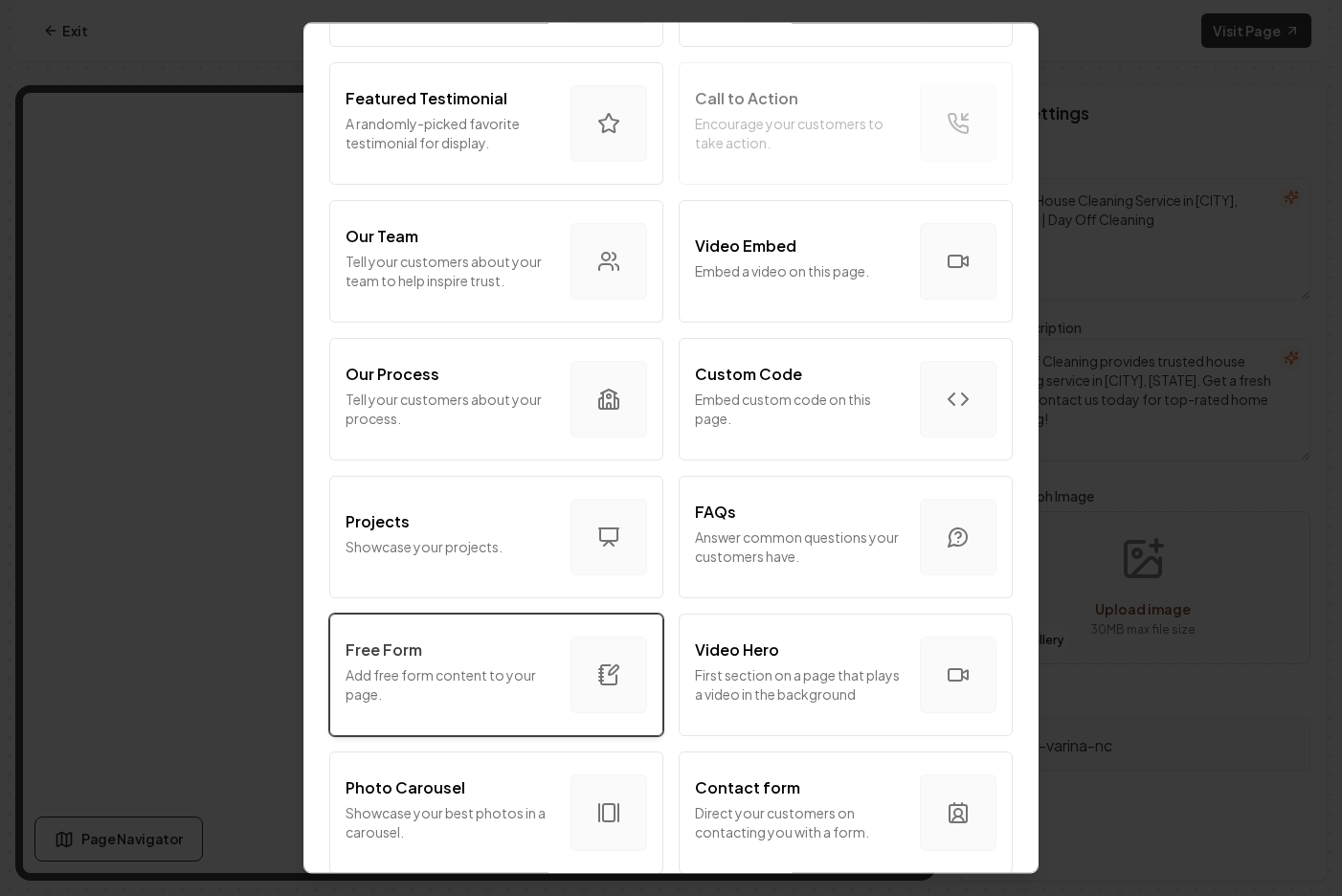 click on "Add free form content to your page." at bounding box center (450, 684) 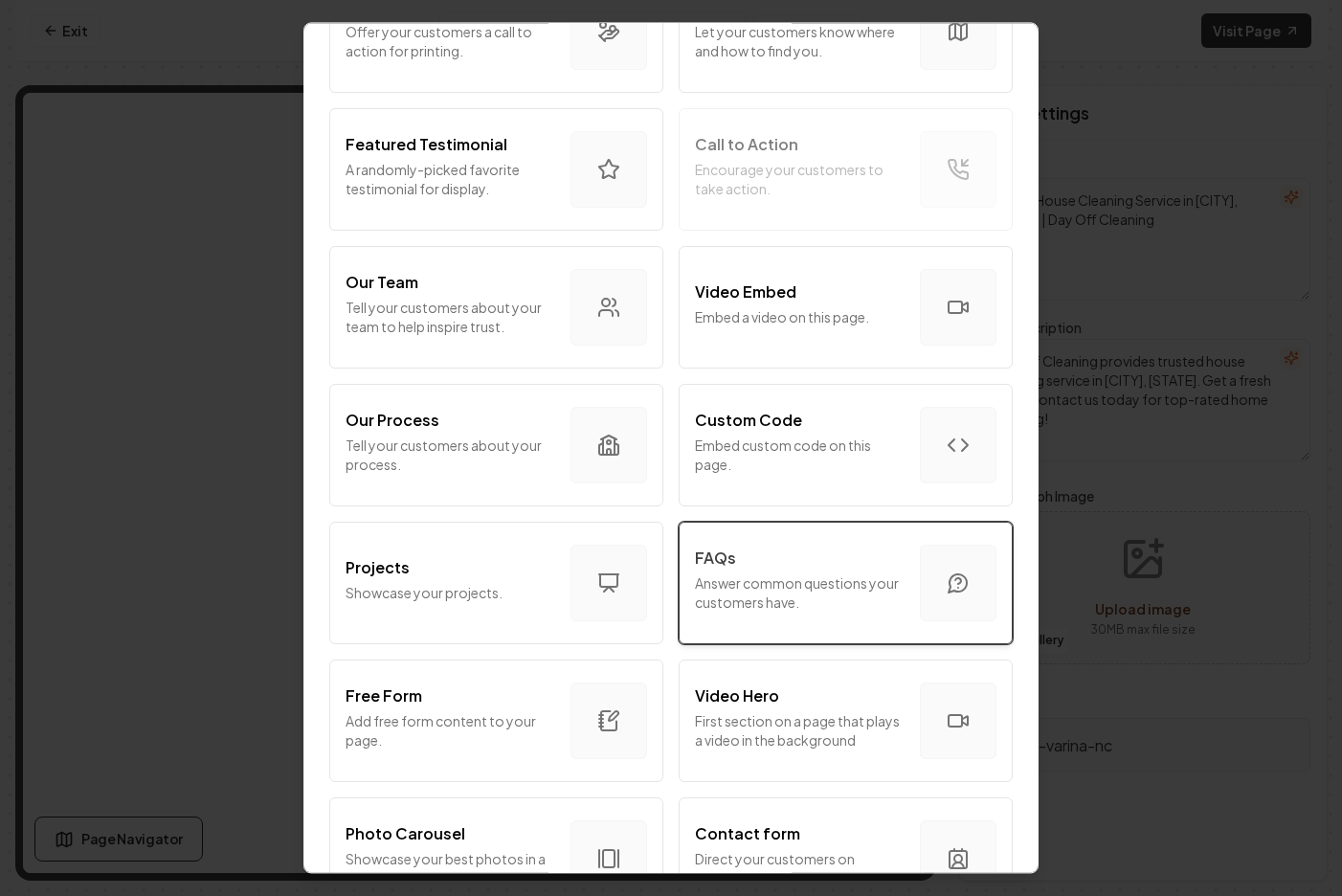 scroll, scrollTop: 567, scrollLeft: 0, axis: vertical 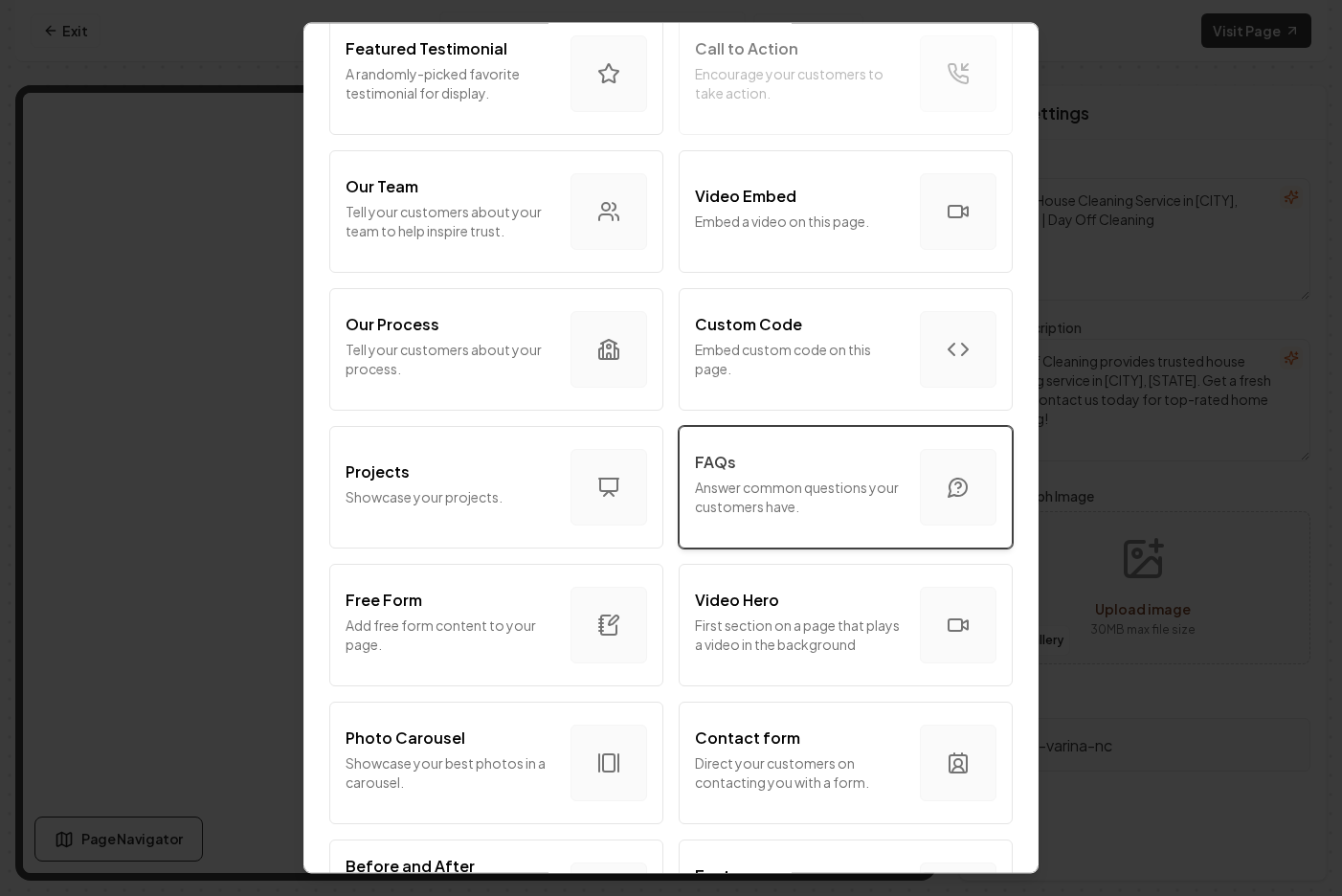 click on "Answer common questions your customers have." at bounding box center (799, 497) 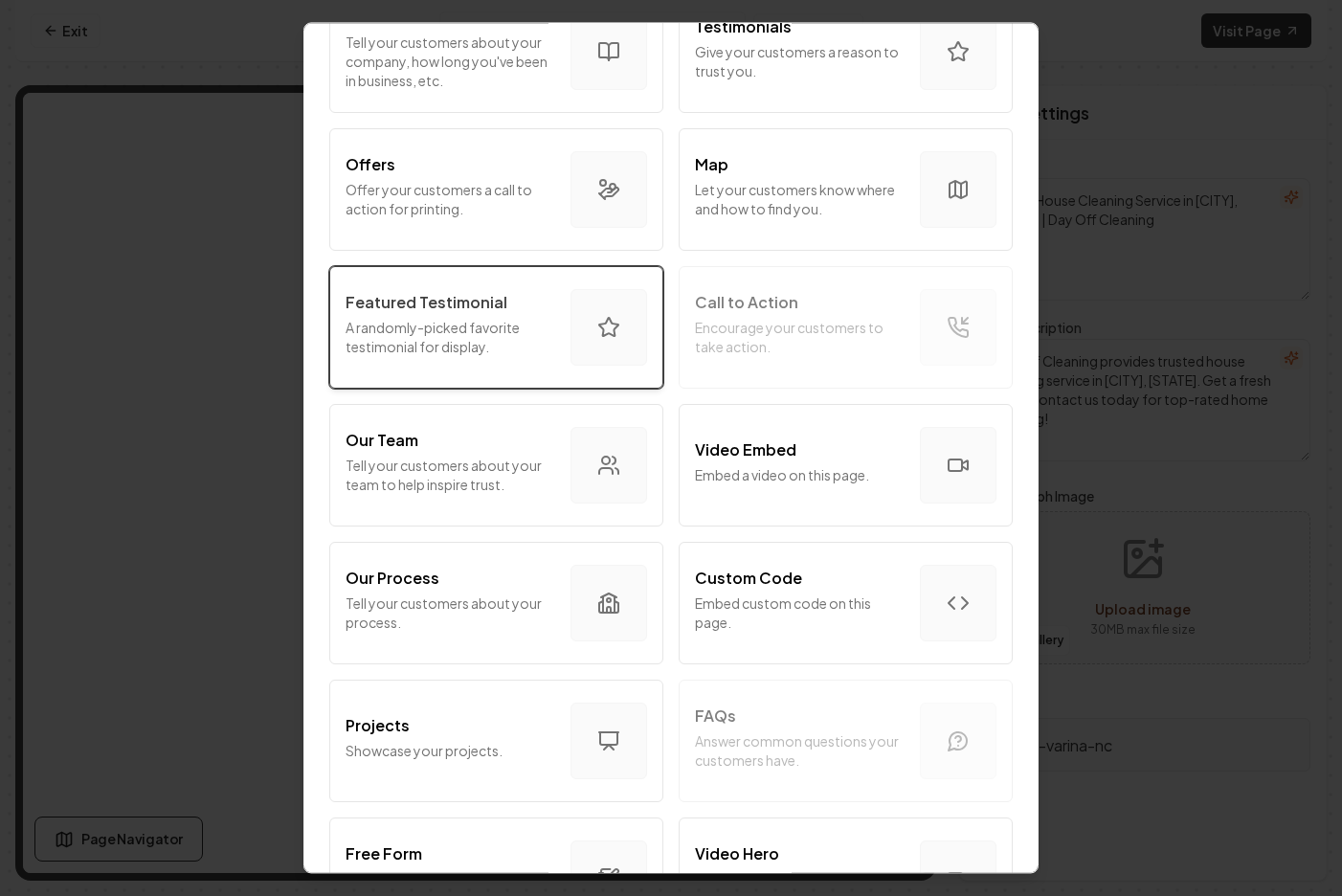 scroll, scrollTop: 386, scrollLeft: 0, axis: vertical 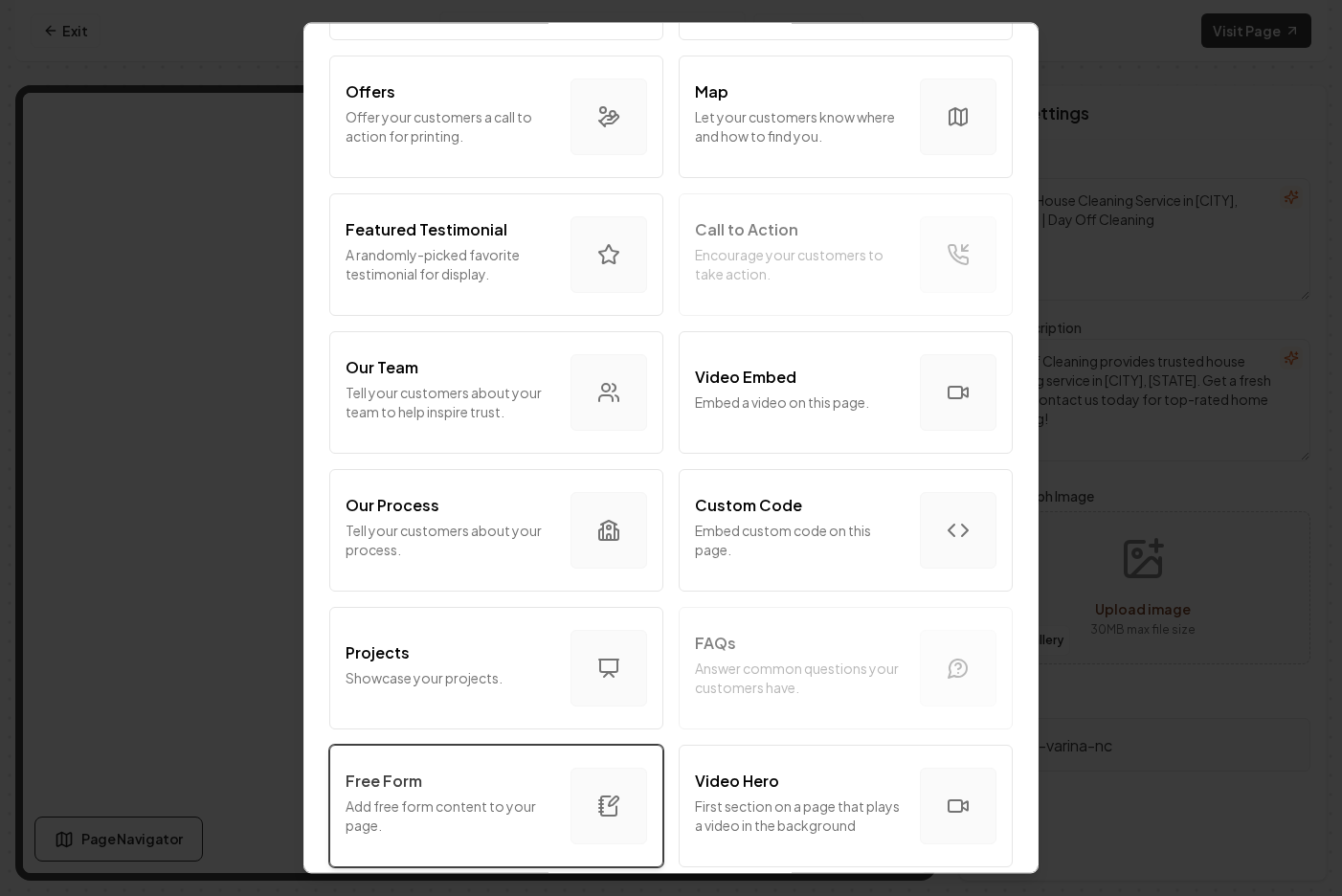 click on "Free Form" at bounding box center (384, 781) 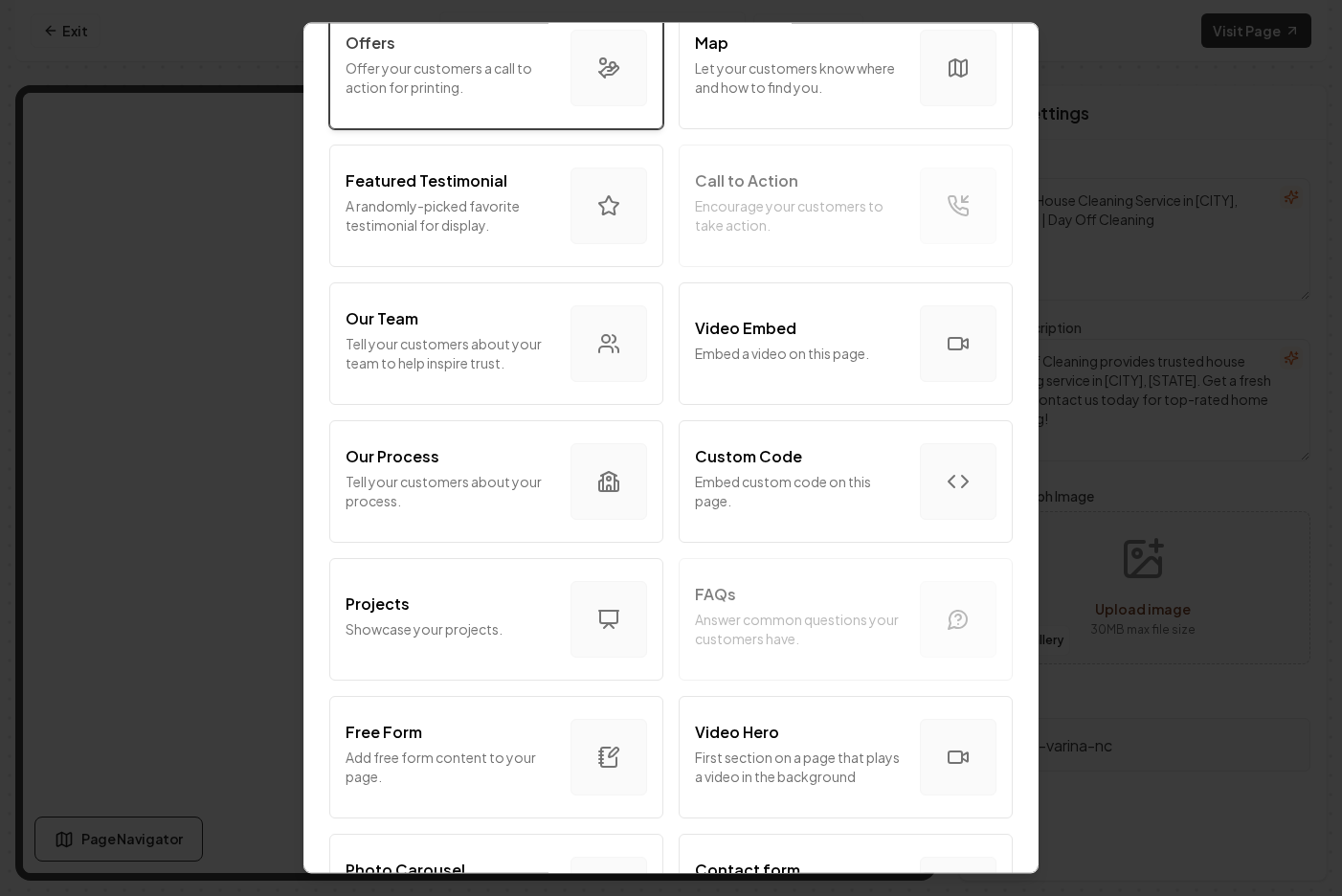 scroll, scrollTop: 469, scrollLeft: 0, axis: vertical 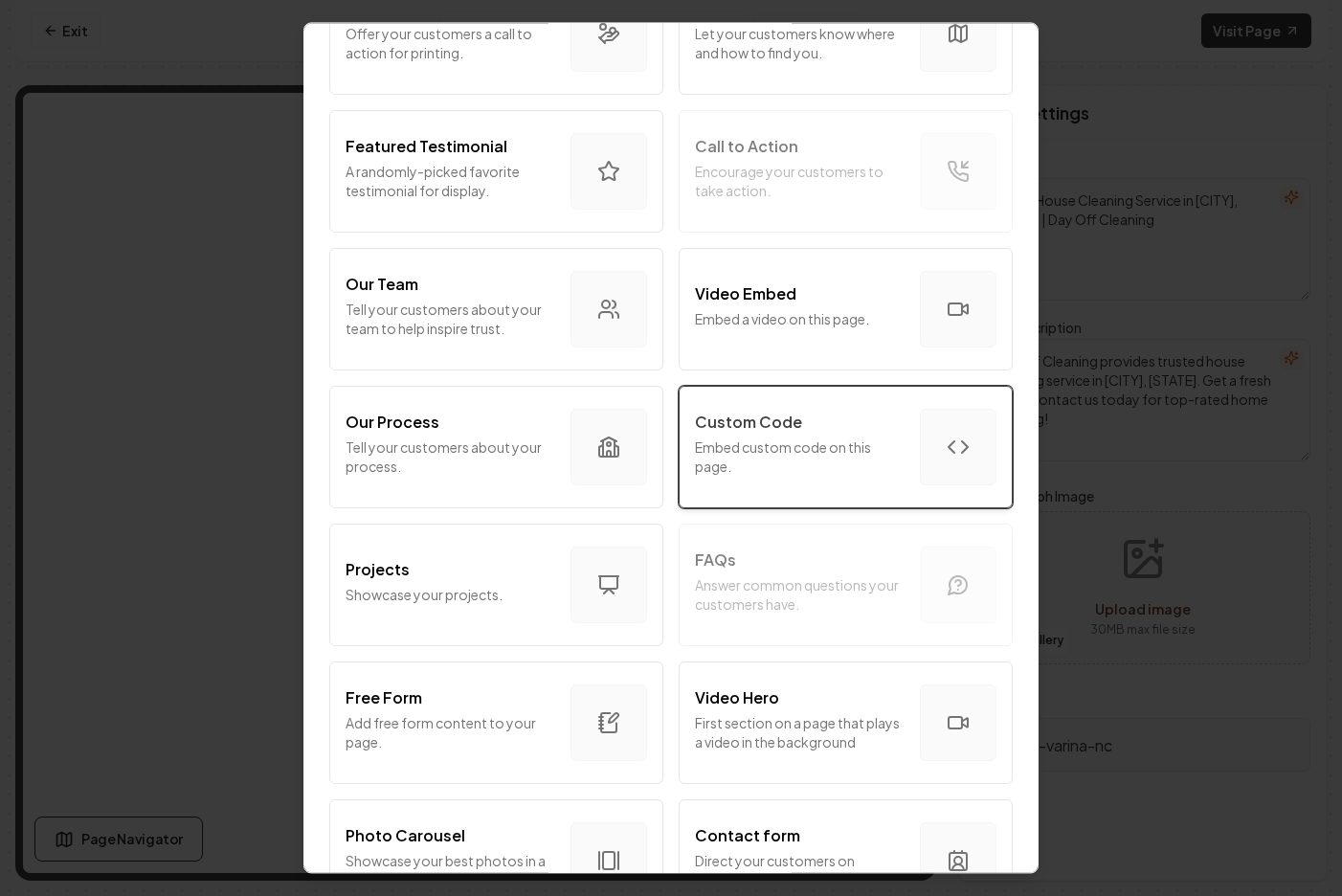 click on "Custom Code" at bounding box center (749, 422) 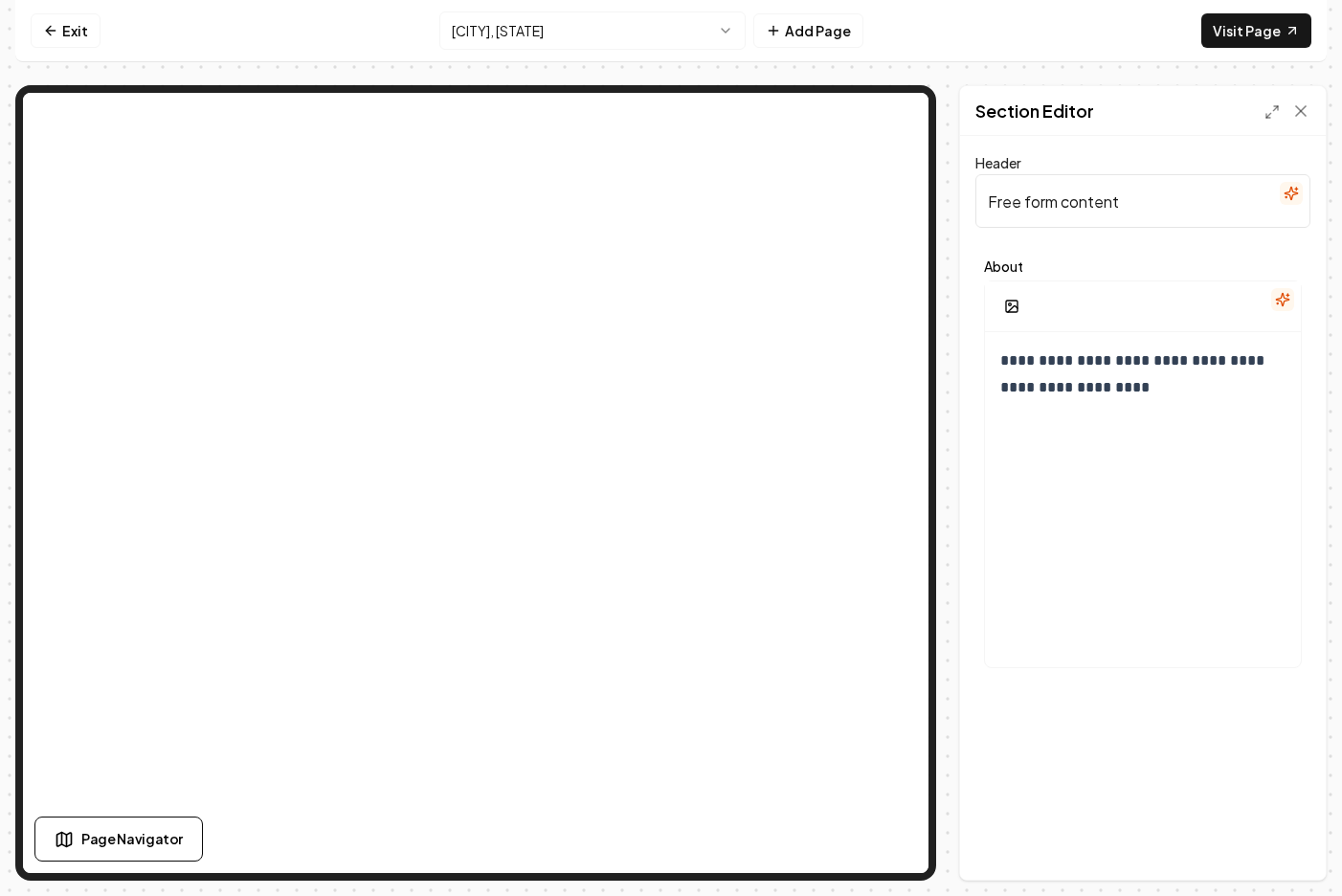 click on "**********" at bounding box center [1143, 414] 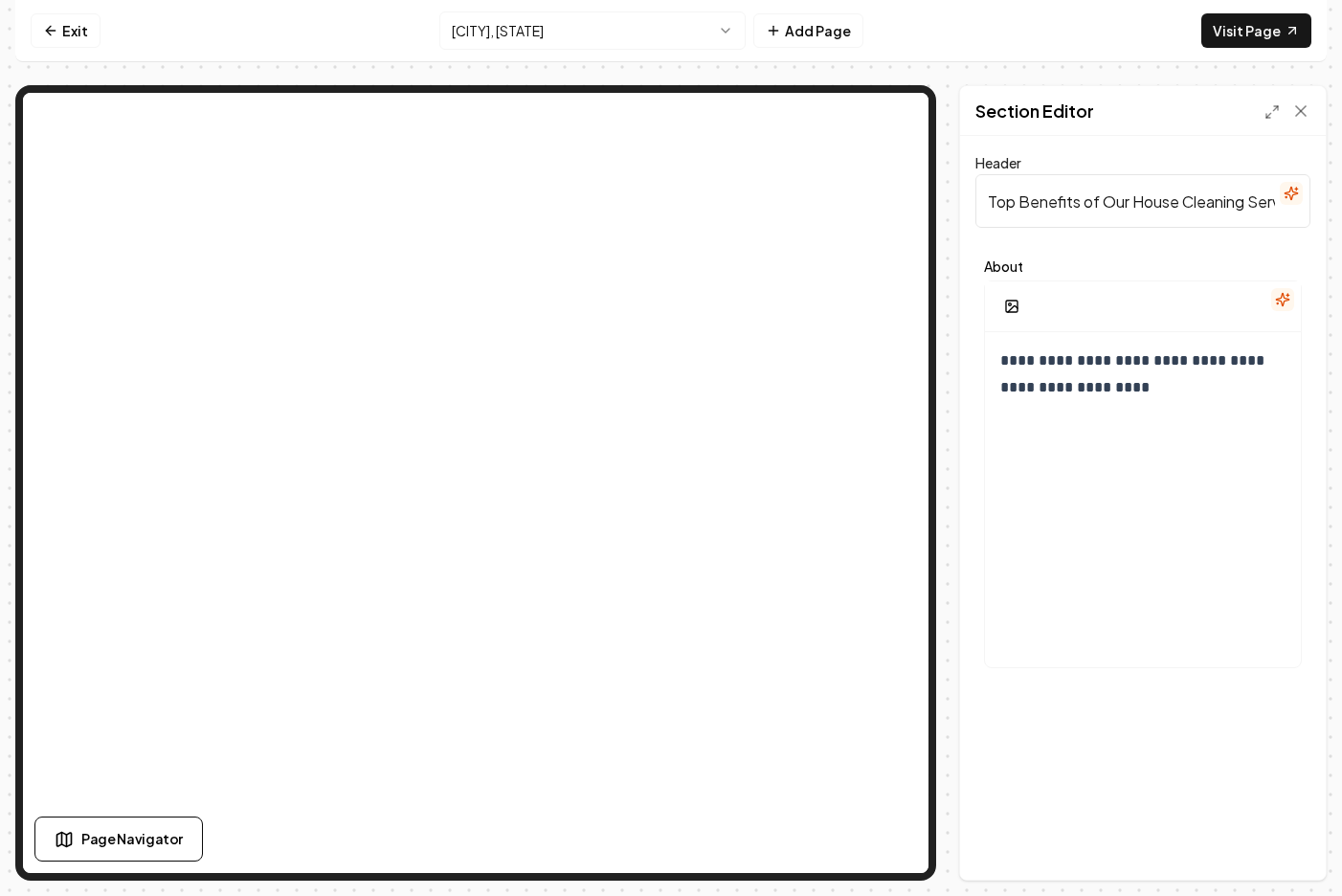 scroll, scrollTop: 0, scrollLeft: 178, axis: horizontal 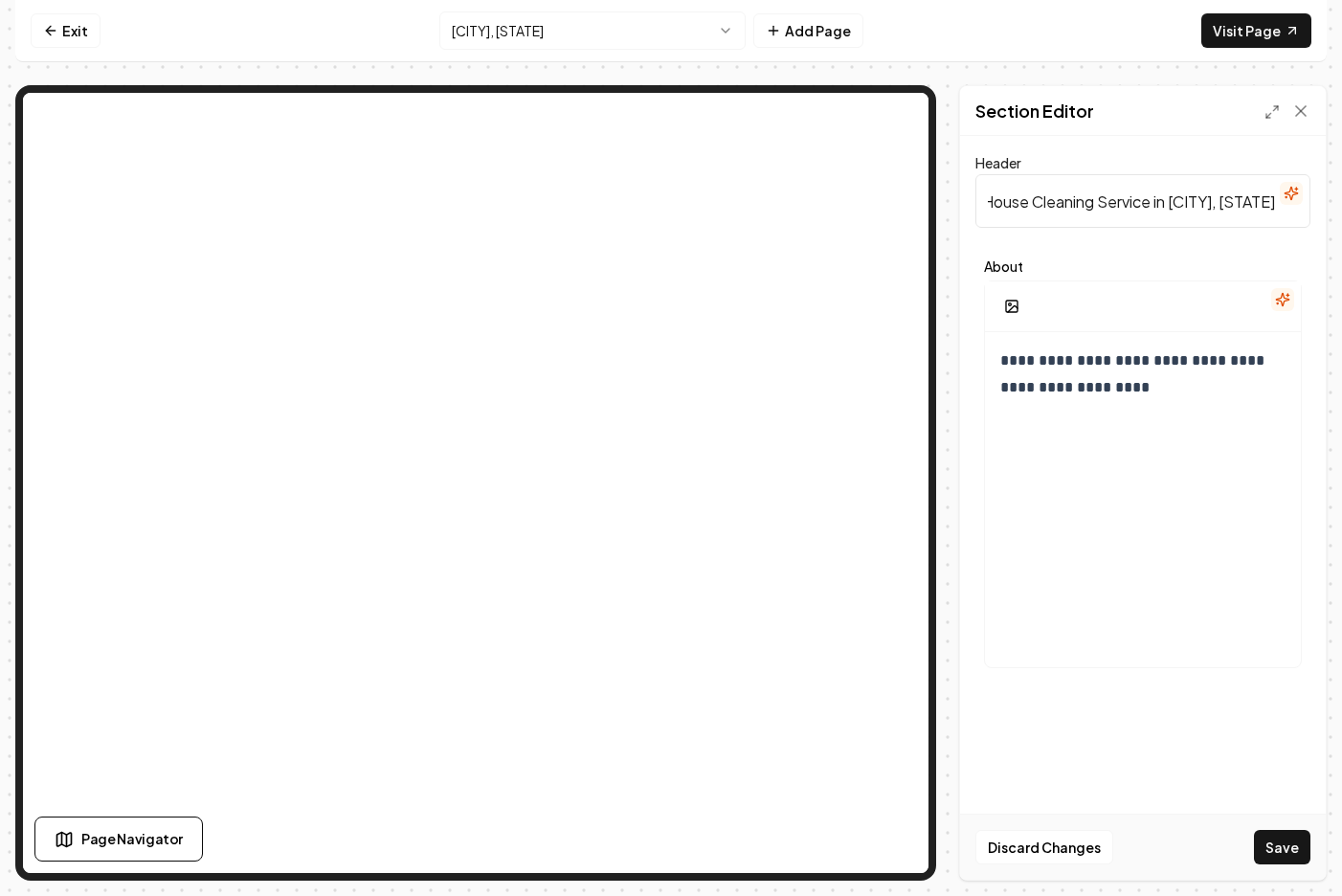 type on "Top Benefits of Our House Cleaning Service in [CITY], [STATE]" 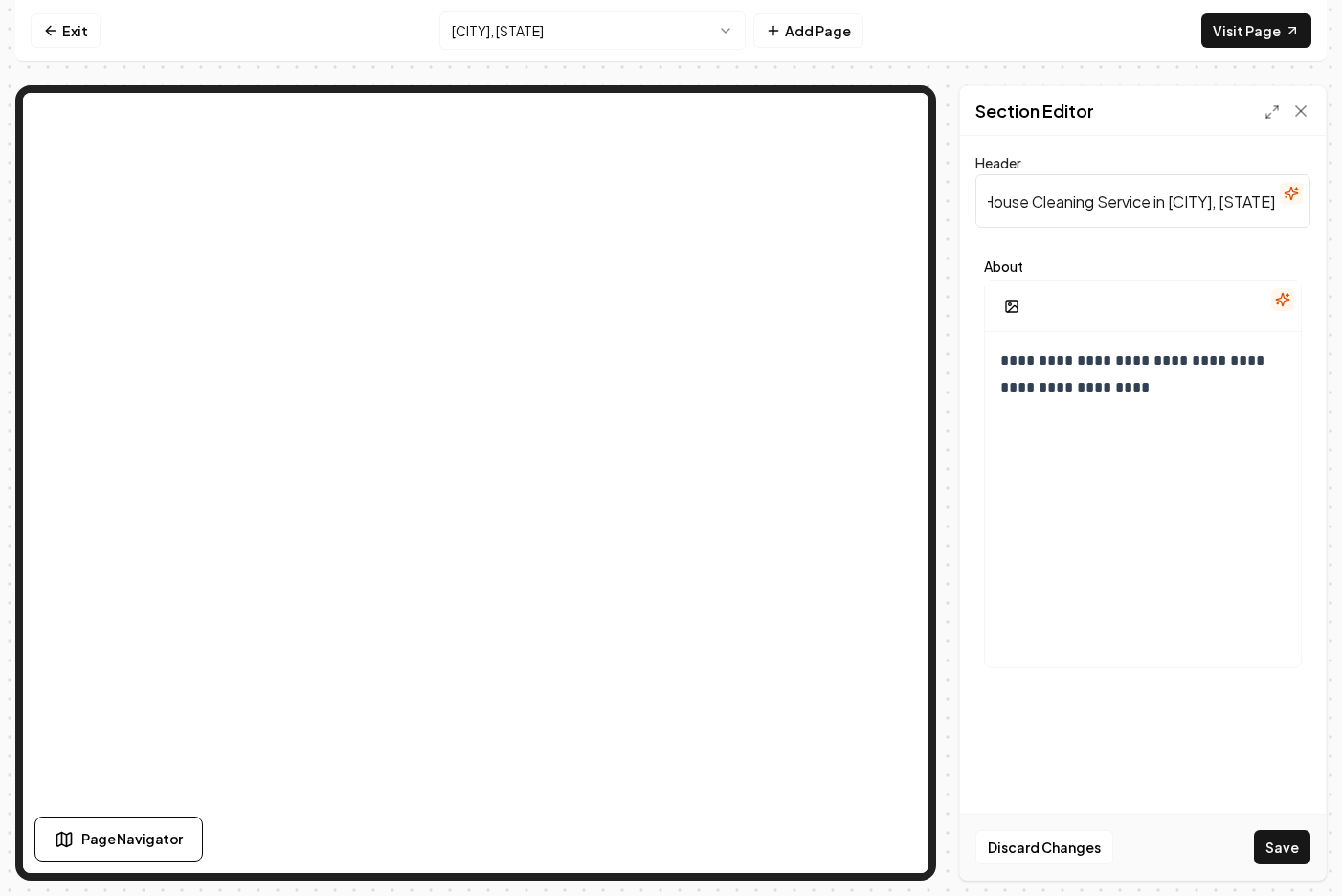 scroll, scrollTop: 0, scrollLeft: 0, axis: both 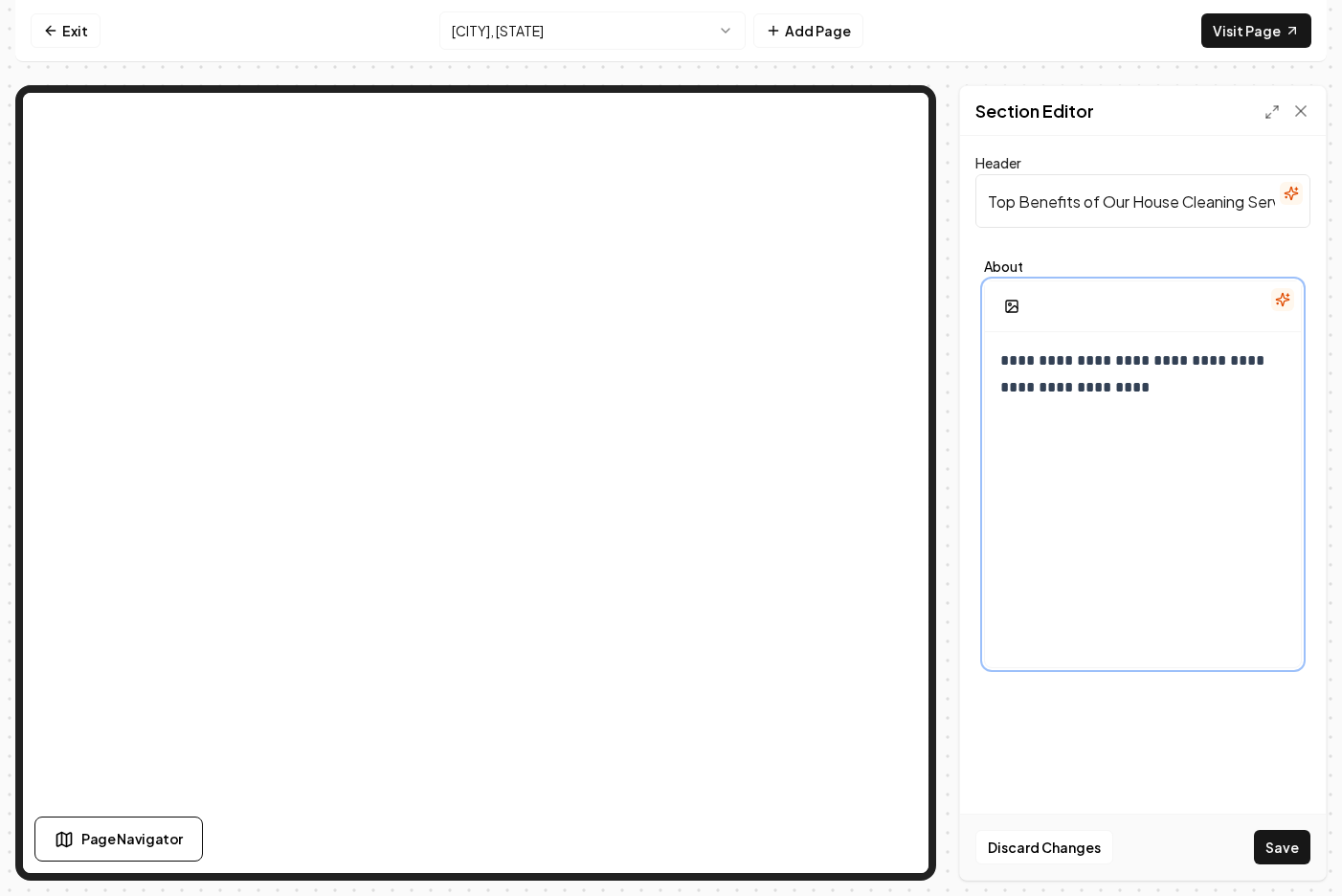click on "**********" at bounding box center [1143, 516] 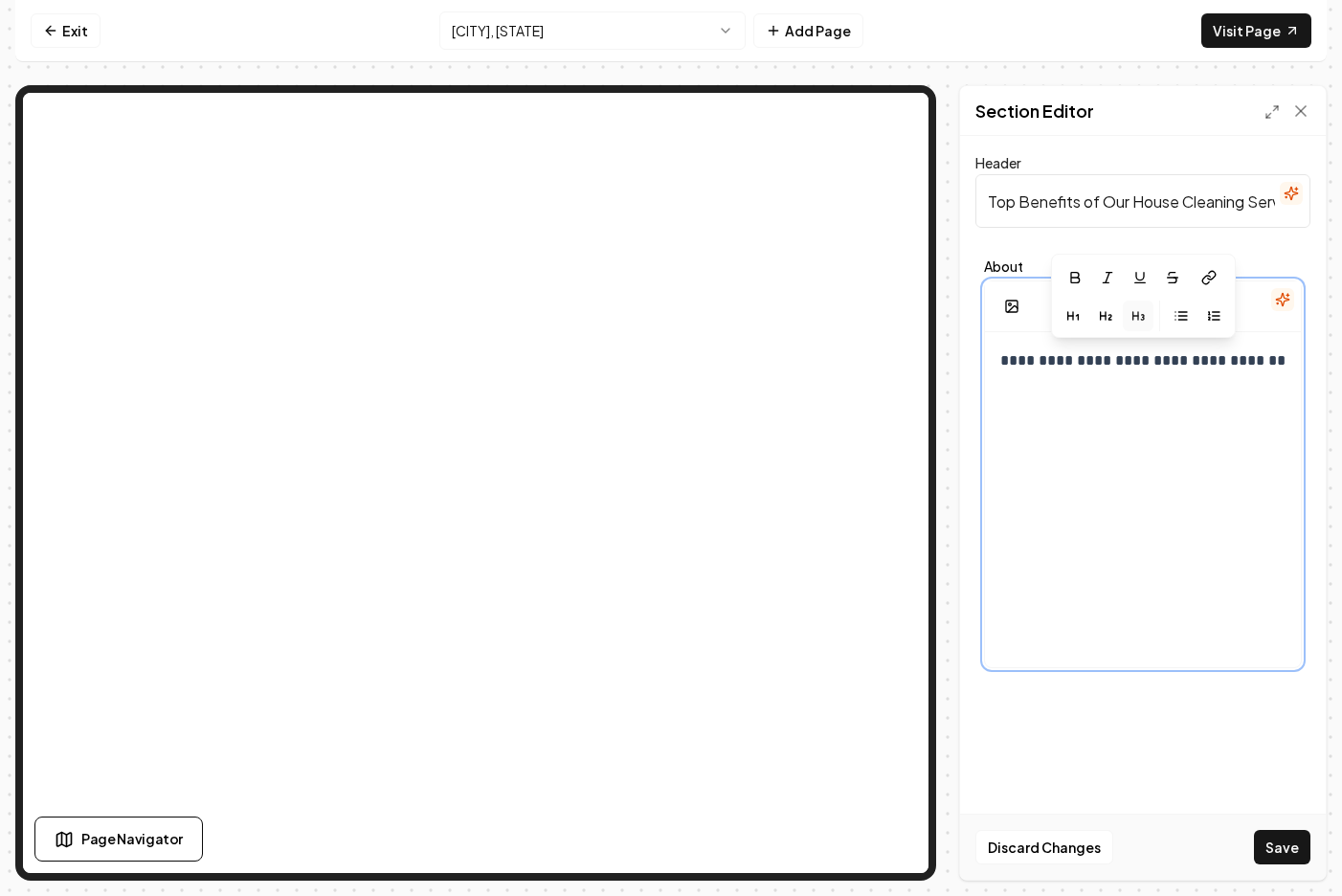 click 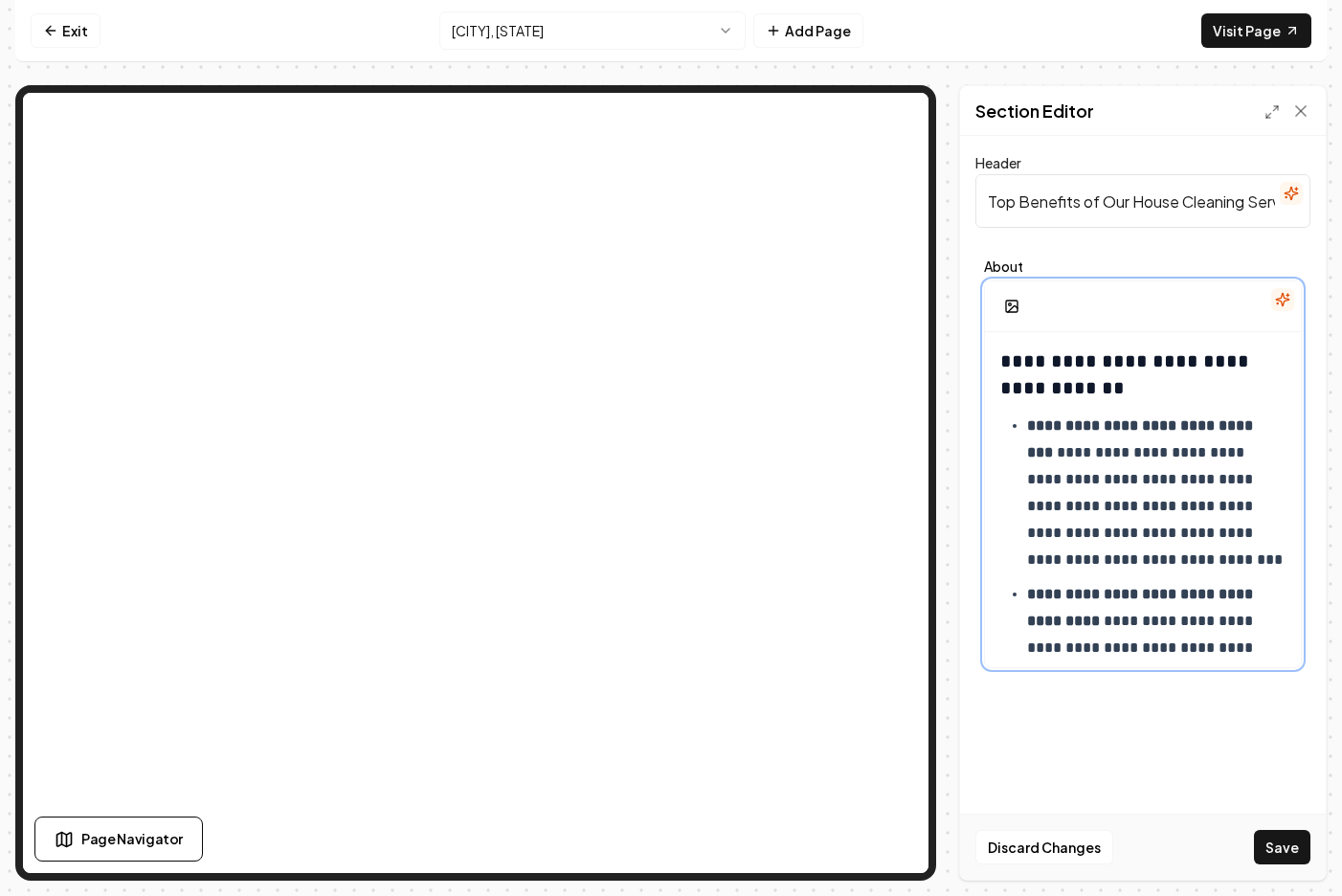 scroll, scrollTop: 217, scrollLeft: 0, axis: vertical 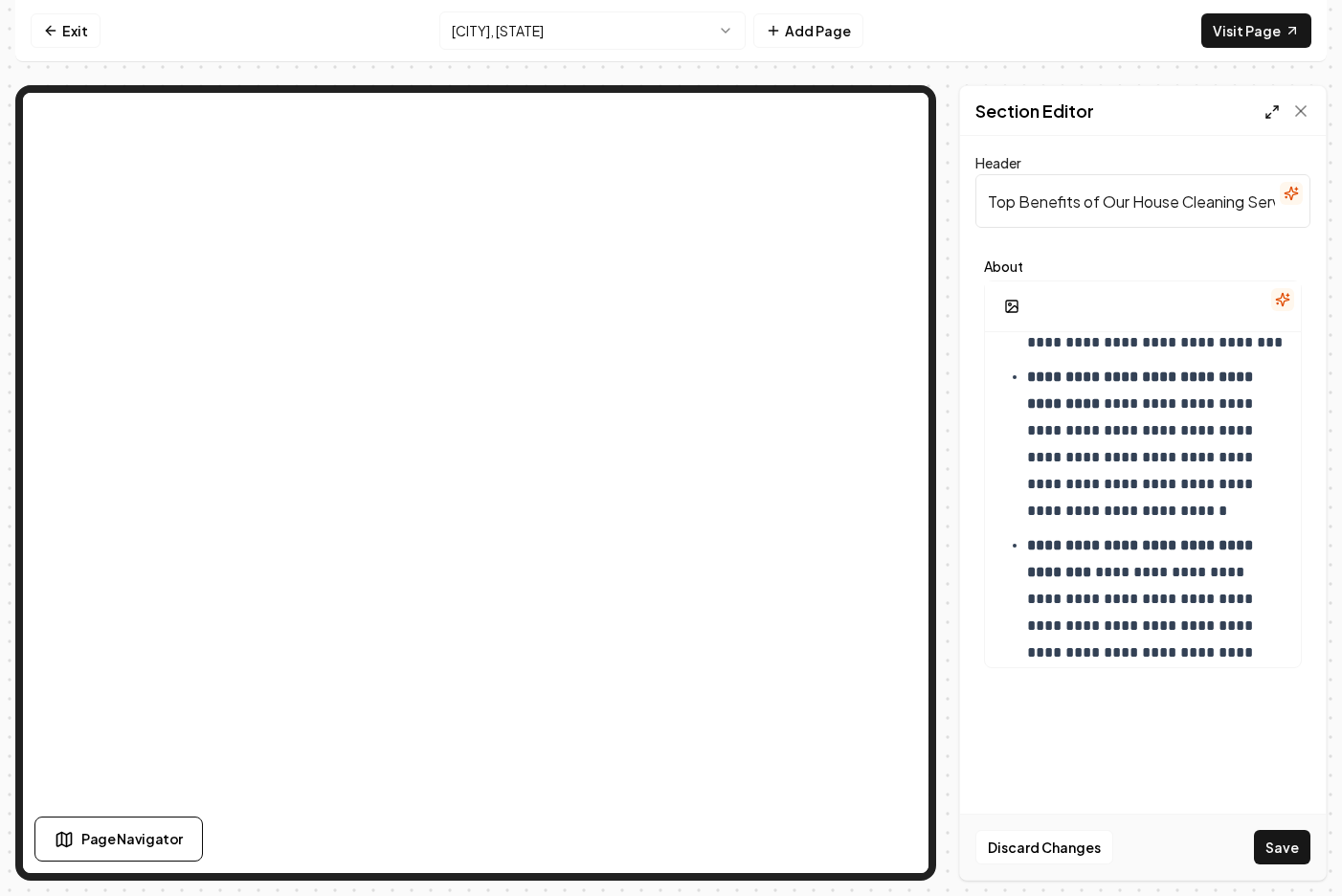 click 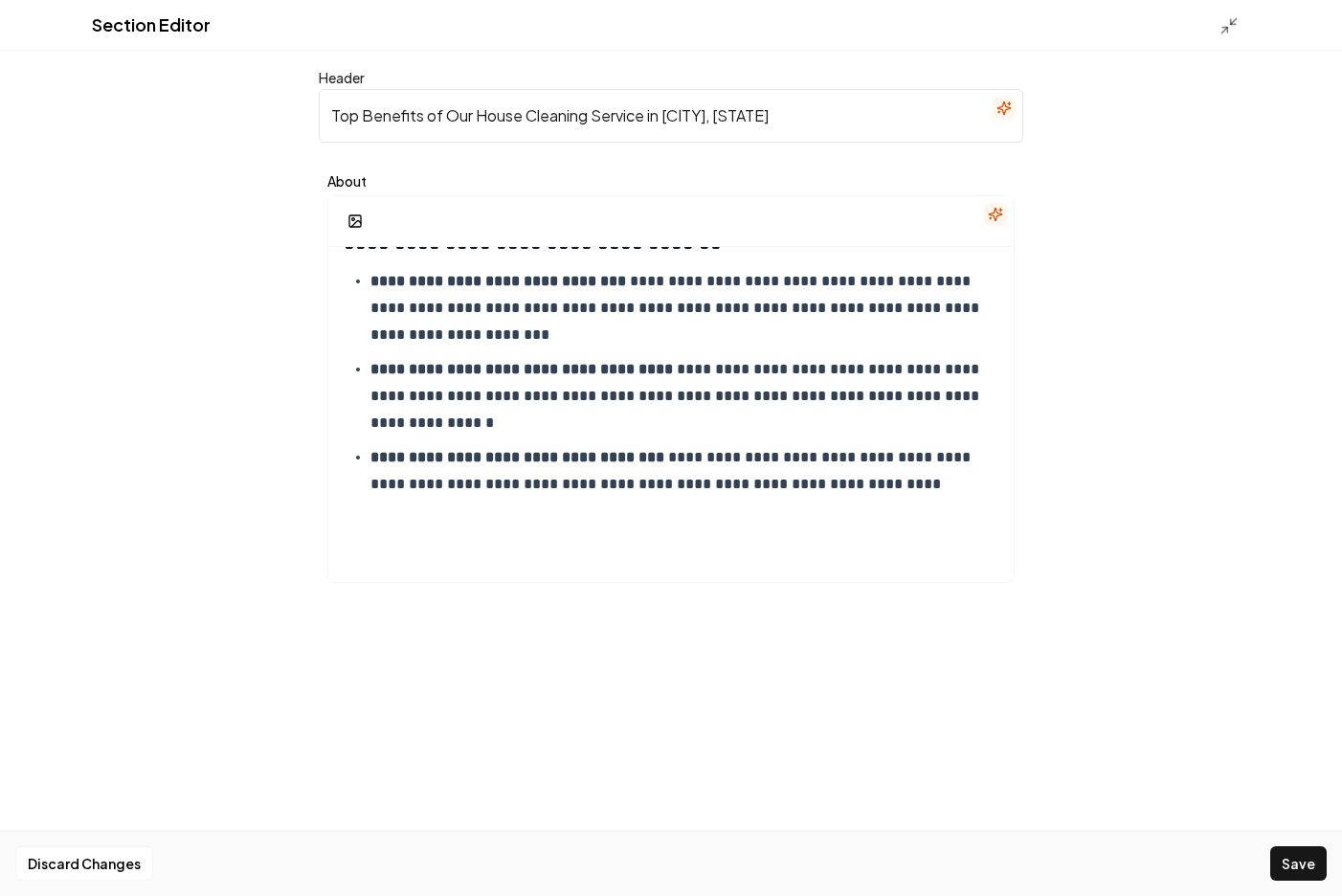 scroll, scrollTop: 33, scrollLeft: 0, axis: vertical 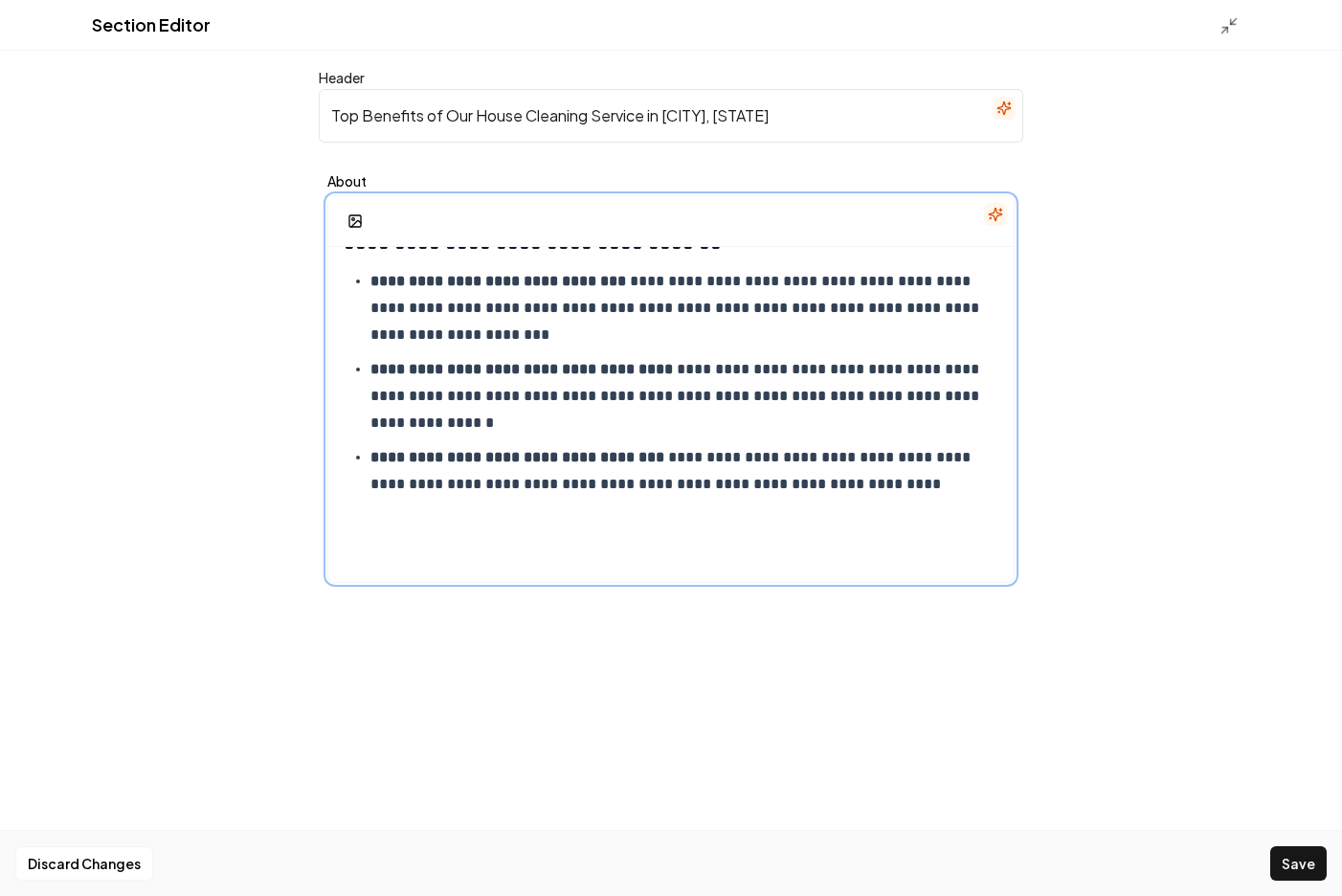click on "**********" at bounding box center [671, 398] 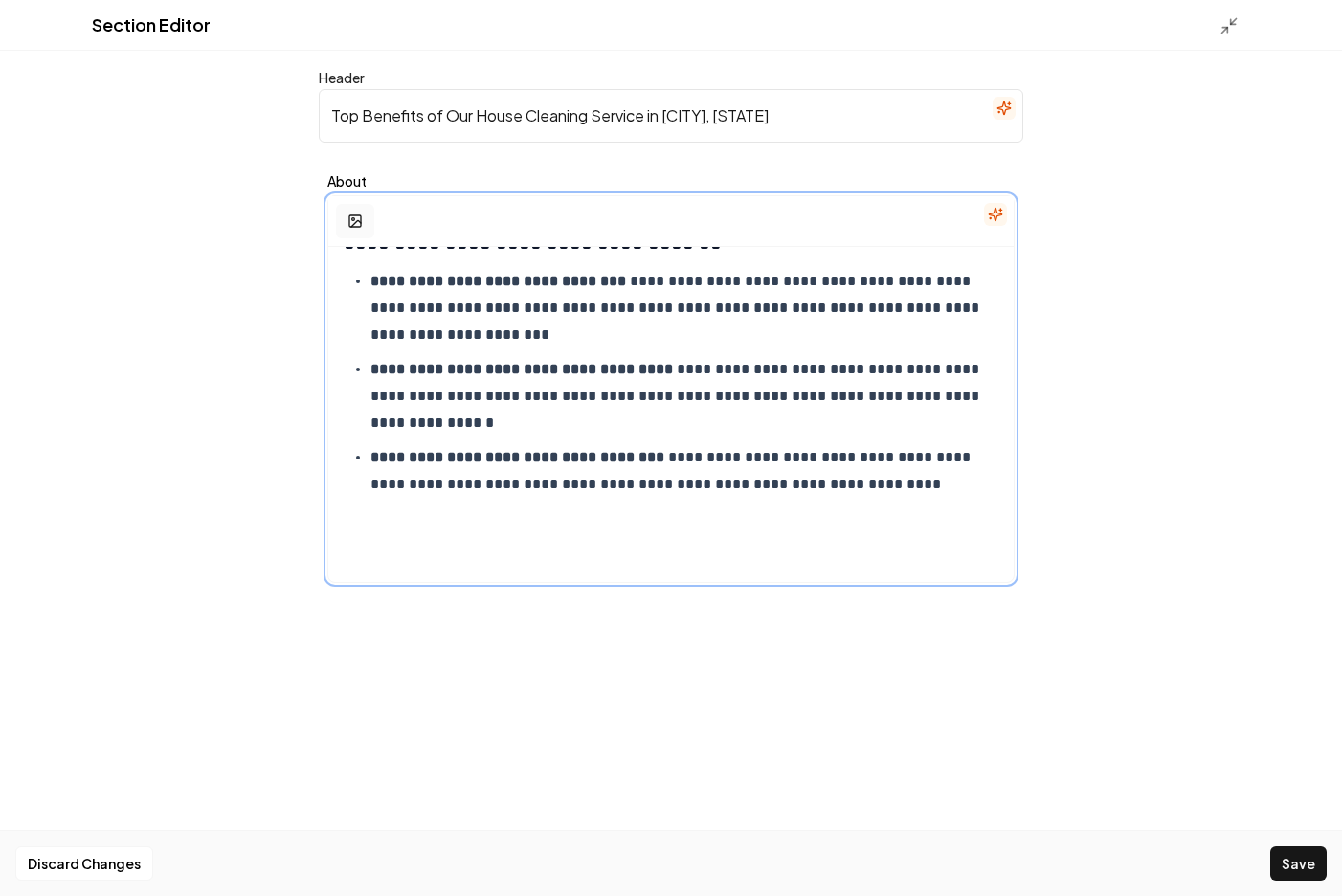 click 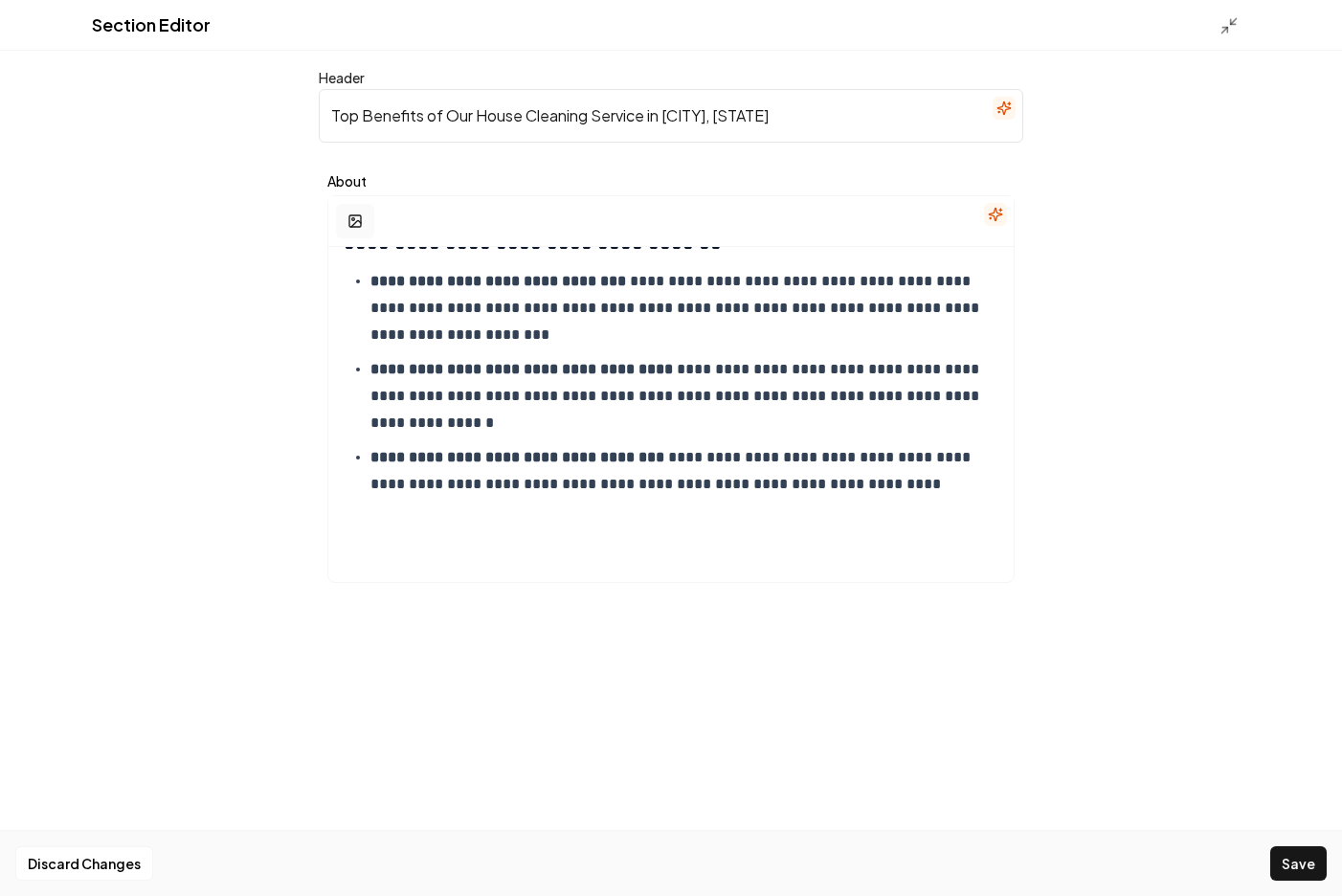 scroll, scrollTop: 49, scrollLeft: 0, axis: vertical 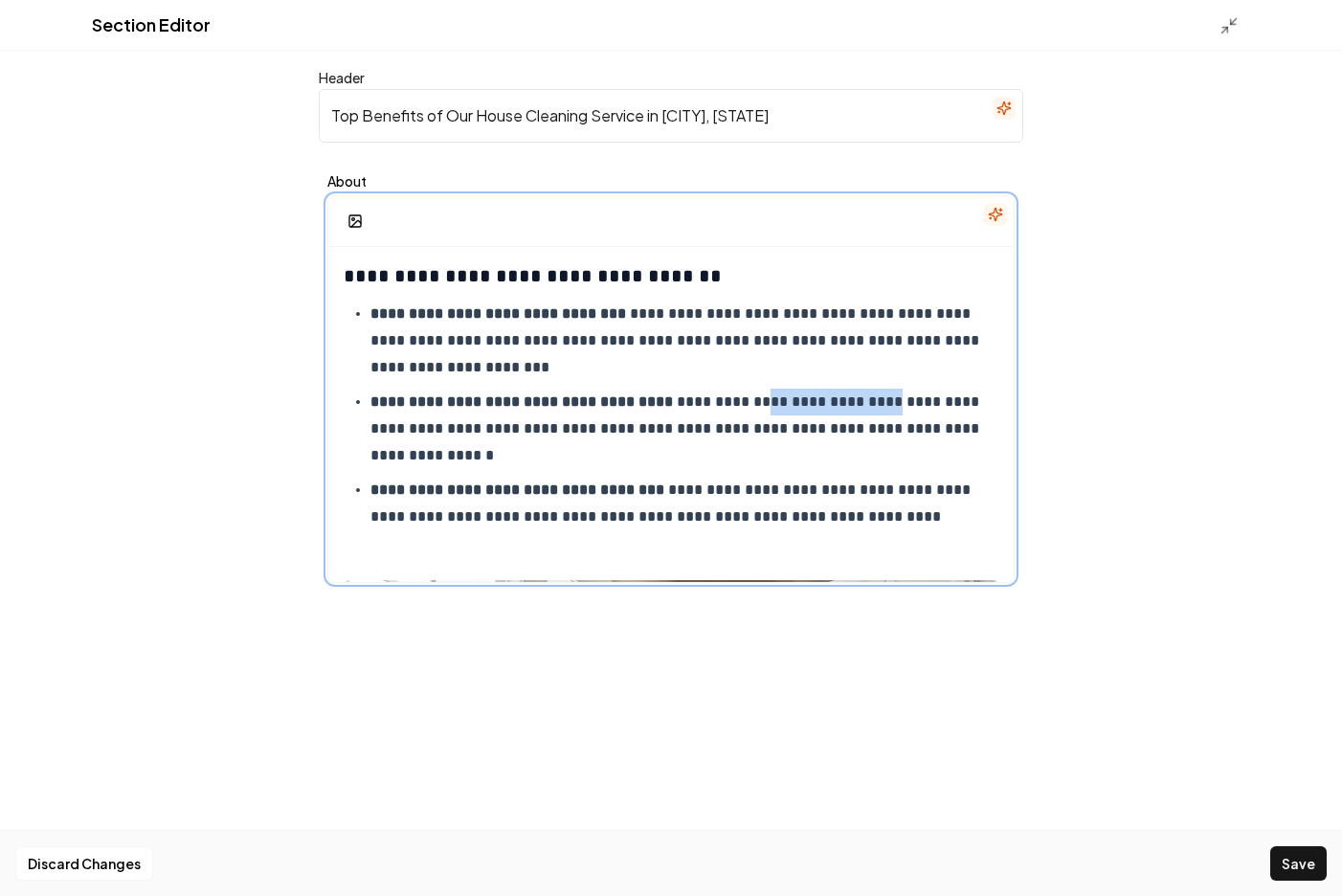 drag, startPoint x: 875, startPoint y: 399, endPoint x: 747, endPoint y: 398, distance: 128.00391 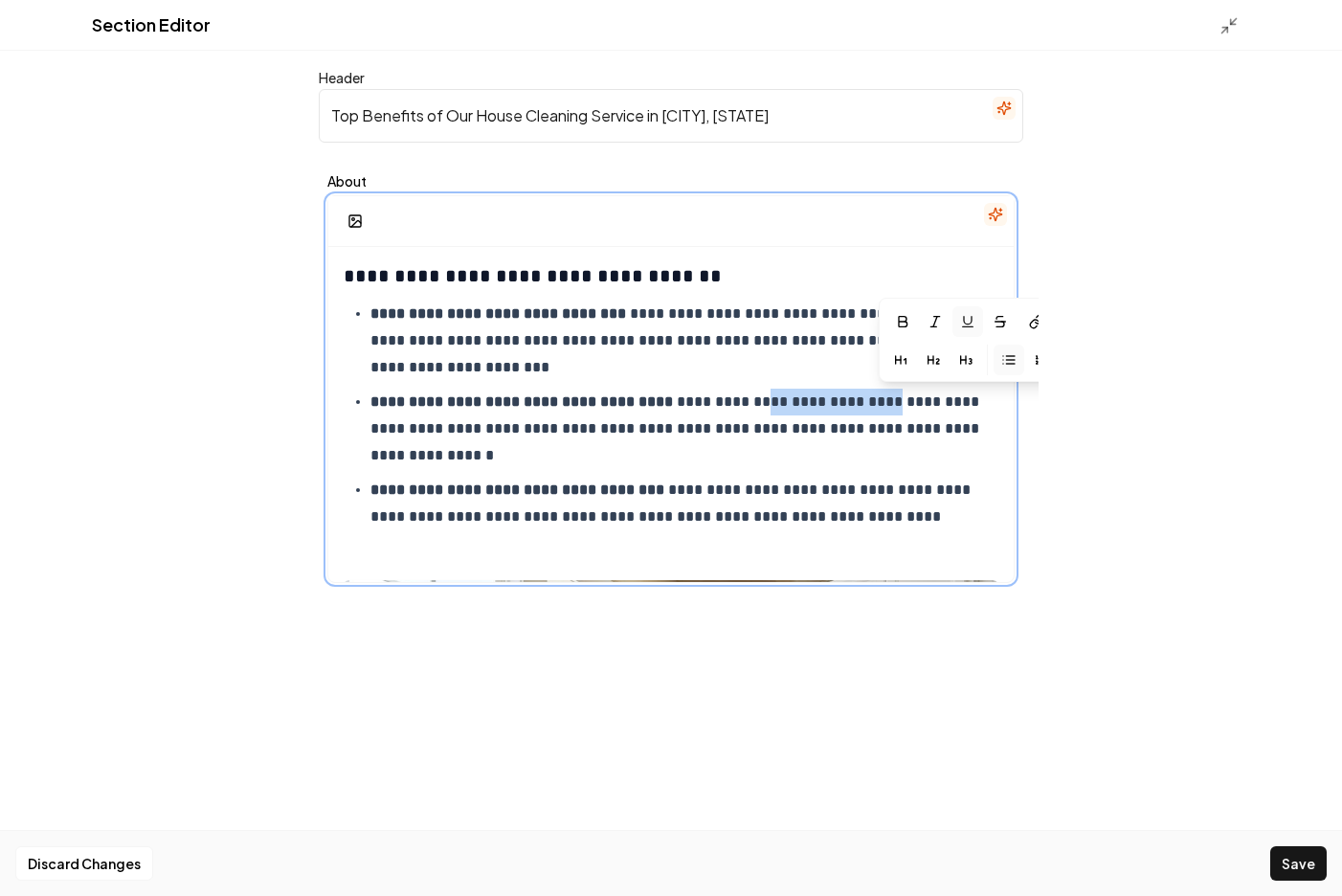 click 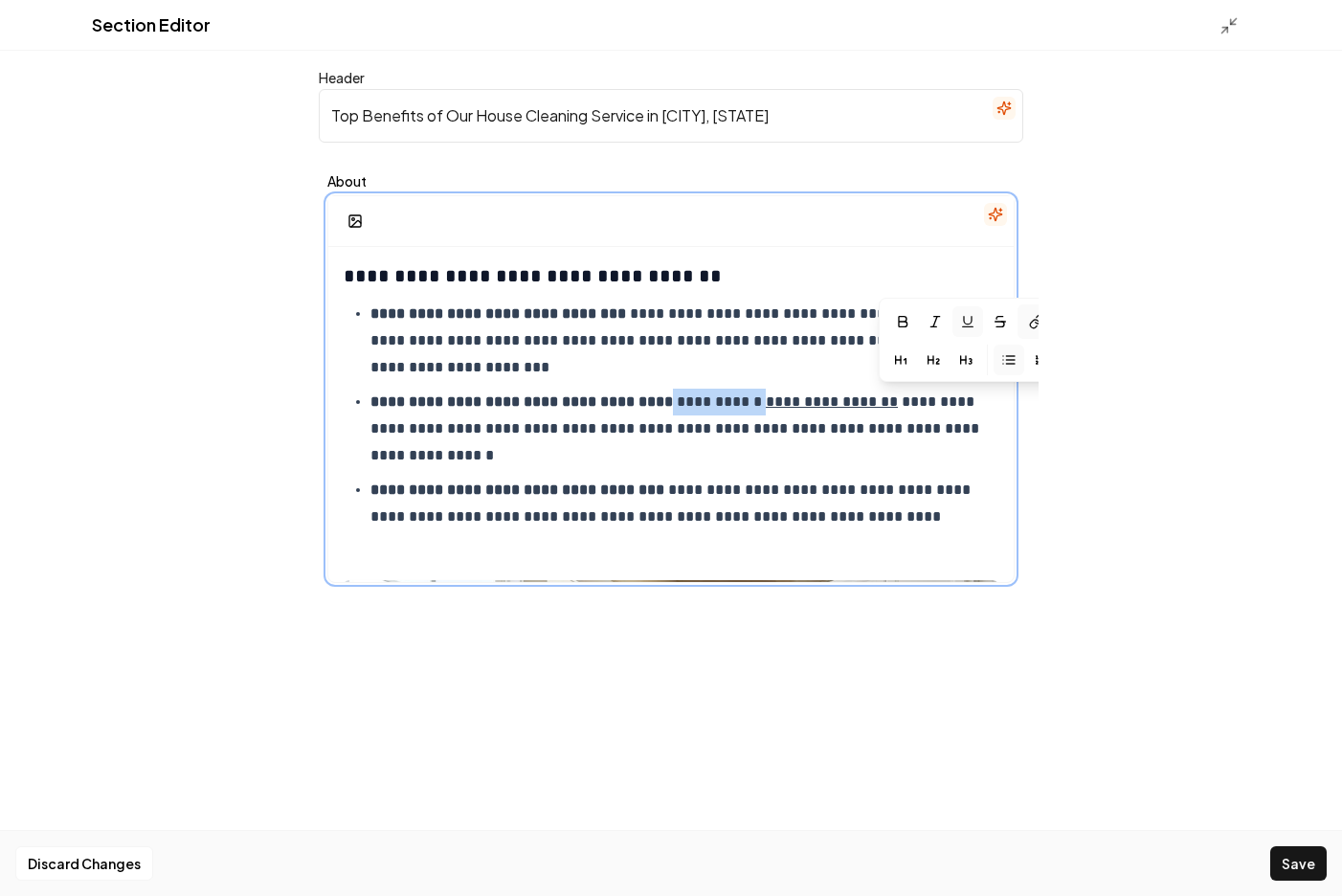 click 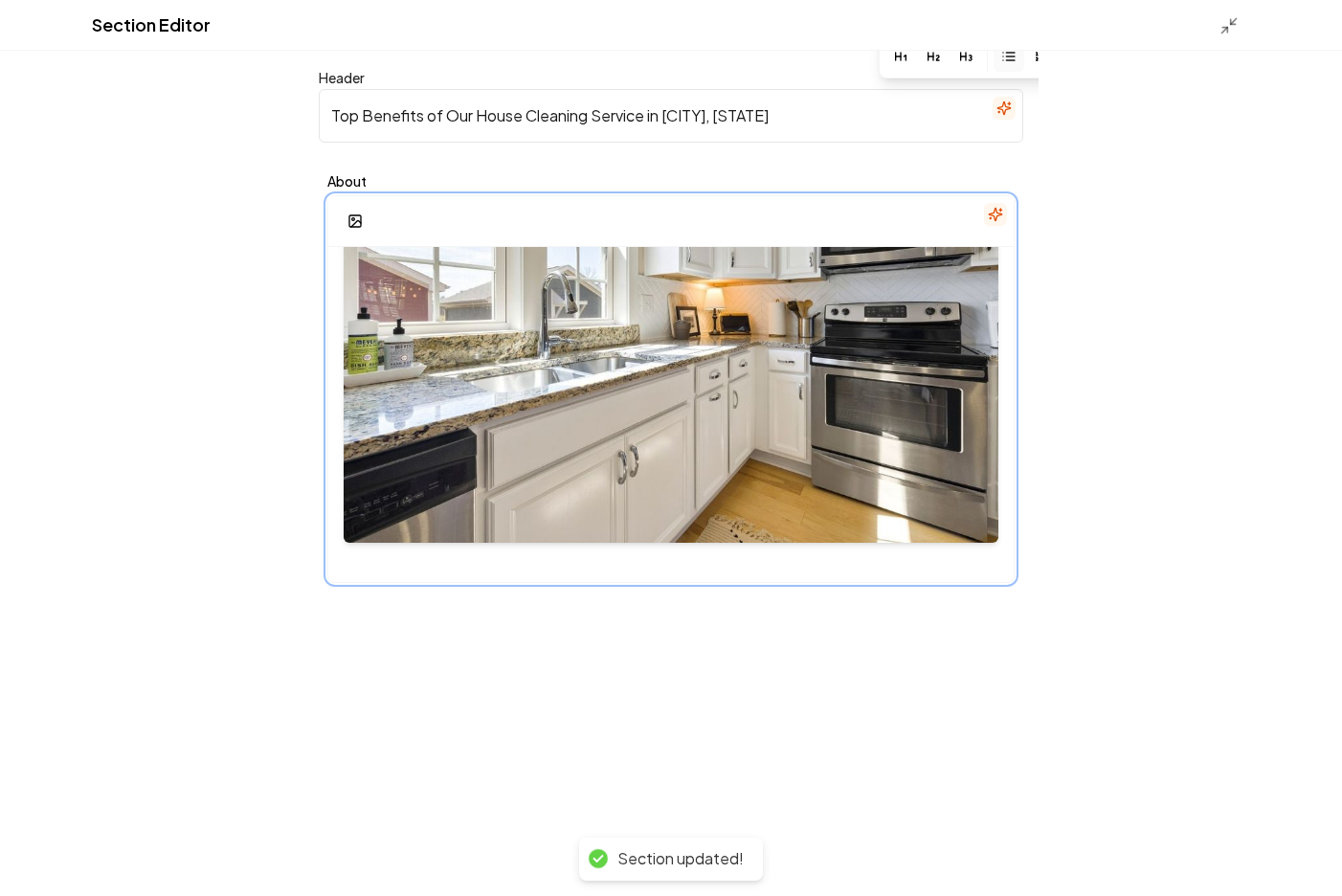 scroll, scrollTop: 490, scrollLeft: 0, axis: vertical 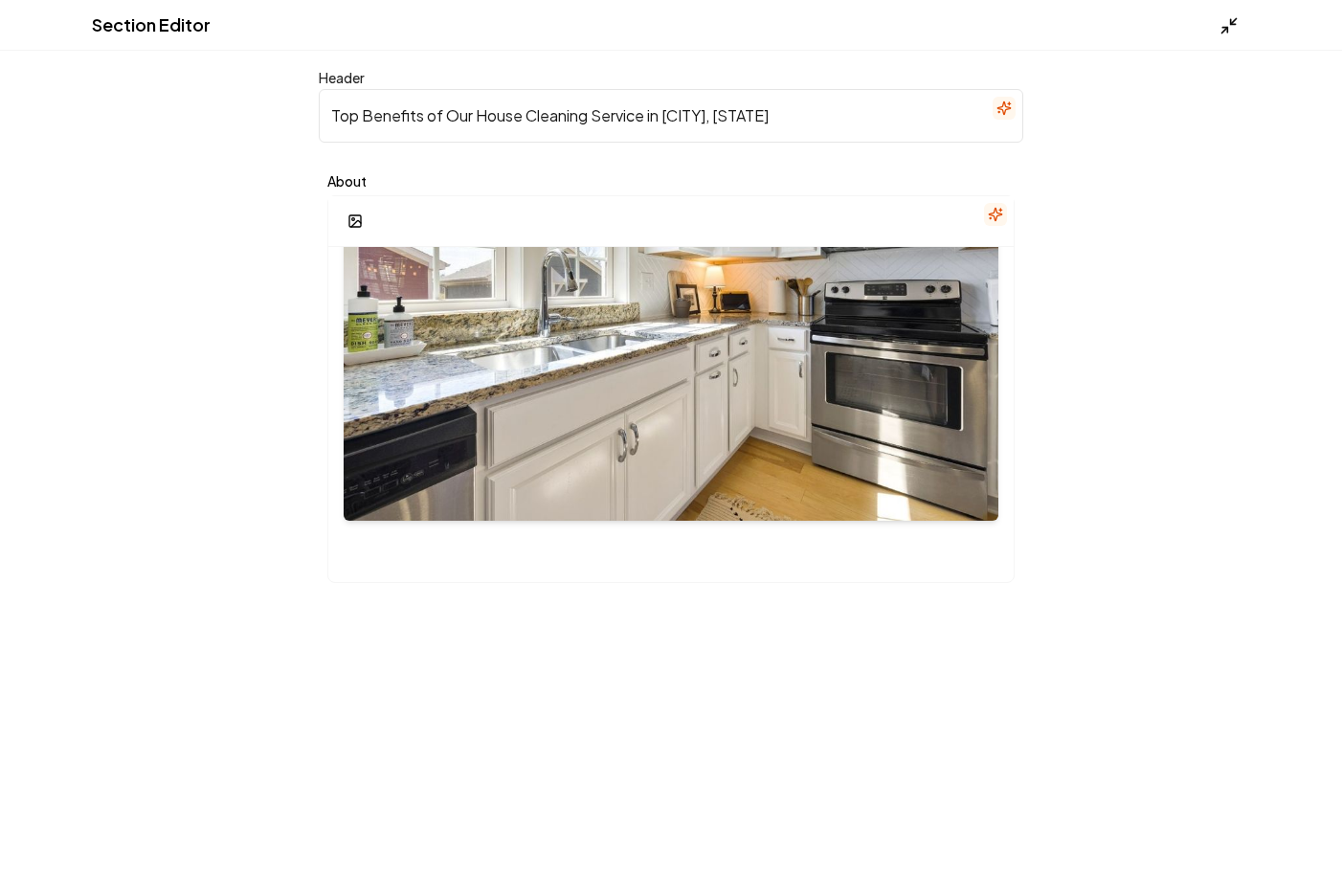 click 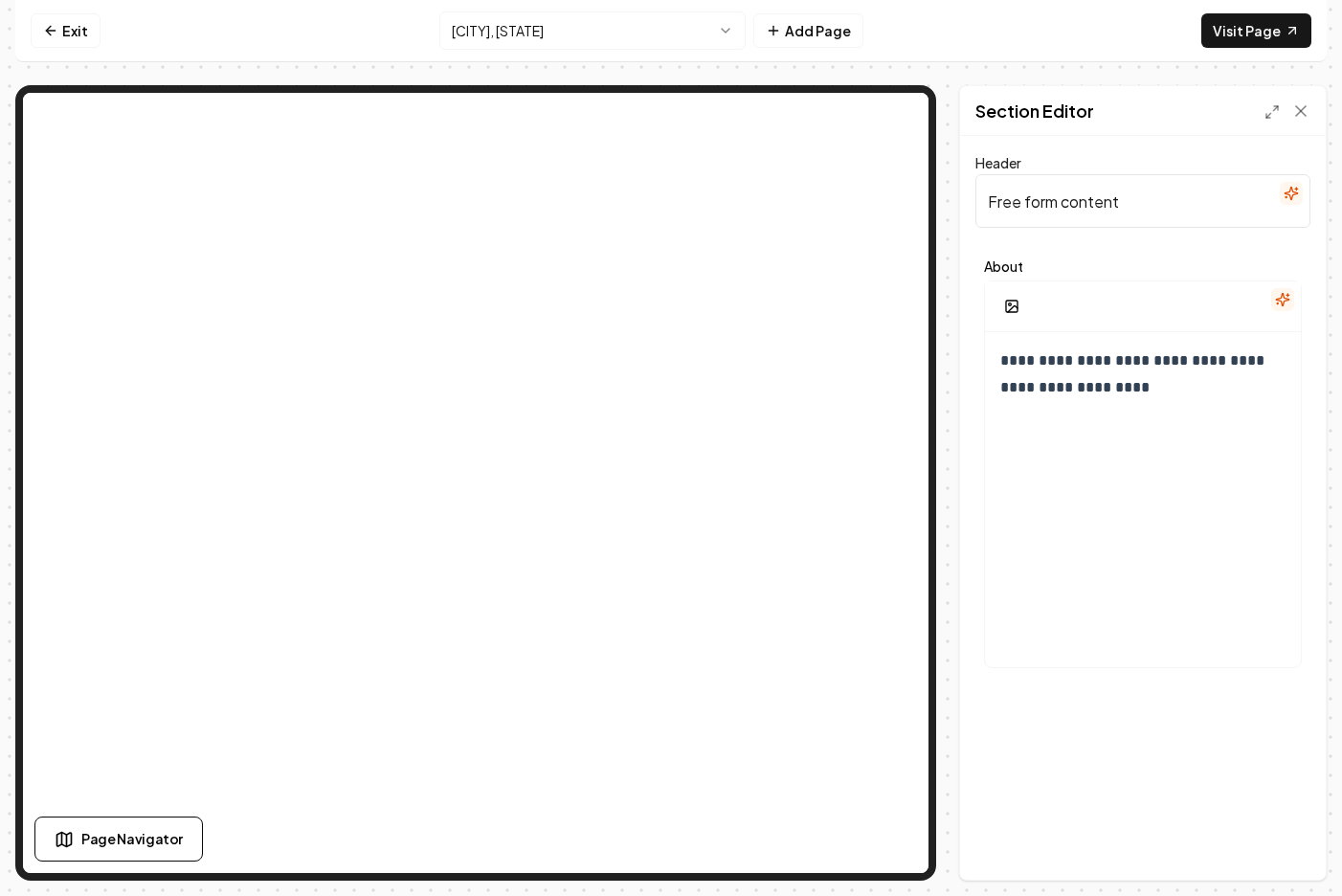 click on "Free form content" at bounding box center (1143, 201) 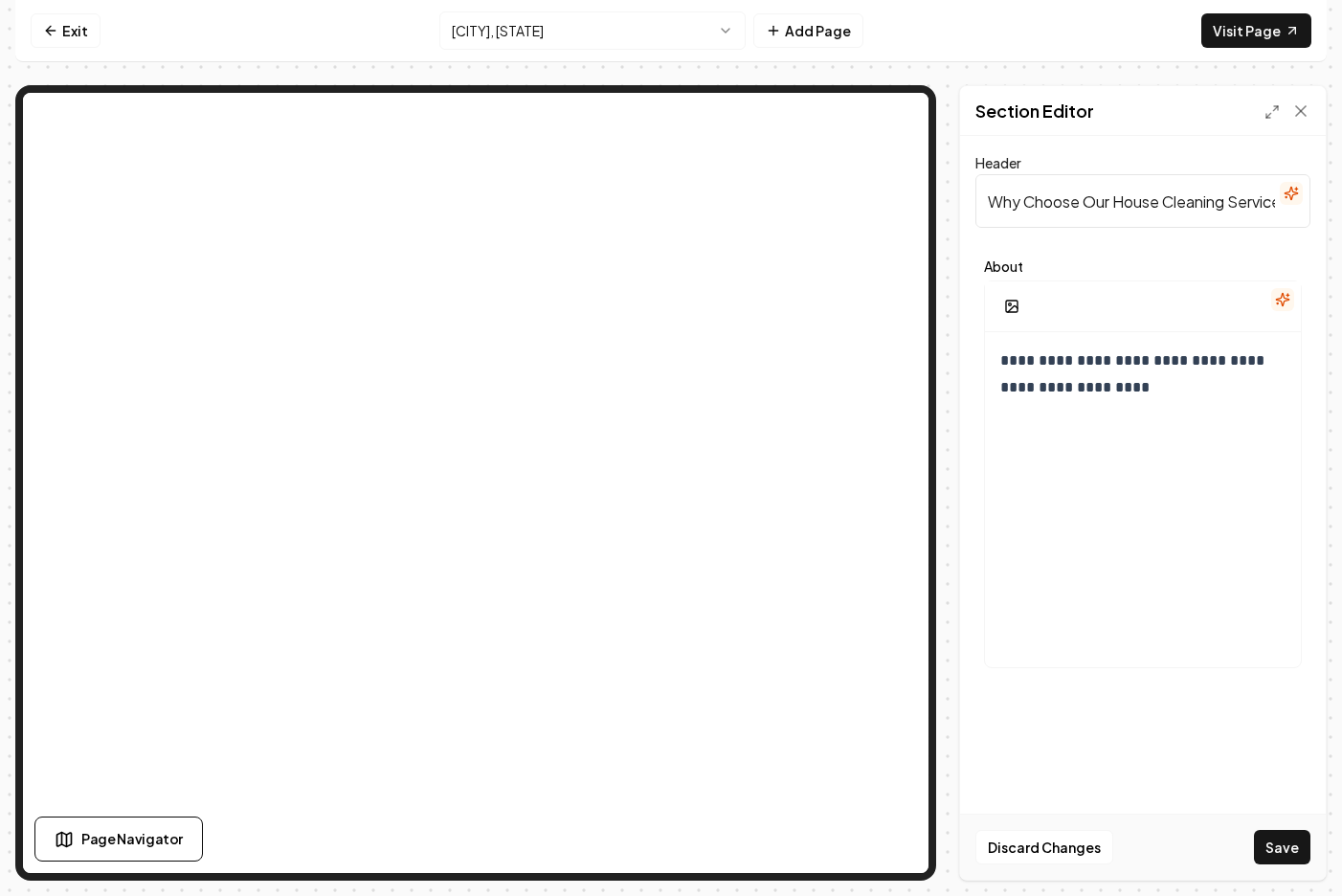 scroll, scrollTop: 0, scrollLeft: 309, axis: horizontal 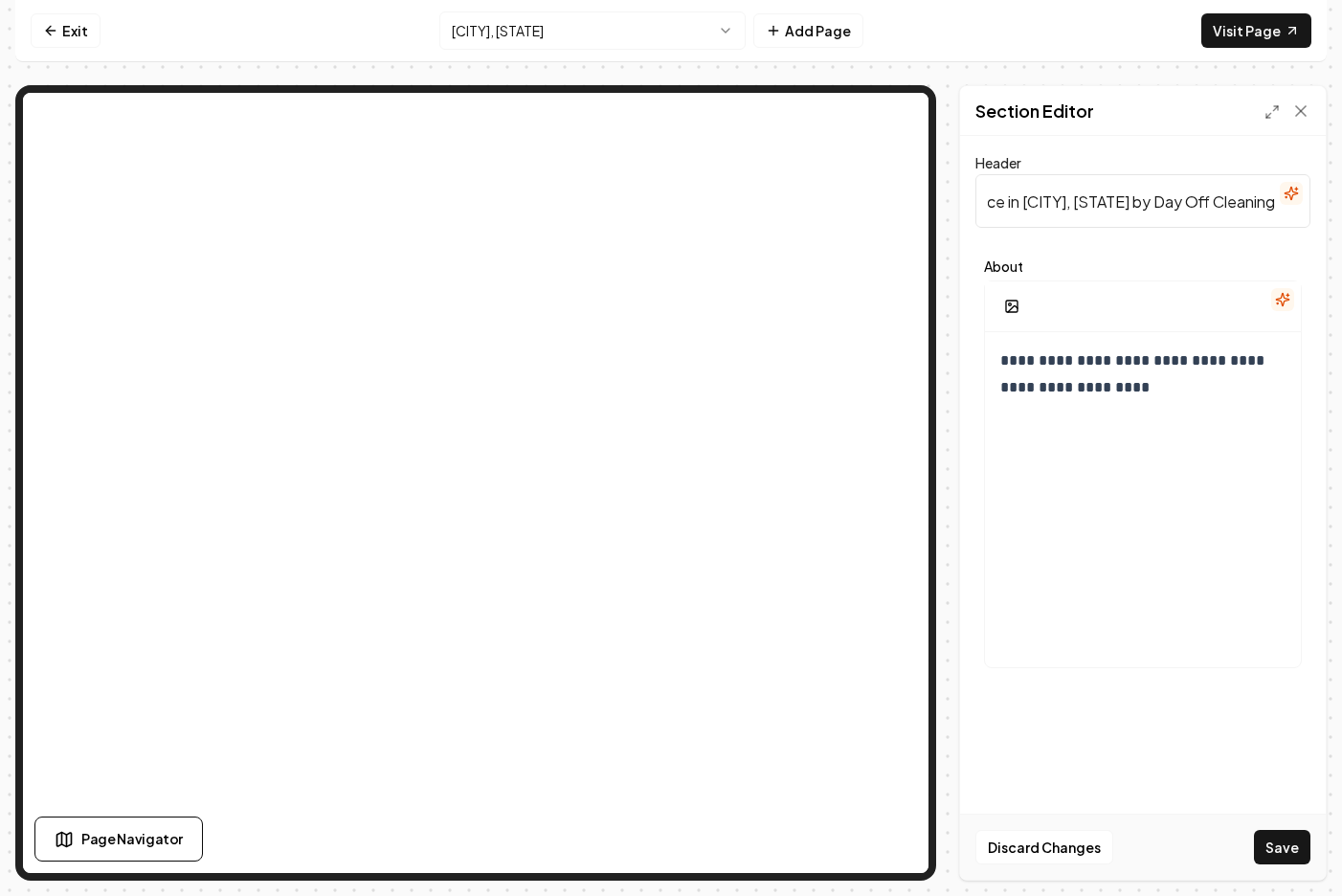 type on "Why Choose Our House Cleaning Service in [CITY], [STATE] by Day Off Cleaning" 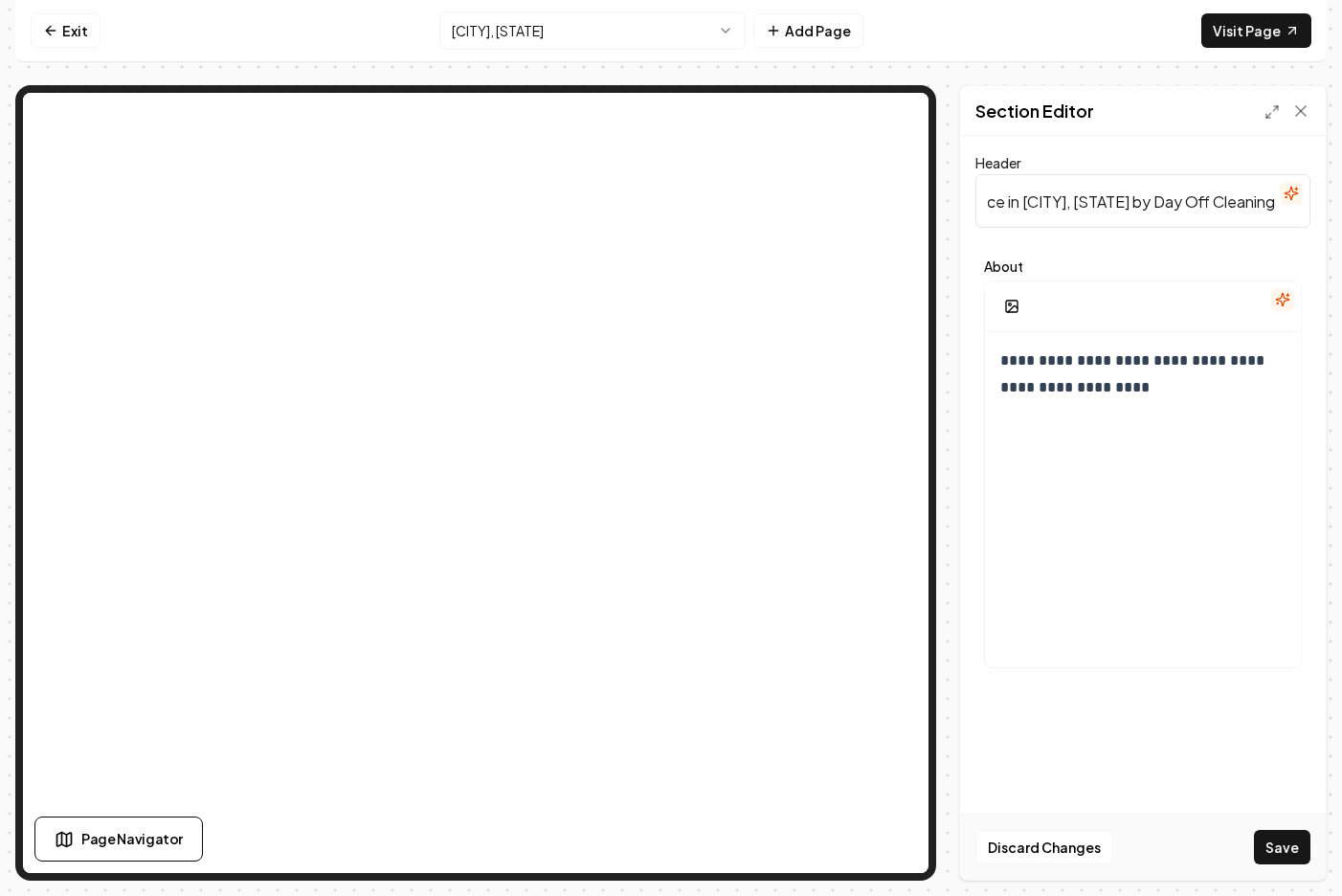 scroll, scrollTop: 0, scrollLeft: 0, axis: both 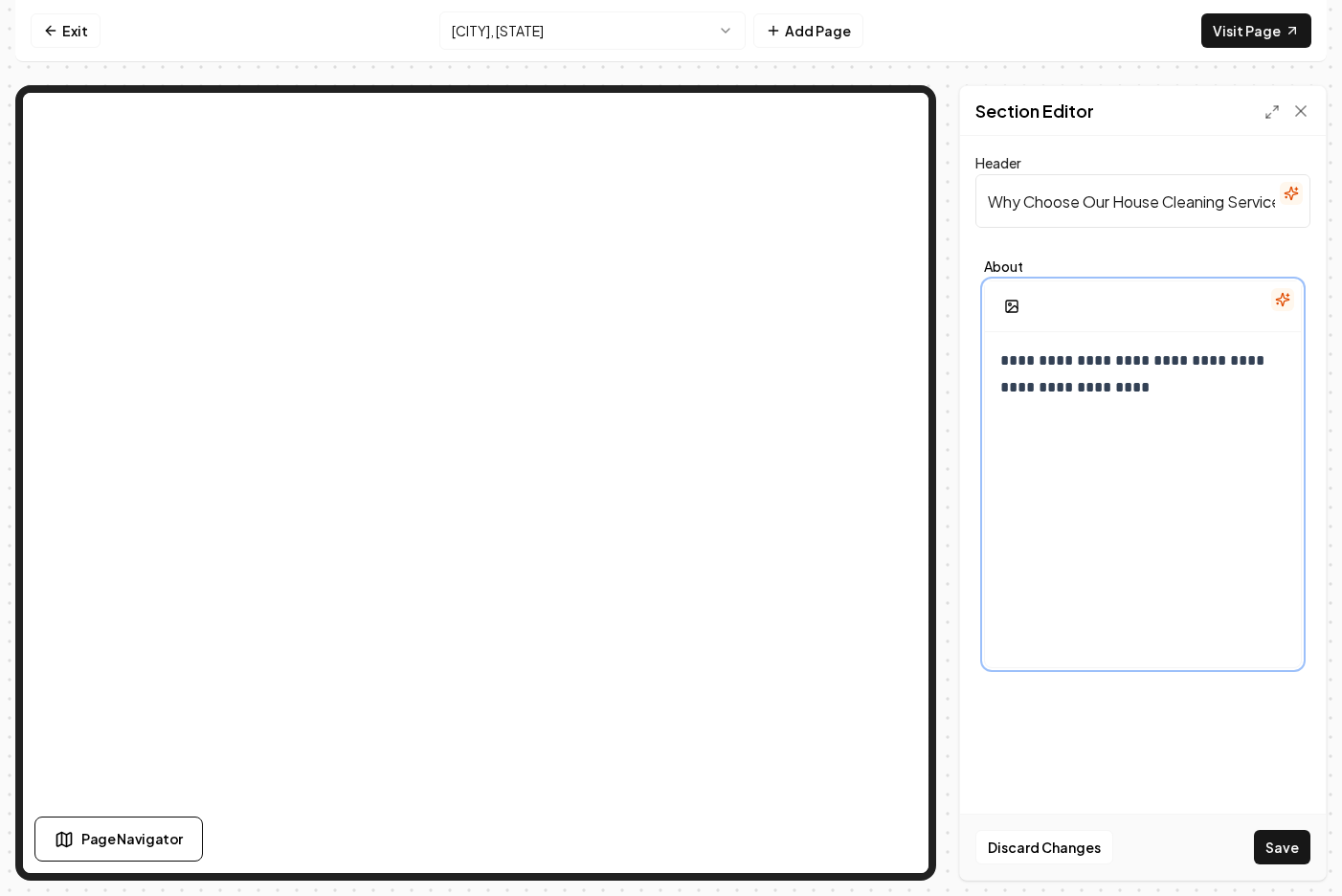 click on "**********" at bounding box center [1143, 374] 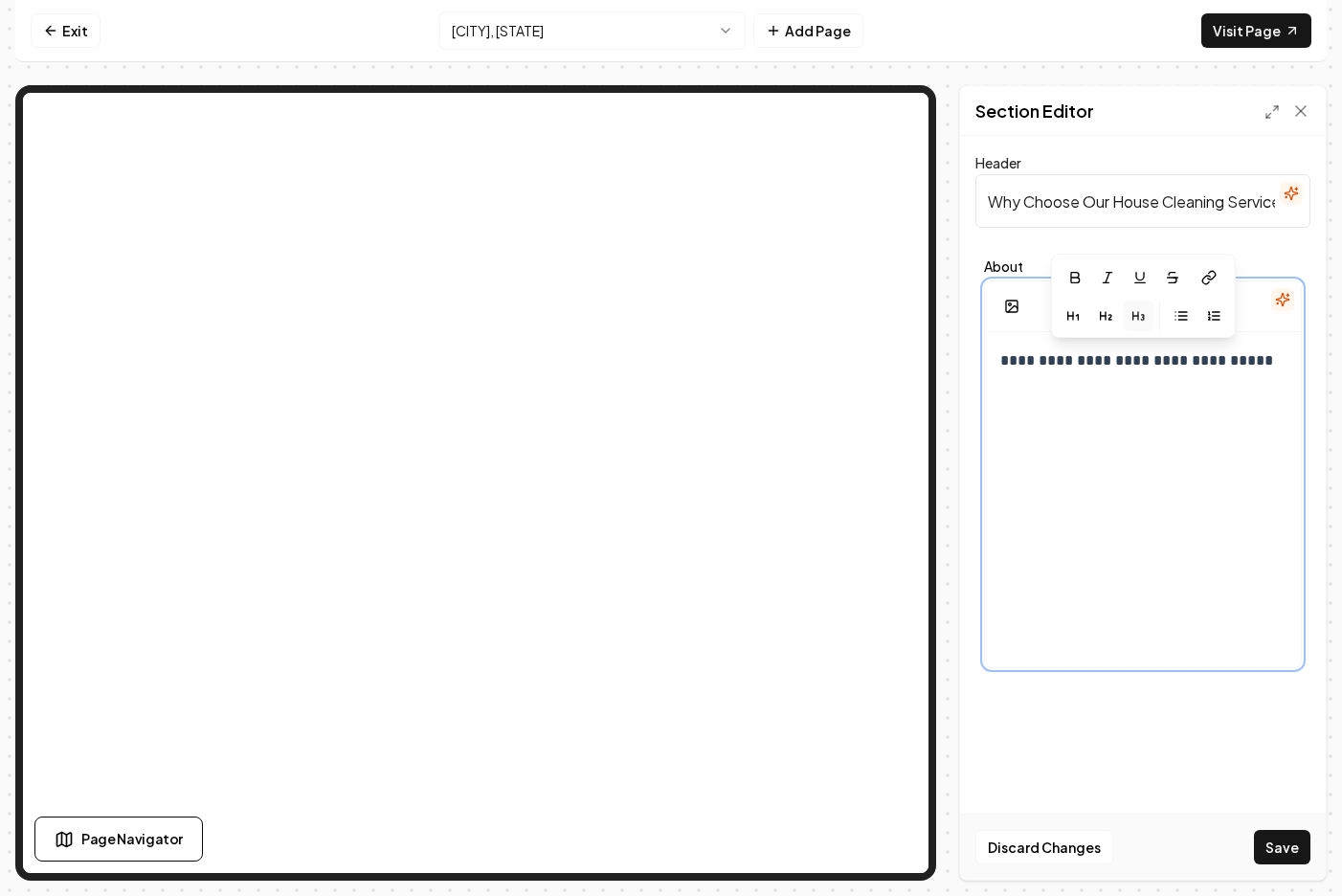 click at bounding box center [1138, 316] 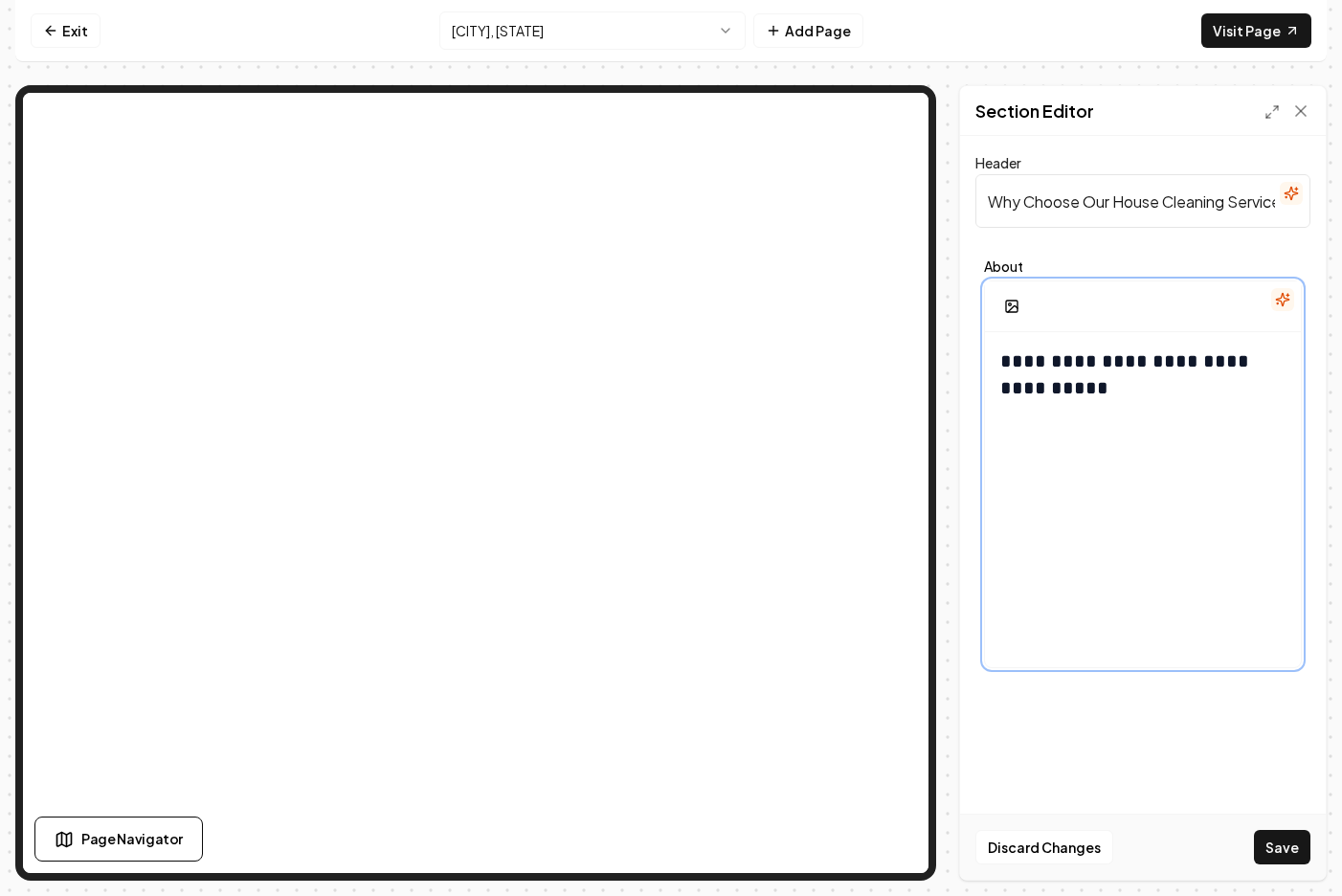 click on "**********" at bounding box center (1143, 516) 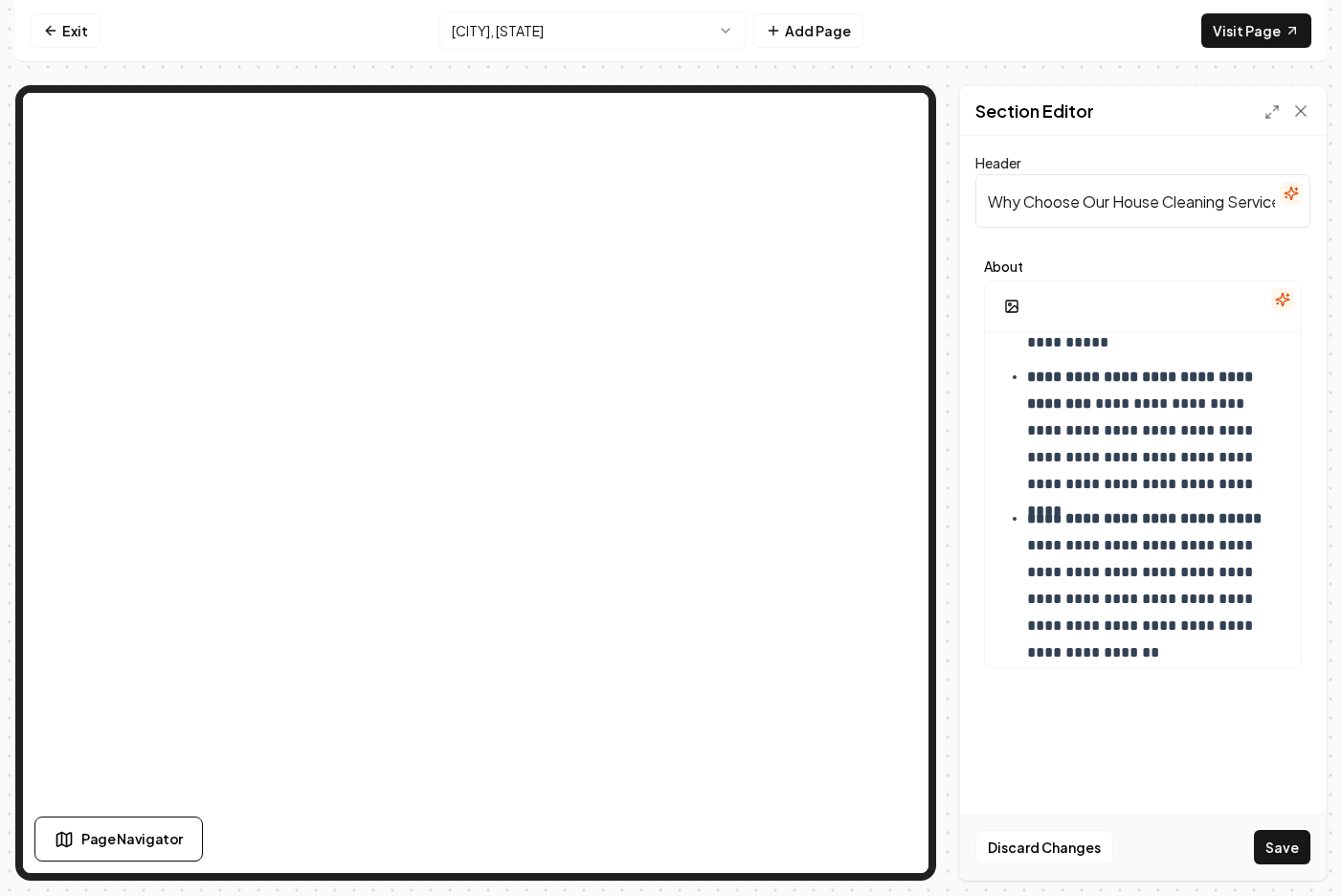 click on "Section Editor" at bounding box center [1143, 111] 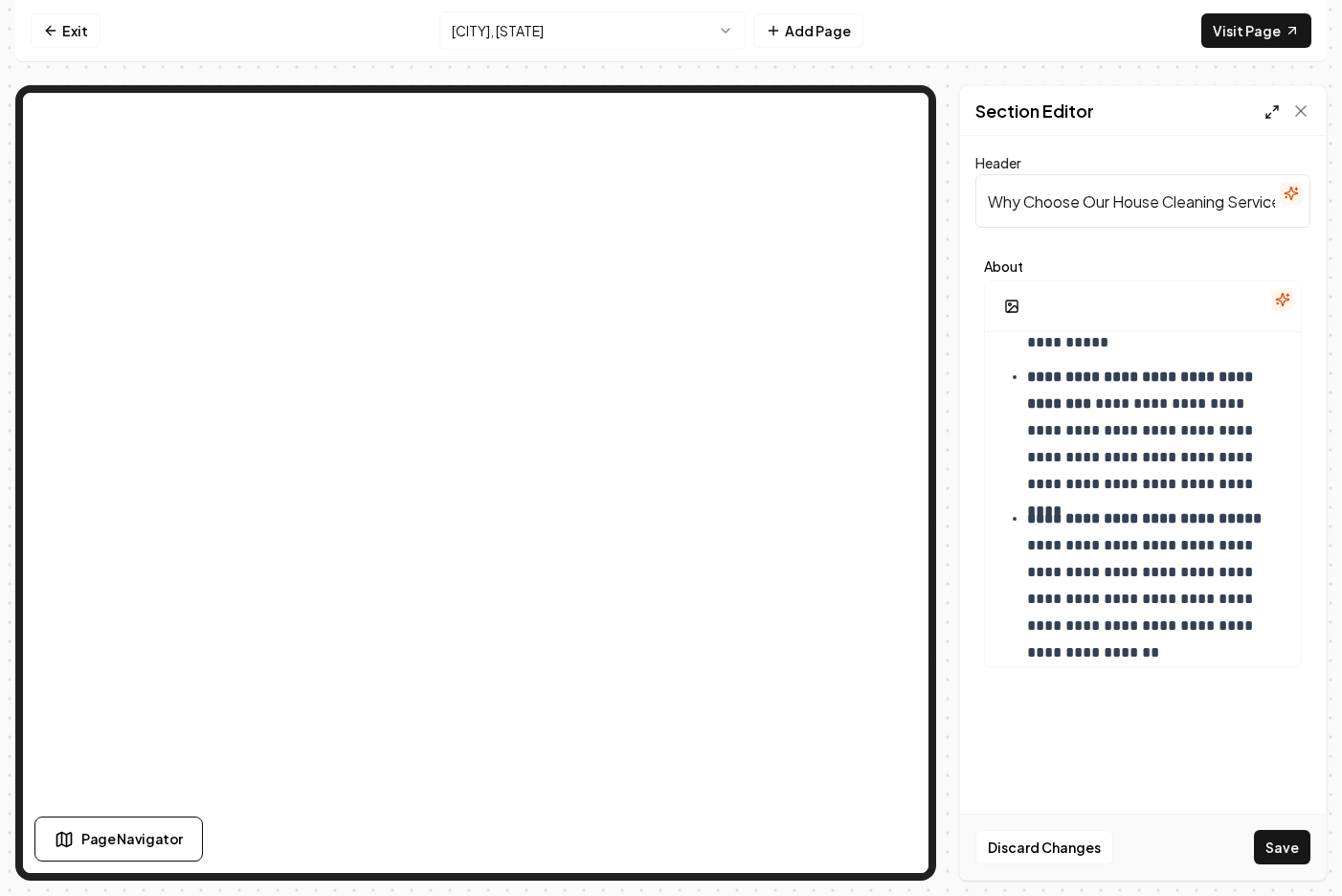 click 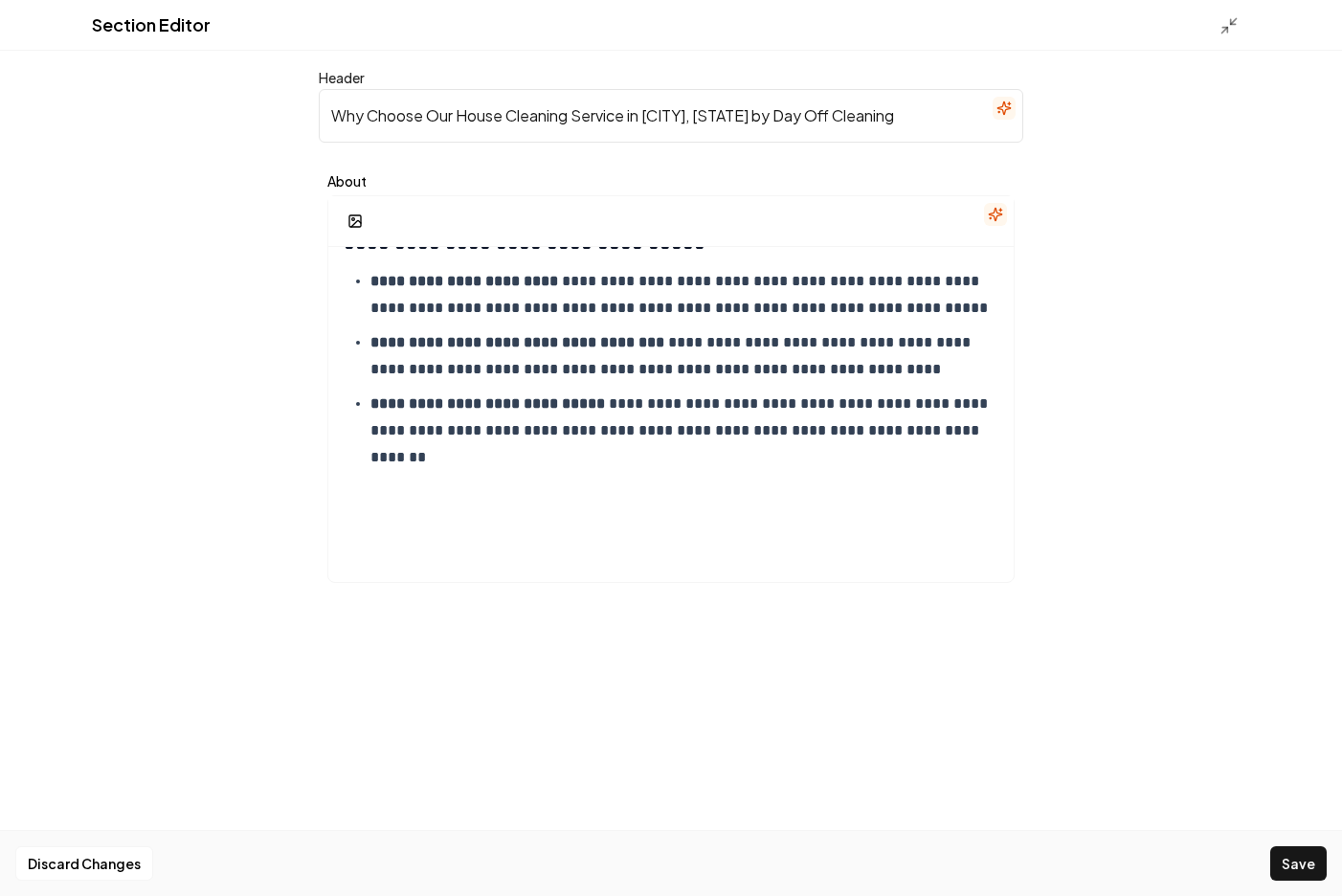 scroll, scrollTop: 33, scrollLeft: 0, axis: vertical 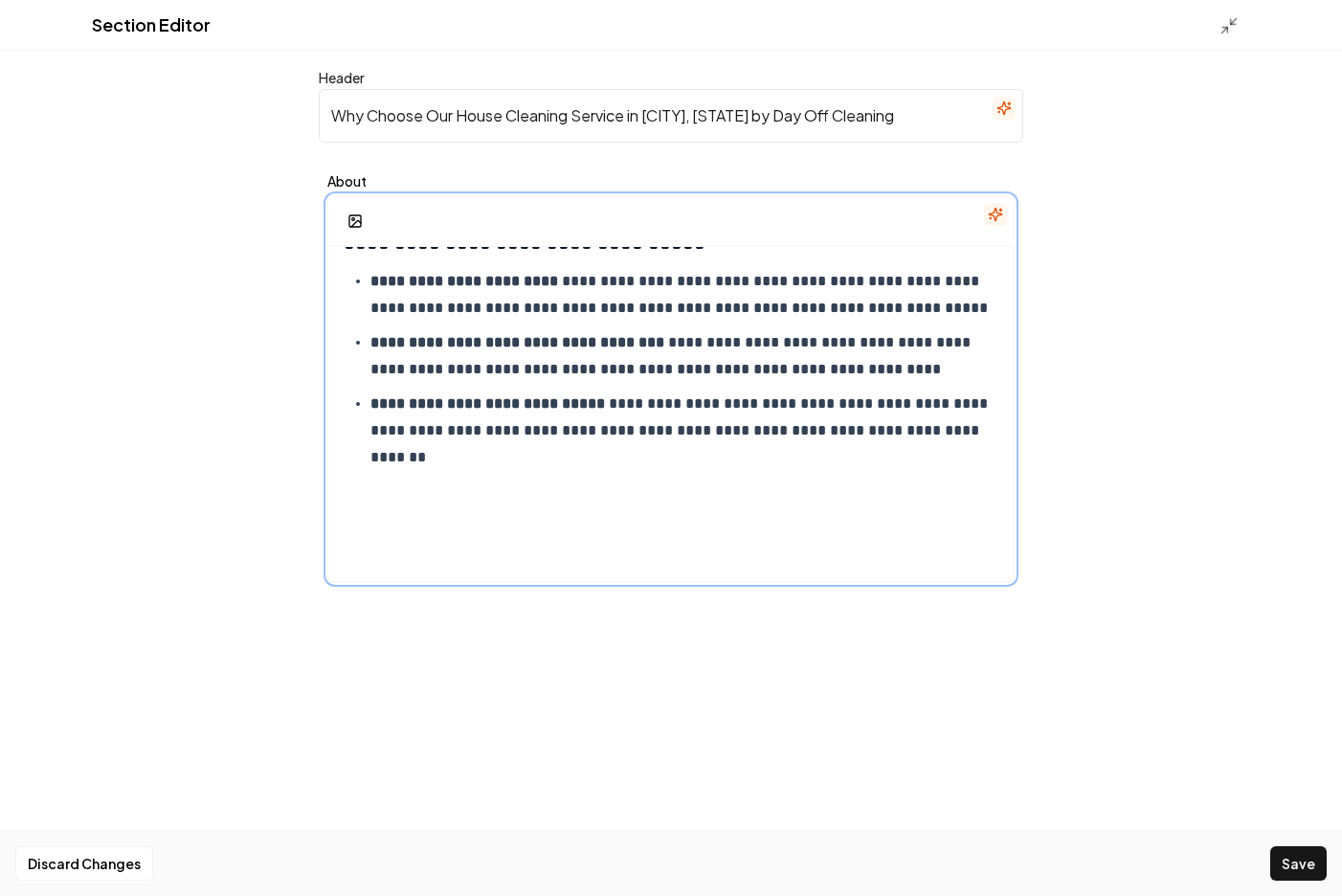 click on "**********" at bounding box center (684, 431) 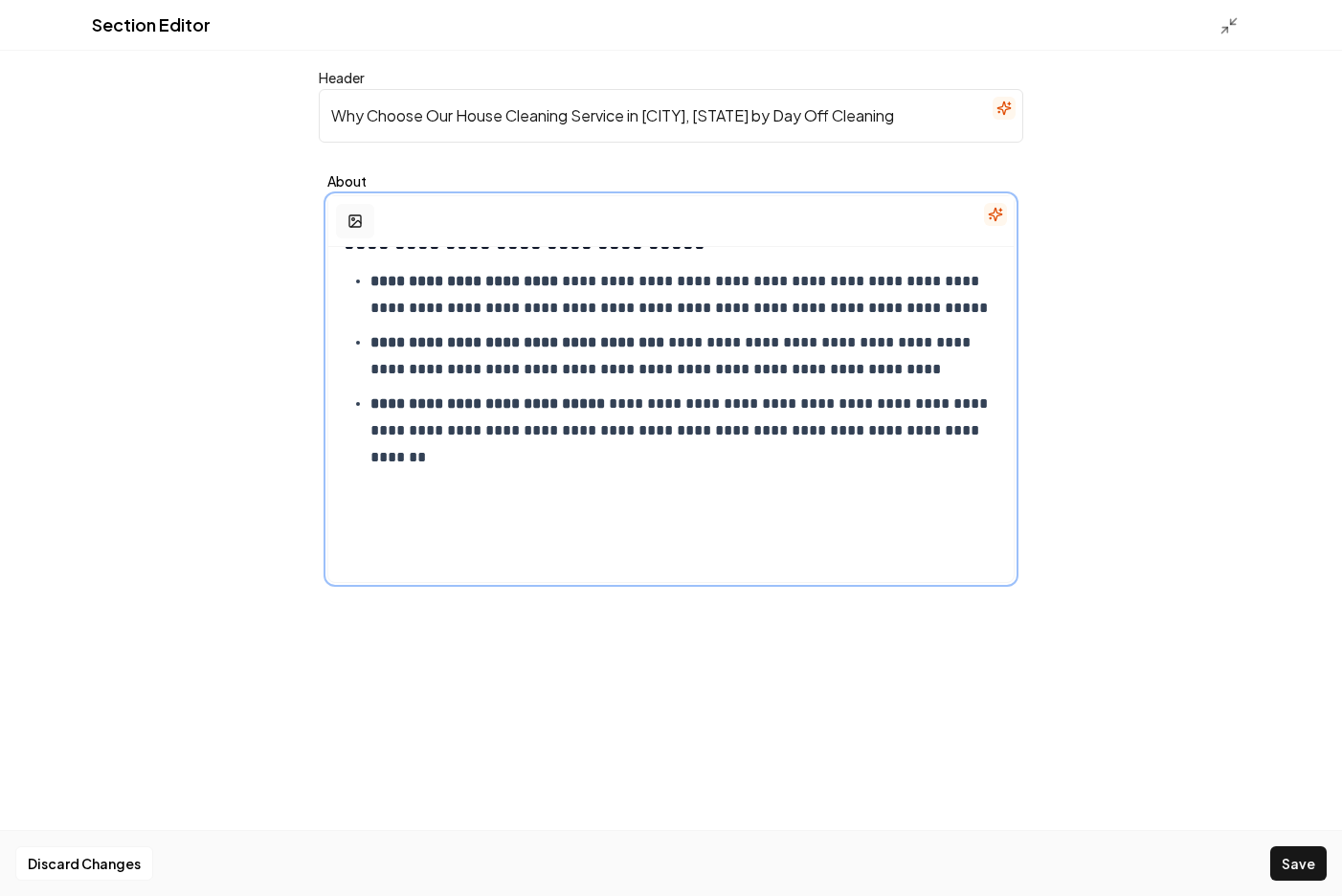 click at bounding box center [355, 221] 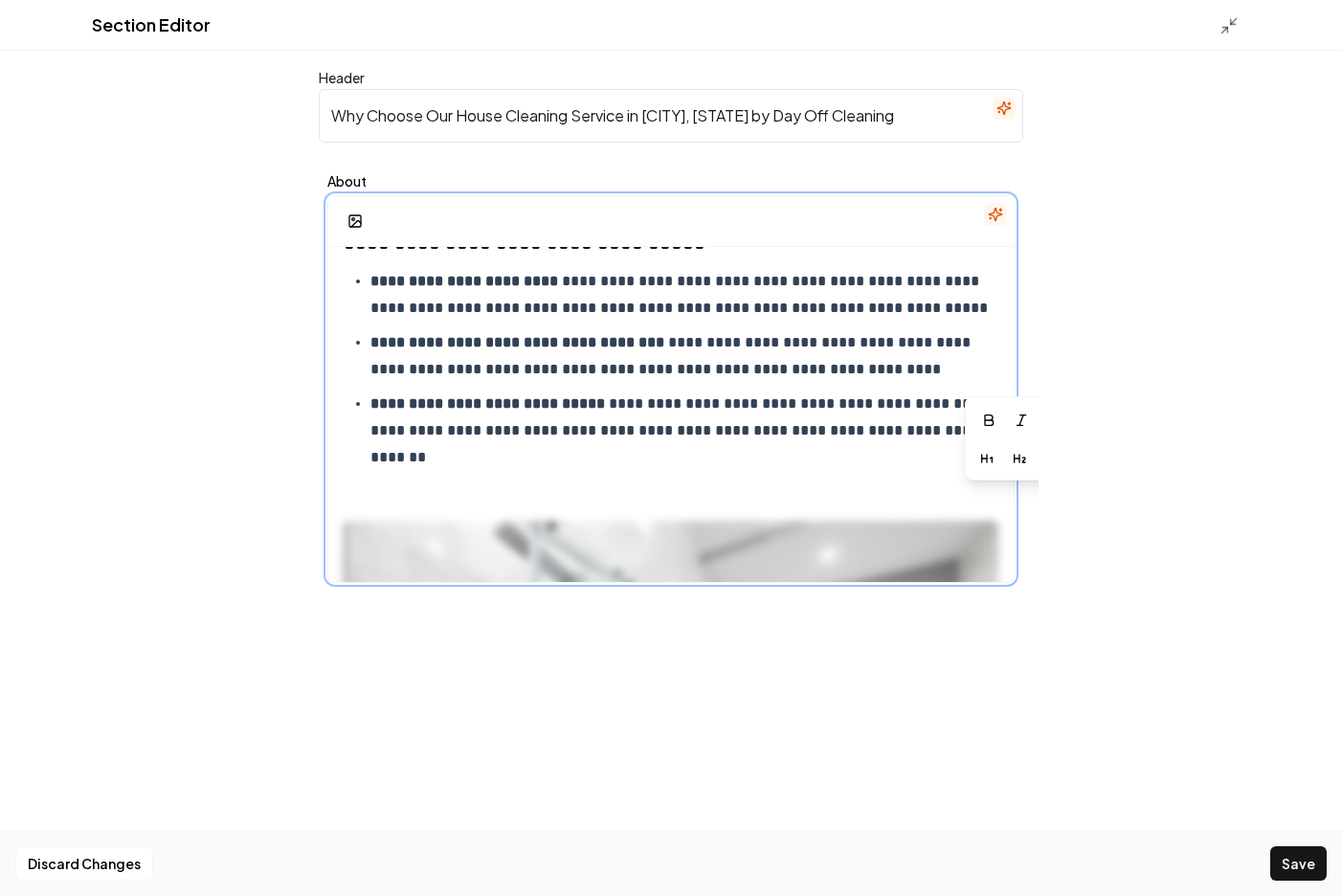 scroll, scrollTop: 488, scrollLeft: 0, axis: vertical 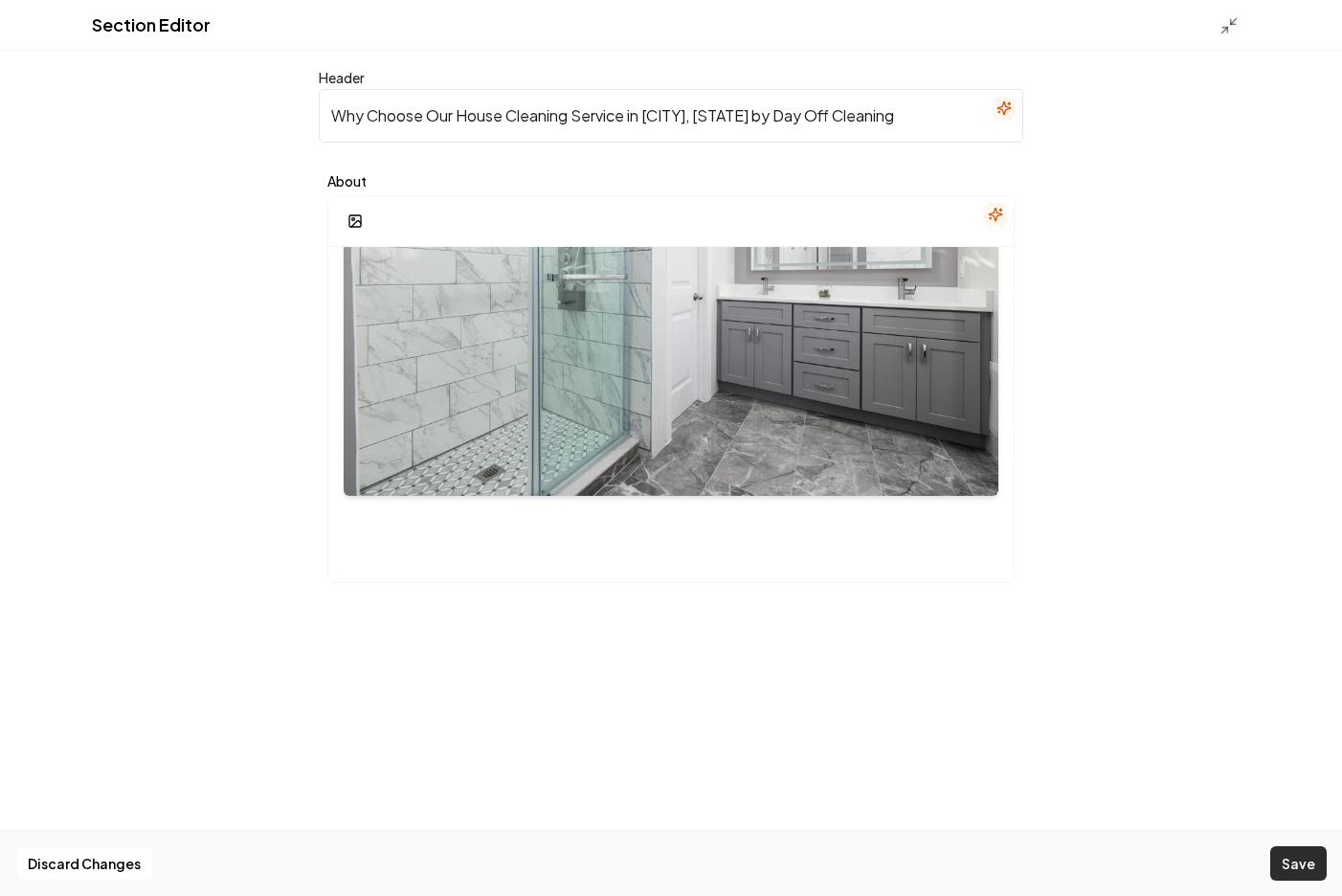 click on "Save" at bounding box center (1298, 863) 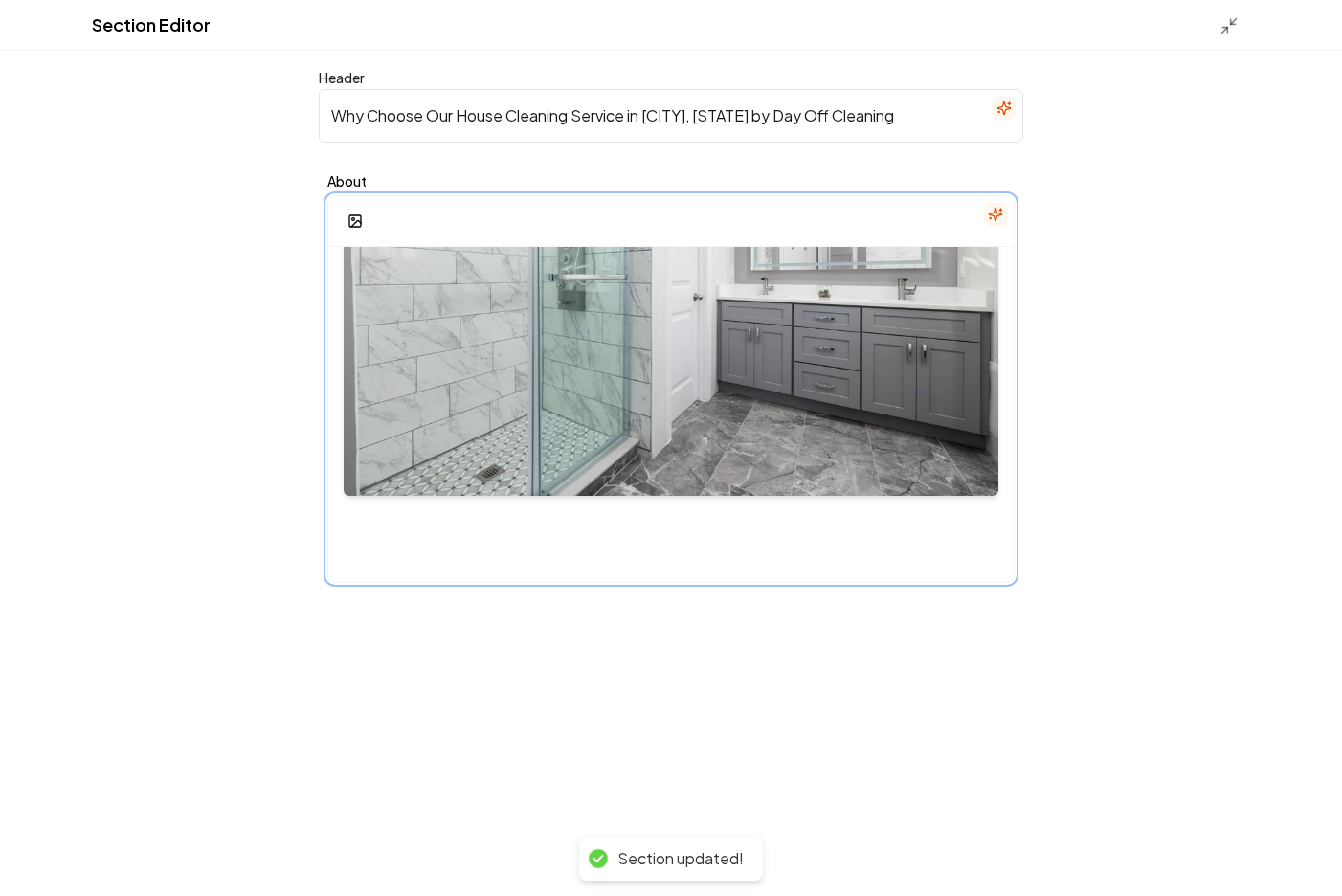 click on "**********" at bounding box center (671, 178) 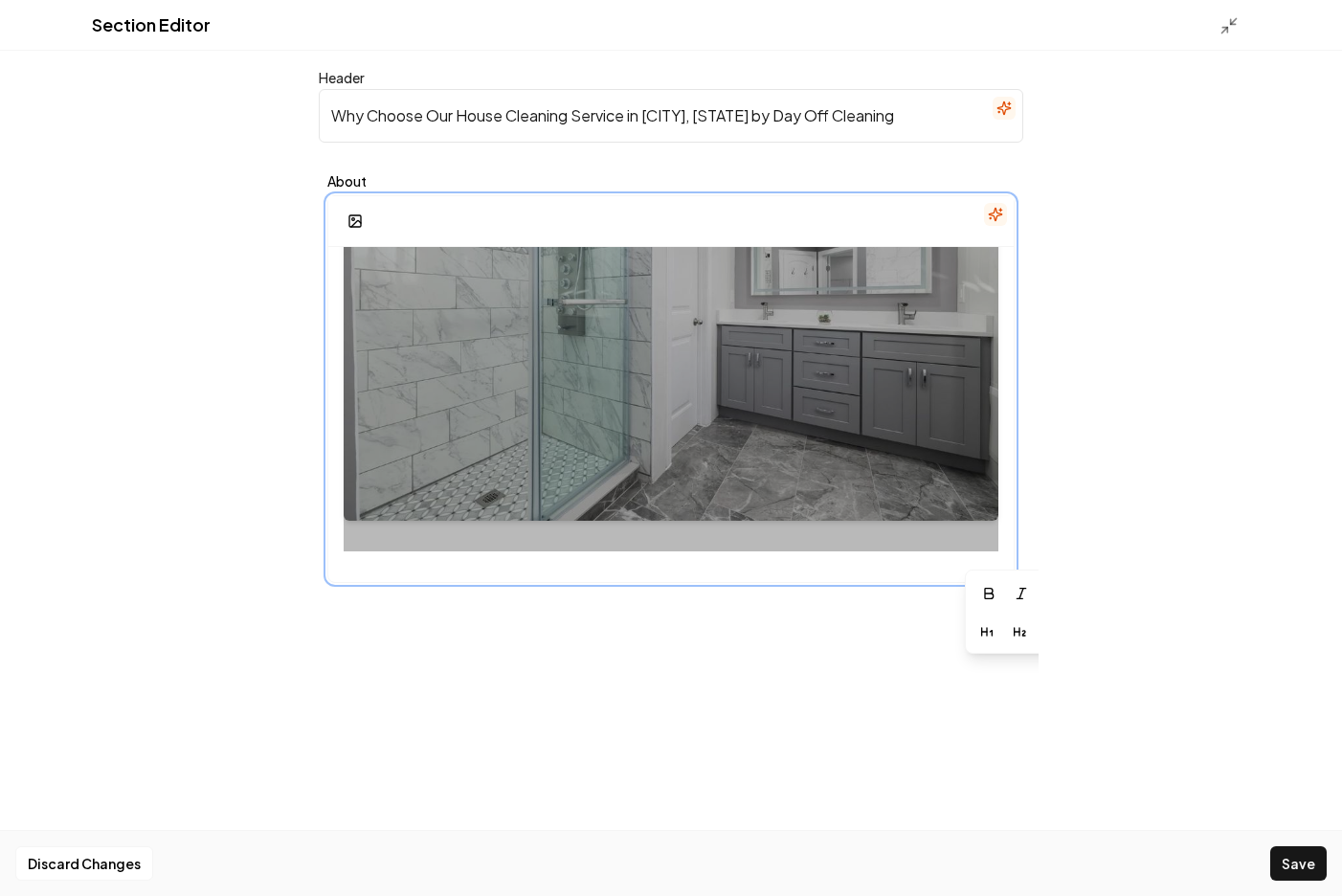 scroll, scrollTop: 0, scrollLeft: 0, axis: both 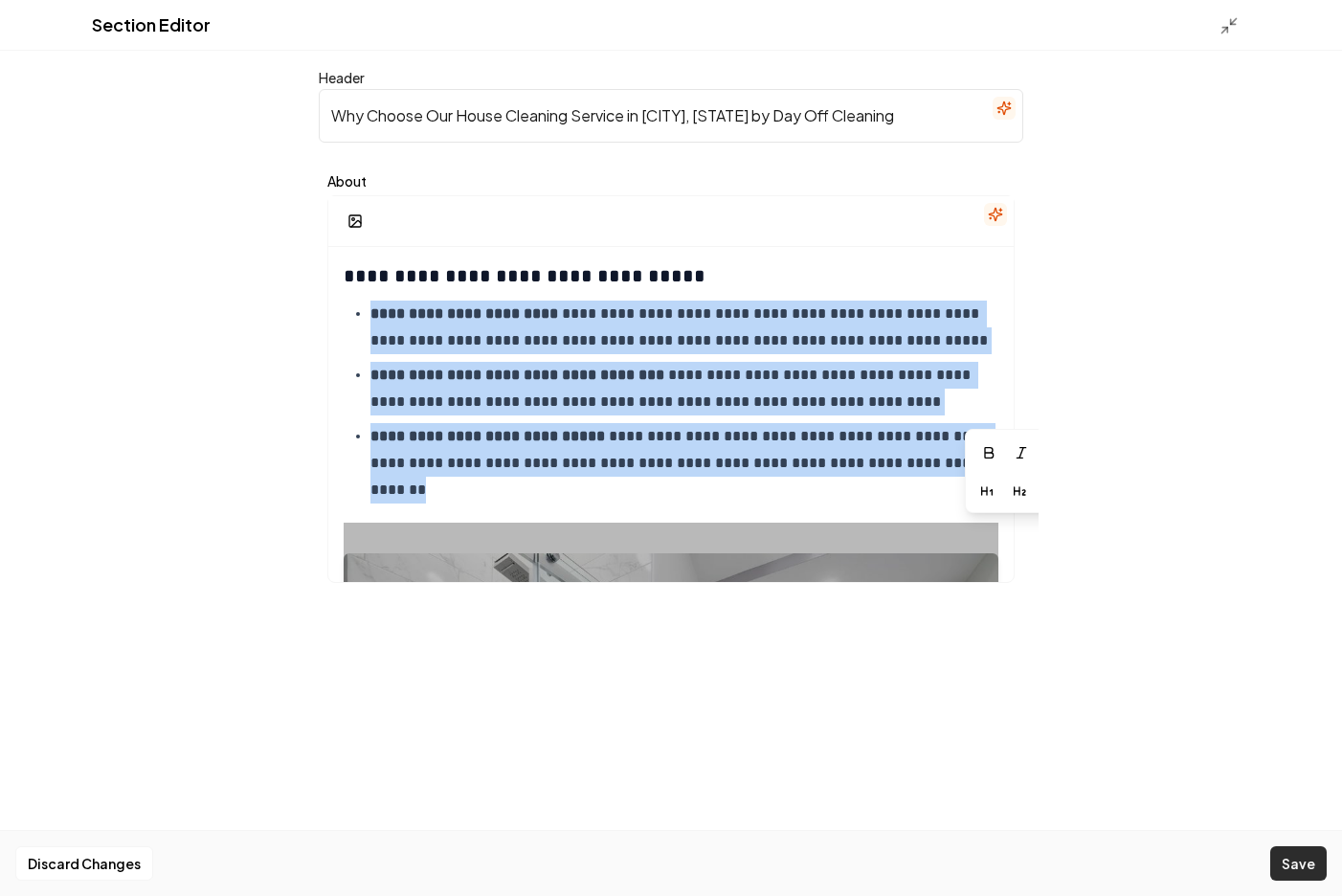 click on "Save" at bounding box center (1298, 863) 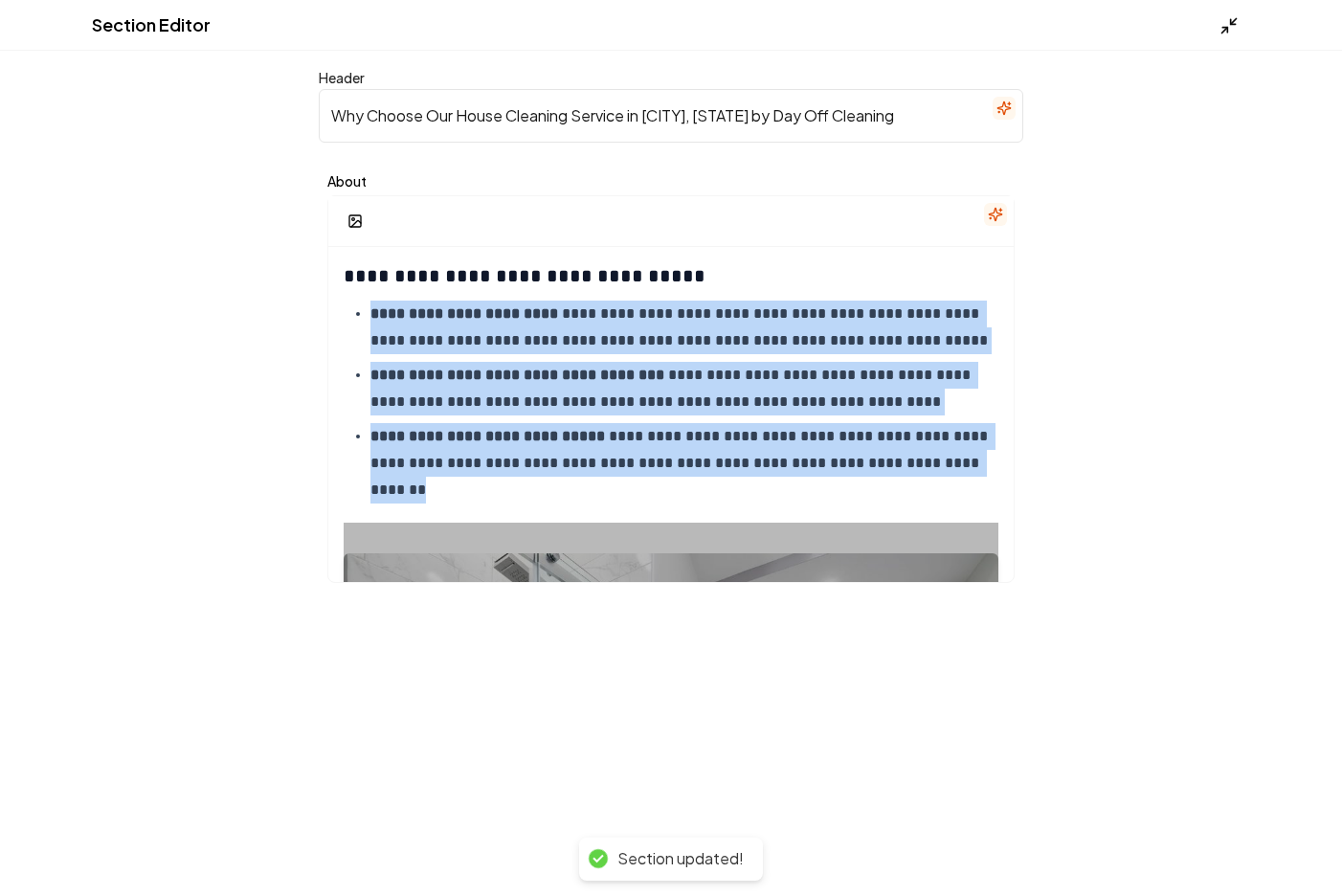 click 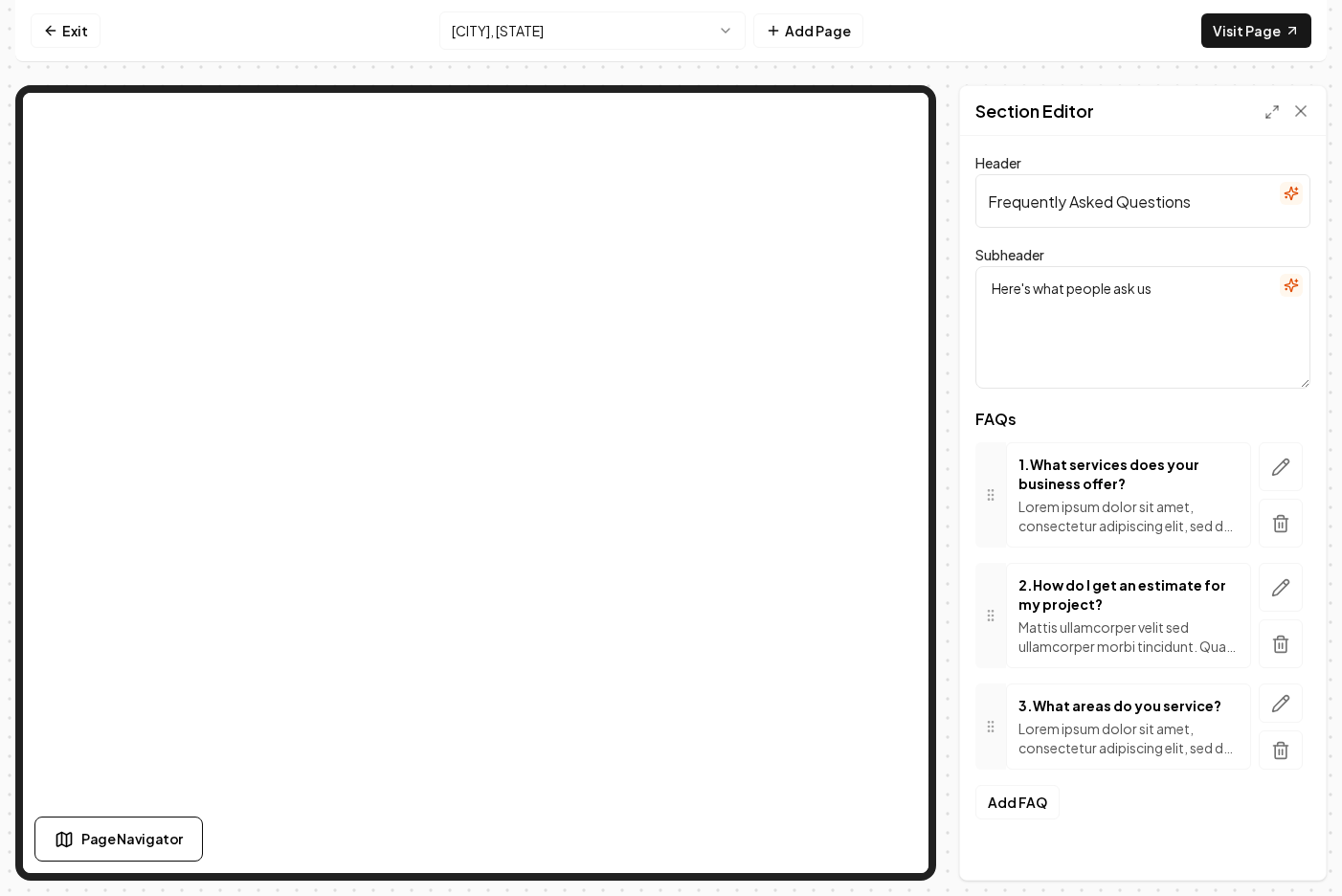 click on "Here's what people ask us" at bounding box center (1143, 327) 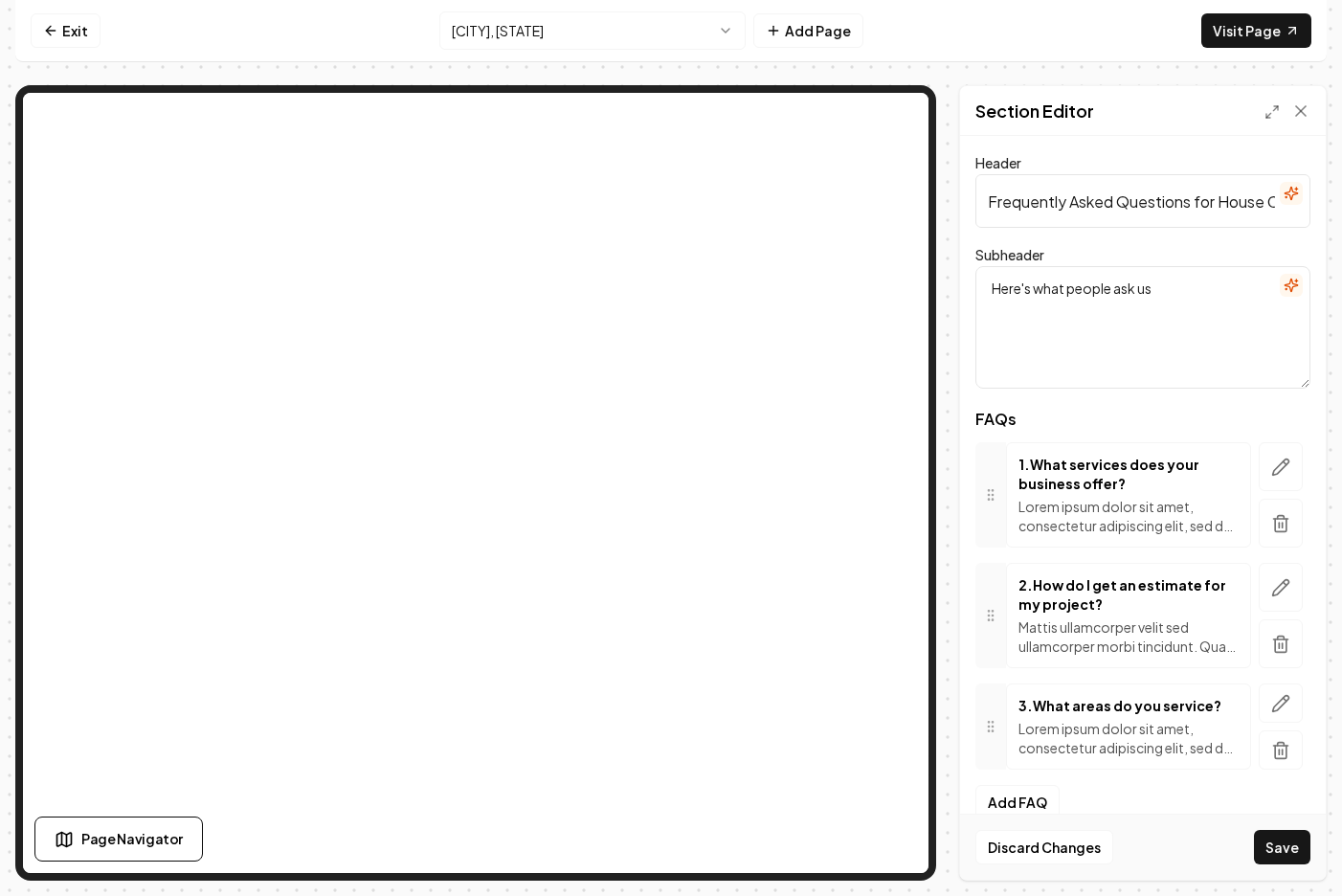 scroll, scrollTop: 0, scrollLeft: 267, axis: horizontal 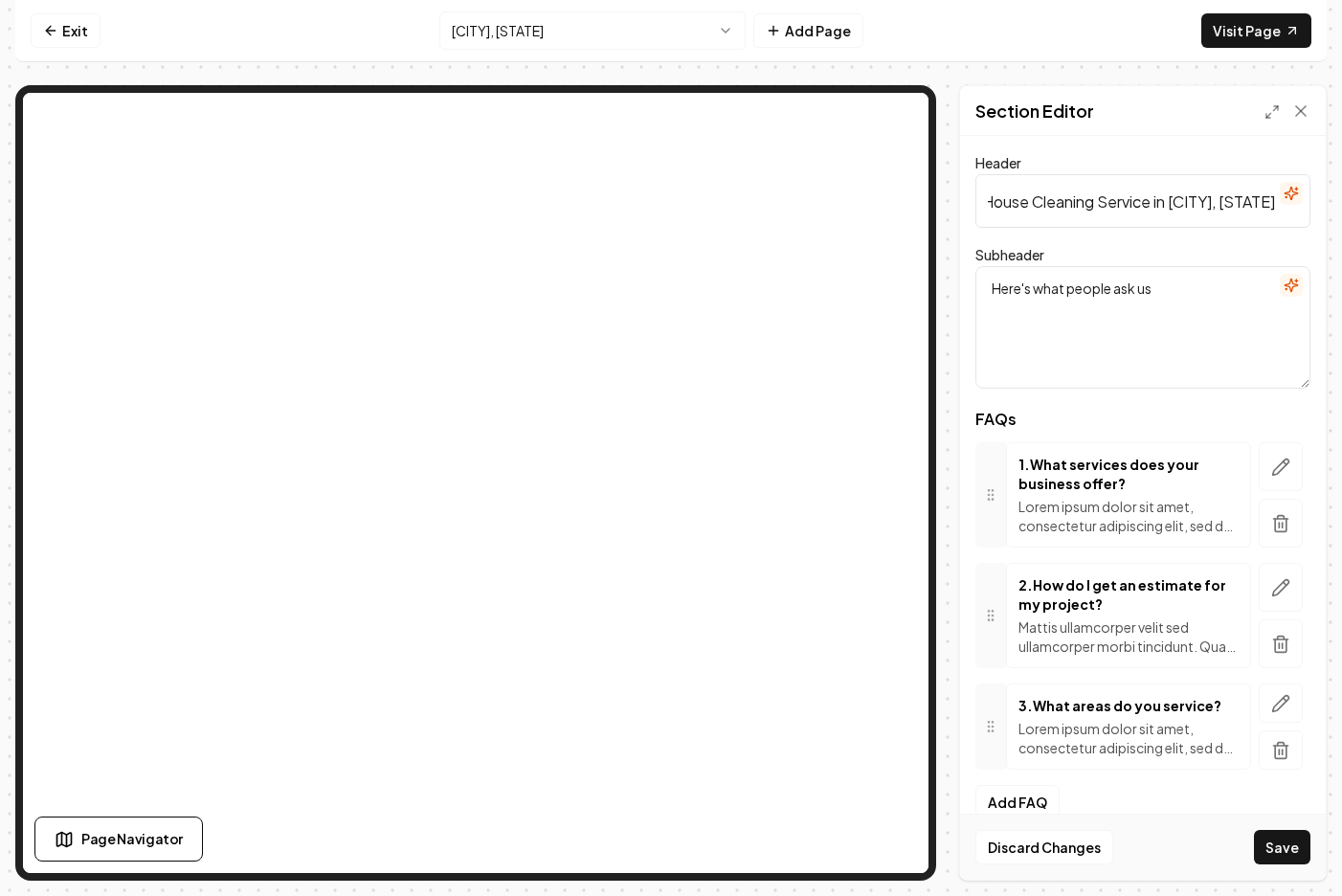 type on "Frequently Asked Questions for House Cleaning Service in [CITY], [STATE]" 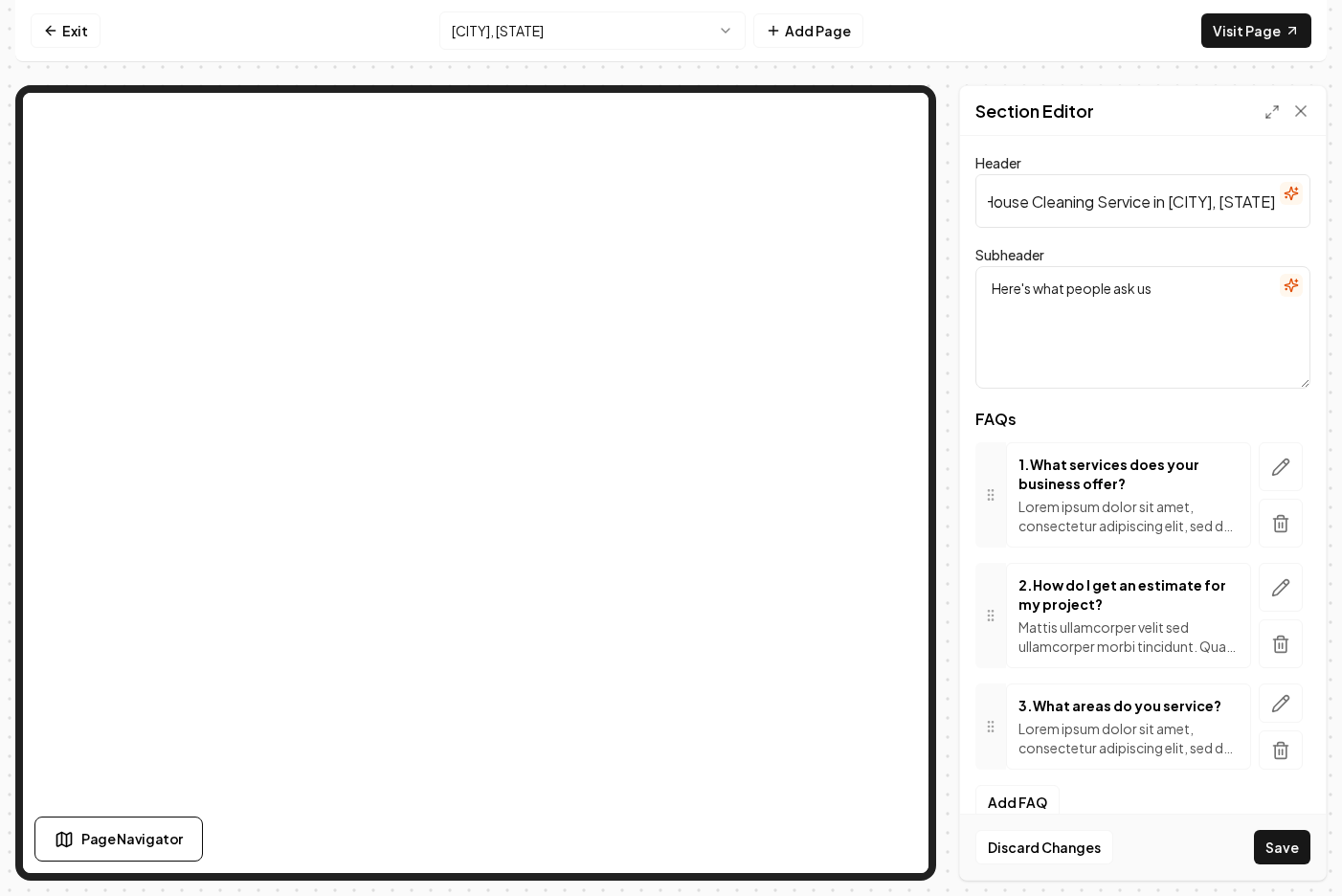 scroll, scrollTop: 0, scrollLeft: 0, axis: both 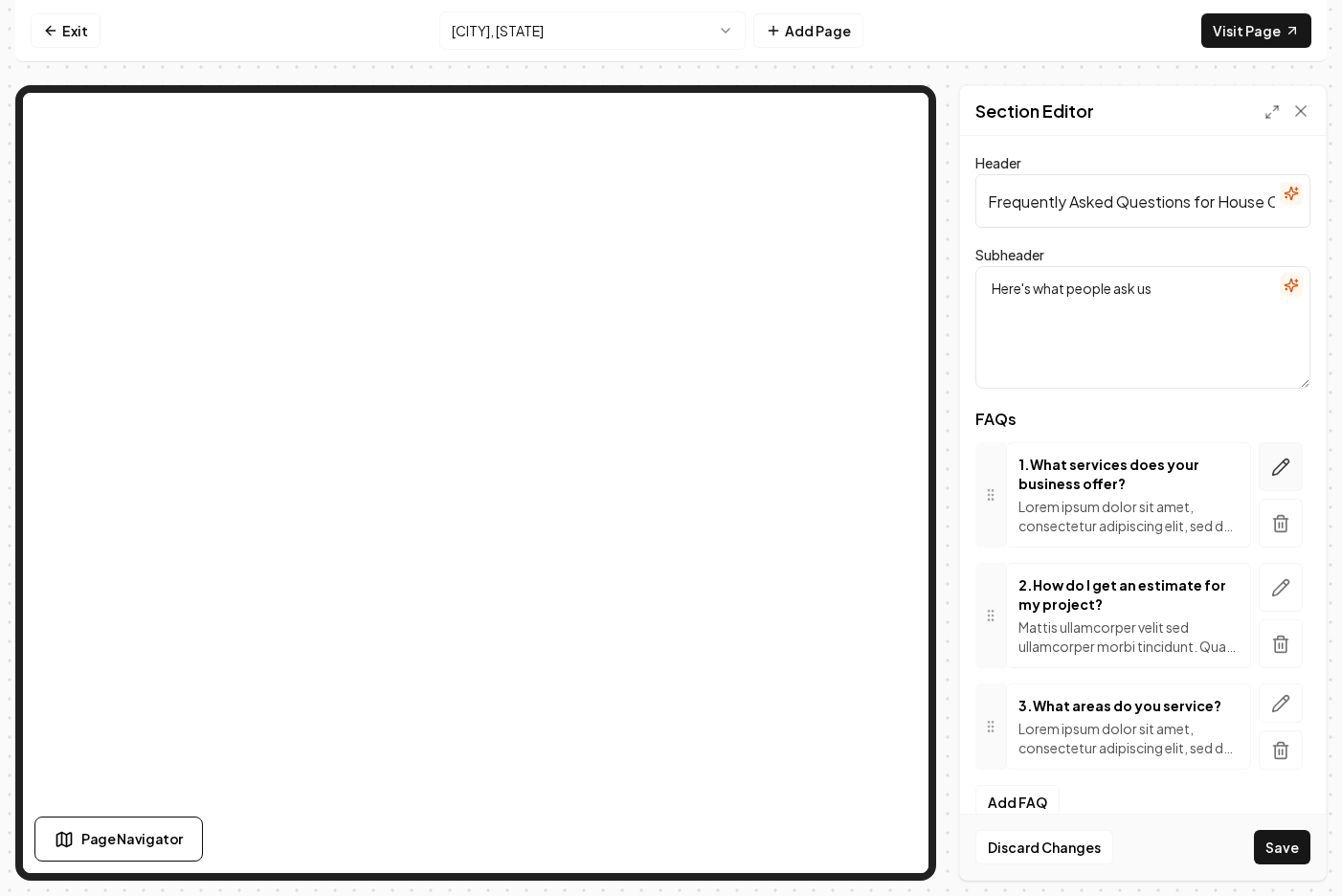 click at bounding box center [1281, 466] 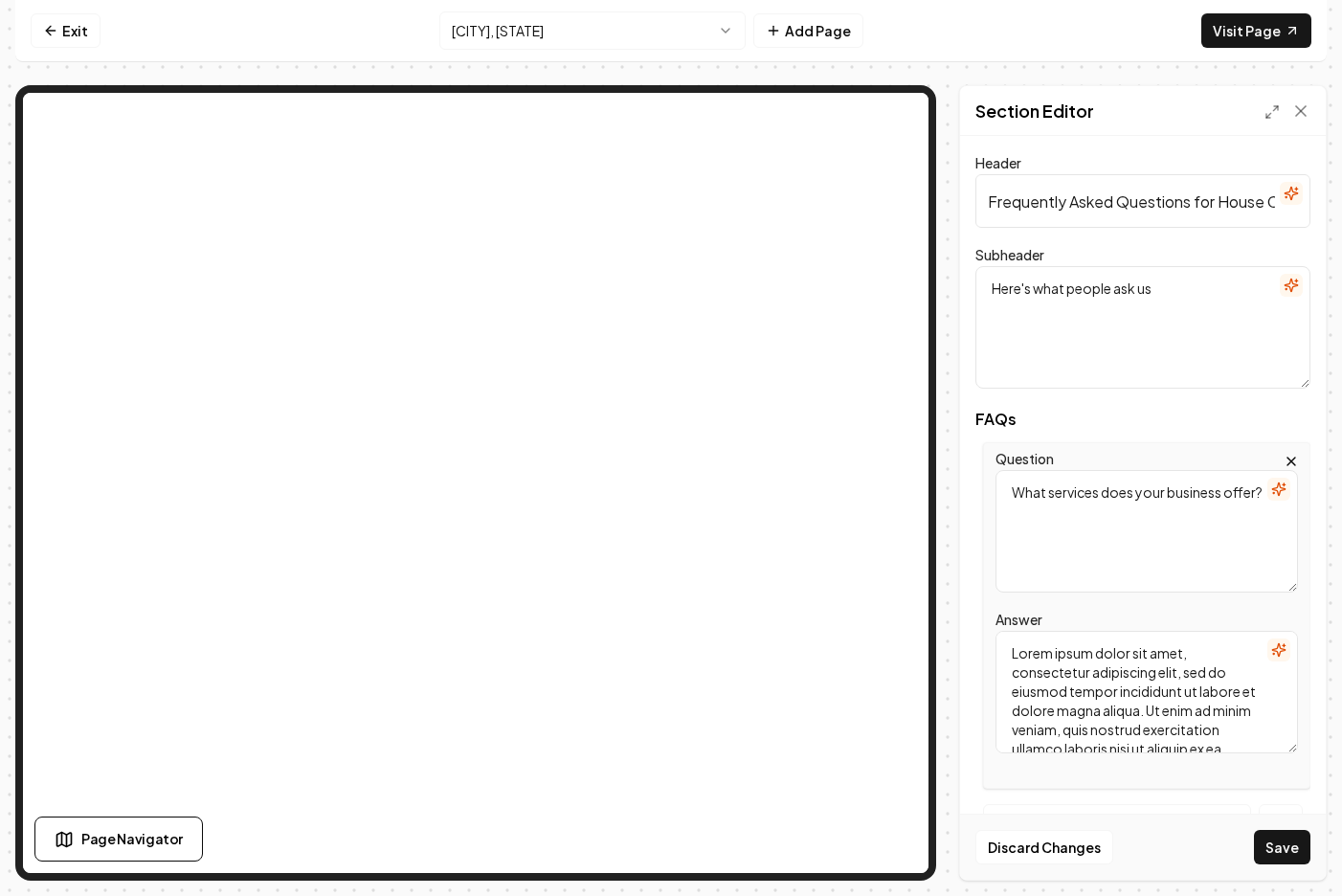 click on "What services does your business offer?" at bounding box center (1147, 531) 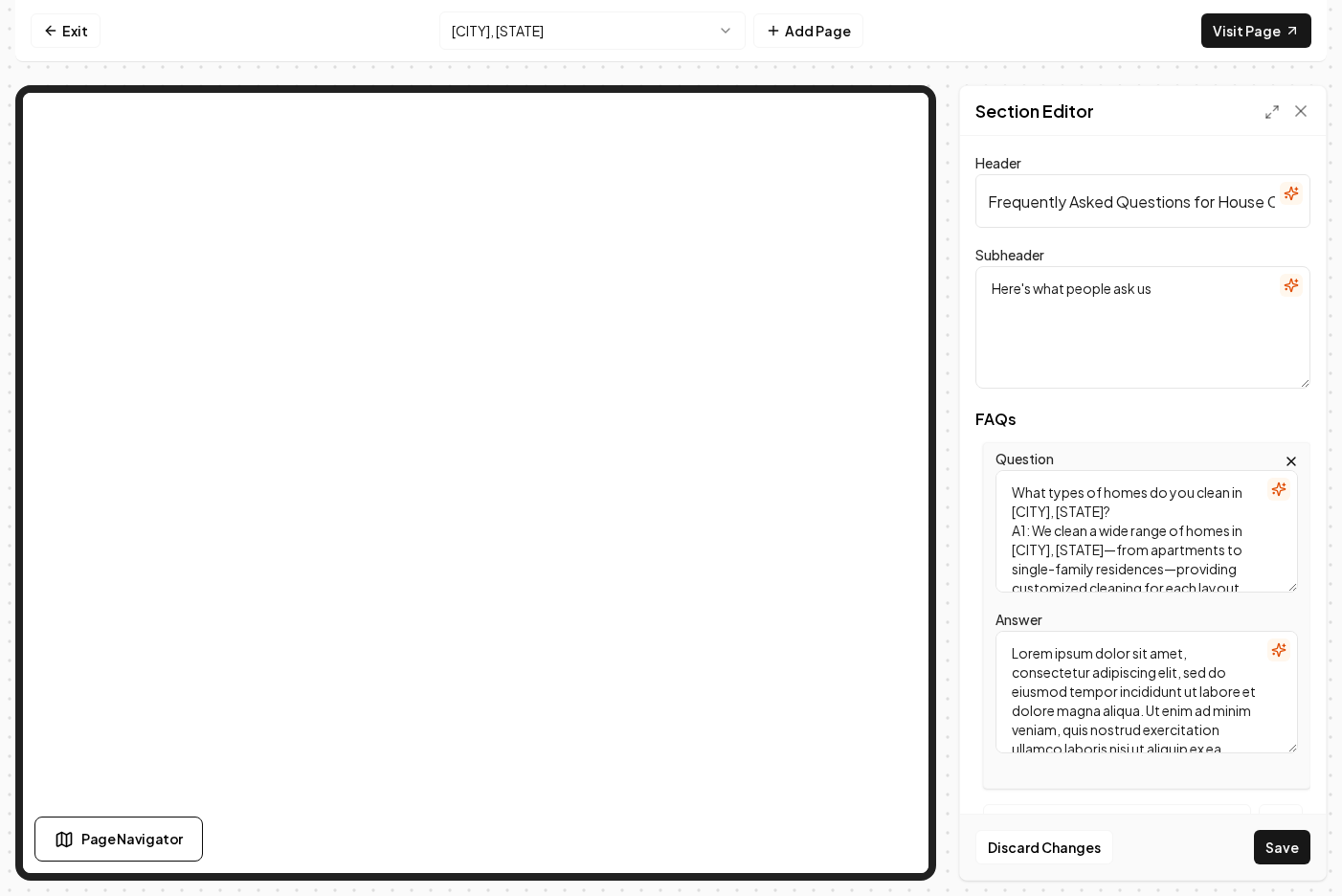 scroll, scrollTop: 25, scrollLeft: 0, axis: vertical 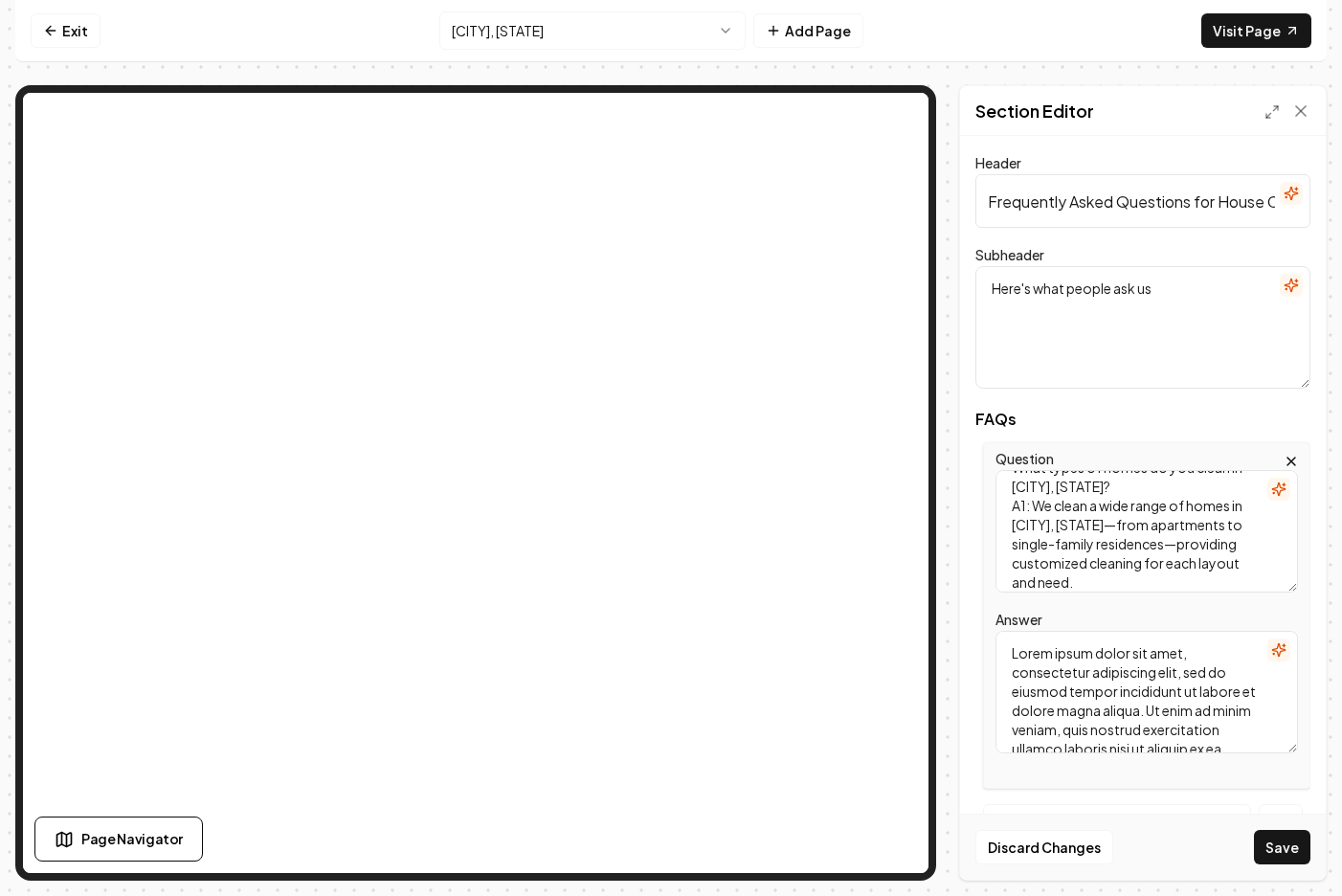 click on "What types of homes do you clean in [CITY], [STATE]?
A1: We clean a wide range of homes in [CITY], [STATE]—from apartments to single-family residences—providing customized cleaning for each layout and need." at bounding box center (1147, 531) 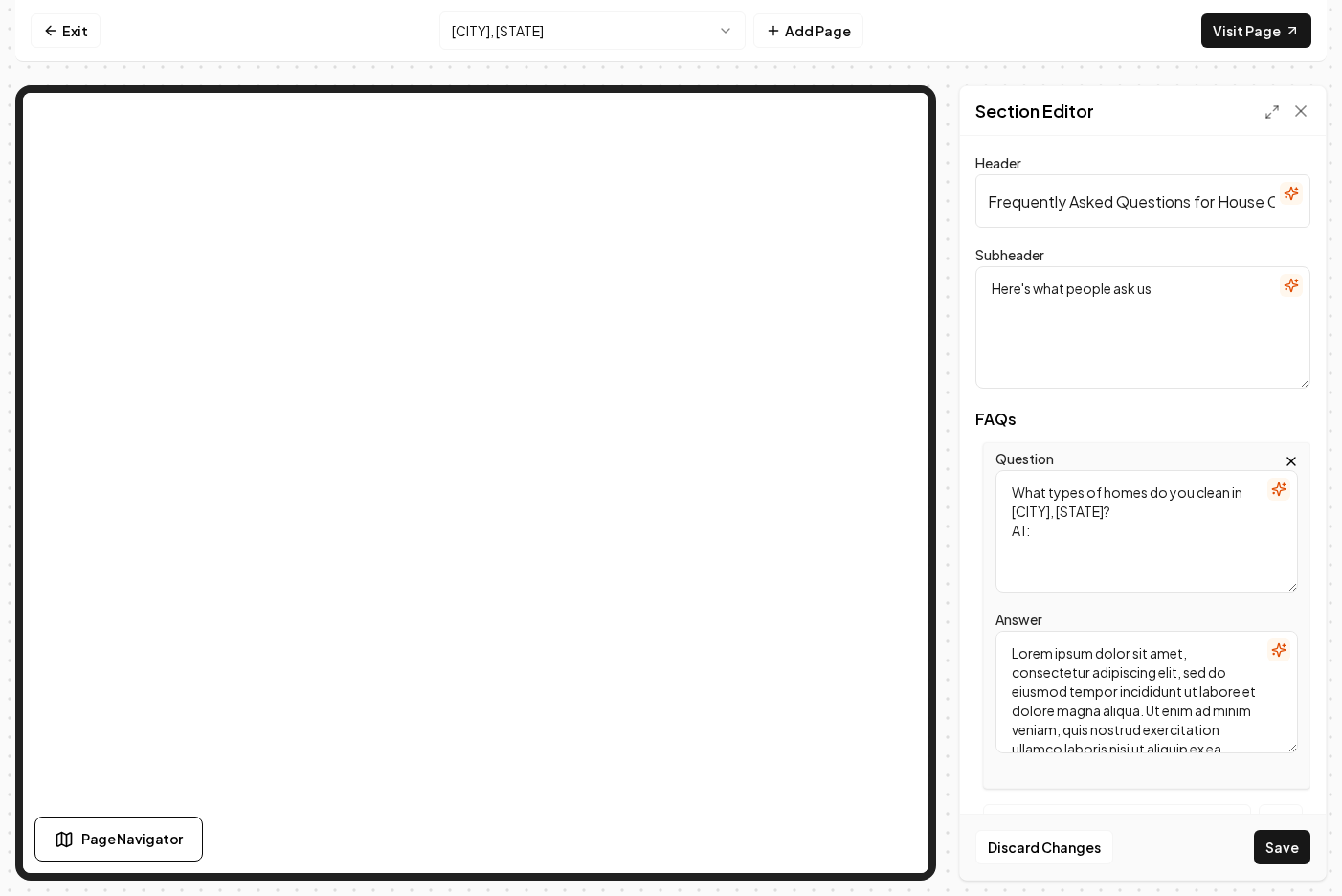scroll, scrollTop: 0, scrollLeft: 0, axis: both 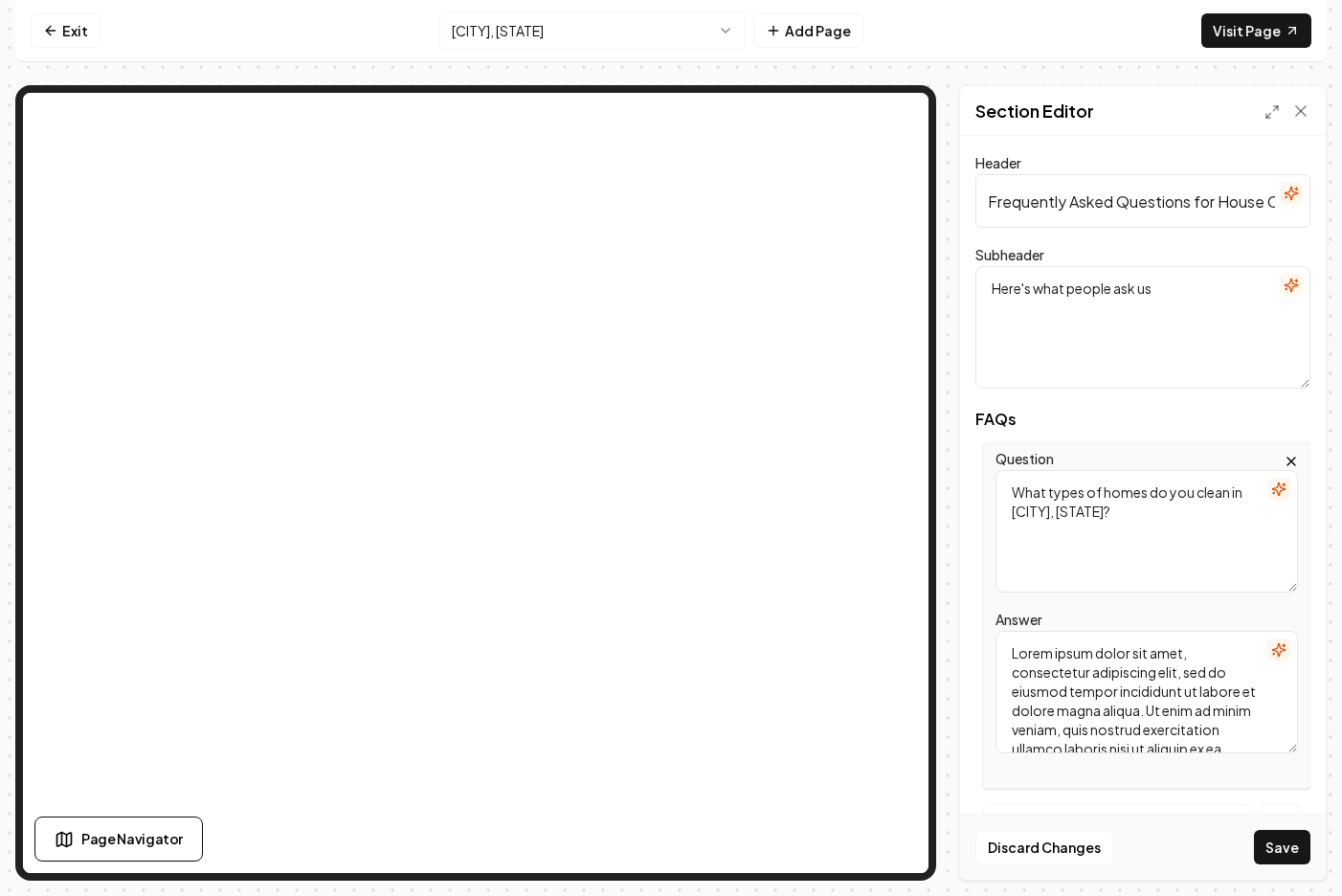 type on "What types of homes do you clean in [CITY], [STATE]?" 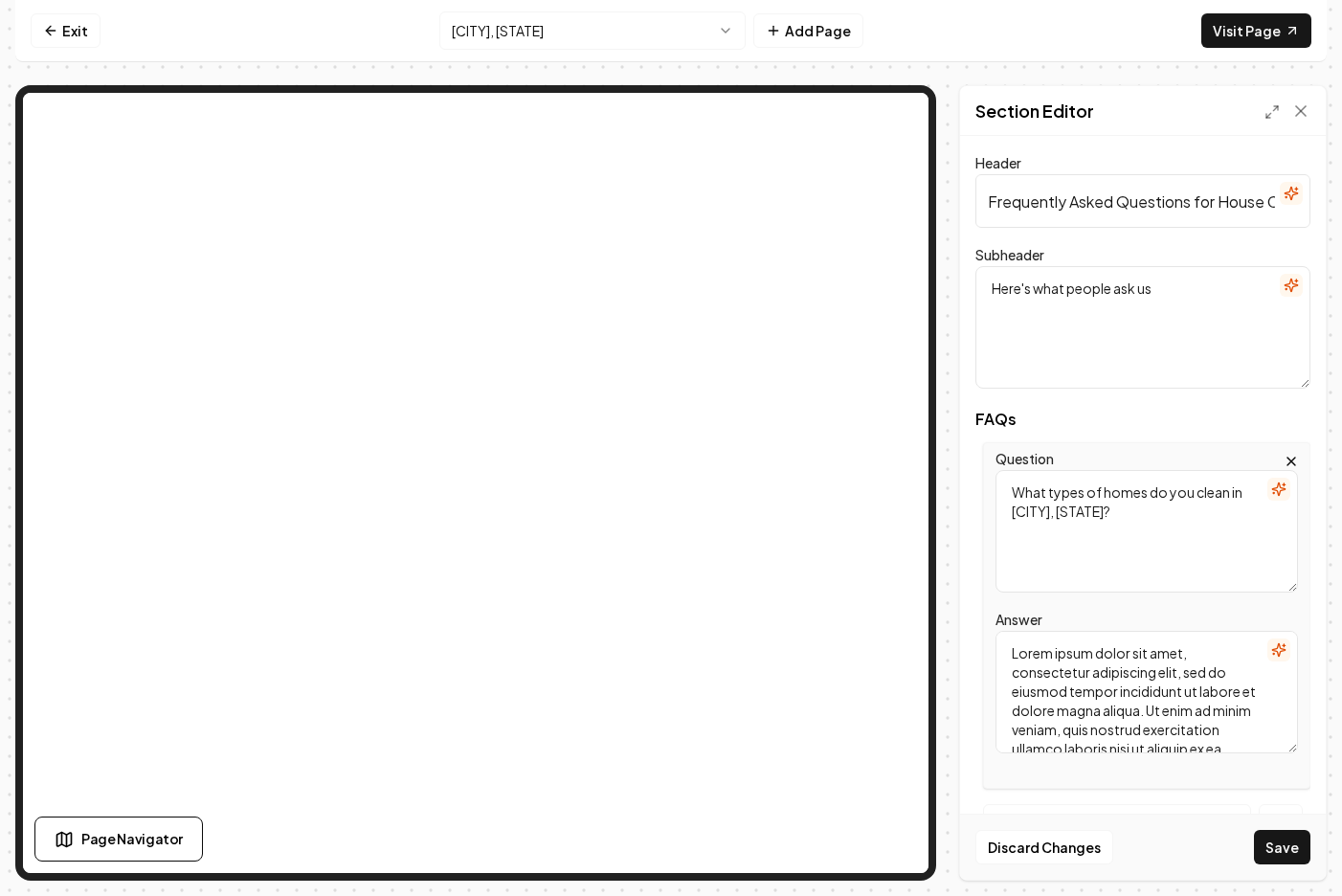 click on "Lorem ipsum dolor sit amet, consectetur adipiscing elit, sed do eiusmod tempor incididunt ut labore et dolore magna aliqua. Ut enim ad minim veniam, quis nostrud exercitation ullamco laboris nisi ut aliquip ex ea commodo consequat. Duis aute irure dolor in reprehenderit in voluptate velit esse cillum dolore eu fugiat nulla pariatur" at bounding box center (1147, 692) 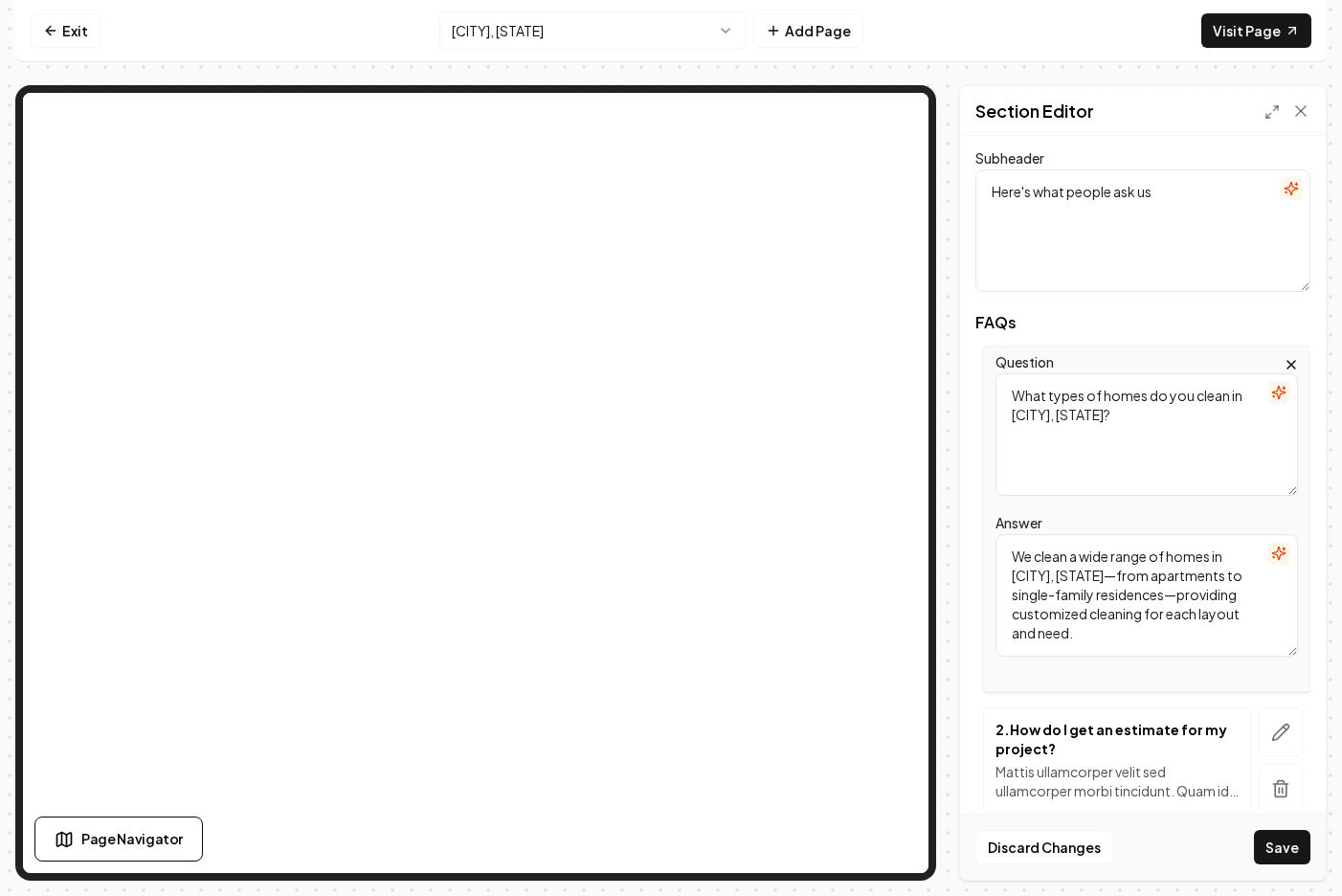 scroll, scrollTop: 144, scrollLeft: 0, axis: vertical 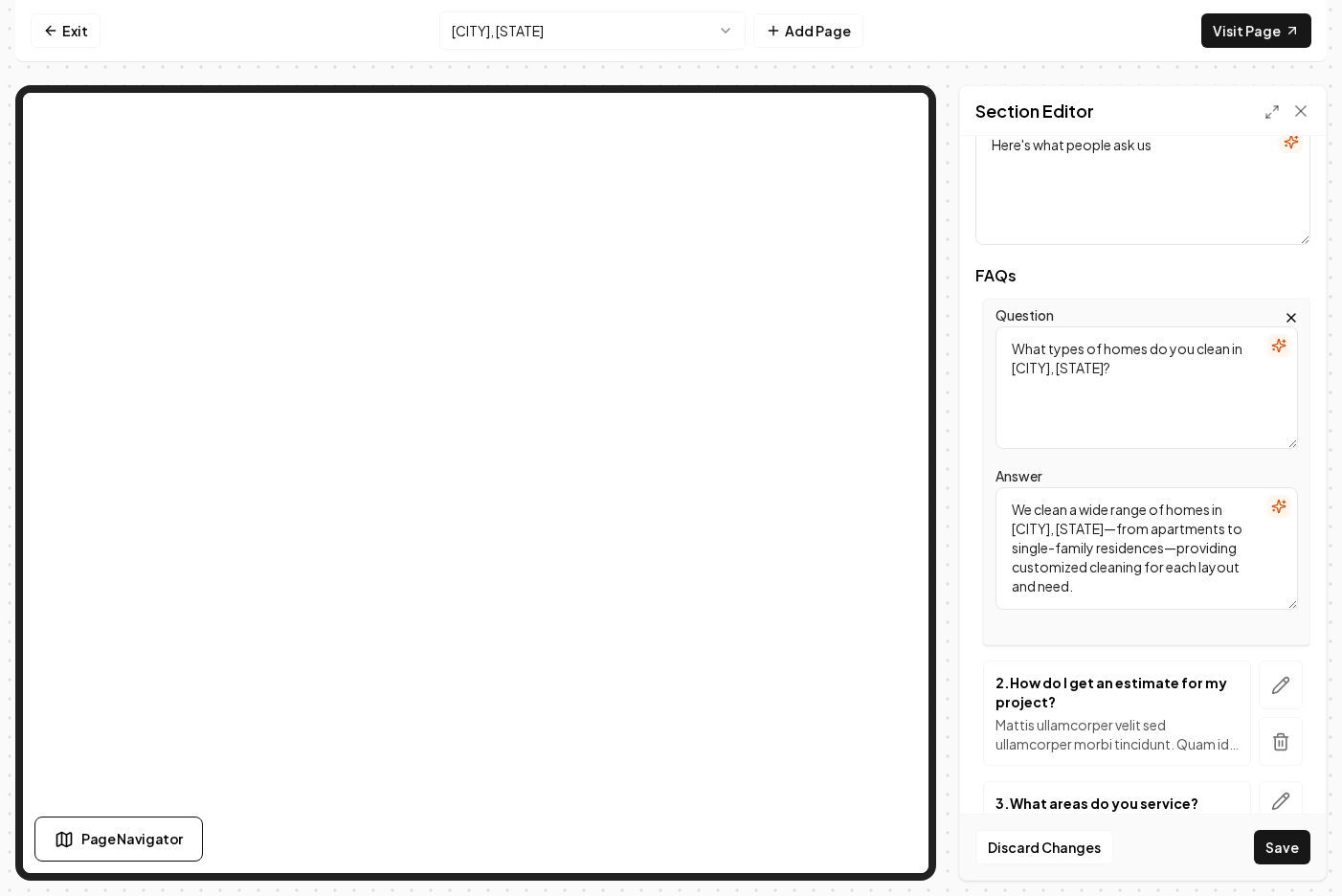 type on "We clean a wide range of homes in [CITY], [STATE]—from apartments to single-family residences—providing customized cleaning for each layout and need." 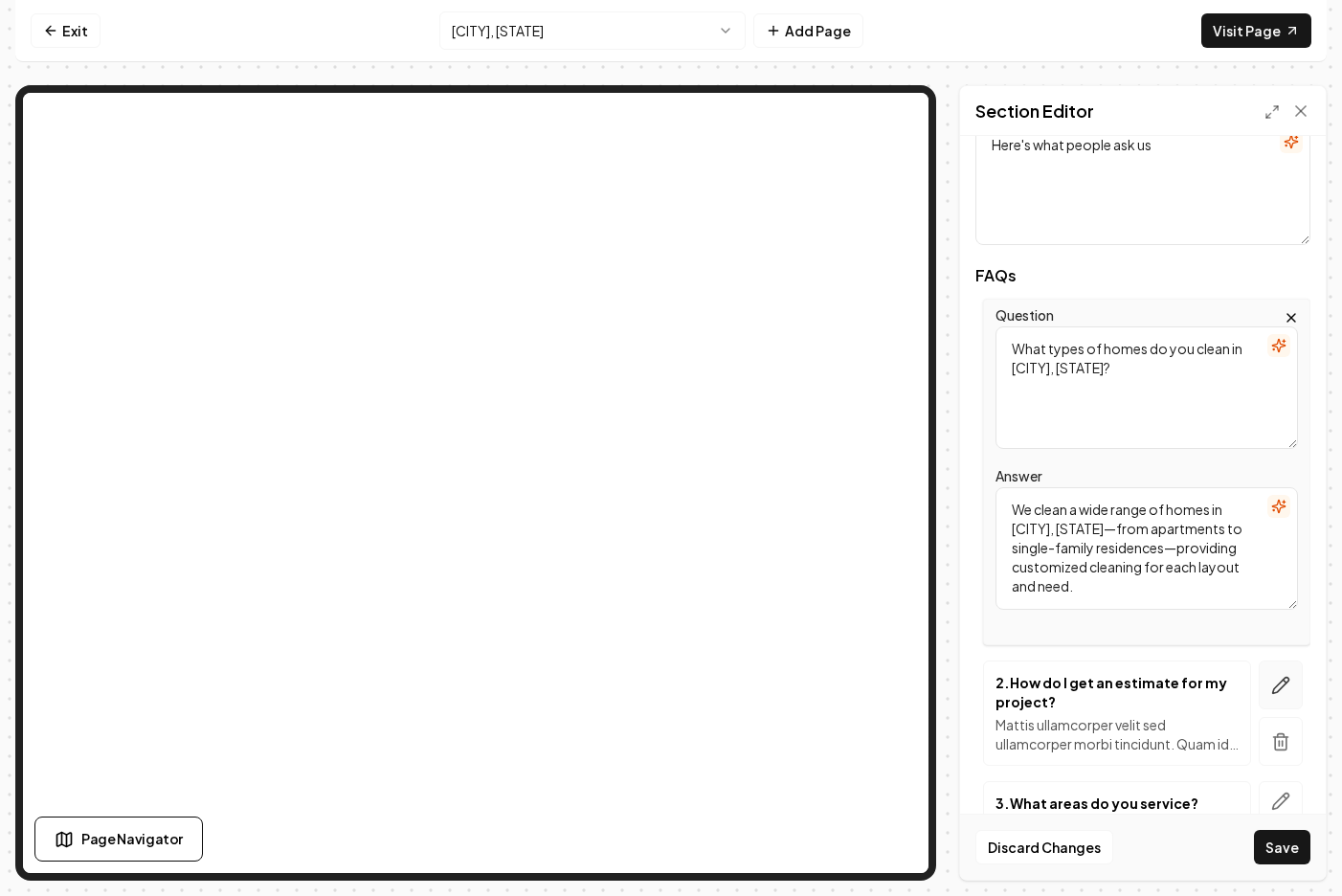 click at bounding box center [1281, 684] 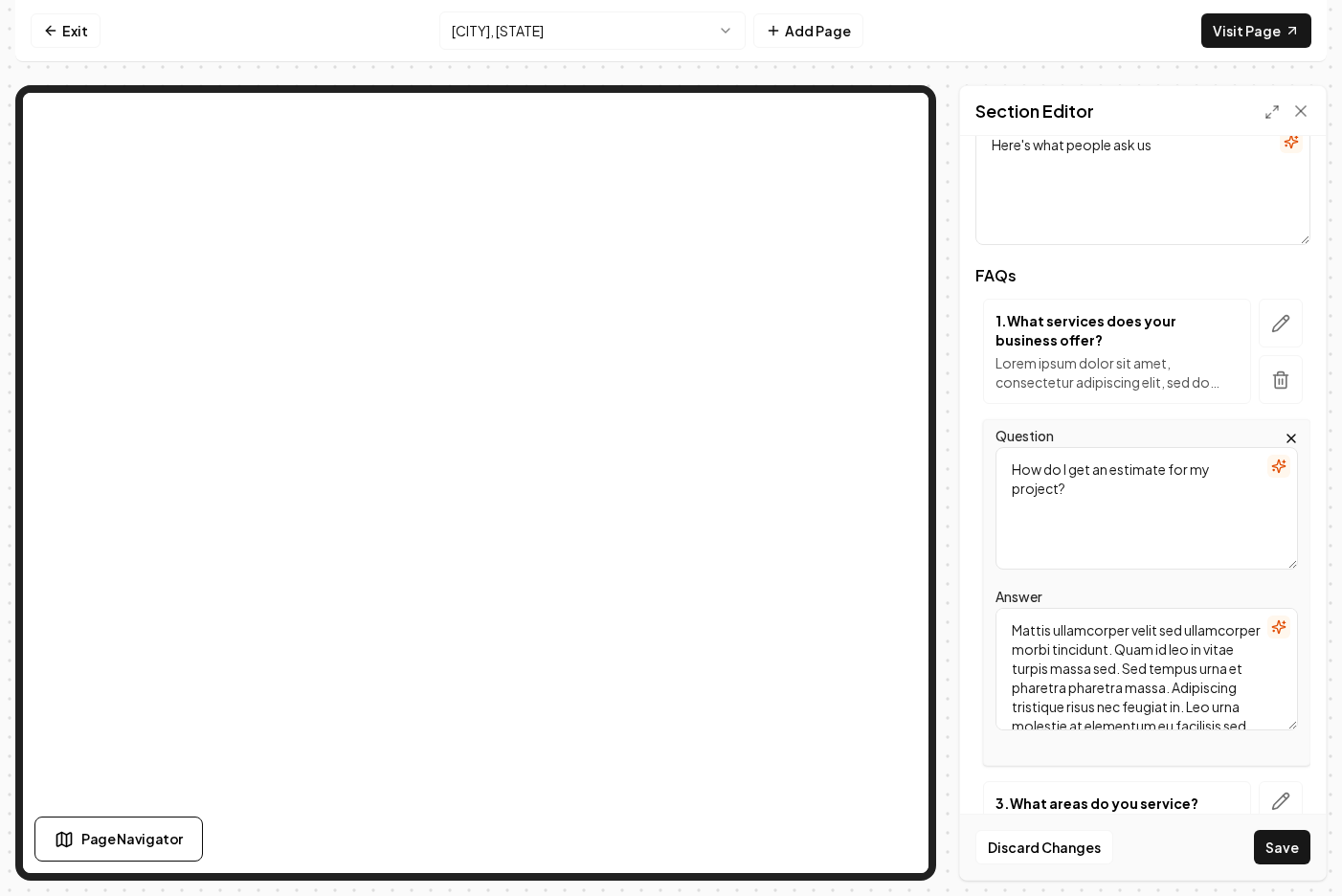 scroll, scrollTop: 0, scrollLeft: 0, axis: both 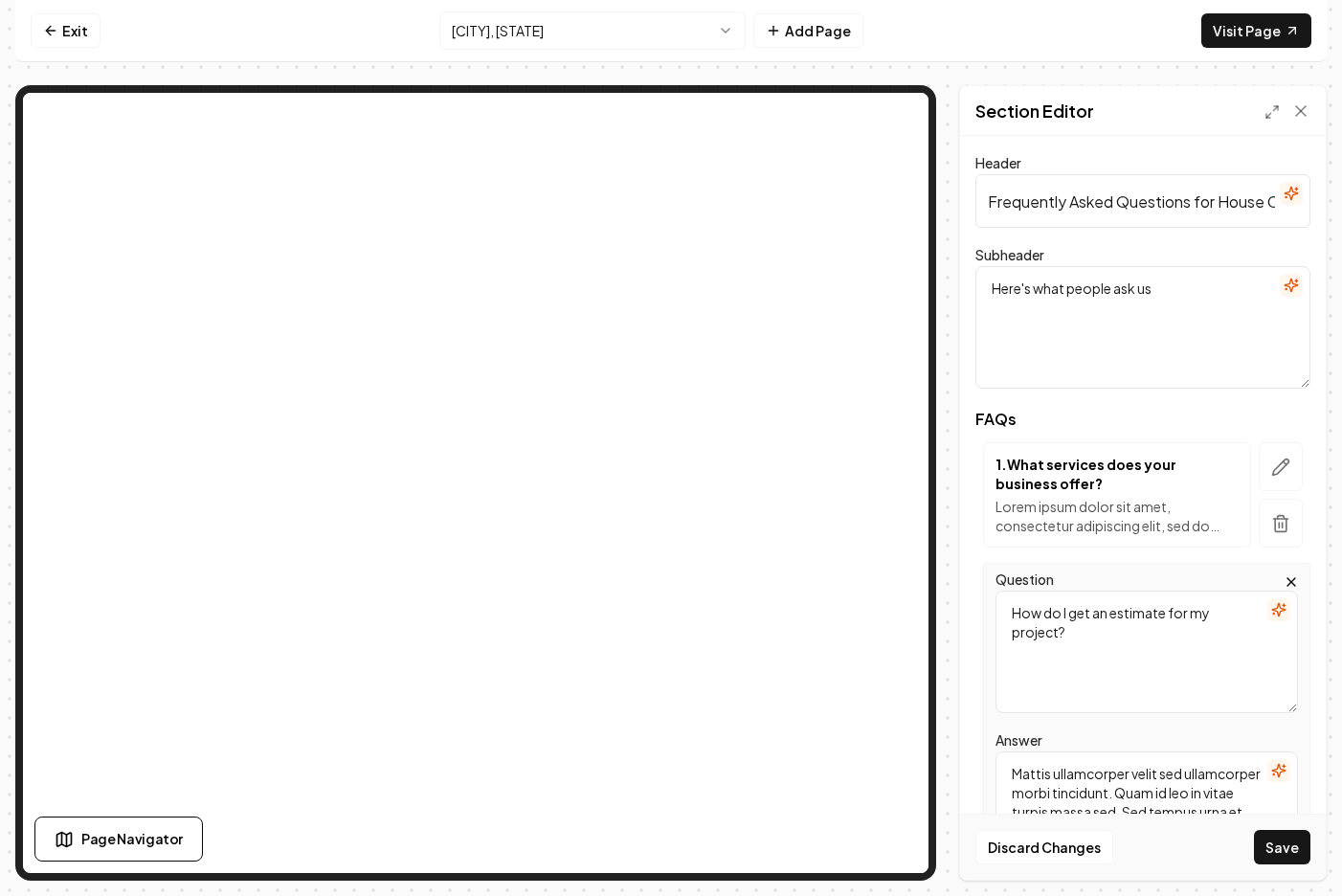 click on "Question" at bounding box center [1024, 579] 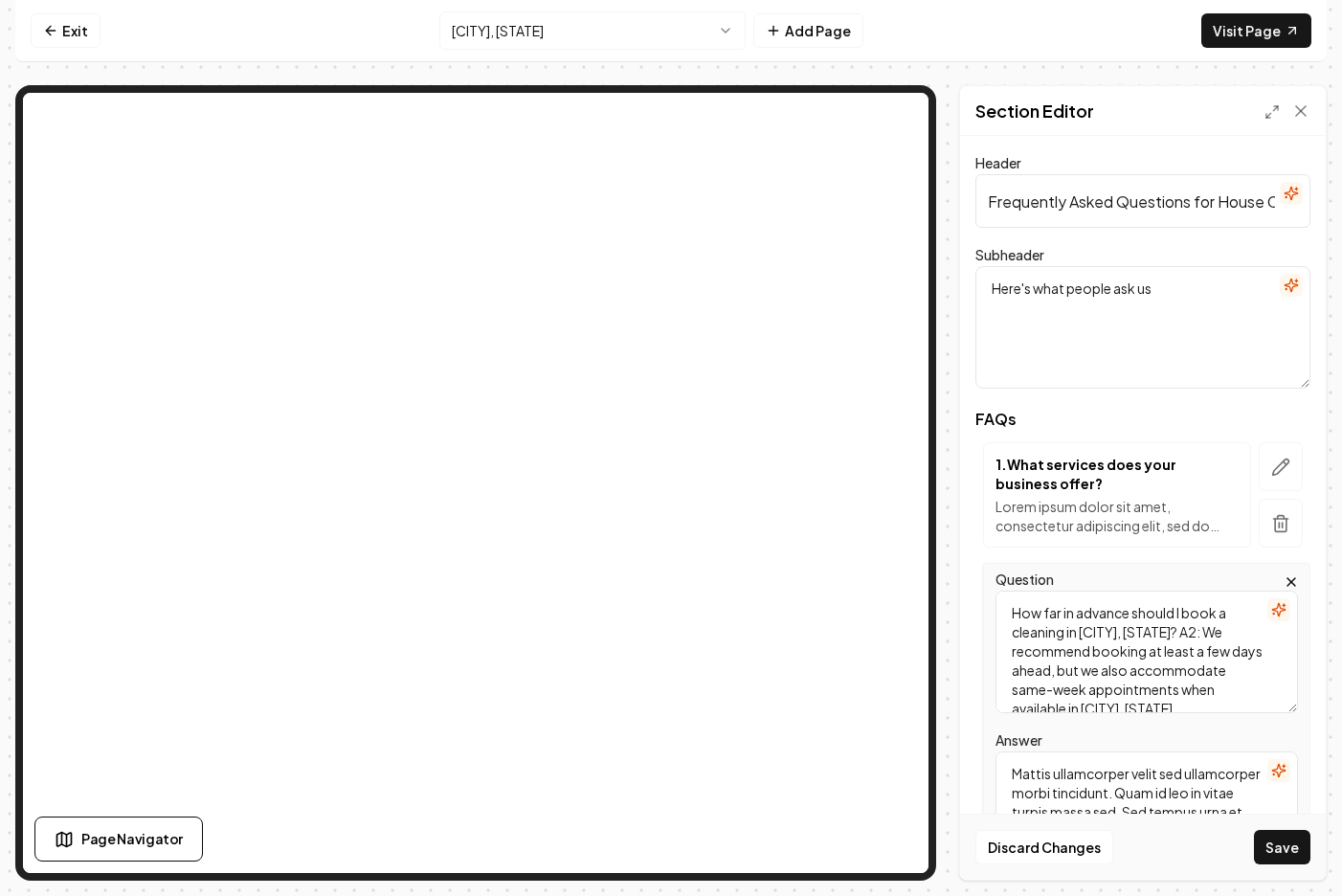 scroll, scrollTop: 25, scrollLeft: 0, axis: vertical 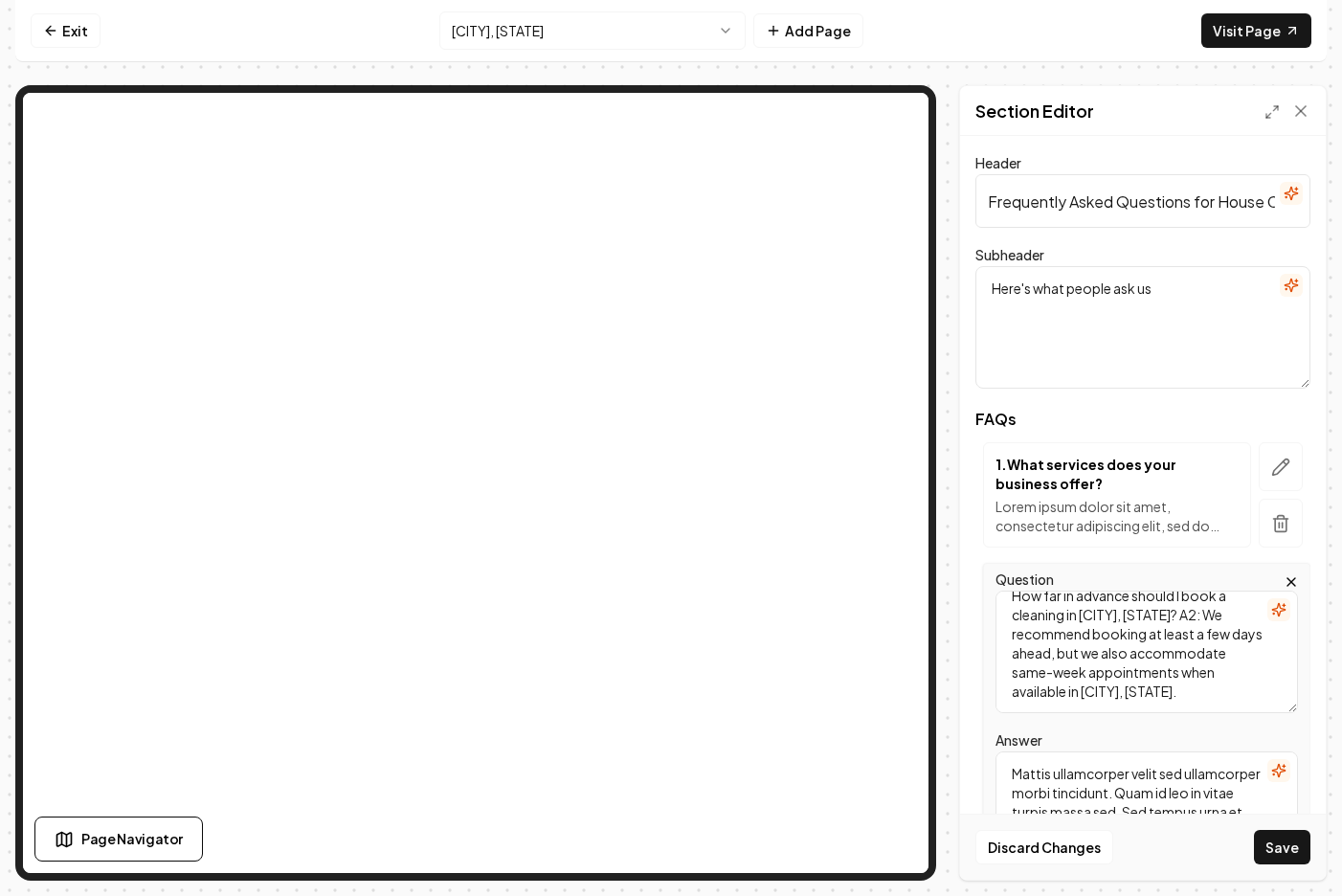 click on "How far in advance should I book a cleaning in [CITY], [STATE]? A2: We recommend booking at least a few days ahead, but we also accommodate same-week appointments when available in [CITY], [STATE]." at bounding box center (1147, 652) 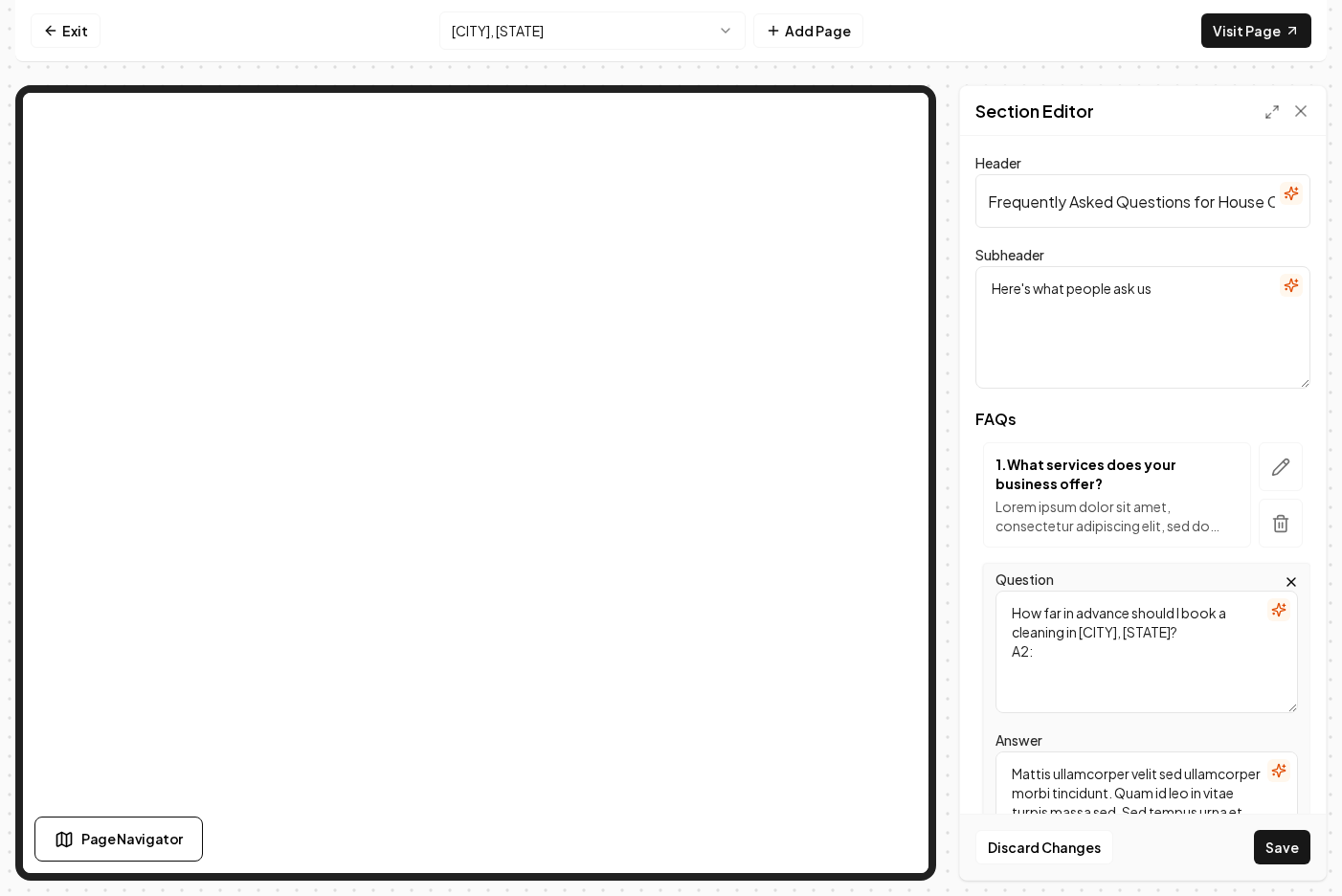 scroll, scrollTop: 0, scrollLeft: 0, axis: both 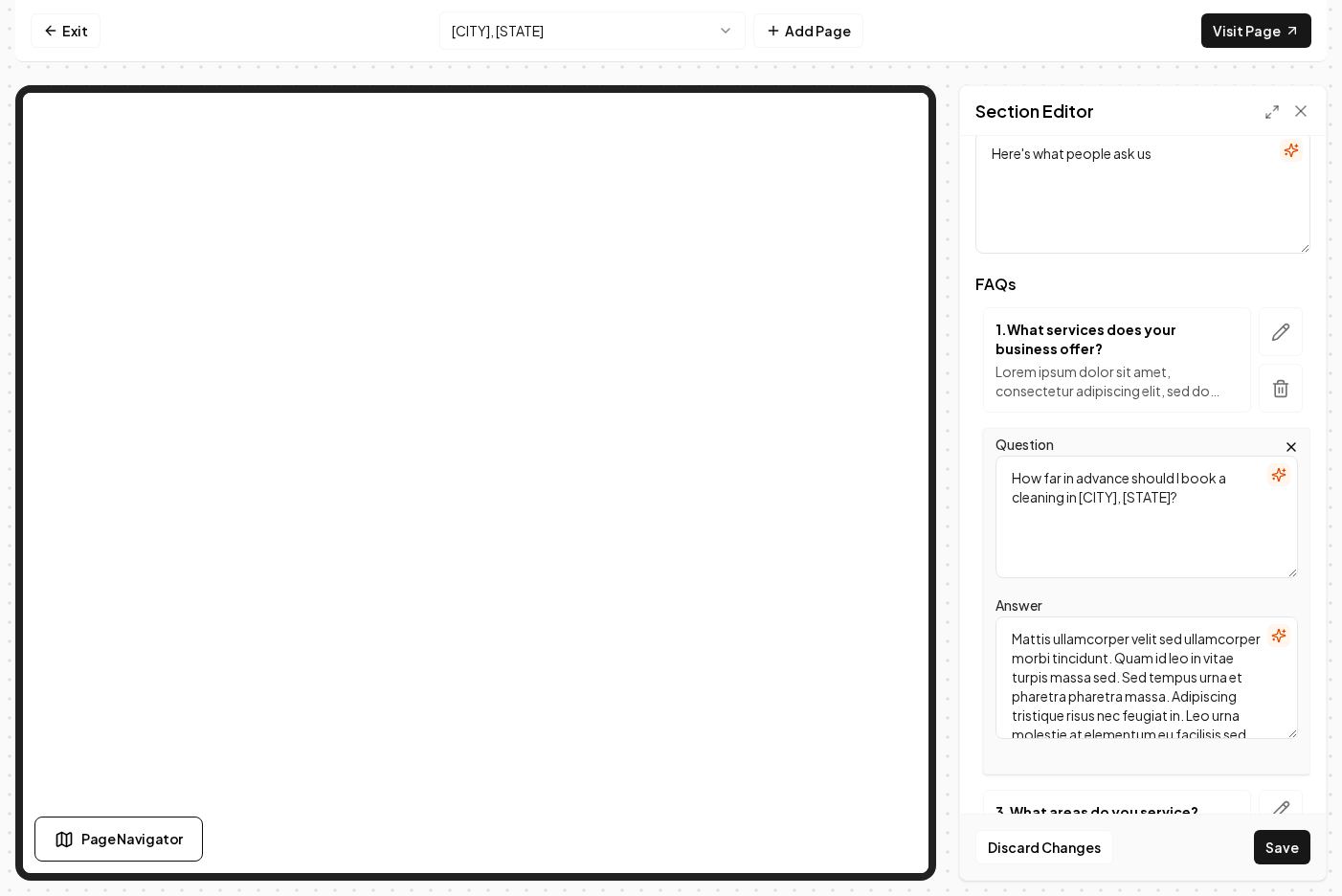 type on "How far in advance should I book a cleaning in [CITY], [STATE]?" 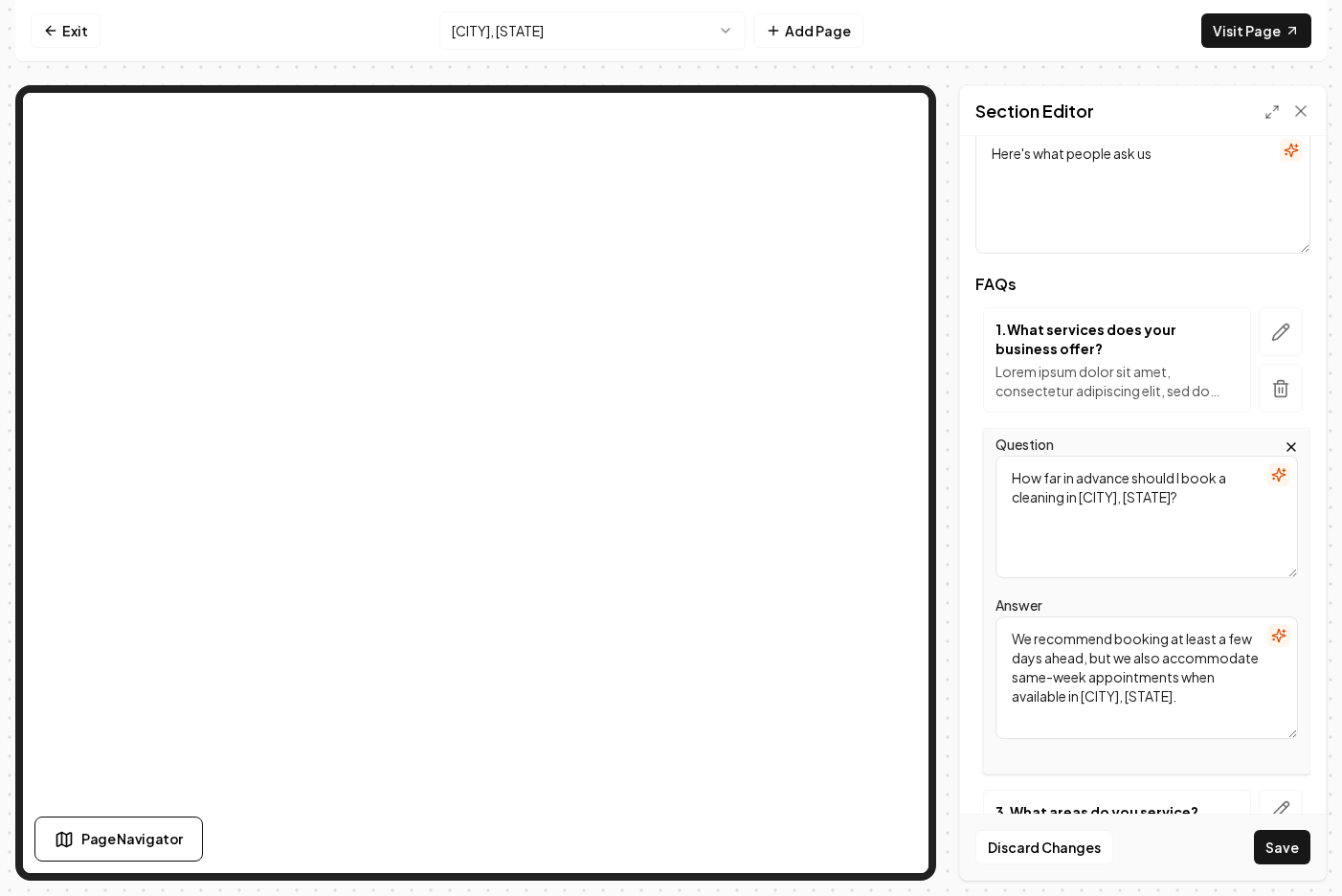 type on "We recommend booking at least a few days ahead, but we also accommodate same-week appointments when available in [CITY], [STATE]." 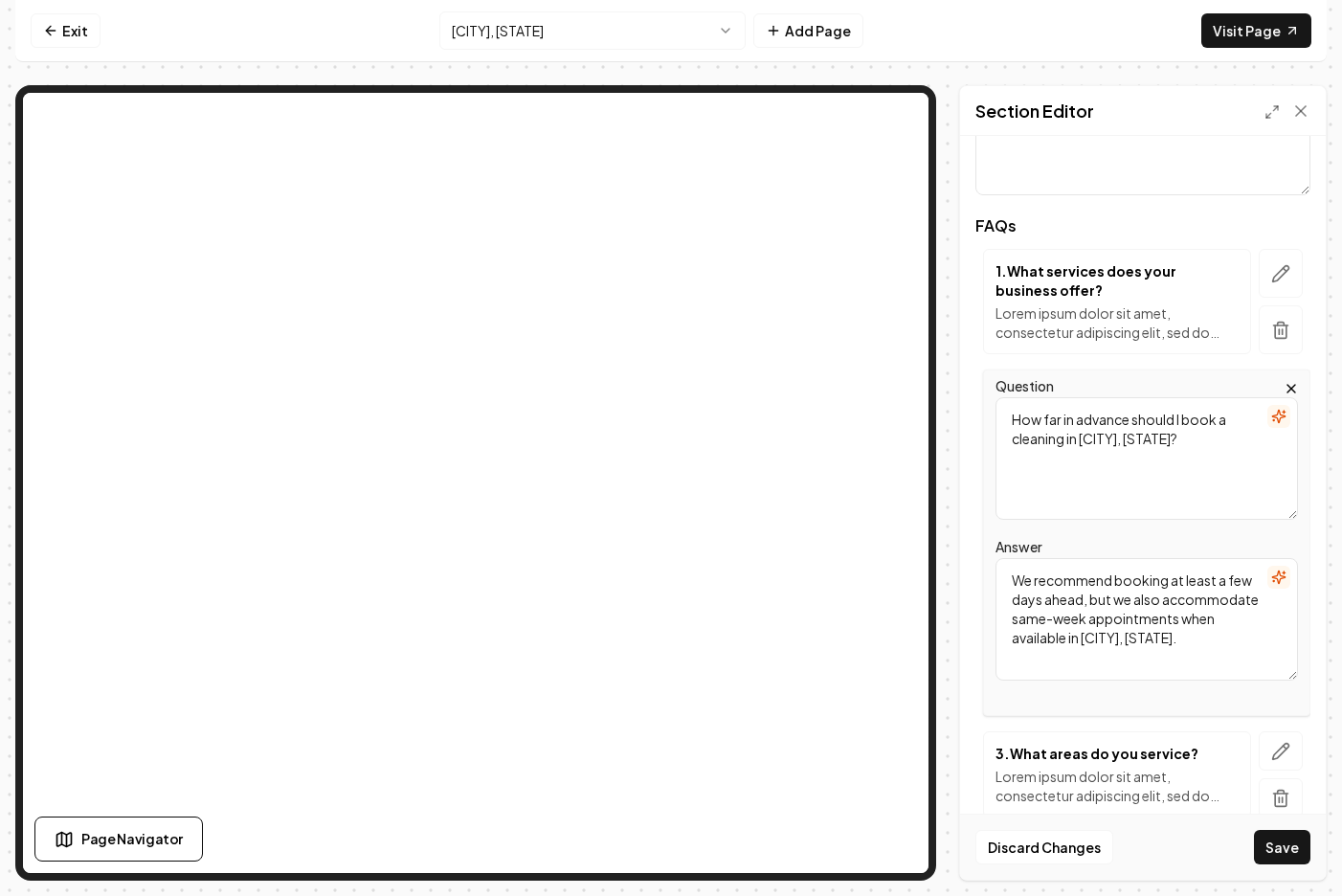 scroll, scrollTop: 206, scrollLeft: 0, axis: vertical 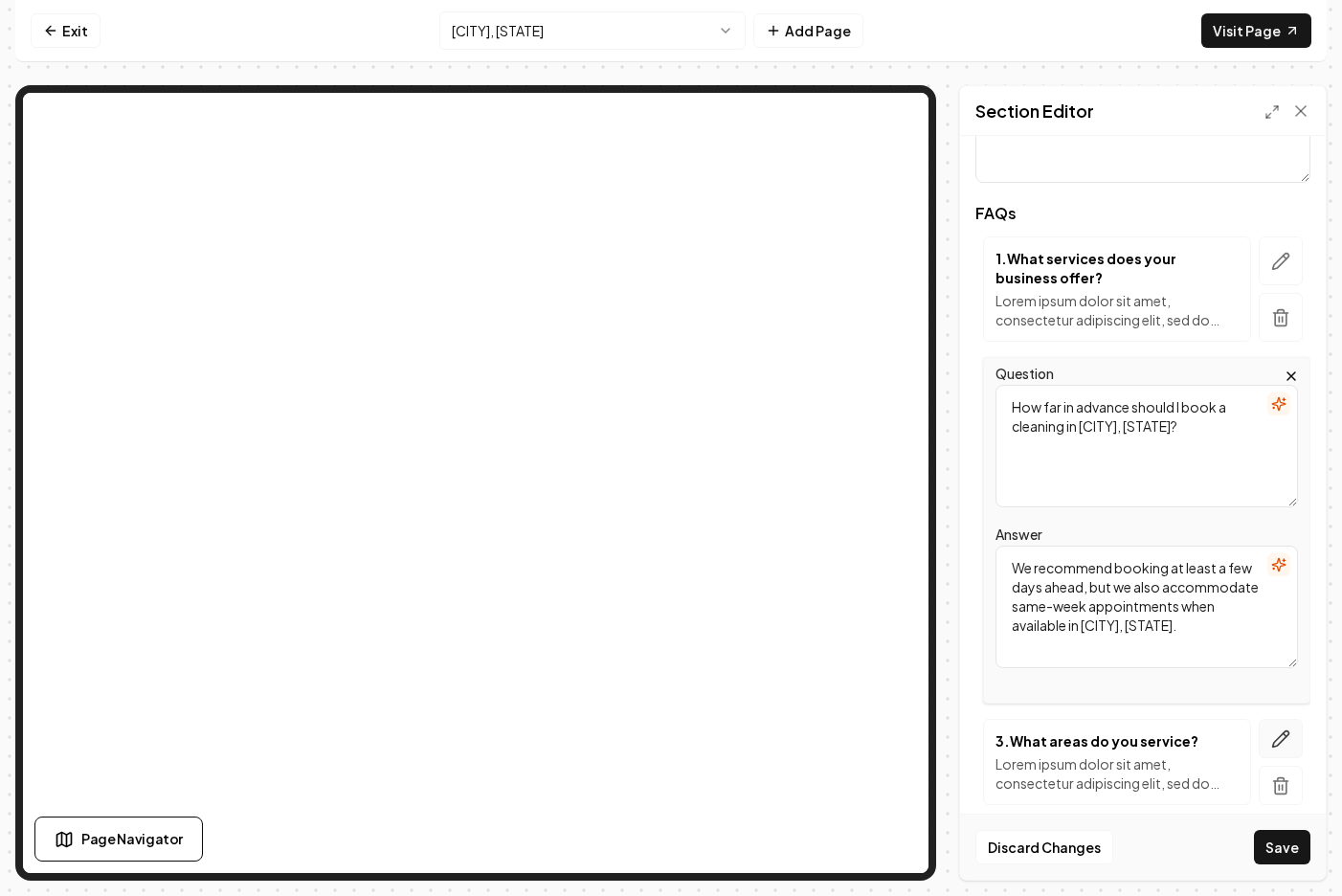 click 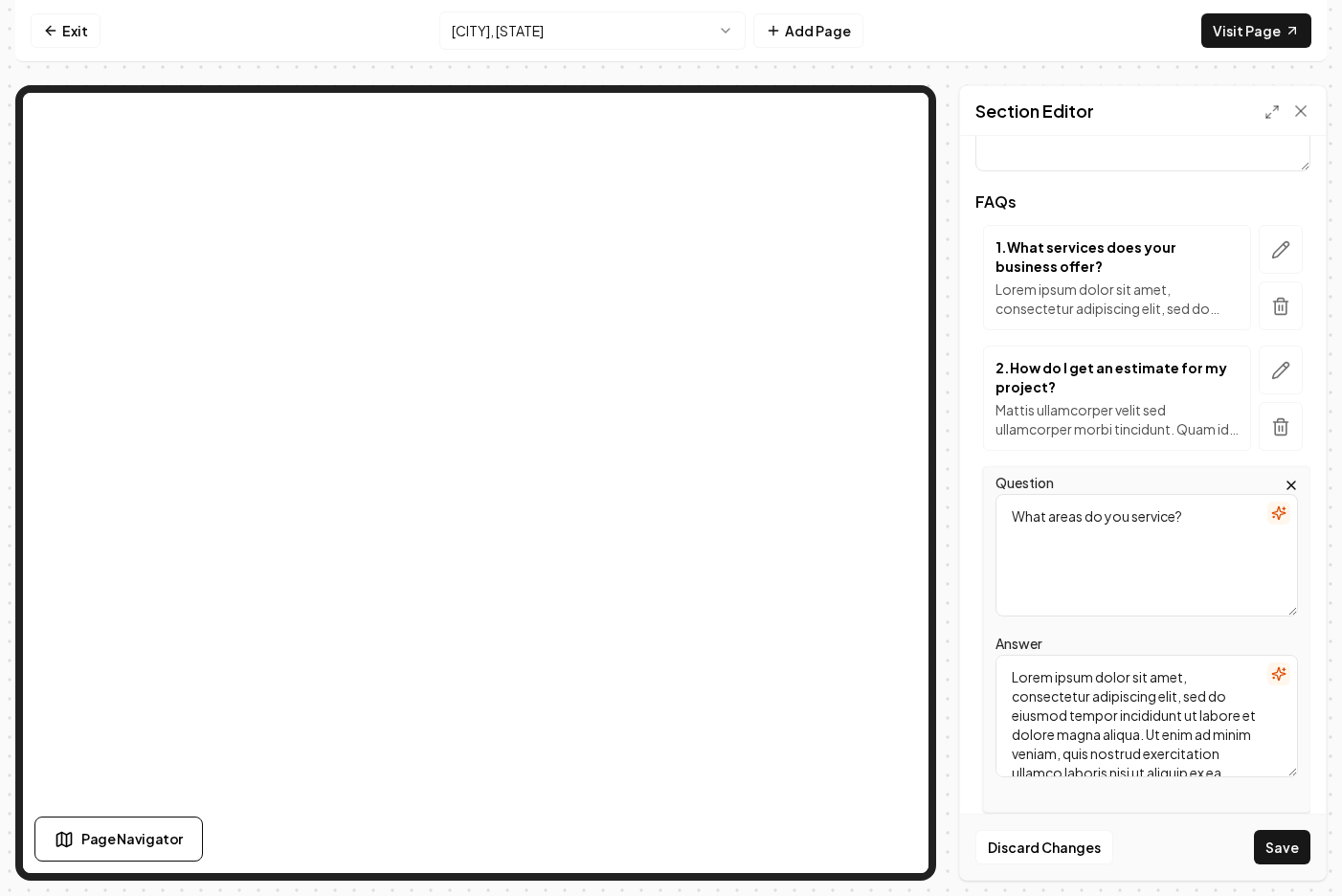 scroll, scrollTop: 255, scrollLeft: 0, axis: vertical 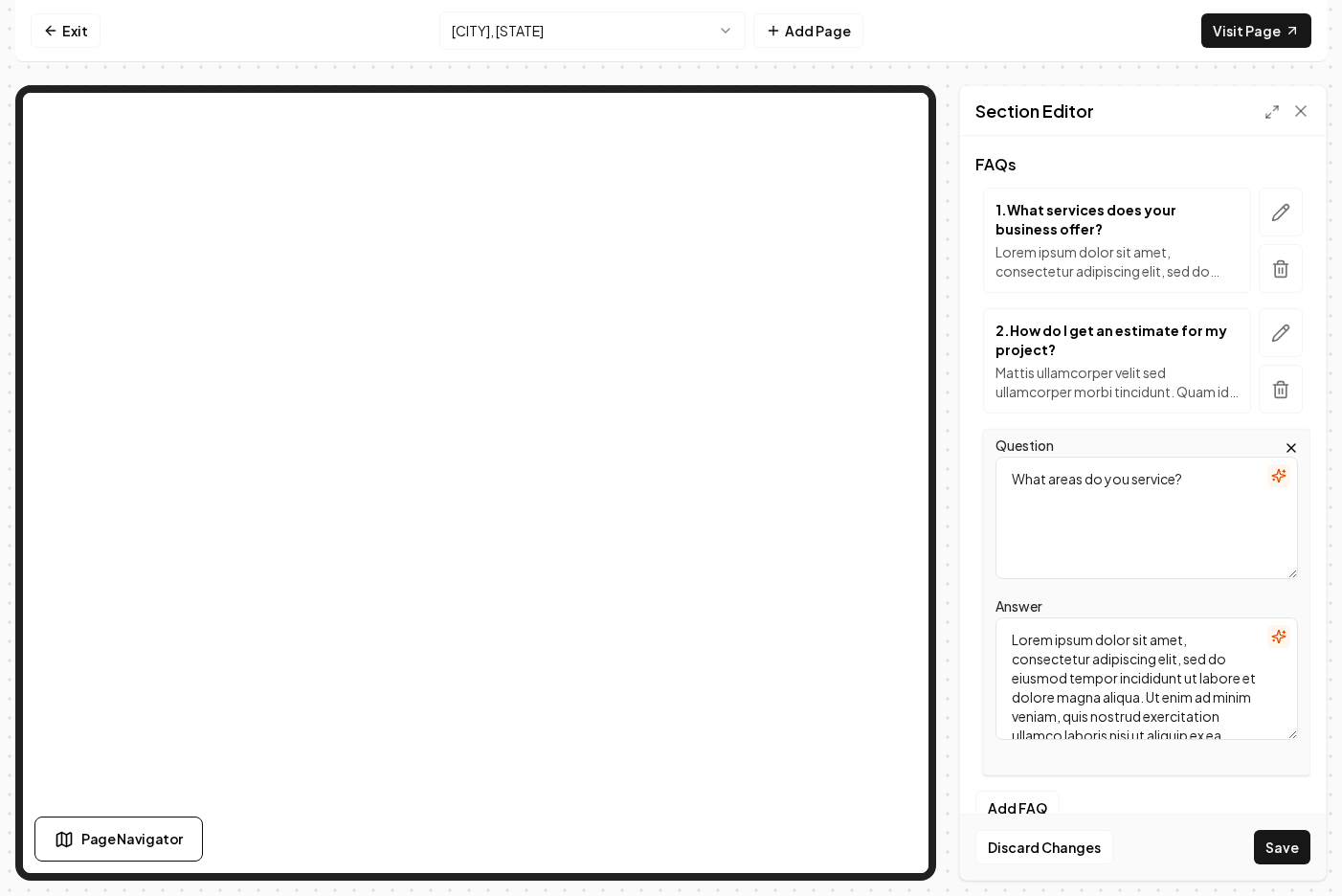 click on "What areas do you service?" at bounding box center (1147, 518) 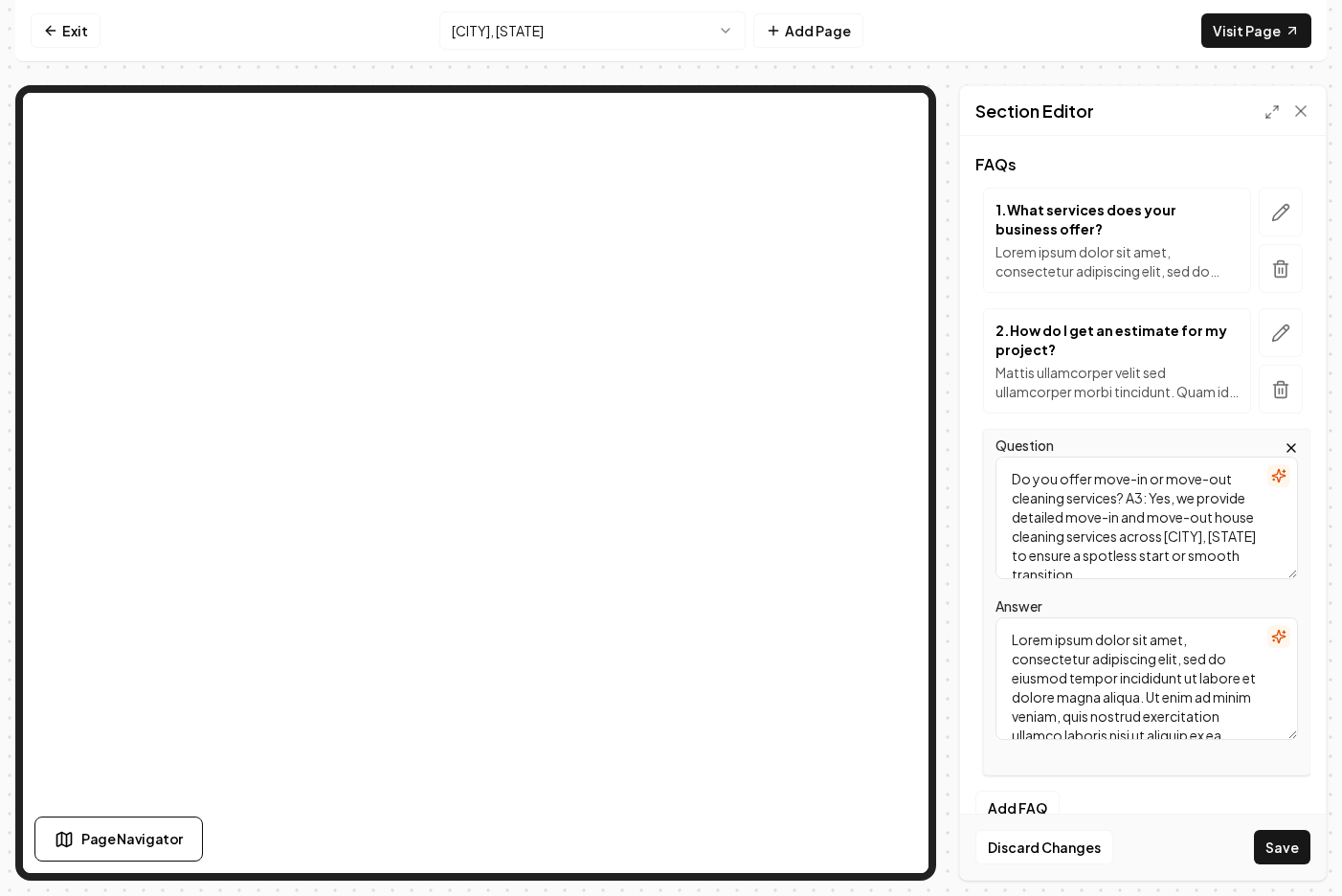 scroll, scrollTop: 6, scrollLeft: 0, axis: vertical 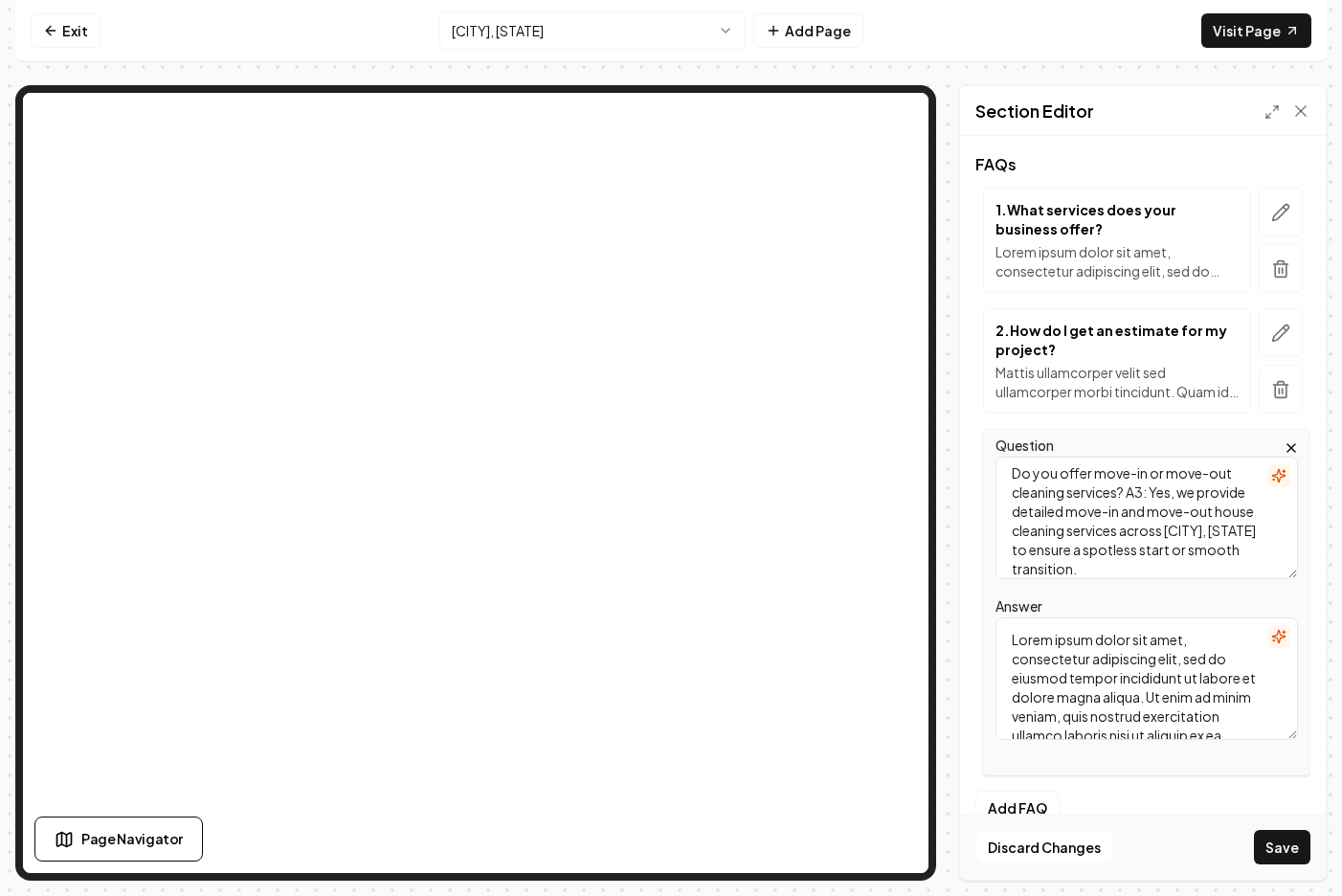click on "Do you offer move-in or move-out cleaning services? A3: Yes, we provide detailed move-in and move-out house cleaning services across [CITY], [STATE] to ensure a spotless start or smooth transition." at bounding box center (1147, 518) 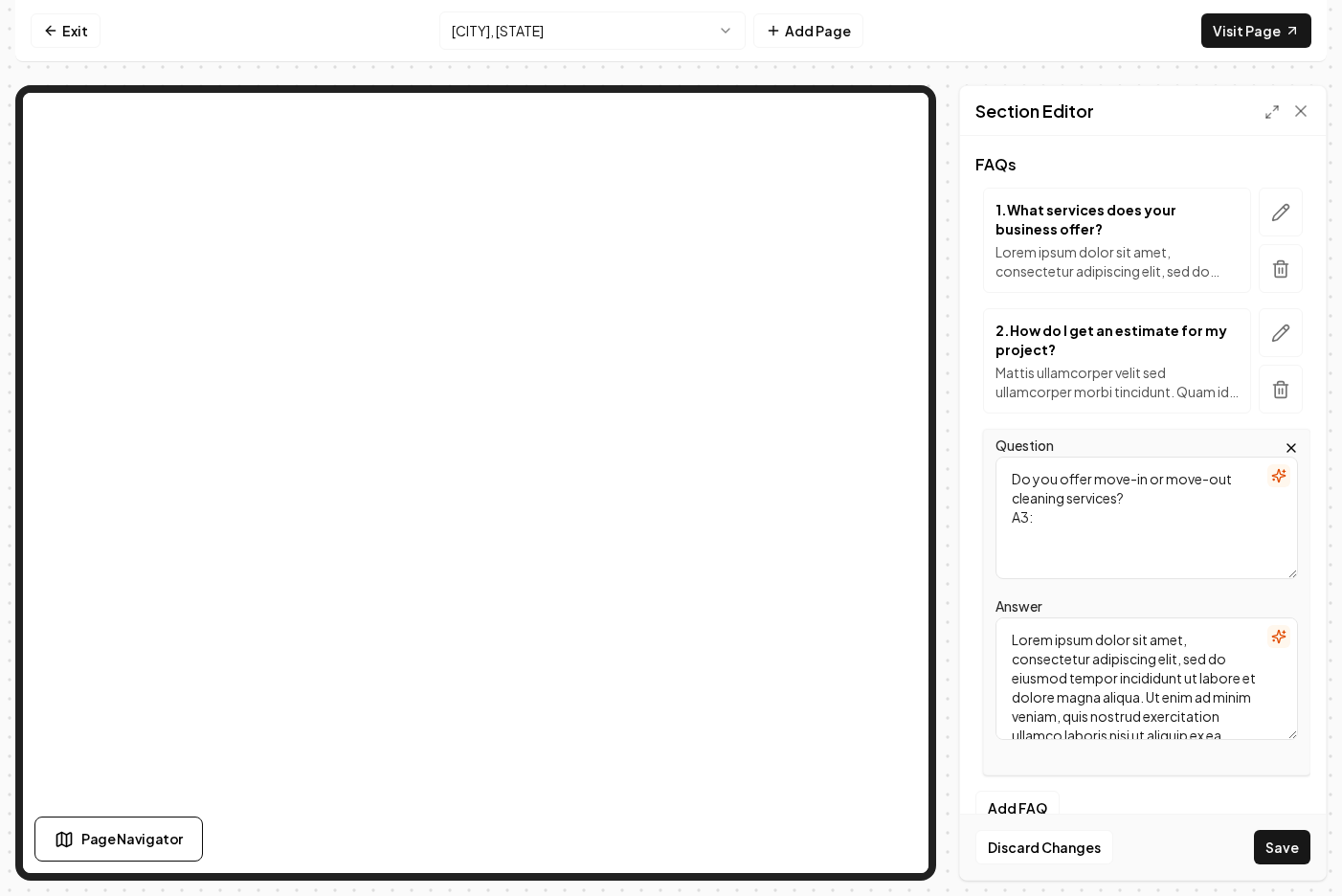 scroll, scrollTop: 0, scrollLeft: 0, axis: both 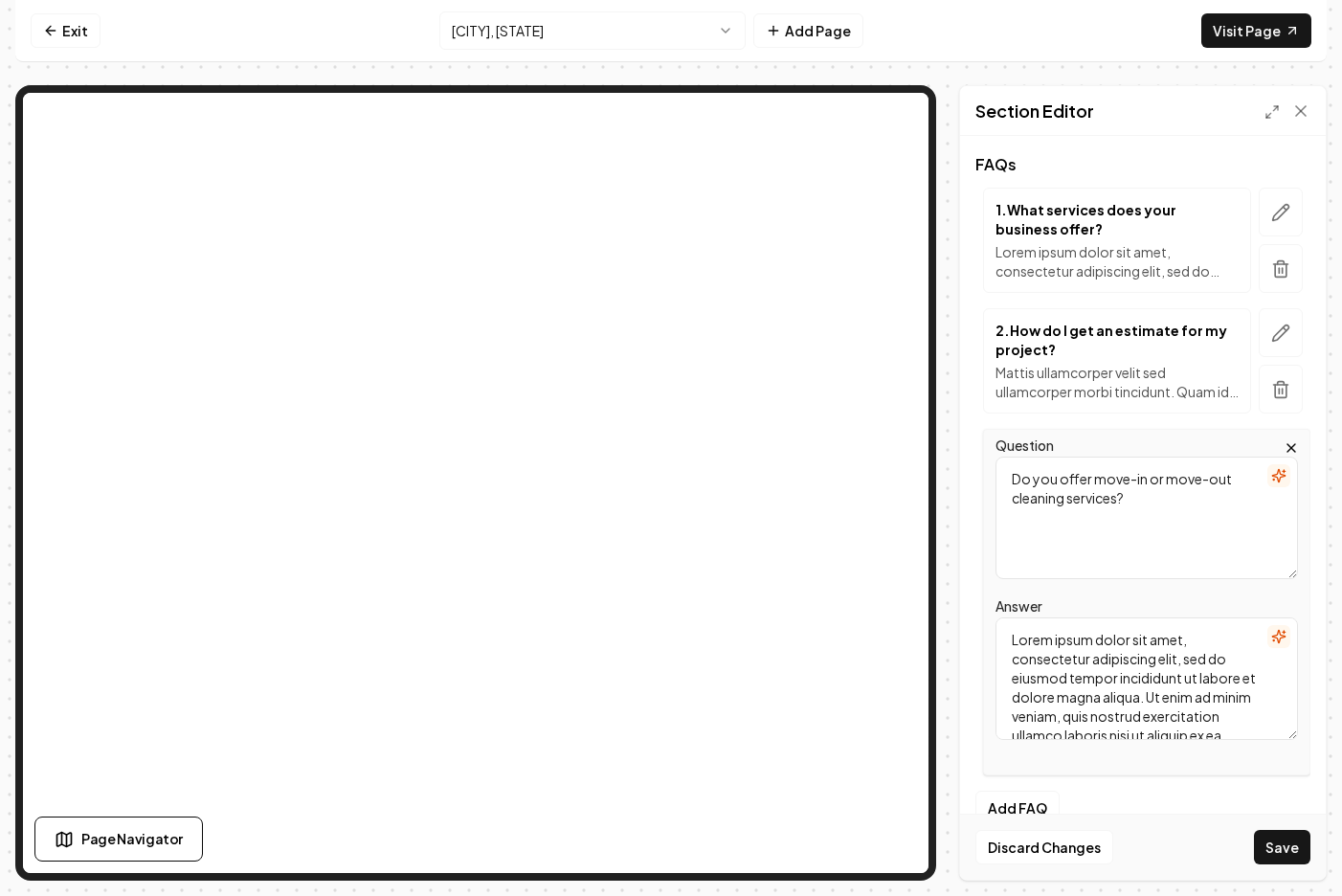 type on "Do you offer move-in or move-out cleaning services?" 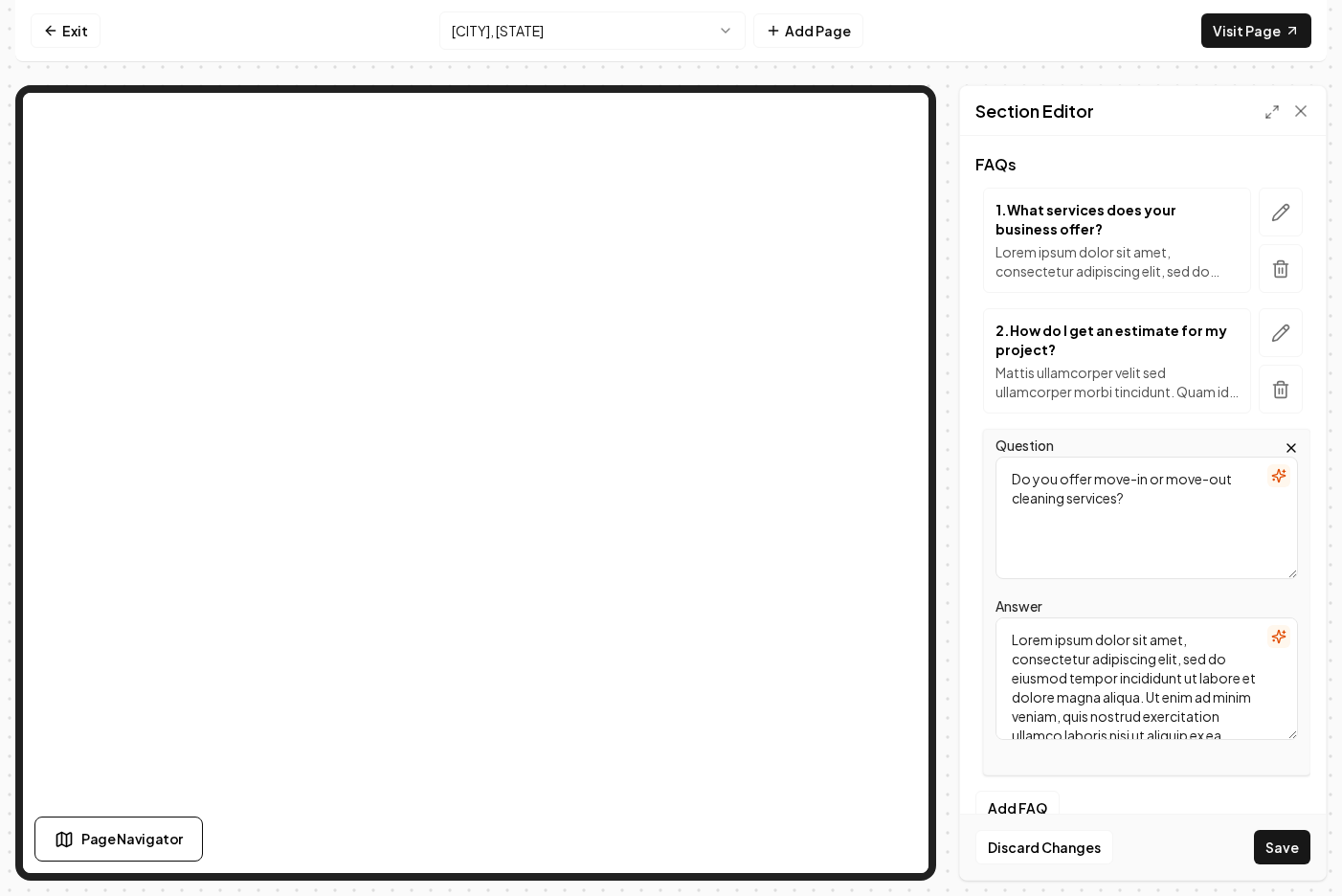 click on "Lorem ipsum dolor sit amet, consectetur adipiscing elit, sed do eiusmod tempor incididunt ut labore et dolore magna aliqua. Ut enim ad minim veniam, quis nostrud exercitation ullamco laboris nisi ut aliquip ex ea commodo consequat. Duis aute irure dolor in reprehenderit in voluptate velit esse cillum dolore eu fugiat nulla pariatur" at bounding box center (1147, 679) 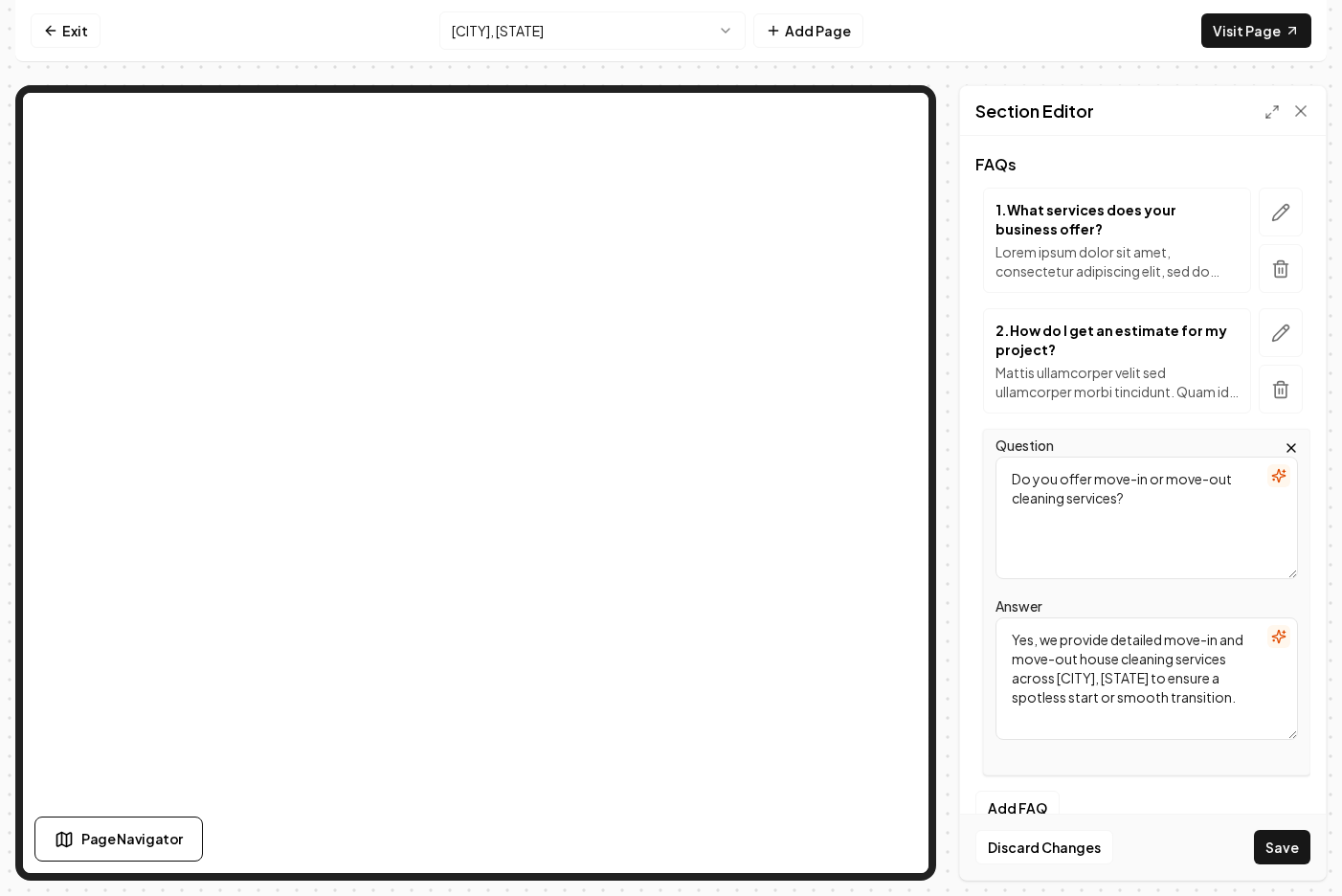 type on "Yes, we provide detailed move-in and move-out house cleaning services across [CITY], [STATE] to ensure a spotless start or smooth transition." 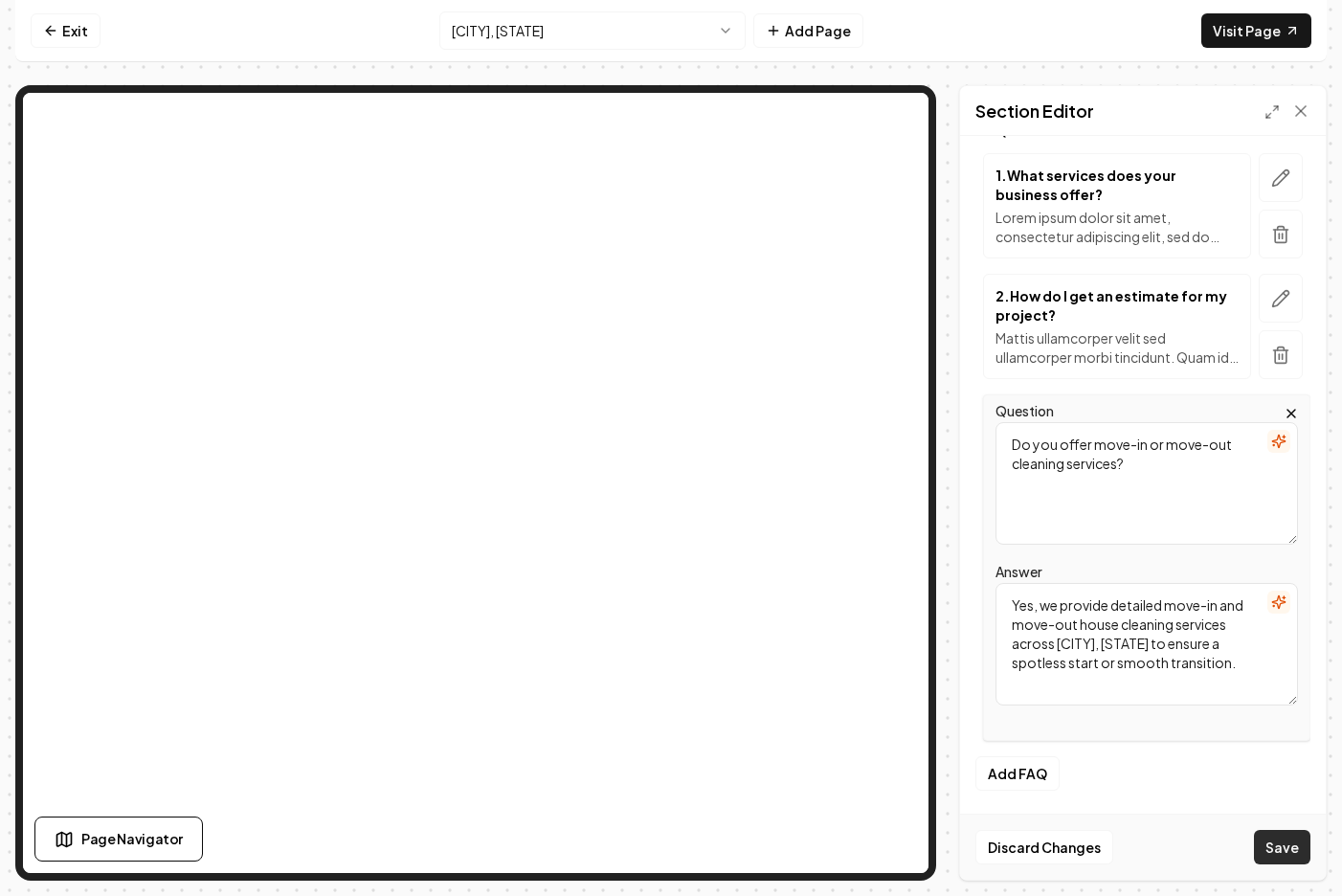 click on "Save" at bounding box center [1282, 847] 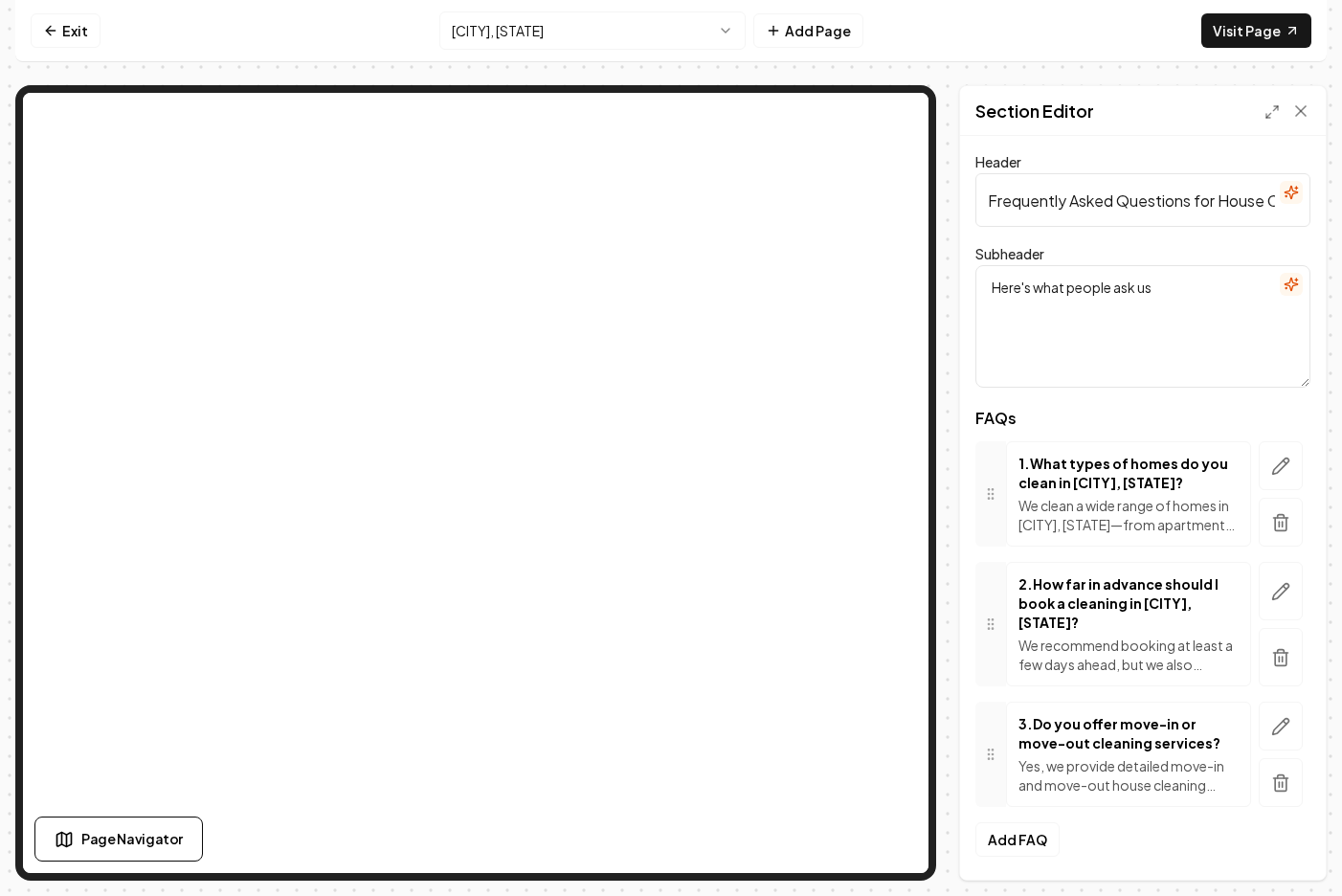 scroll, scrollTop: 0, scrollLeft: 0, axis: both 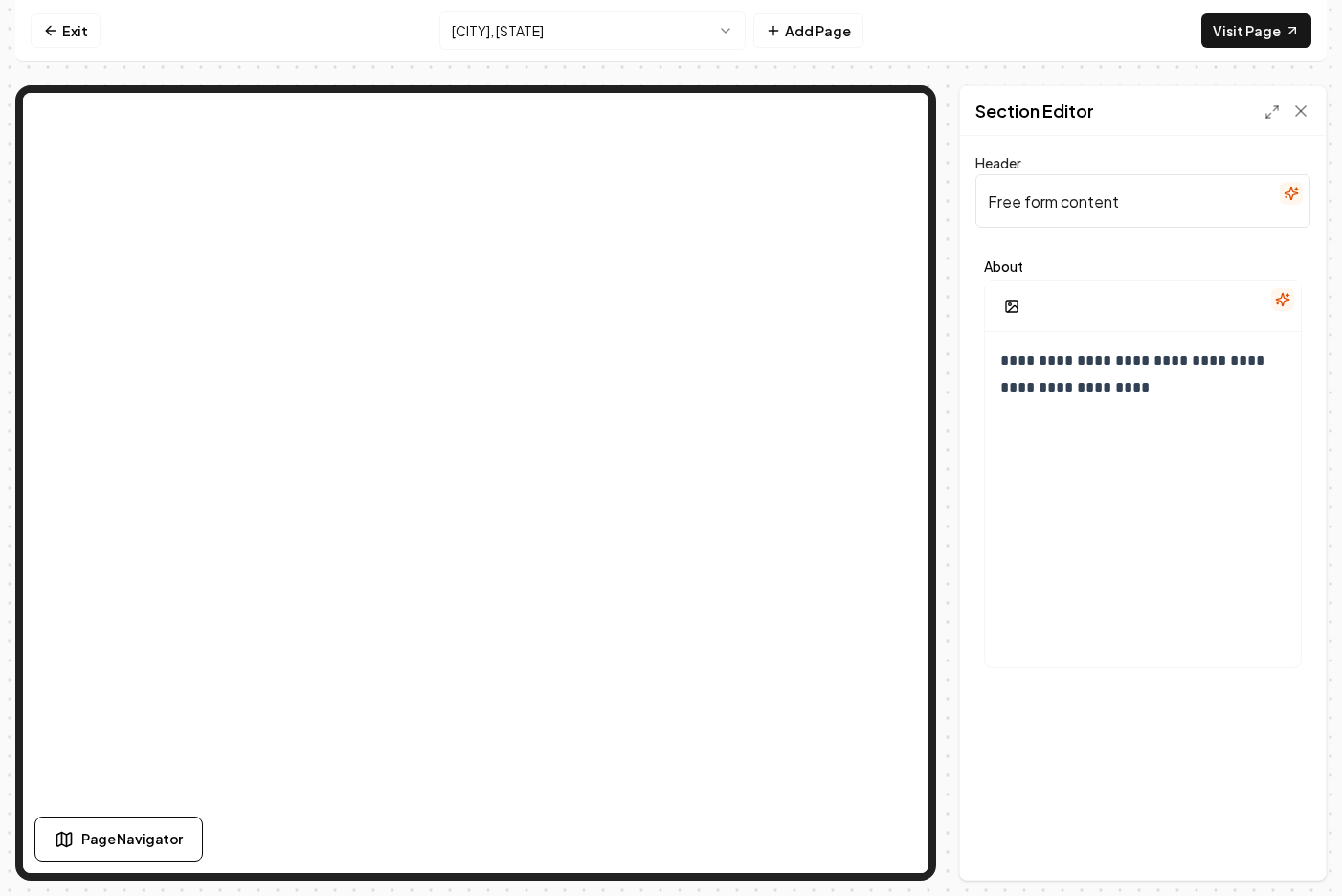 click on "Free form content" at bounding box center [1143, 201] 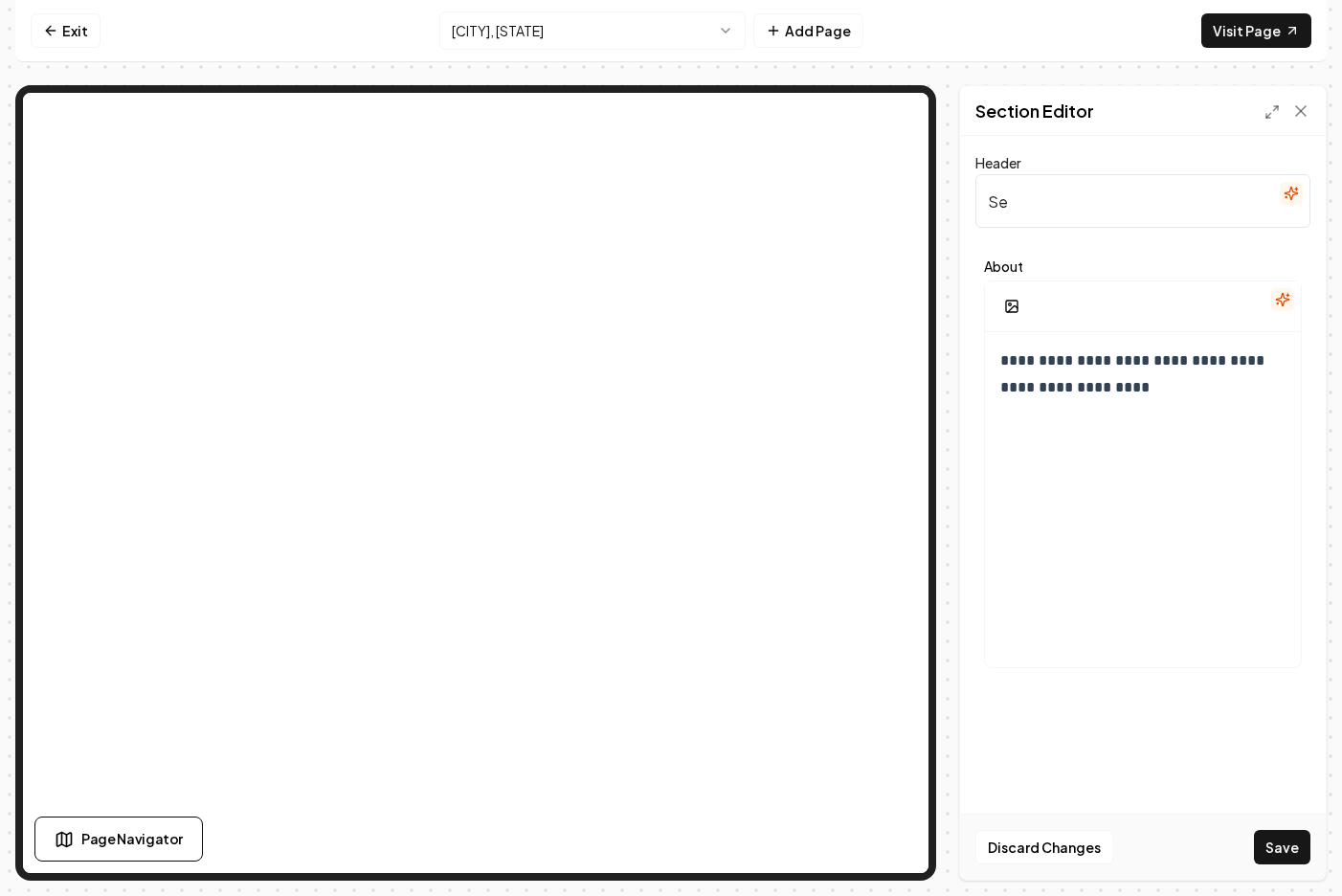 type on "Service Area" 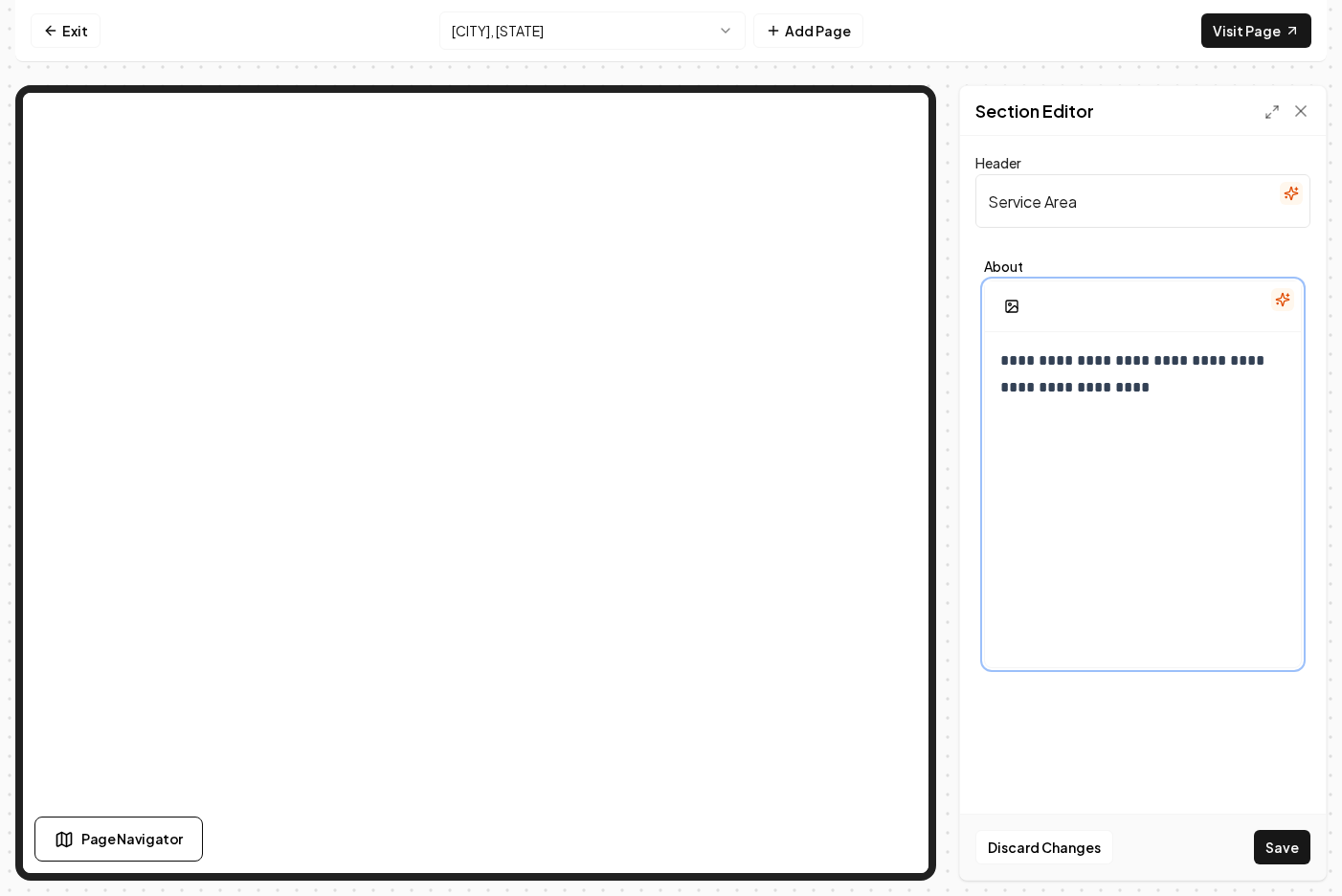 click on "**********" at bounding box center (1143, 374) 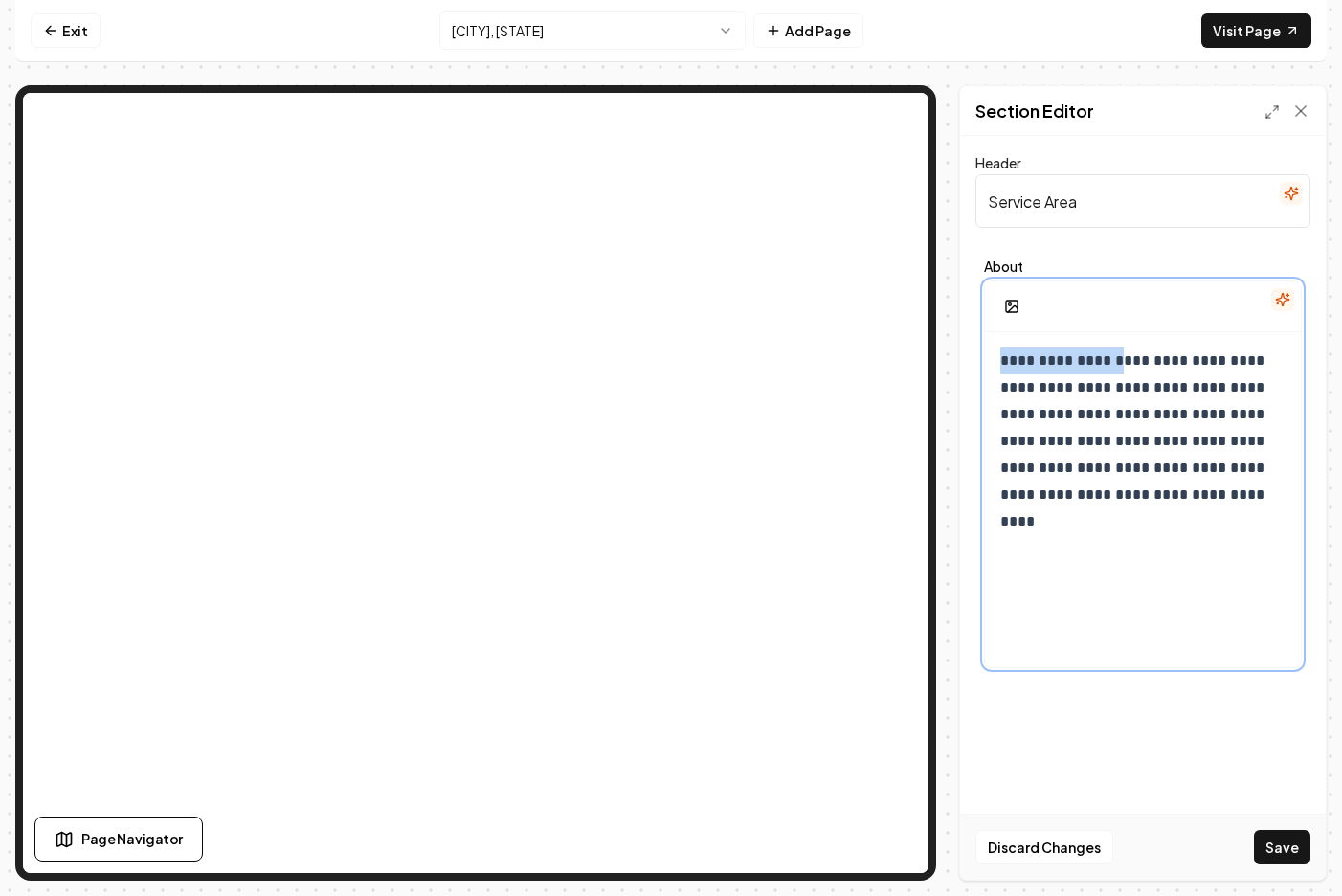 drag, startPoint x: 1123, startPoint y: 359, endPoint x: 979, endPoint y: 361, distance: 144.01389 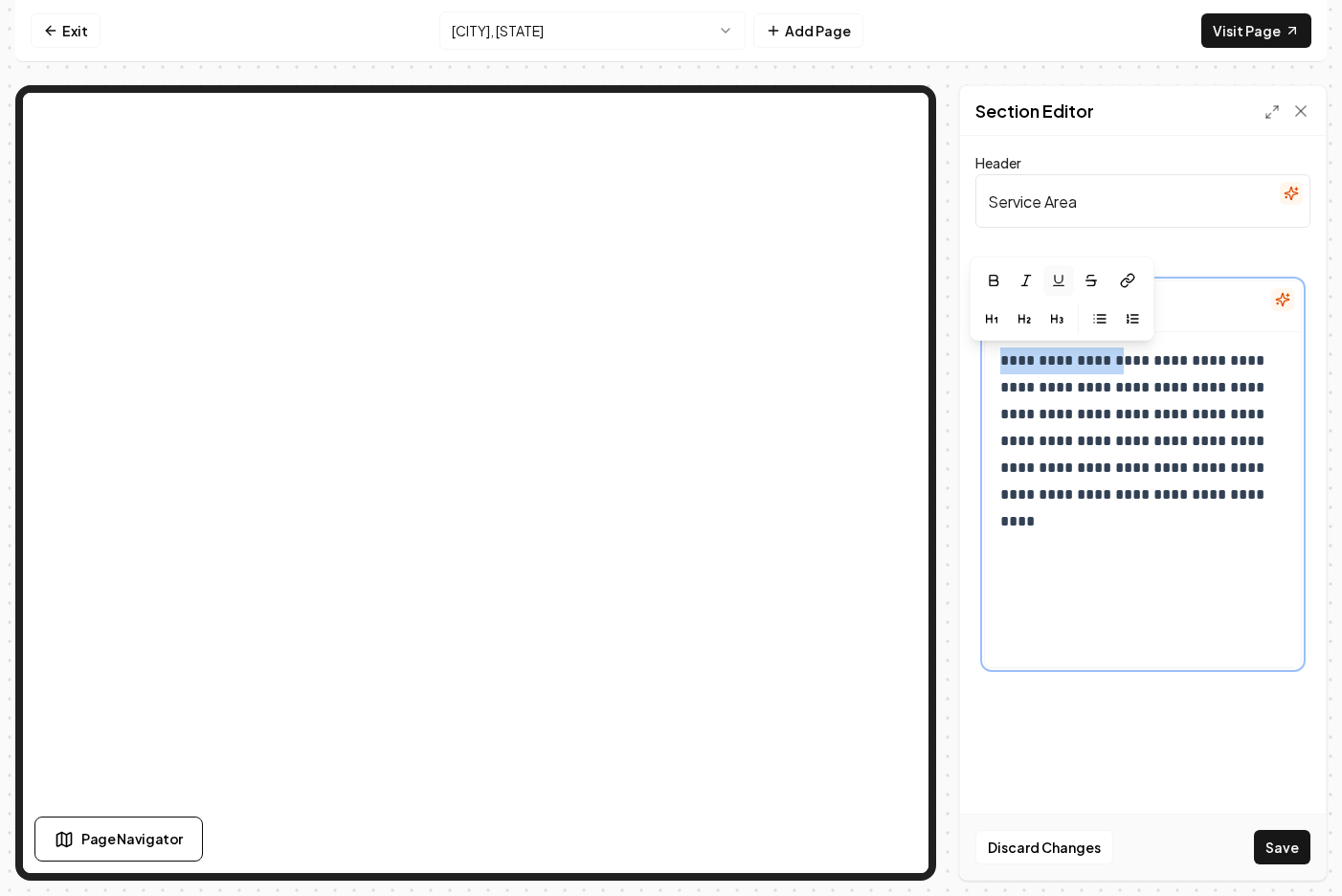 click 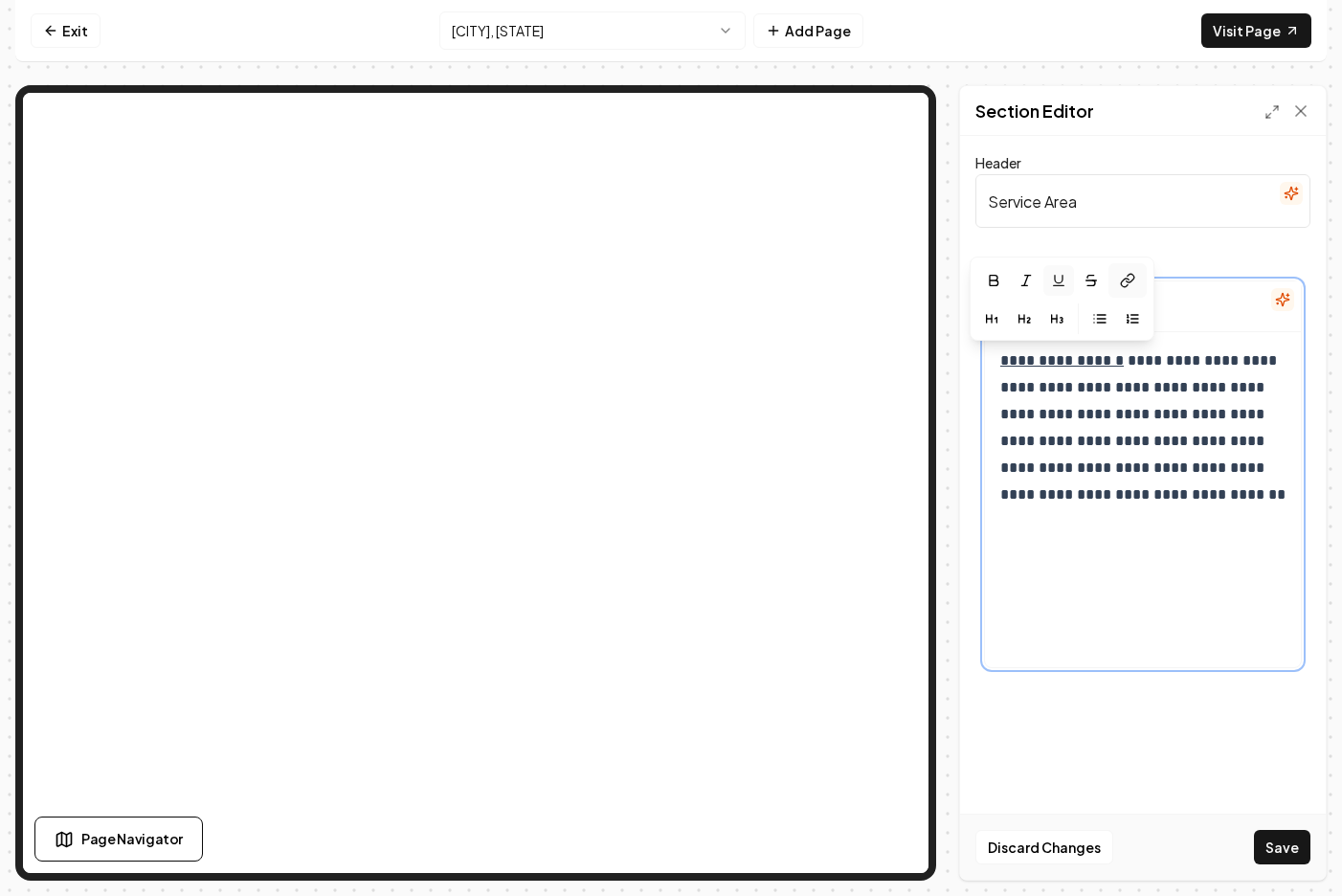 click 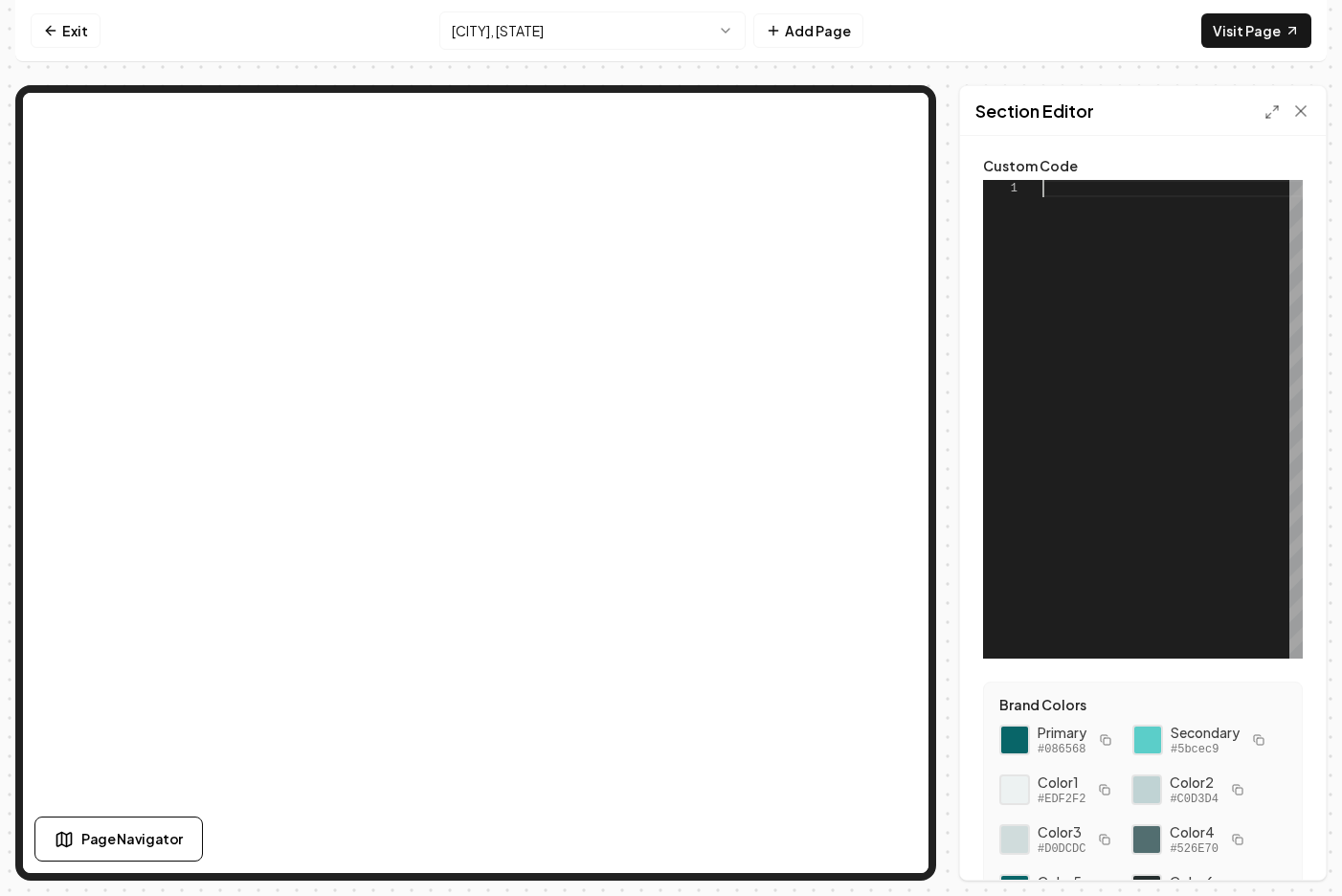 click at bounding box center [1173, 419] 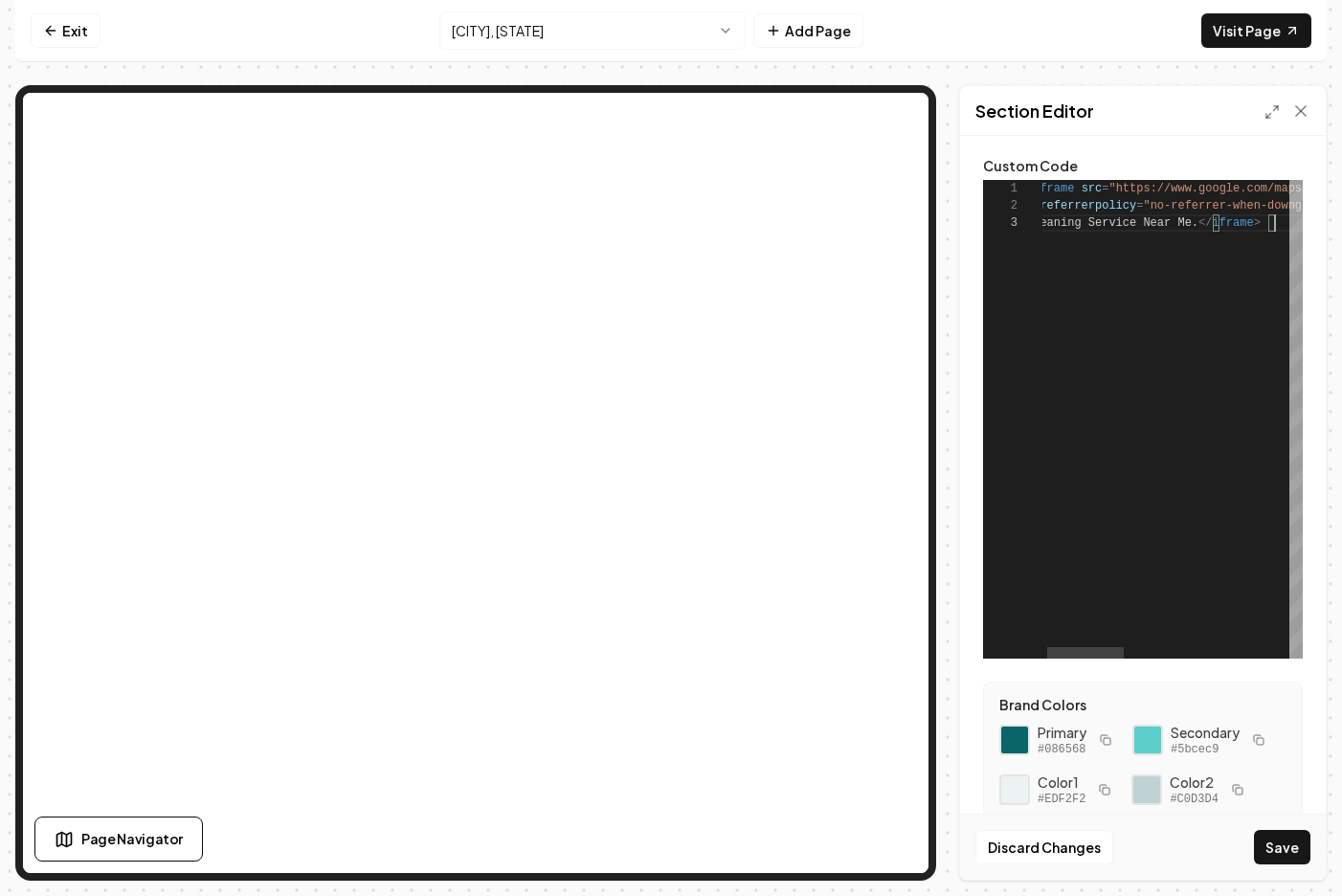 scroll, scrollTop: 34, scrollLeft: 249, axis: both 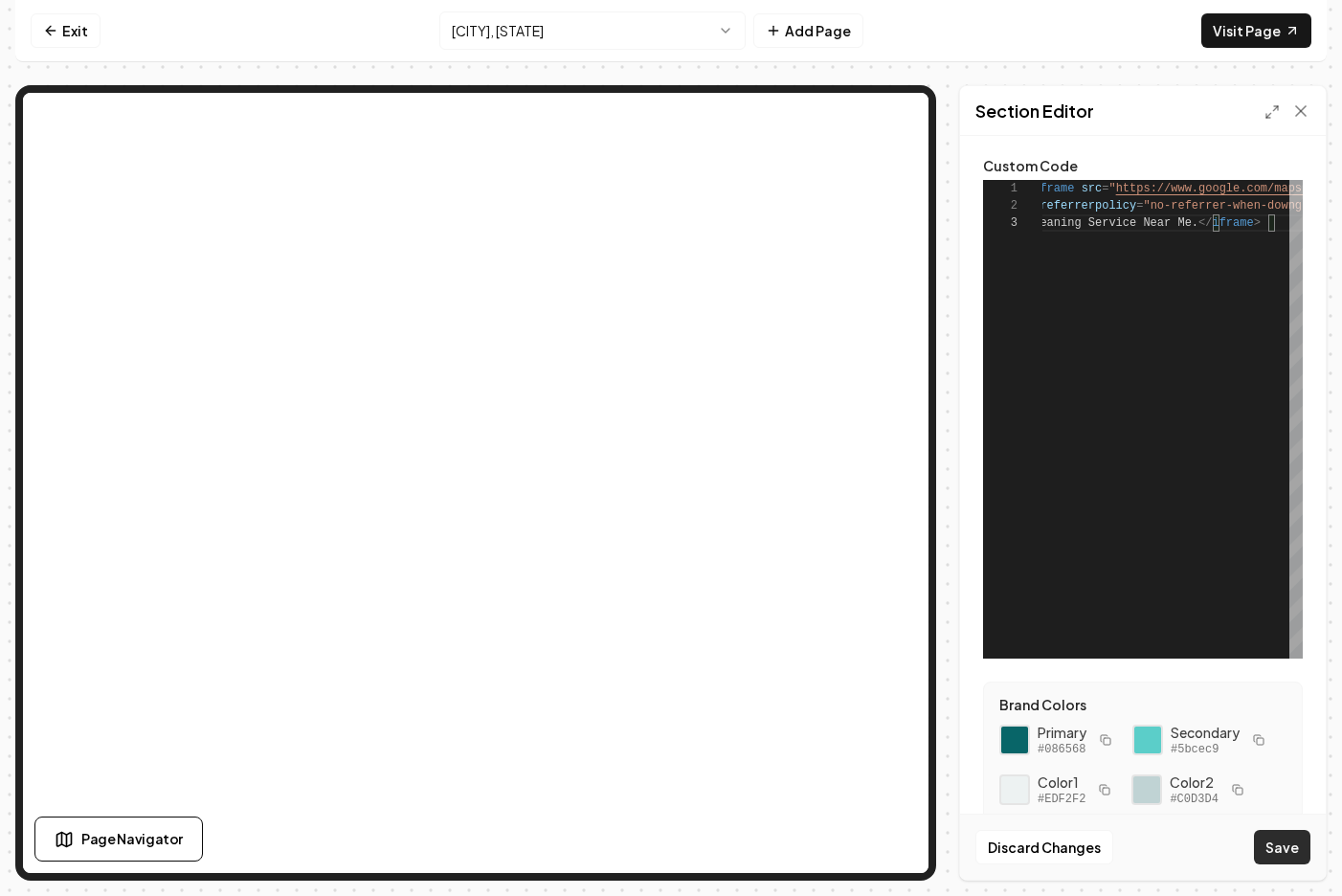 click on "Save" at bounding box center (1282, 847) 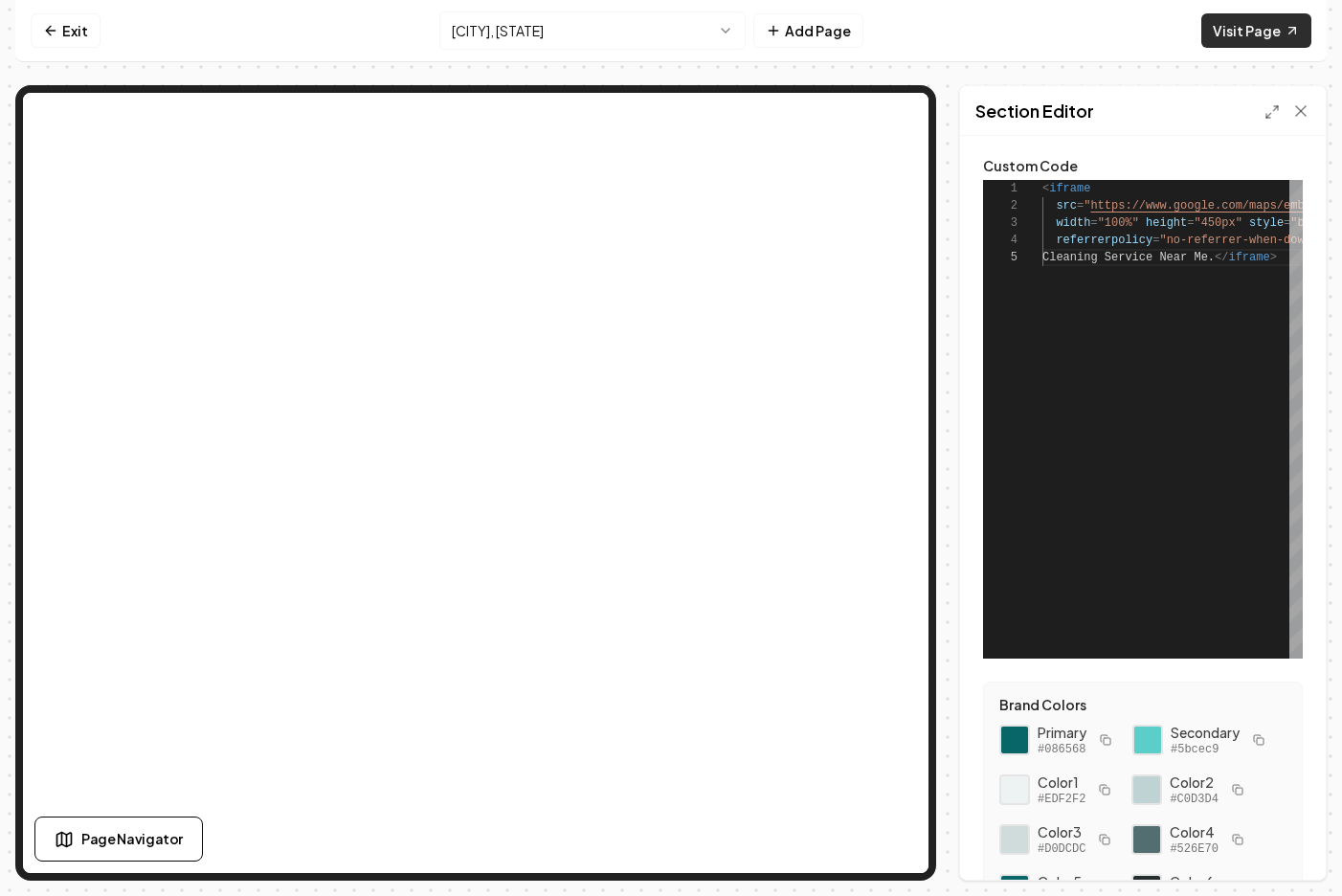 click on "Visit Page" at bounding box center (1256, 31) 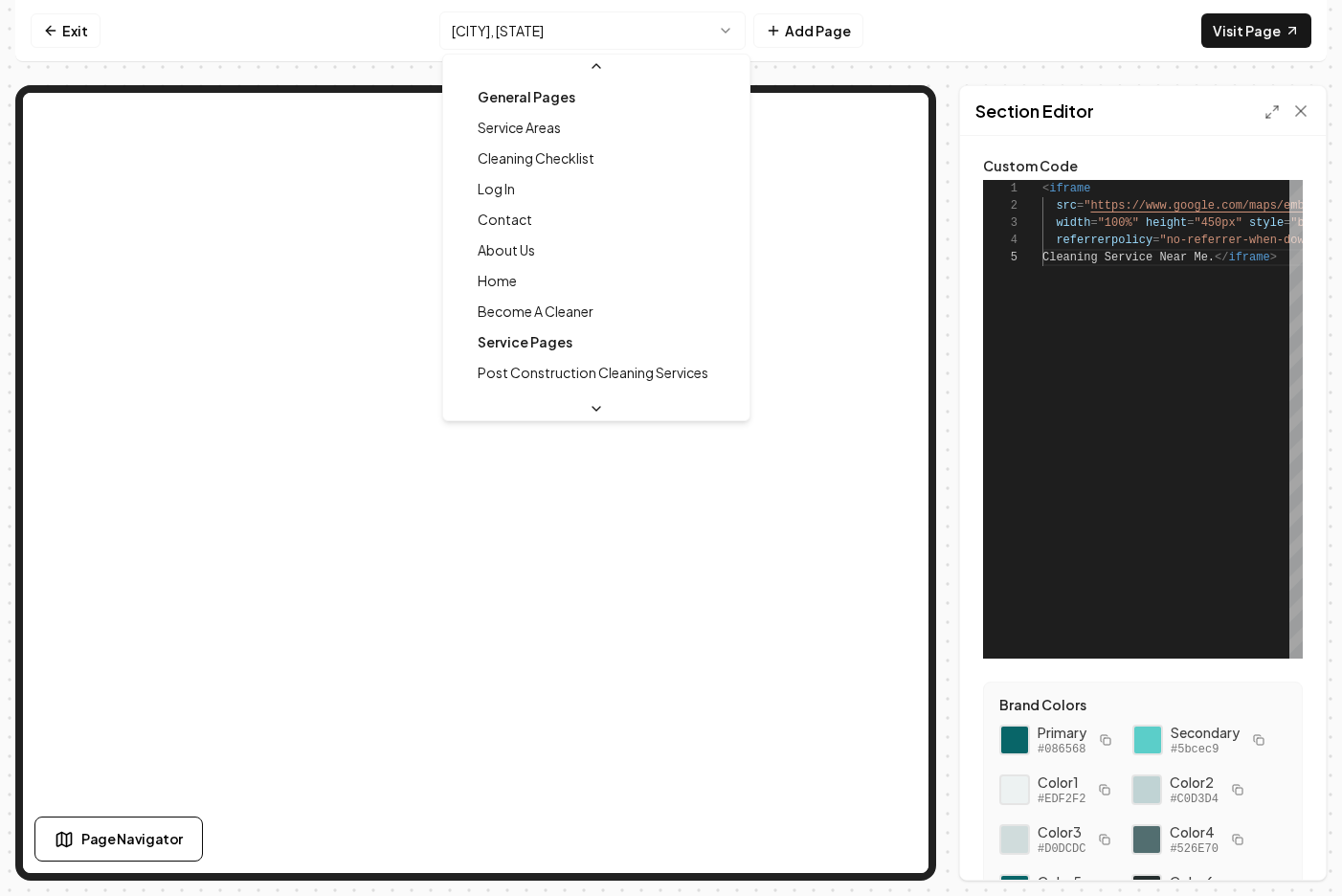 click on "Computer Required This feature is only available on a computer. Please switch to a computer to edit your site. Go back Exit [CITY], [STATE] Add Page Visit Page Page Navigator Page Settings Section Editor Custom Code 1 2 3 4 5 <iframe> src = " https://www.google.com/maps/embed?pb=!1m18!1m12!1m 3!1d106386.2381634891!2d-78.8408950409111!3d35.603 52743613712!2m3!1f0!2f0!3f0!3m2!1i1024!2i768!4f13. 1!3m3!1m2!1s0x89ac8f0eb40d83bd%3A0x73985170a6e02cc 8!2s[CITY]%2C%20[STATE]!5e1!3m2!1sen!2sus!4v1754 166593885!5m2!1sen!2sus " width = "100%" height = "450px" style = "border:0;" allowfullscreen = "" loading = "lazy" referrerpolicy = "no-referrer-when-downgrade" > House Cleaning Service in [CITY], [STATE] | Day Off Cleaning. House Cleaning Service Near Me. </iframe> Brand Colors Primary #086568 Secondary #5bcec9 Color 1 #EDF2F2 Color 2 #C0D3D4 Color 3 #D0DCDC Color 4 #526E70 Color 5 #086568 Color 6 #242E2E Color 7 #081616 Discard Changes Save General Pages Home" at bounding box center (671, 448) 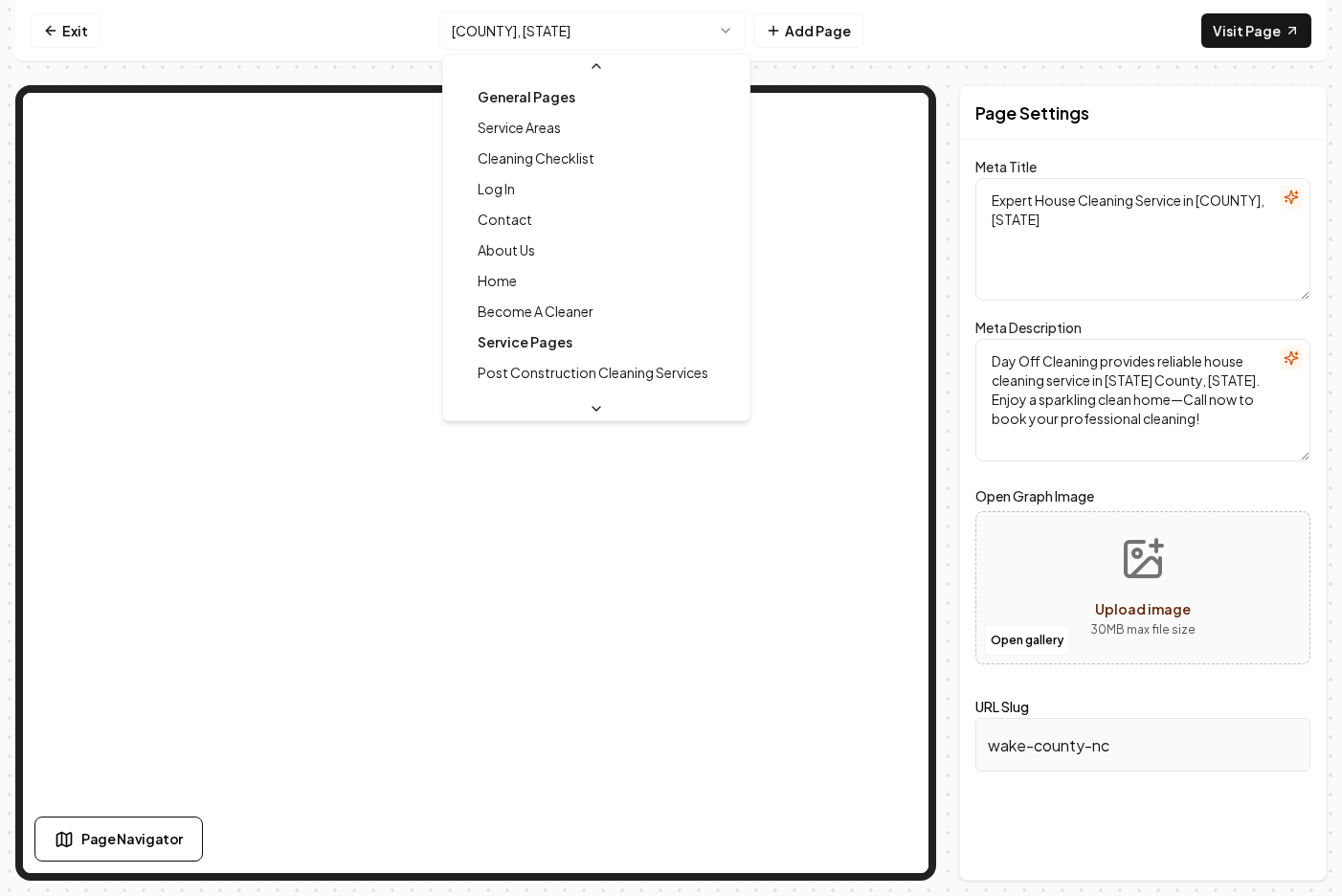 click on "Computer Required This feature is only available on a computer. Please switch to a computer to edit your site. Go back  Exit [COUNTY], [STATE] Add Page Visit Page  Page Navigator Page Settings Meta Title Expert House Cleaning Service in [COUNTY], [STATE] Meta Description Day Off Cleaning provides reliable house cleaning service in [COUNTY], [STATE]. Enjoy a sparkling clean home—Call now to book your professional cleaning! Open Graph Image Open gallery Upload image 30  MB max file size URL Slug wake-county-nc Discard Changes Save Section Editor Unsupported section type /dashboard/sites/2ecf4a88-131e-4381-9766-e80657705428/pages/f962f222-f5d2-4c9d-bf0c-d29271afa26a Made 3 formatting edits on line 1 General Pages Service Areas Cleaning Checklist Log In Contact About Us Home Become A Cleaner Service Pages Post Construction Cleaning Services Residential Cleaning Services House Cleaning Services Commercial Cleaning Services Apartment Cleaning Services Janitorial Services Move In Cleaning Services Deep Cleaning Services" at bounding box center (671, 448) 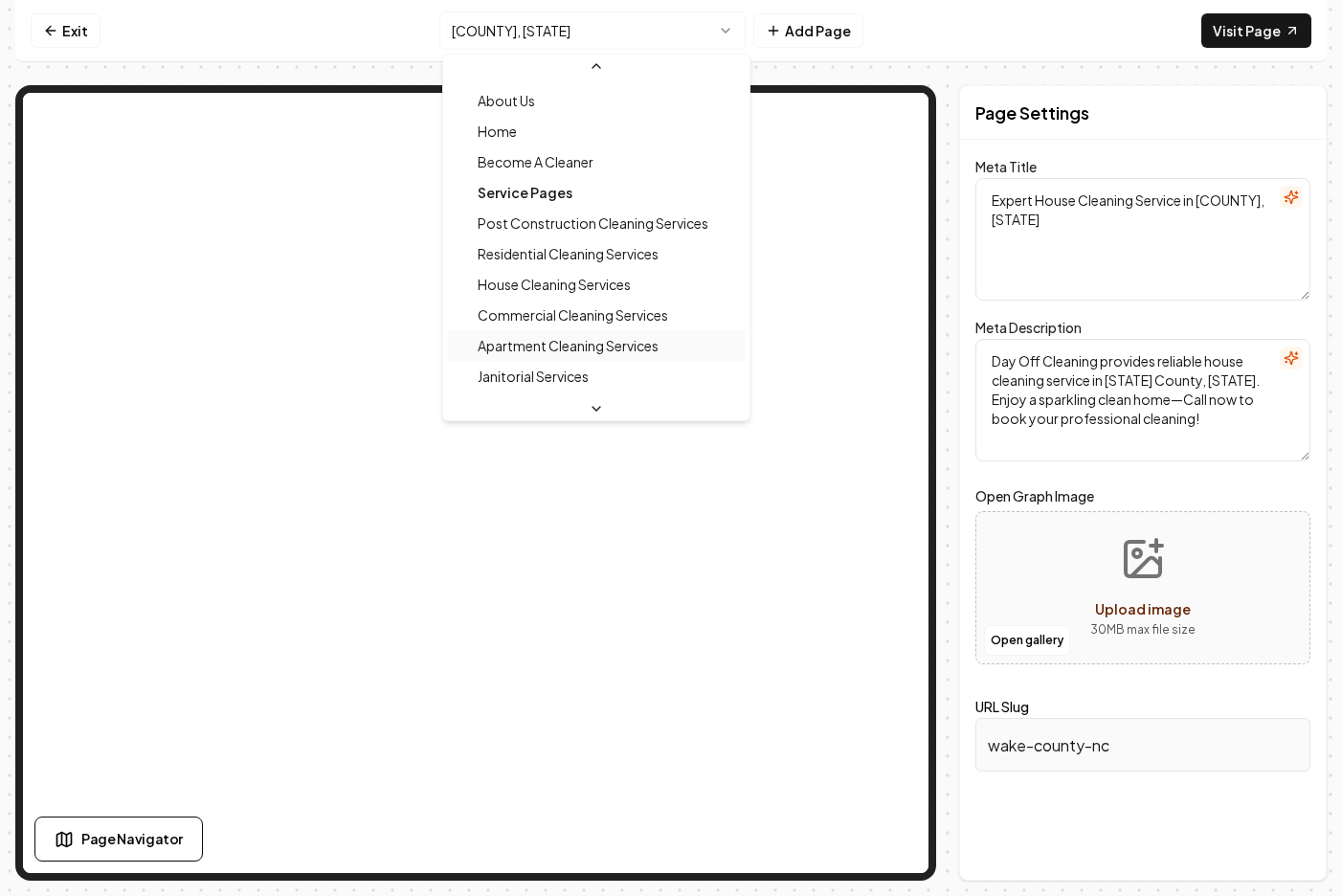 scroll, scrollTop: 64, scrollLeft: 0, axis: vertical 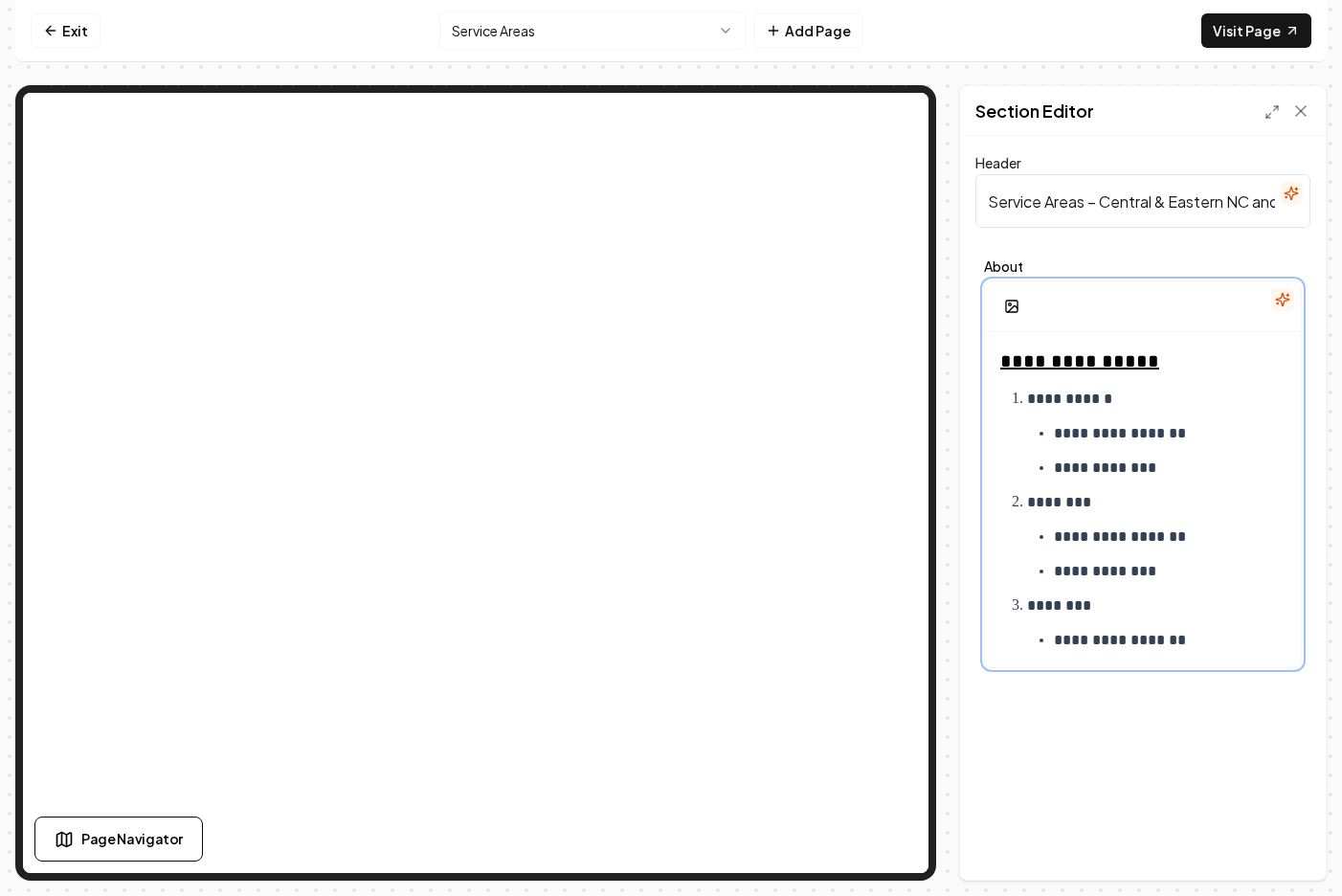 click on "********" at bounding box center [1156, 503] 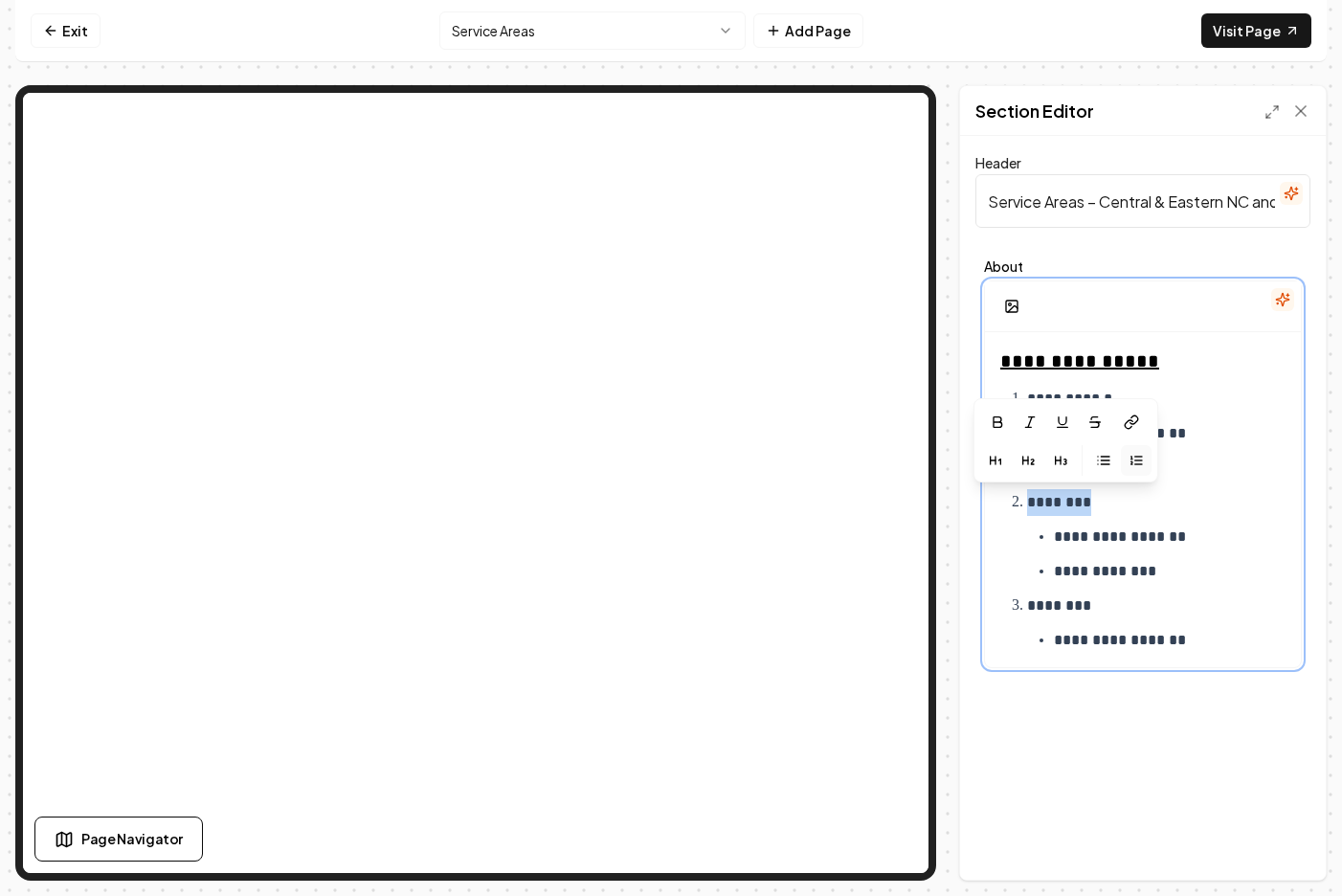 drag, startPoint x: 1062, startPoint y: 504, endPoint x: 1030, endPoint y: 507, distance: 32.140317 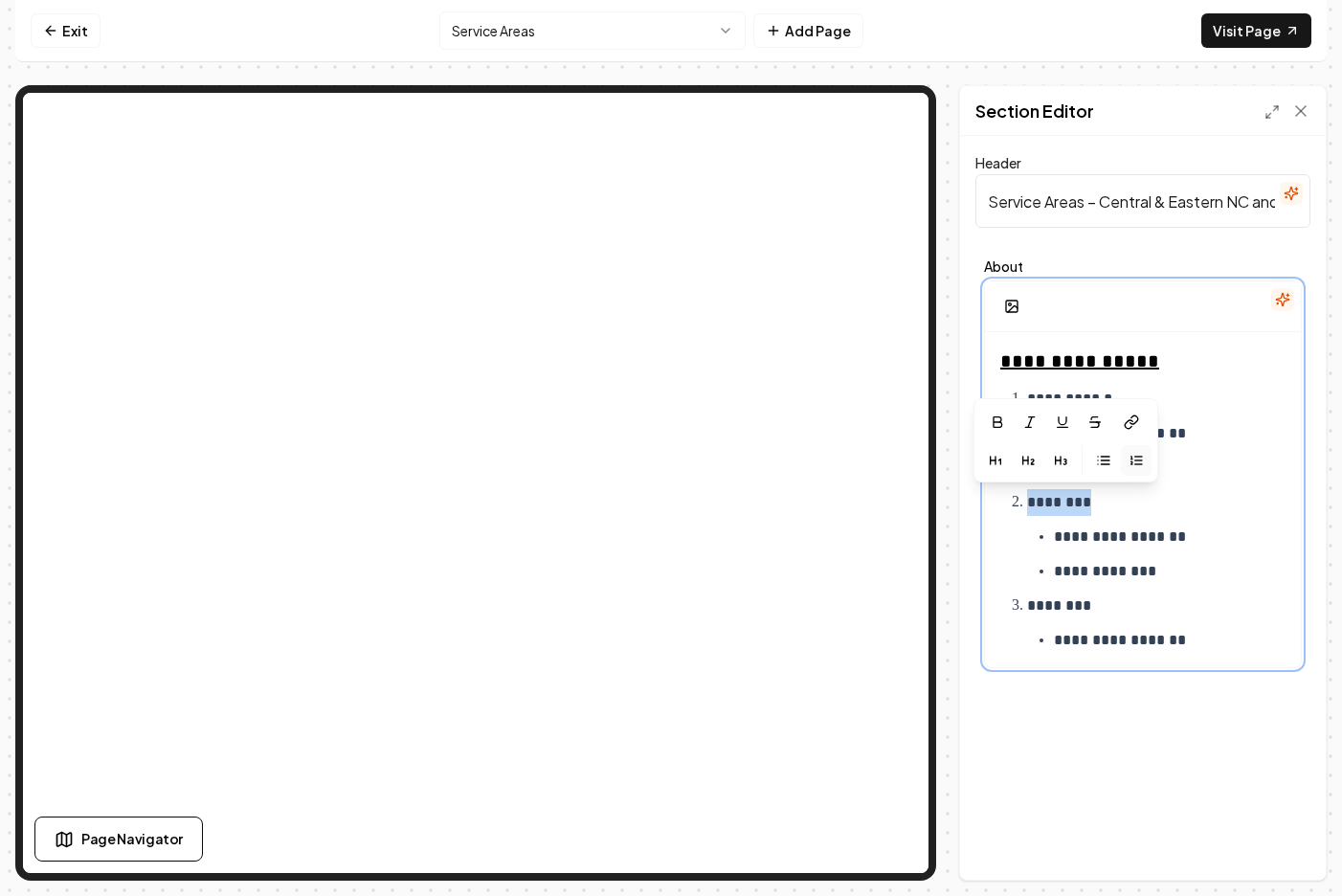 click on "********" at bounding box center (1156, 503) 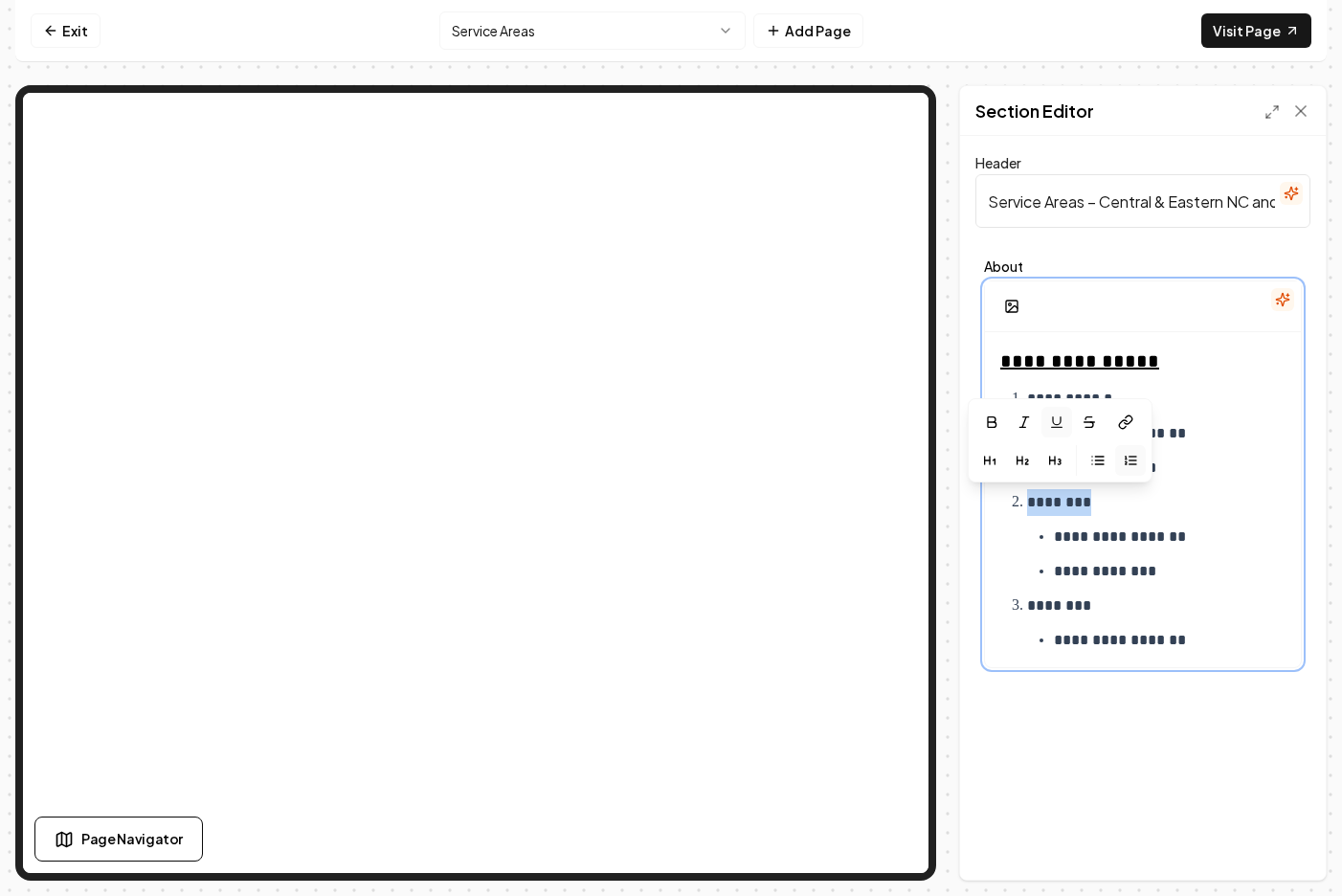 click 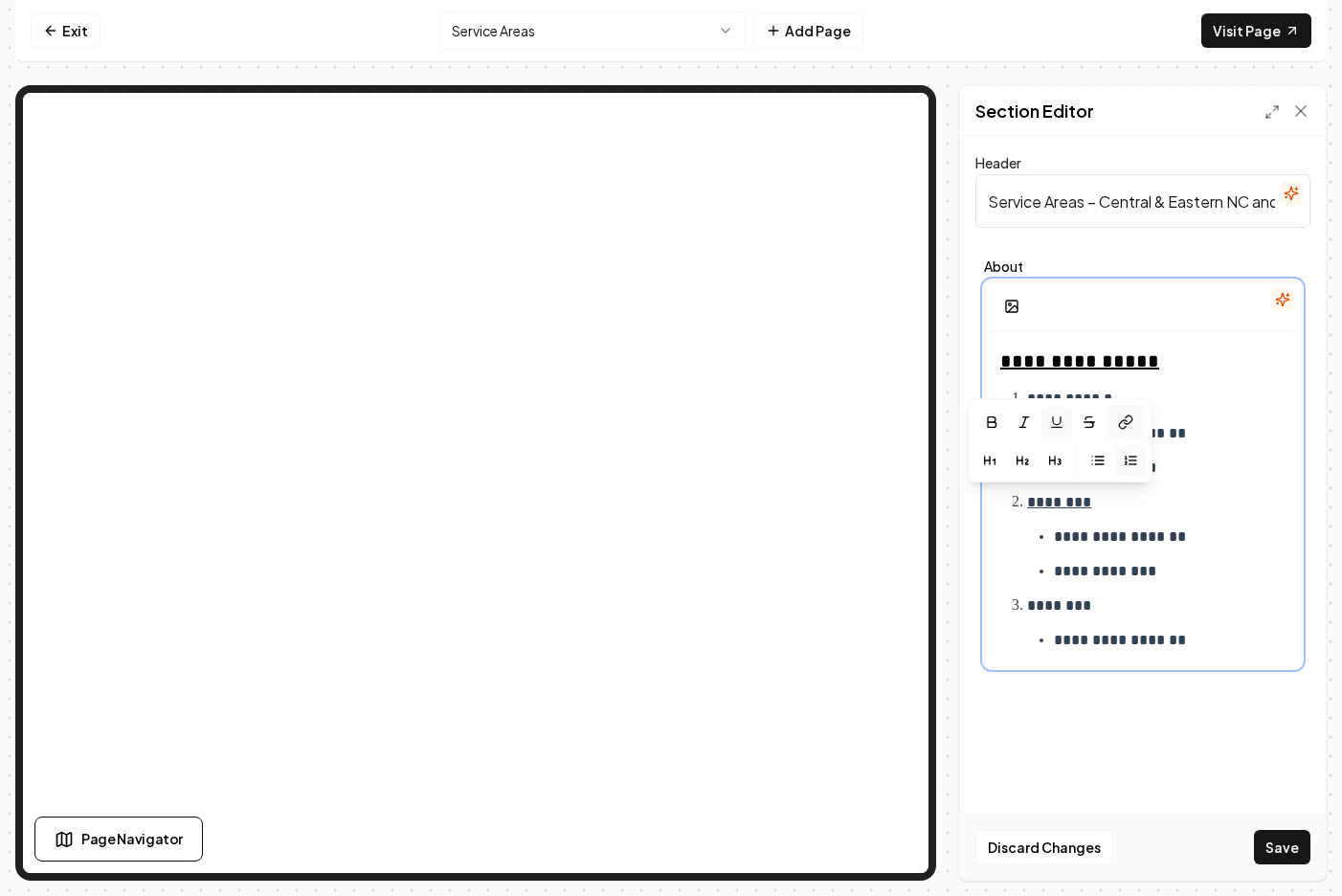 click 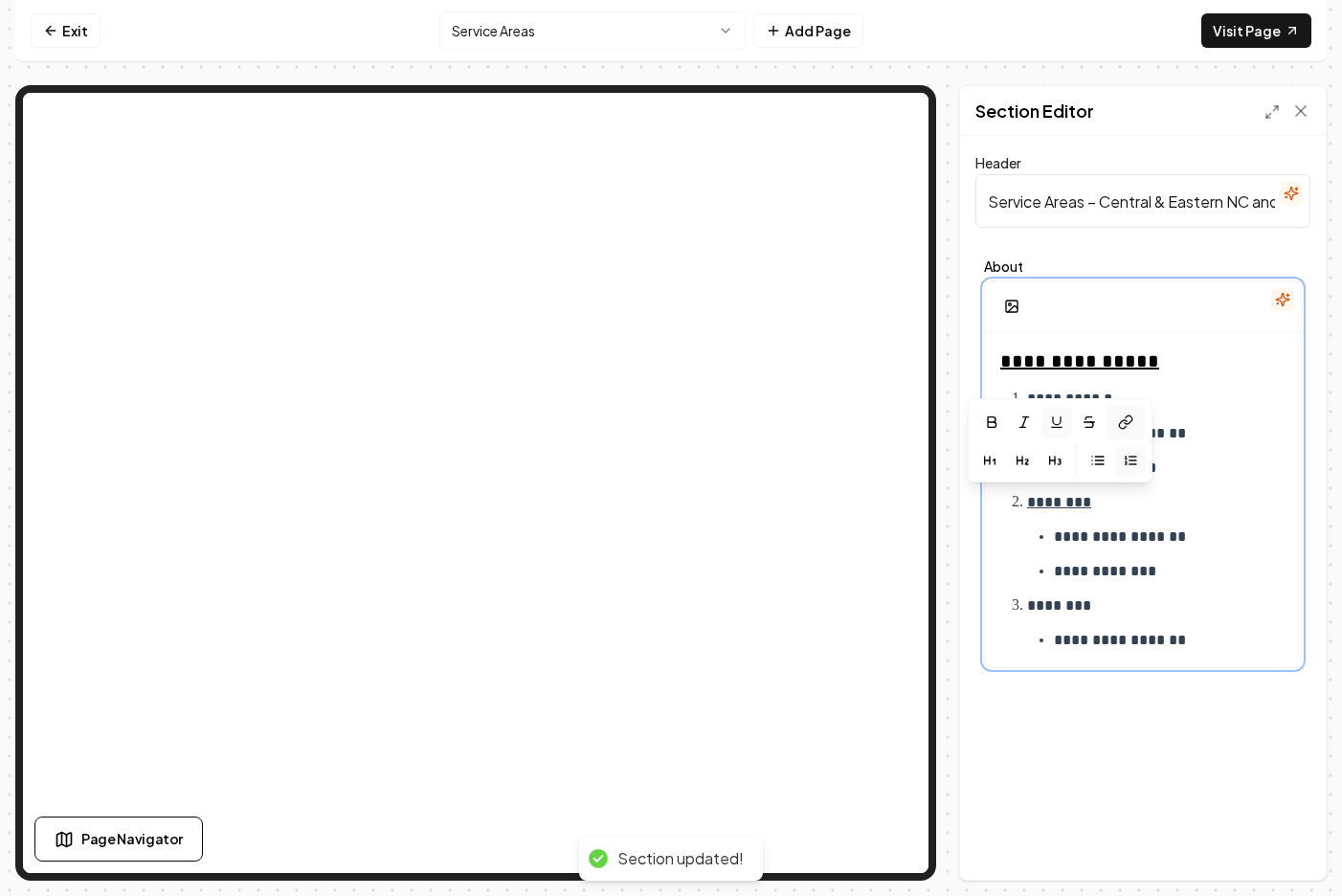 click 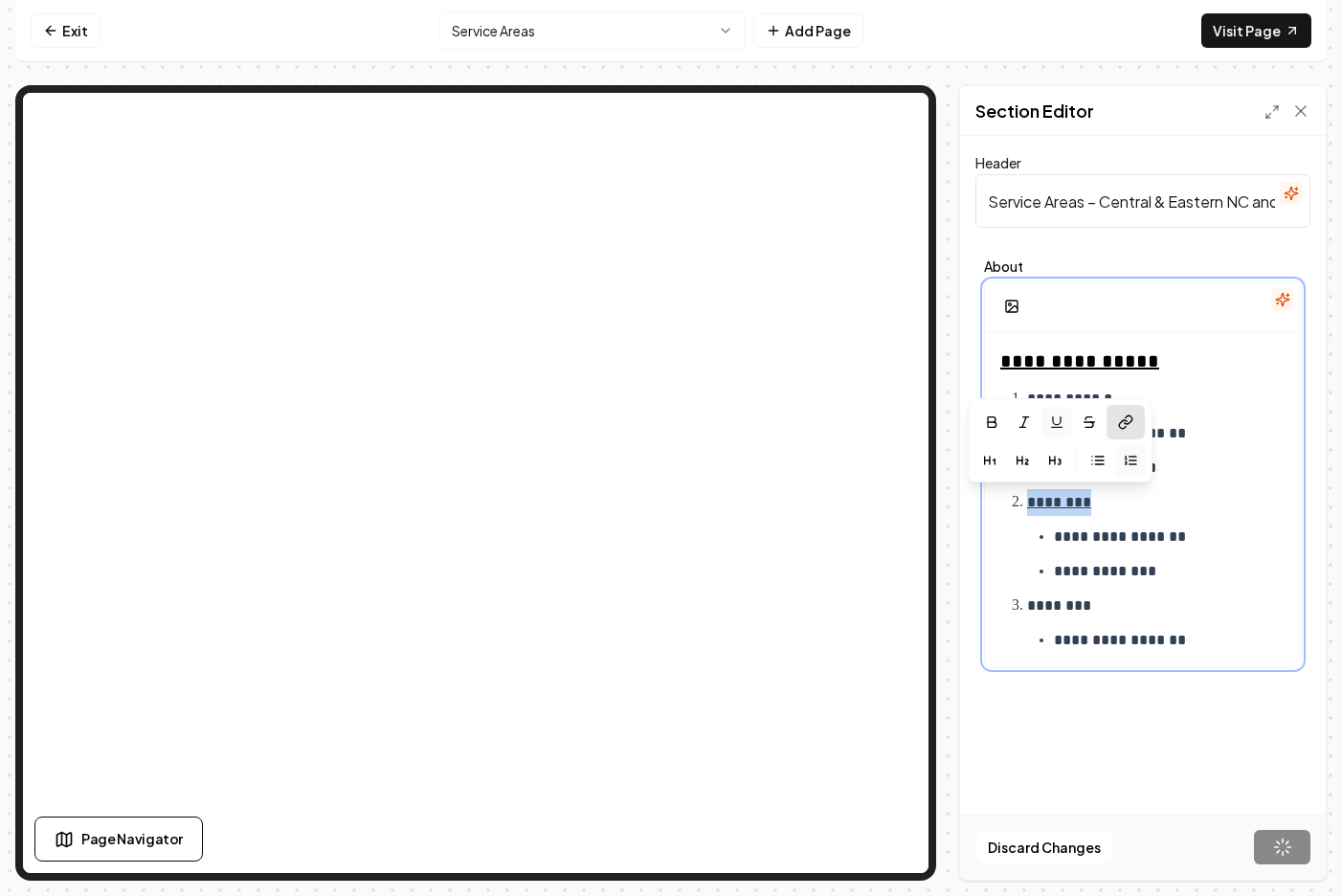 click on "********" at bounding box center [1156, 503] 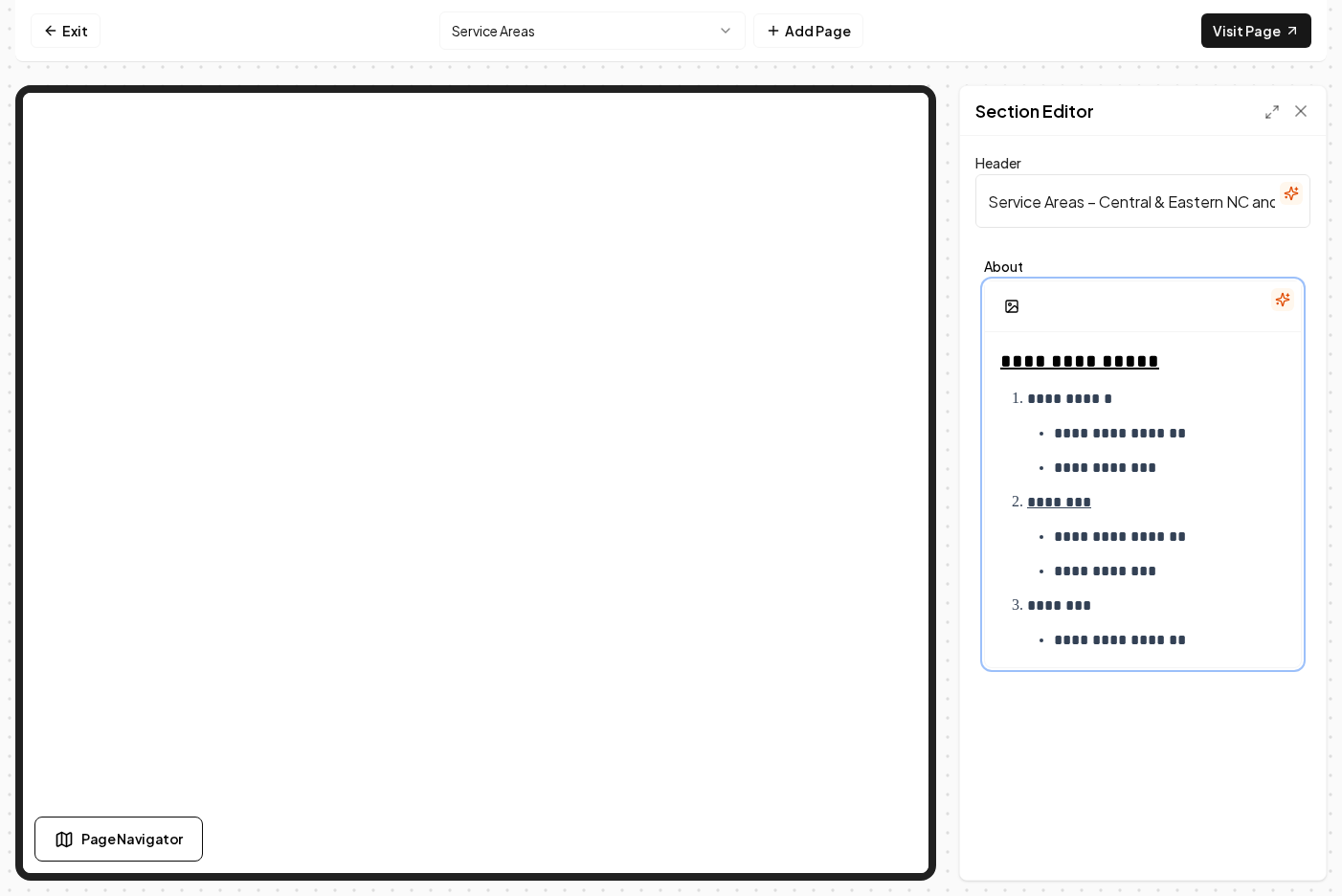 click on "********" at bounding box center [1156, 606] 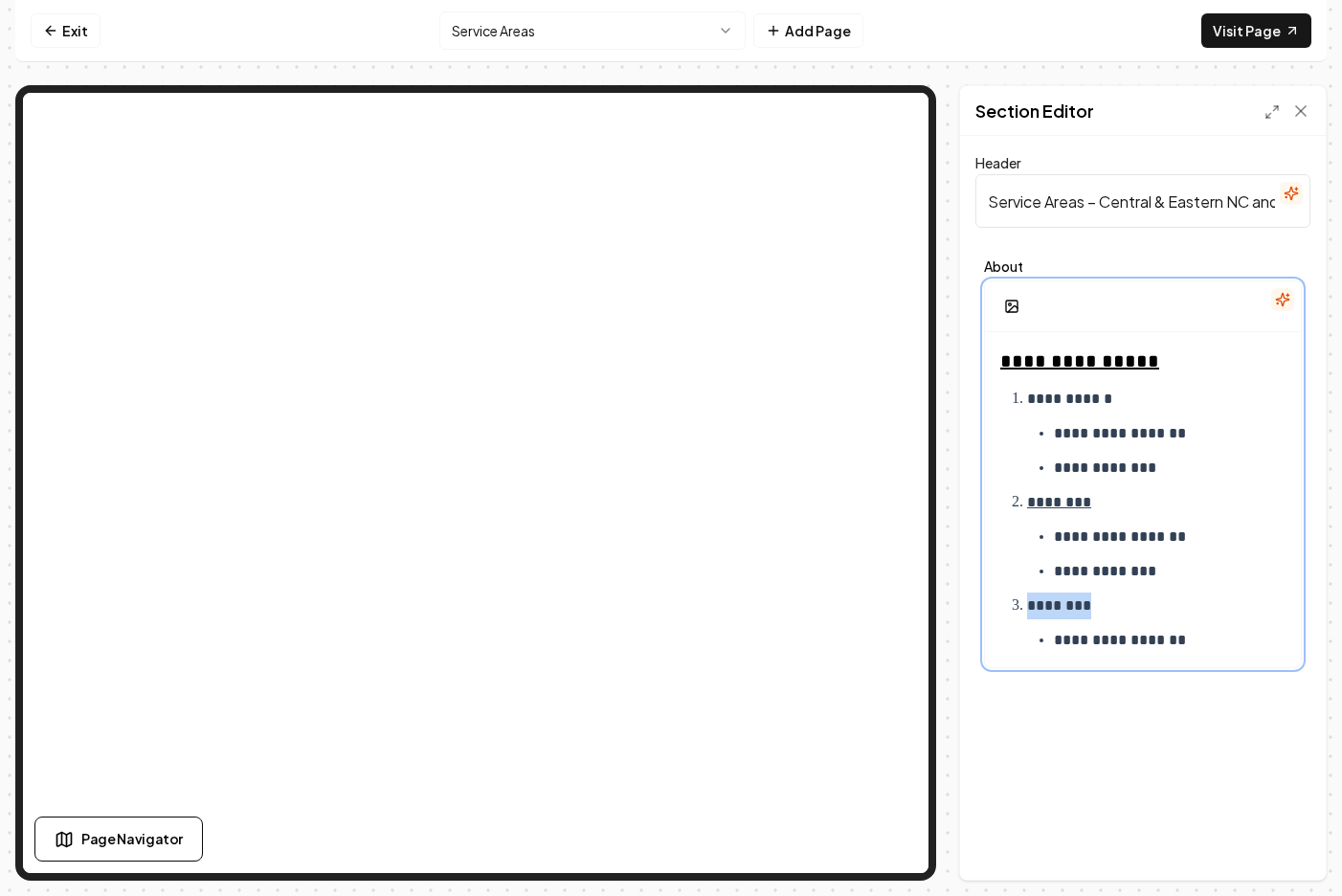 drag, startPoint x: 1097, startPoint y: 605, endPoint x: 1028, endPoint y: 605, distance: 69 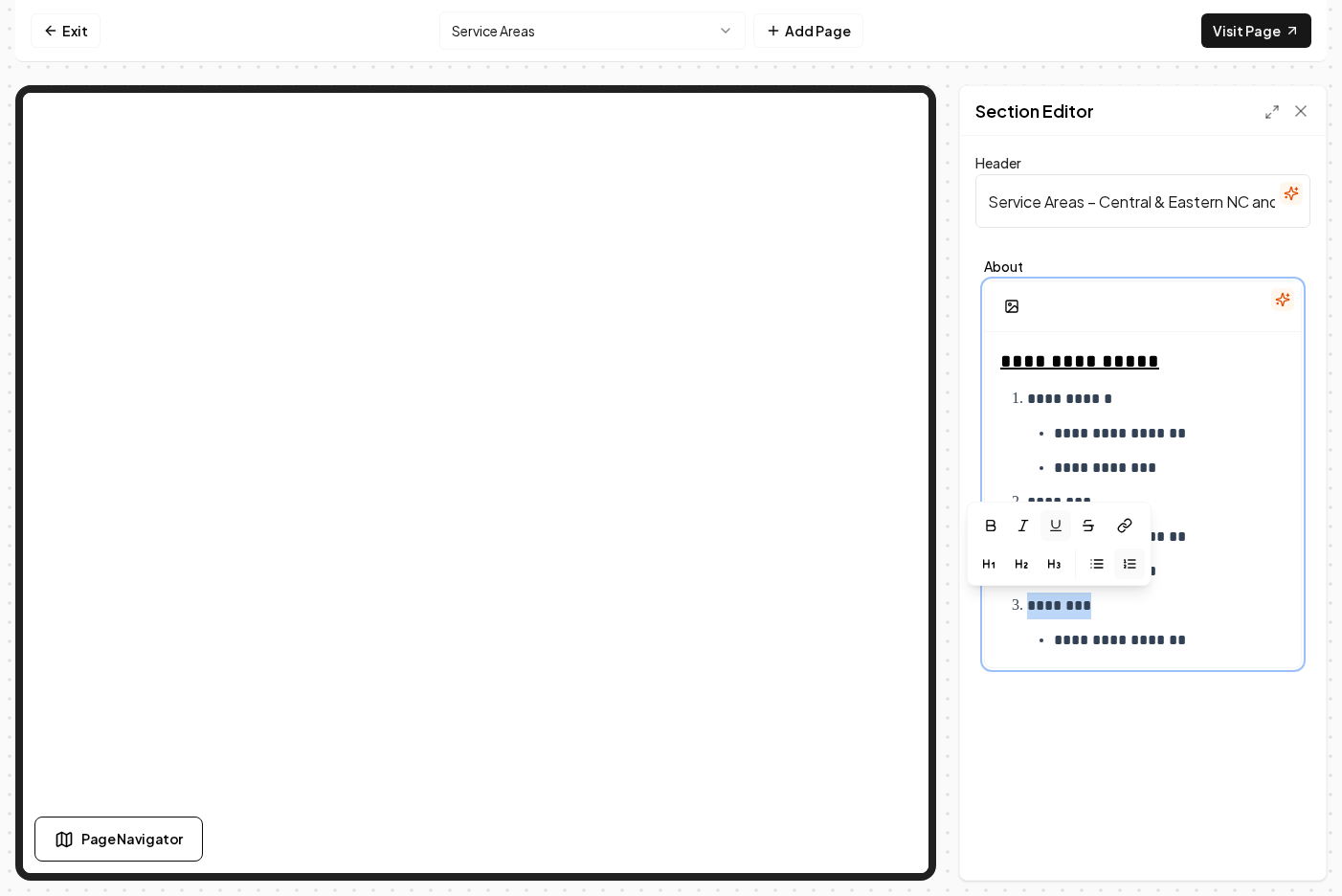 click 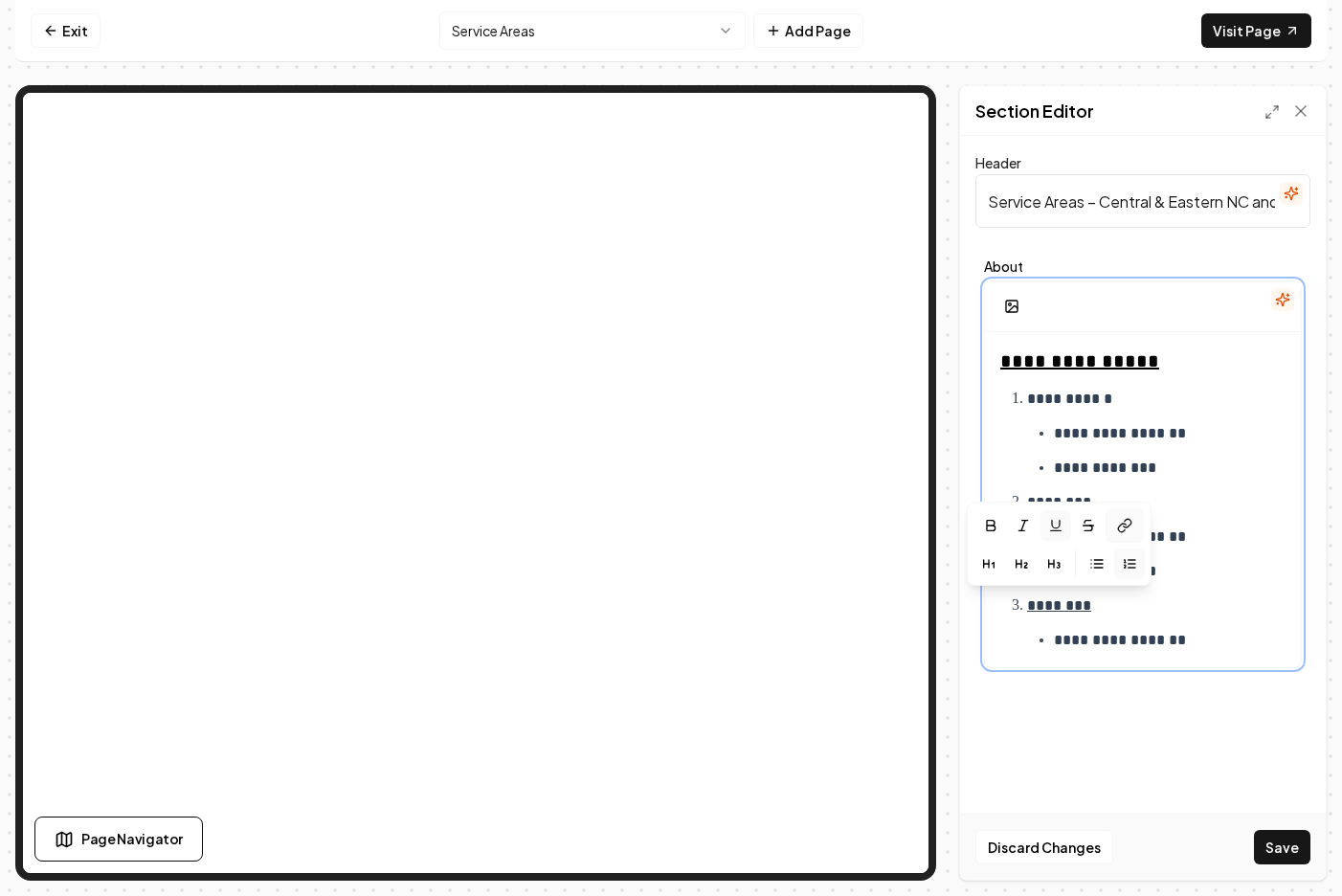 click 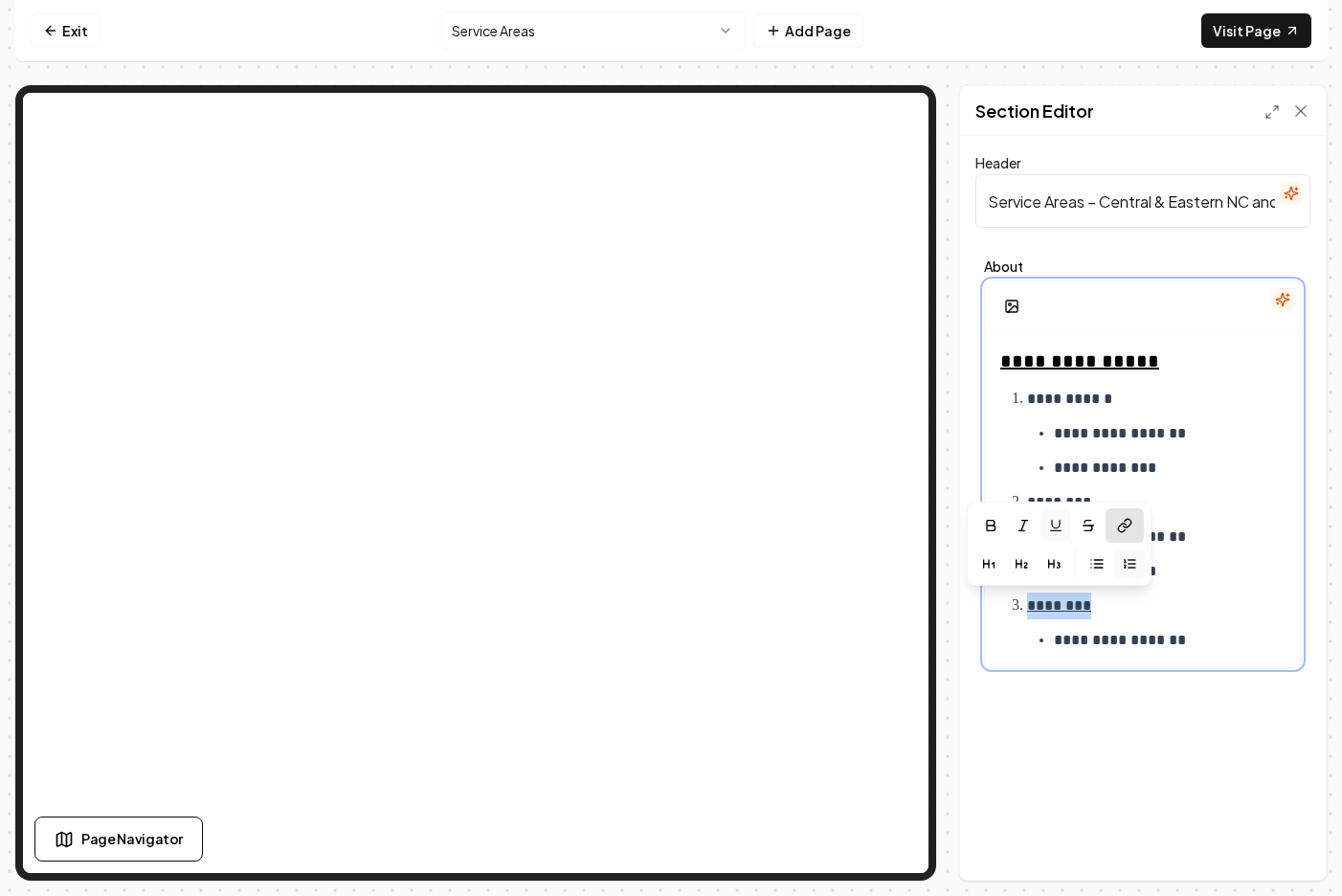 click on "********" at bounding box center (1156, 606) 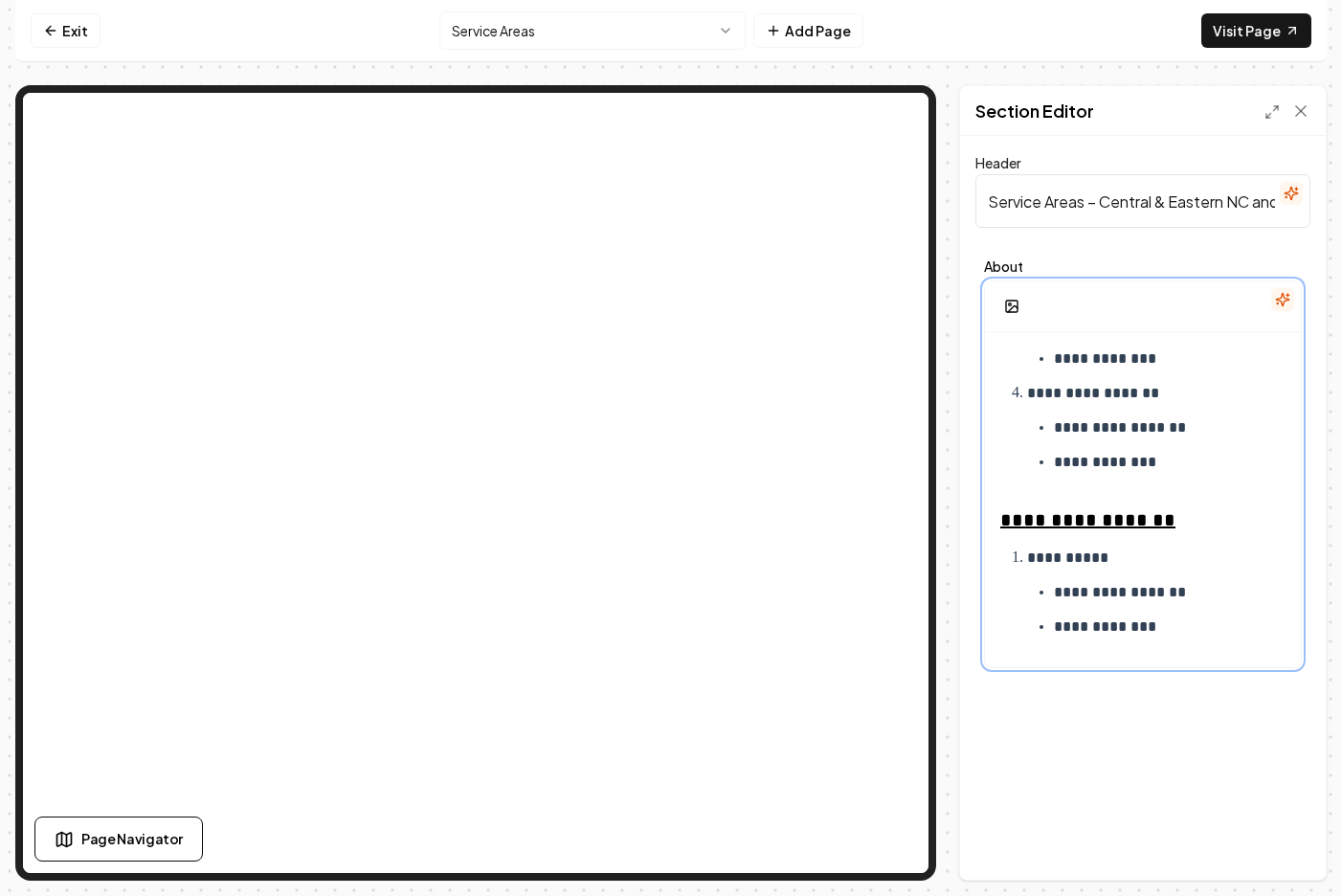 scroll, scrollTop: 320, scrollLeft: 0, axis: vertical 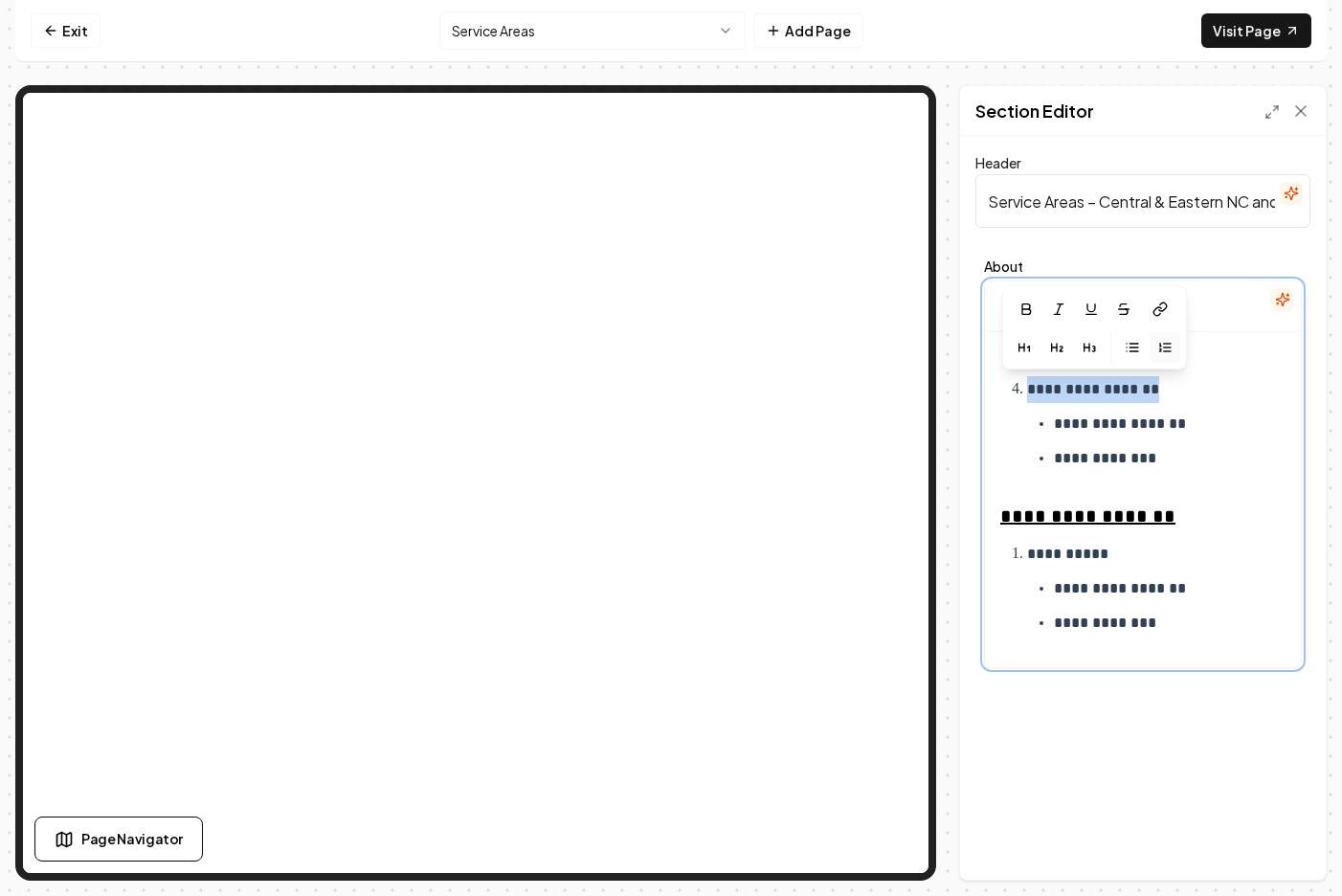drag, startPoint x: 1158, startPoint y: 390, endPoint x: 1013, endPoint y: 386, distance: 145.05516 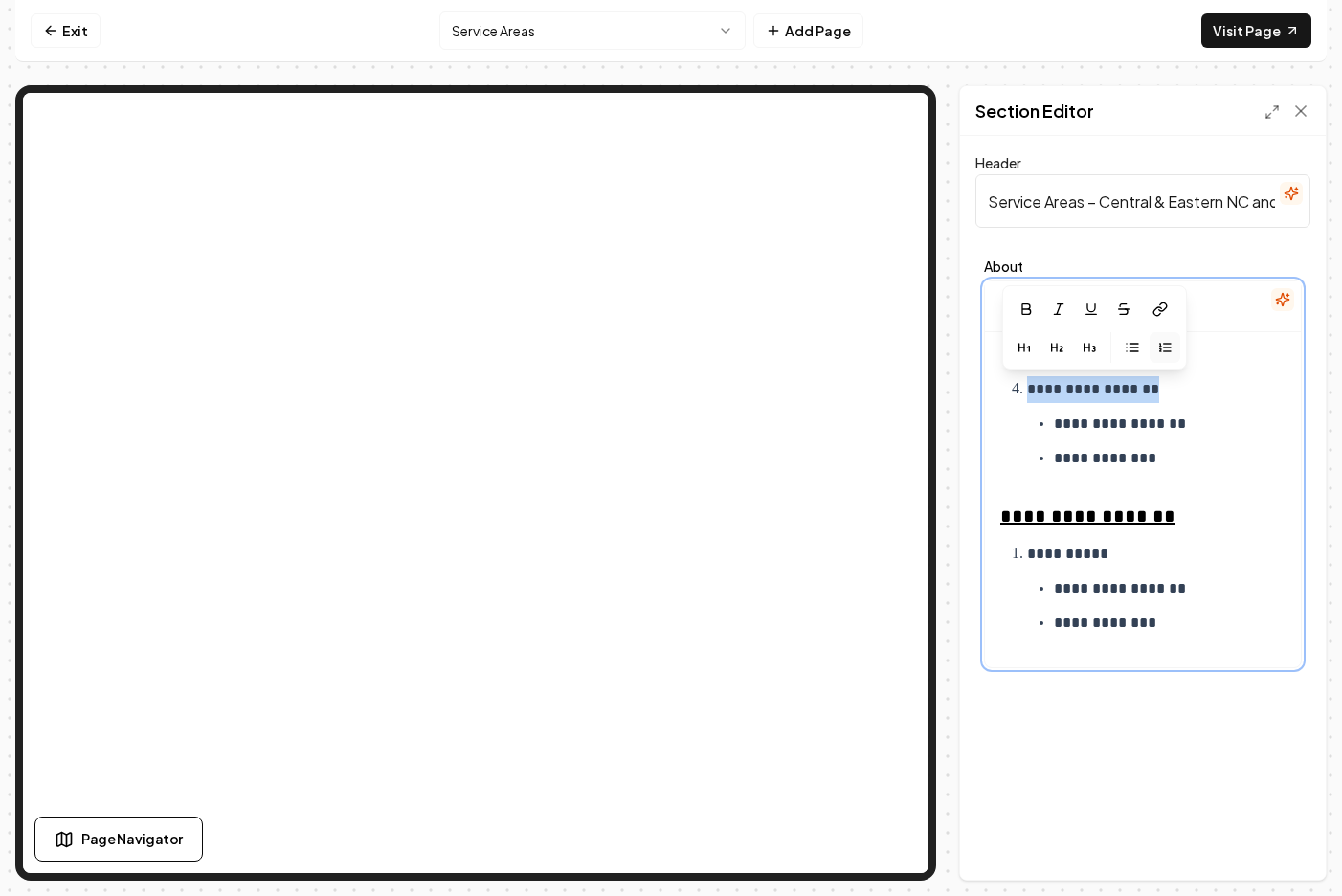 click on "**********" at bounding box center (1156, 424) 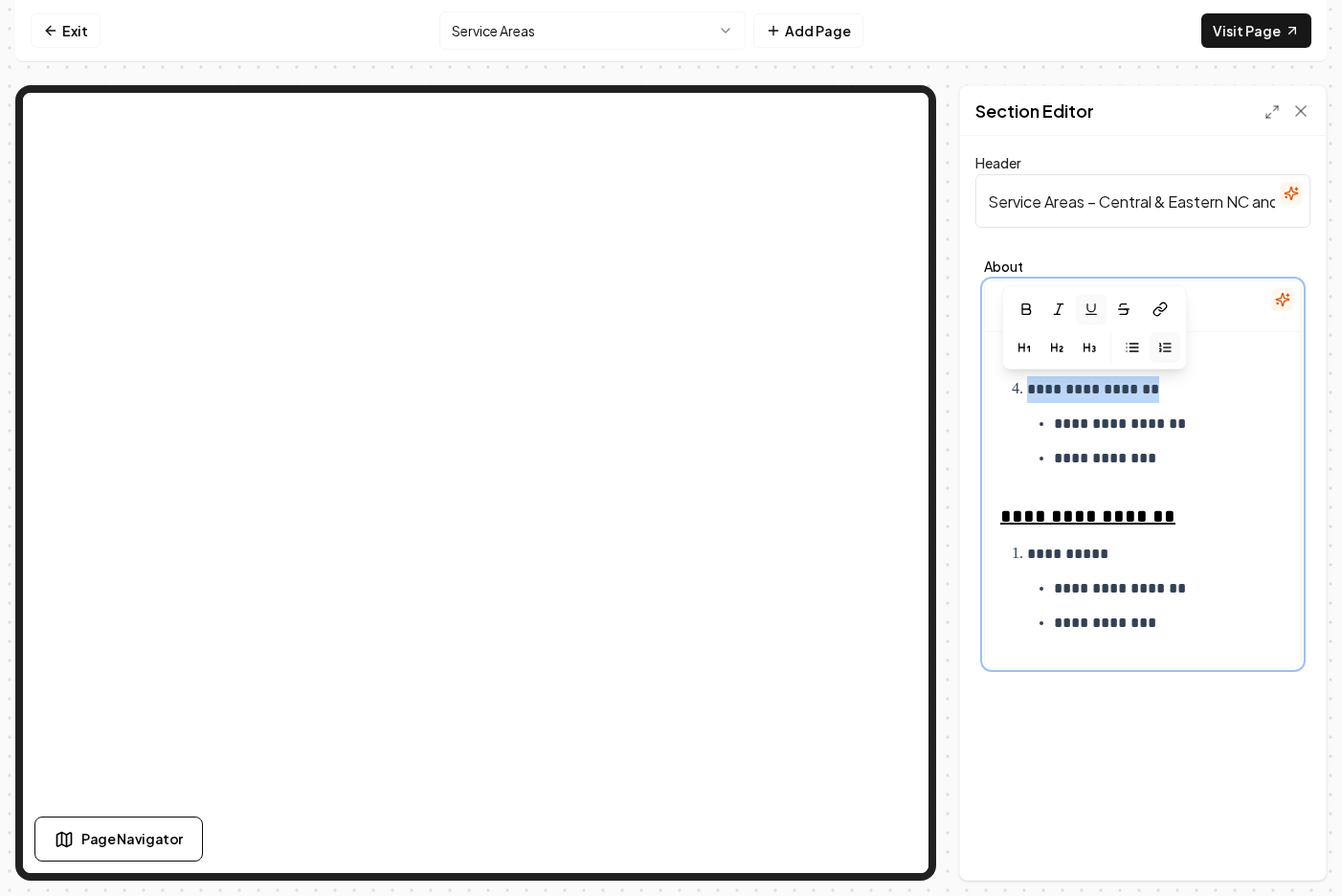 click 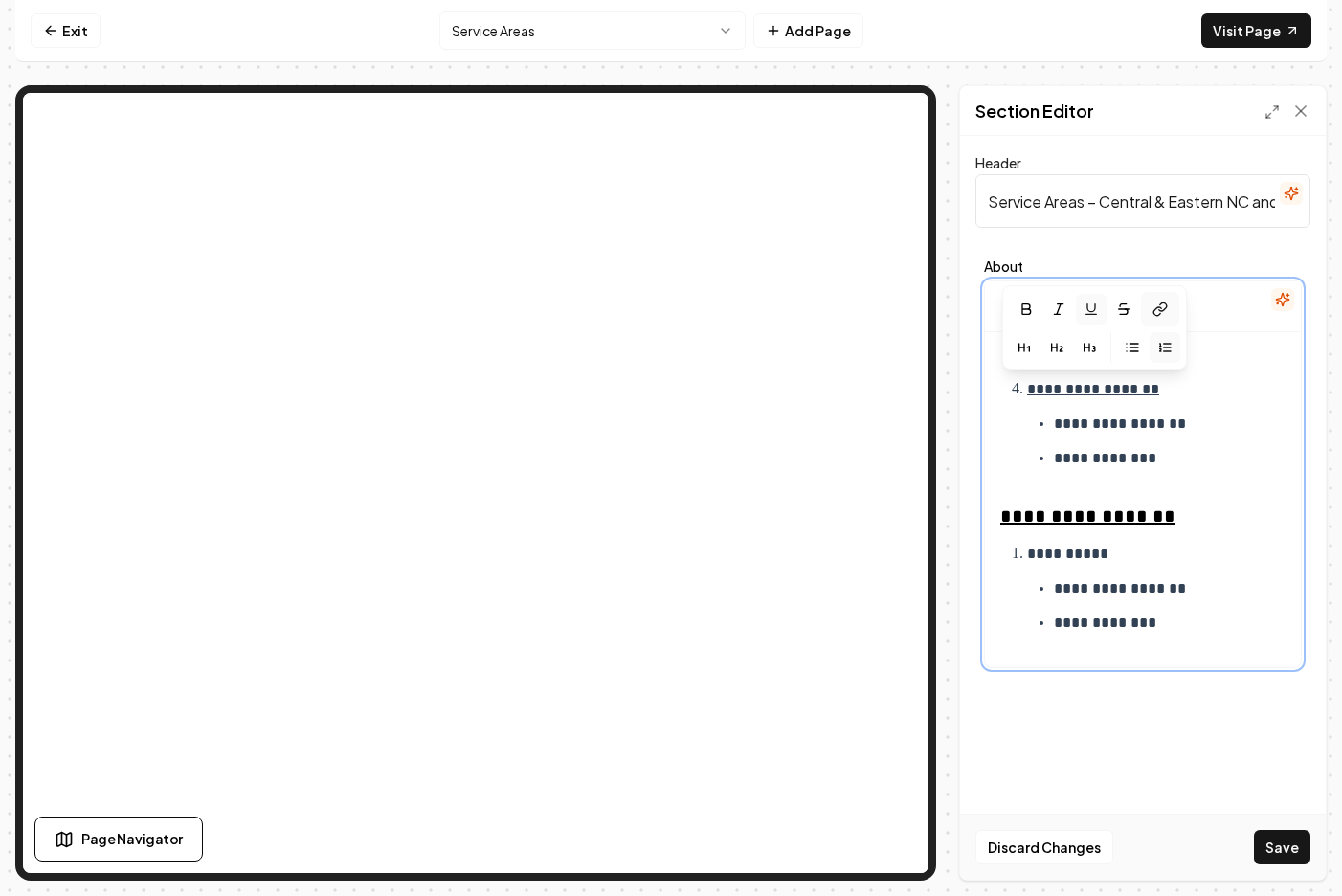 click 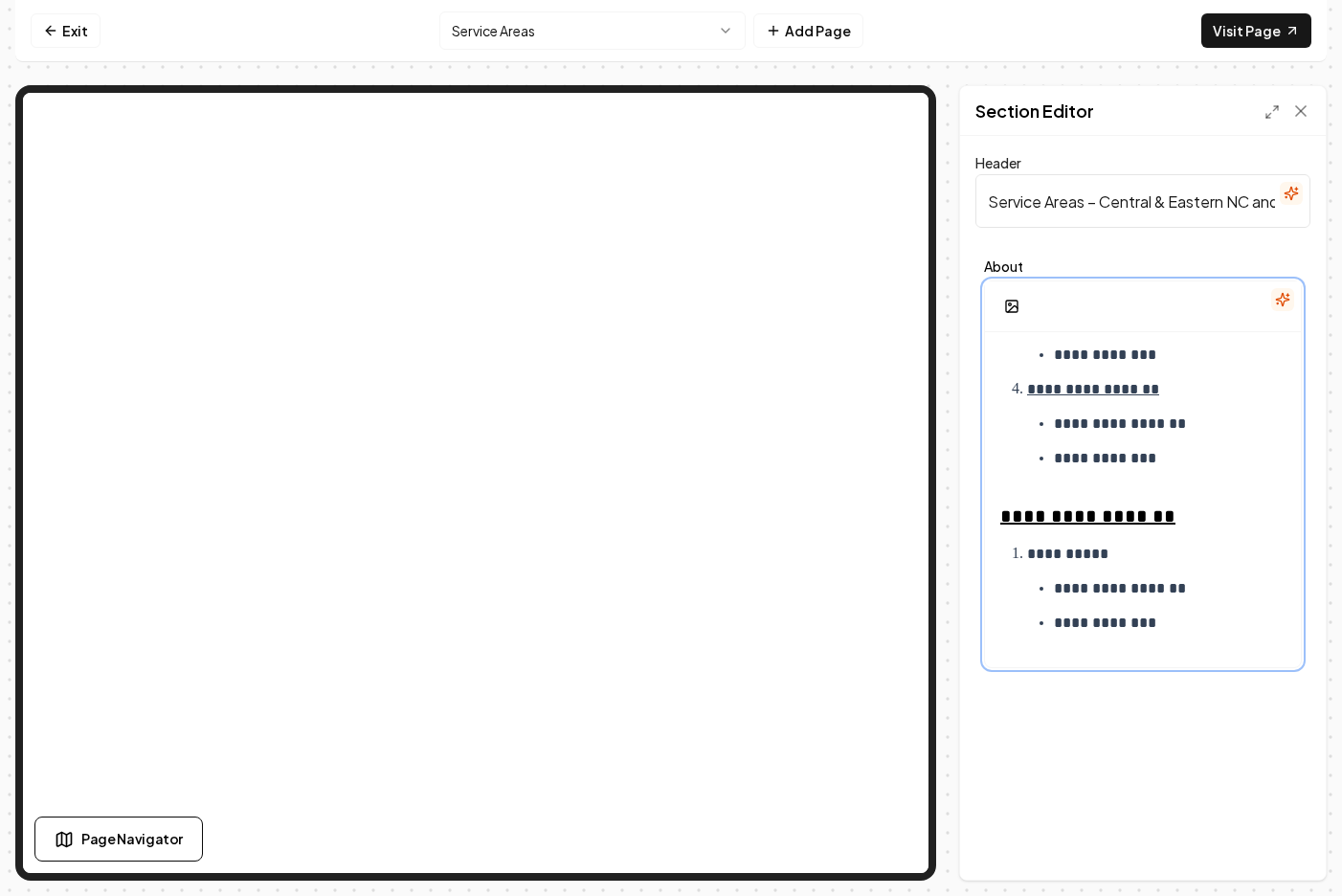 click on "**********" at bounding box center [1170, 424] 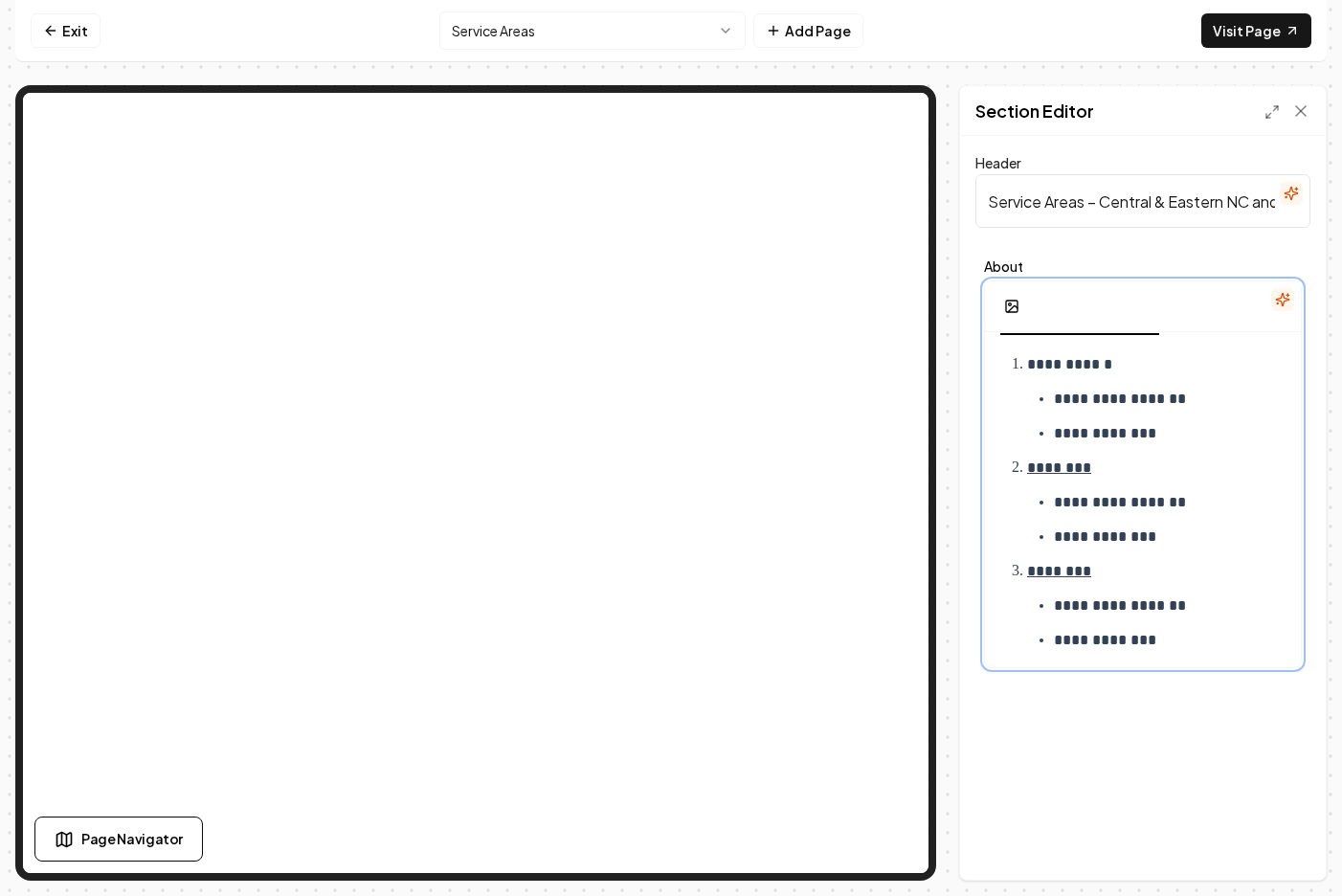 scroll, scrollTop: 11, scrollLeft: 0, axis: vertical 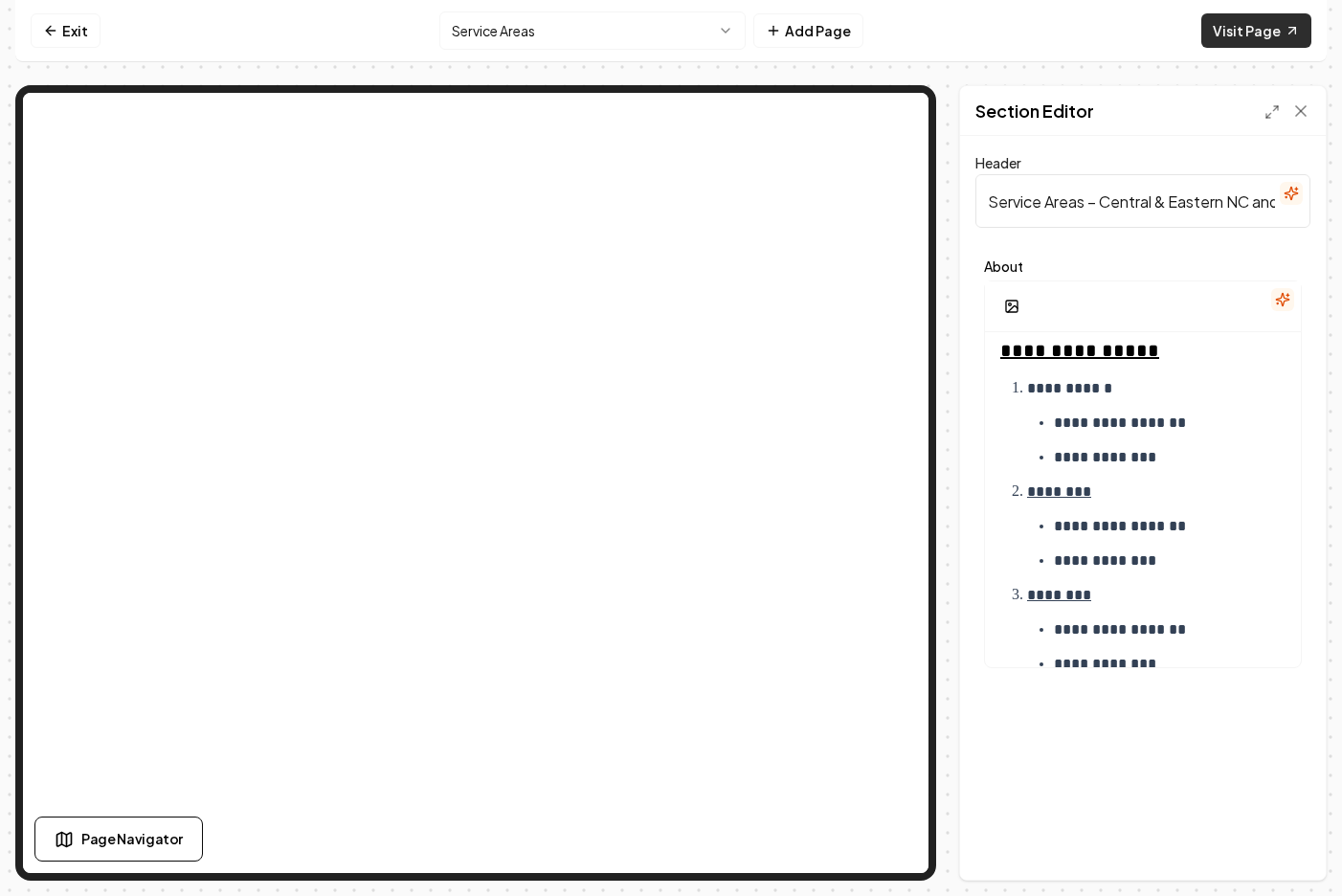click on "Visit Page" at bounding box center [1256, 31] 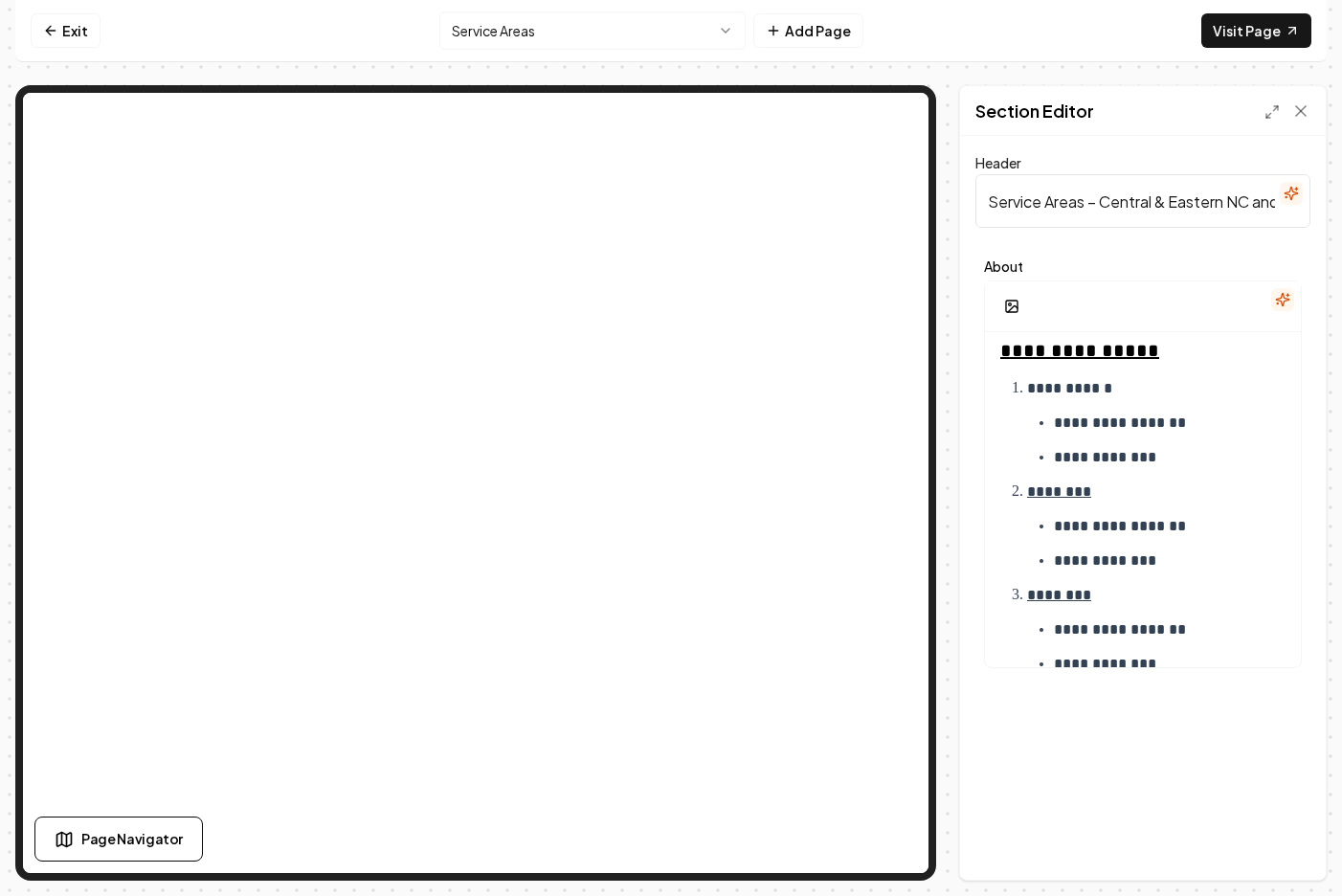 click on "**********" at bounding box center (671, 448) 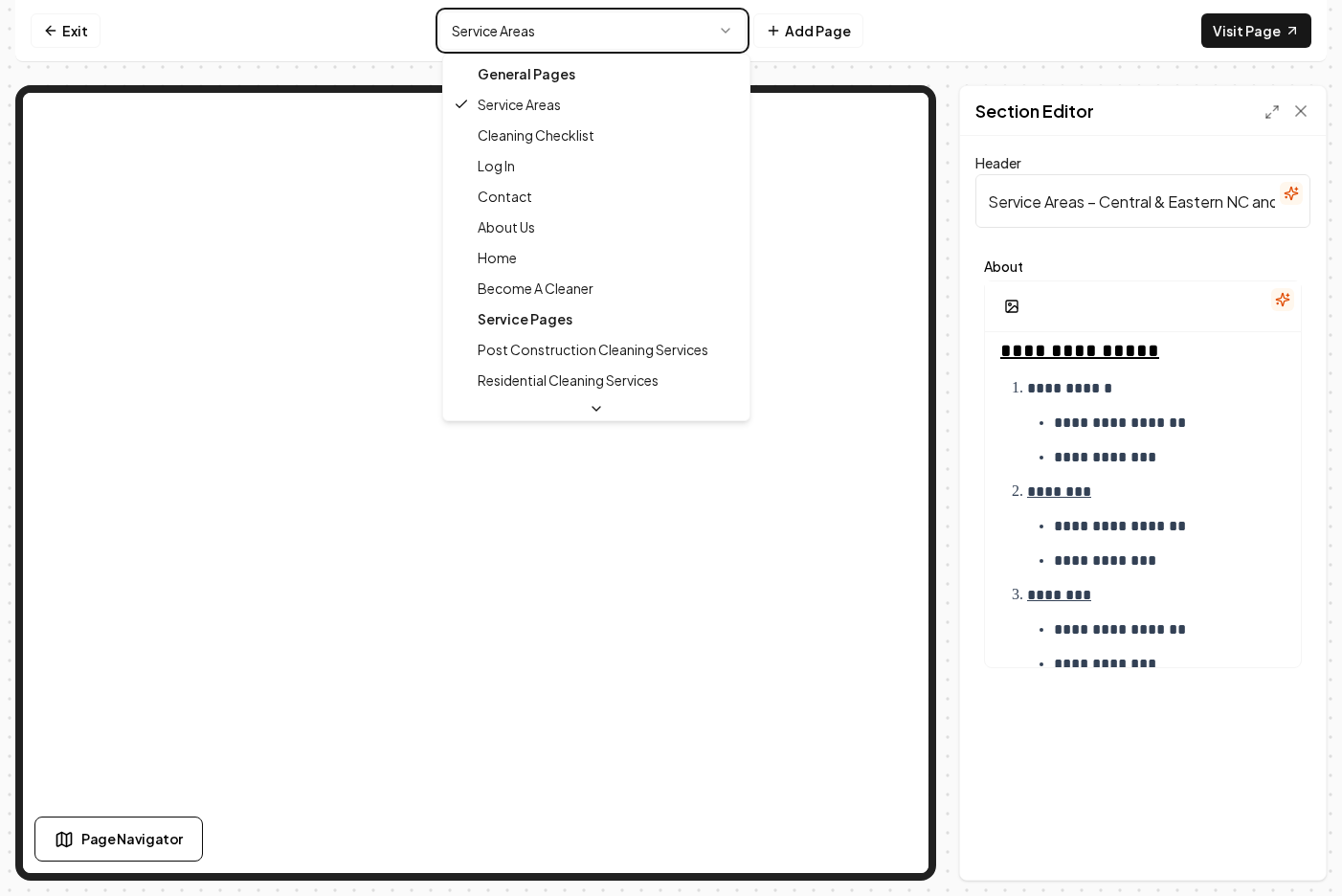 click on "**********" at bounding box center (671, 448) 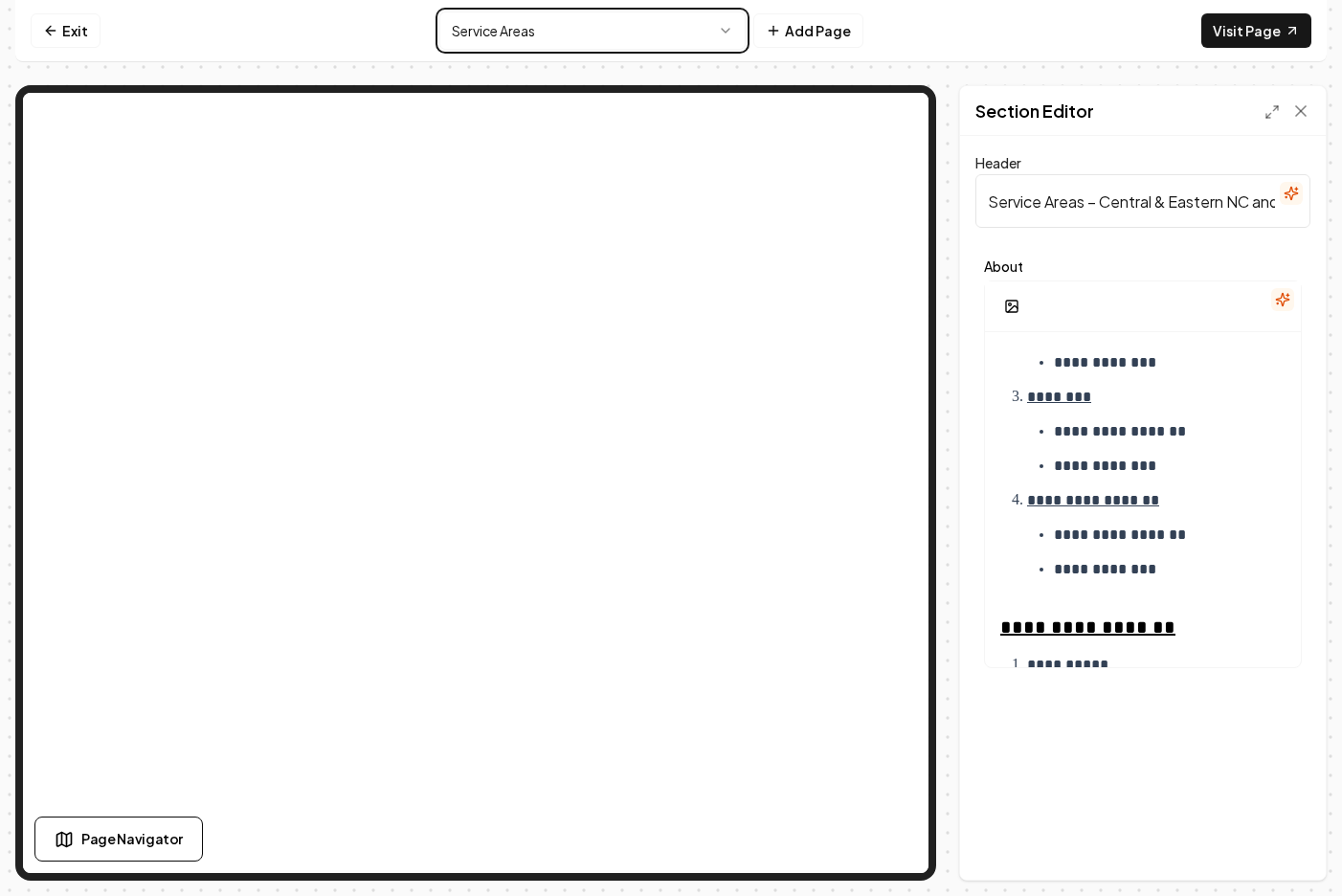 scroll, scrollTop: 171, scrollLeft: 0, axis: vertical 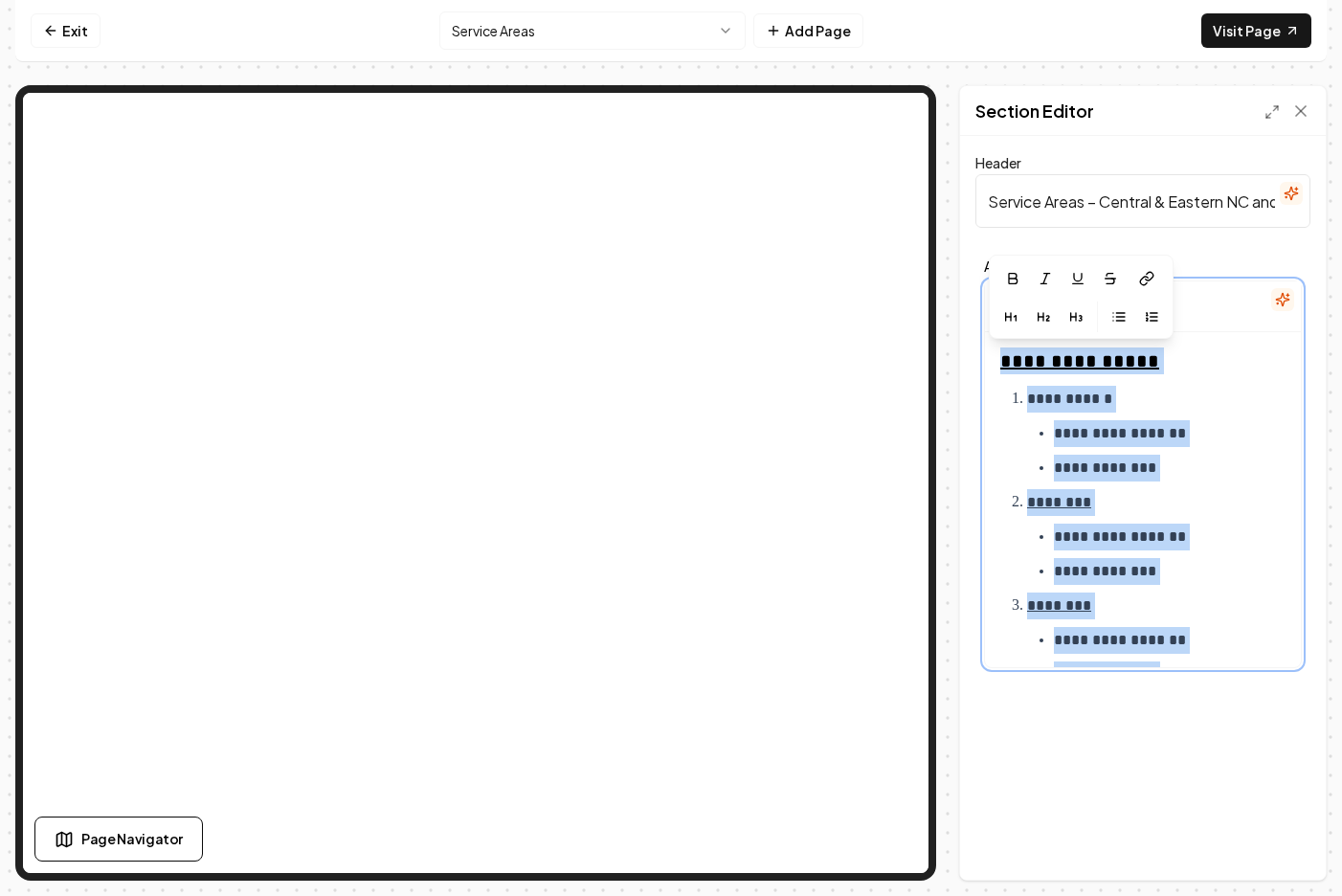 drag, startPoint x: 1174, startPoint y: 606, endPoint x: 970, endPoint y: 302, distance: 366.10381 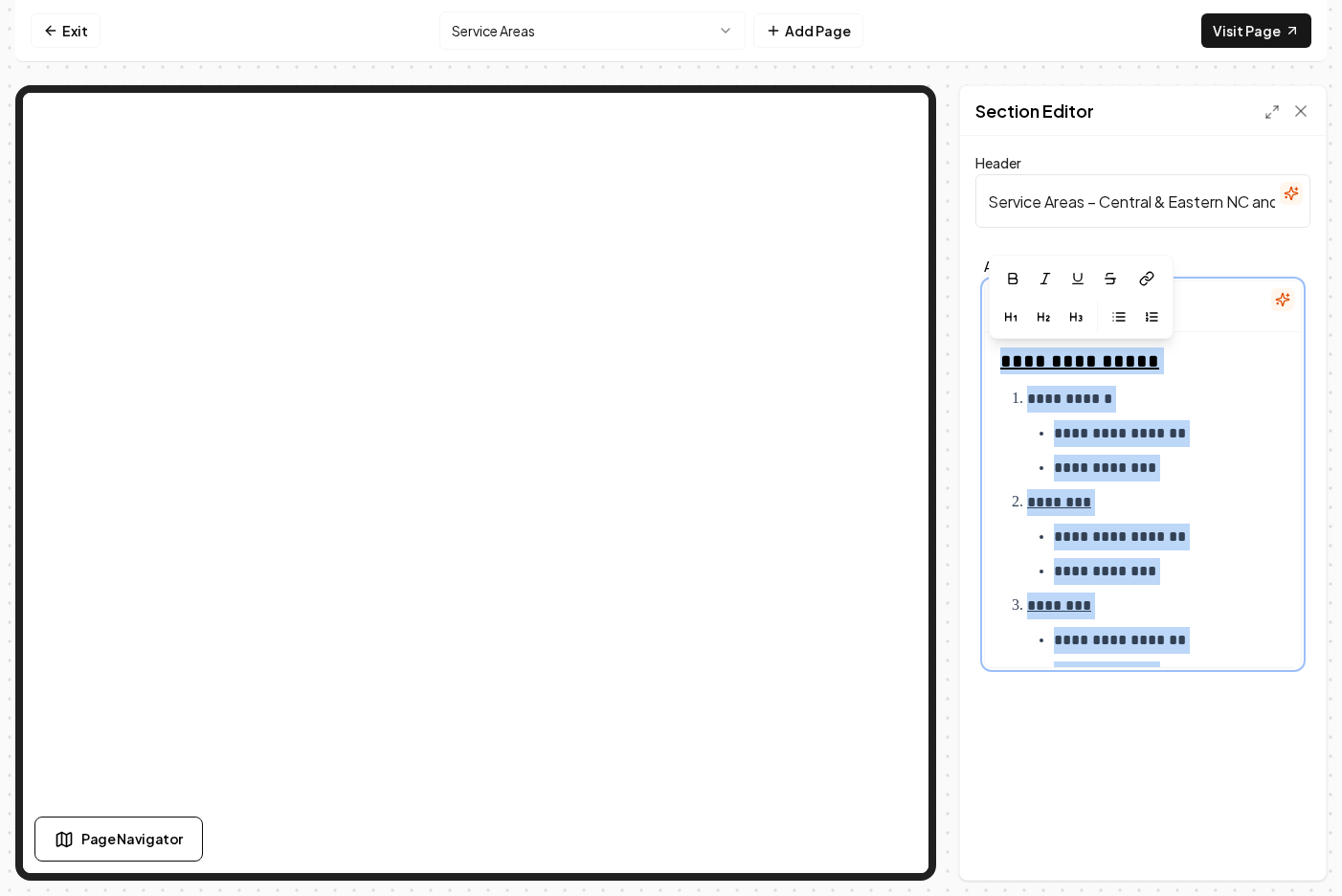 click on "**********" at bounding box center [1143, 507] 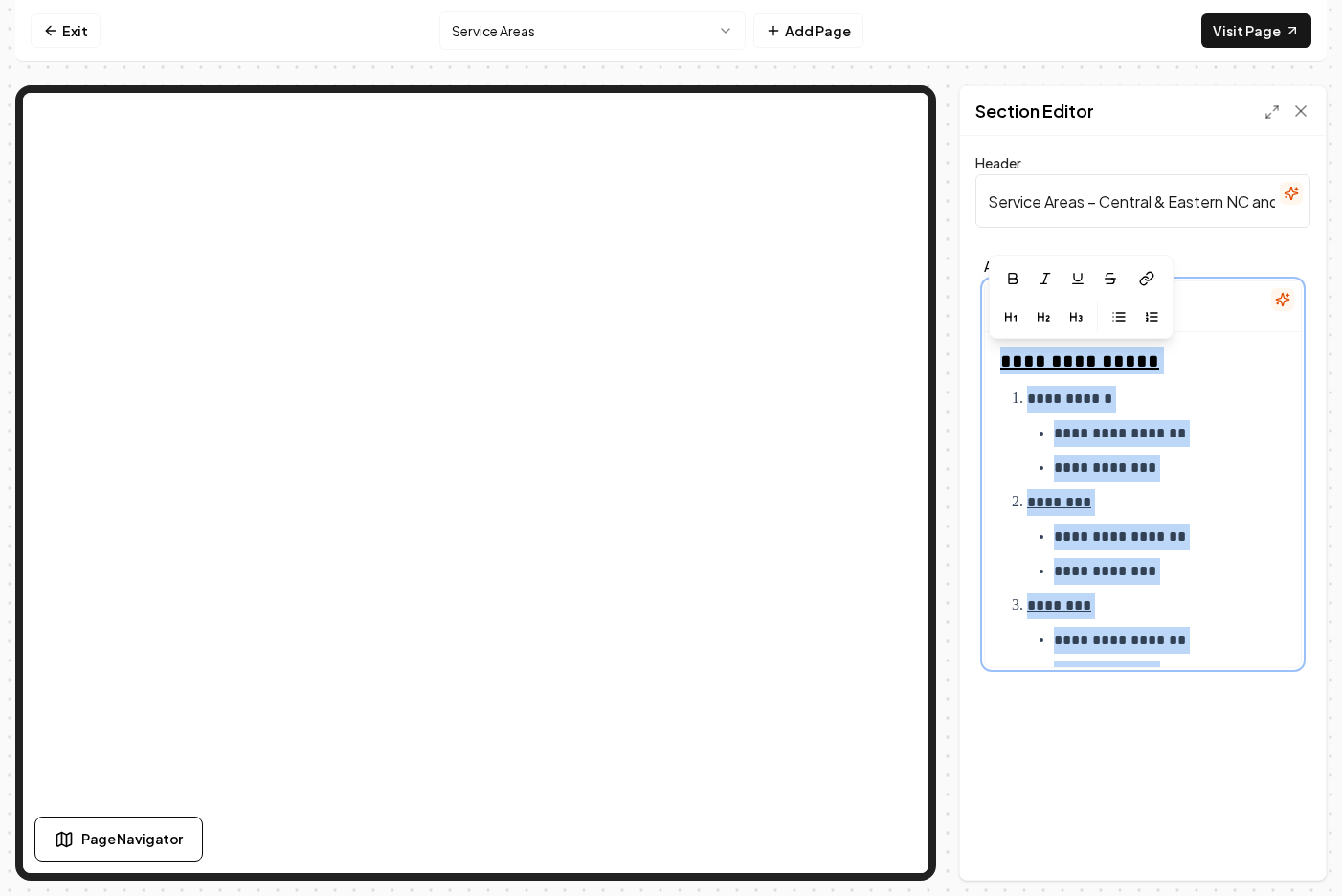 copy on "**********" 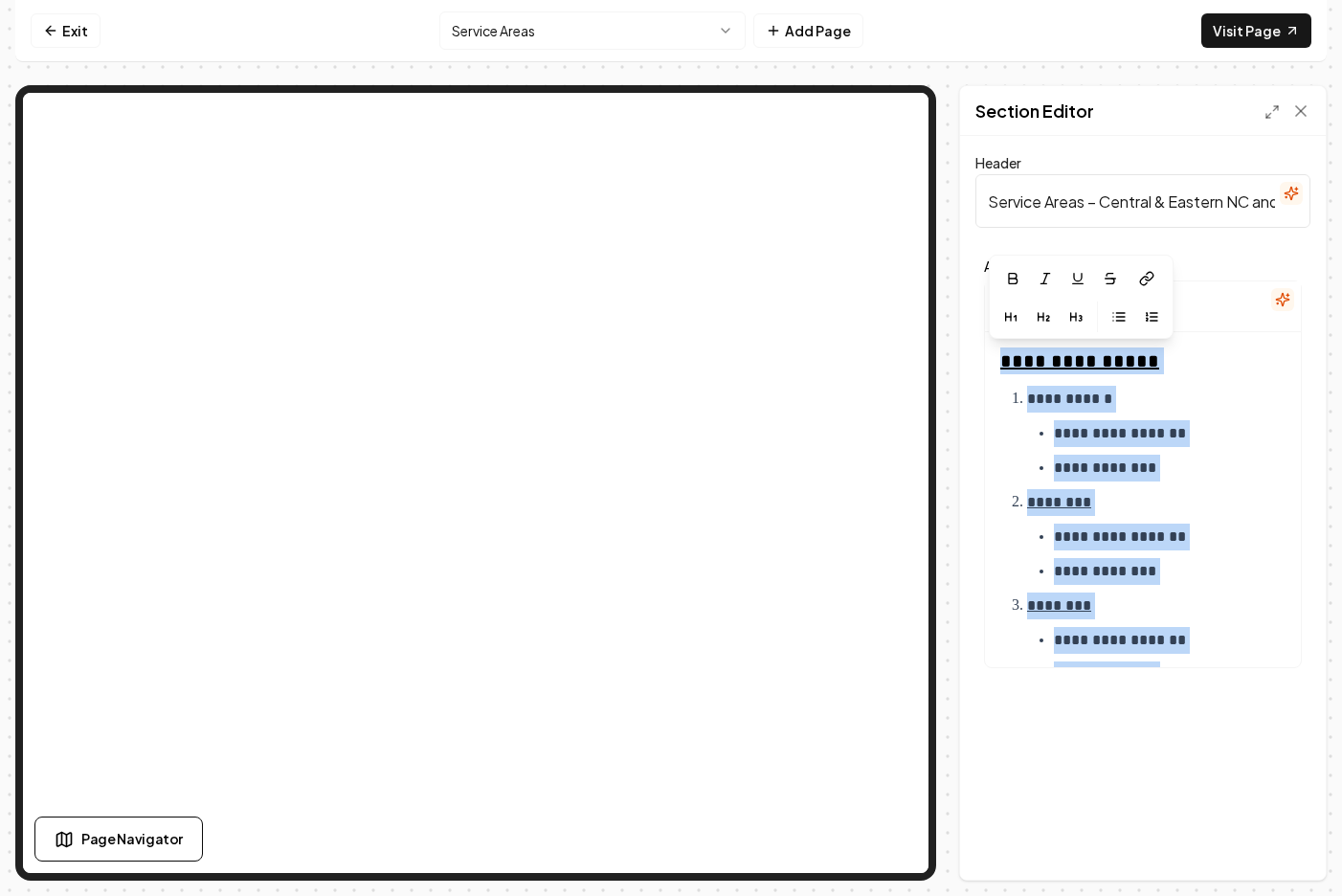click on "**********" at bounding box center [671, 448] 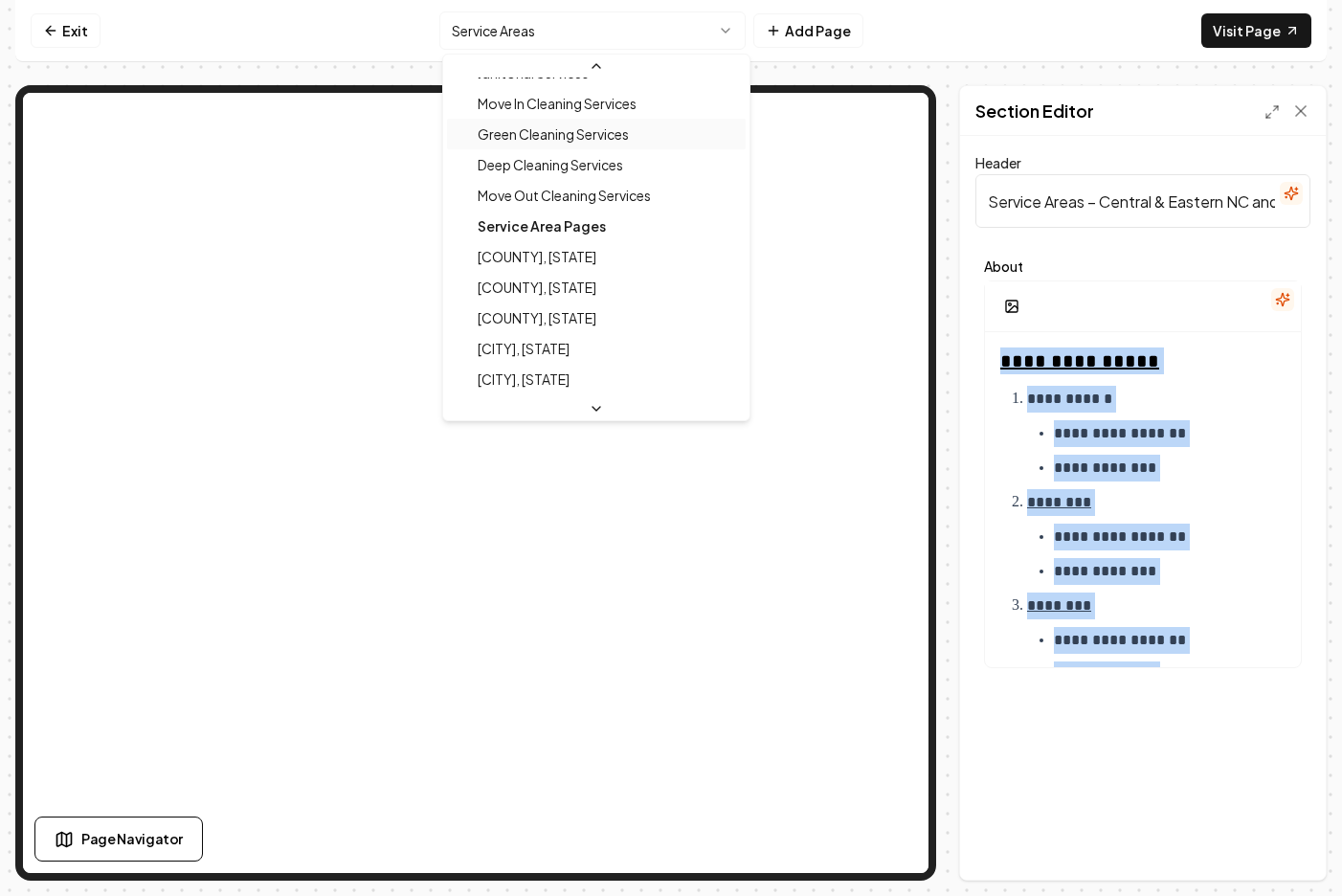 scroll, scrollTop: 455, scrollLeft: 0, axis: vertical 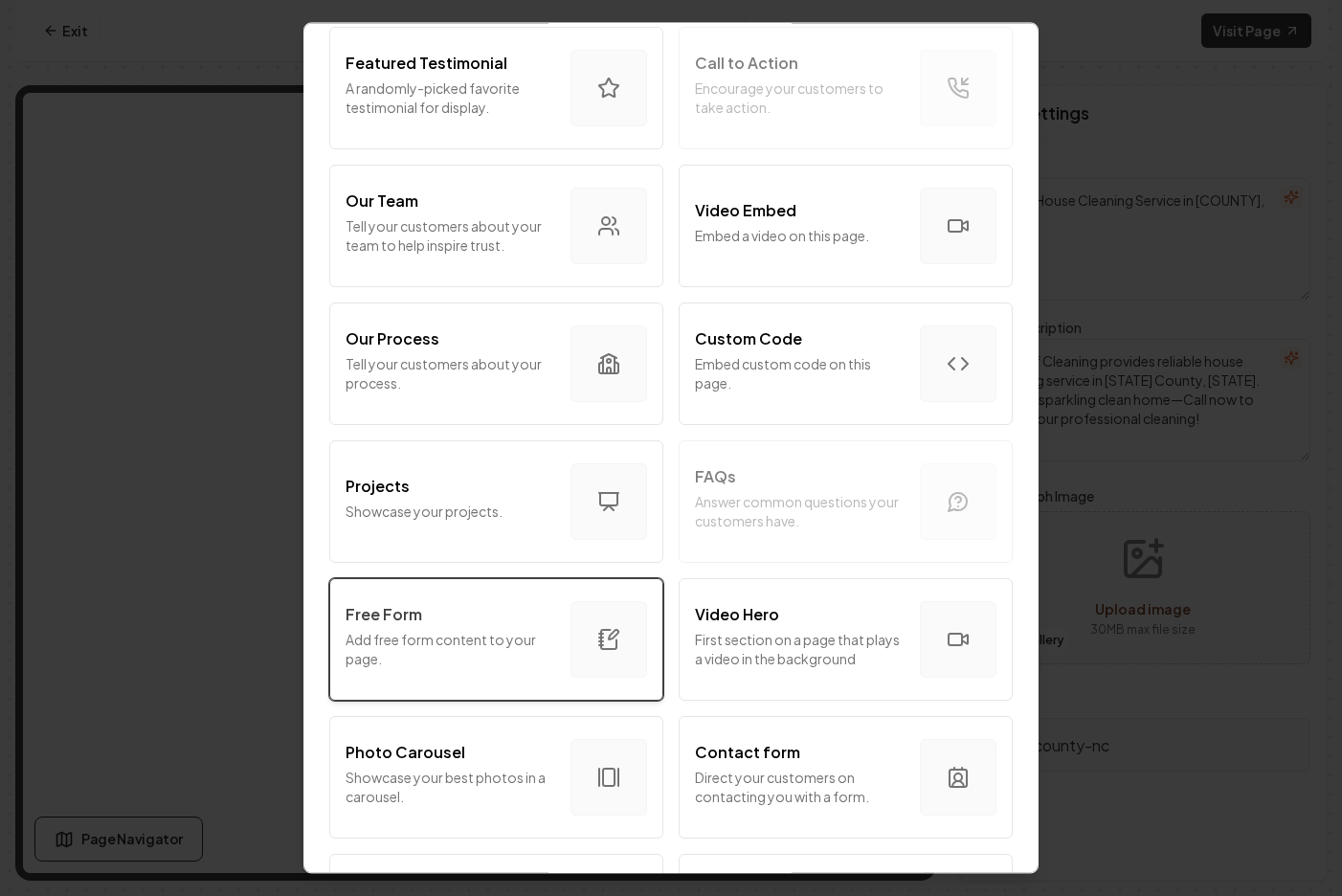 click on "Add free form content to your page." at bounding box center (450, 649) 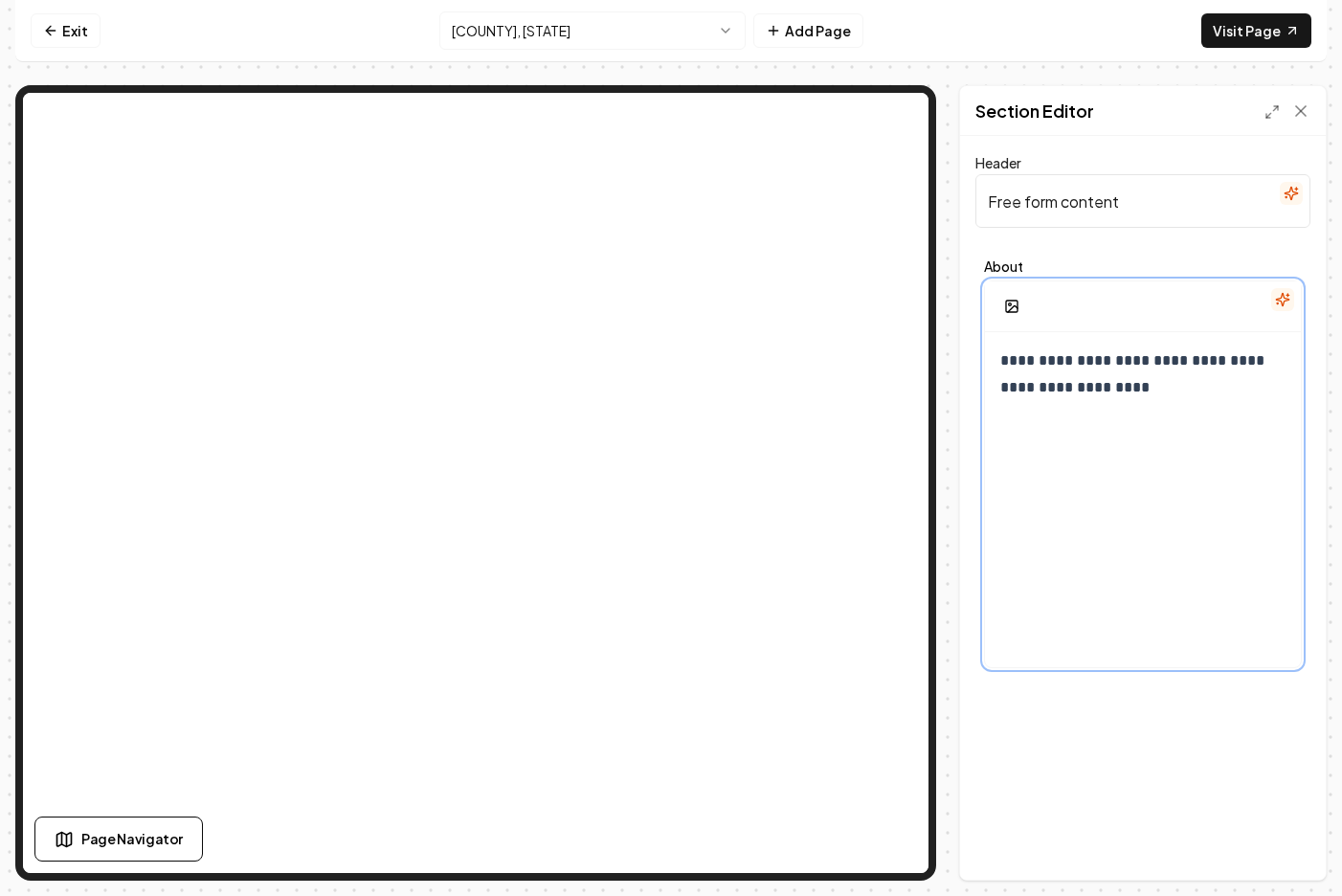 click on "**********" at bounding box center (1143, 374) 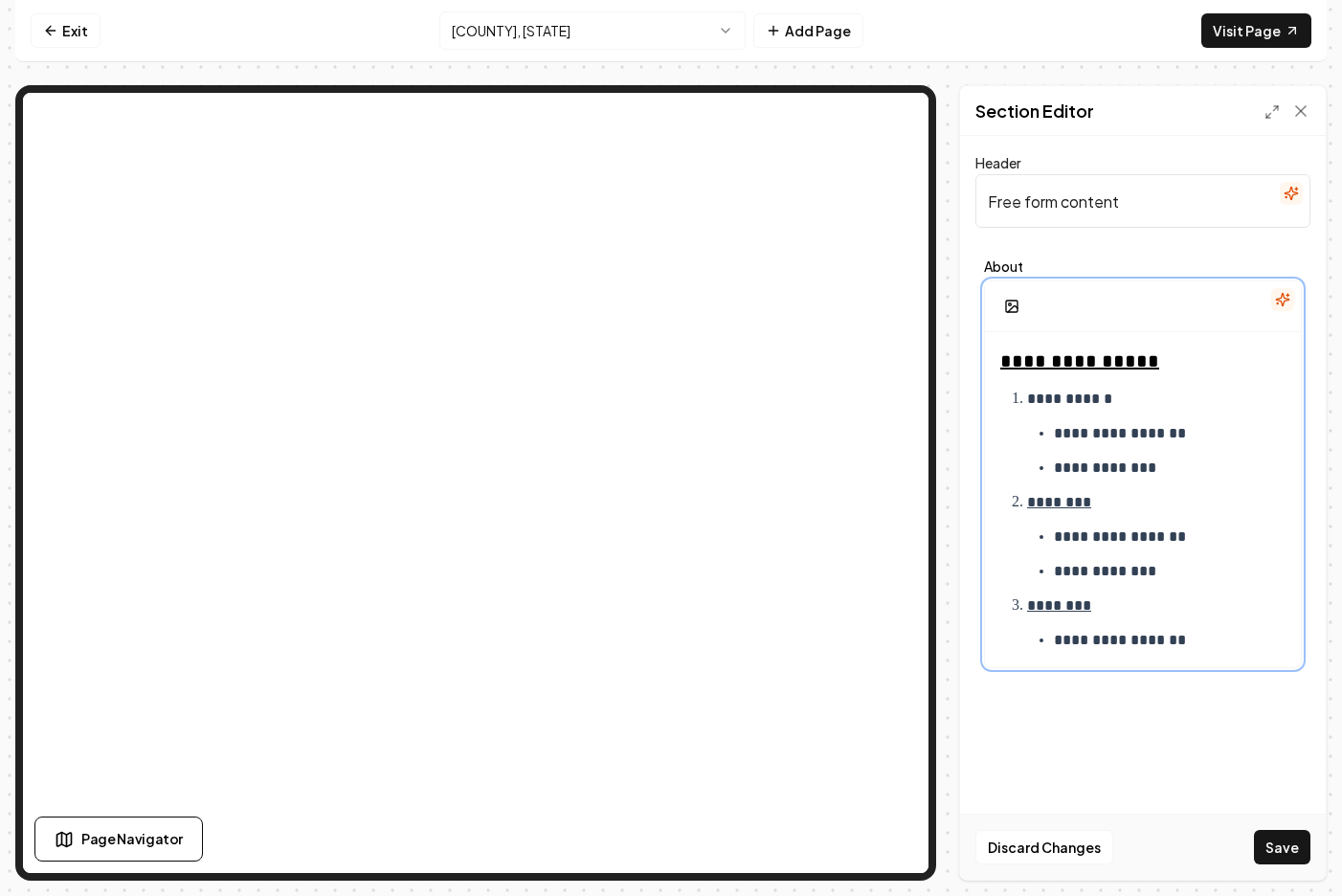 scroll, scrollTop: 125, scrollLeft: 0, axis: vertical 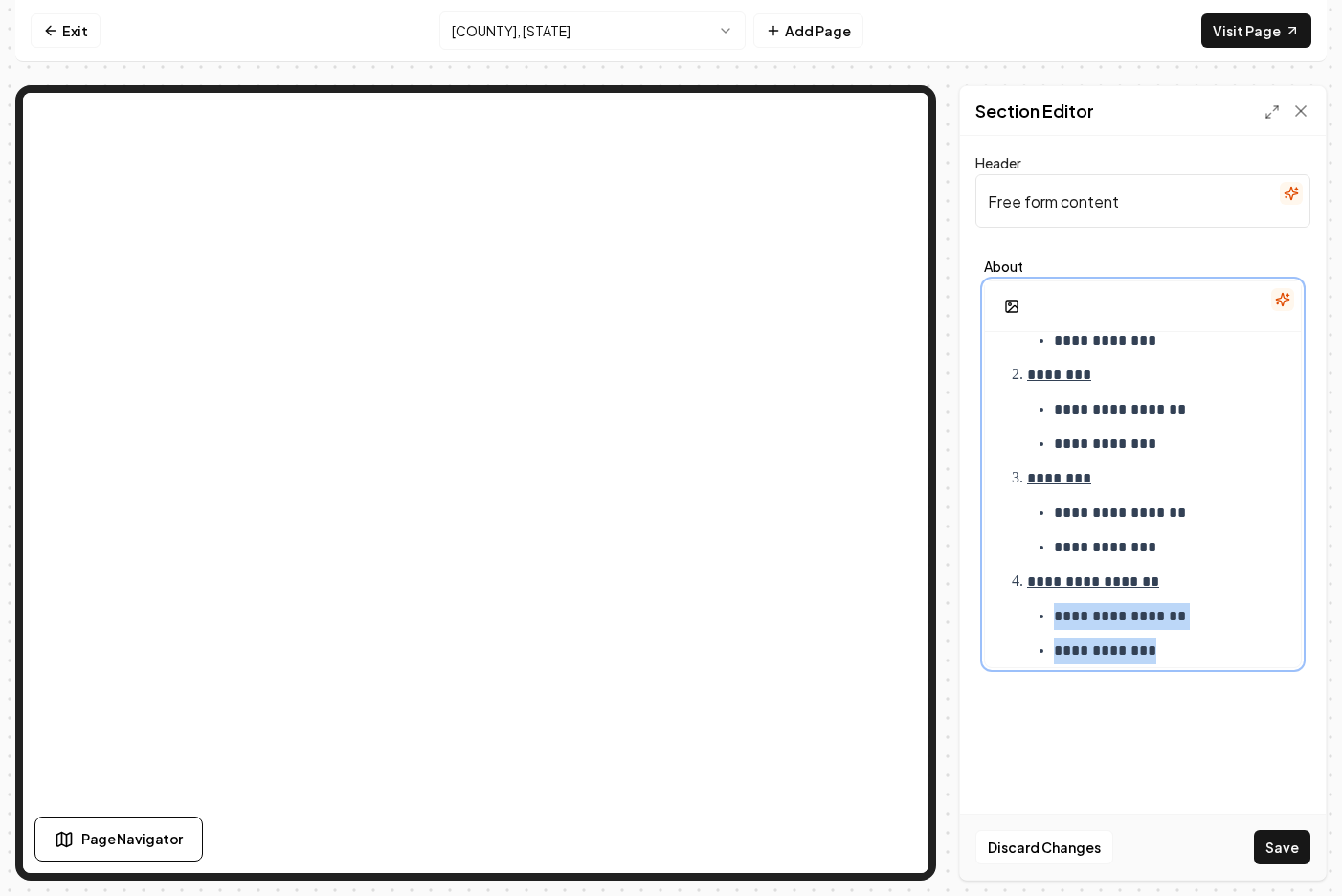drag, startPoint x: 1174, startPoint y: 654, endPoint x: 951, endPoint y: 616, distance: 226.2145 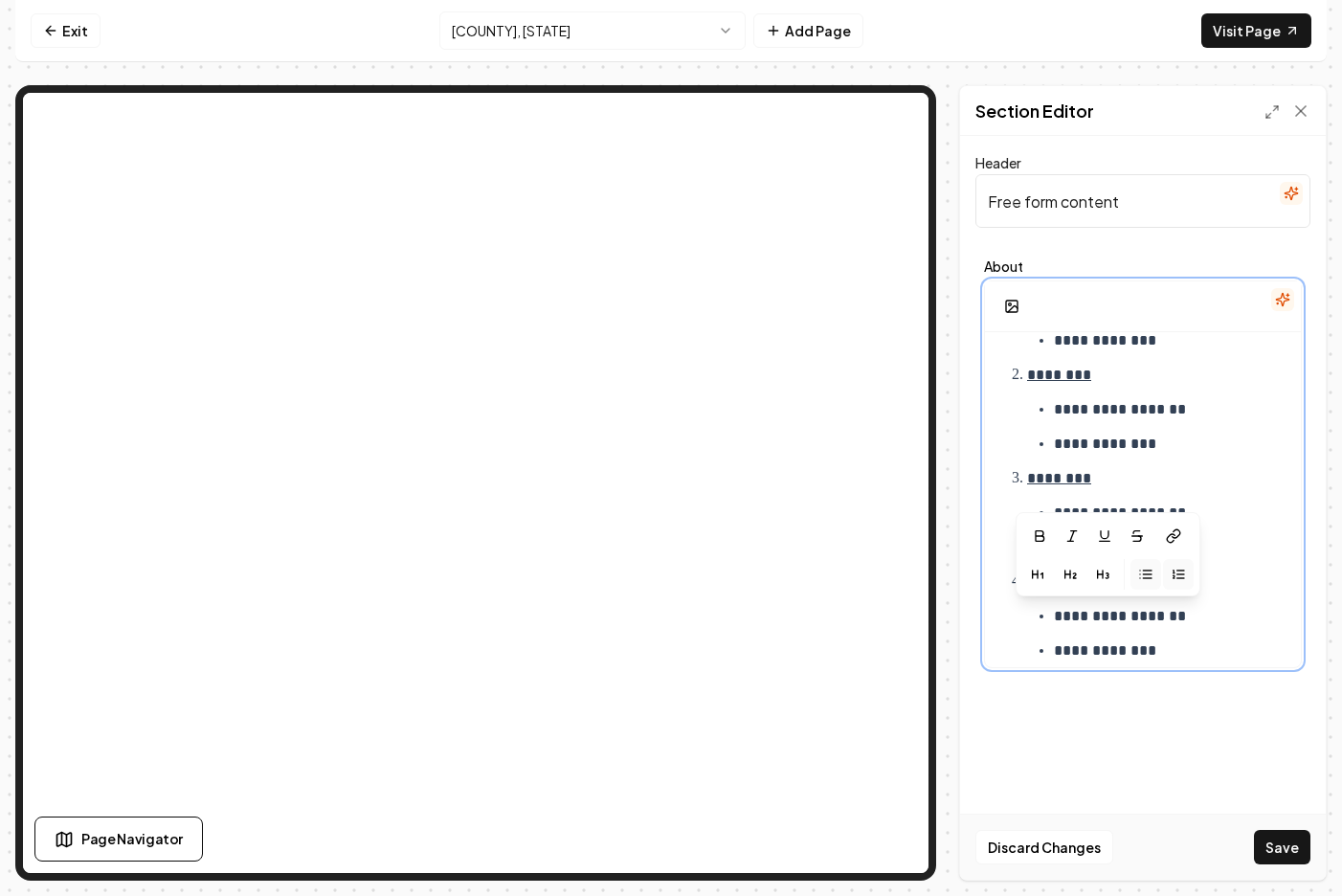 scroll, scrollTop: 71, scrollLeft: 0, axis: vertical 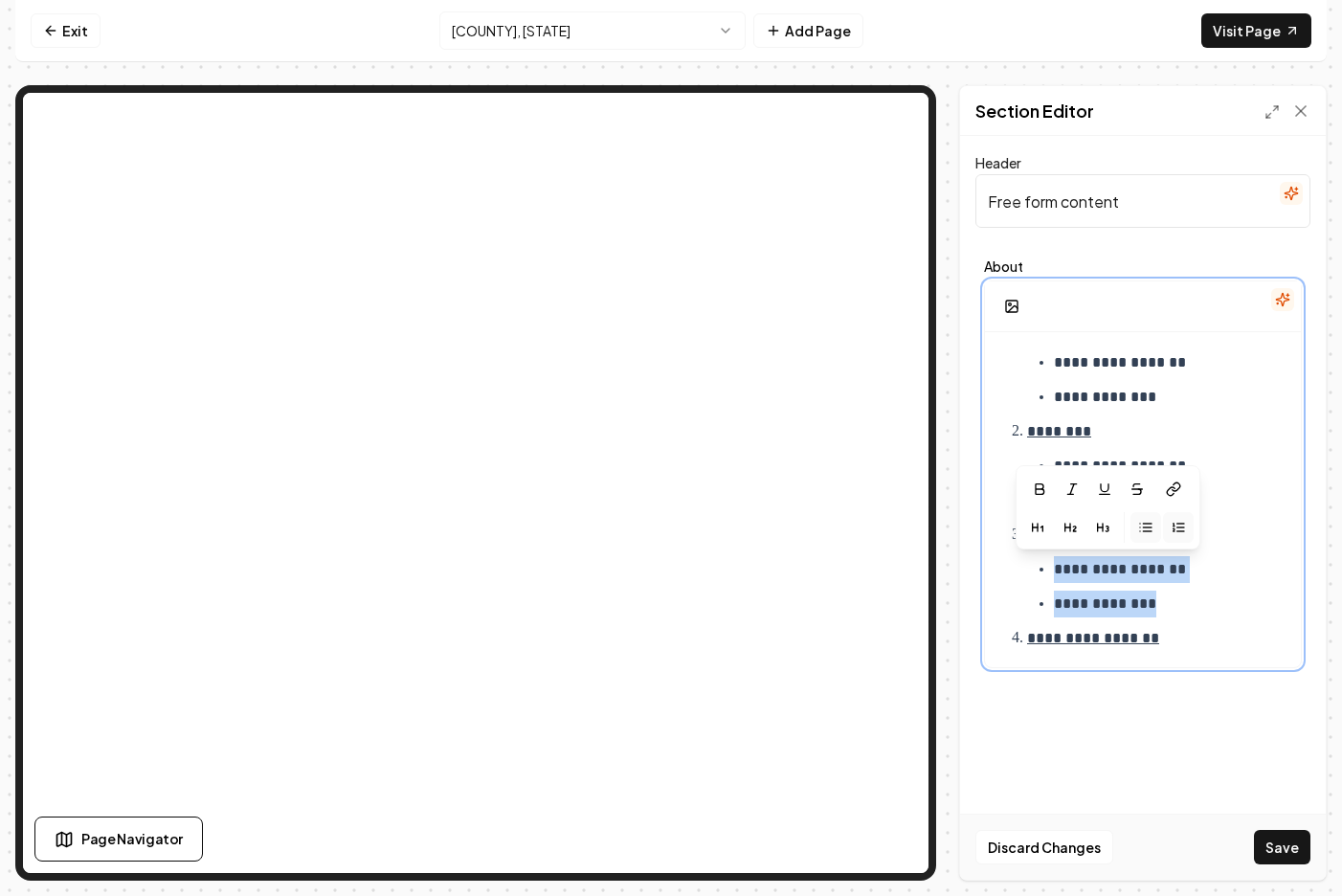 drag, startPoint x: 1101, startPoint y: 591, endPoint x: 1028, endPoint y: 576, distance: 74.52516 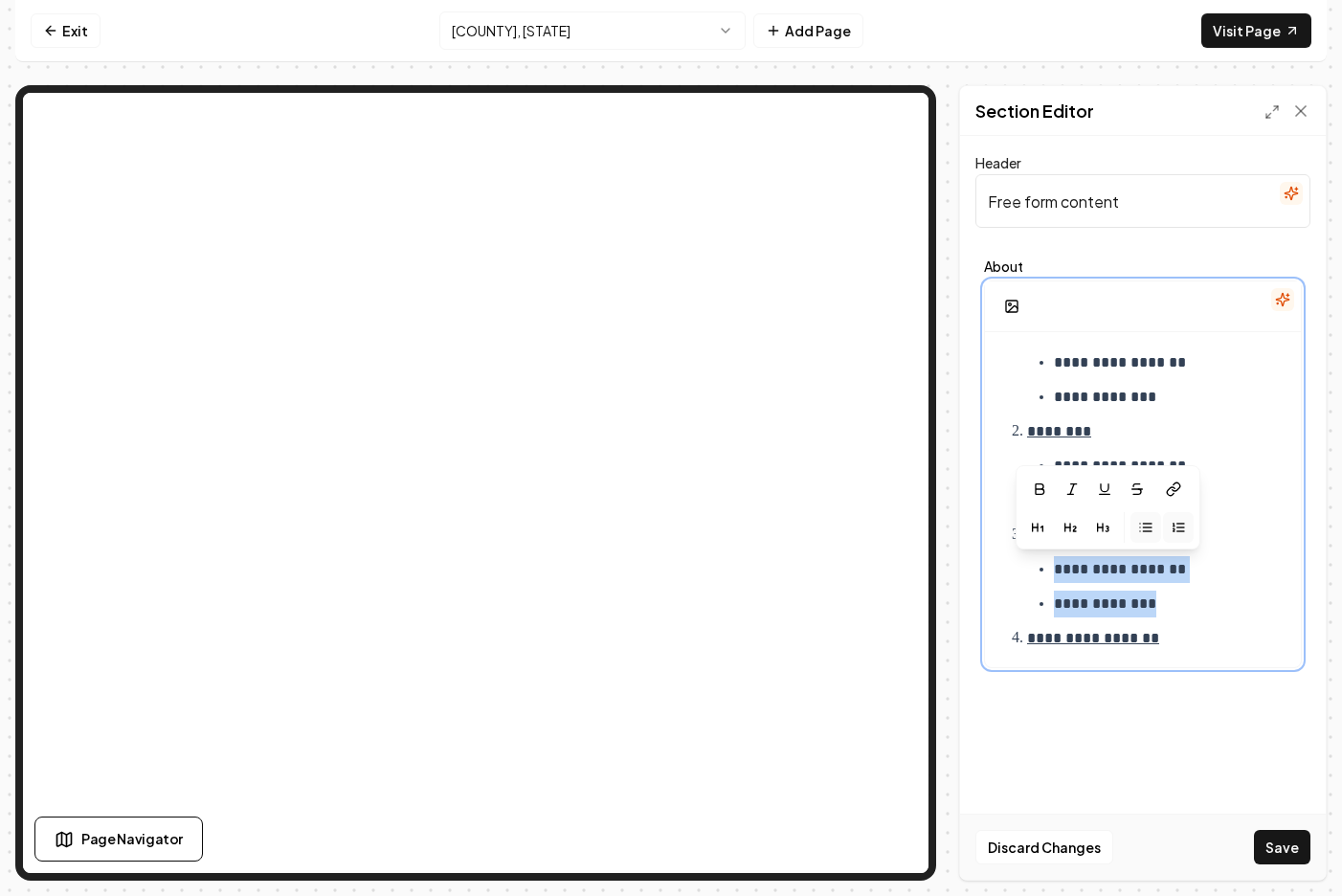click on "**********" at bounding box center (1156, 587) 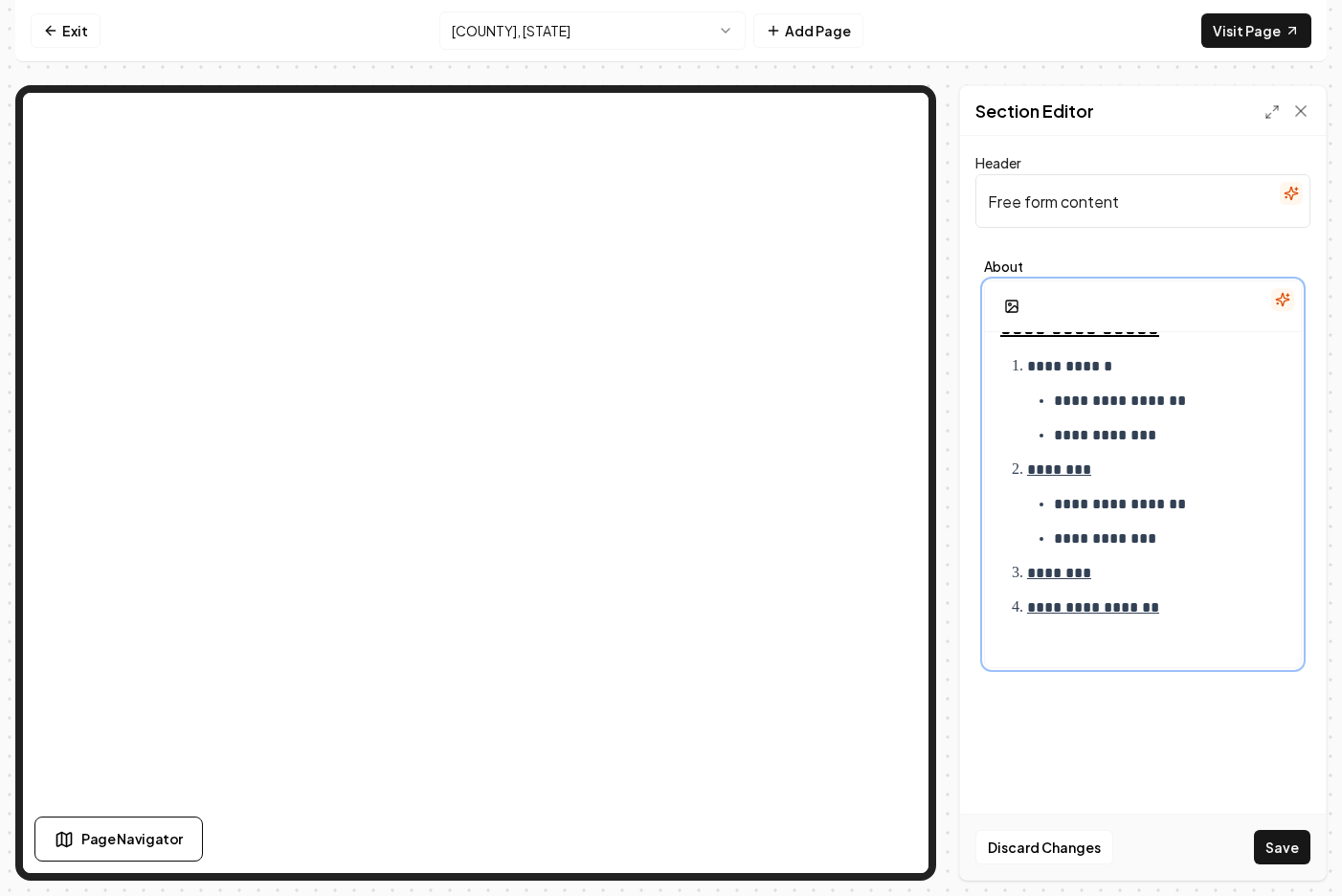 scroll, scrollTop: 33, scrollLeft: 0, axis: vertical 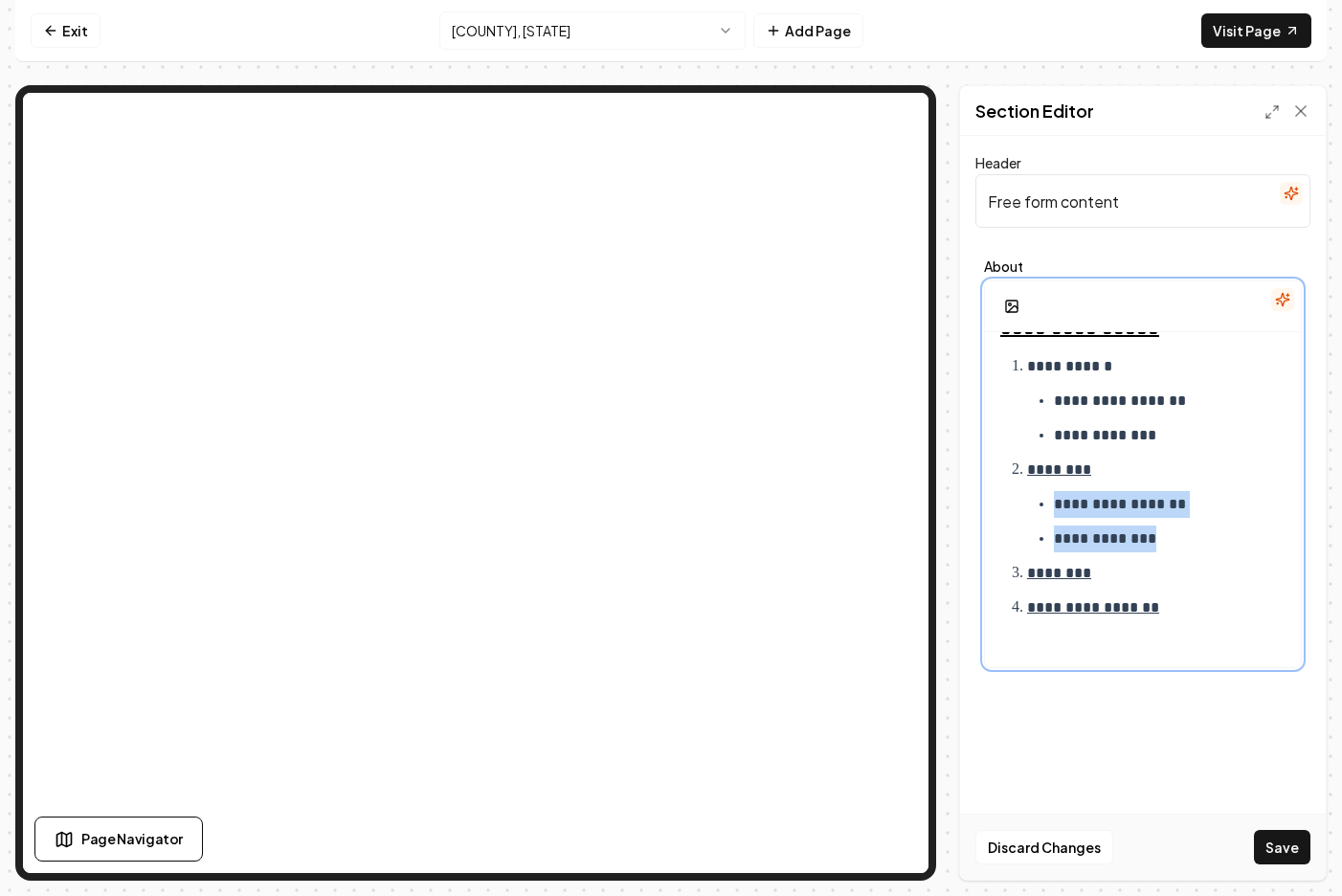drag, startPoint x: 1166, startPoint y: 540, endPoint x: 1051, endPoint y: 516, distance: 117.47766 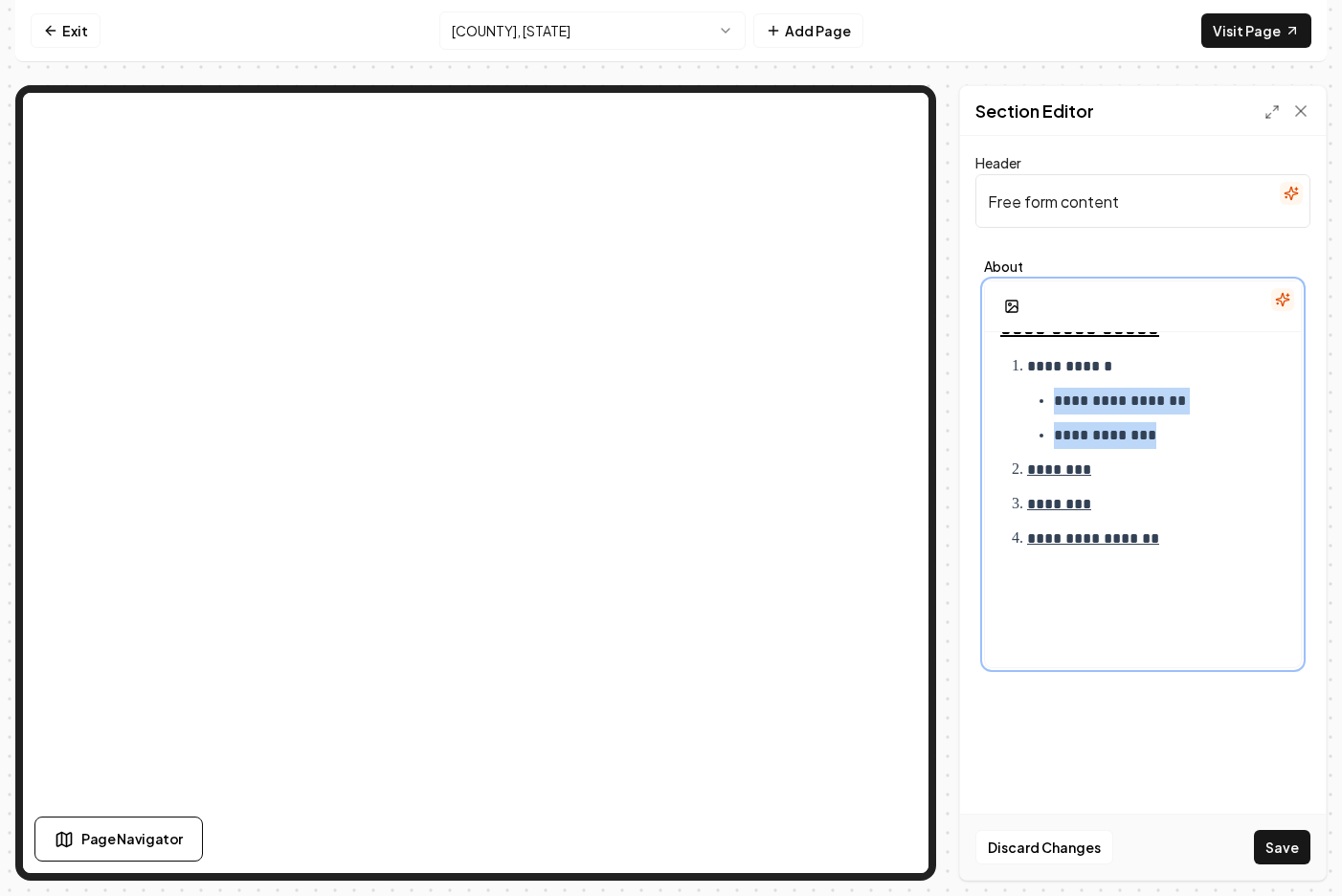 drag, startPoint x: 1167, startPoint y: 432, endPoint x: 1052, endPoint y: 409, distance: 117.277449 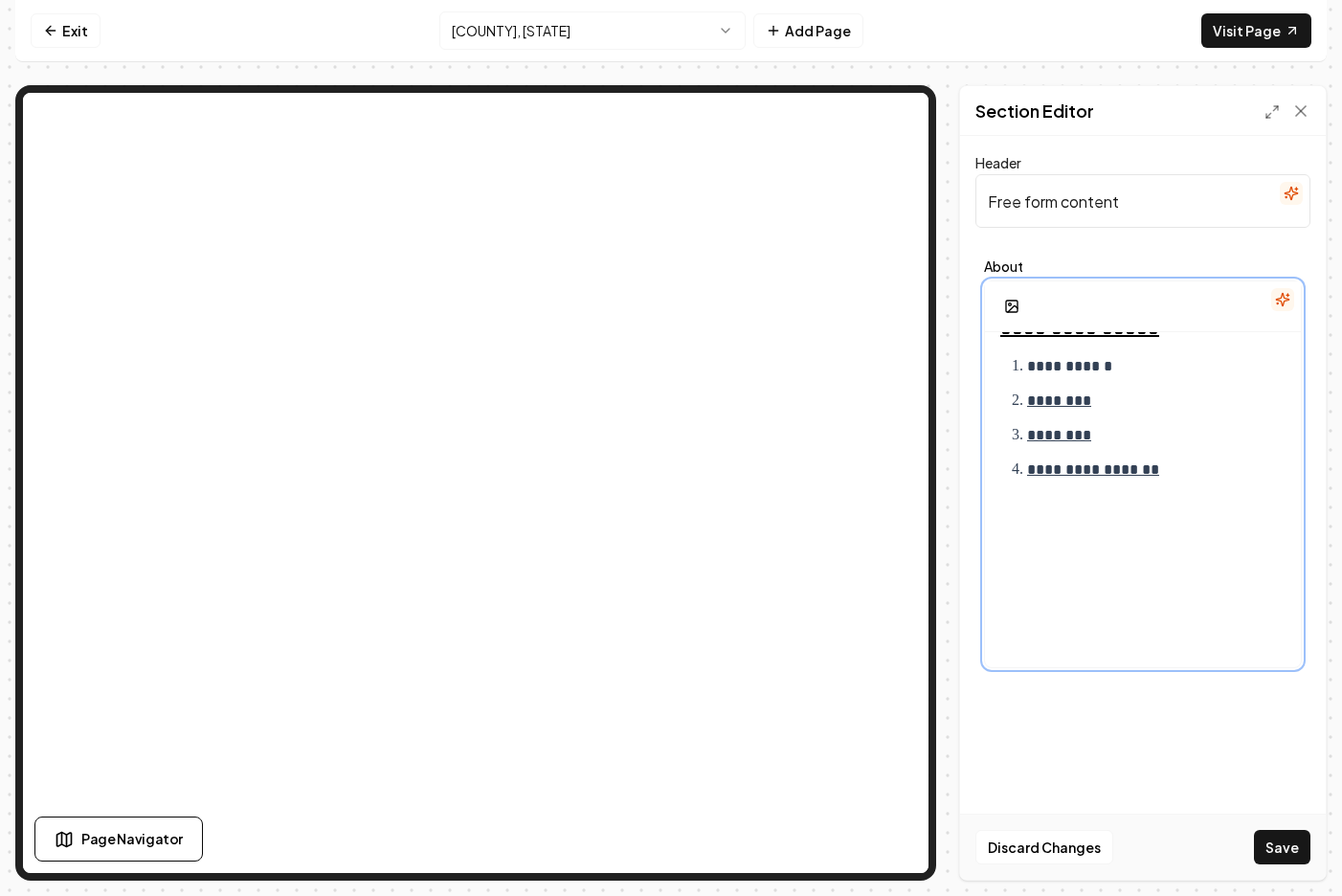 scroll, scrollTop: 0, scrollLeft: 0, axis: both 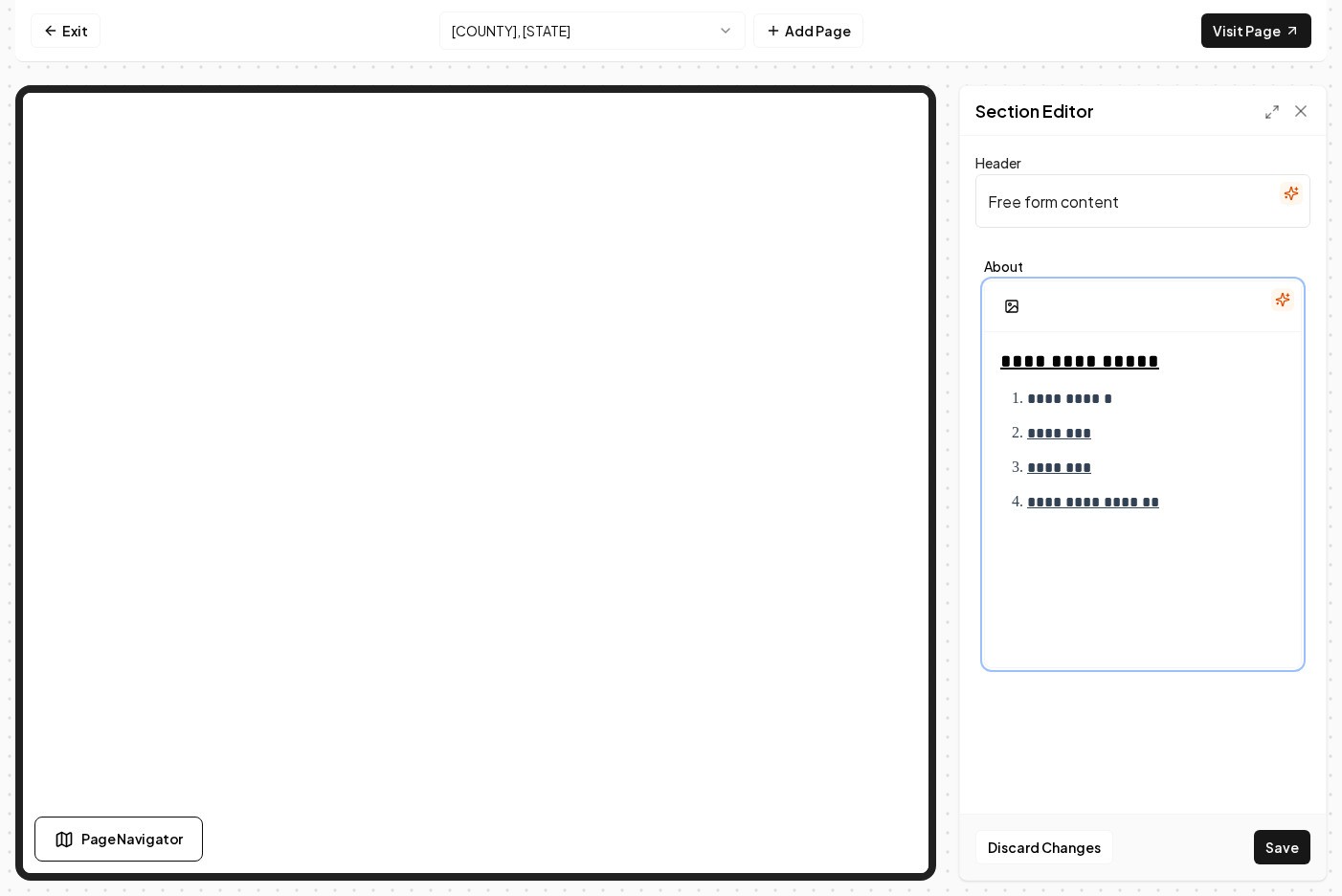 click on "**********" at bounding box center (1156, 503) 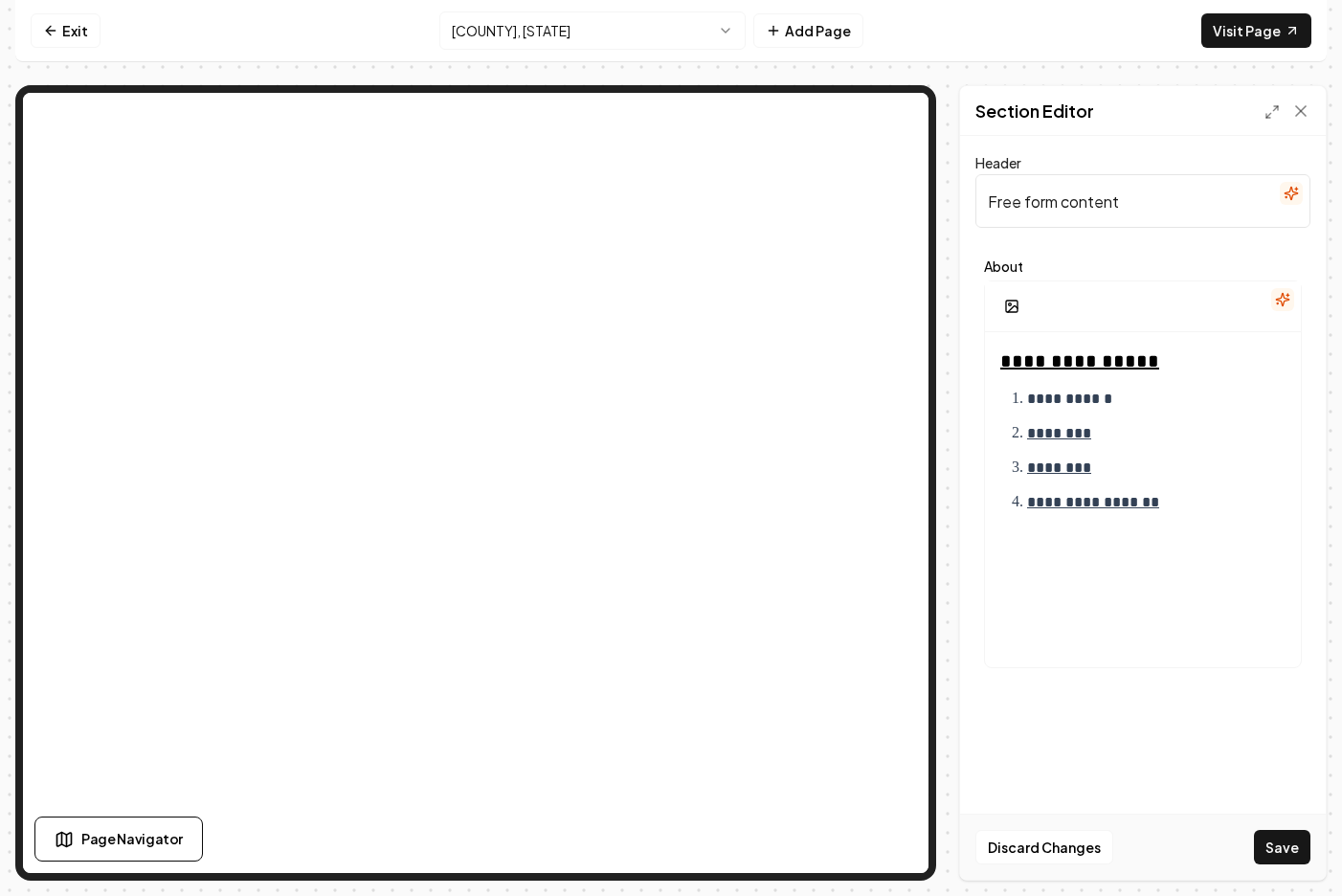 click on "Free form content" at bounding box center [1143, 201] 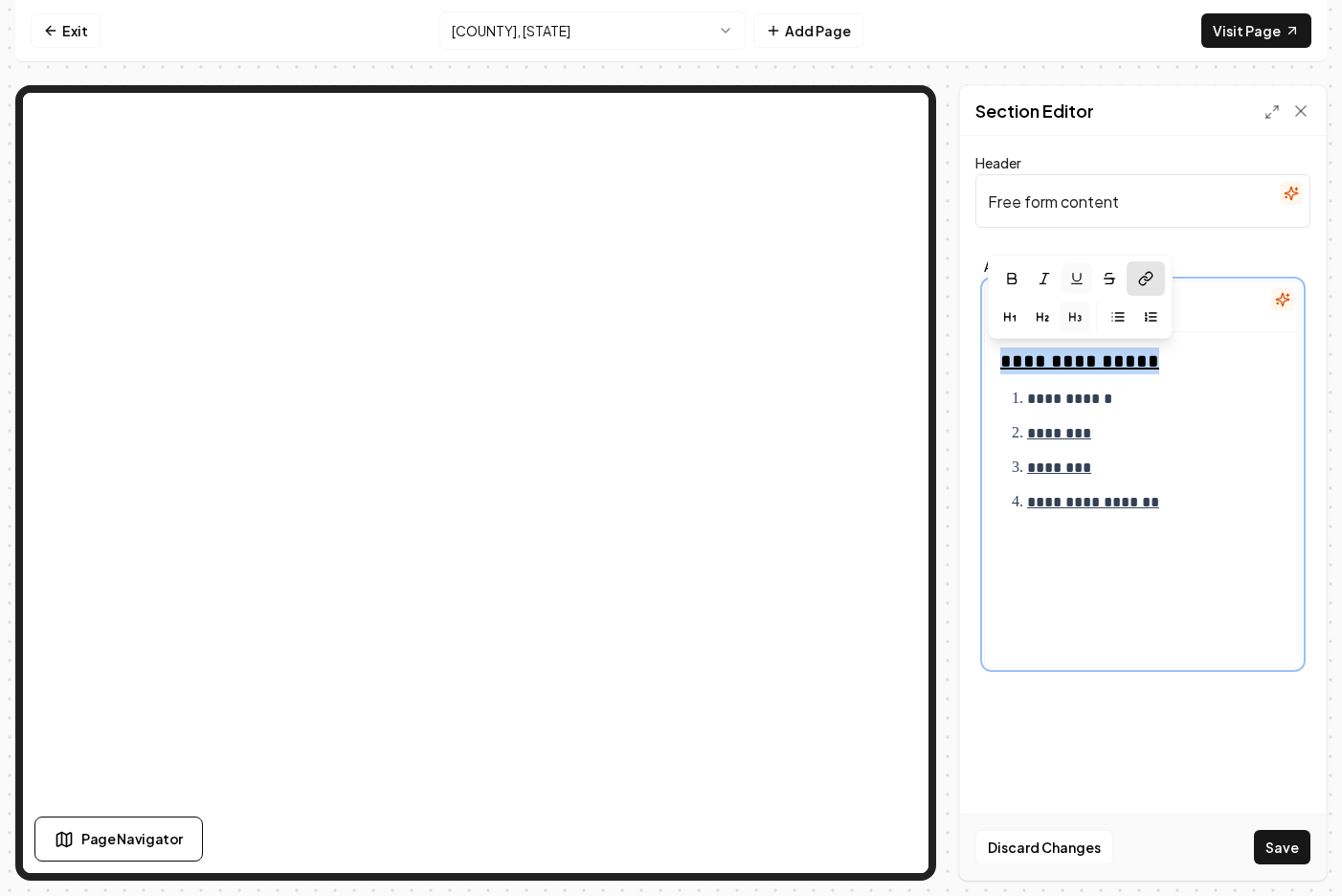 drag, startPoint x: 1174, startPoint y: 354, endPoint x: 969, endPoint y: 352, distance: 205.00976 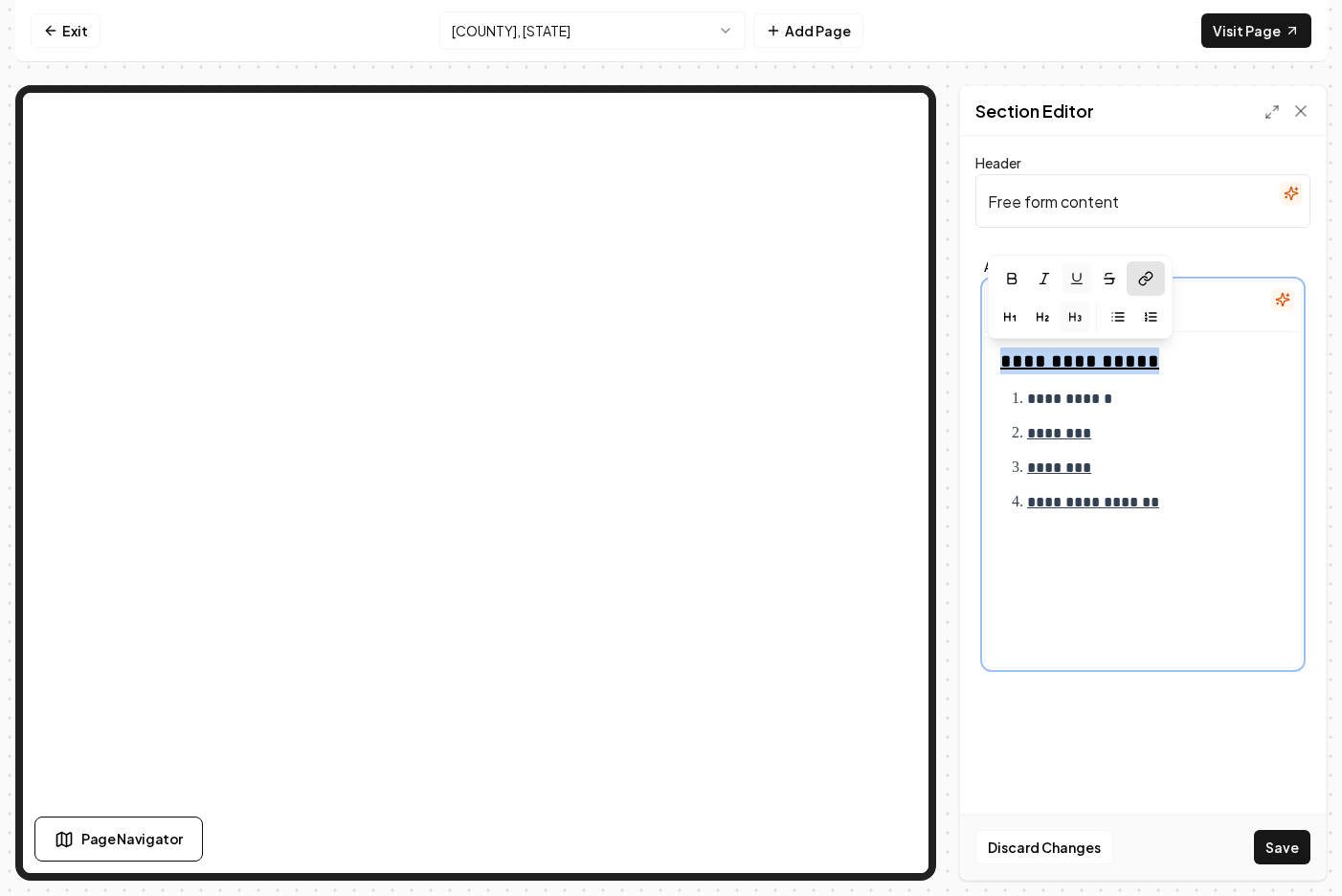 click on "**********" at bounding box center [1143, 507] 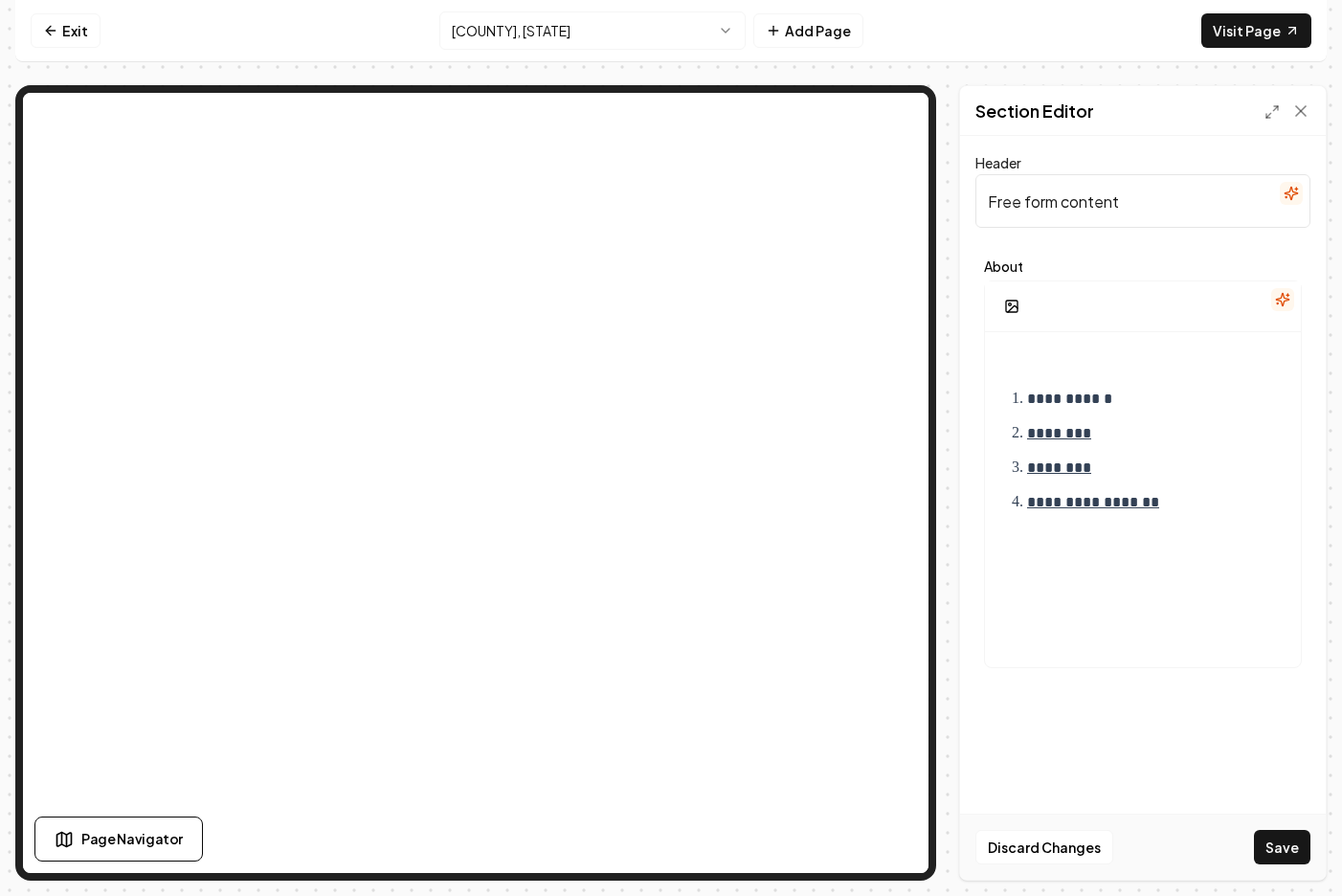 click on "Free form content" at bounding box center [1143, 201] 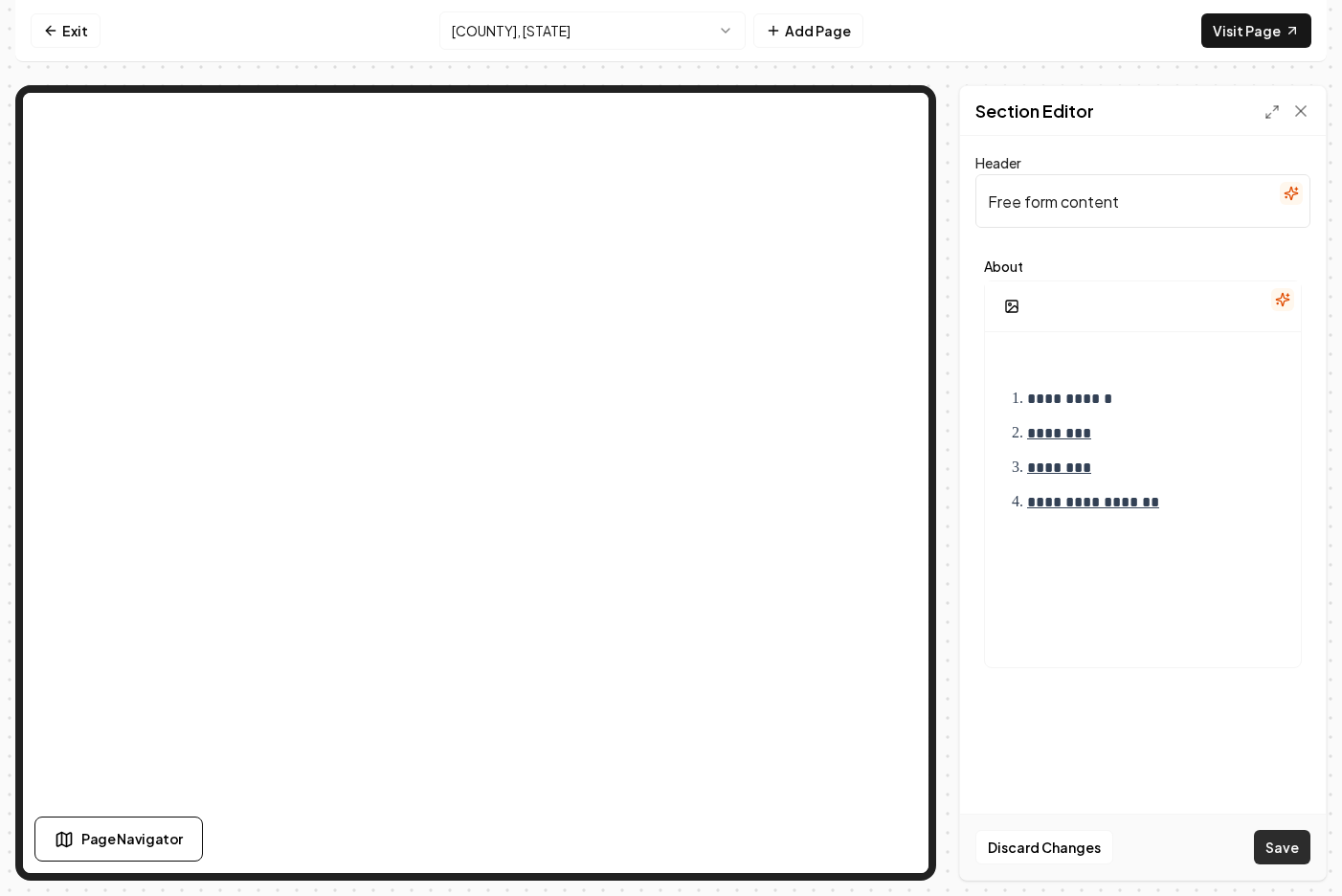 click on "Save" at bounding box center (1282, 847) 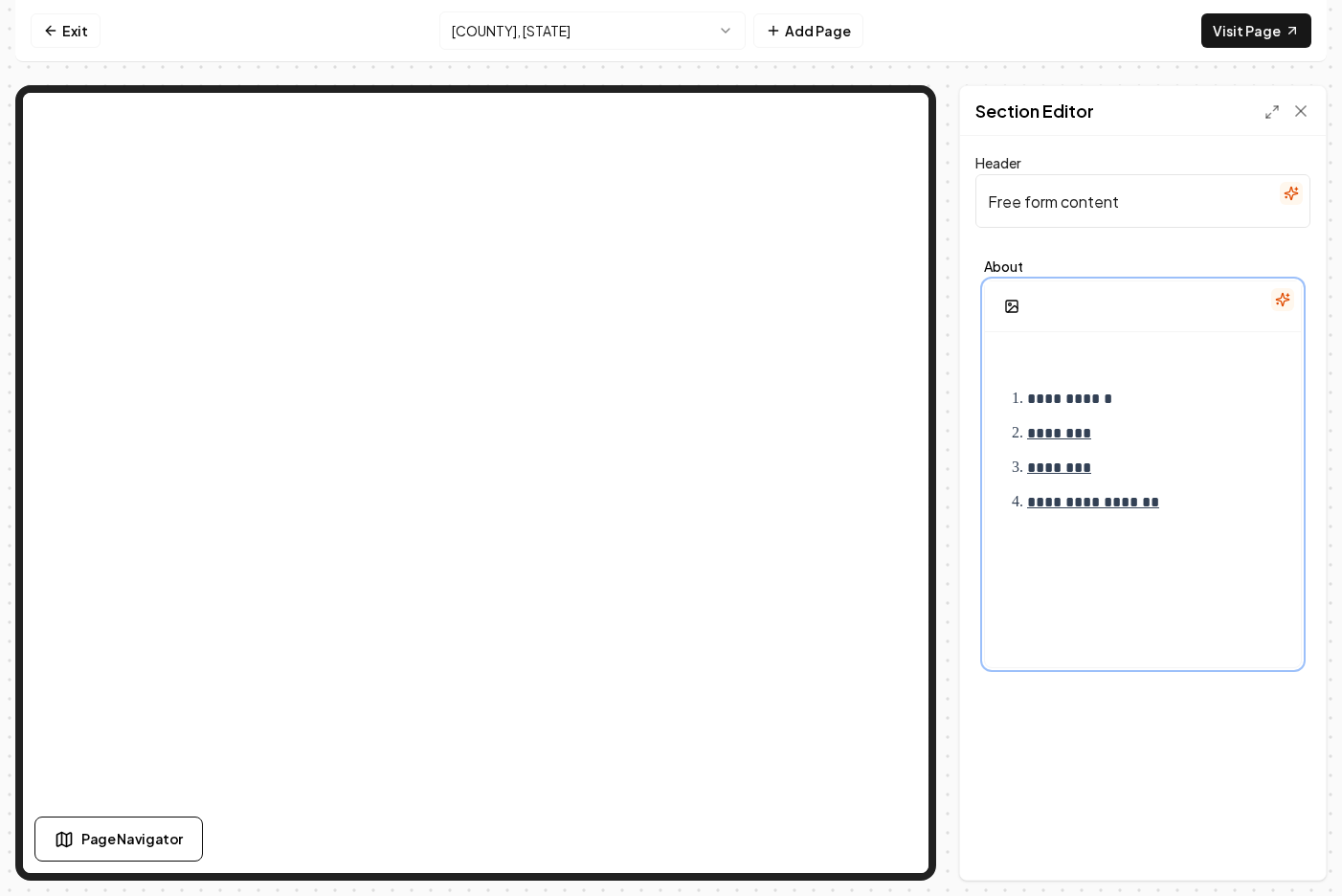 click on "********" at bounding box center [1156, 468] 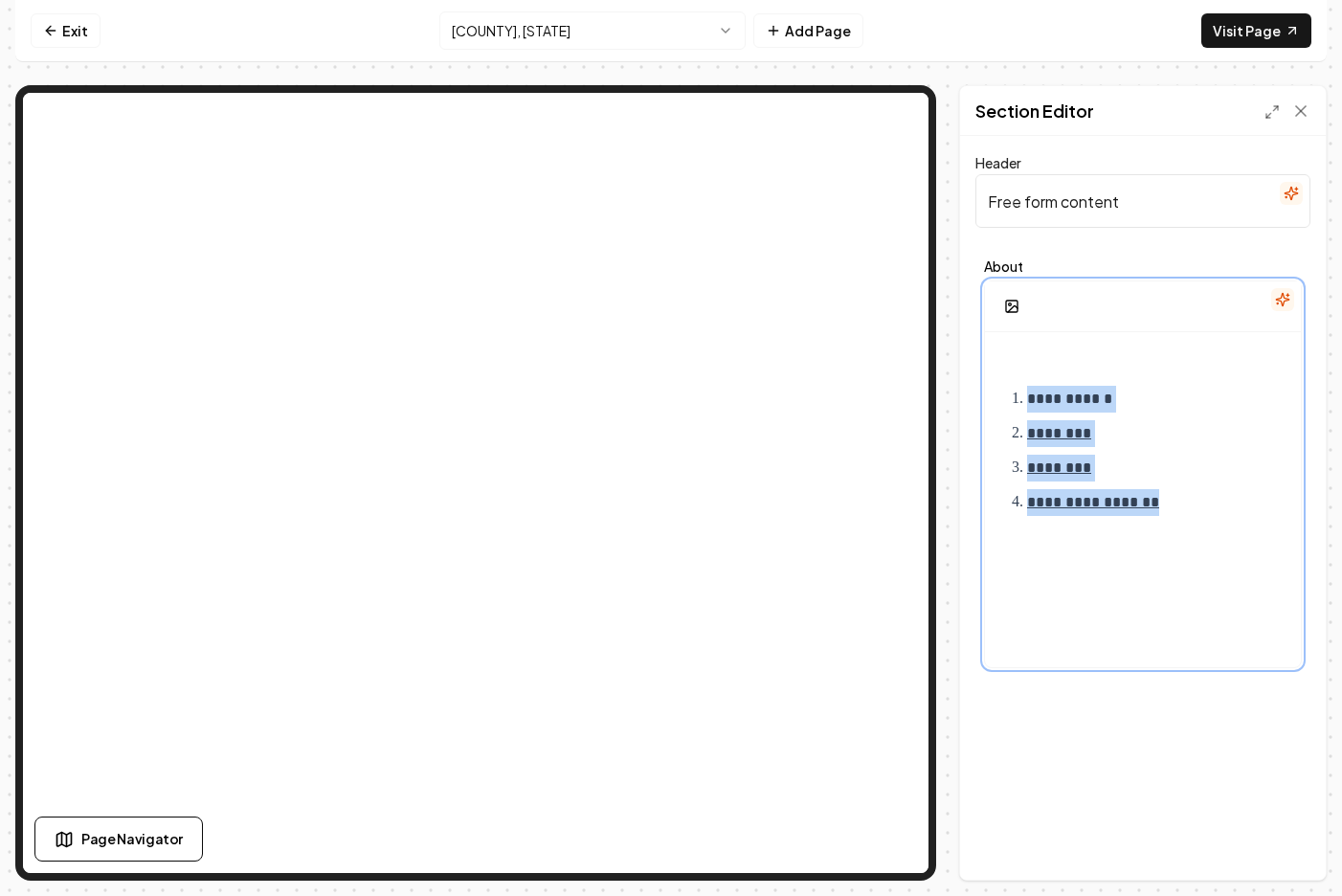 drag, startPoint x: 1184, startPoint y: 511, endPoint x: 982, endPoint y: 382, distance: 239.67687 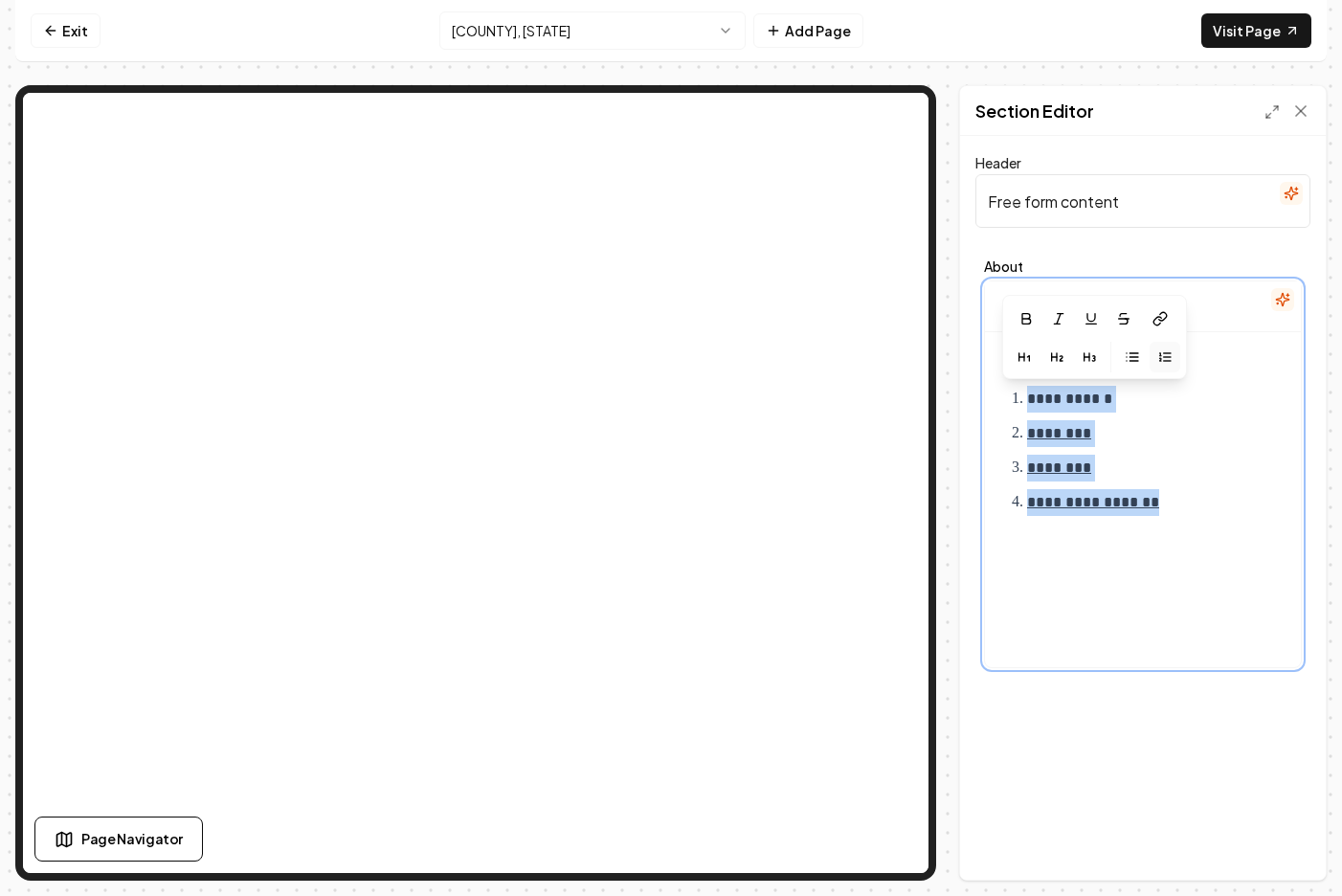 copy on "**********" 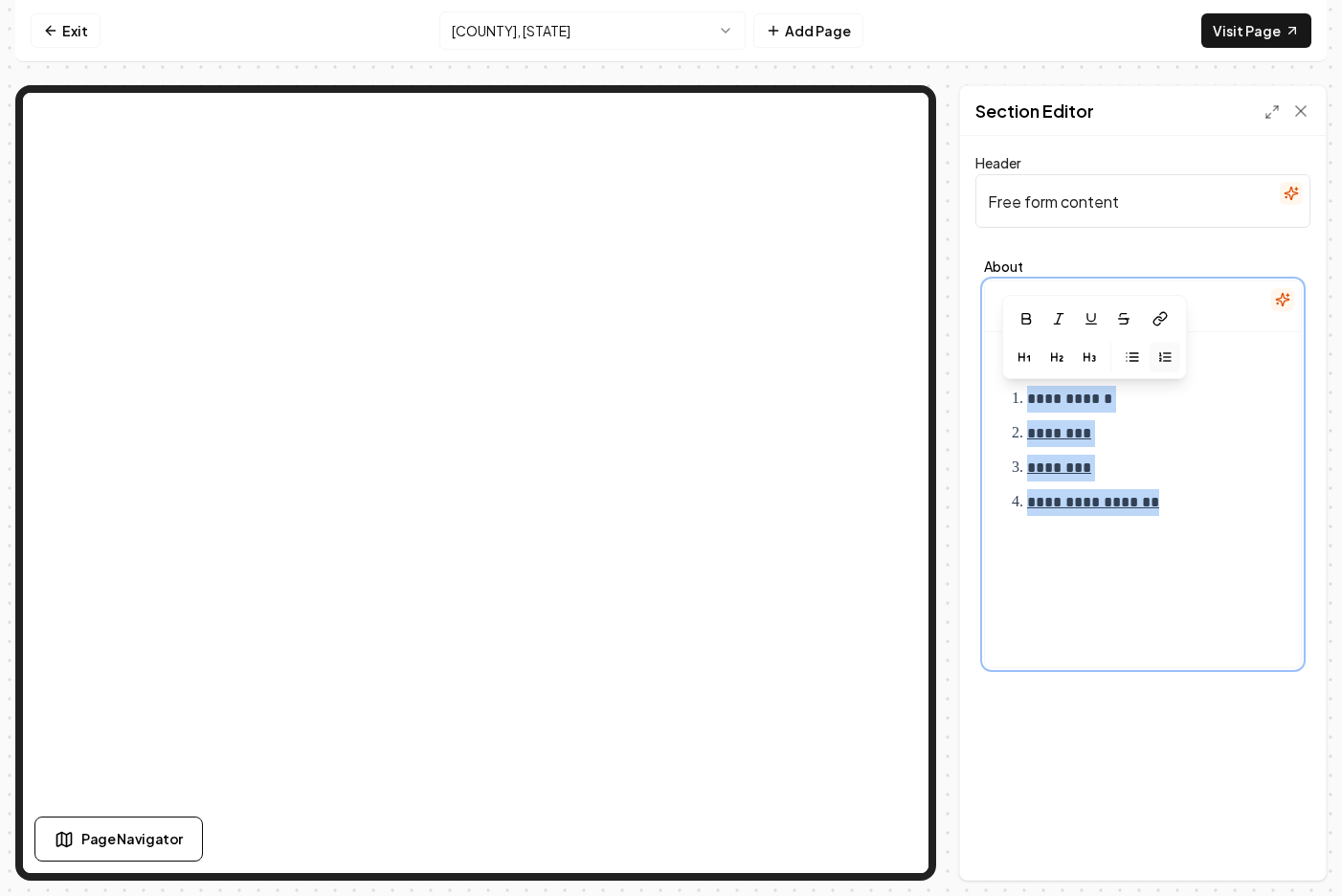 click on "**********" at bounding box center [1143, 516] 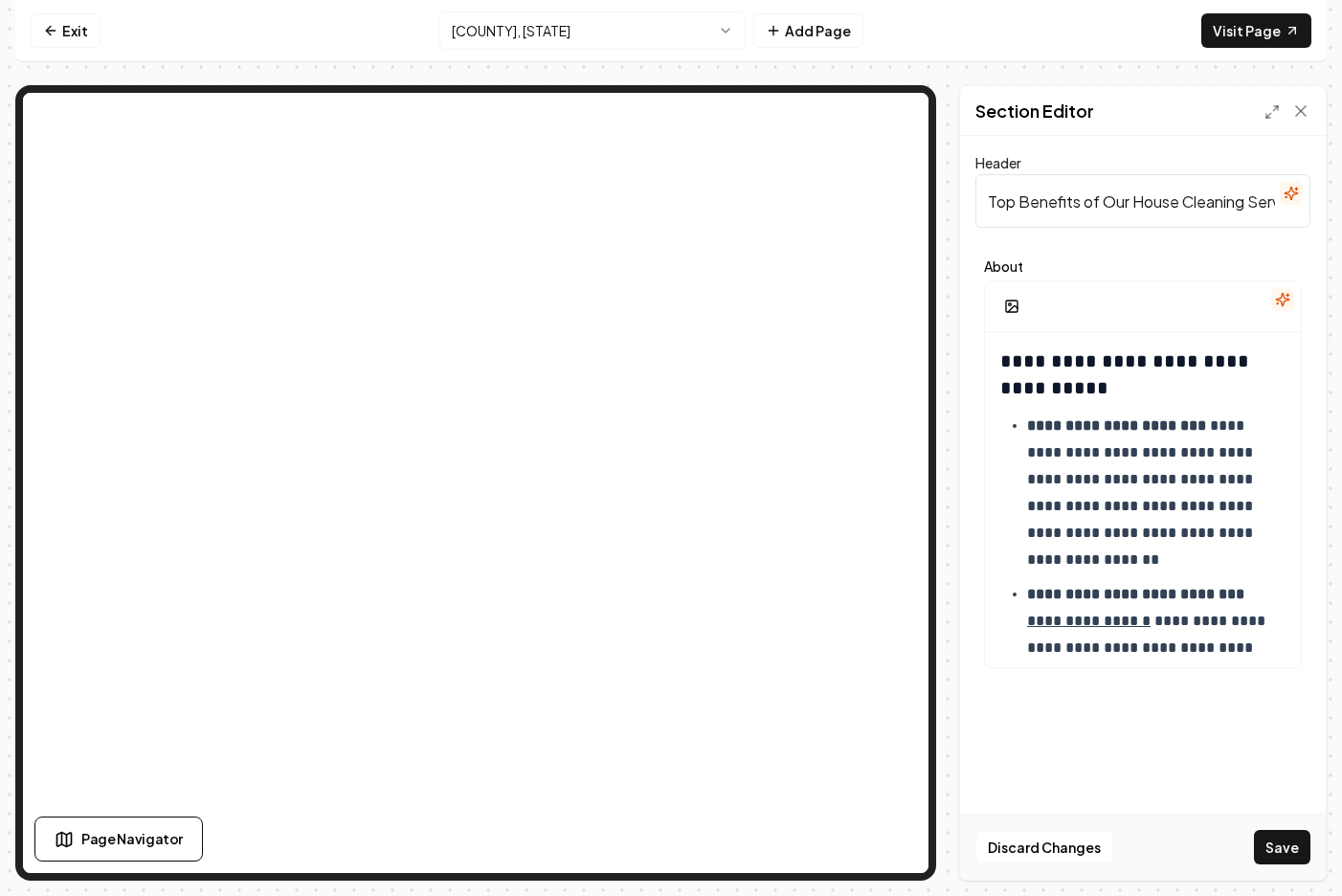 scroll, scrollTop: 0, scrollLeft: 169, axis: horizontal 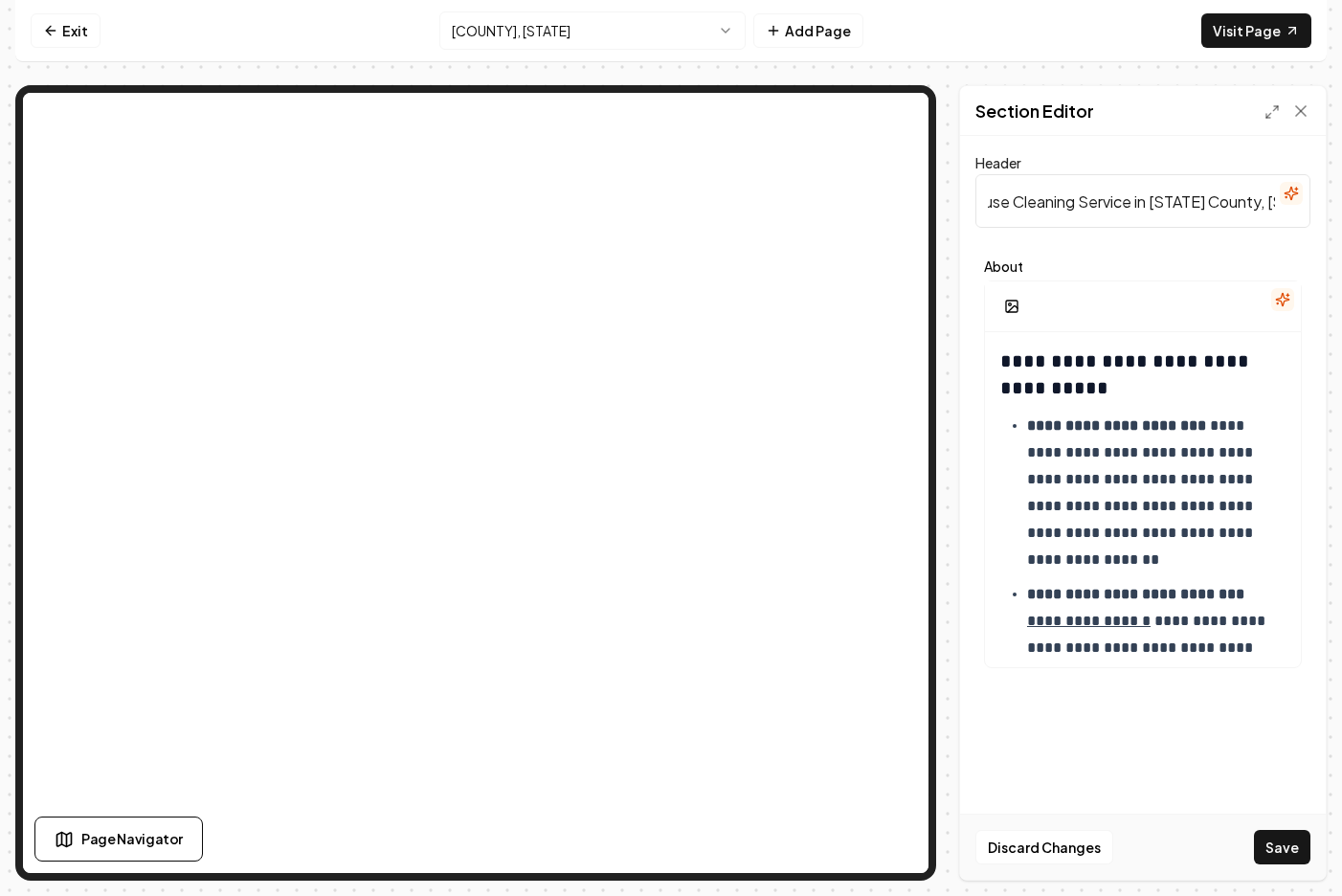 drag, startPoint x: 1241, startPoint y: 198, endPoint x: 1274, endPoint y: 215, distance: 37.121422 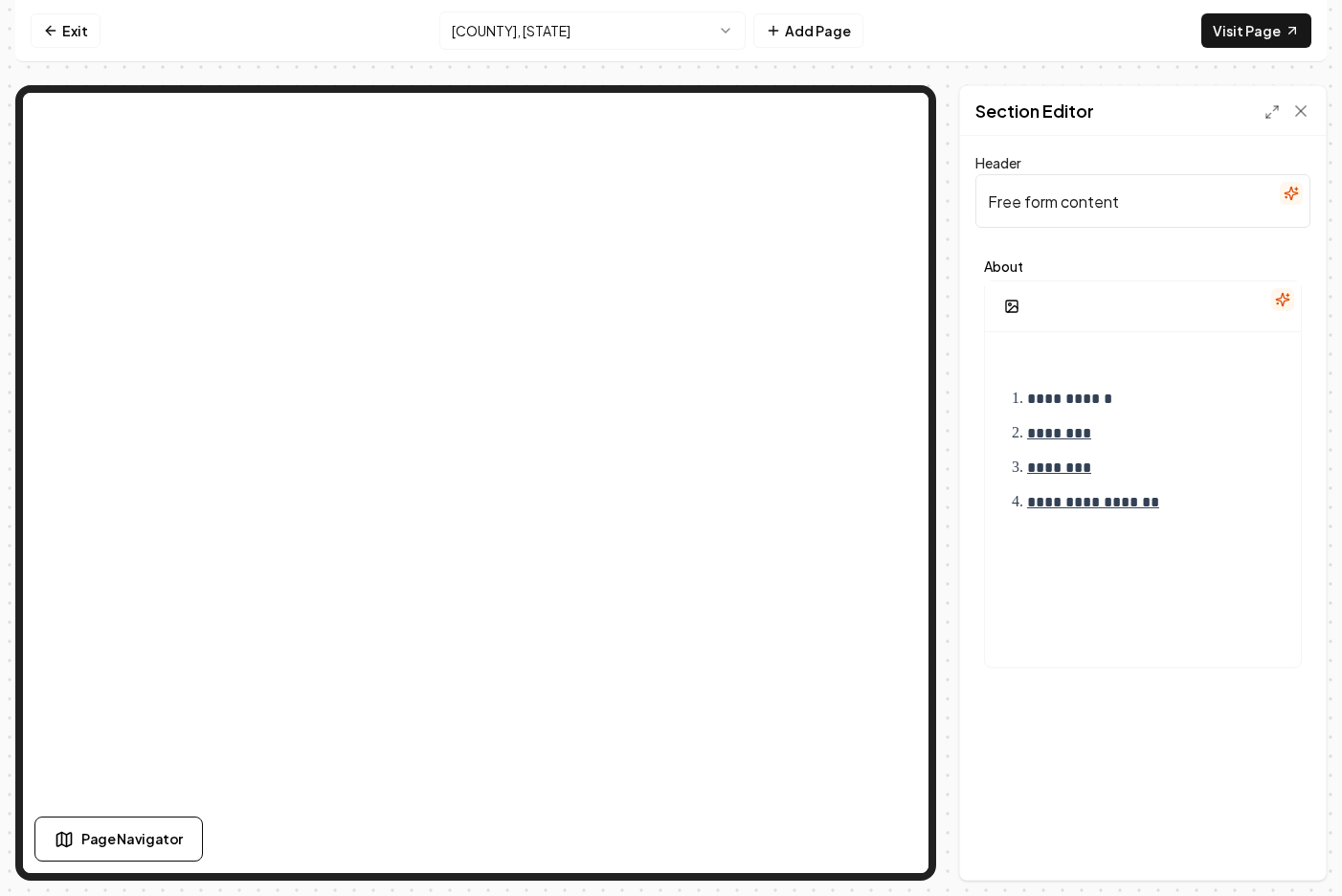 click on "Free form content" at bounding box center [1143, 201] 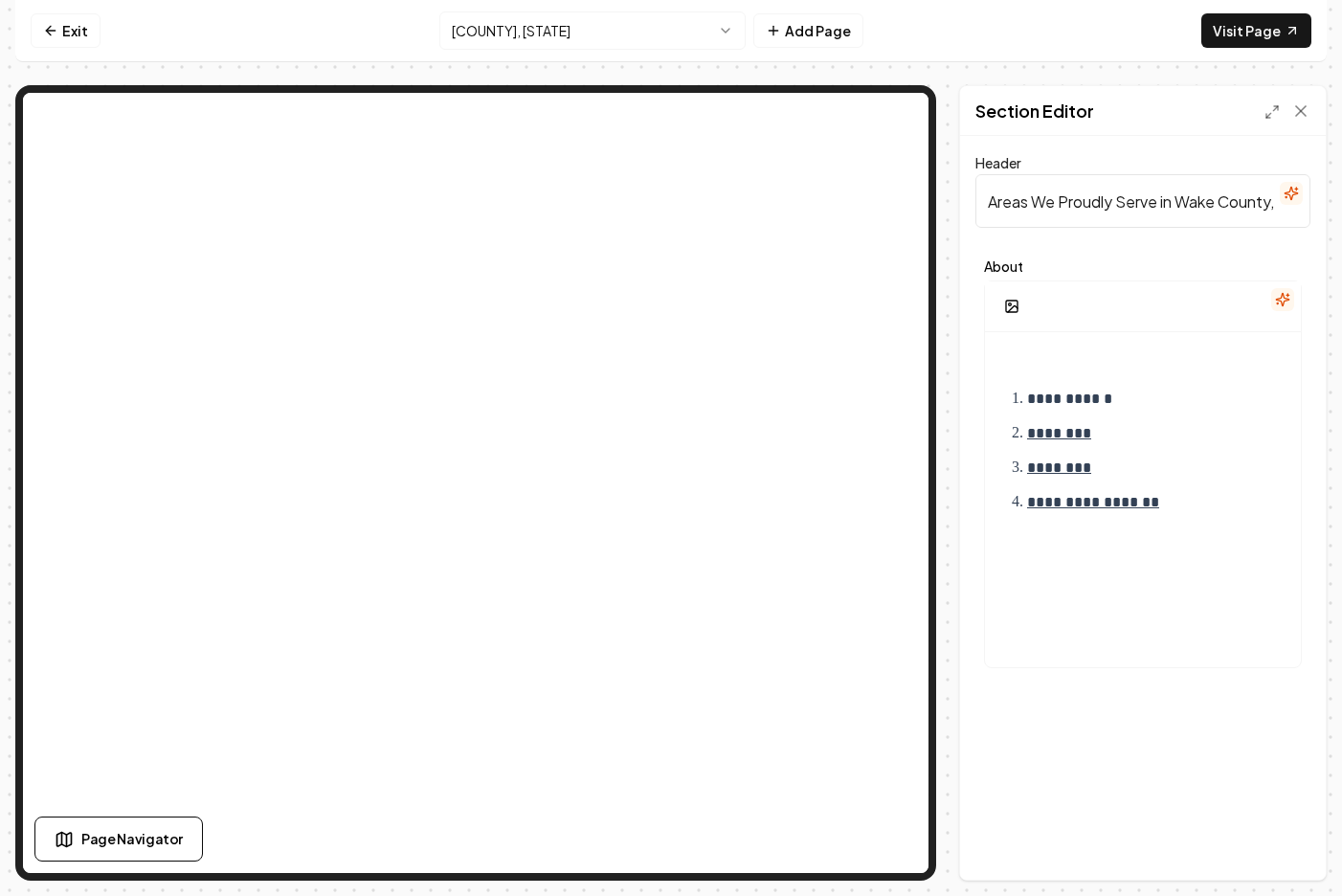 scroll, scrollTop: 0, scrollLeft: 27, axis: horizontal 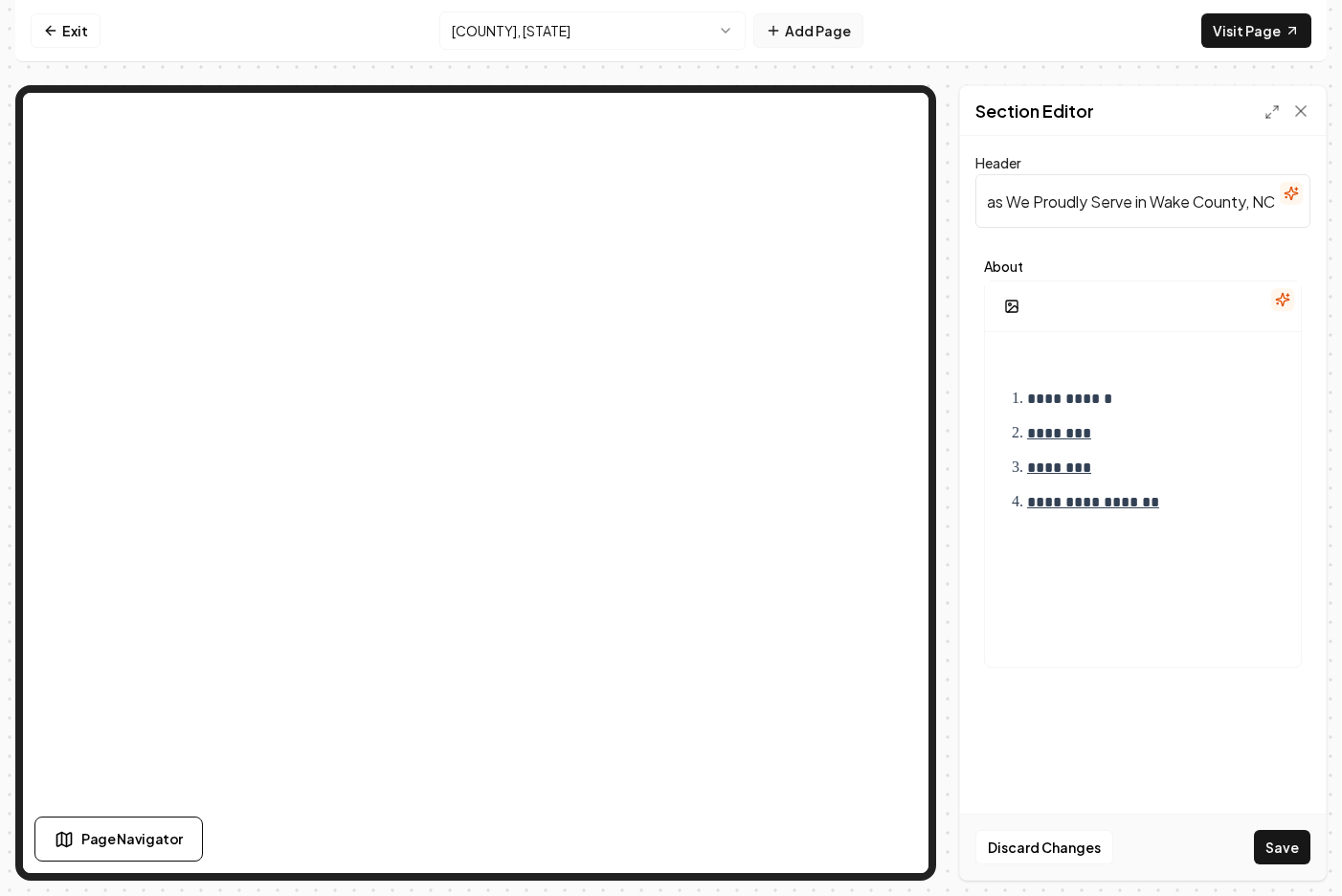 type on "Areas We Proudly Serve in Wake County, NC" 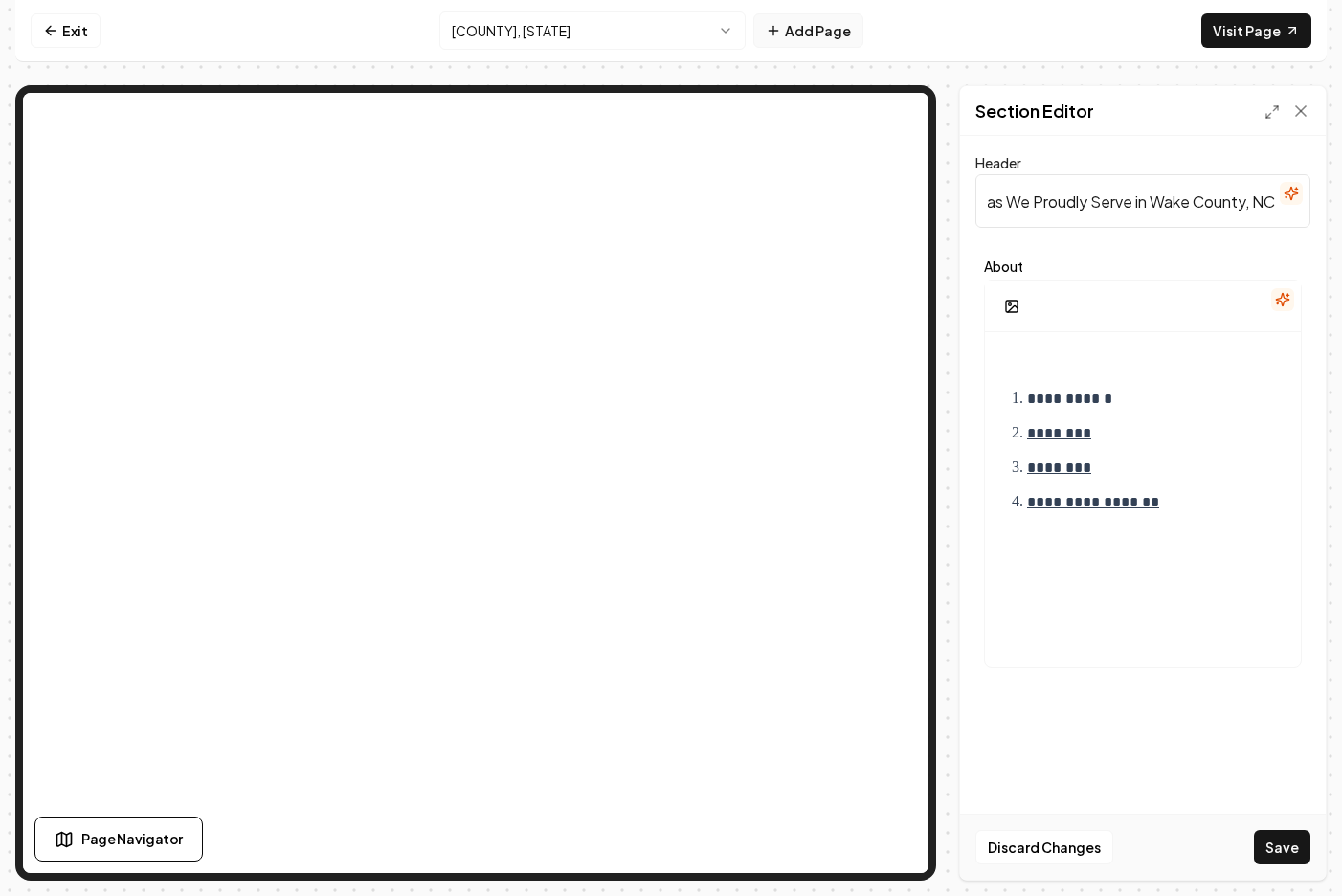 scroll, scrollTop: 0, scrollLeft: 0, axis: both 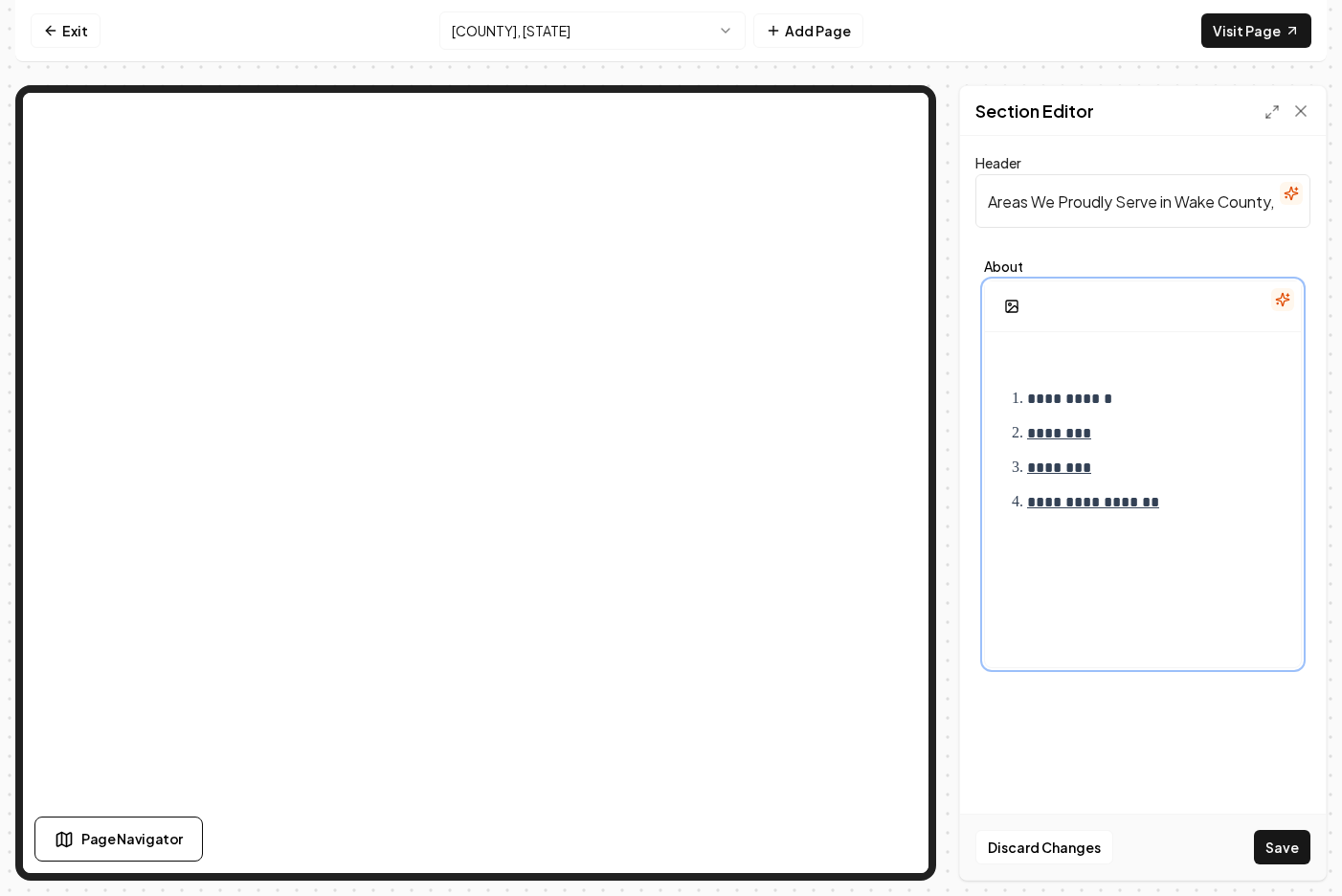 click on "**********" at bounding box center (1143, 516) 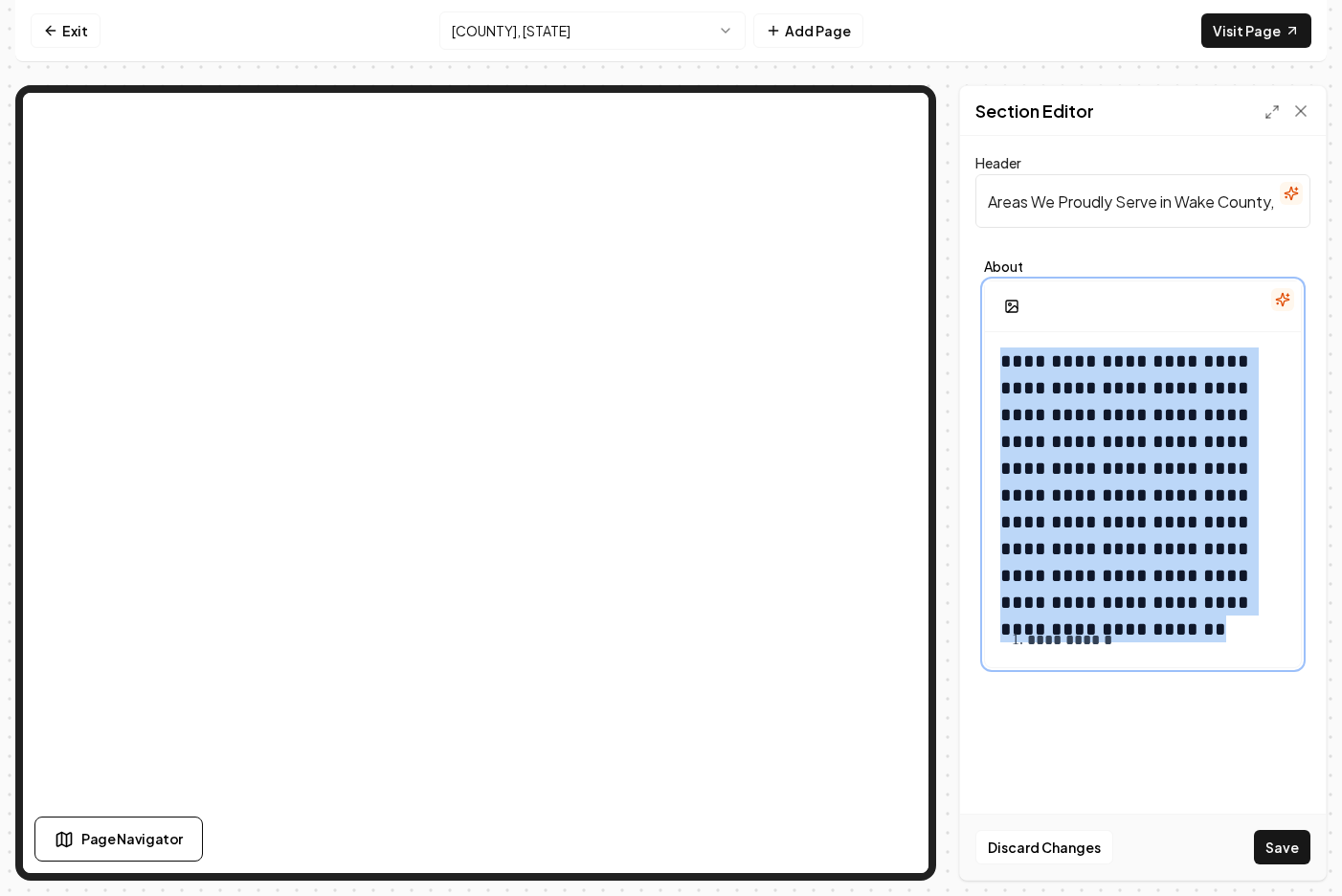 drag, startPoint x: 1244, startPoint y: 606, endPoint x: 958, endPoint y: 337, distance: 392.6283 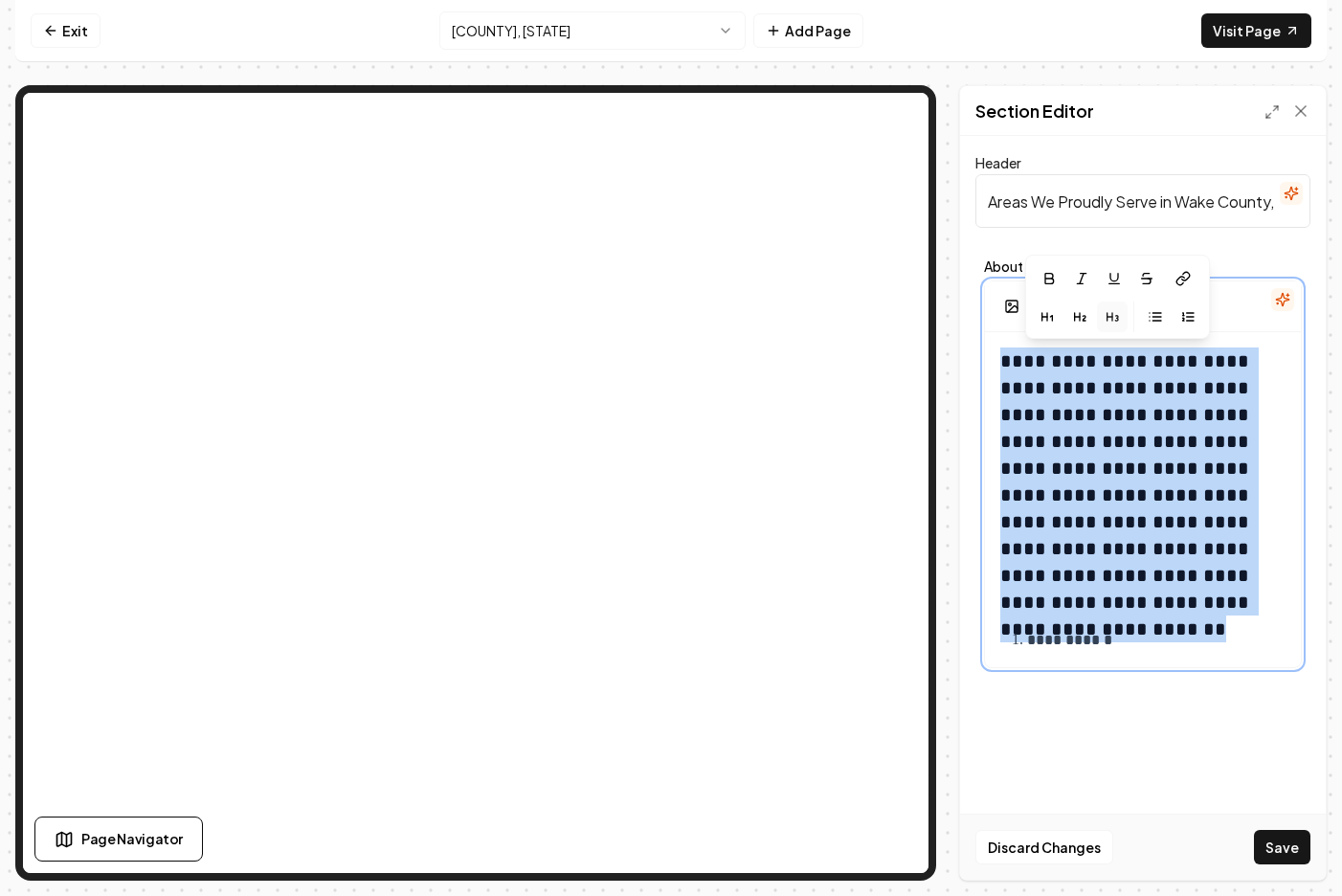 click 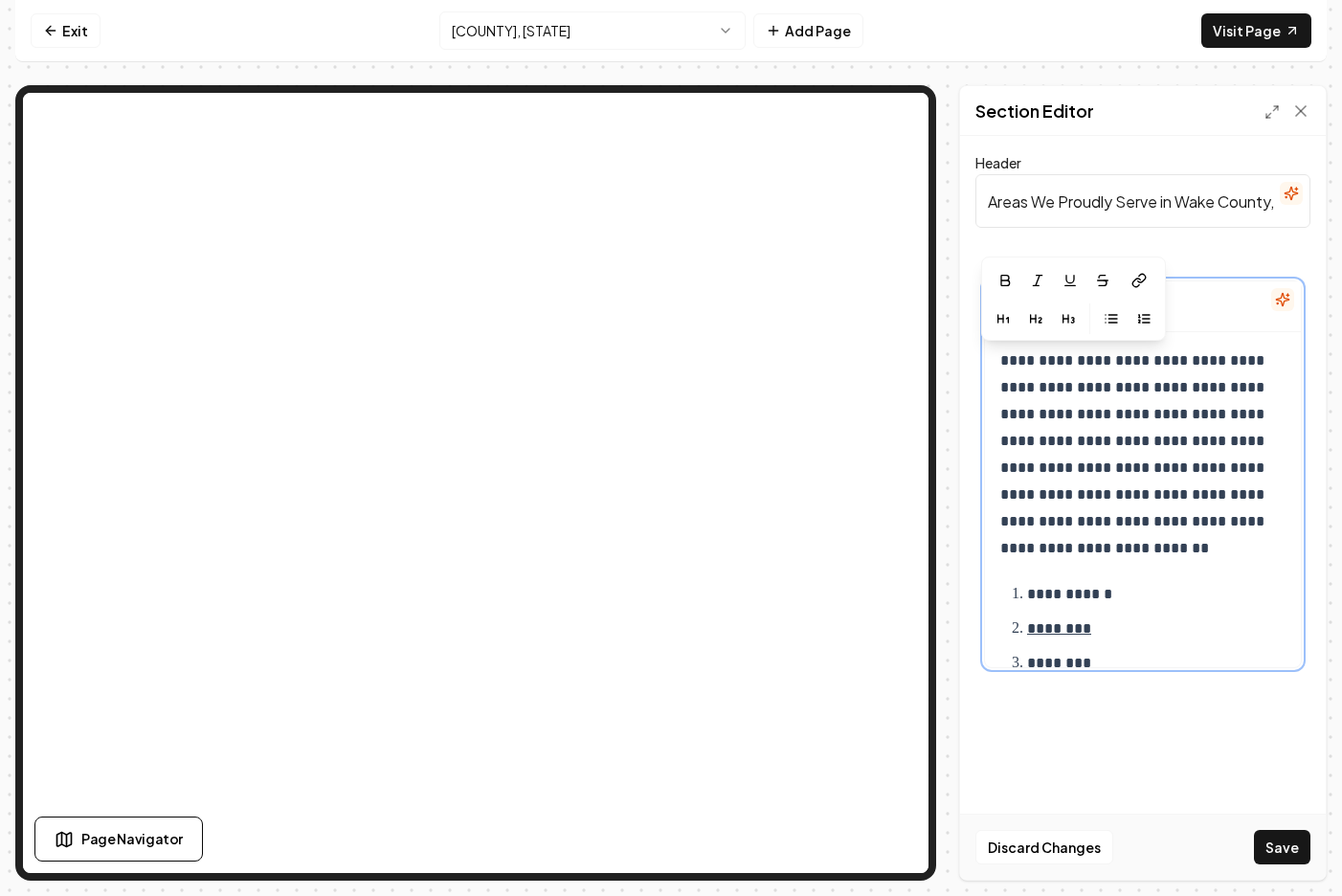 click on "**********" at bounding box center (1143, 529) 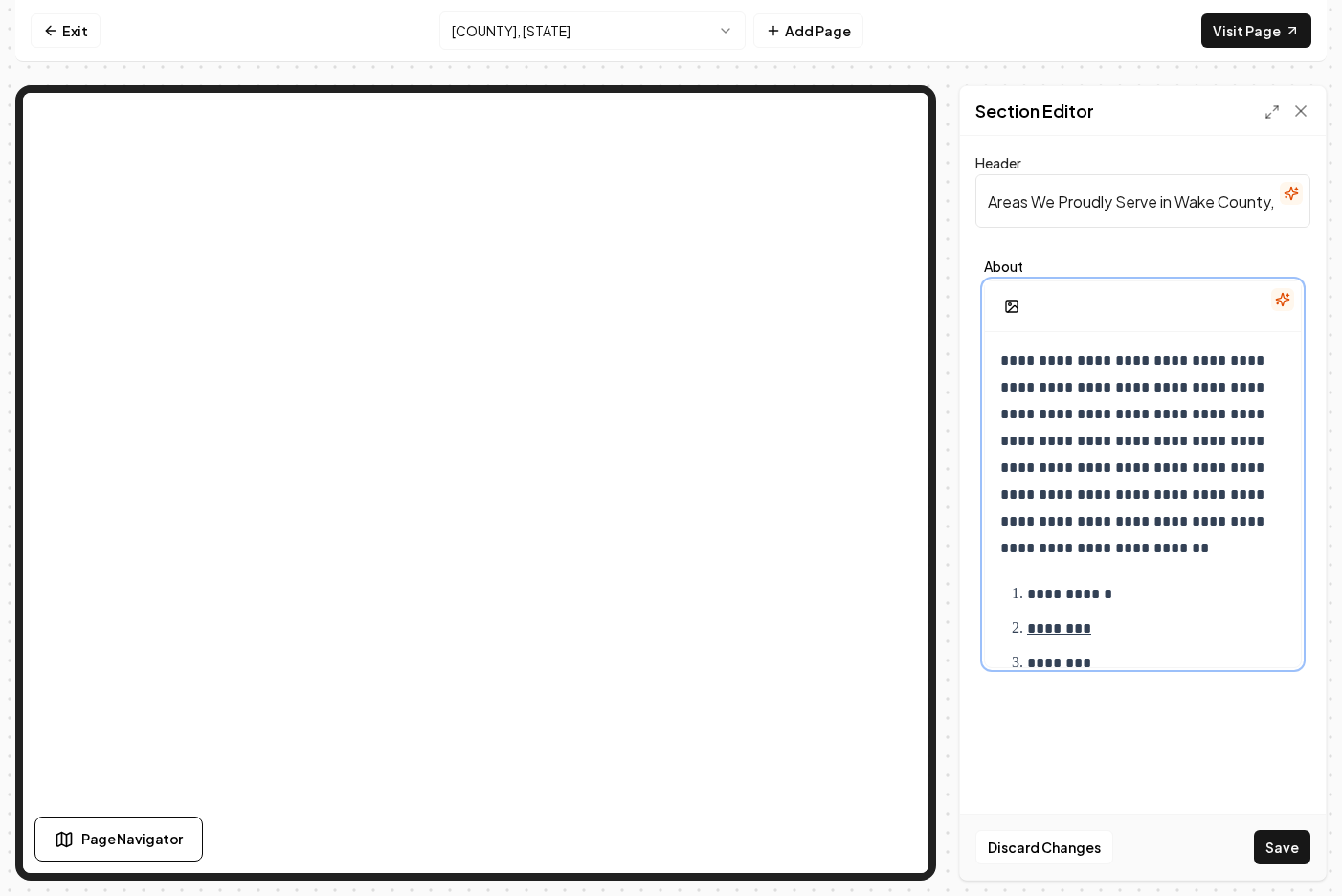 click on "**********" at bounding box center [1143, 455] 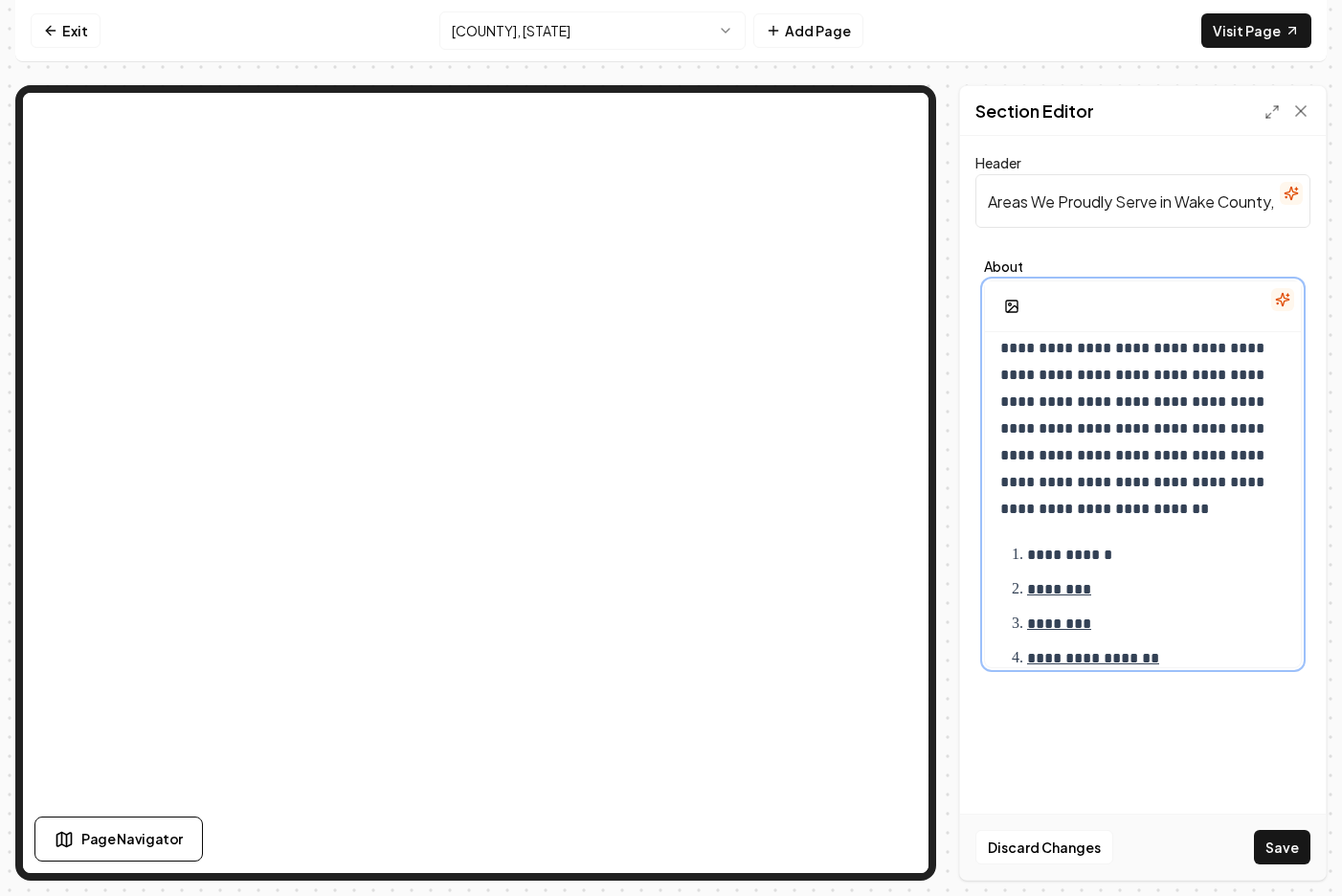 scroll, scrollTop: 0, scrollLeft: 0, axis: both 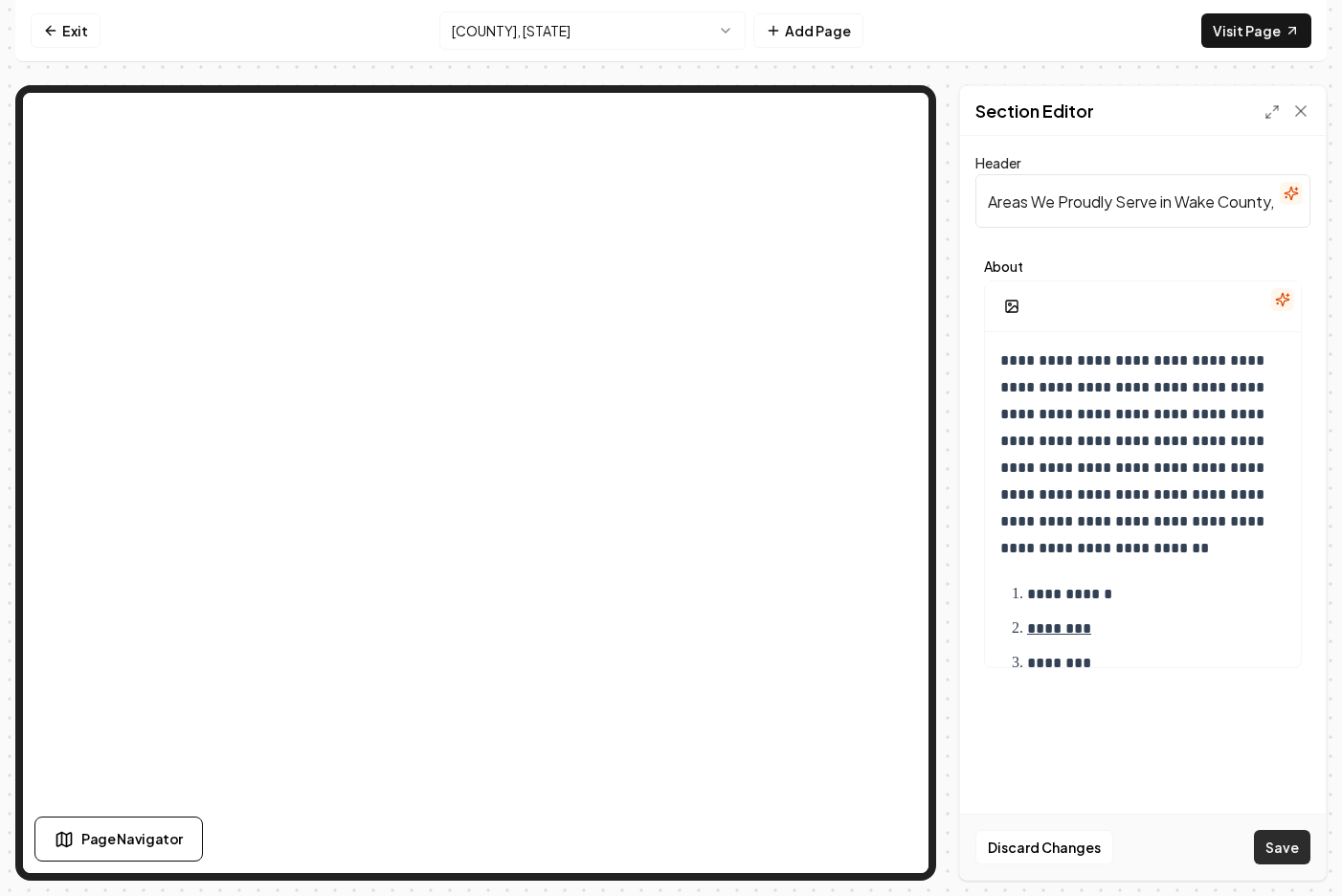 click on "Save" at bounding box center (1282, 847) 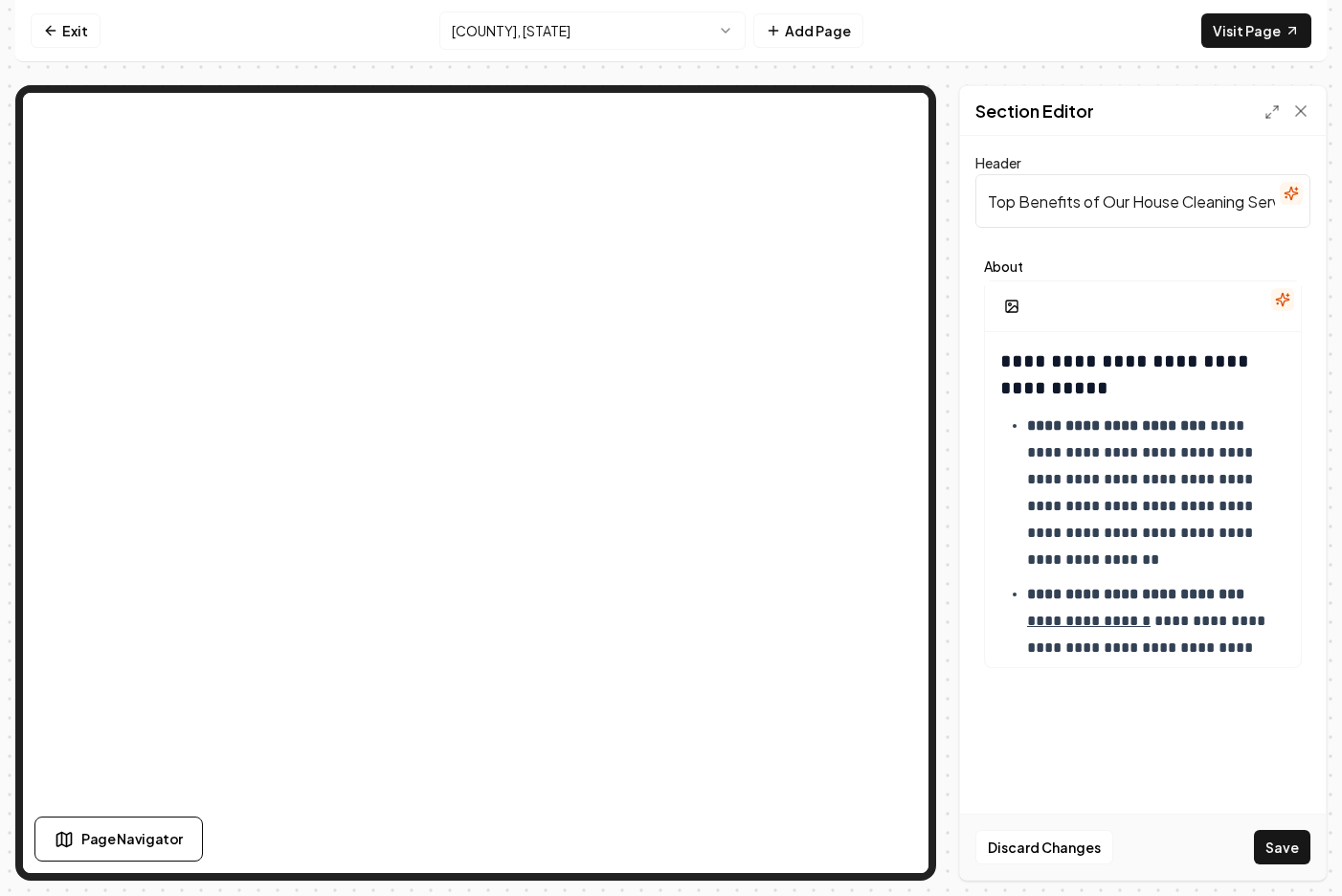 scroll, scrollTop: 0, scrollLeft: 169, axis: horizontal 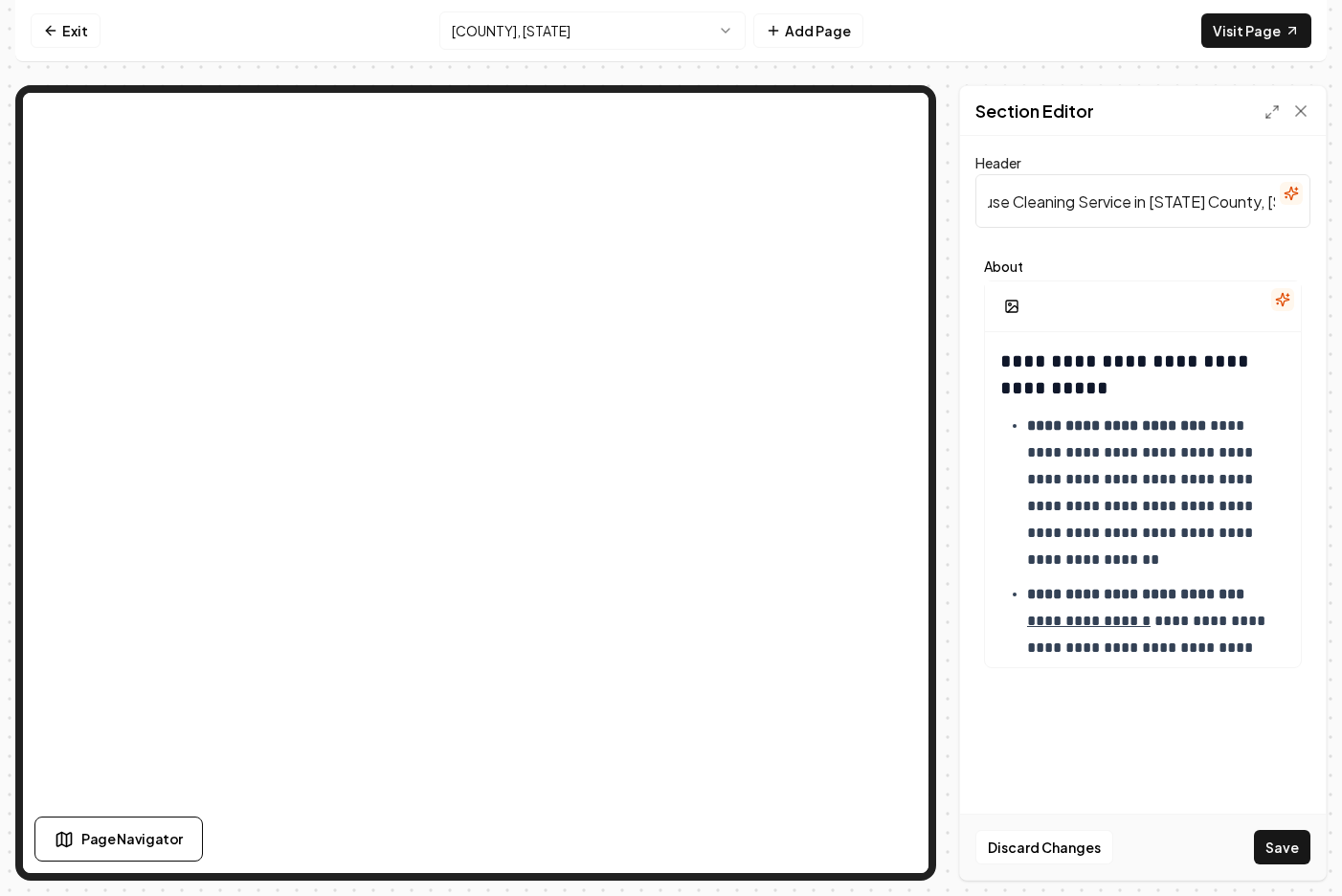 drag, startPoint x: 1131, startPoint y: 203, endPoint x: 1245, endPoint y: 207, distance: 114.07015 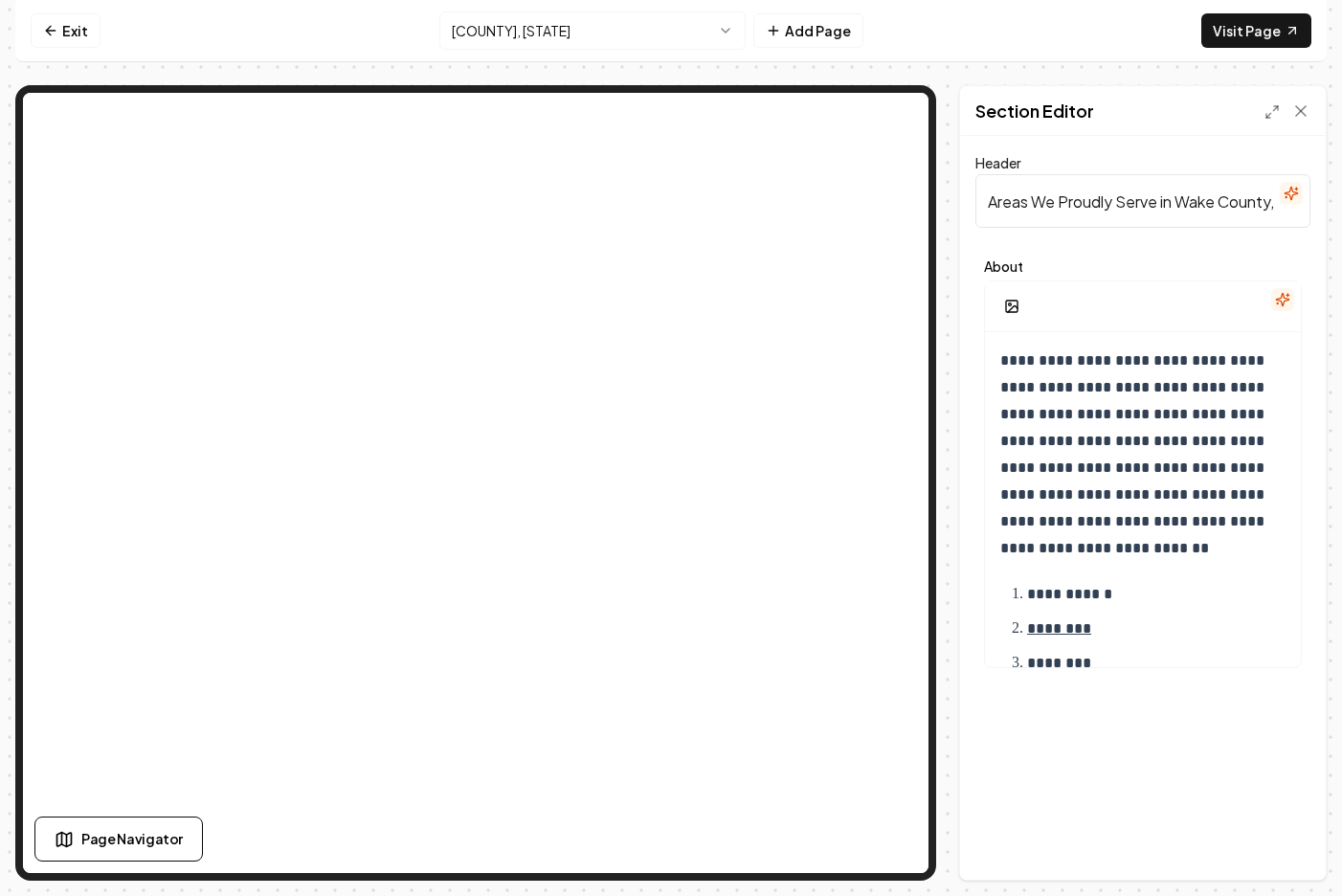 click on "Areas We Proudly Serve in Wake County, NC" at bounding box center [1143, 201] 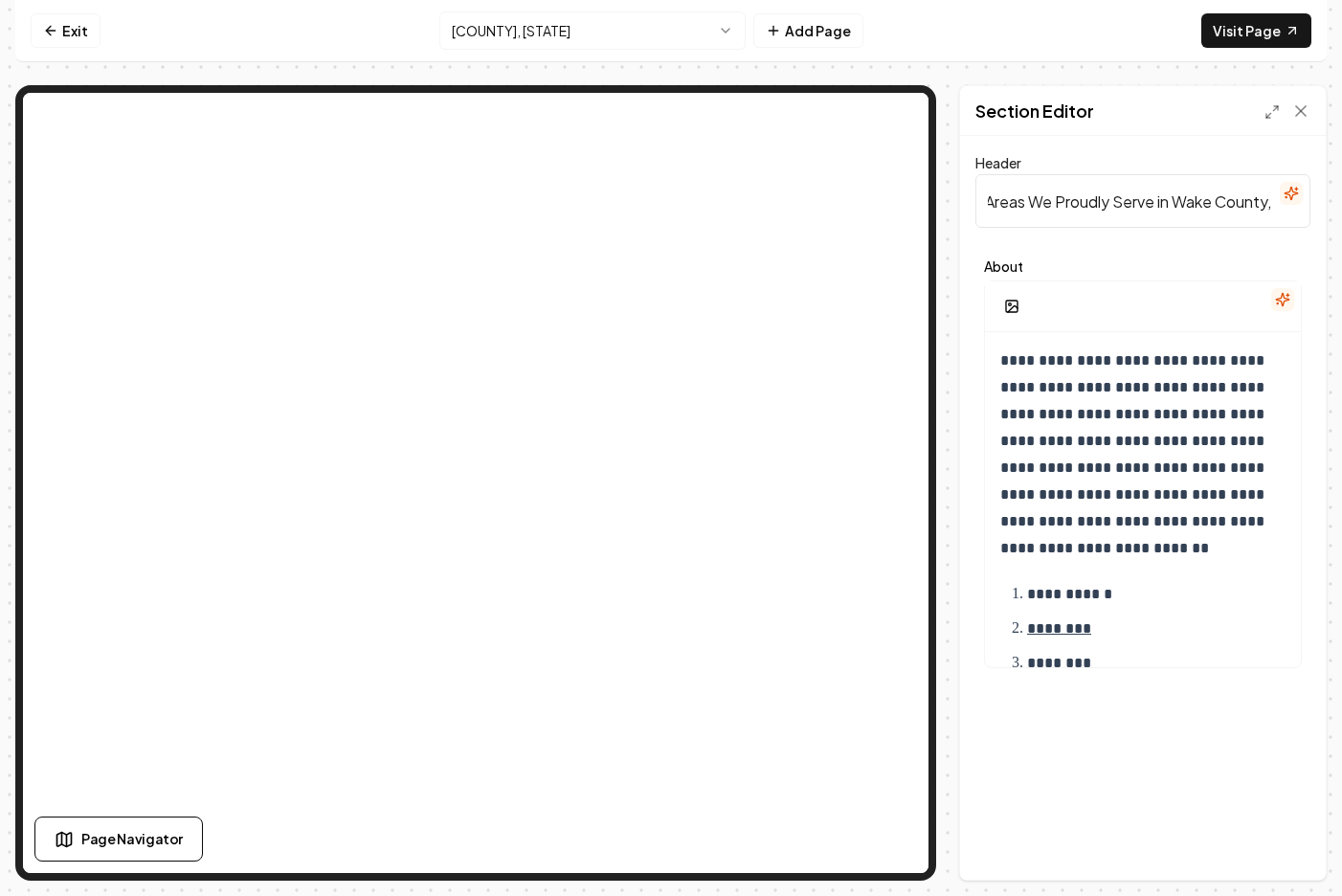 scroll, scrollTop: 0, scrollLeft: 27, axis: horizontal 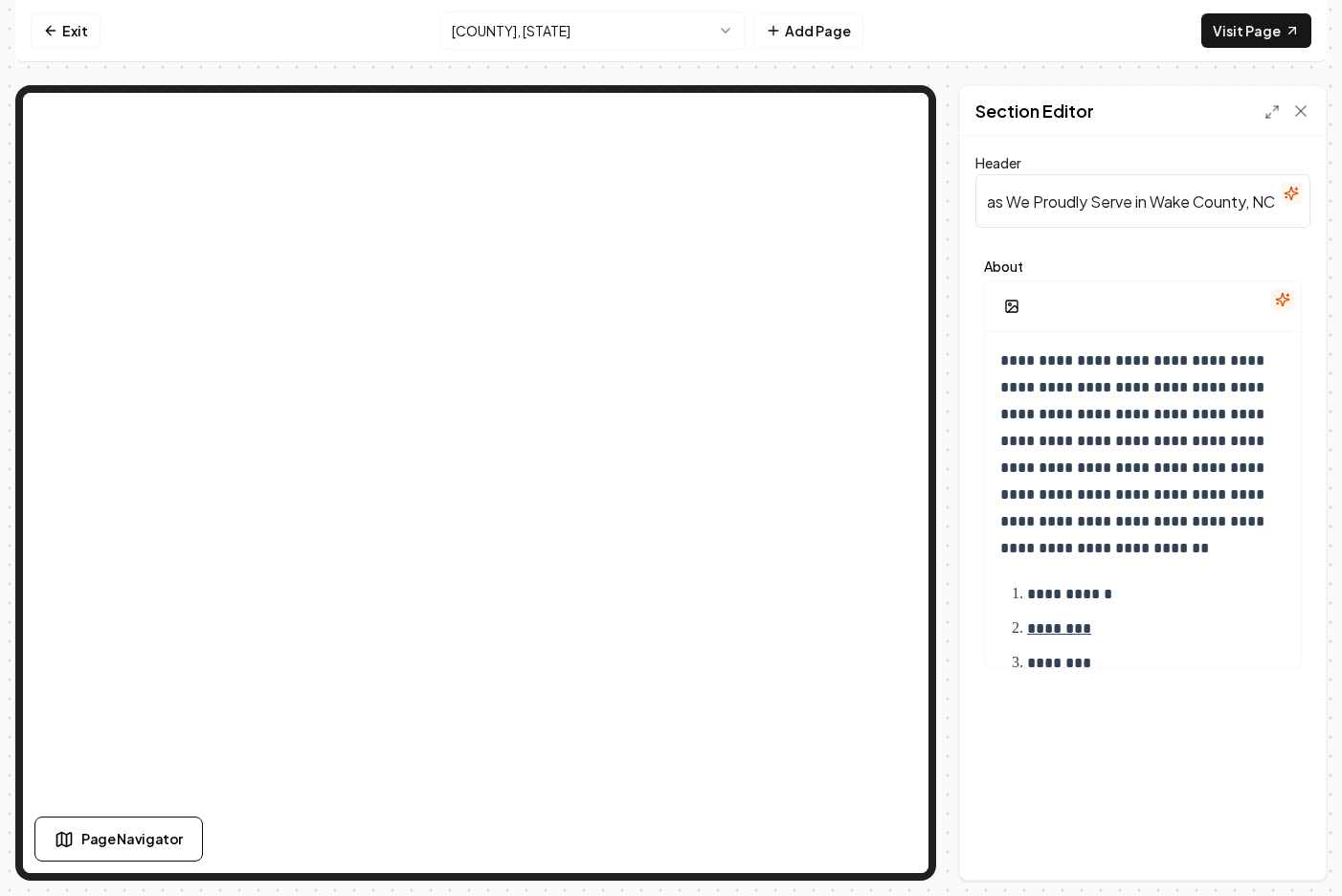 drag, startPoint x: 1261, startPoint y: 210, endPoint x: 1278, endPoint y: 215, distance: 17.720045 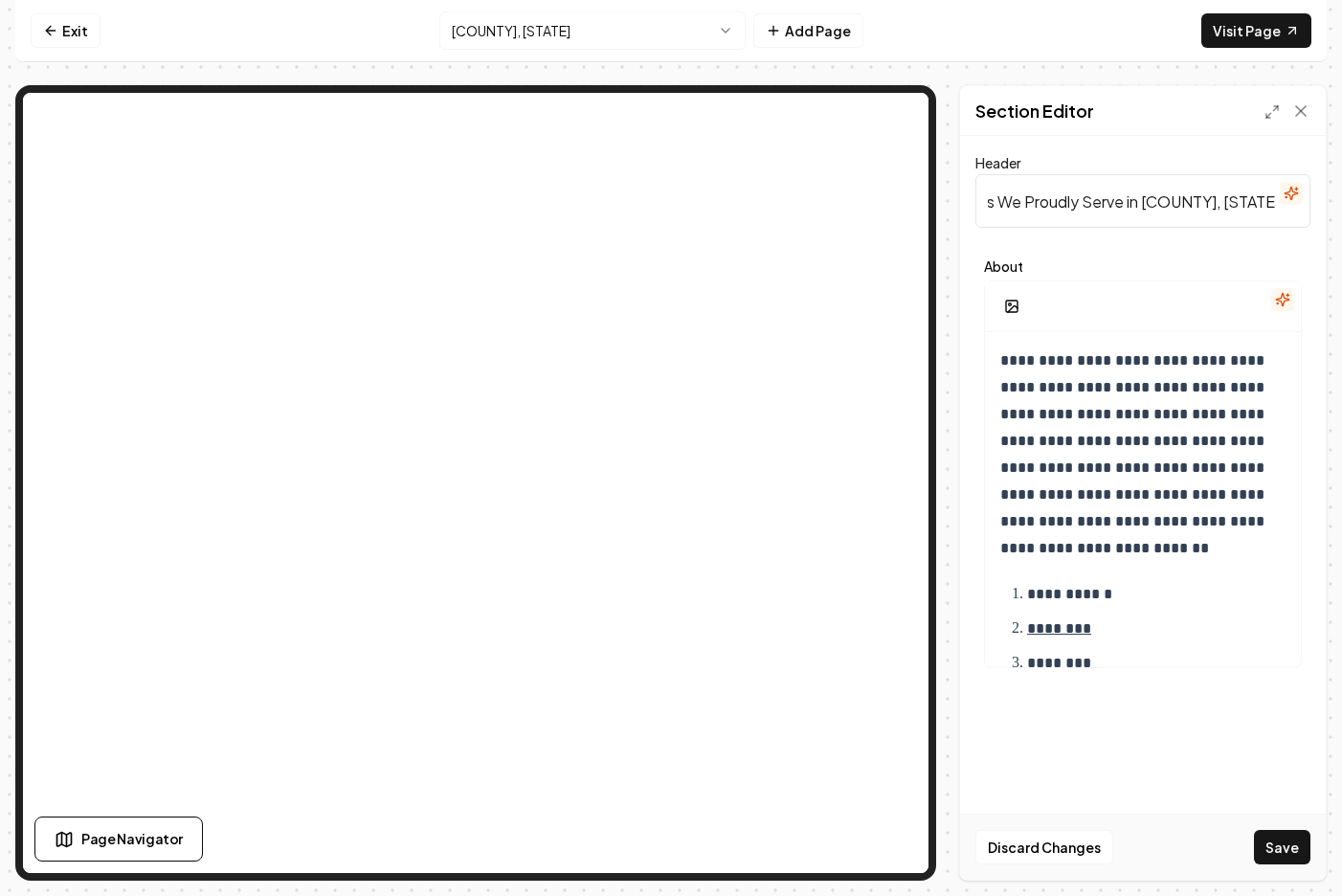 scroll, scrollTop: 0, scrollLeft: 36, axis: horizontal 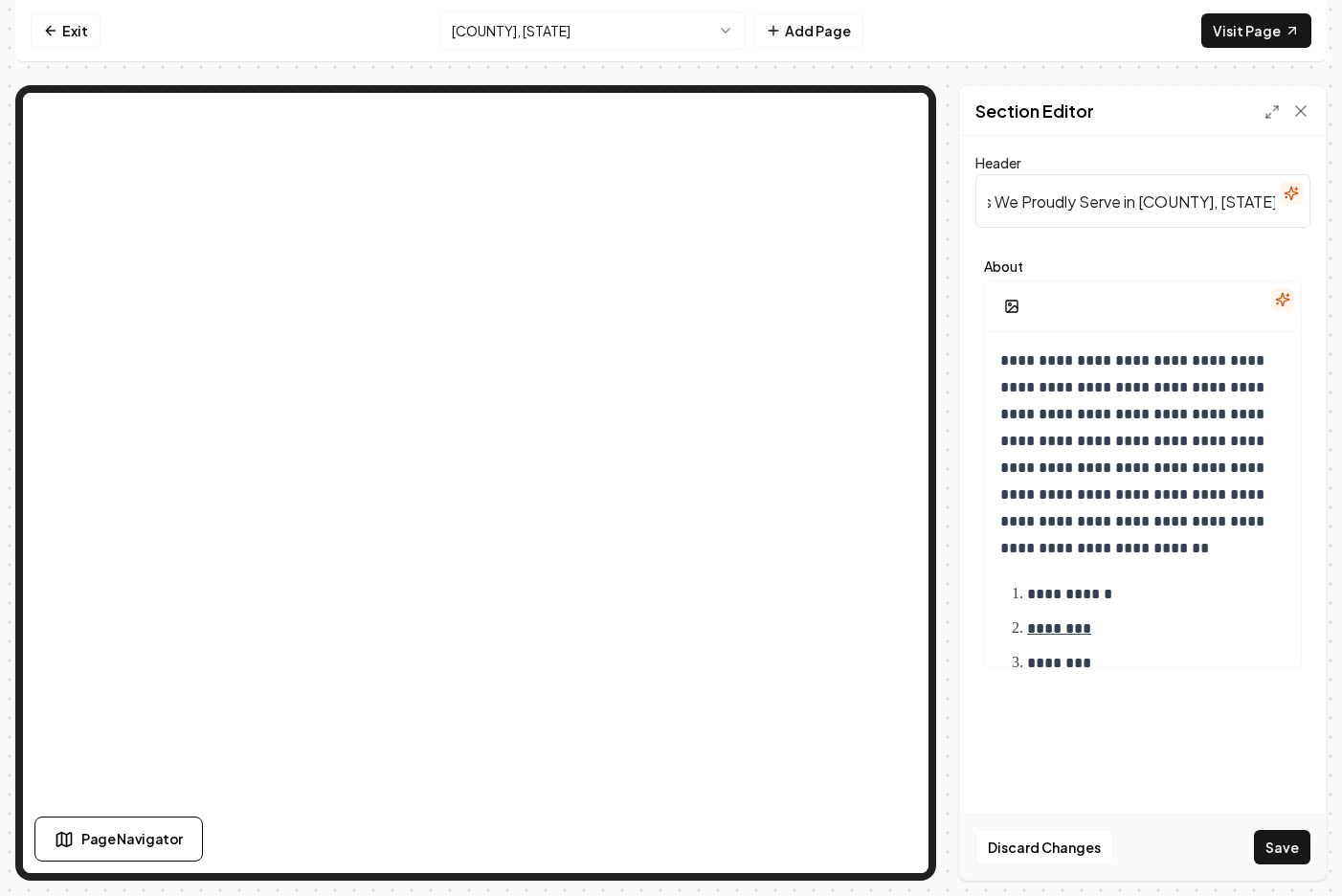 paste on "House Cleaning Service in [STATE] County, [STATE]" 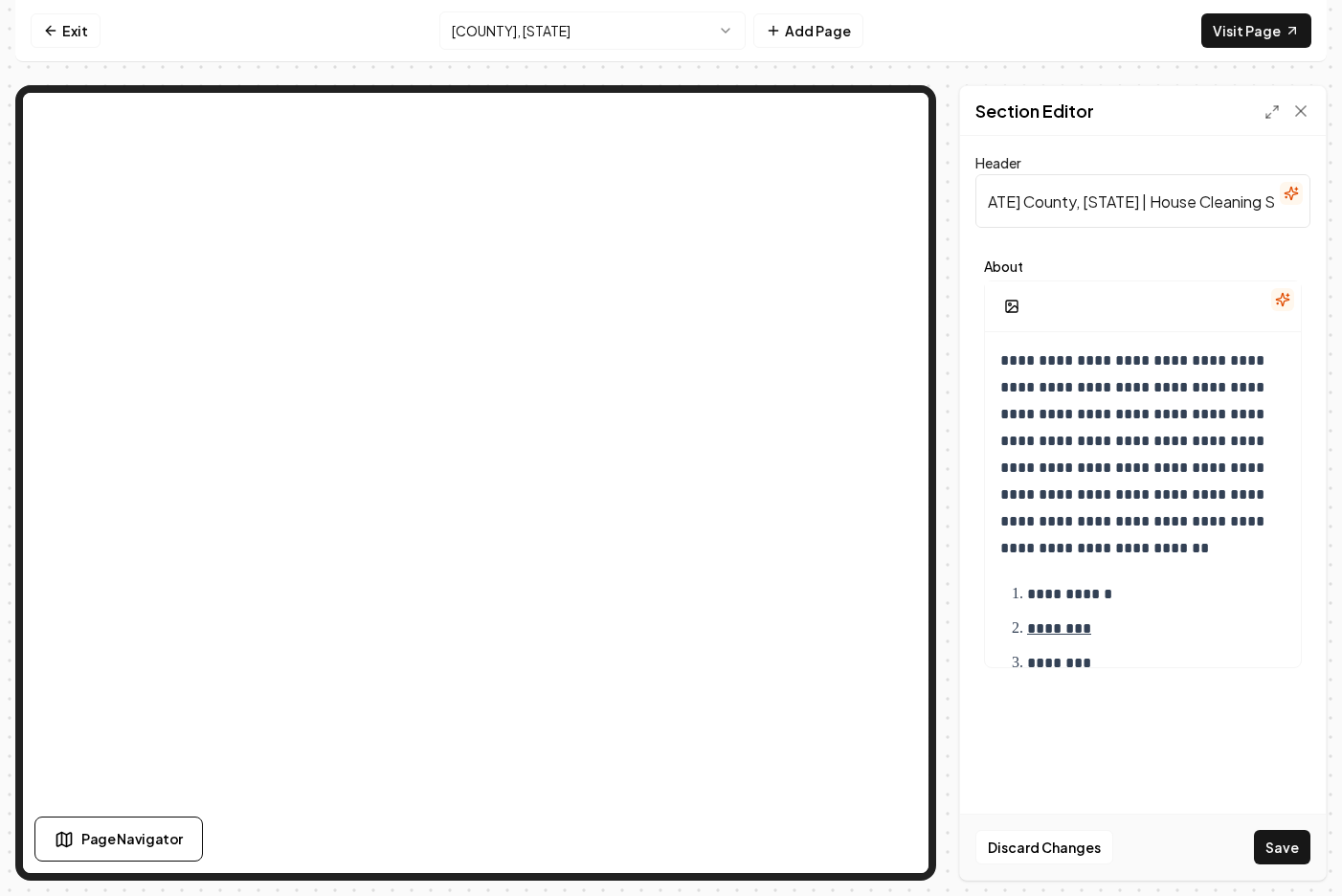 scroll, scrollTop: 0, scrollLeft: 209, axis: horizontal 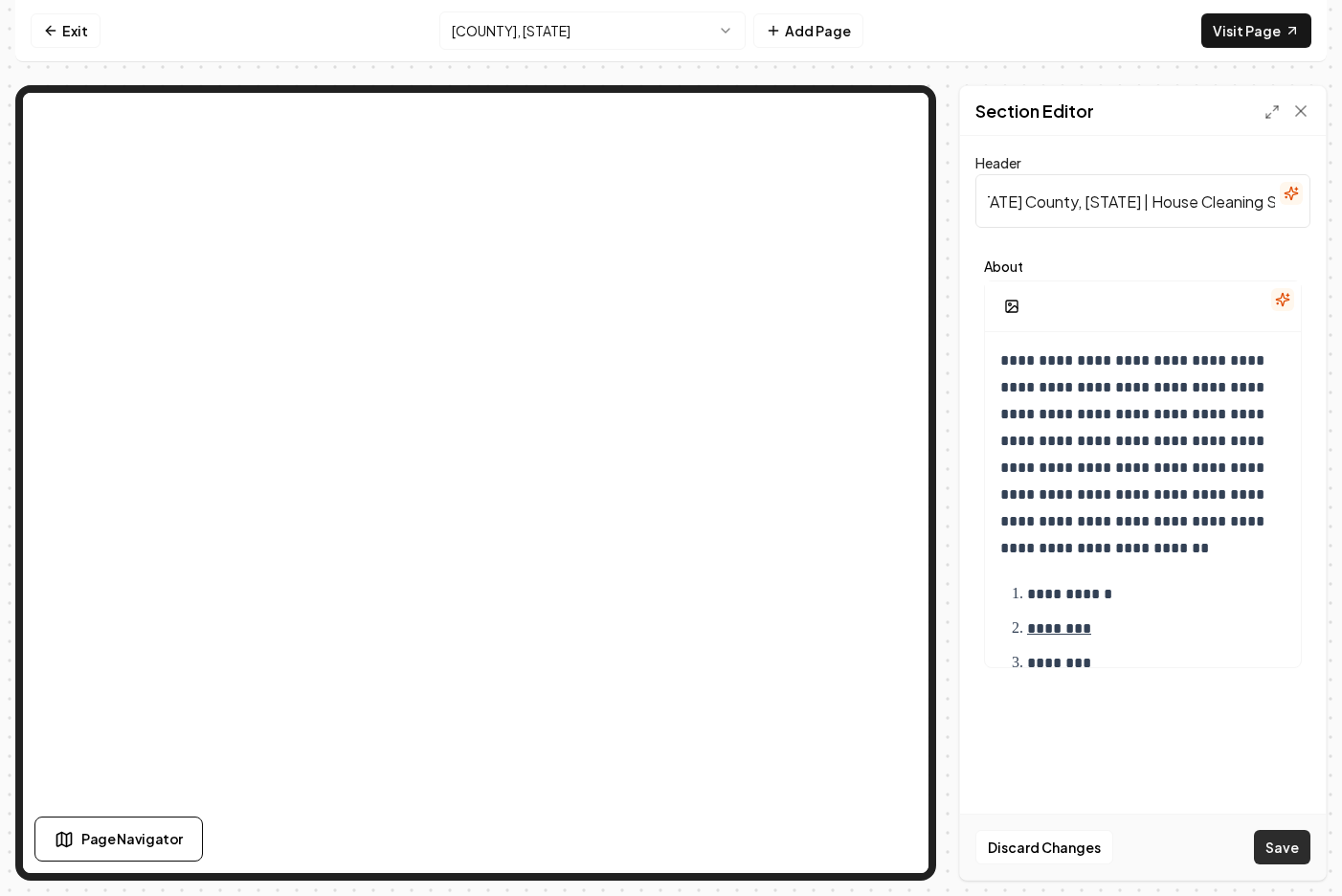 click on "Save" at bounding box center [1282, 847] 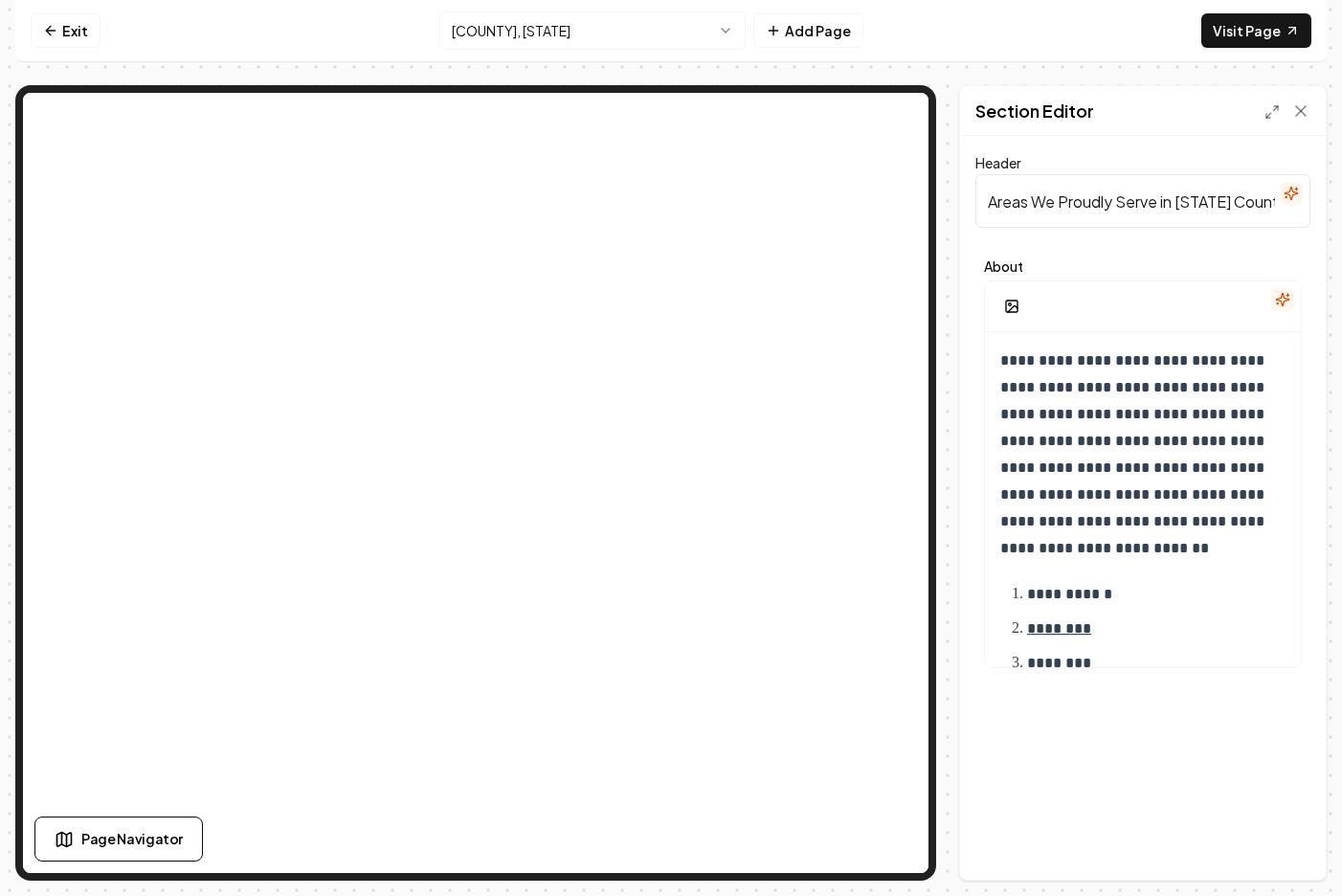 click on "Areas We Proudly Serve in [STATE] County, [STATE] | House Cleaning Service" at bounding box center (1143, 201) 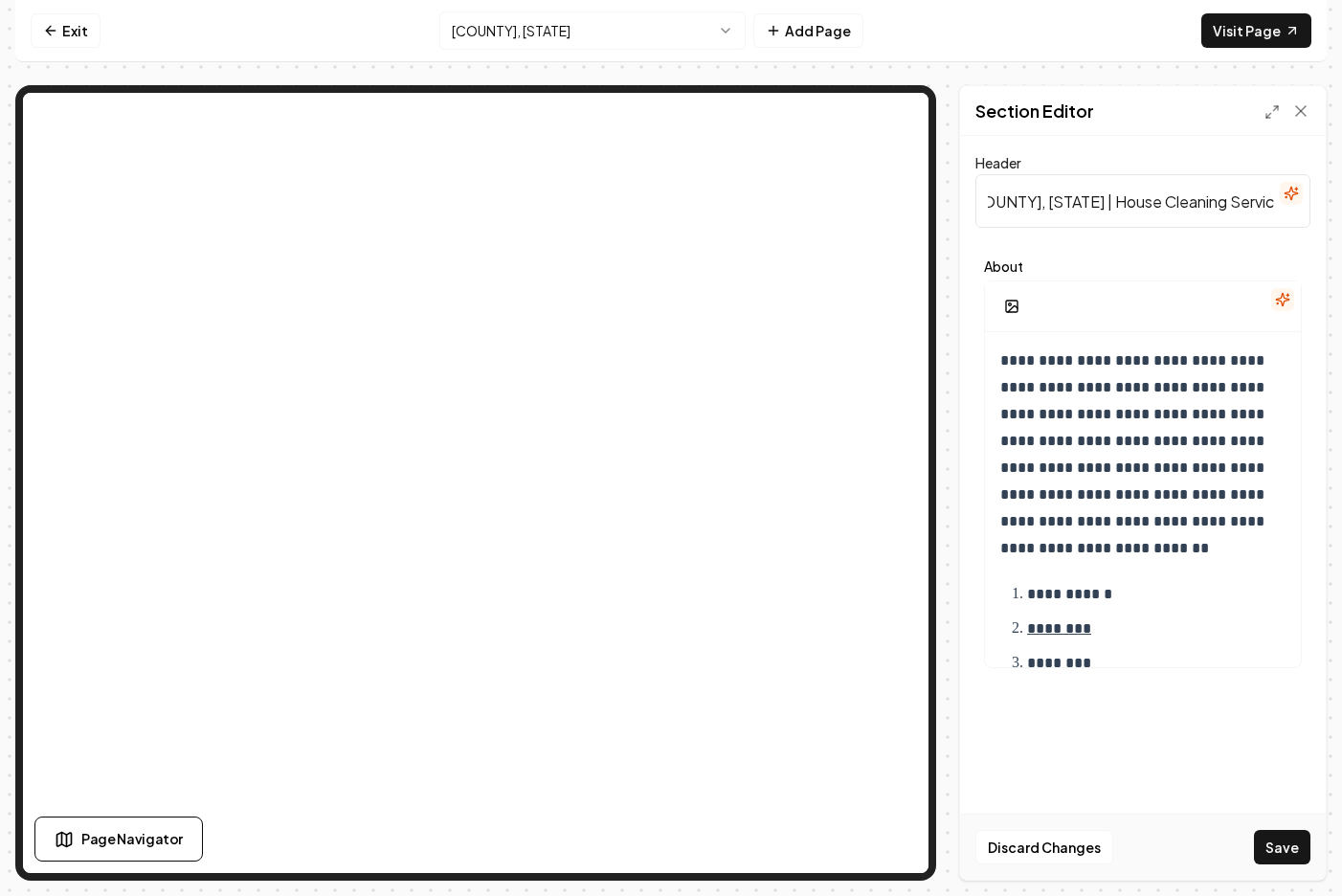 scroll, scrollTop: 0, scrollLeft: 215, axis: horizontal 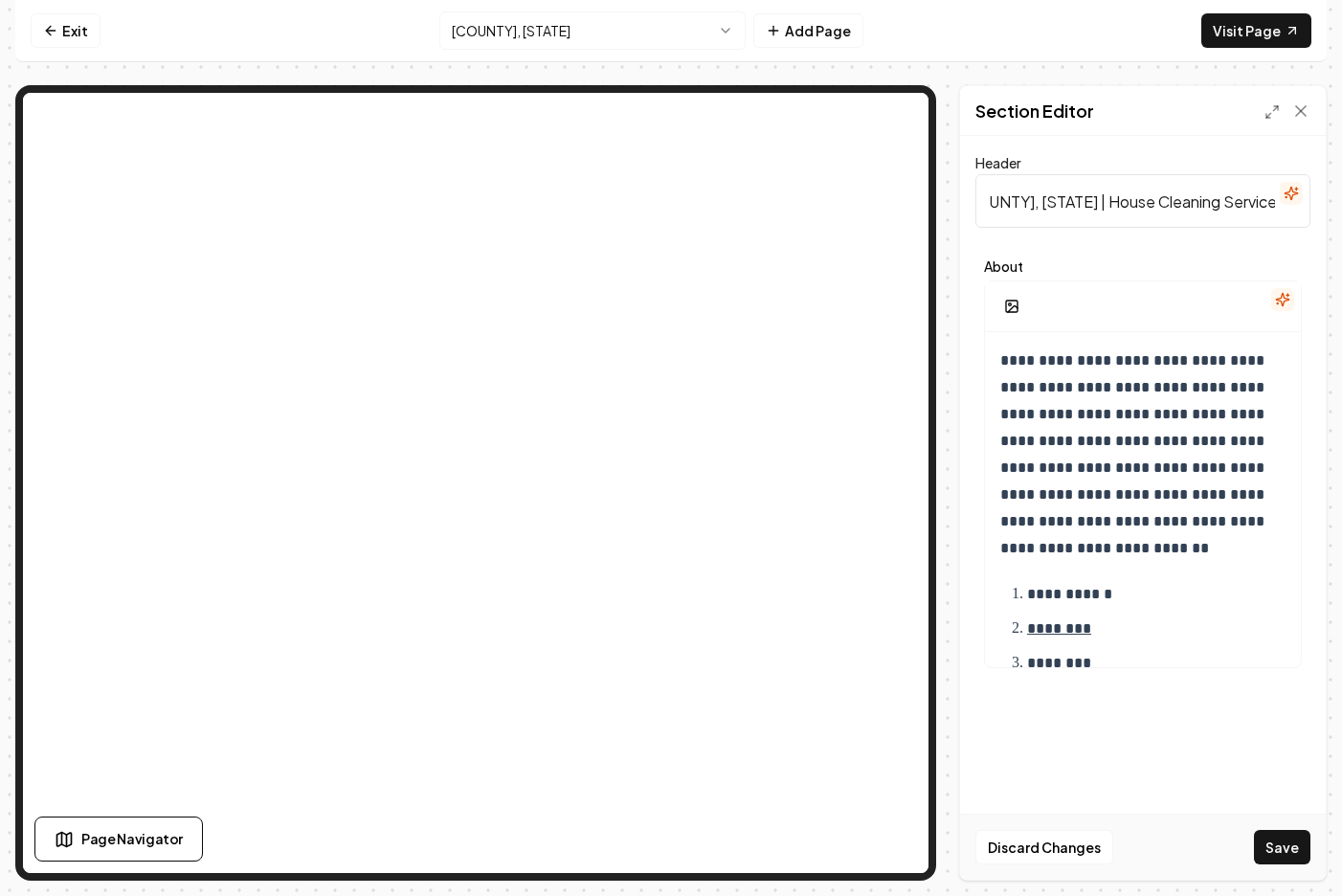 click on "Areas We Proudly Serve in [COUNTY], [STATE] | House Cleaning Services" at bounding box center (1143, 201) 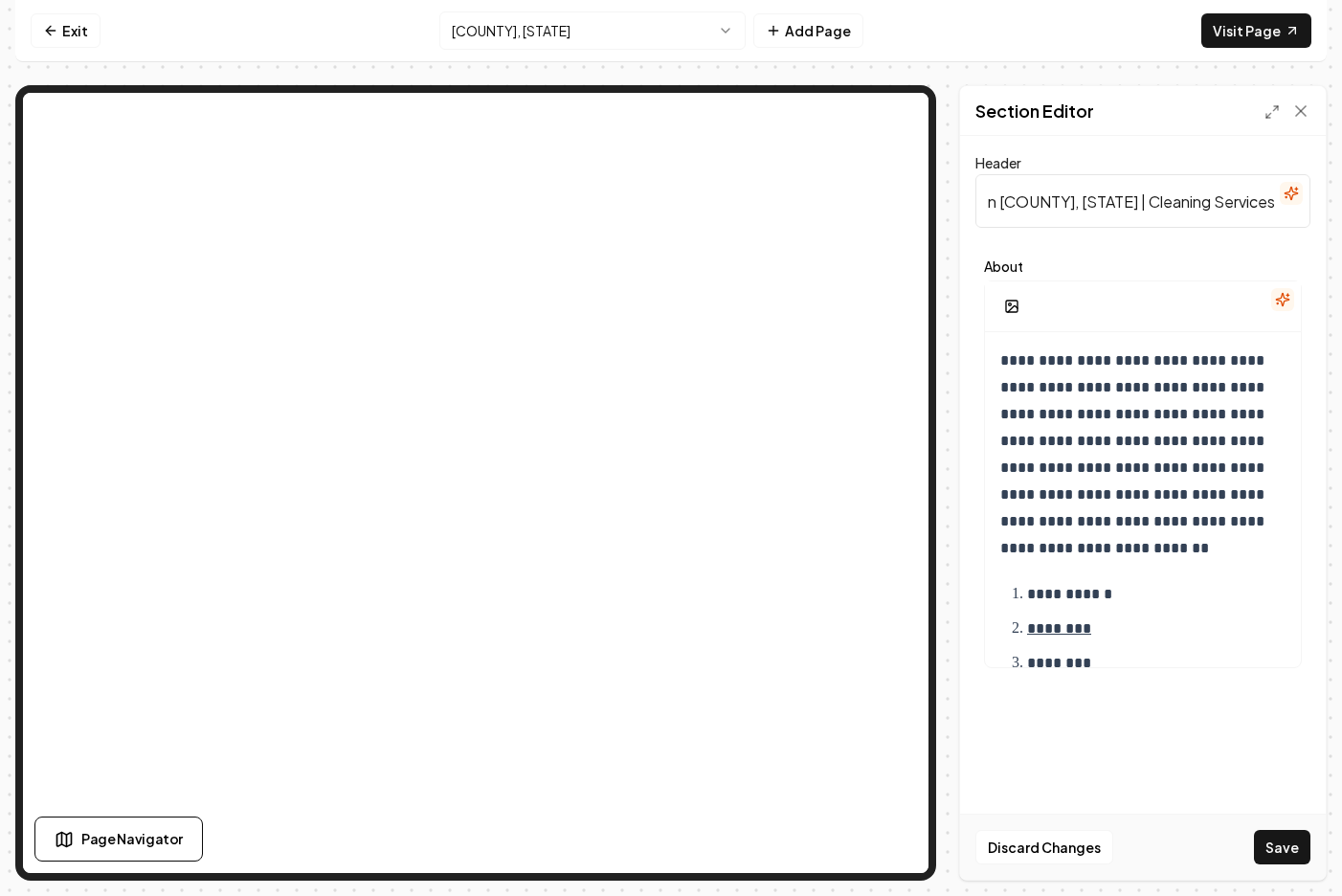 scroll, scrollTop: 0, scrollLeft: 167, axis: horizontal 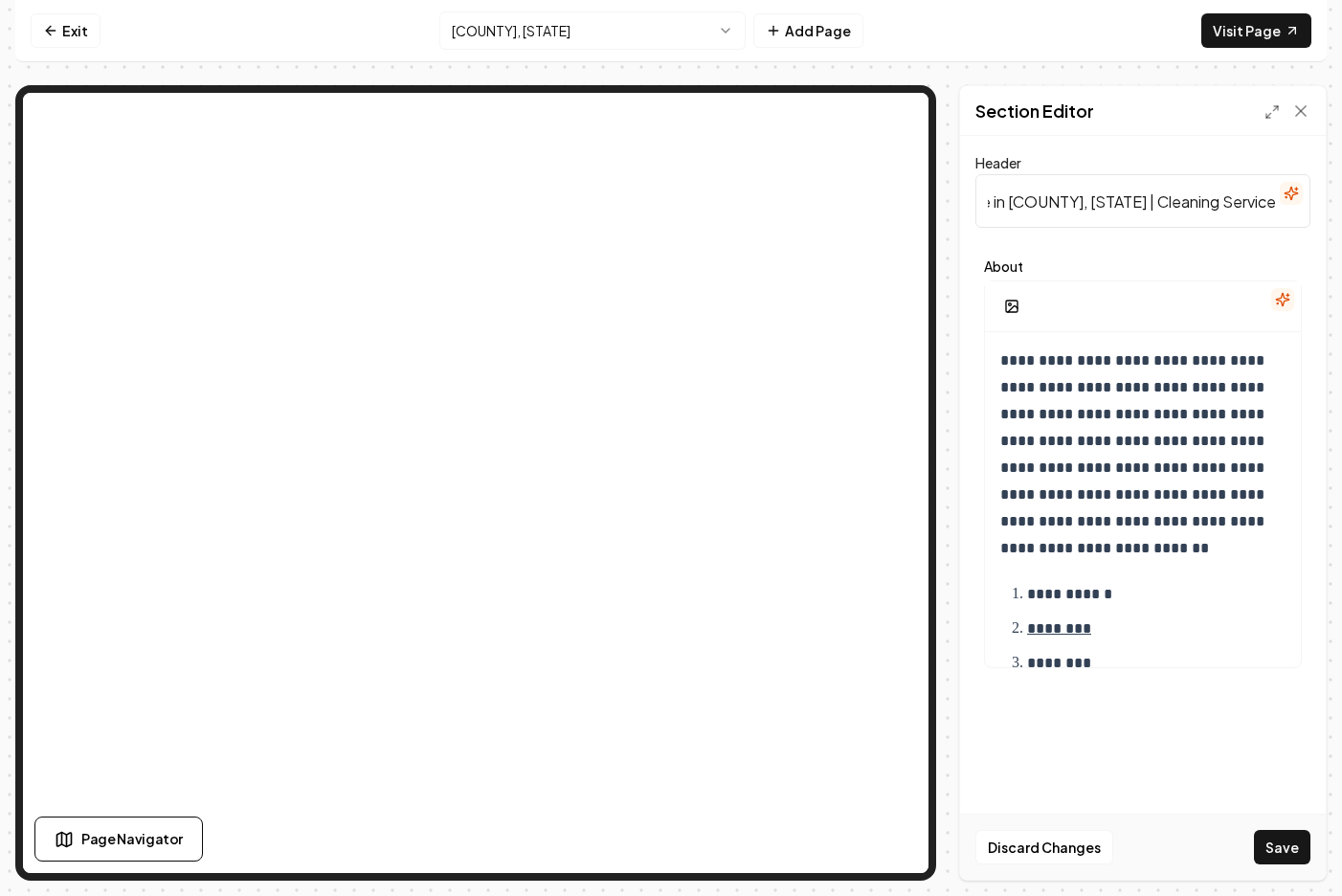 click on "**********" at bounding box center (1143, 414) 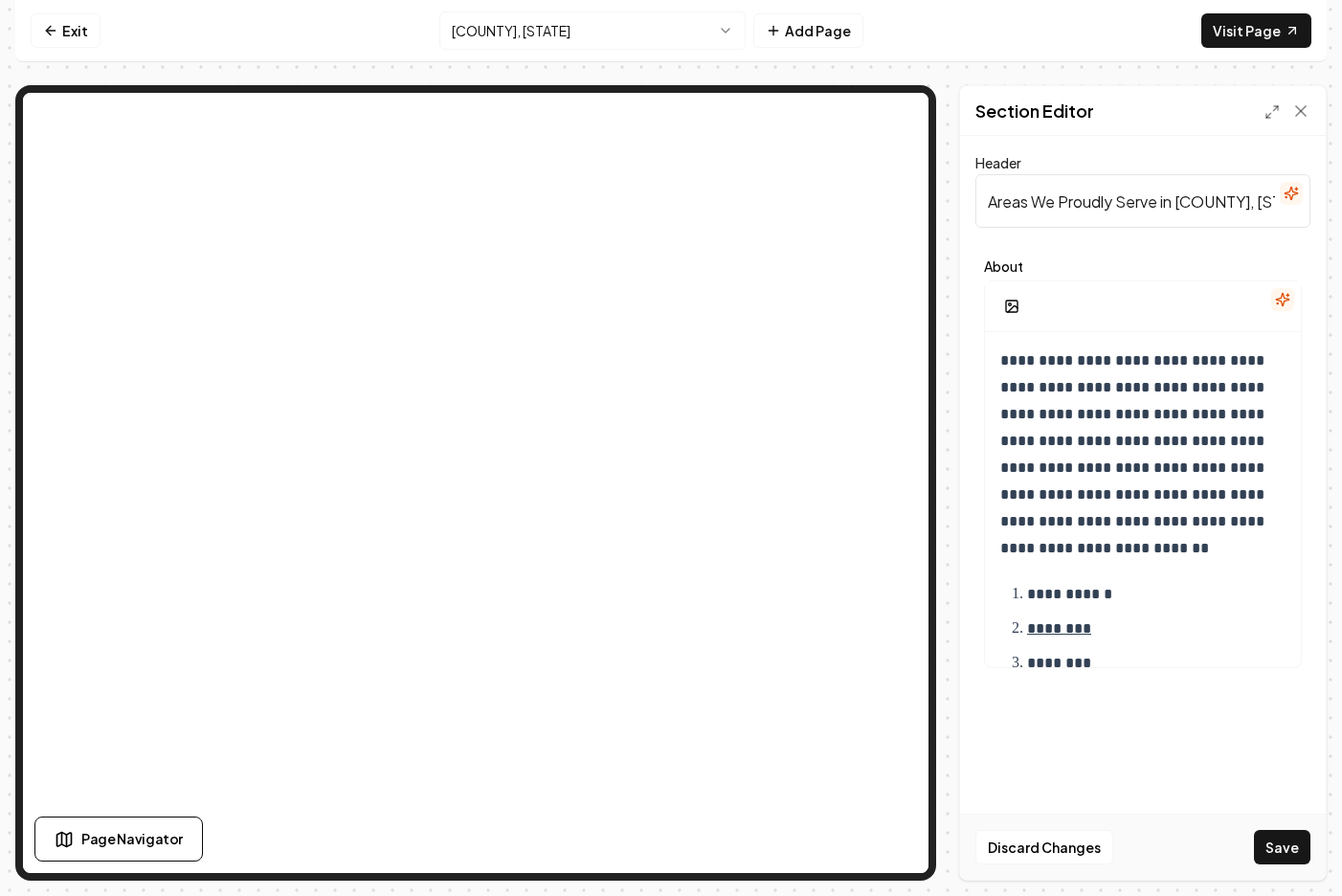 click on "Areas We Proudly Serve in [COUNTY], [STATE] | Cleaning Services" at bounding box center (1143, 201) 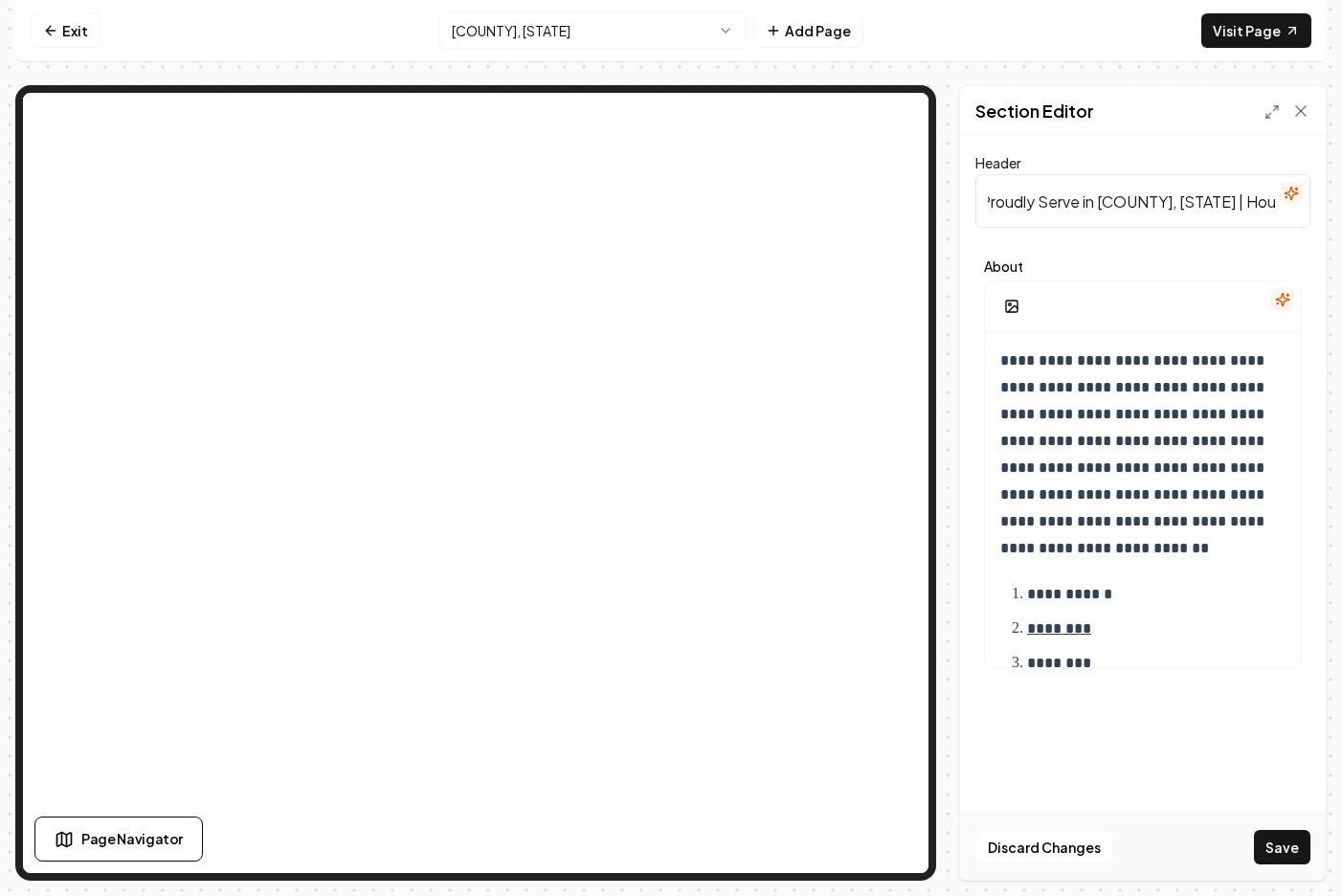 scroll, scrollTop: 0, scrollLeft: 216, axis: horizontal 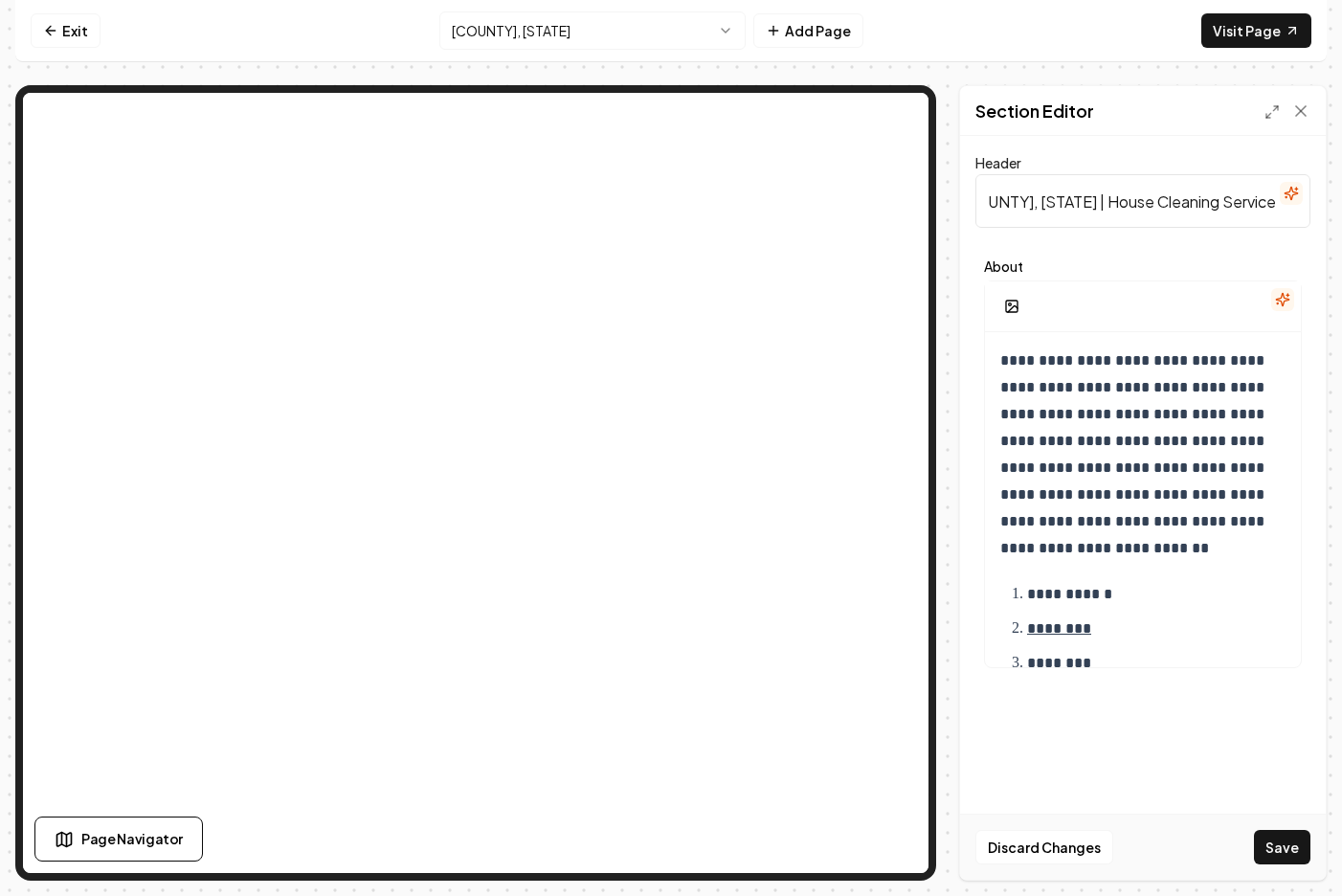 drag, startPoint x: 1231, startPoint y: 200, endPoint x: 1288, endPoint y: 215, distance: 58.9406 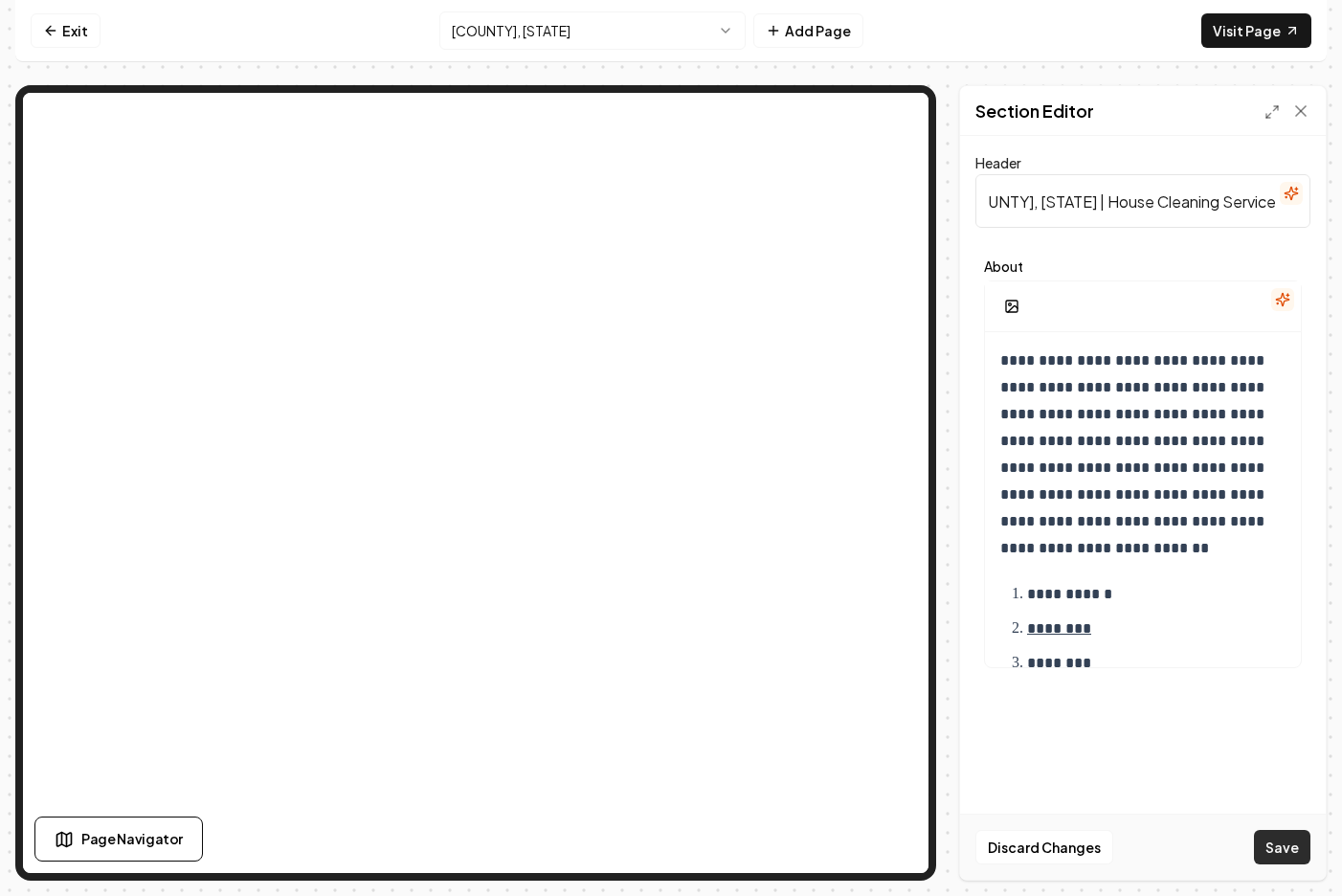 type on "Areas We Proudly Serve in [COUNTY], [STATE] | House Cleaning Services" 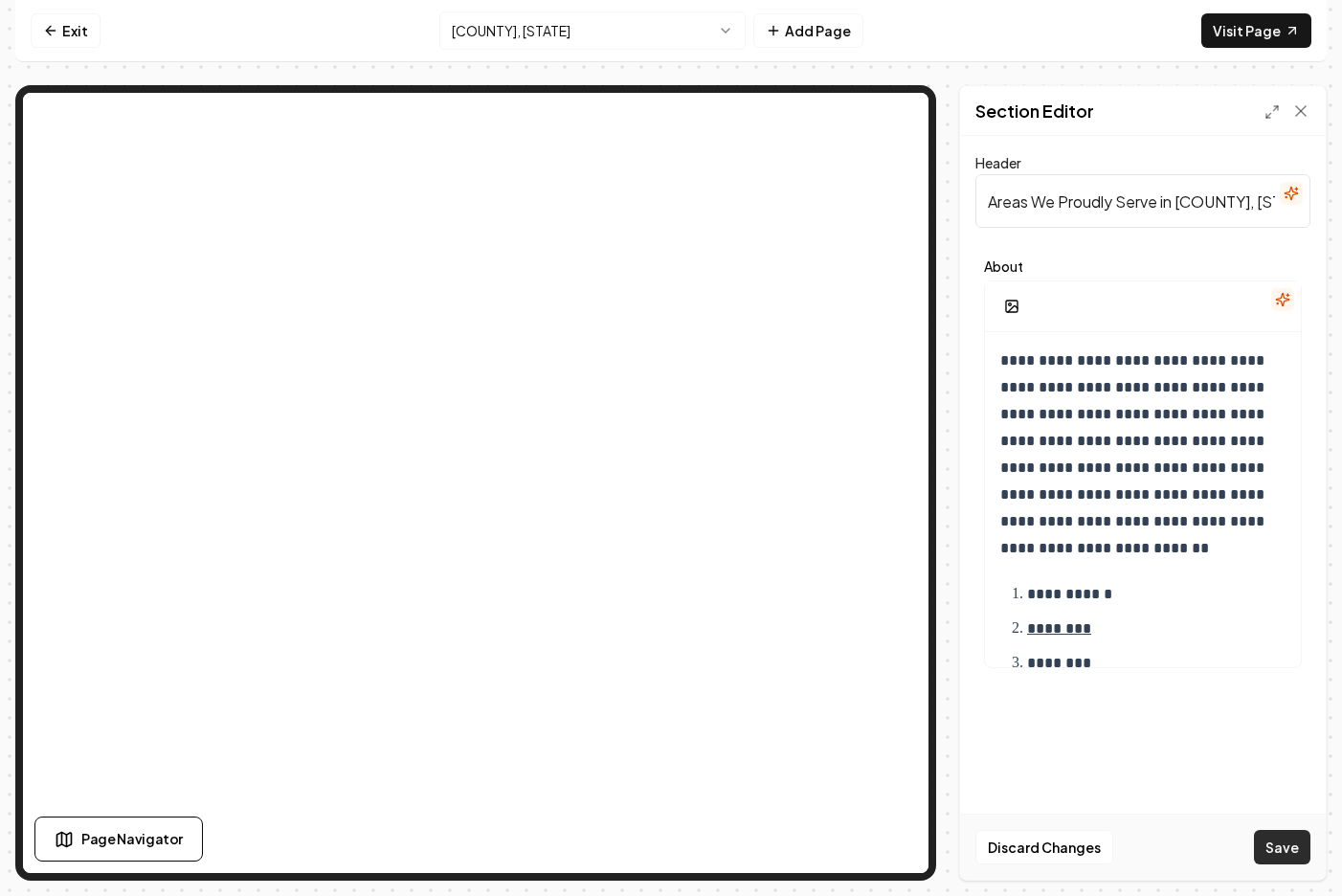 click on "Save" at bounding box center (1282, 847) 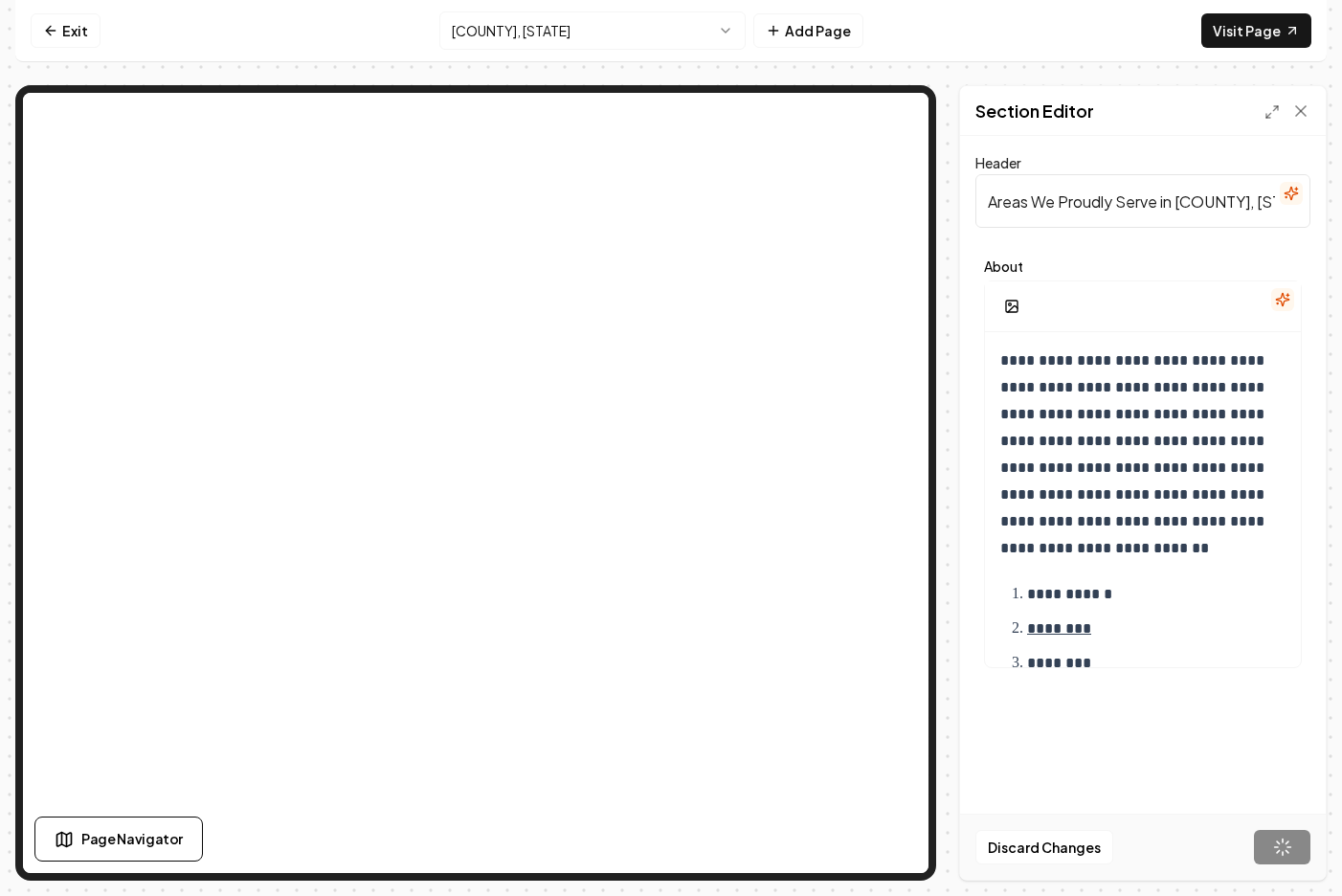 scroll, scrollTop: 59, scrollLeft: 0, axis: vertical 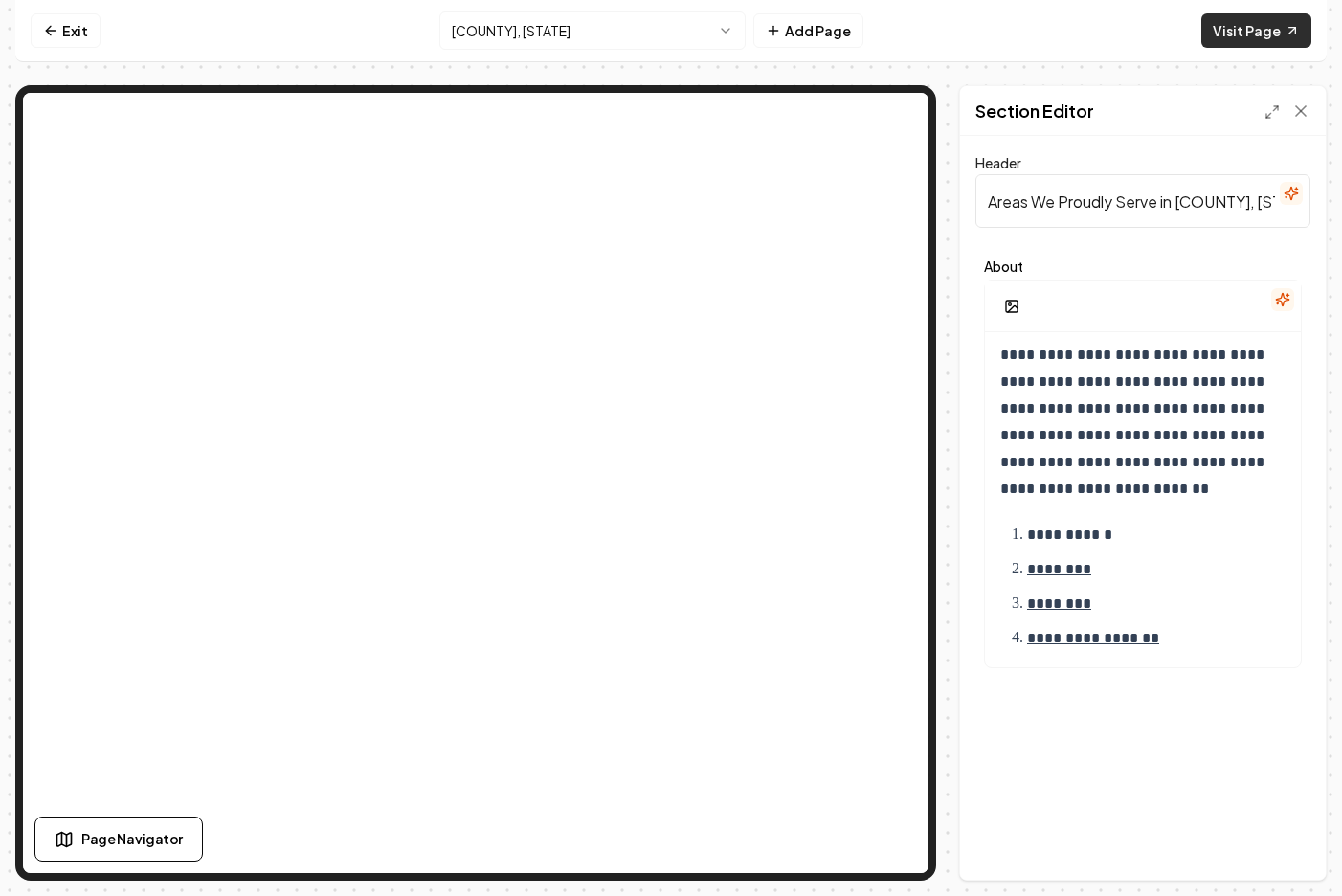 click on "Visit Page" at bounding box center [1256, 31] 